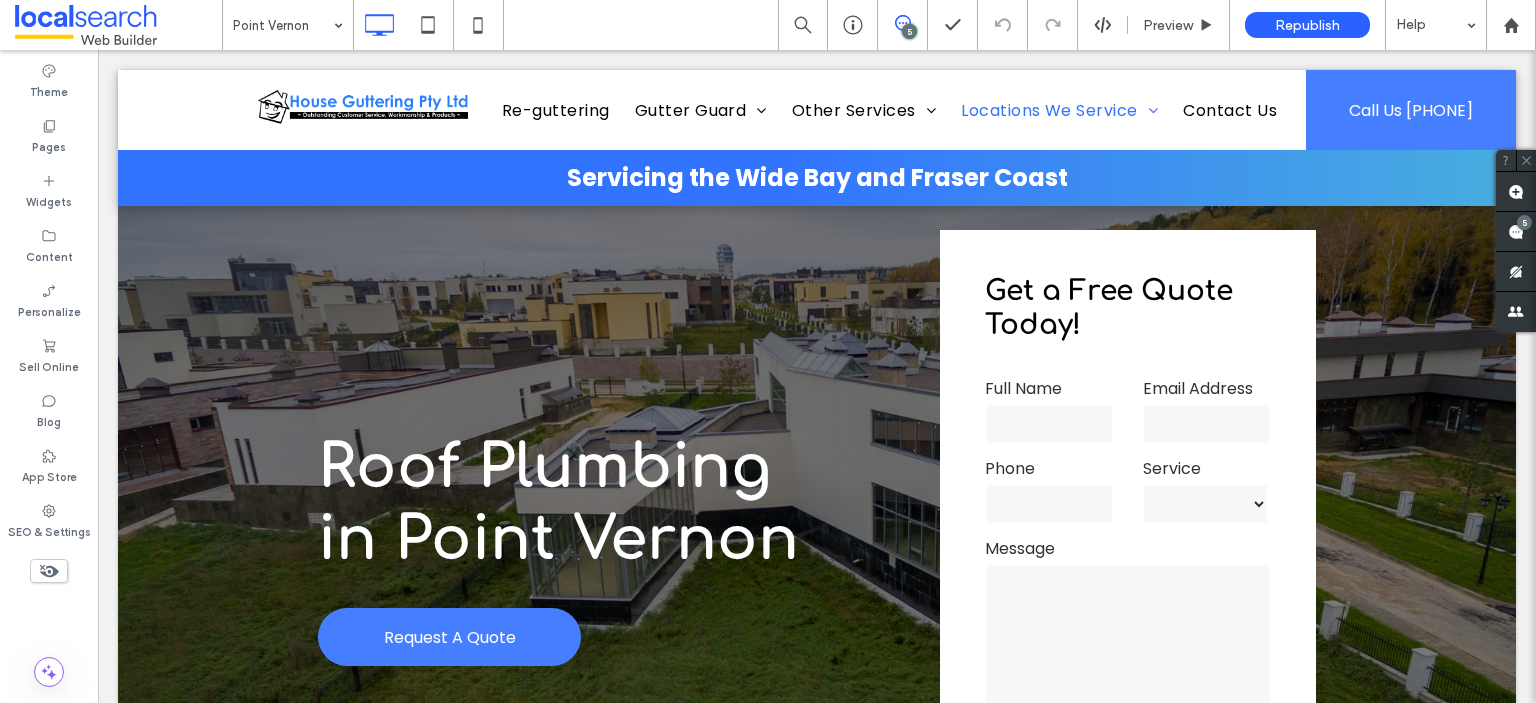 scroll, scrollTop: 8206, scrollLeft: 0, axis: vertical 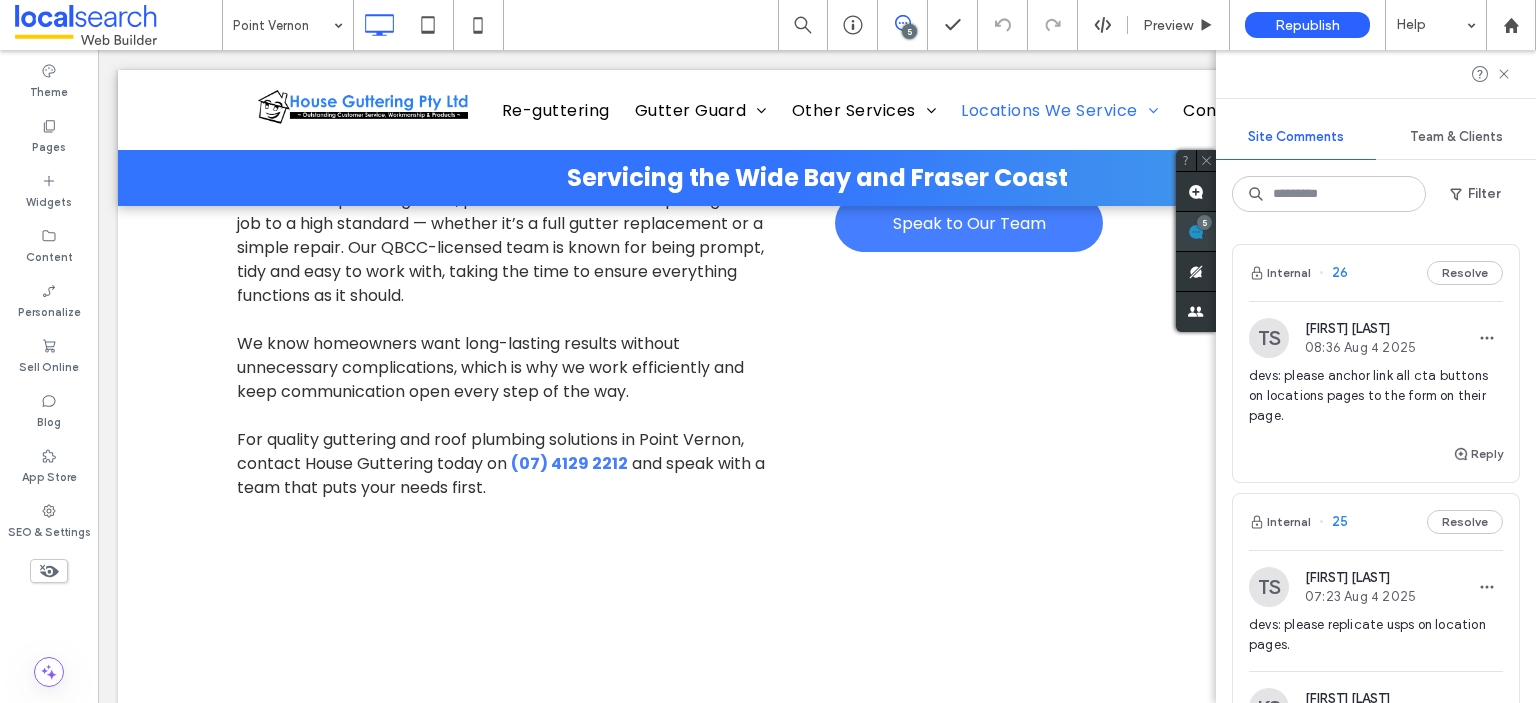 click at bounding box center [1196, 231] 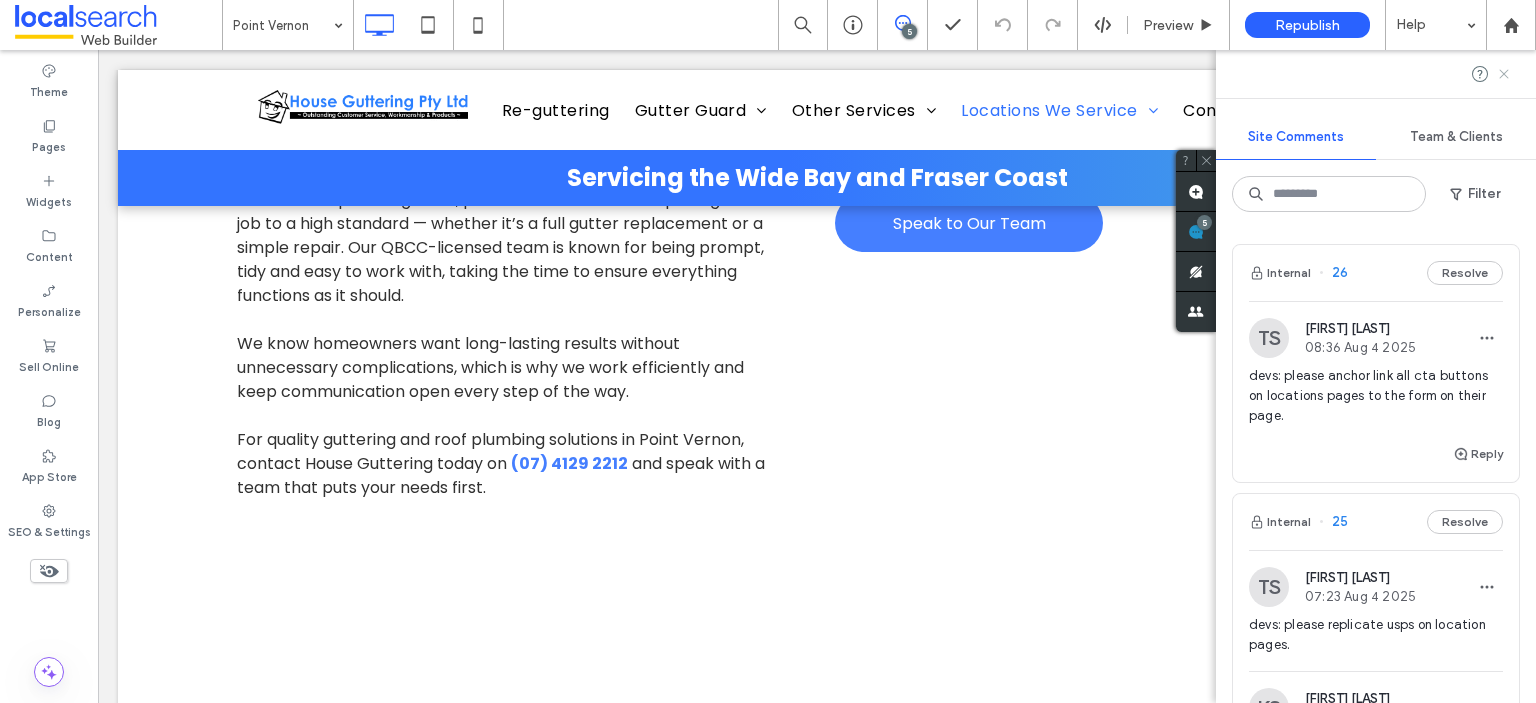 click 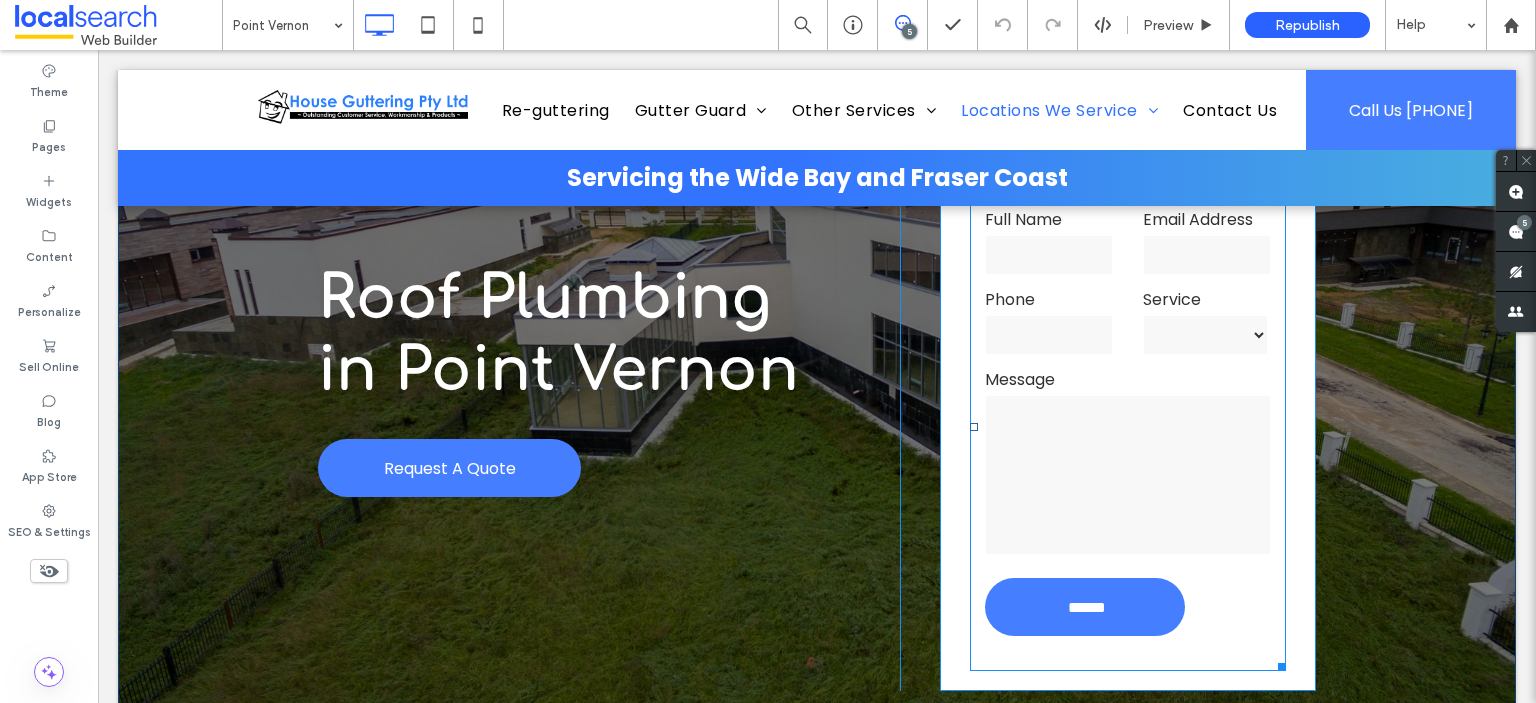 scroll, scrollTop: 200, scrollLeft: 0, axis: vertical 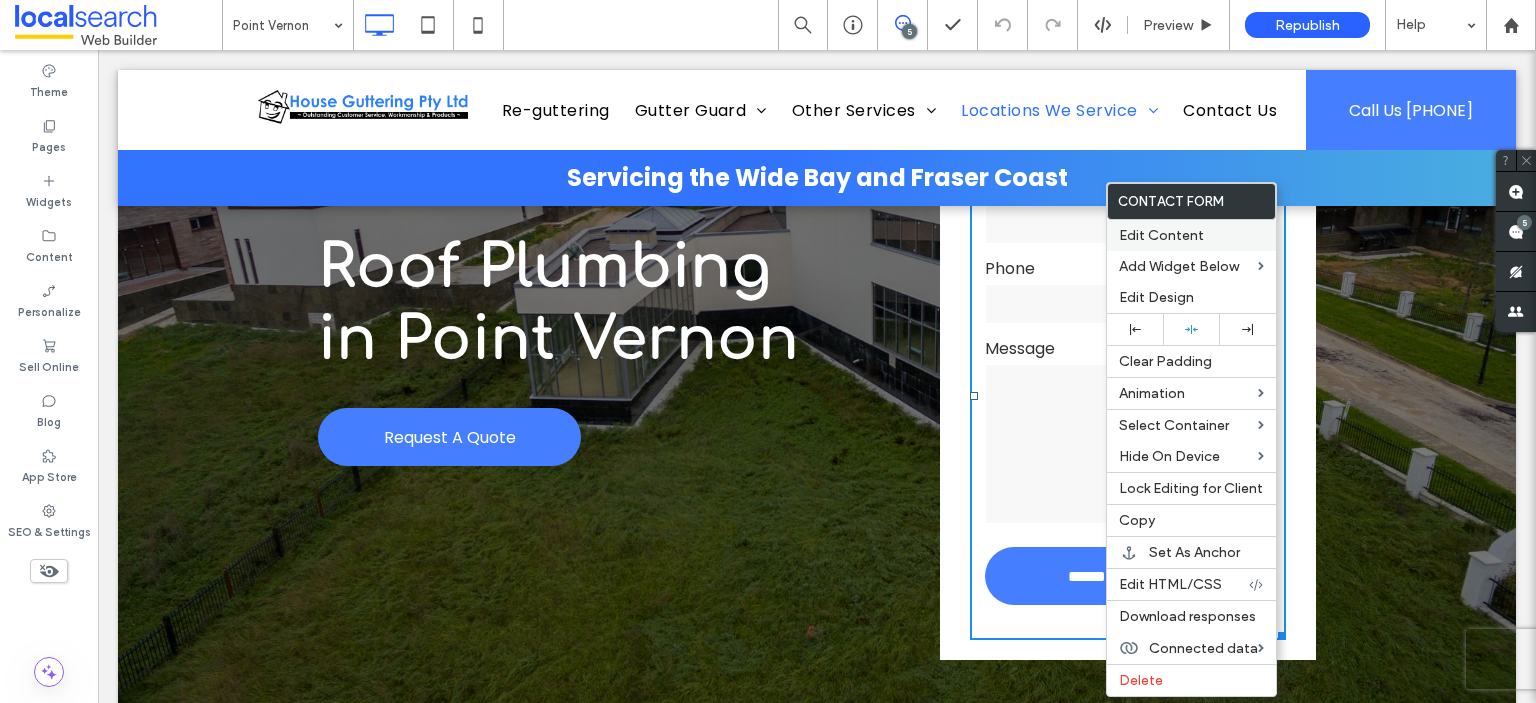 click on "Edit Content" at bounding box center (1161, 235) 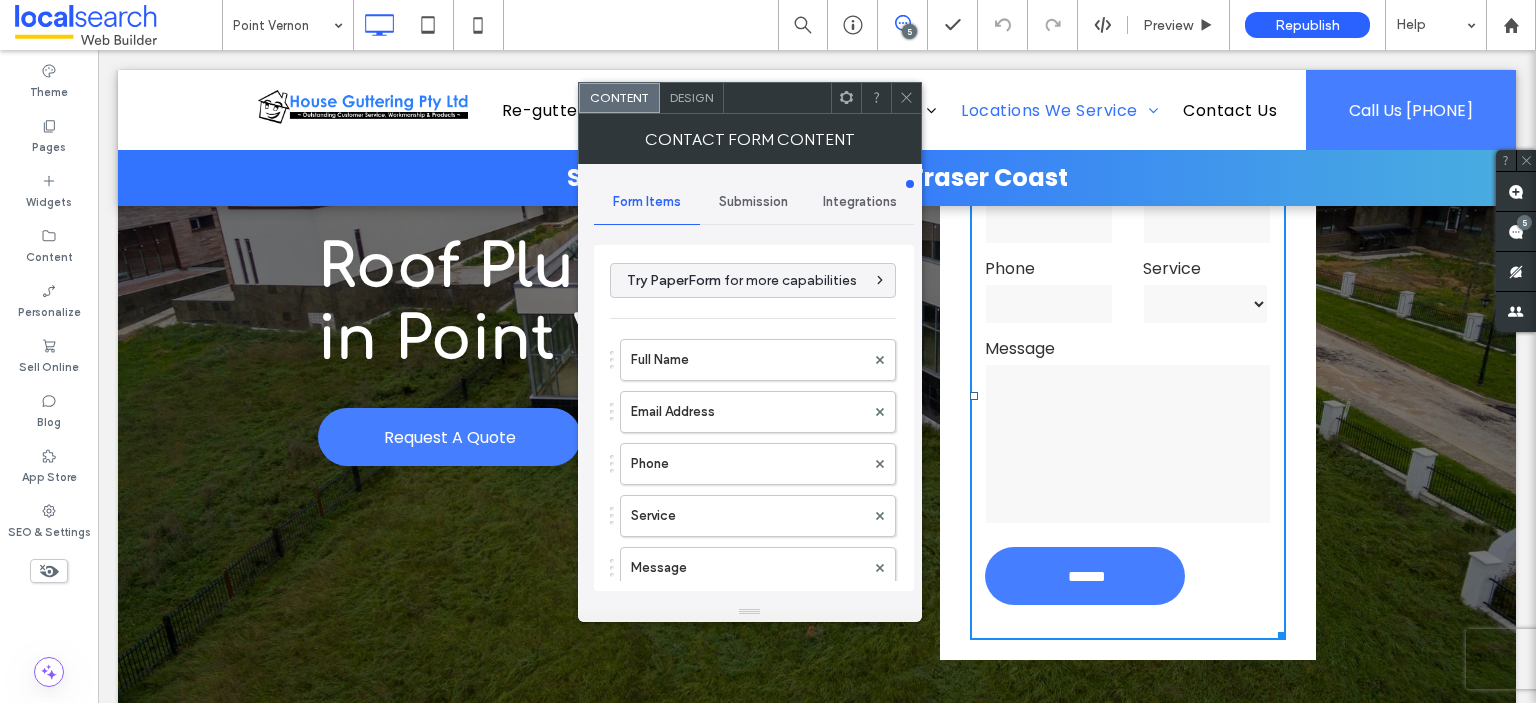 click on "Submission" at bounding box center (753, 202) 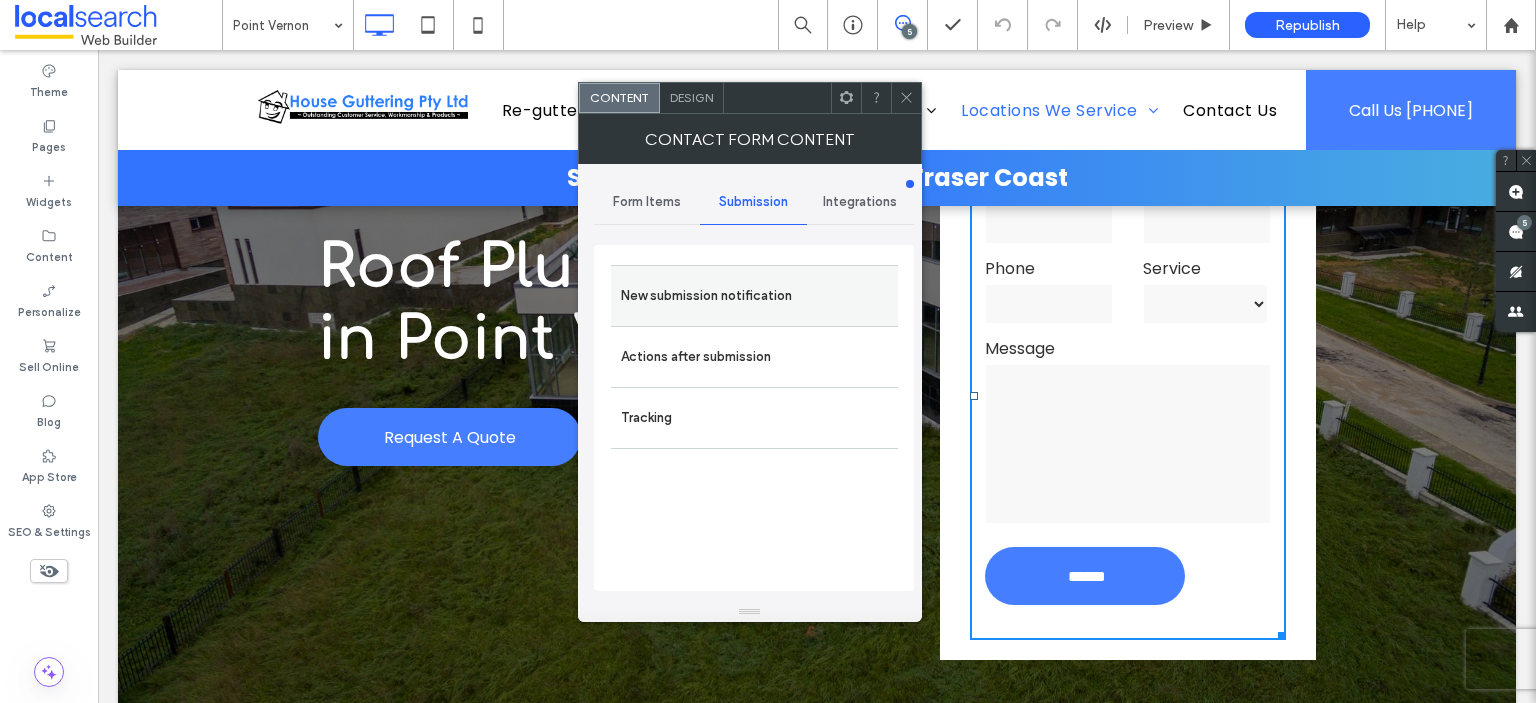 click on "New submission notification" at bounding box center [754, 296] 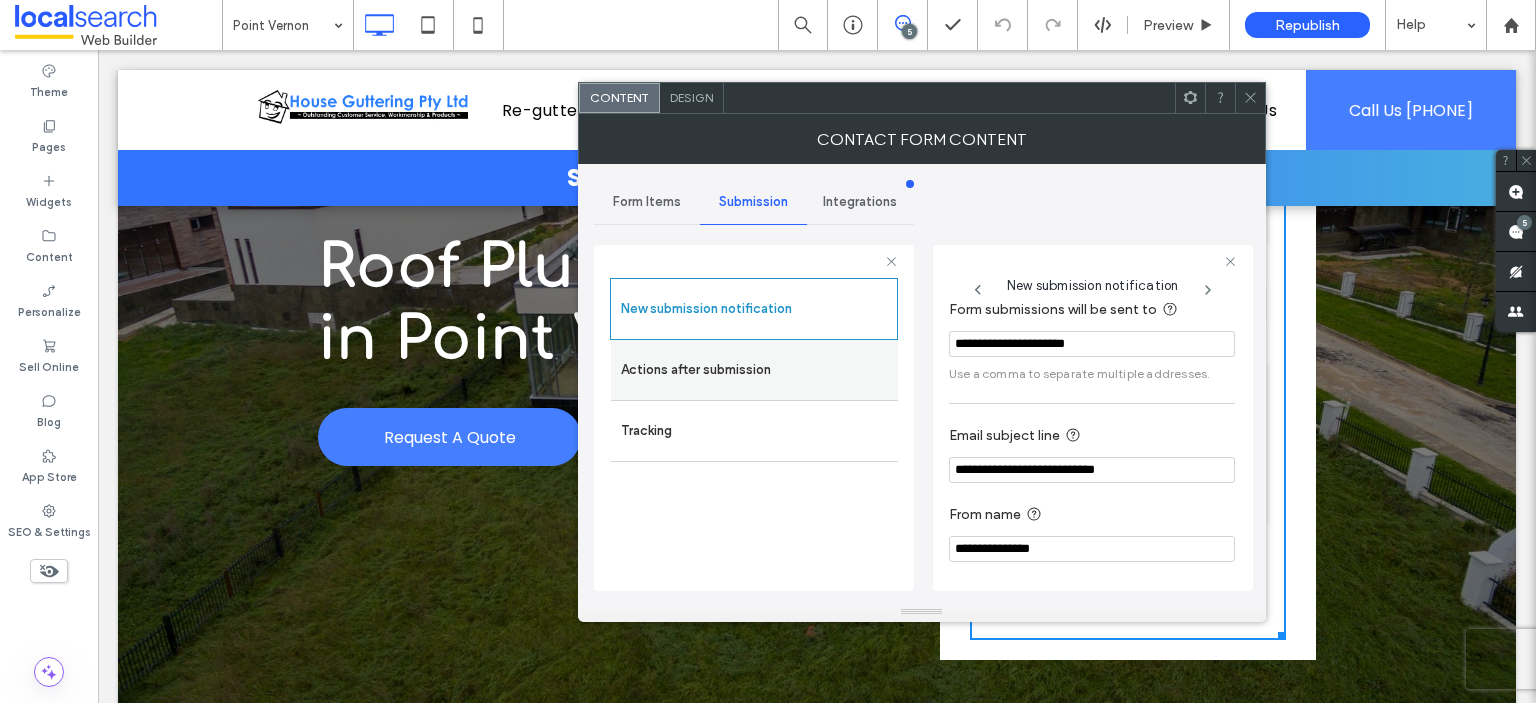 scroll, scrollTop: 102, scrollLeft: 0, axis: vertical 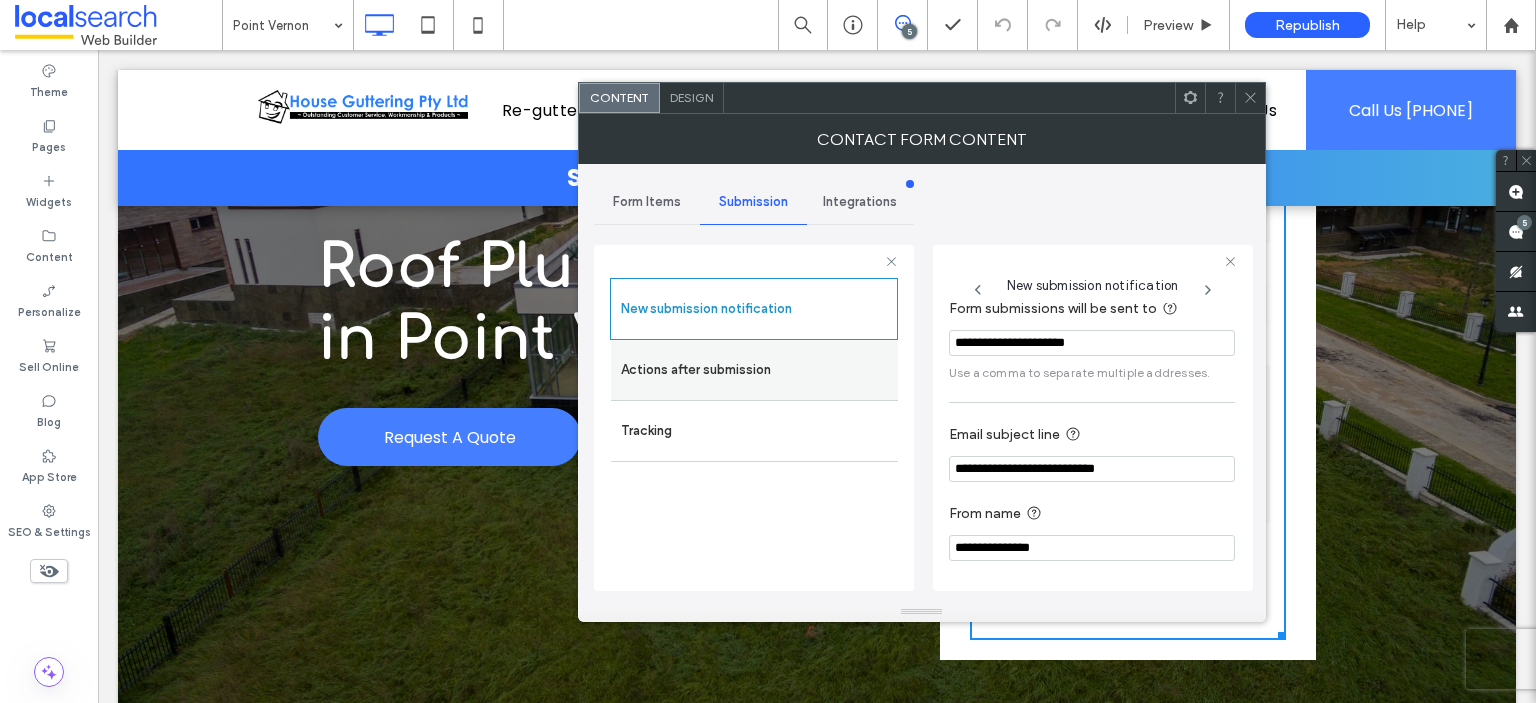 click on "Actions after submission" at bounding box center (754, 370) 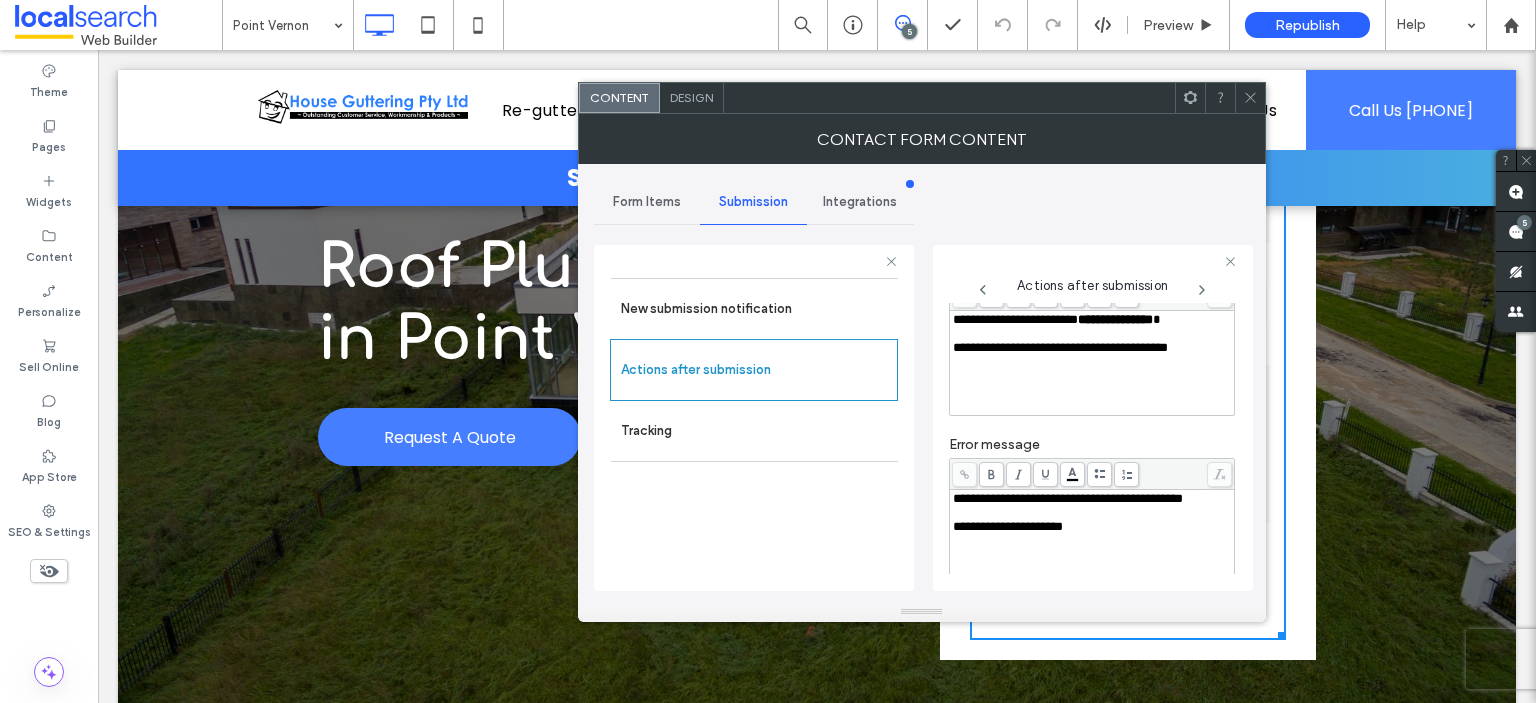 click on "Form Items" at bounding box center (647, 202) 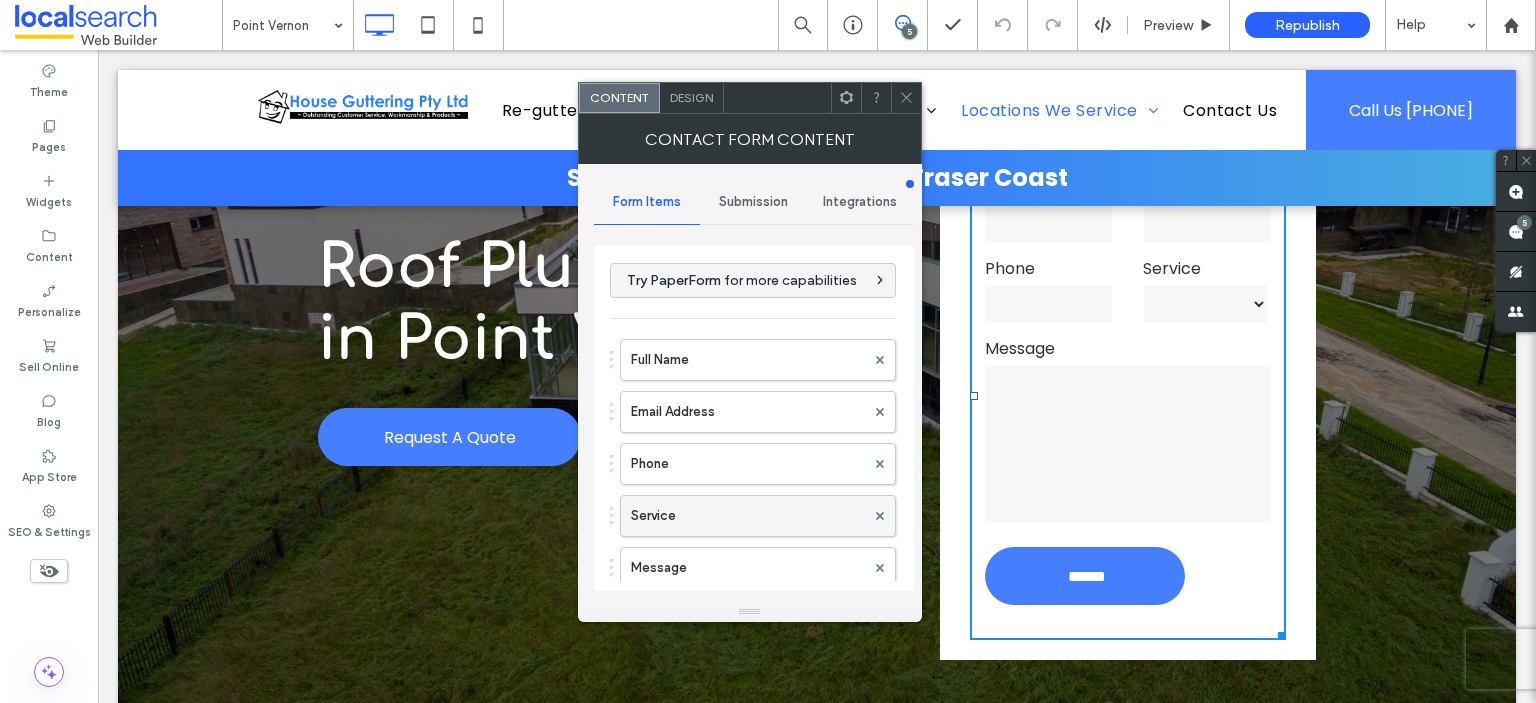 click on "Service" at bounding box center (748, 516) 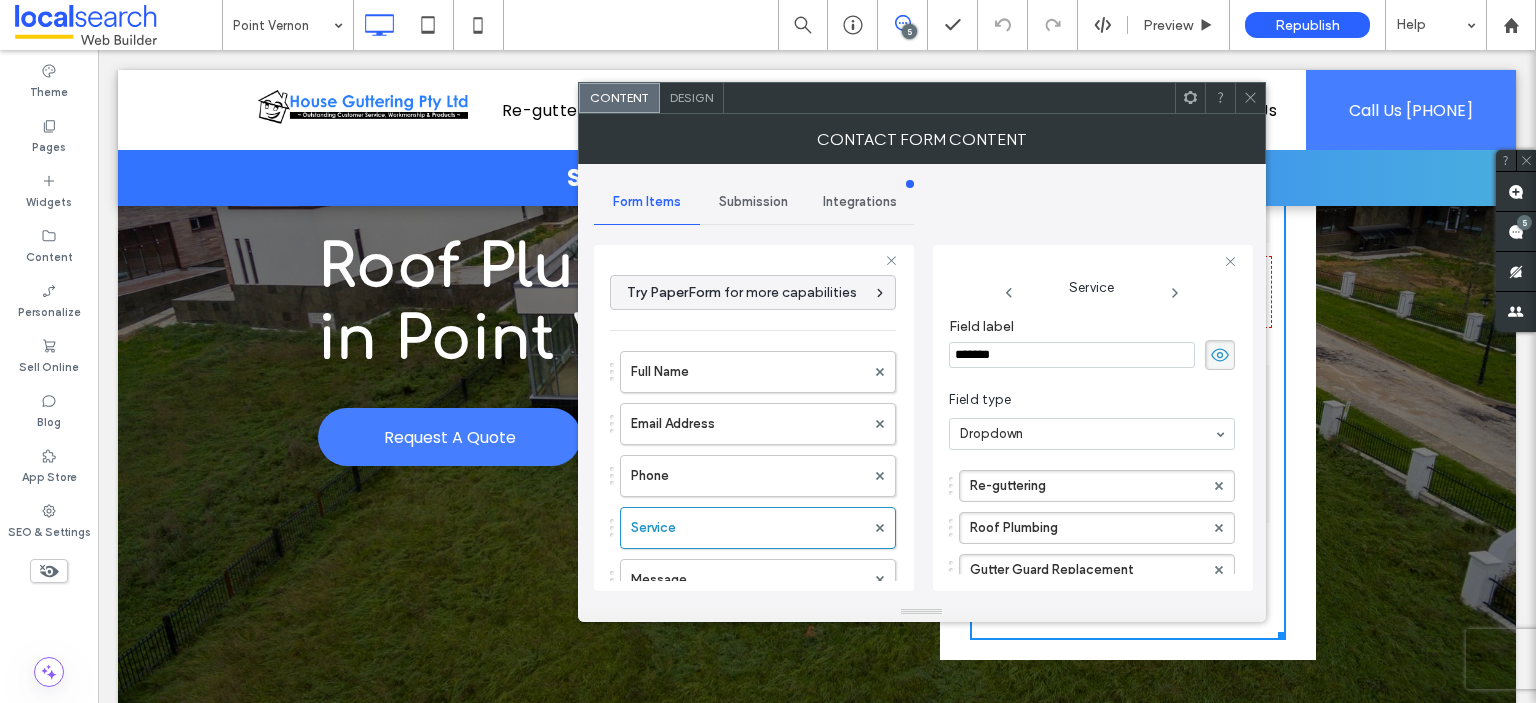 click 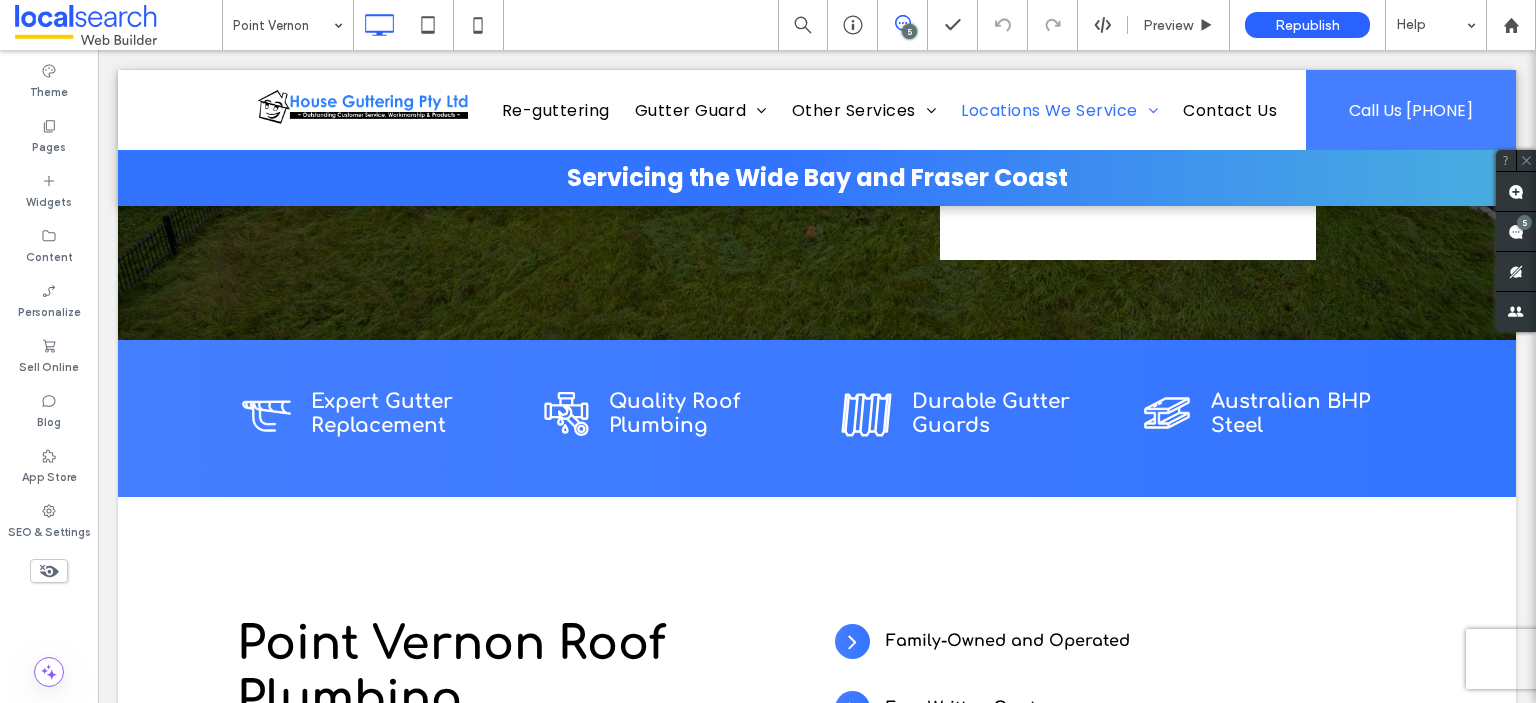 scroll, scrollTop: 800, scrollLeft: 0, axis: vertical 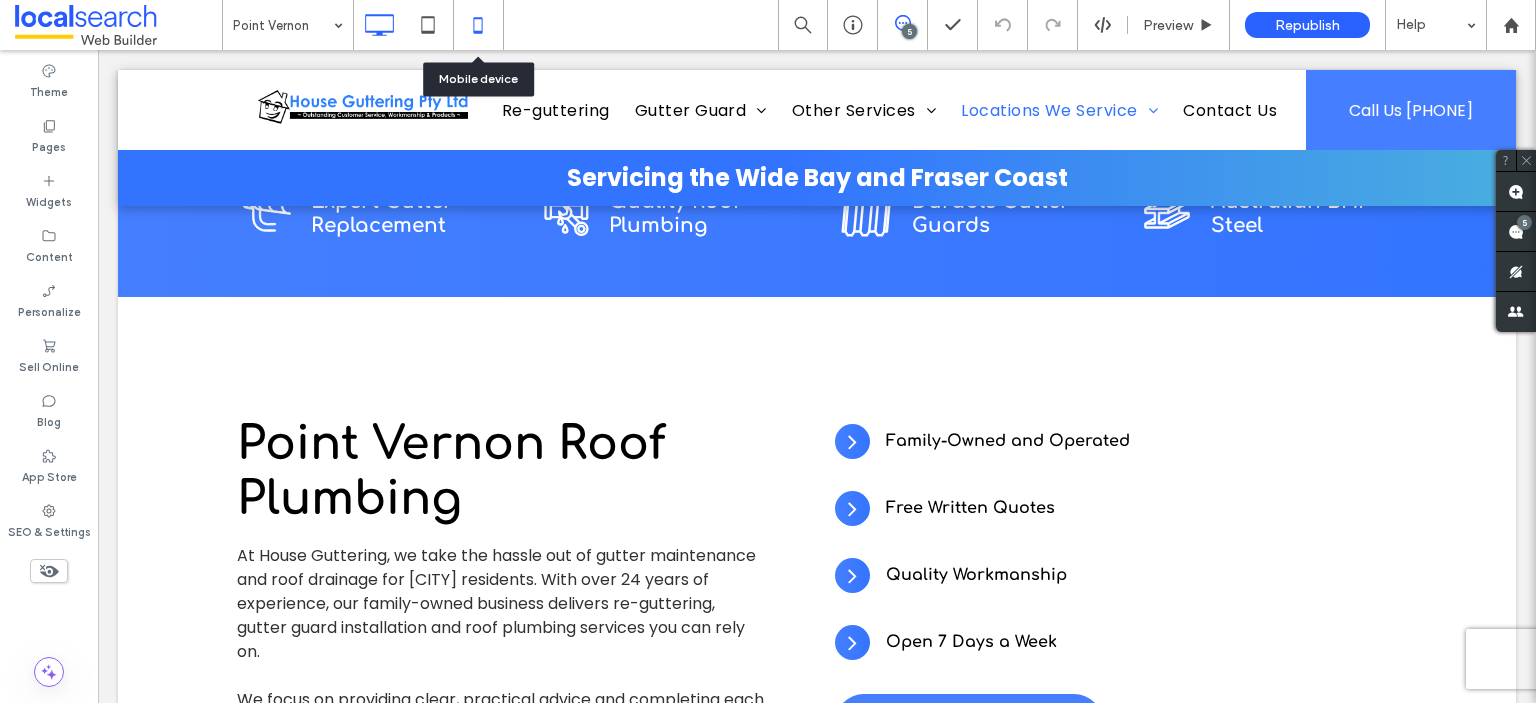 click 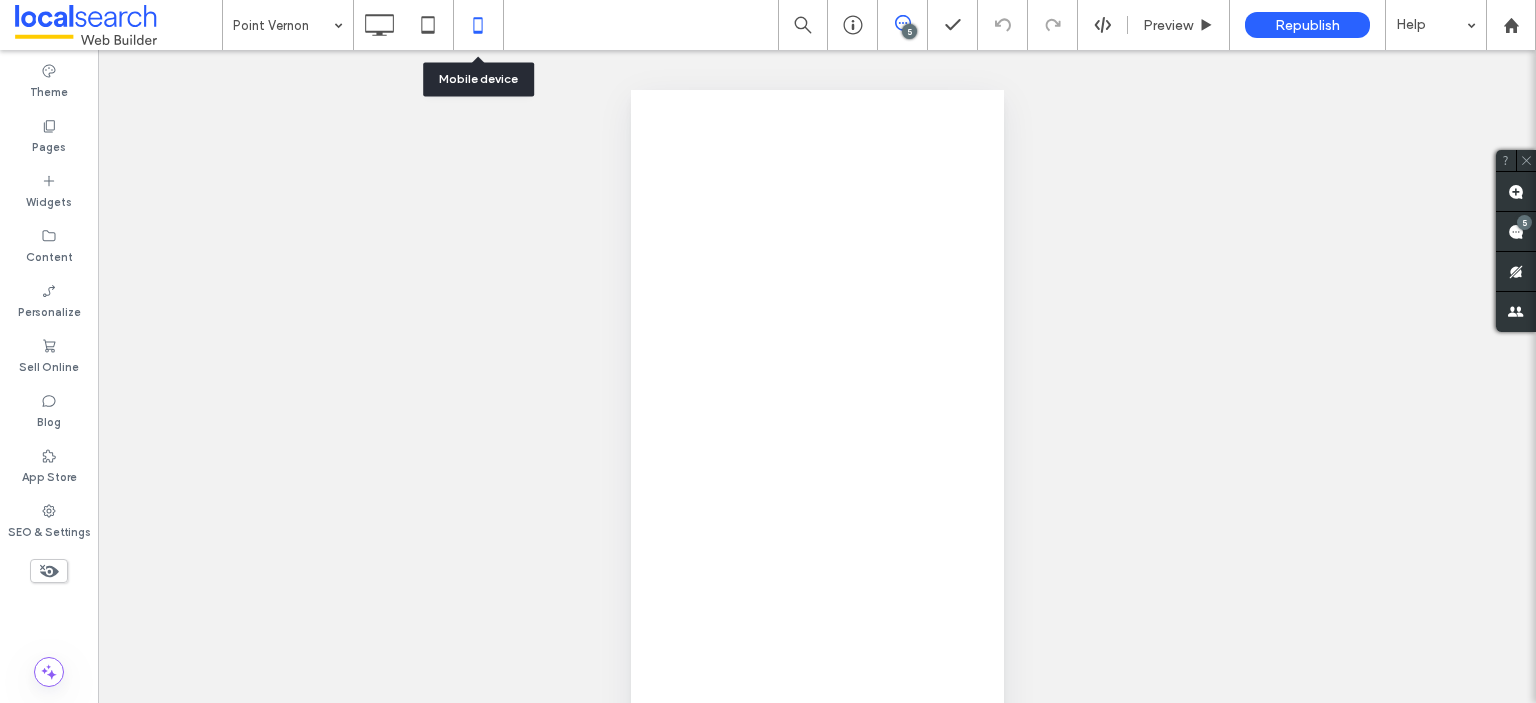 scroll, scrollTop: 0, scrollLeft: 0, axis: both 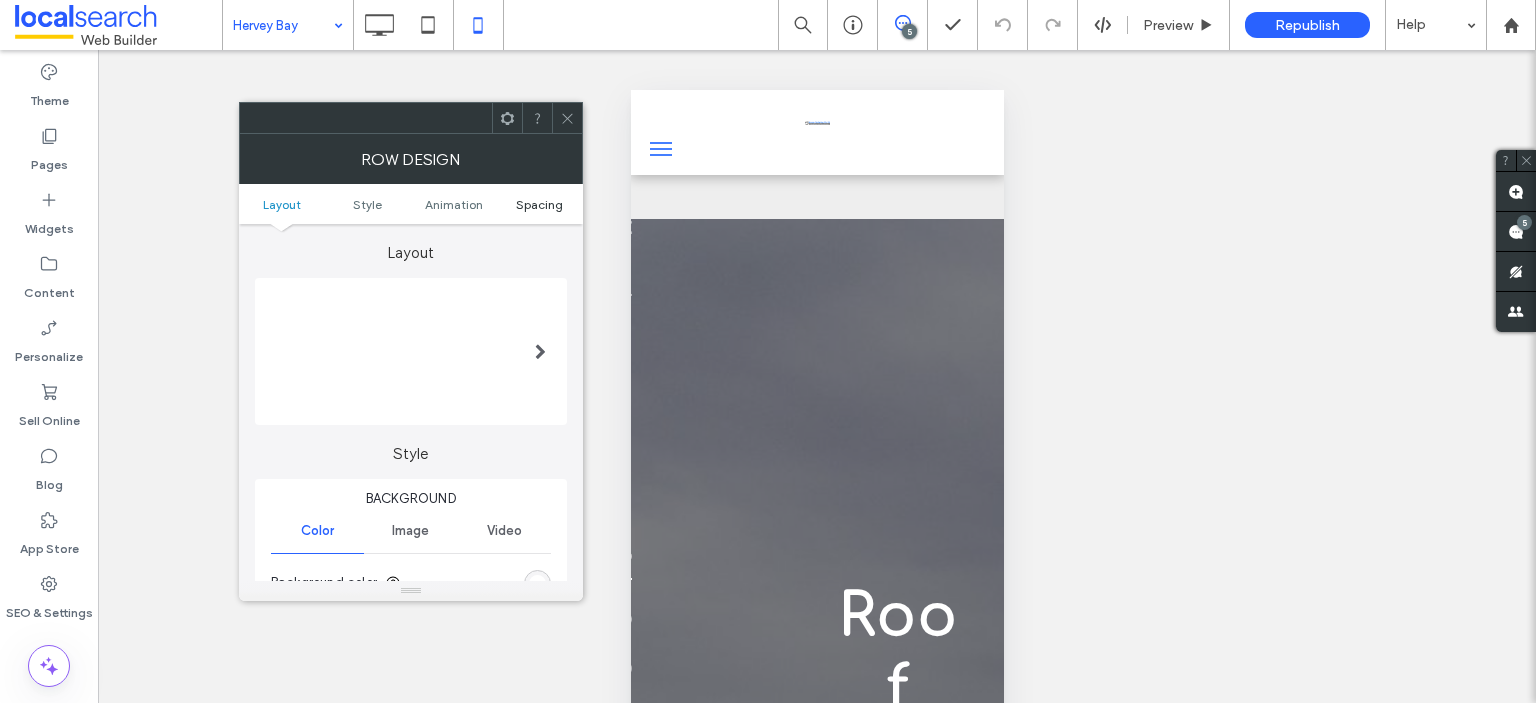 click on "Spacing" at bounding box center (539, 204) 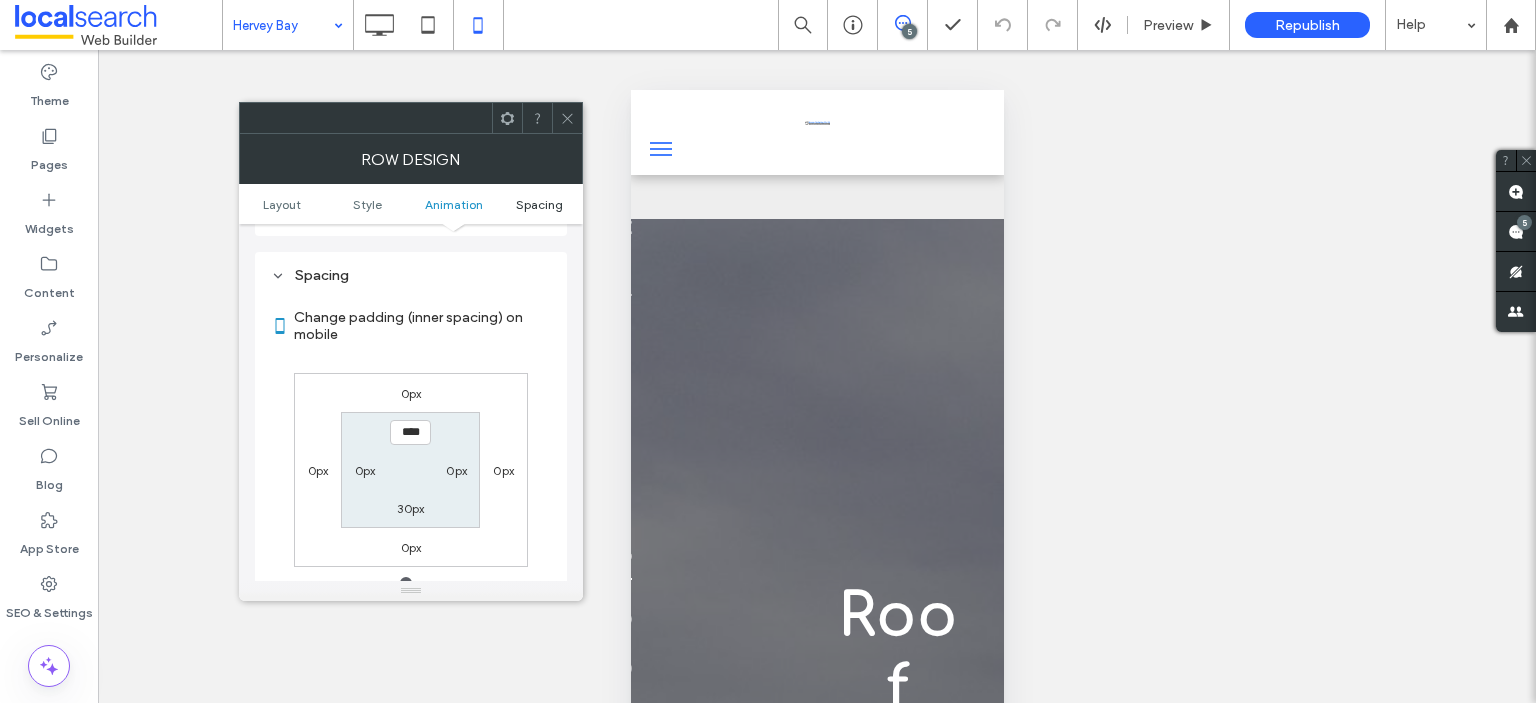 scroll, scrollTop: 595, scrollLeft: 0, axis: vertical 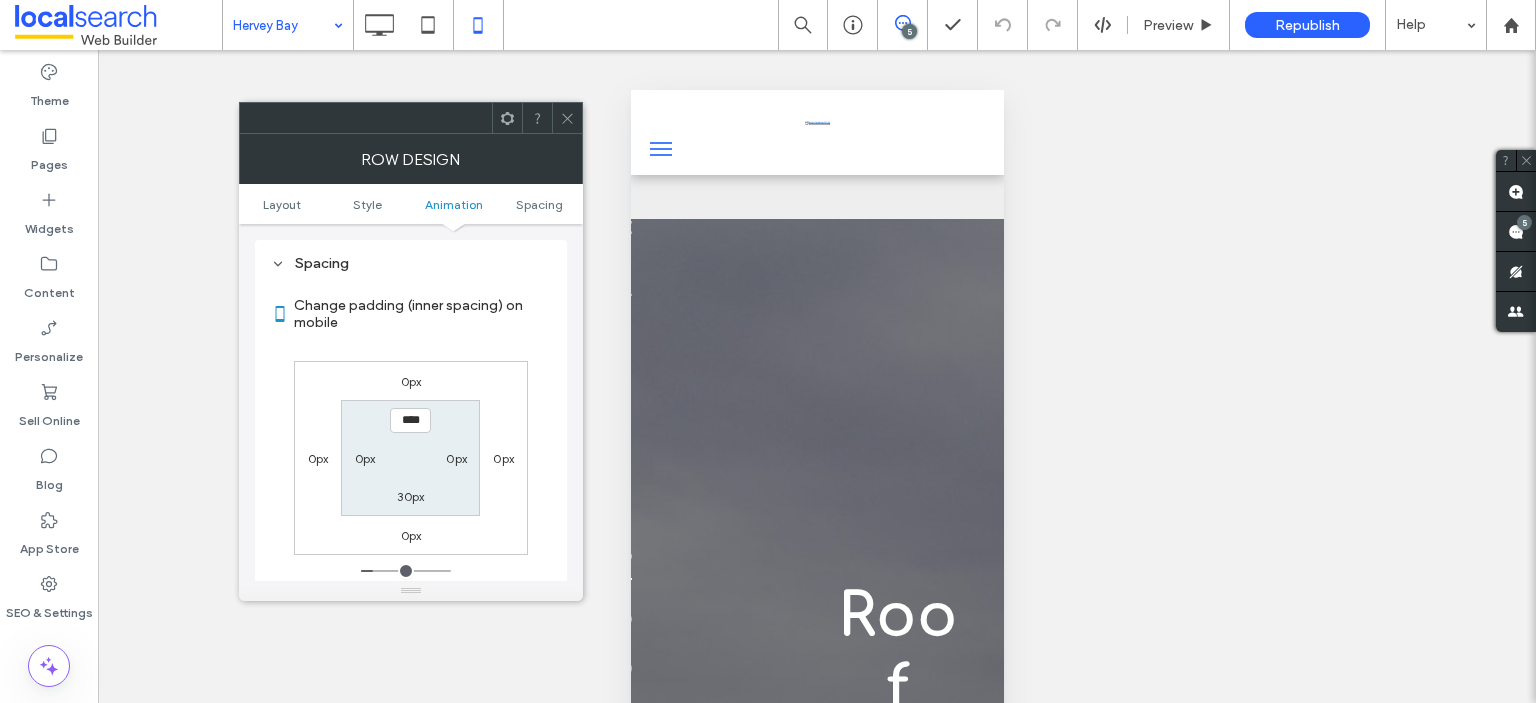 click at bounding box center (567, 118) 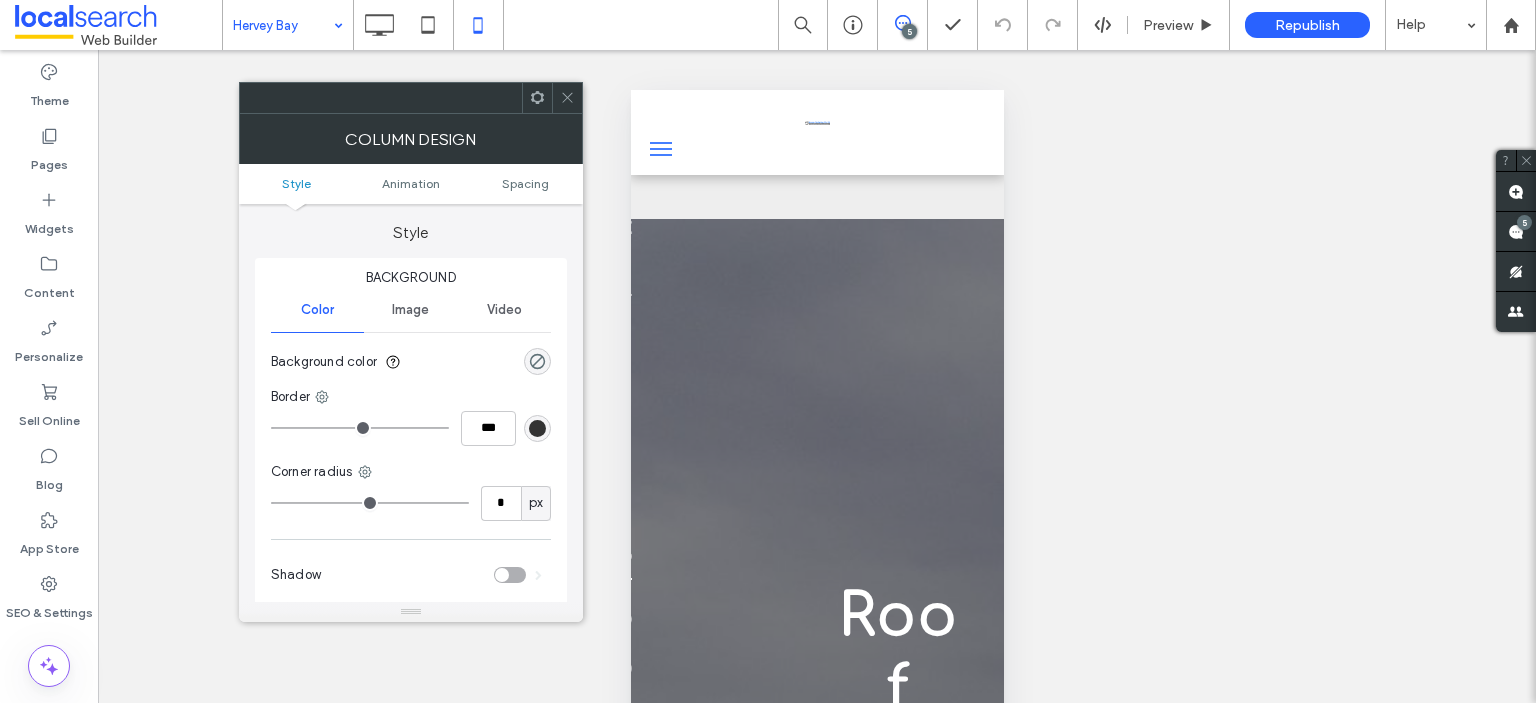 click on "Style Animation Spacing" at bounding box center (411, 184) 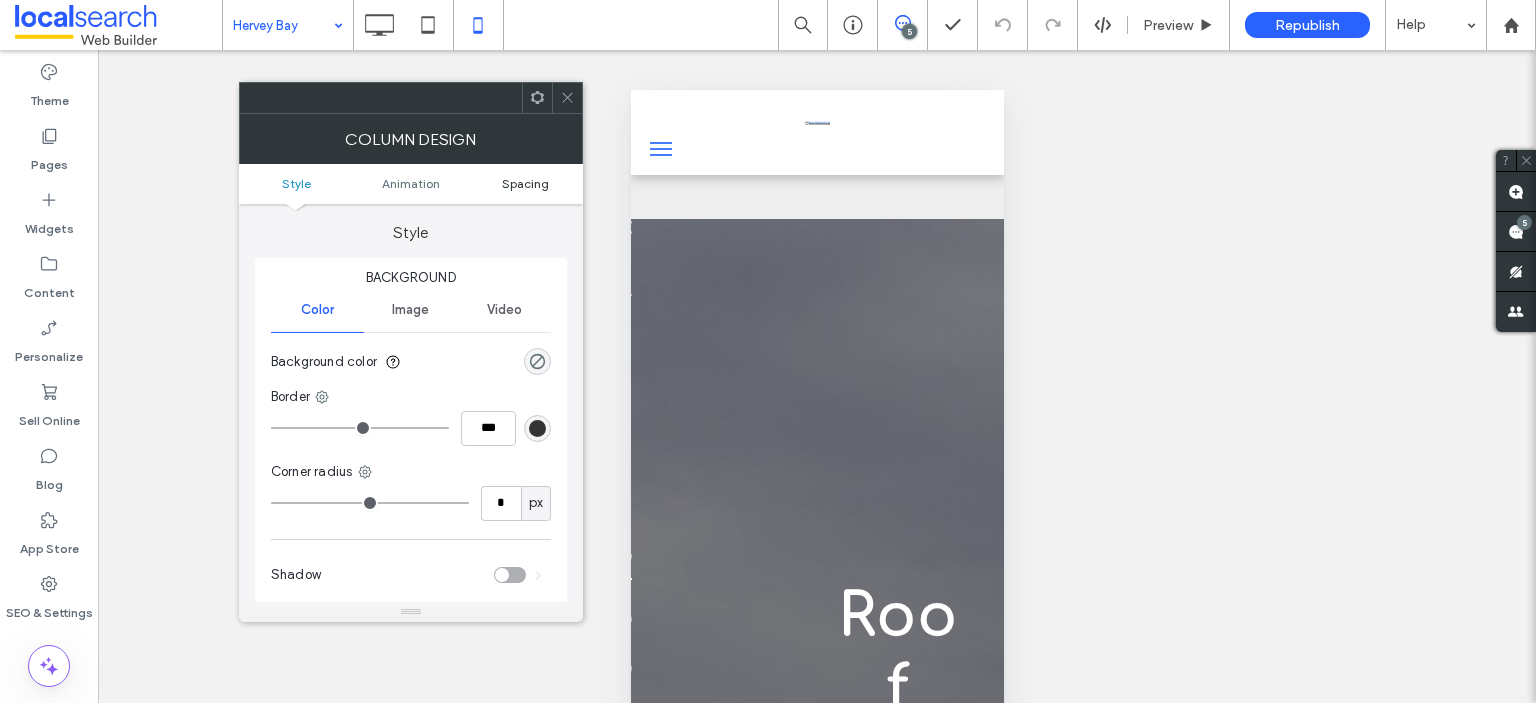click on "Spacing" at bounding box center [525, 183] 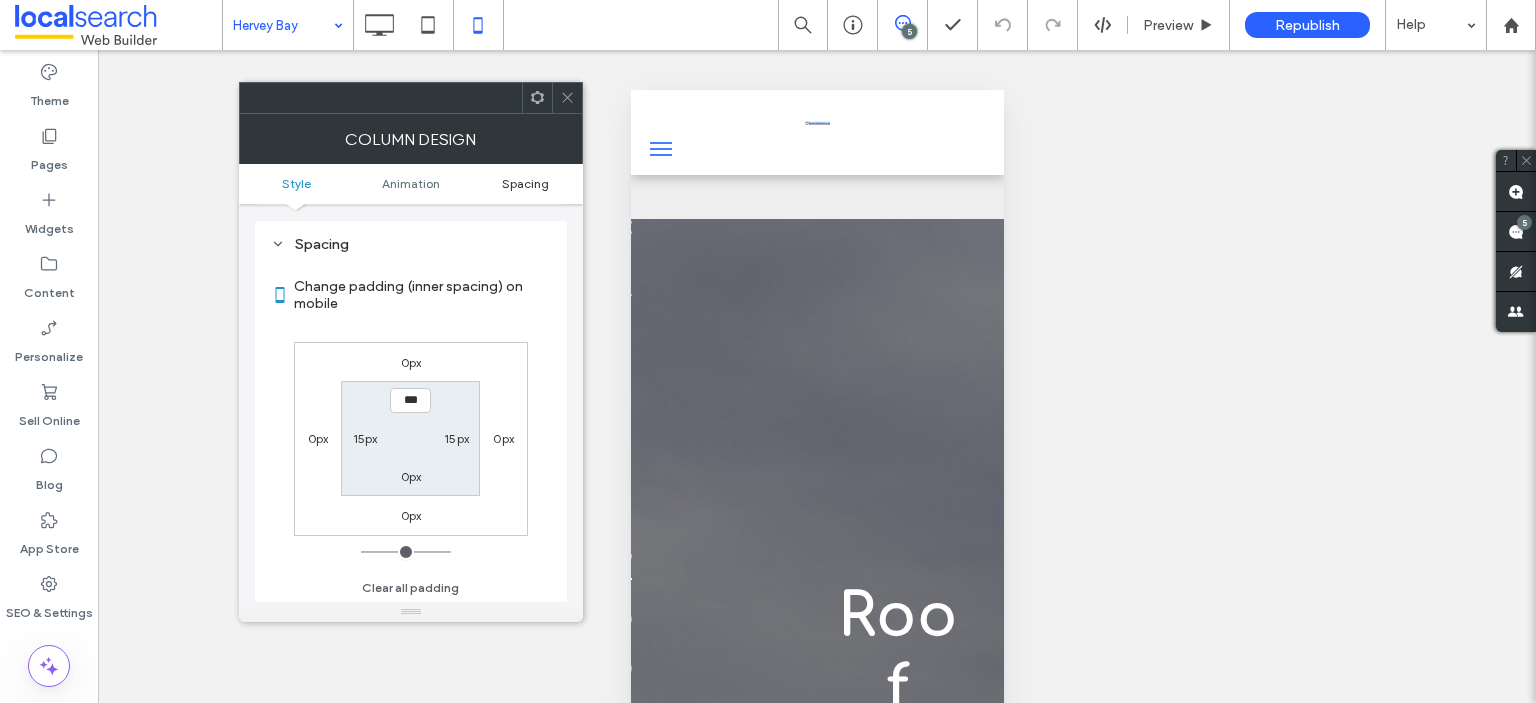 scroll, scrollTop: 468, scrollLeft: 0, axis: vertical 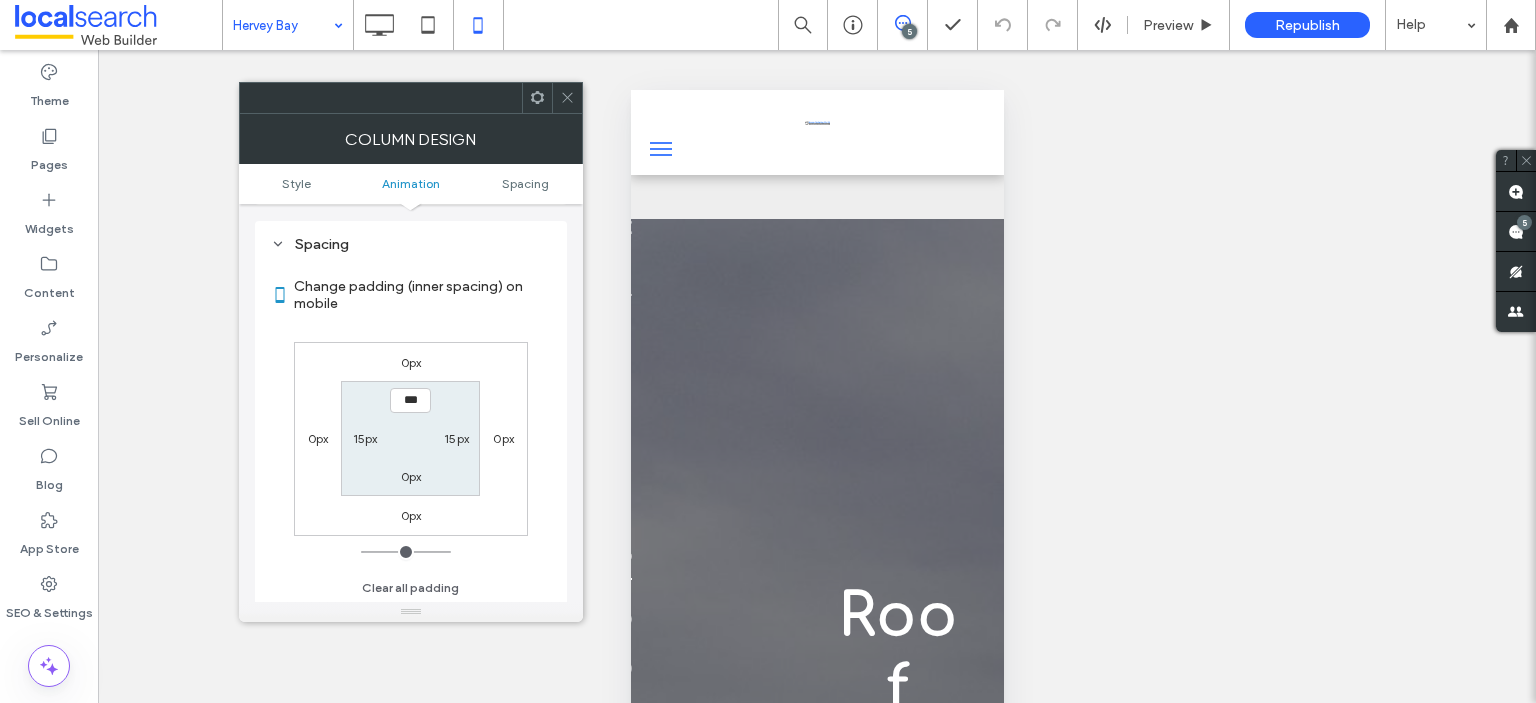 click at bounding box center [567, 98] 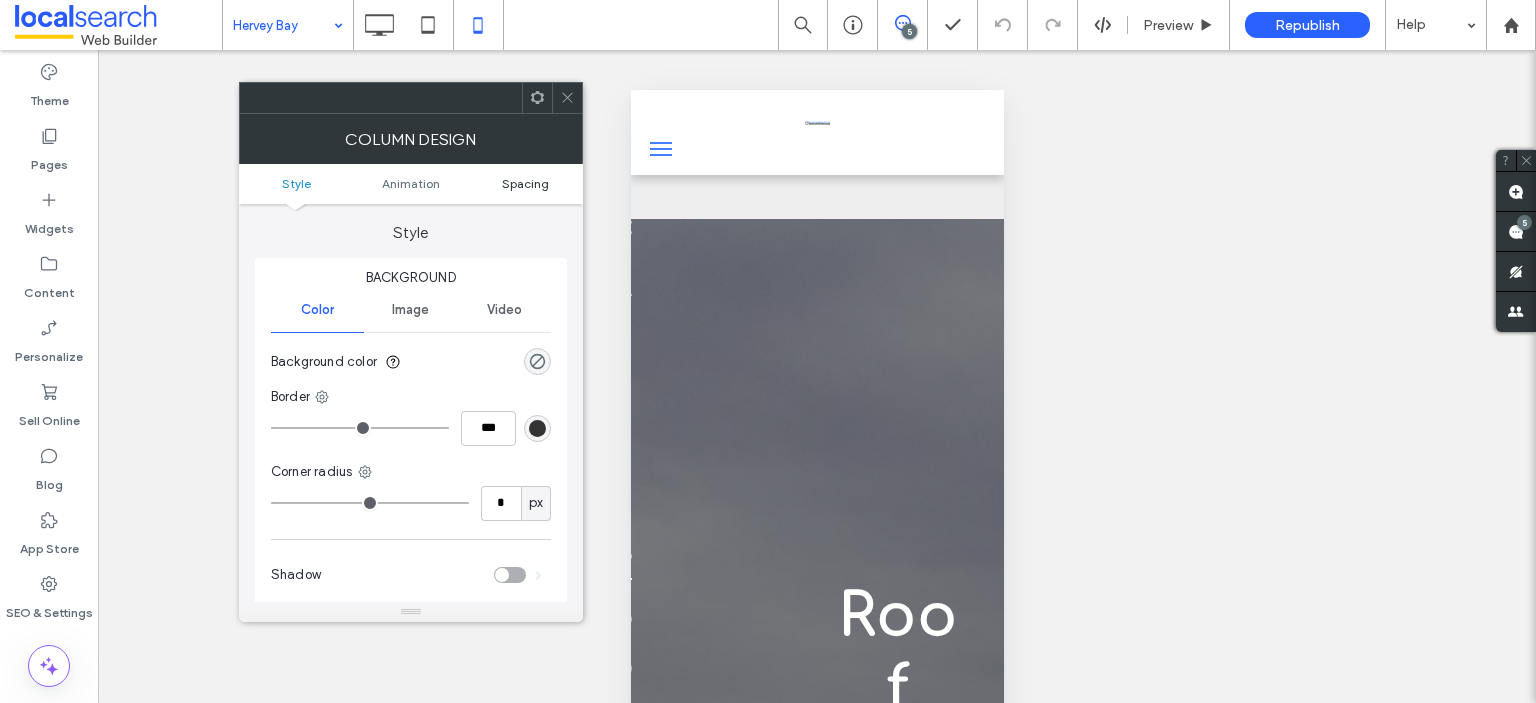 click on "Spacing" at bounding box center [525, 183] 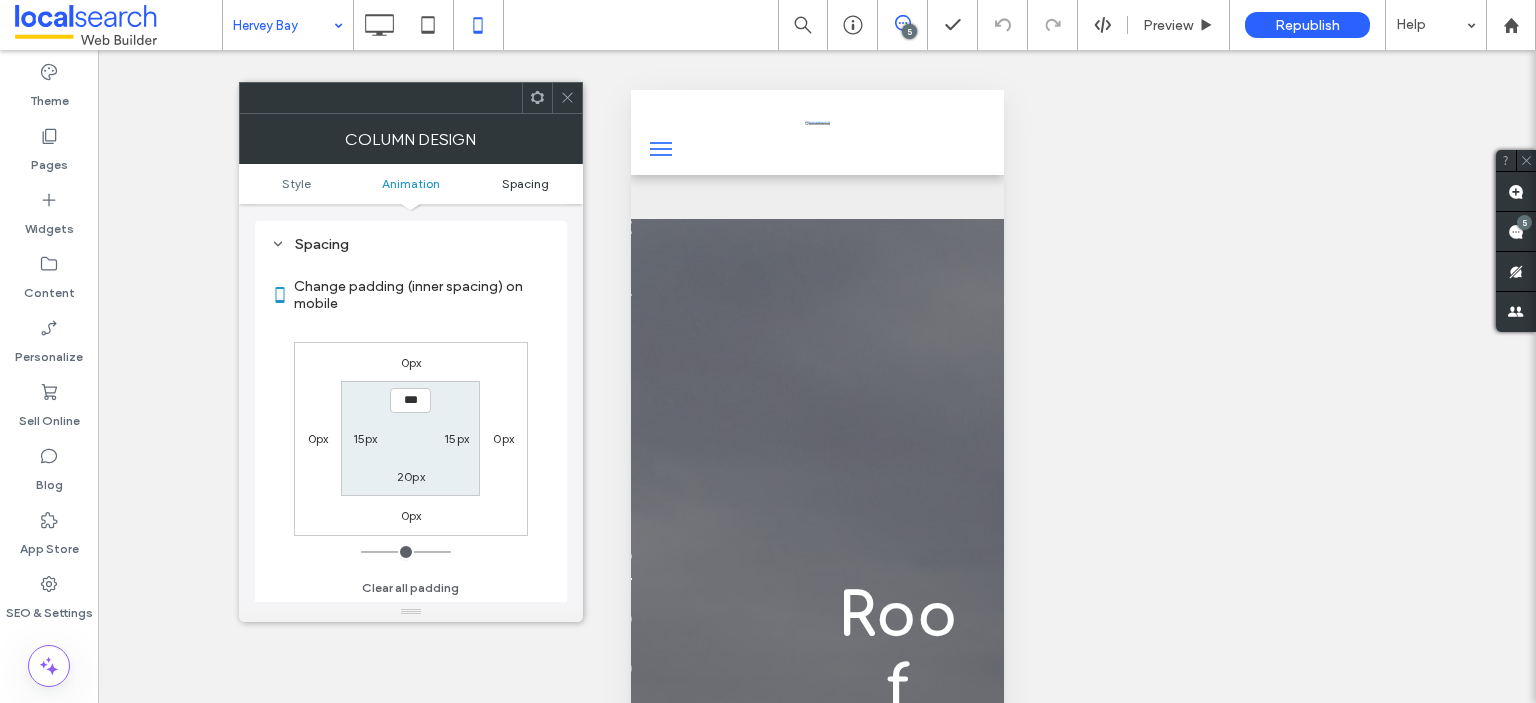 scroll, scrollTop: 468, scrollLeft: 0, axis: vertical 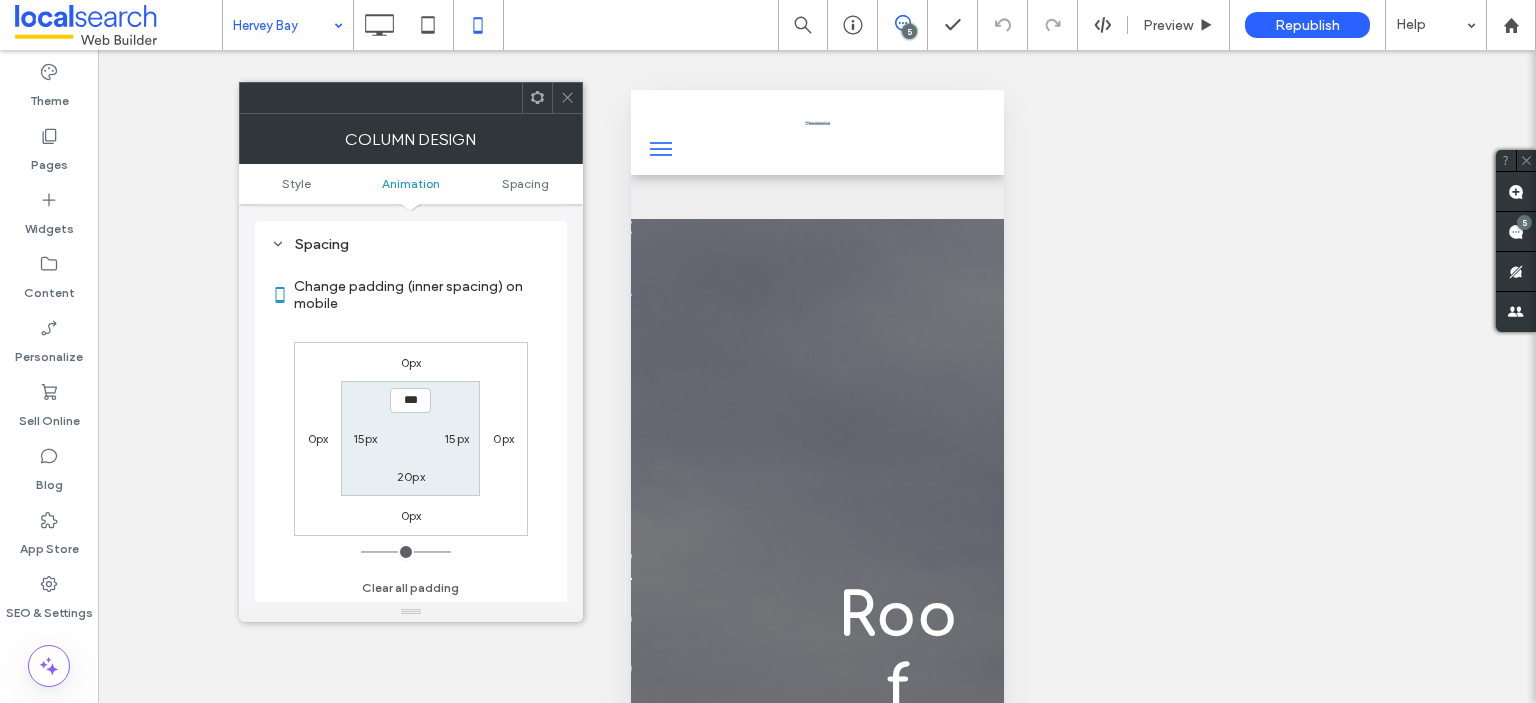 click 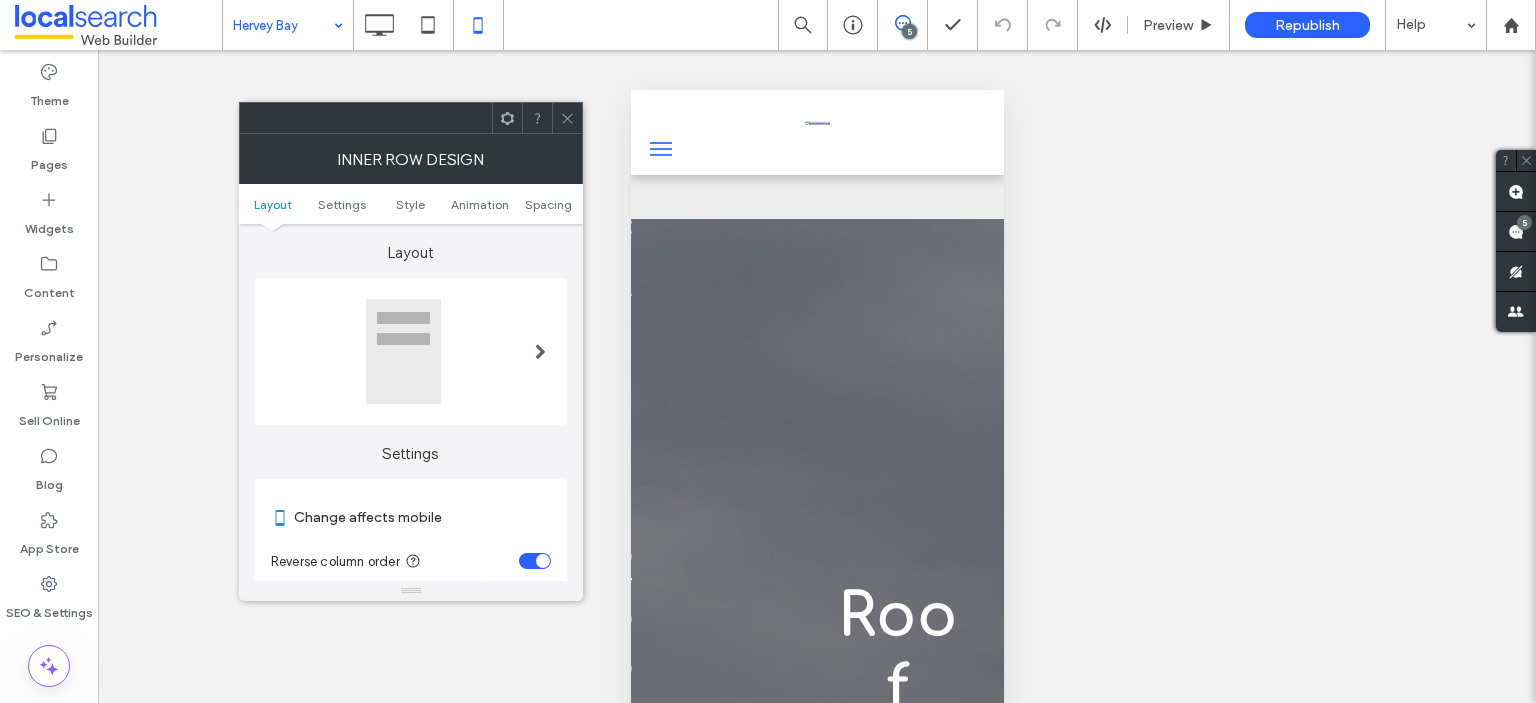 click at bounding box center (567, 118) 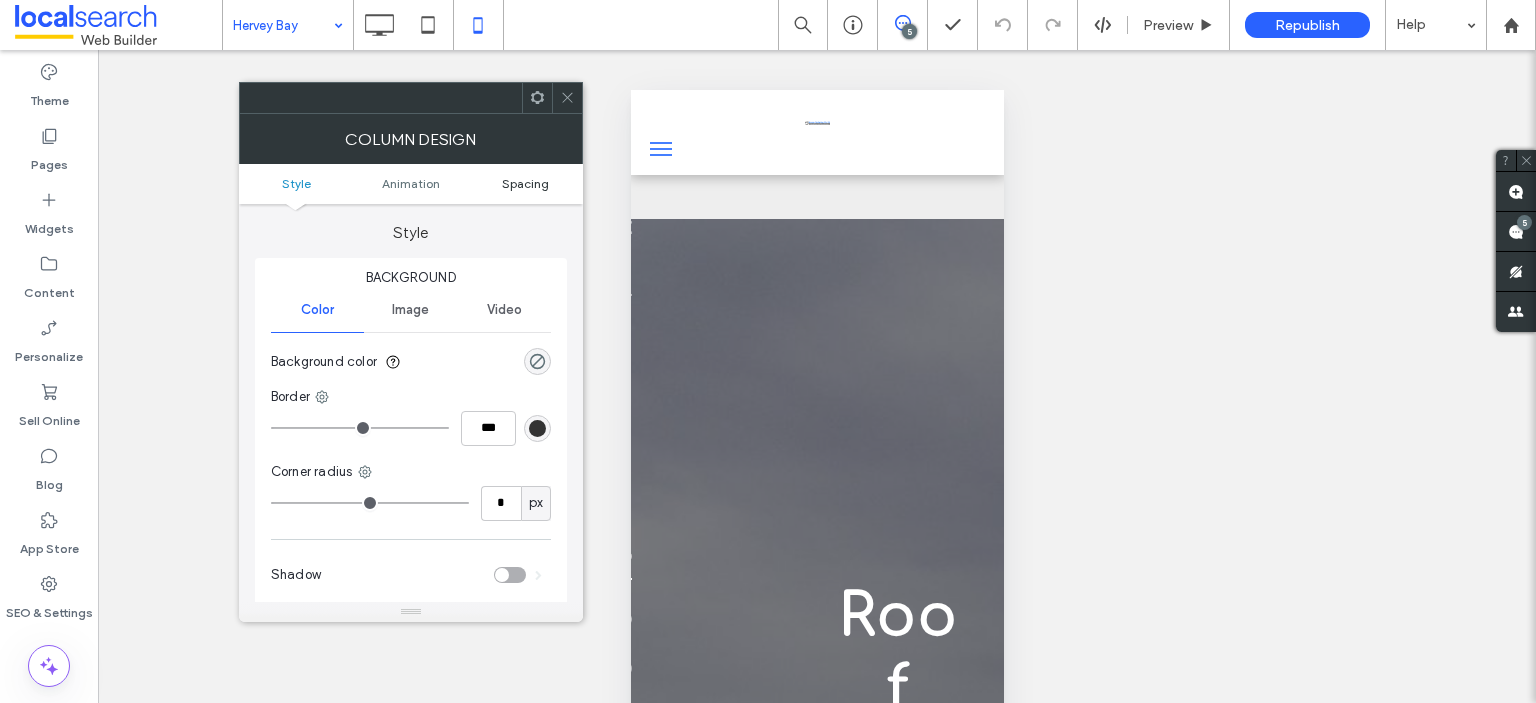 click on "Spacing" at bounding box center [525, 183] 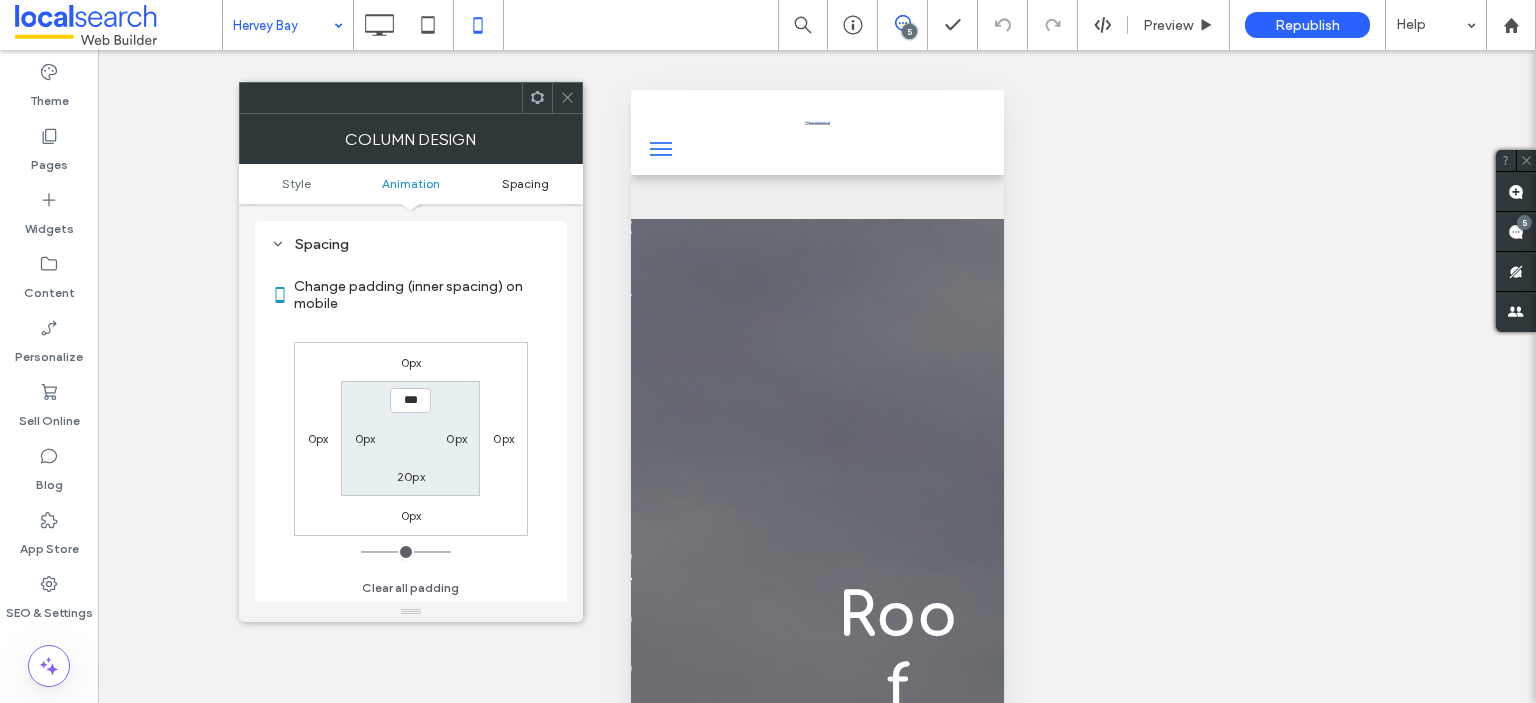 scroll, scrollTop: 468, scrollLeft: 0, axis: vertical 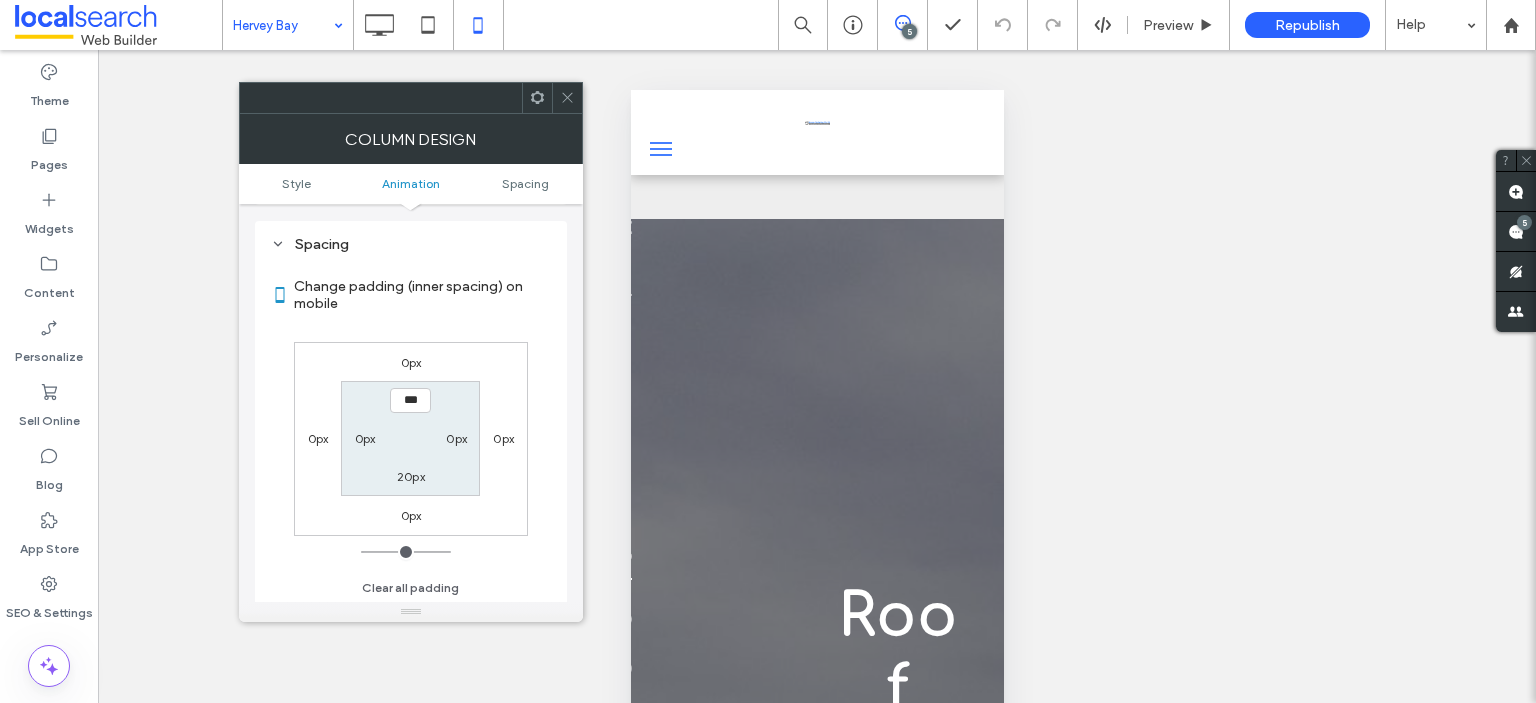 click on "0px" at bounding box center (365, 438) 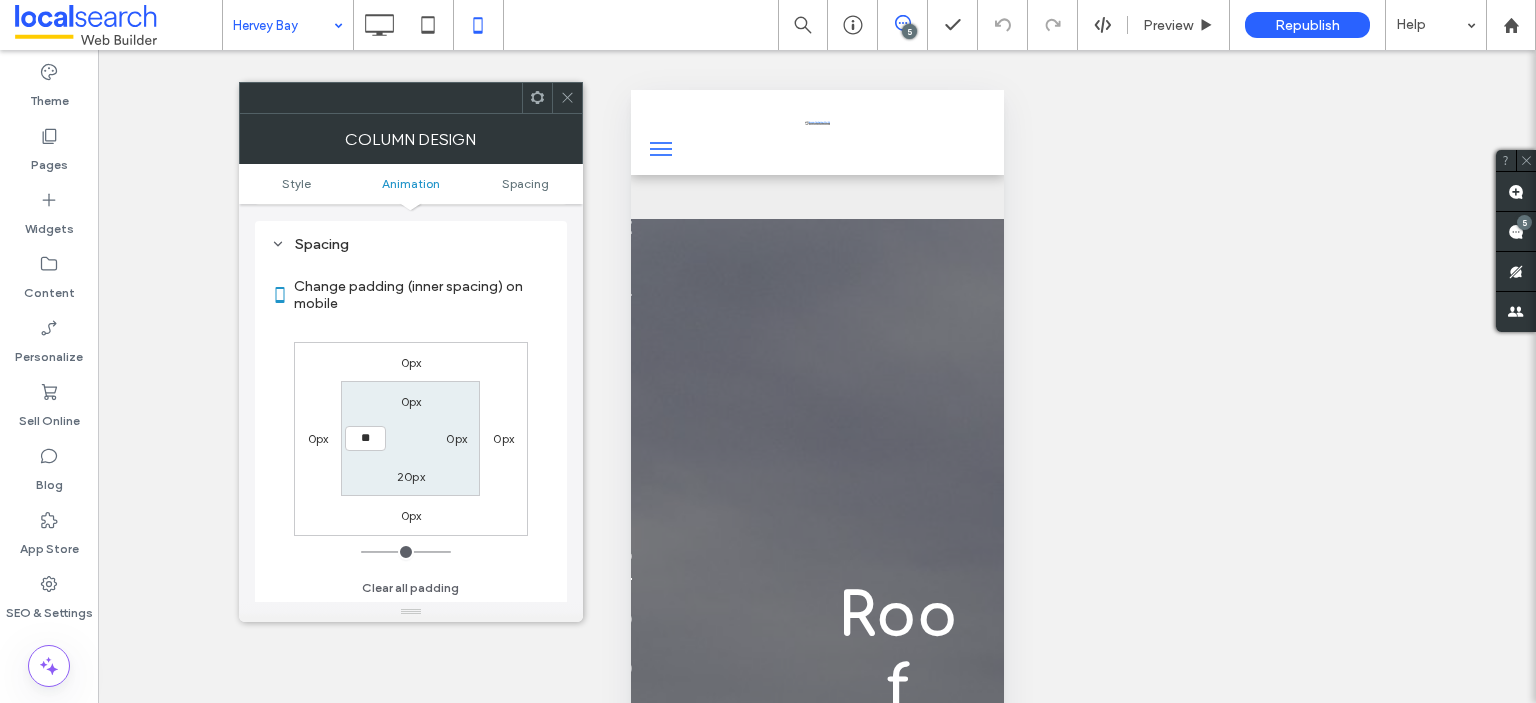 type on "**" 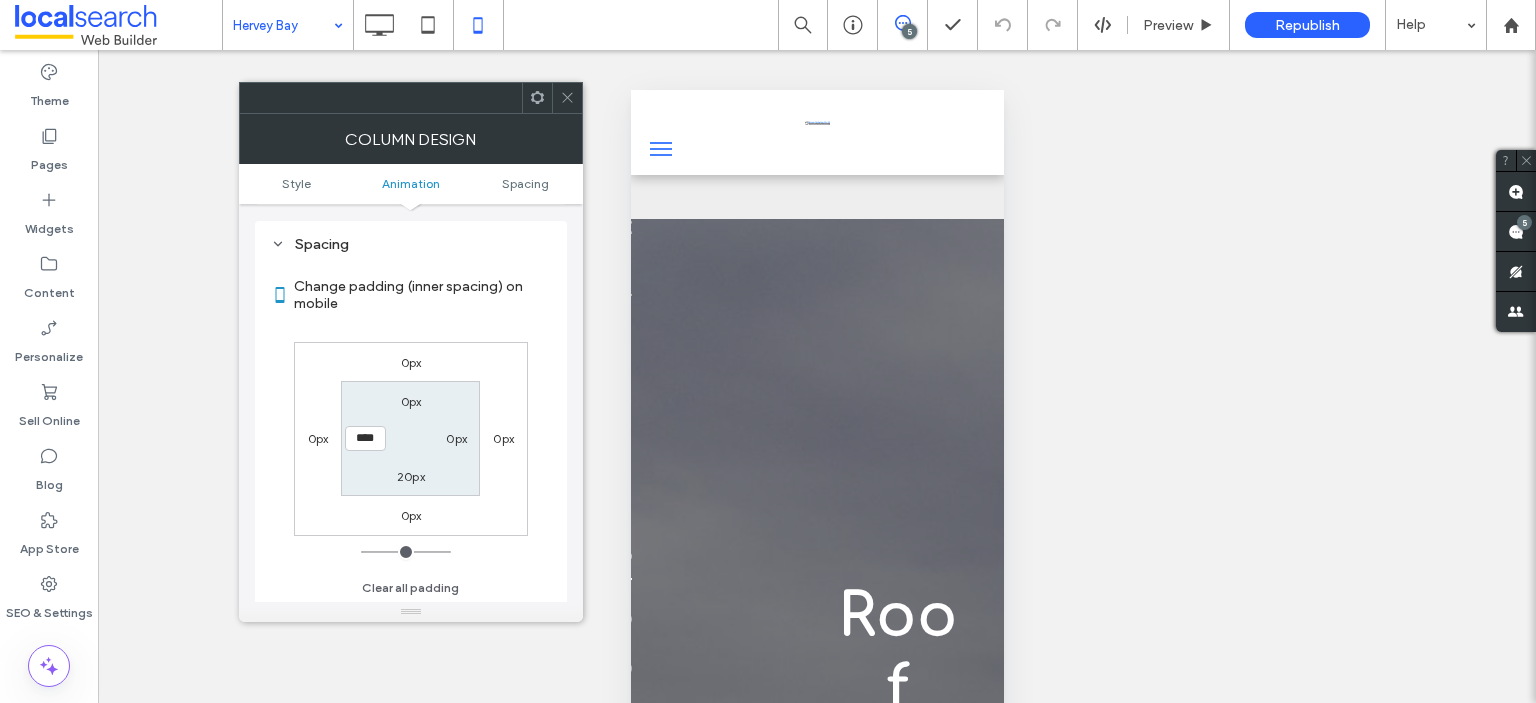 click on "0px" at bounding box center (456, 438) 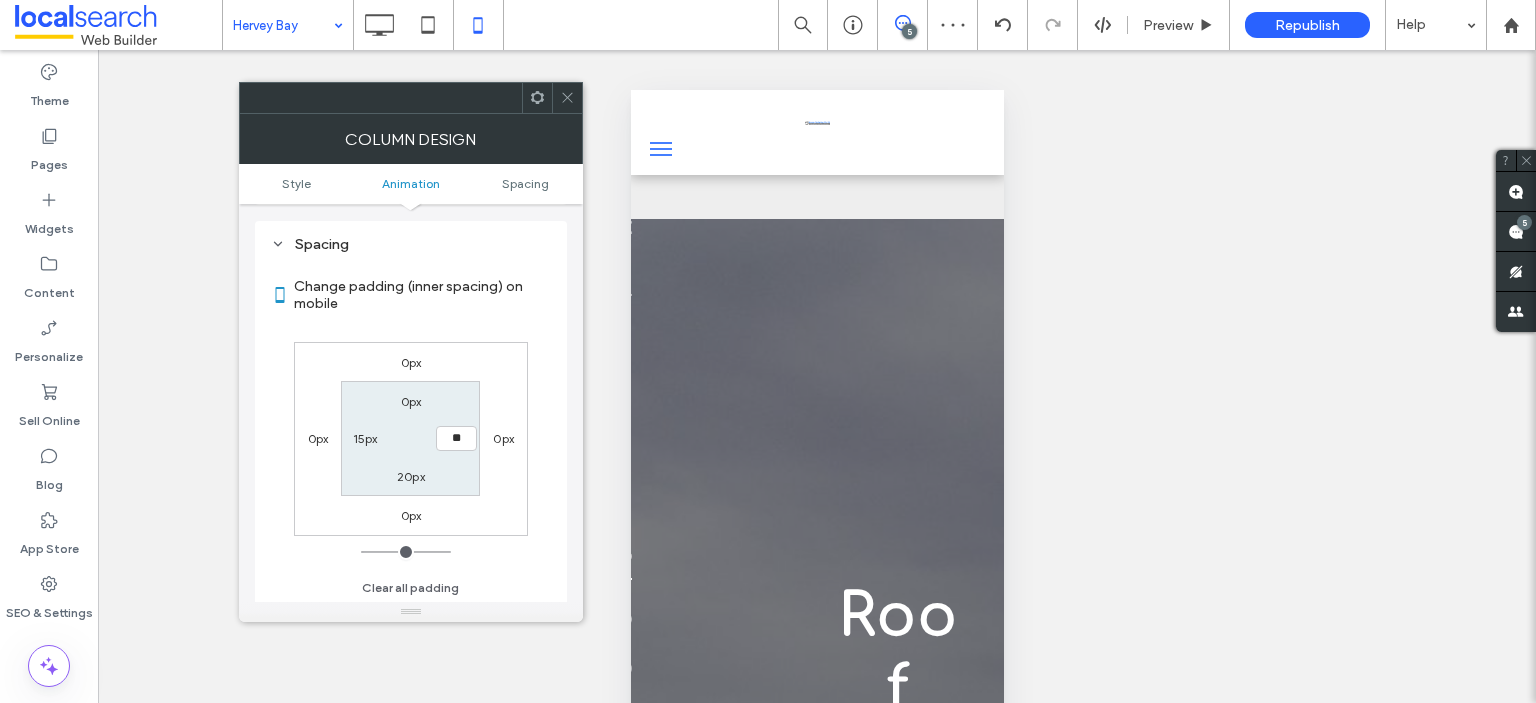 type on "**" 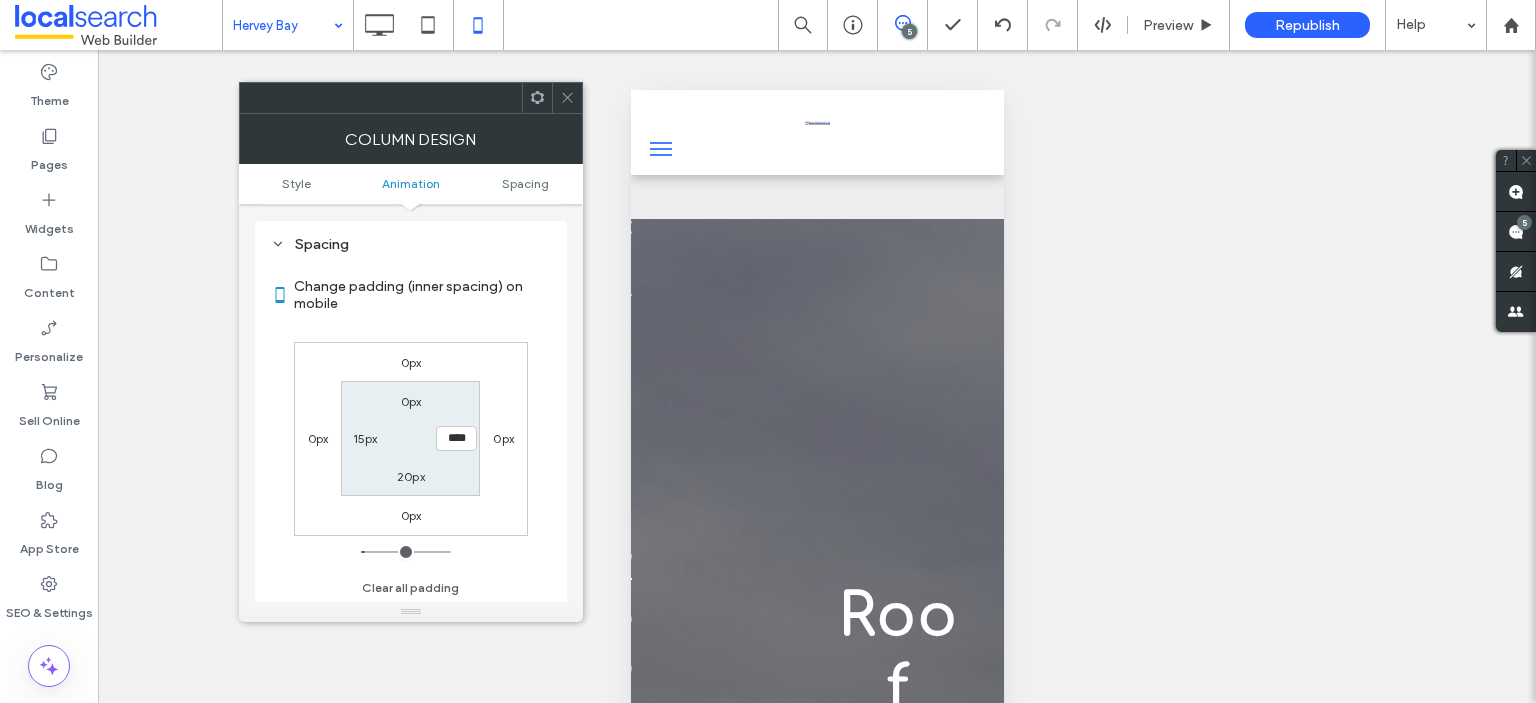 click 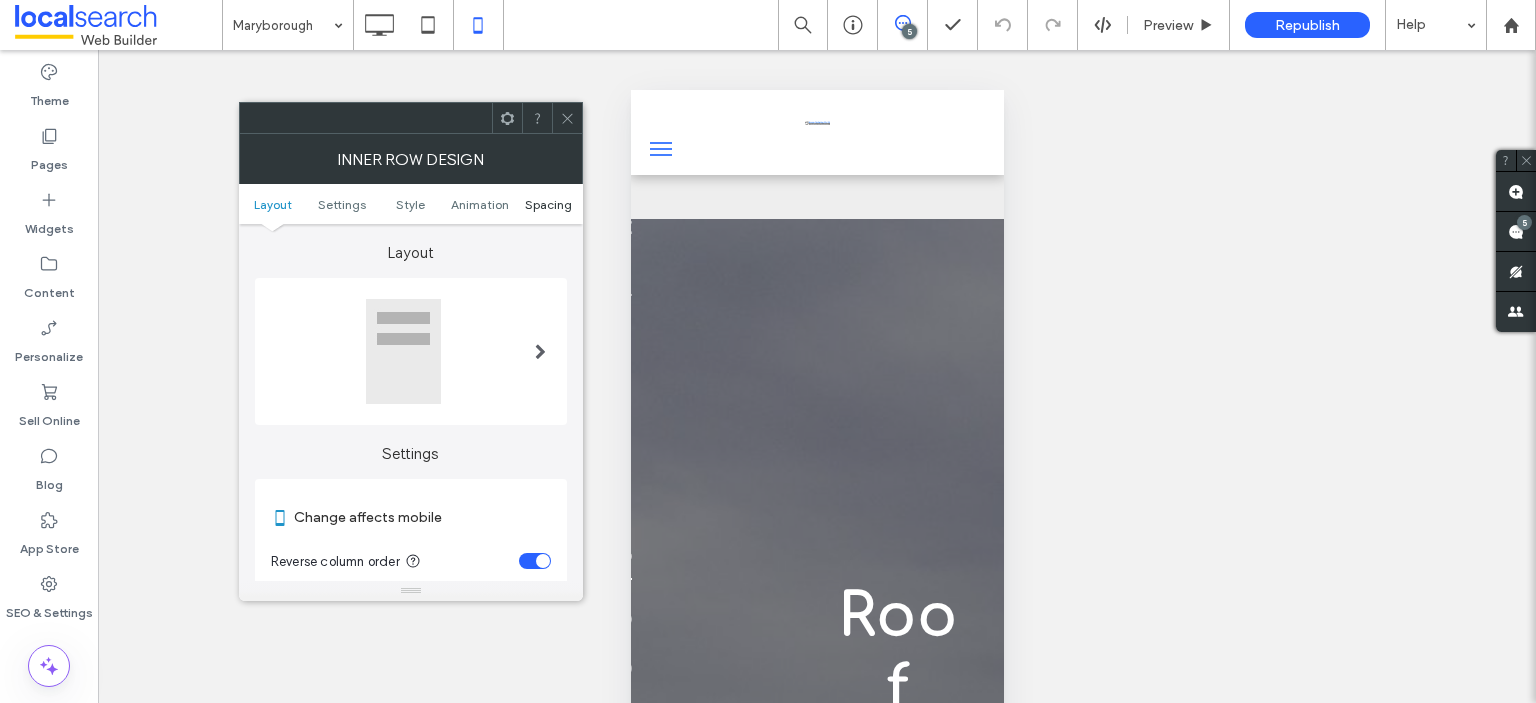 click on "Spacing" at bounding box center (548, 204) 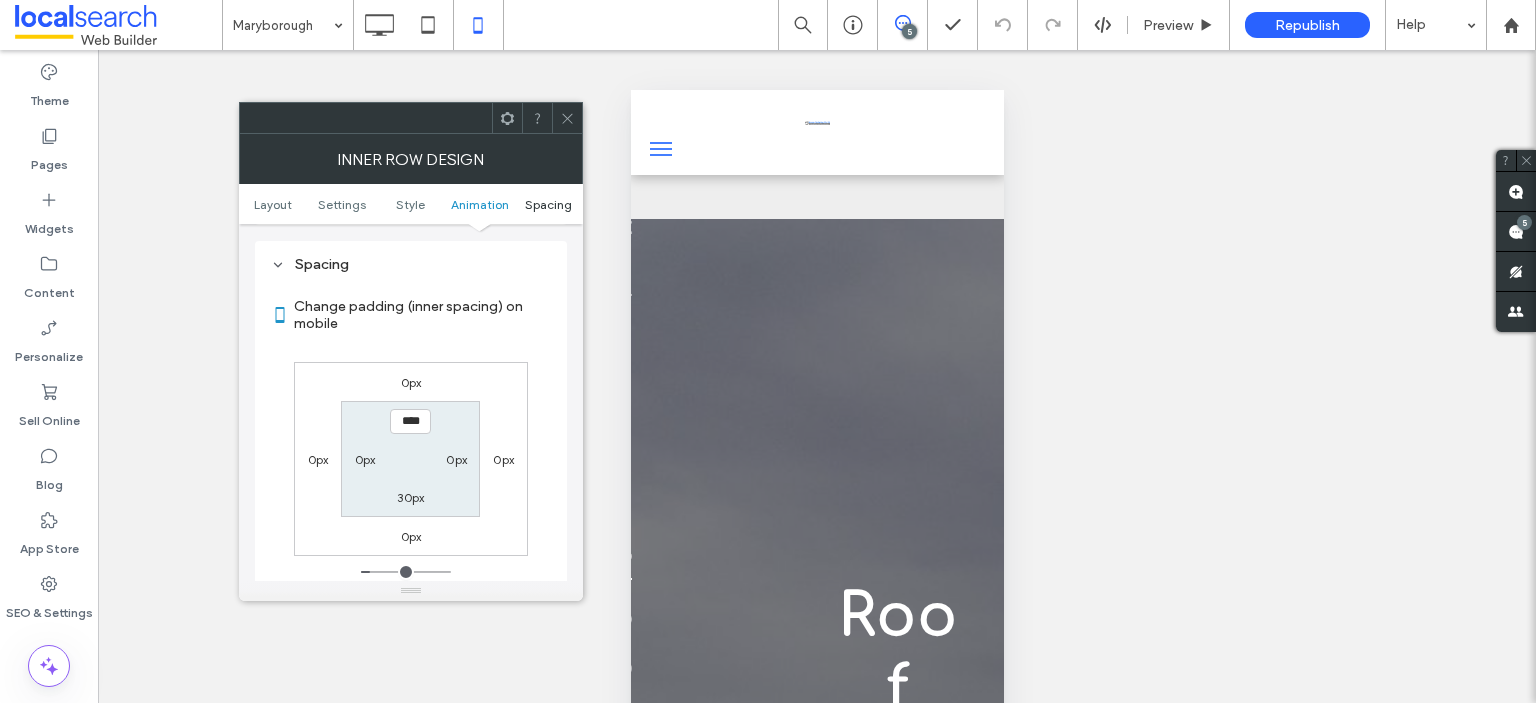 scroll, scrollTop: 840, scrollLeft: 0, axis: vertical 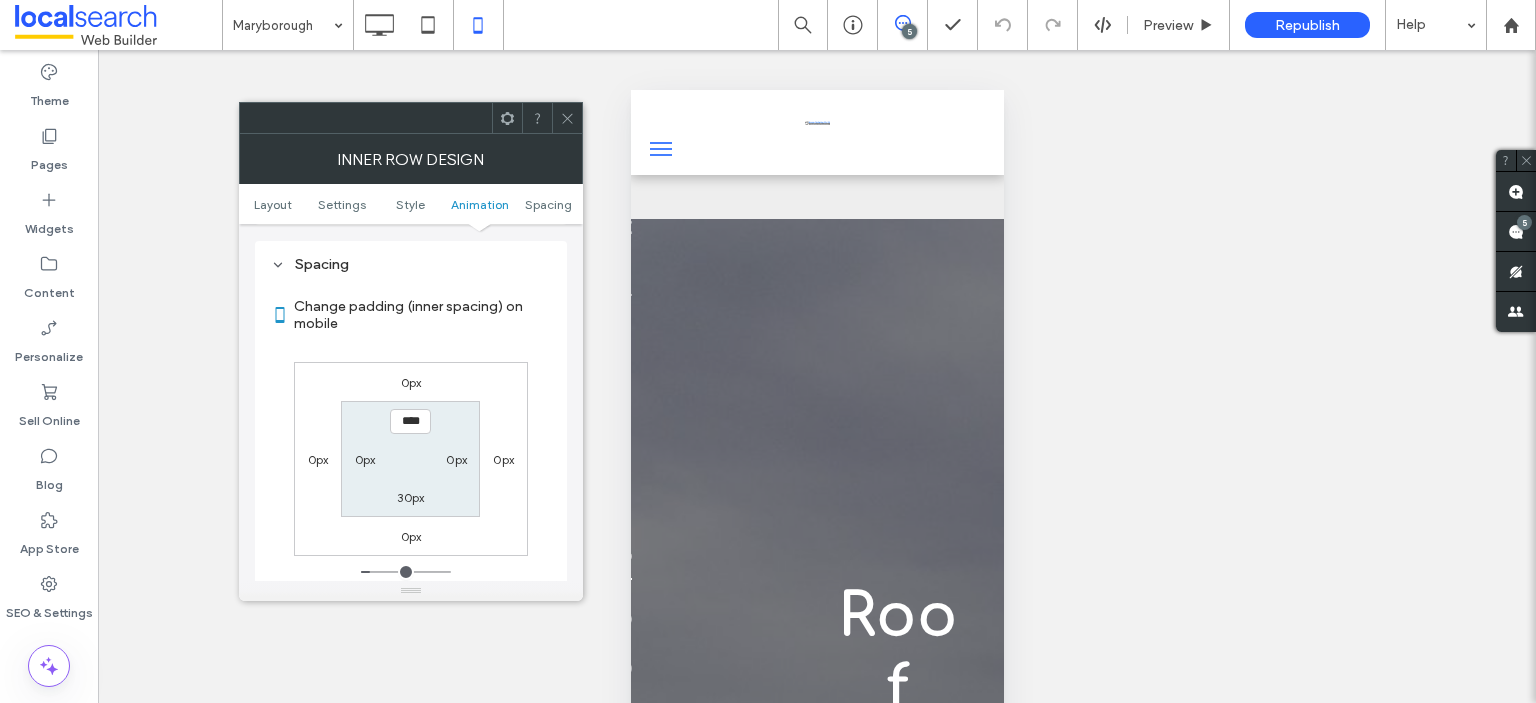 click 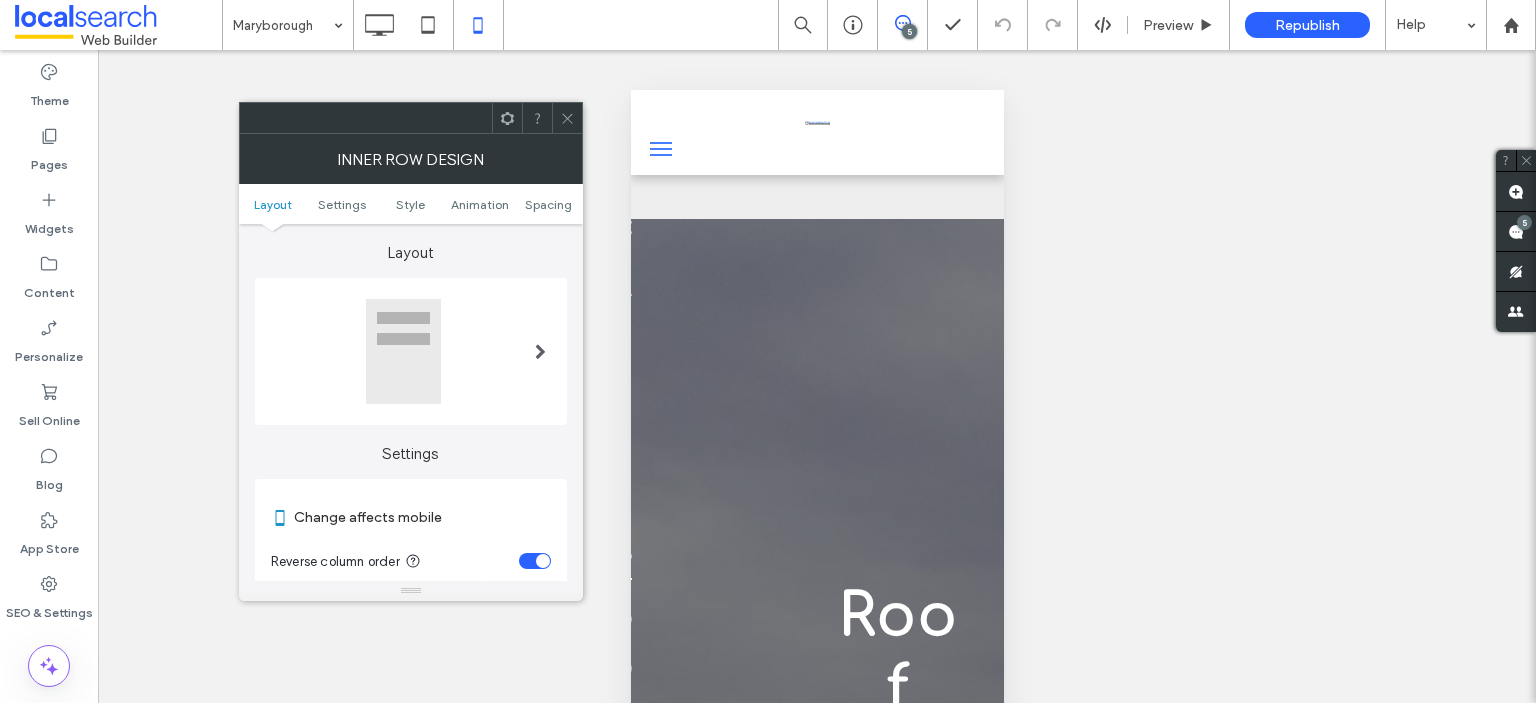 click 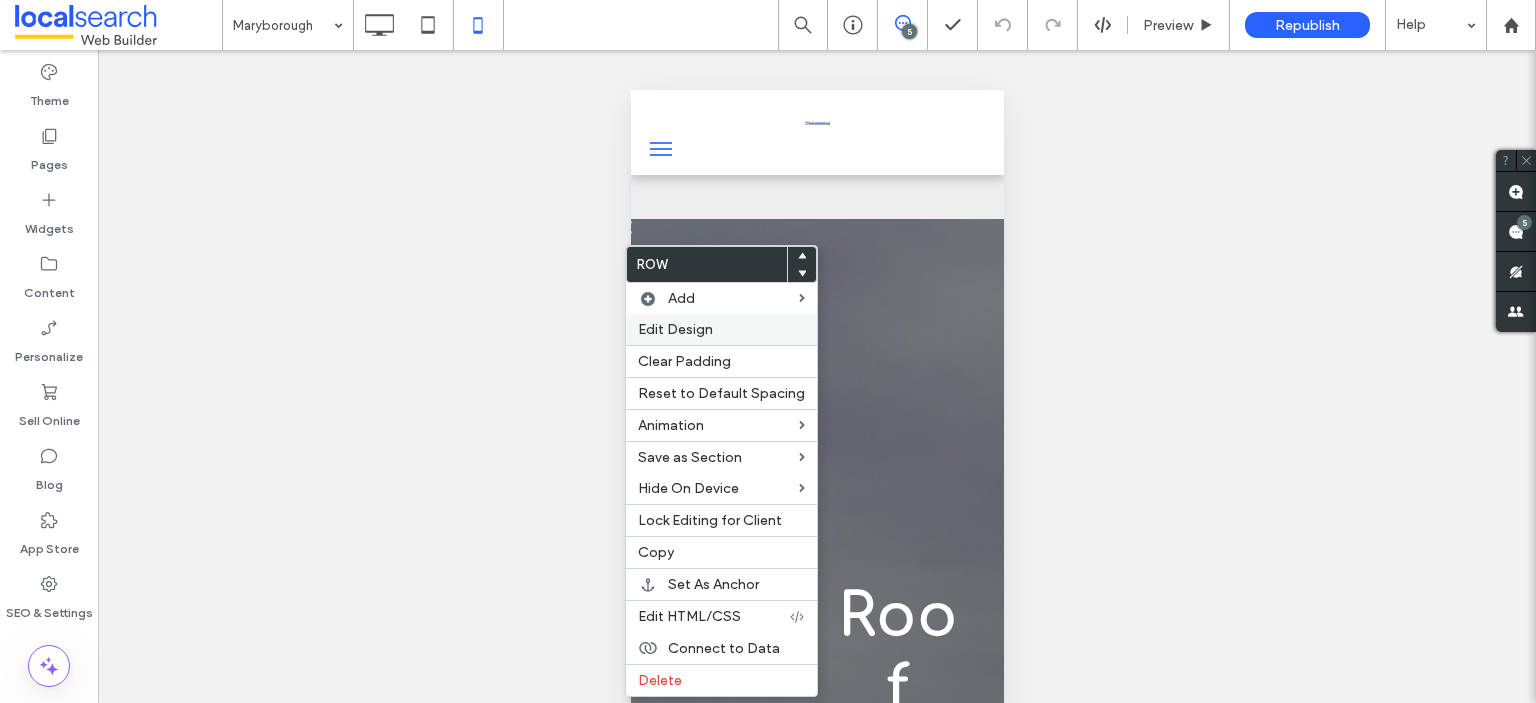 click on "Edit Design" at bounding box center [675, 329] 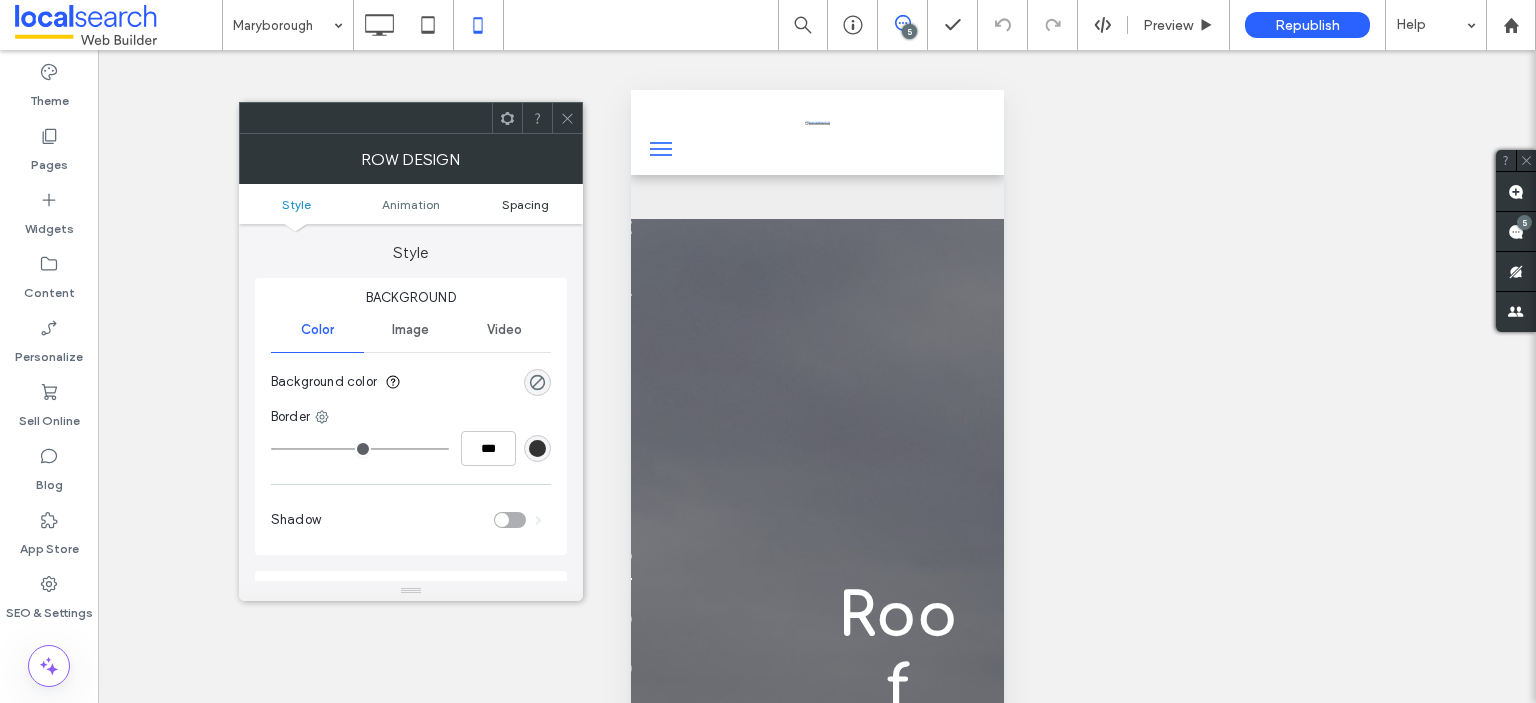 click on "Spacing" at bounding box center [525, 204] 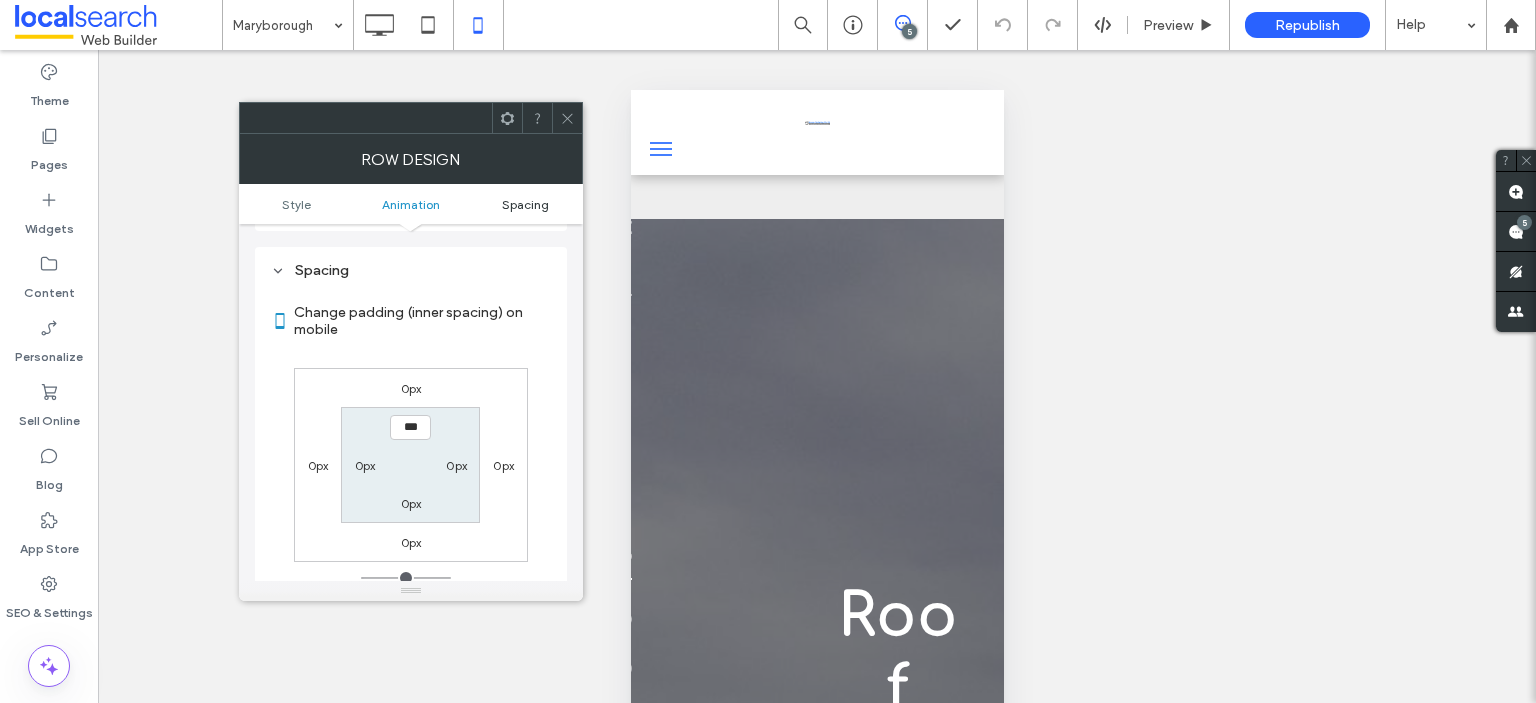 scroll, scrollTop: 394, scrollLeft: 0, axis: vertical 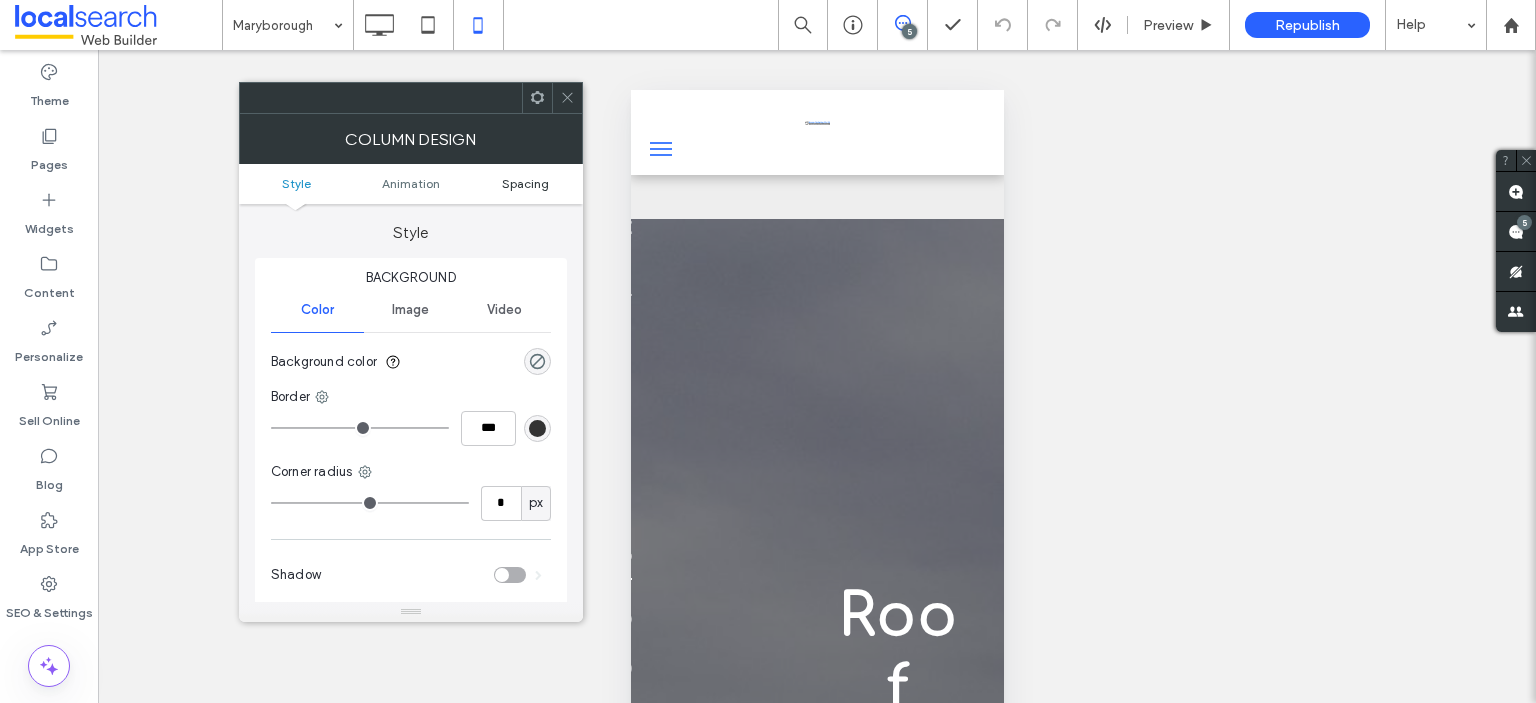 click on "Spacing" at bounding box center (525, 183) 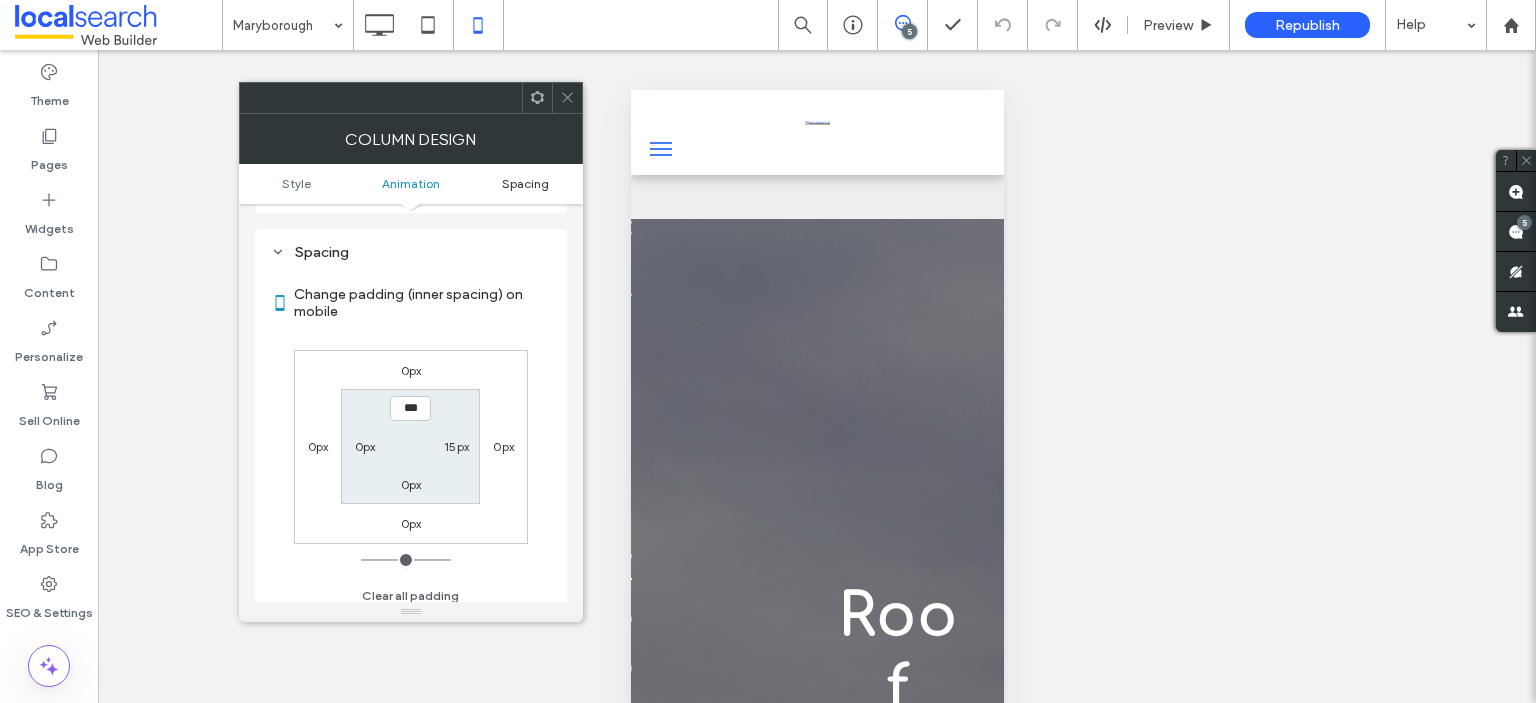 scroll, scrollTop: 468, scrollLeft: 0, axis: vertical 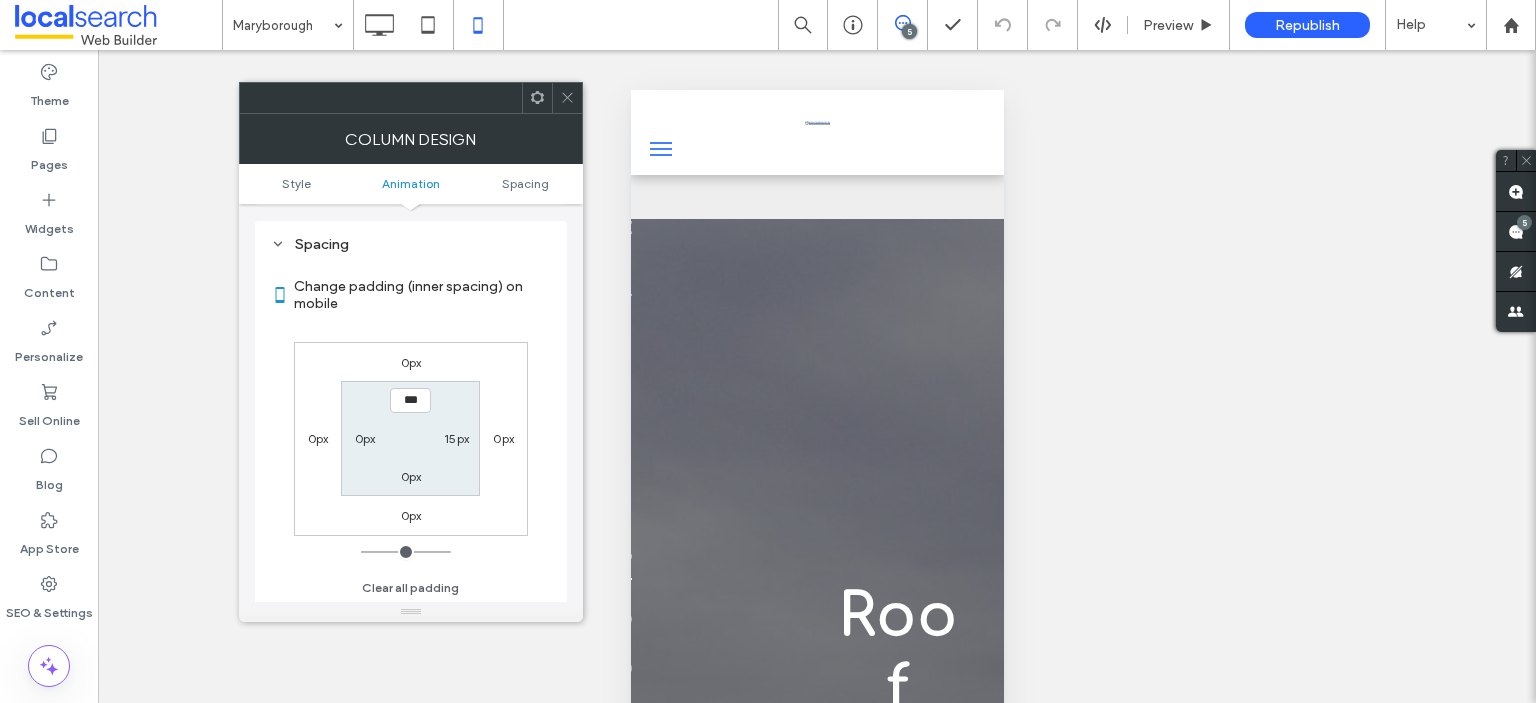 click on "0px" at bounding box center [365, 438] 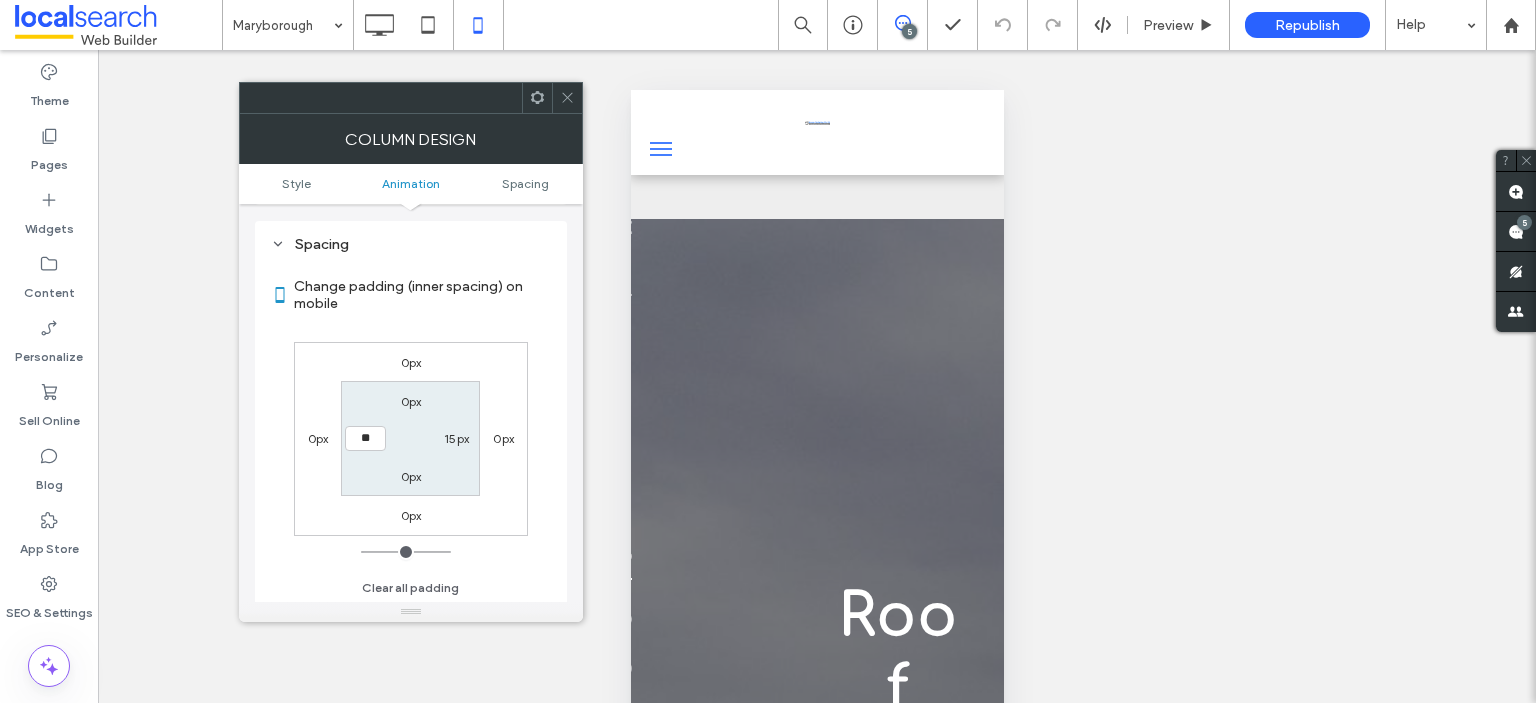 type on "**" 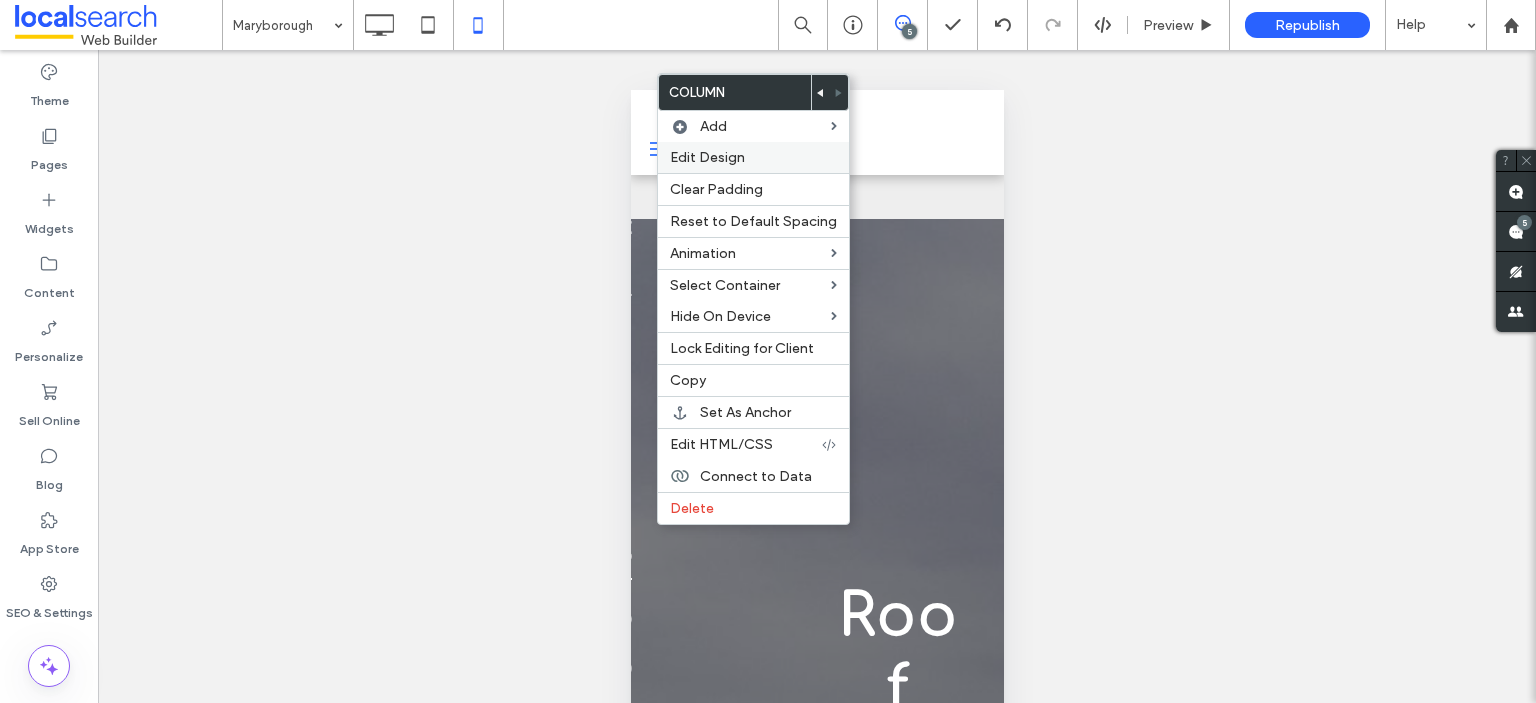 click on "Edit Design" at bounding box center (707, 157) 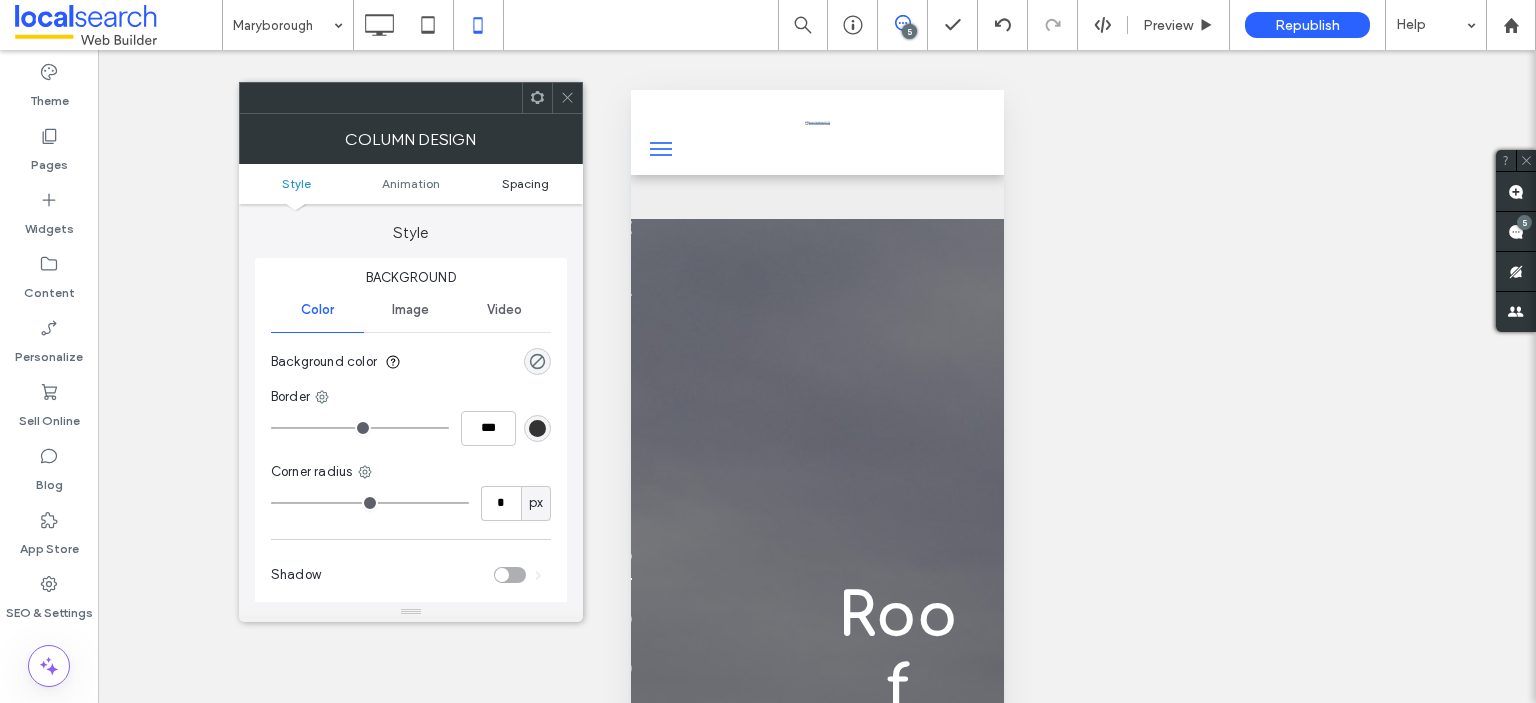click on "Spacing" at bounding box center [525, 183] 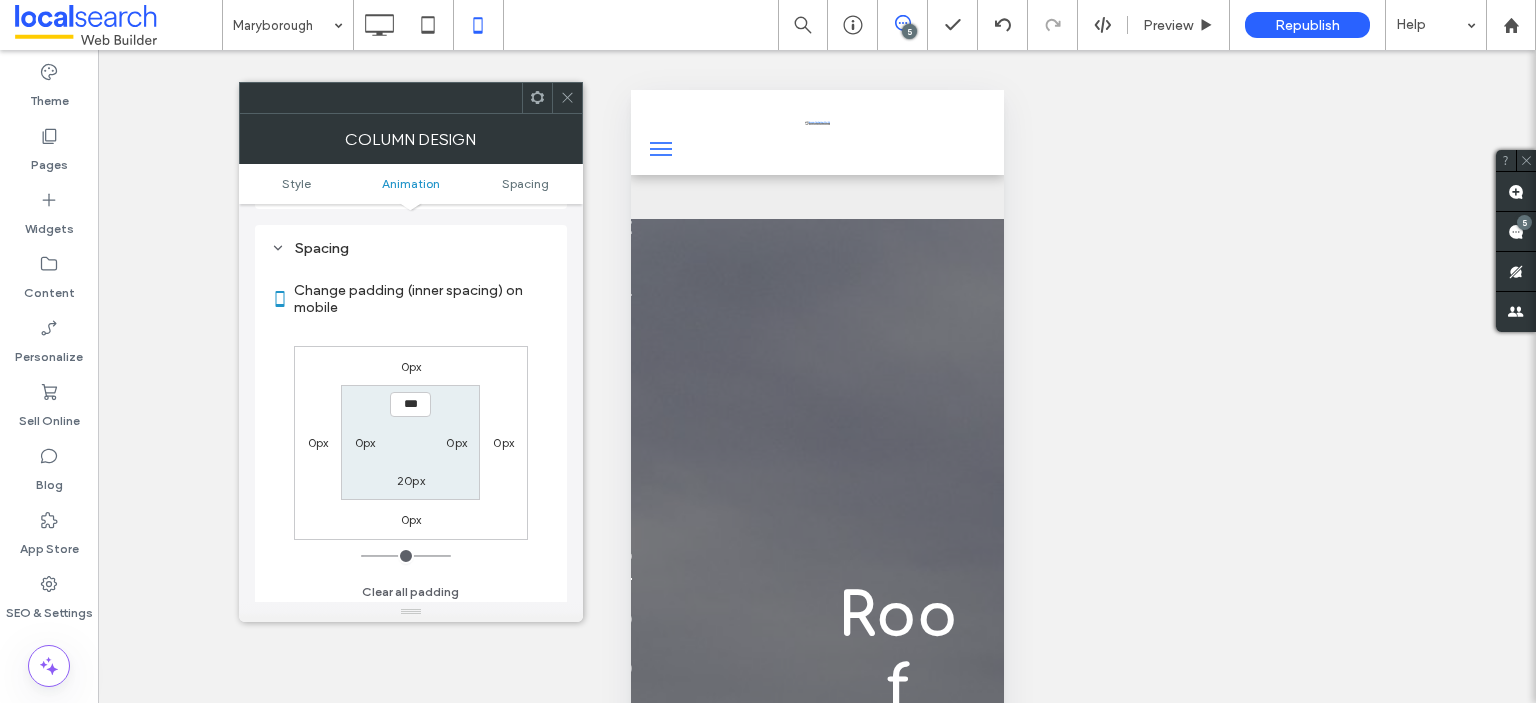 scroll, scrollTop: 468, scrollLeft: 0, axis: vertical 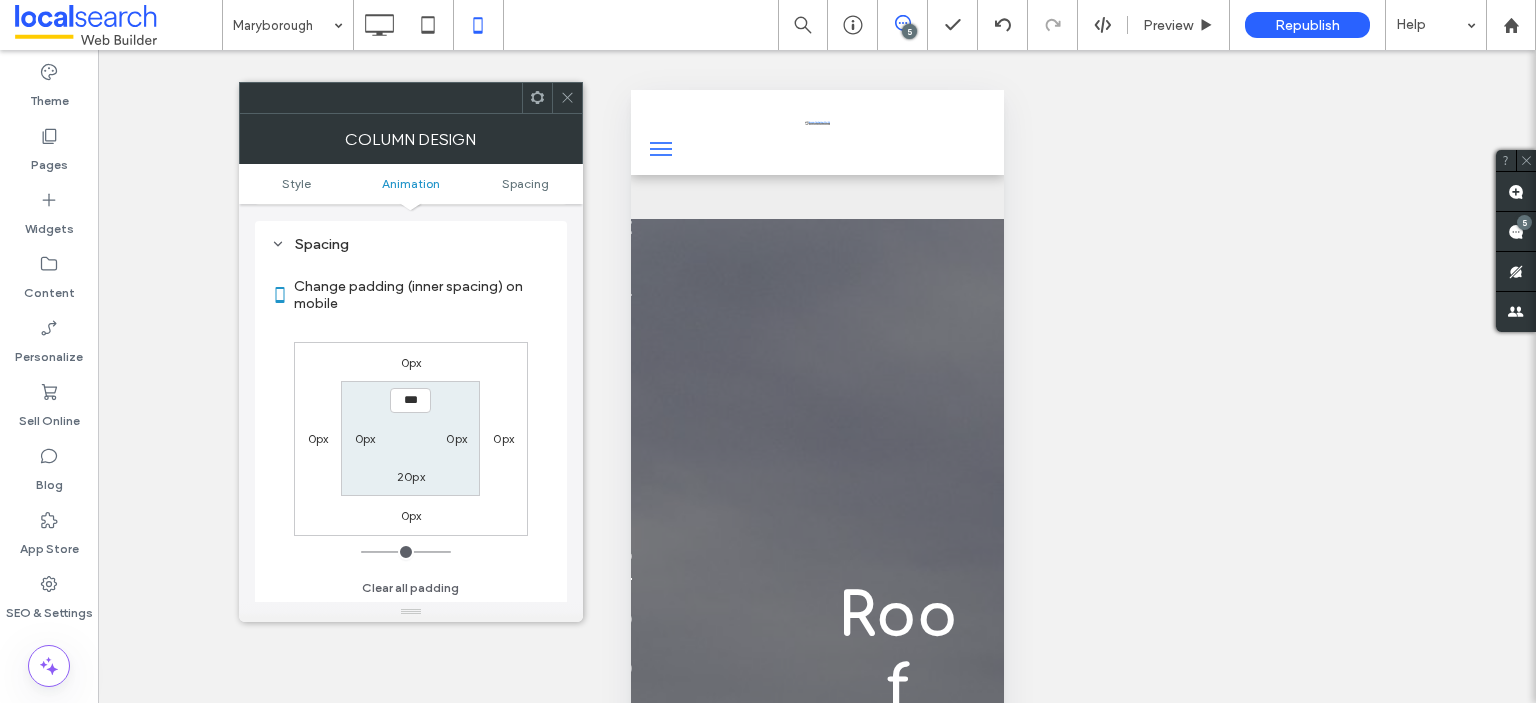 click on "0px" at bounding box center (365, 438) 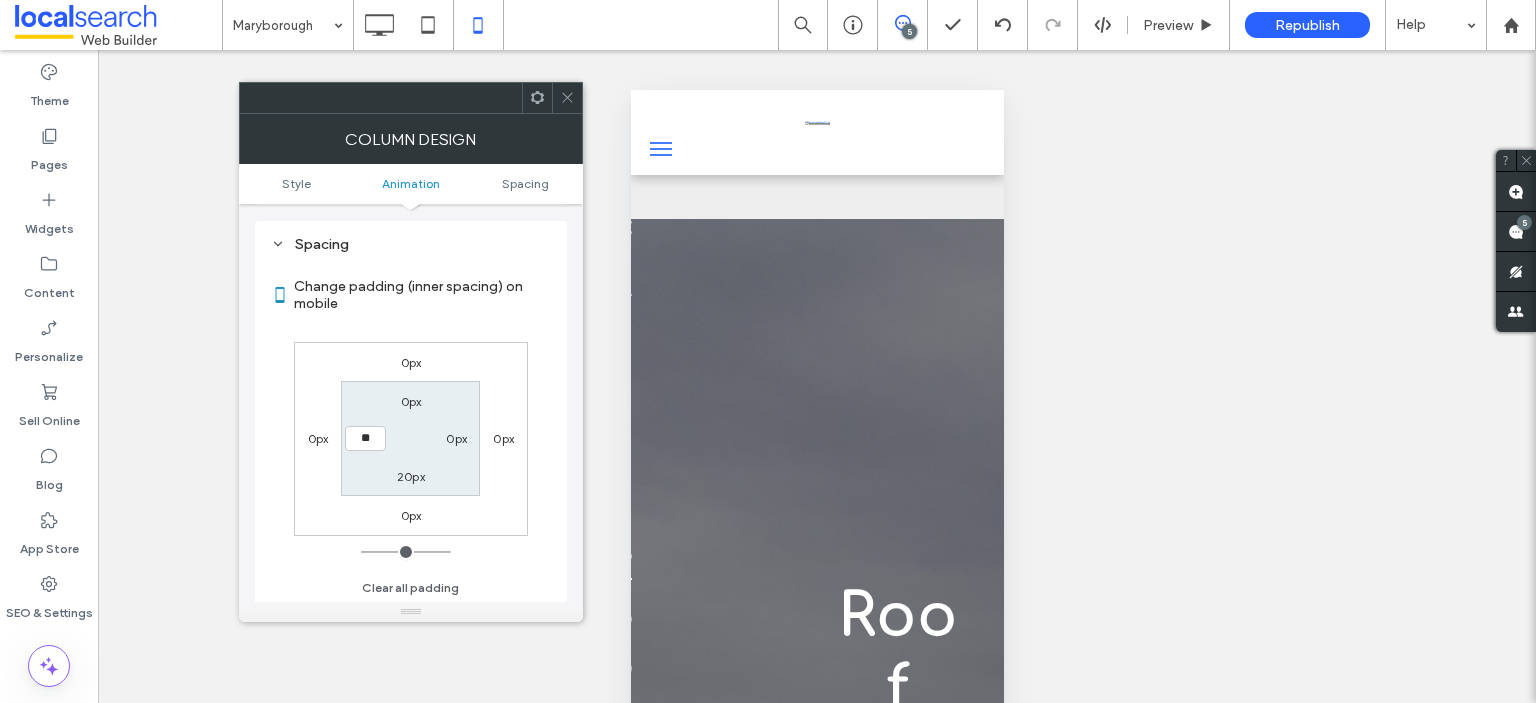 type on "**" 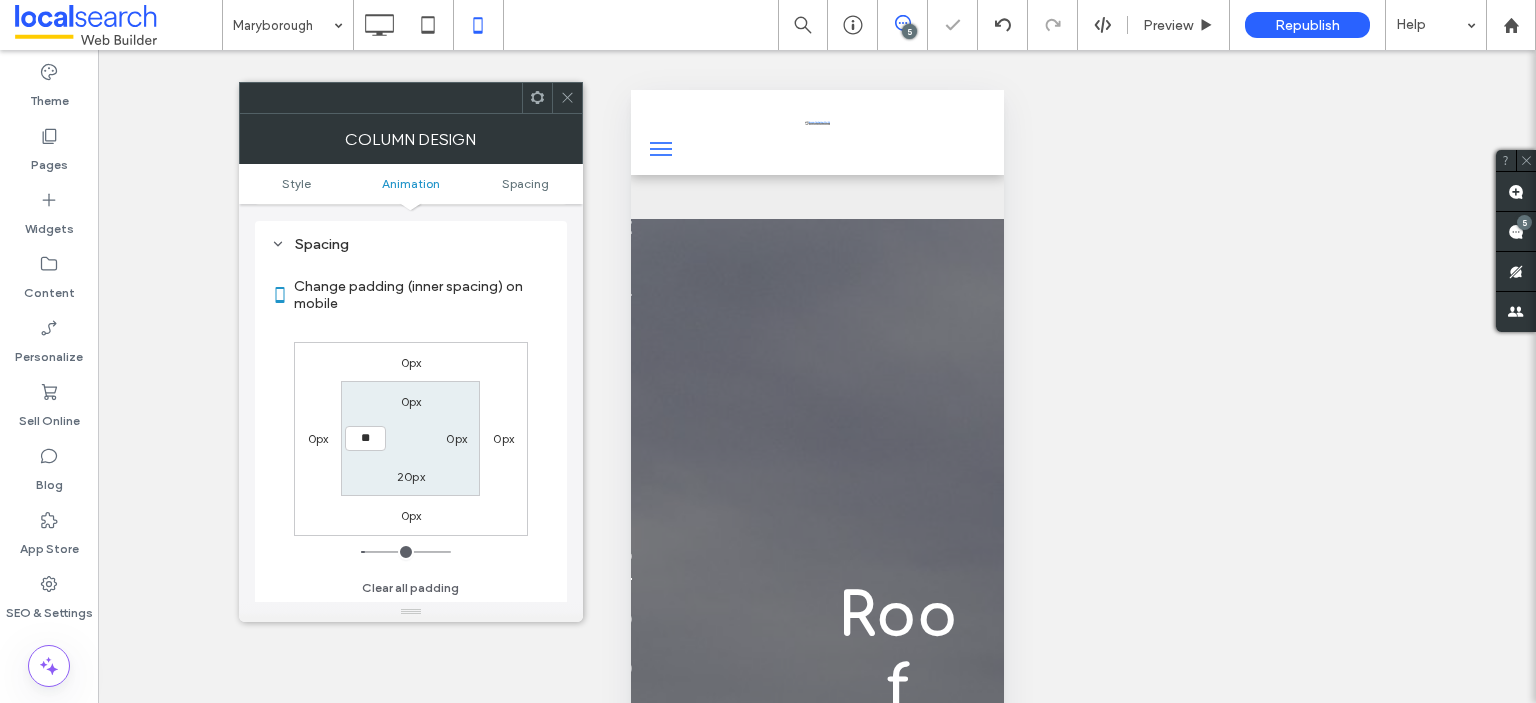 type on "**" 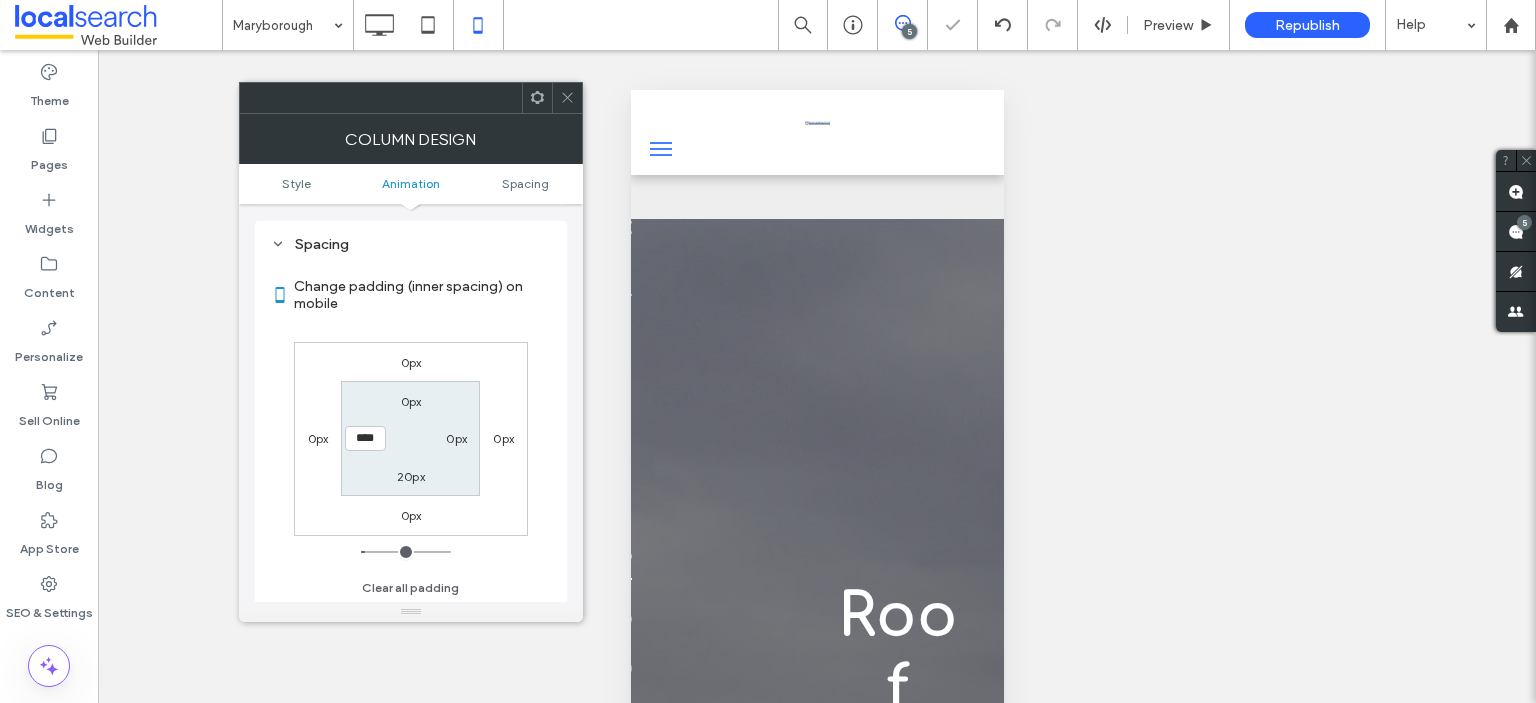 click on "0px" at bounding box center (457, 438) 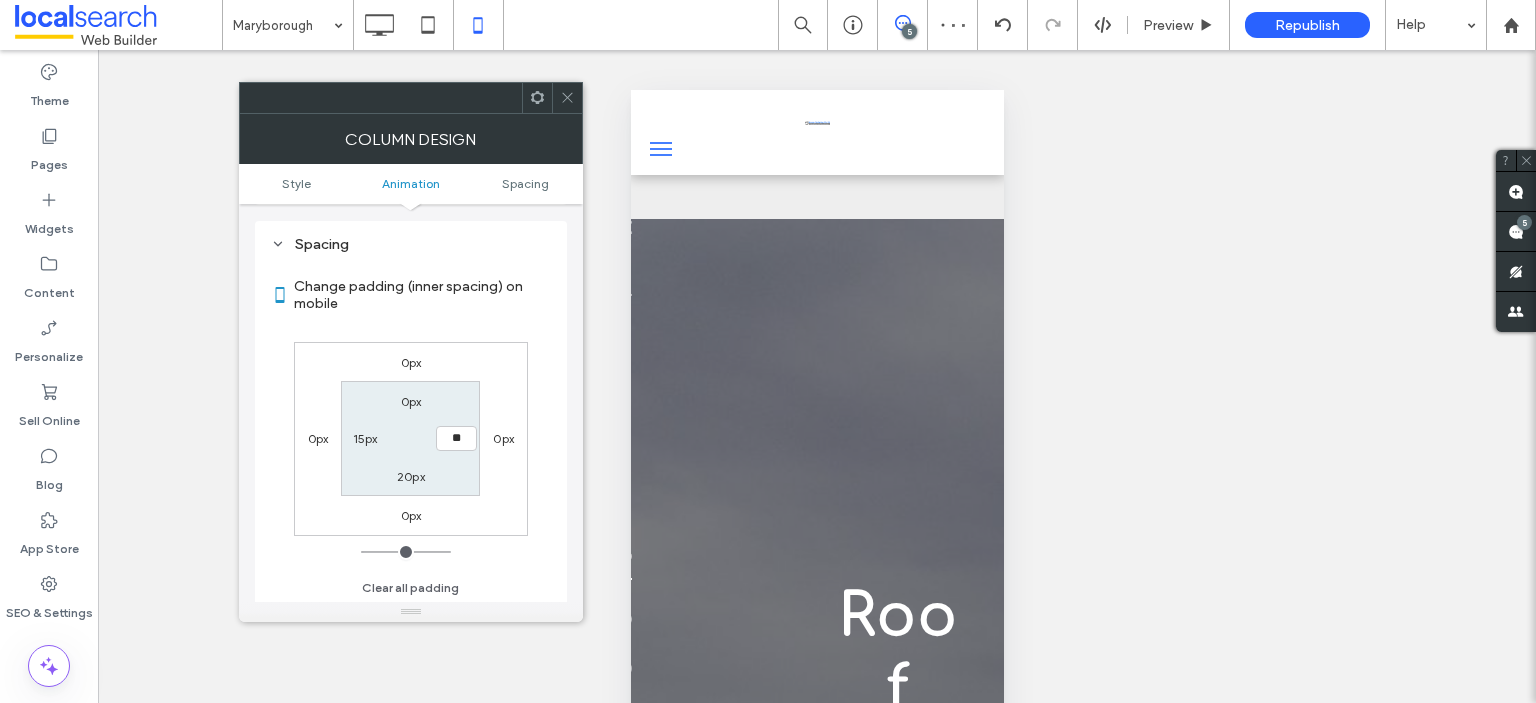 type on "**" 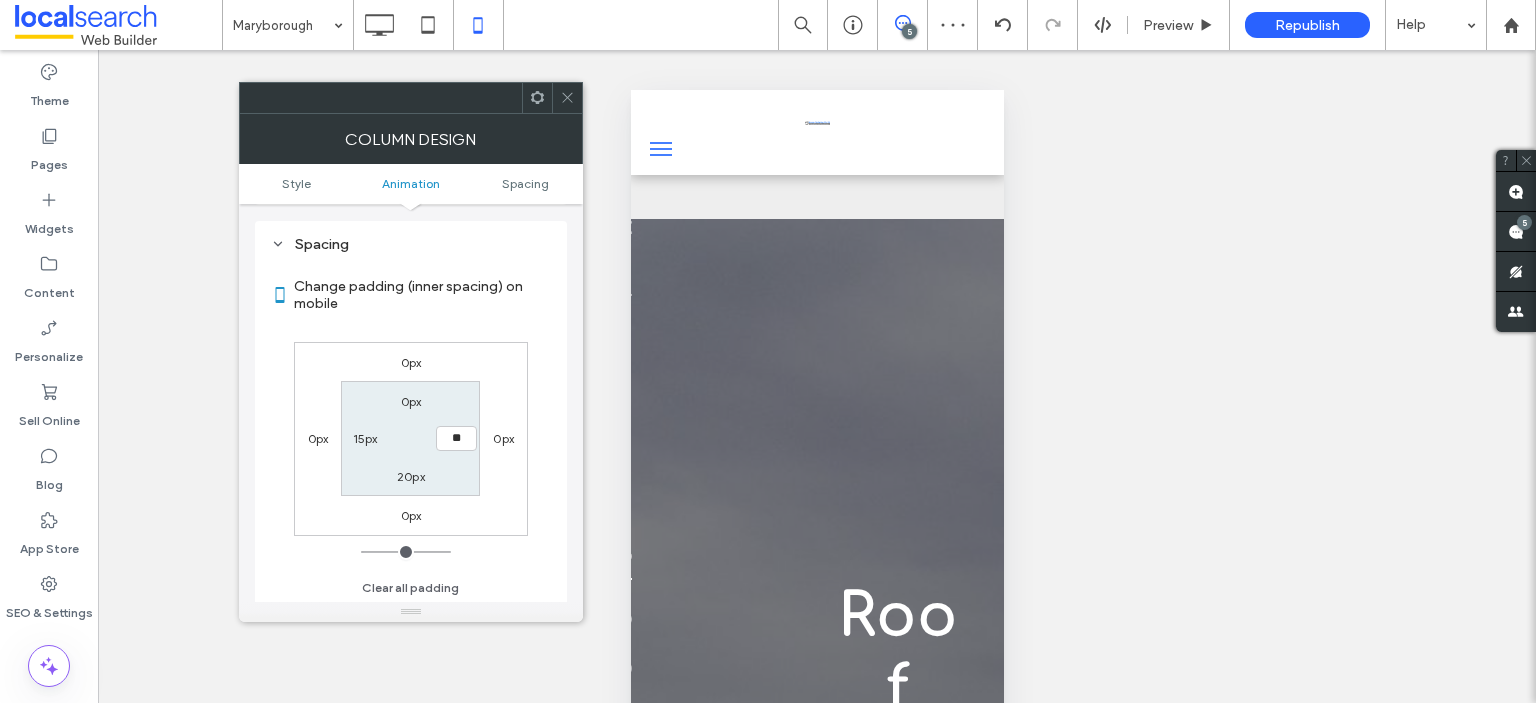 type on "**" 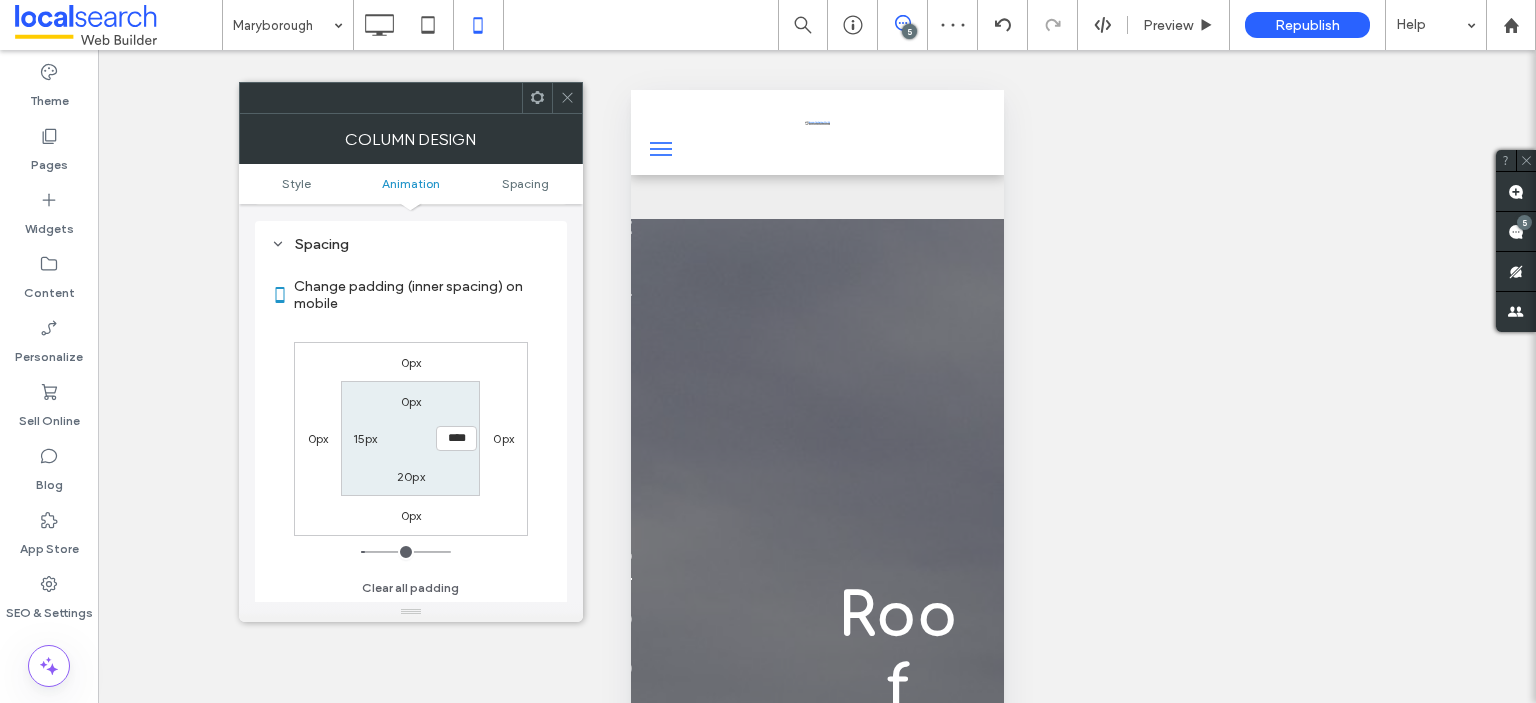 click 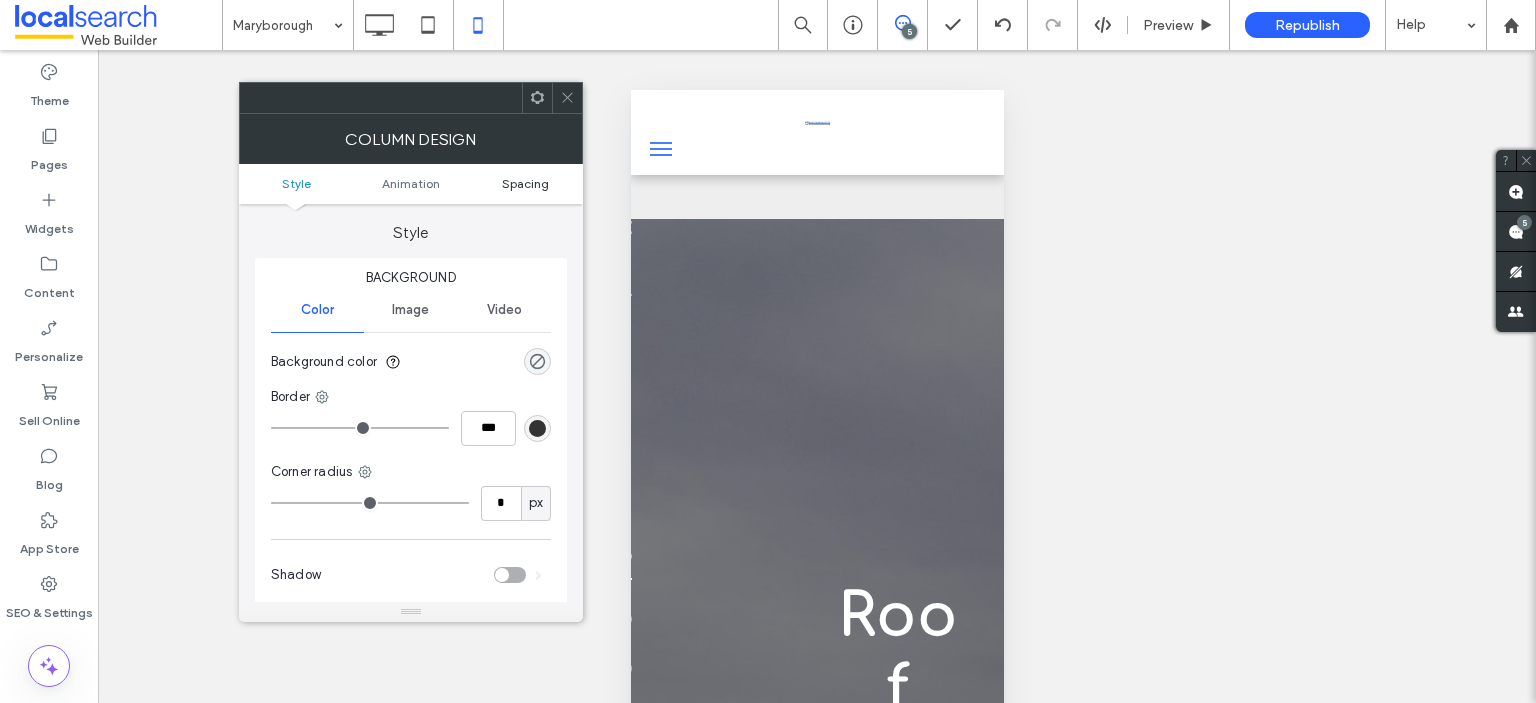 click on "Spacing" at bounding box center [525, 183] 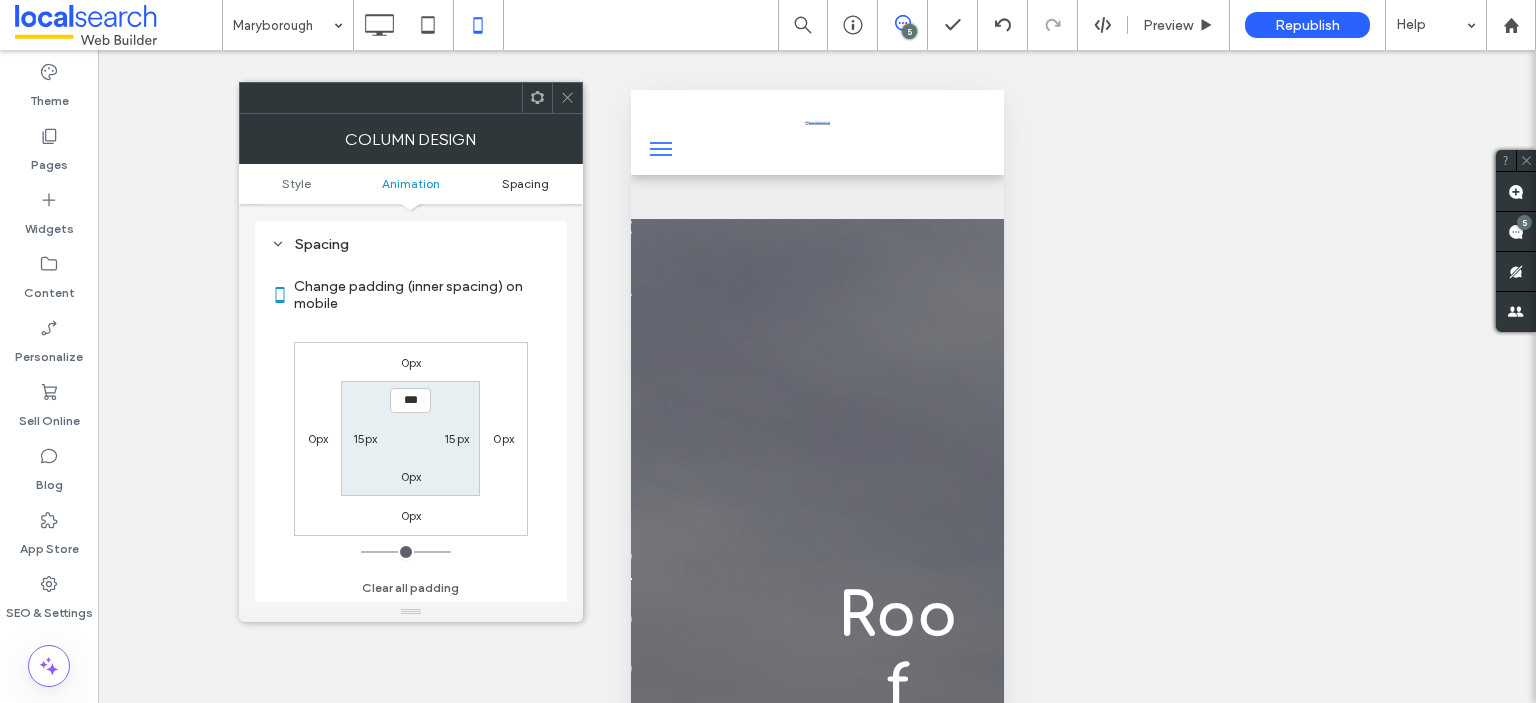 scroll, scrollTop: 468, scrollLeft: 0, axis: vertical 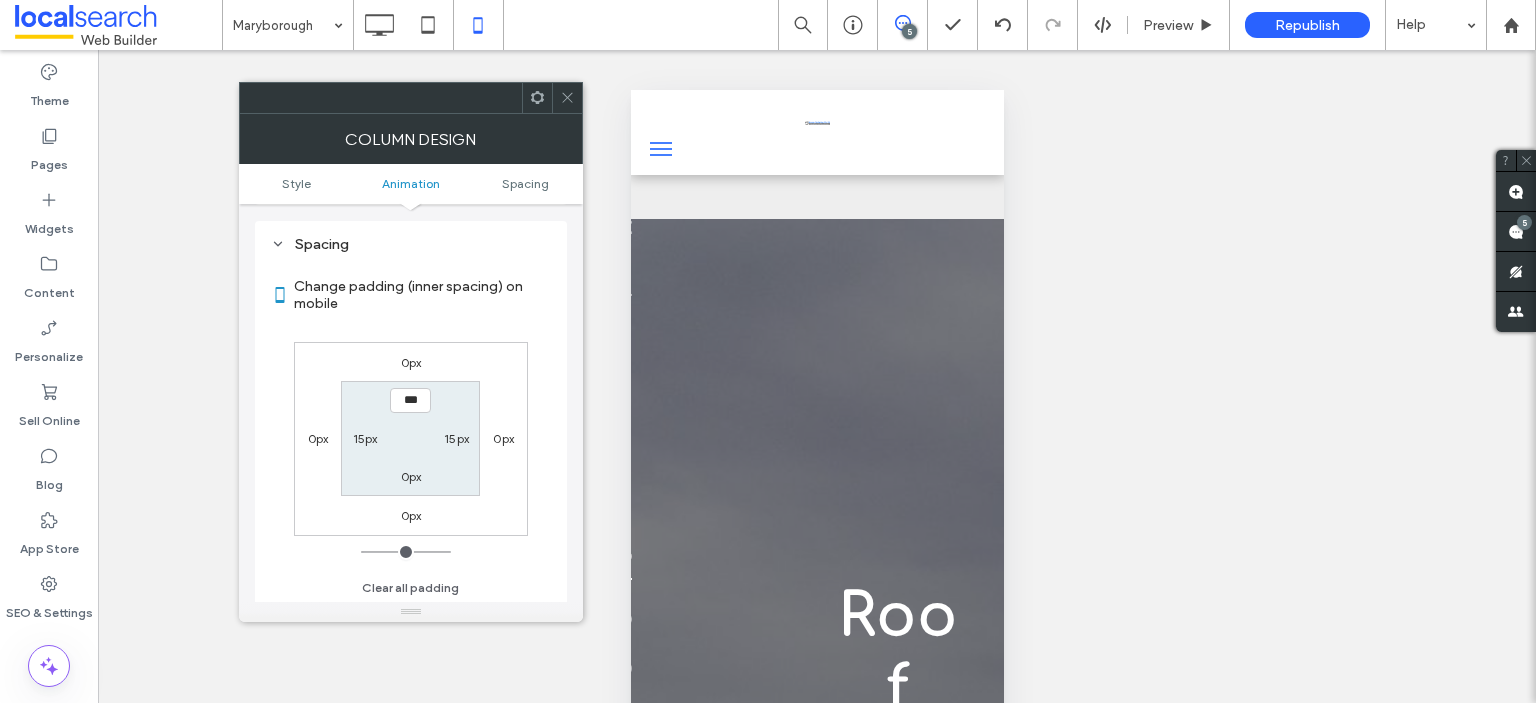 click 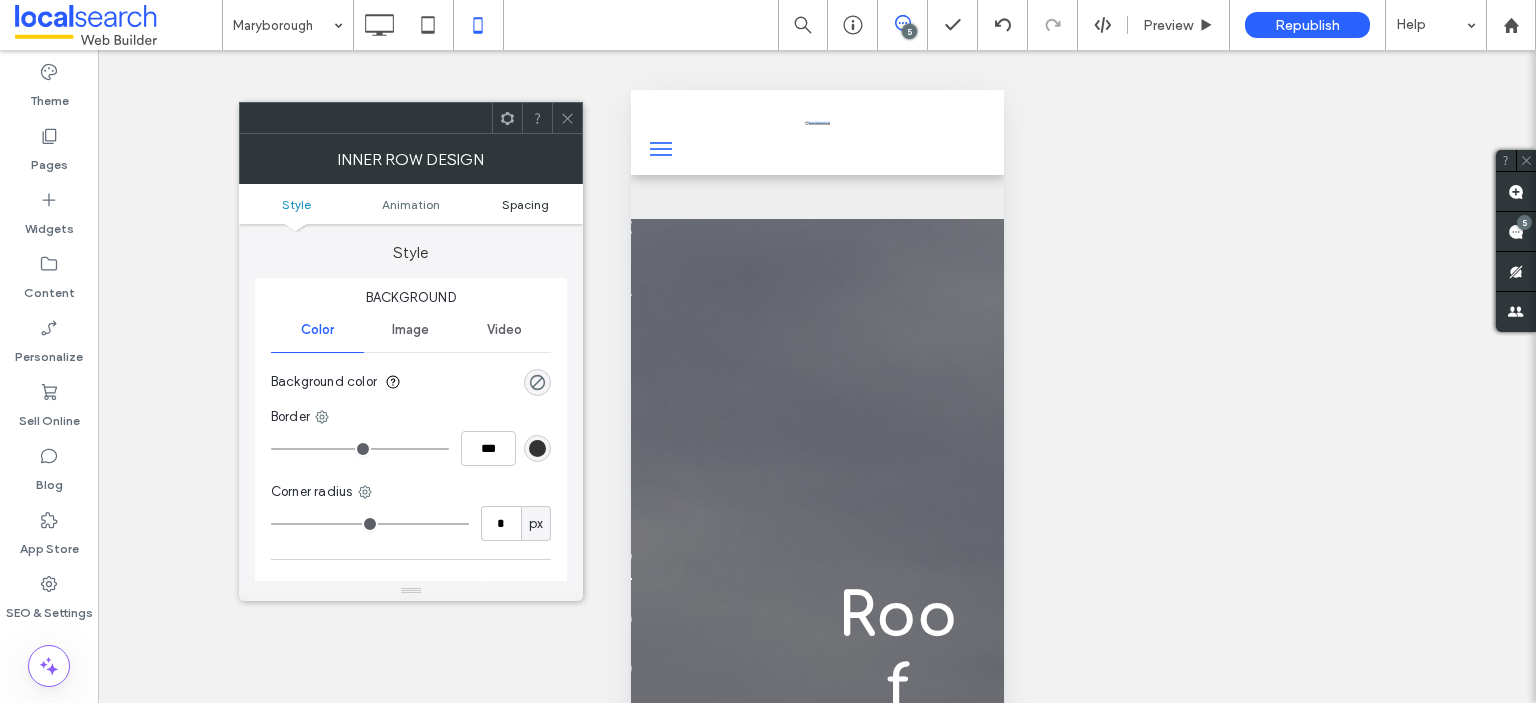 click on "Spacing" at bounding box center [525, 204] 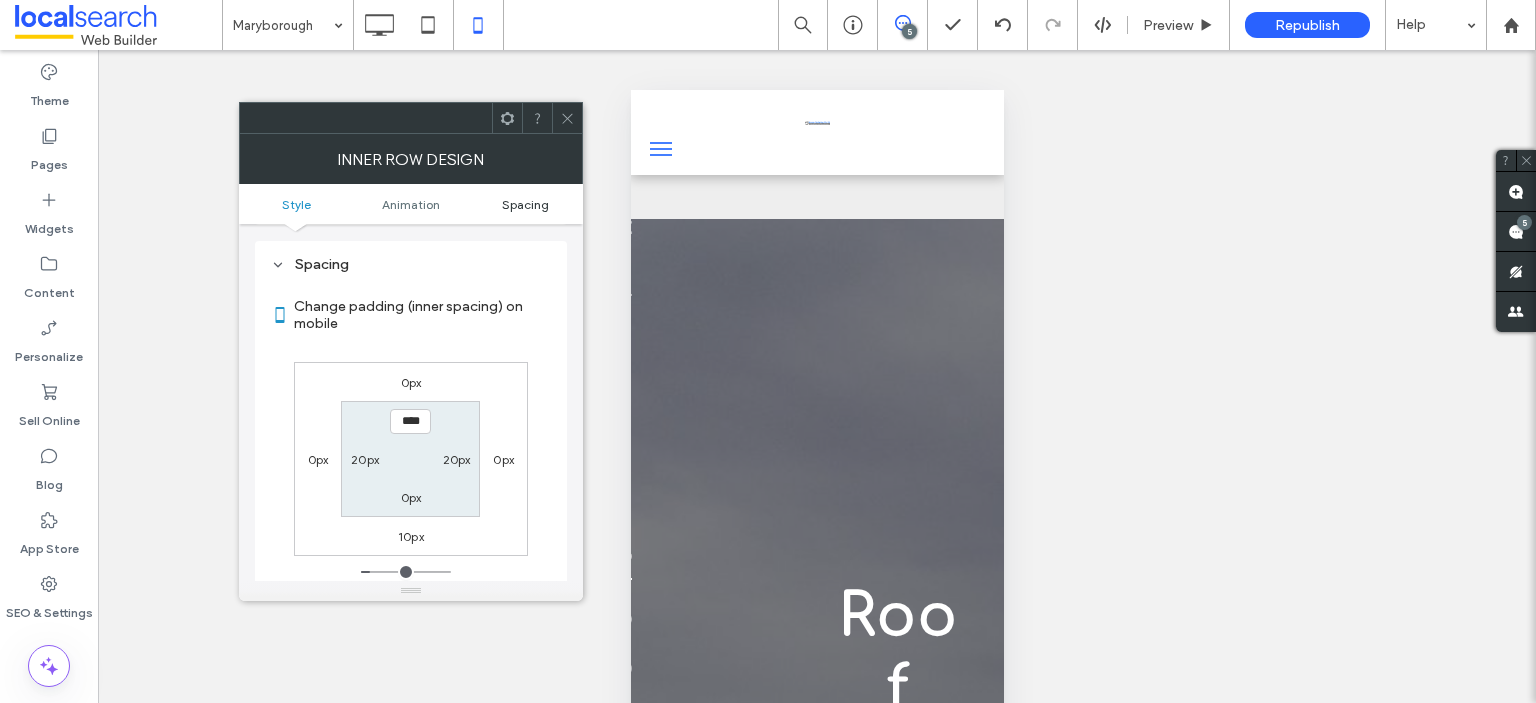scroll, scrollTop: 468, scrollLeft: 0, axis: vertical 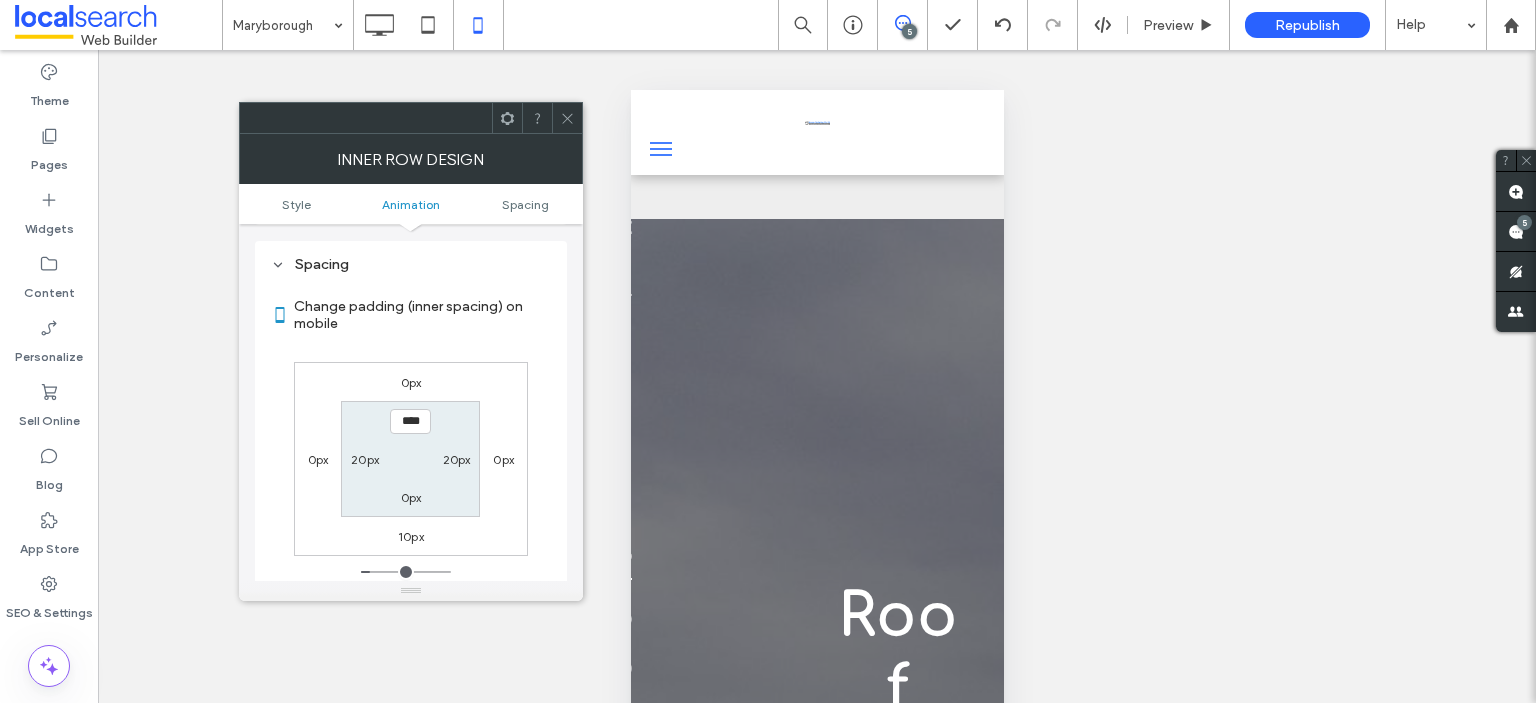 click 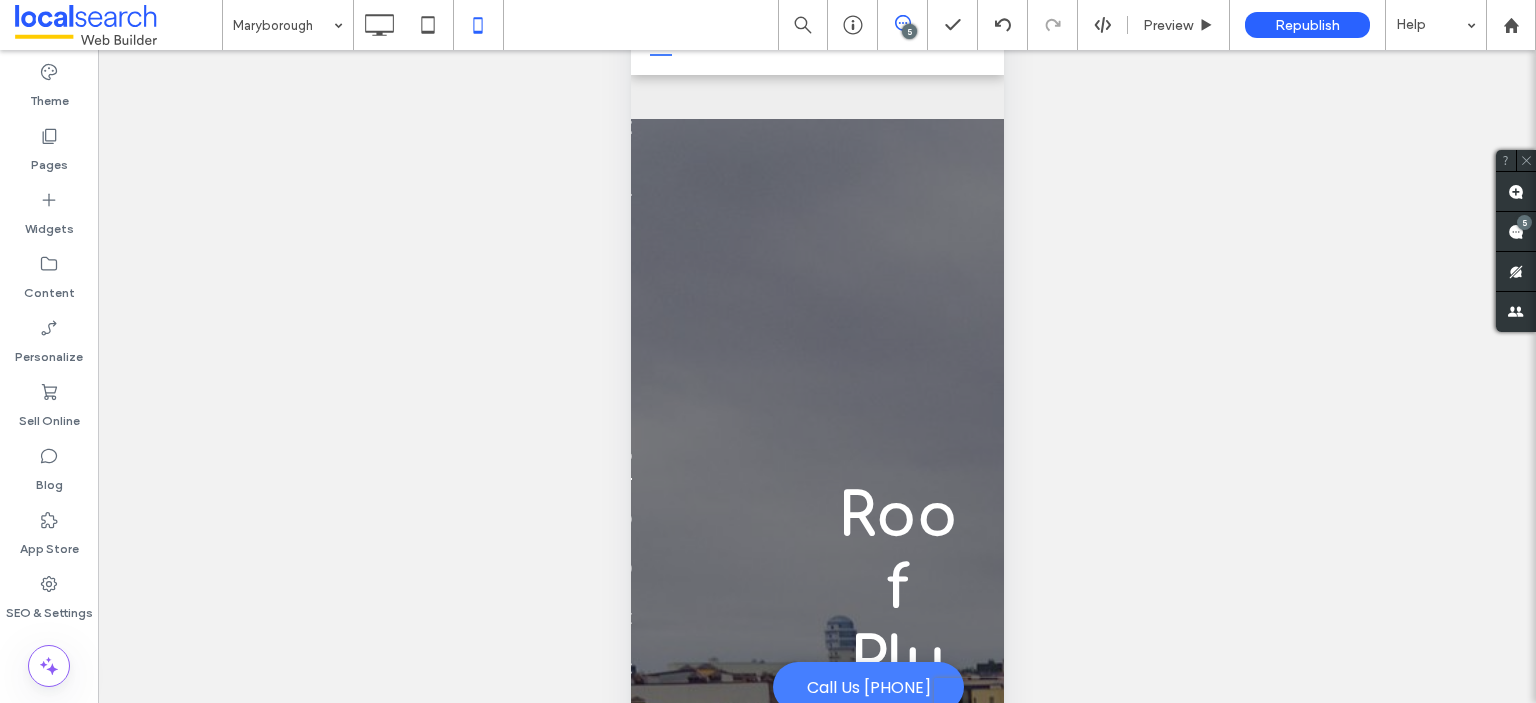 scroll, scrollTop: 123, scrollLeft: 0, axis: vertical 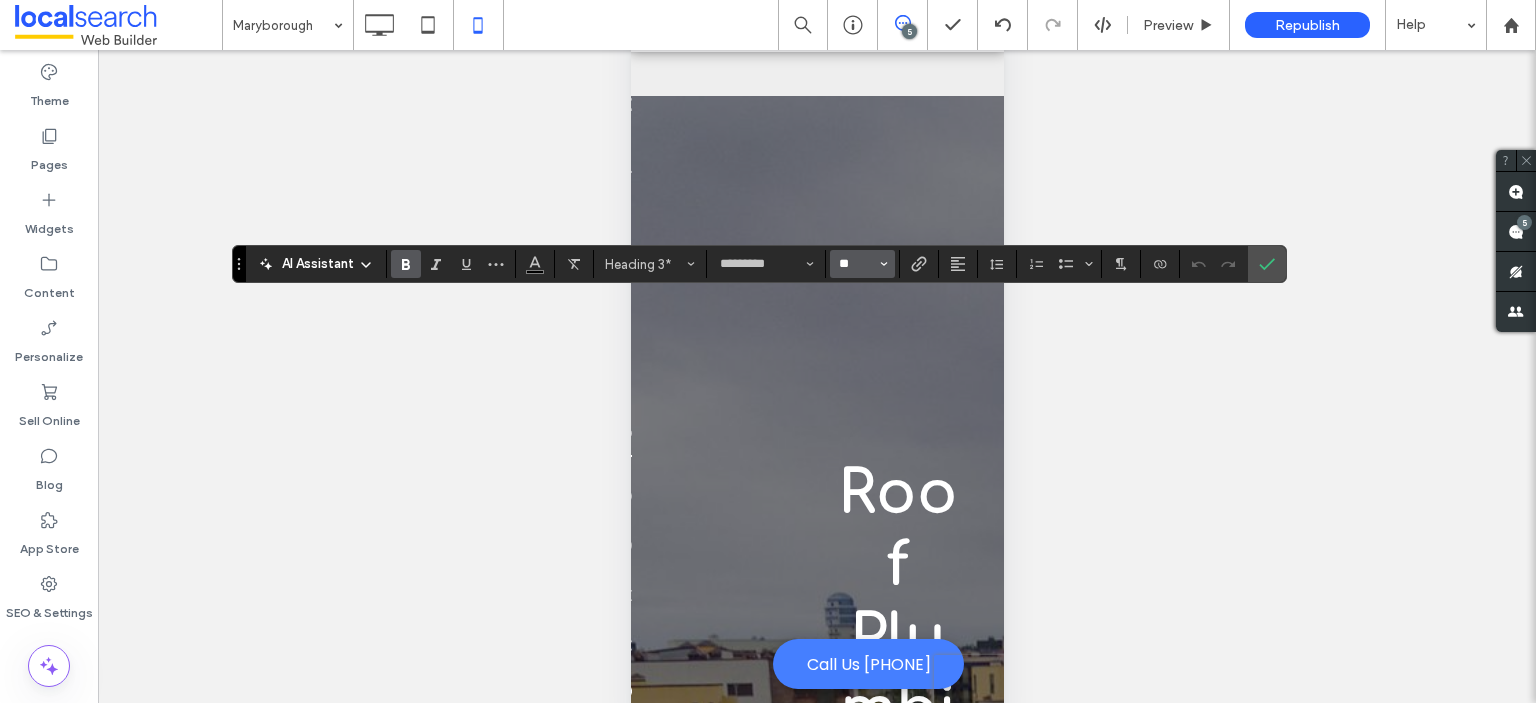 click on "**" at bounding box center (856, 264) 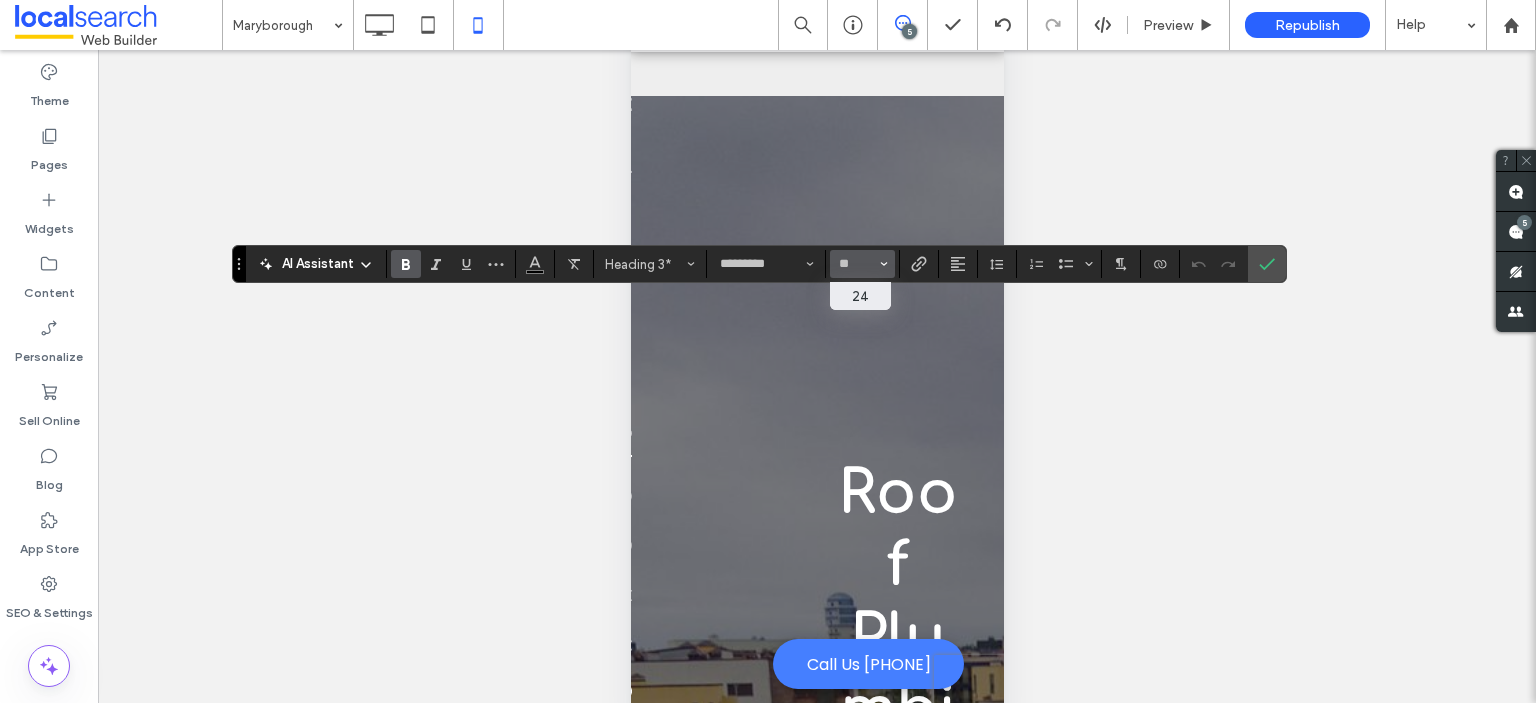 type on "**" 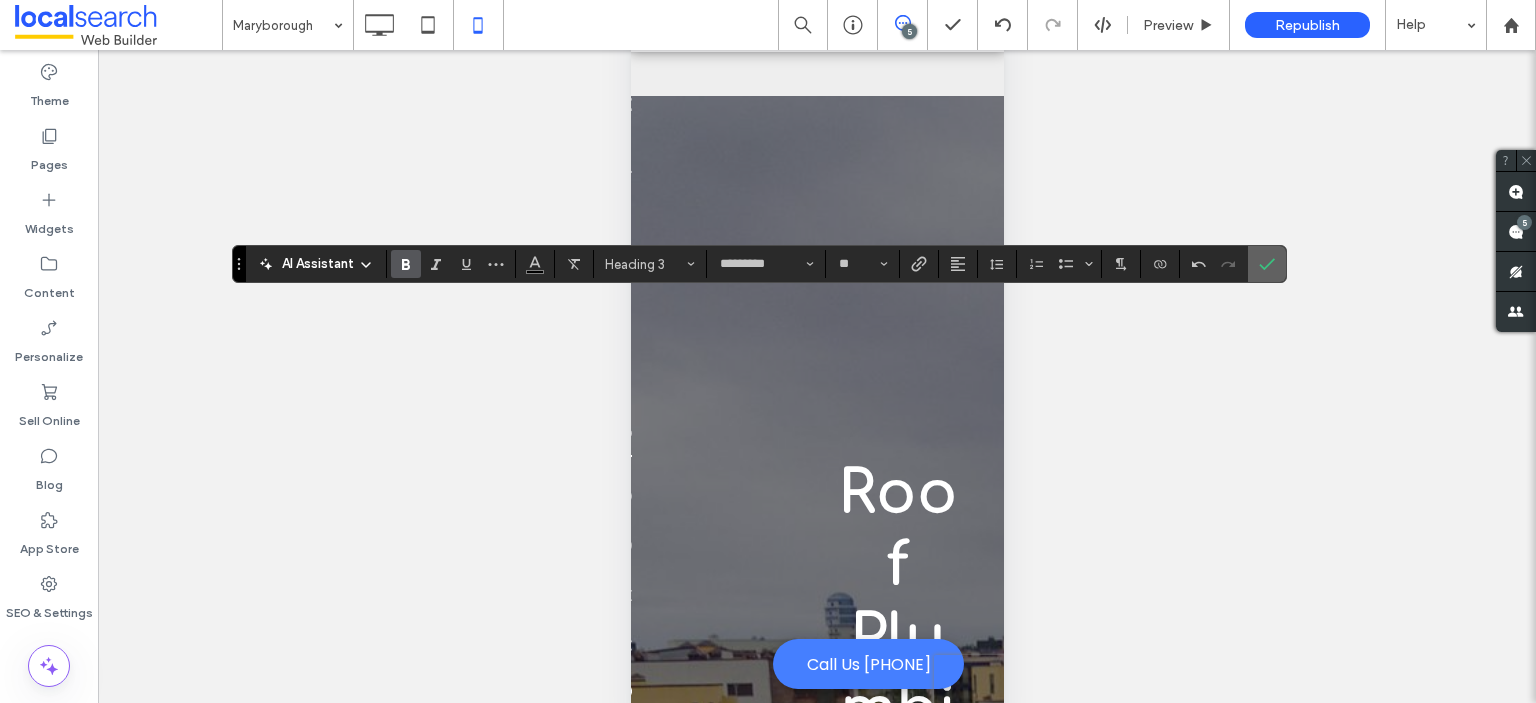 click 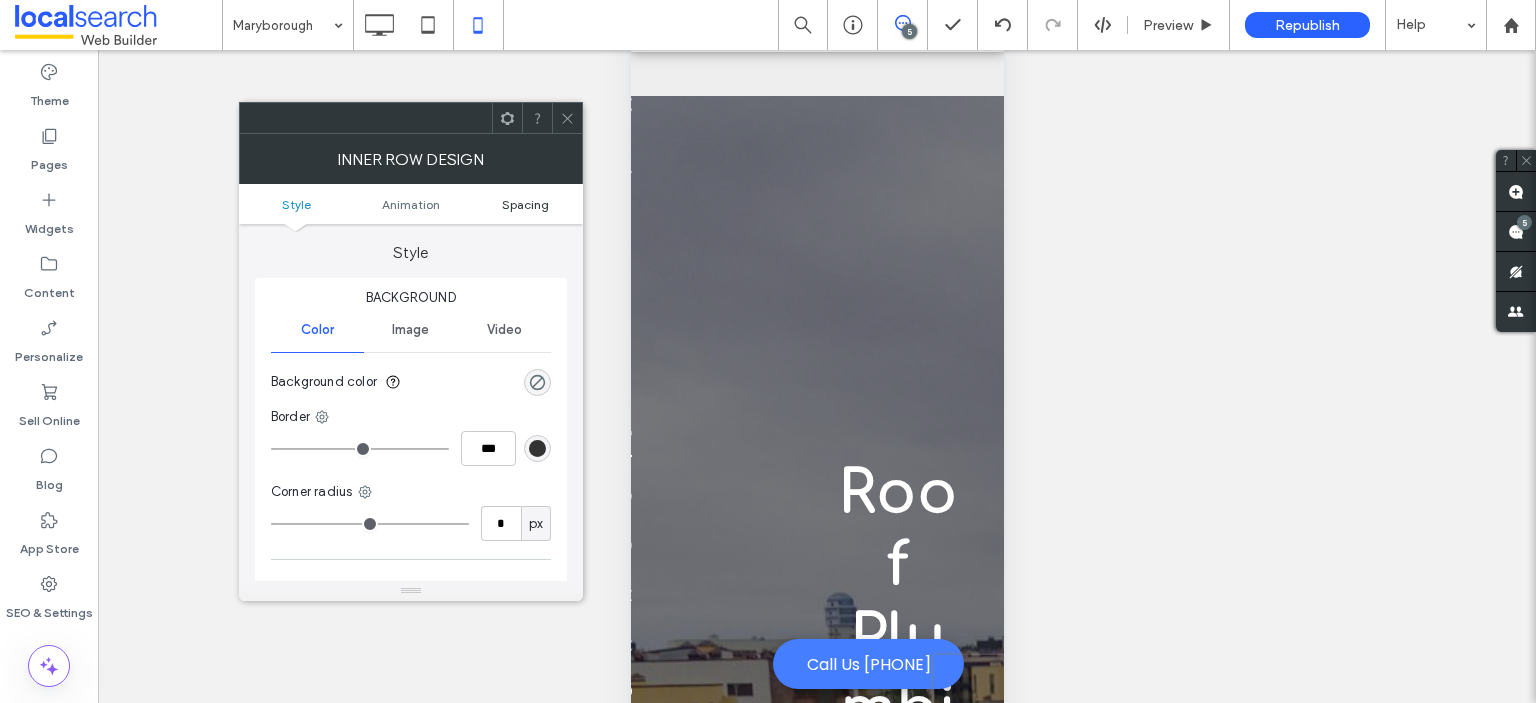click on "Spacing" at bounding box center [525, 204] 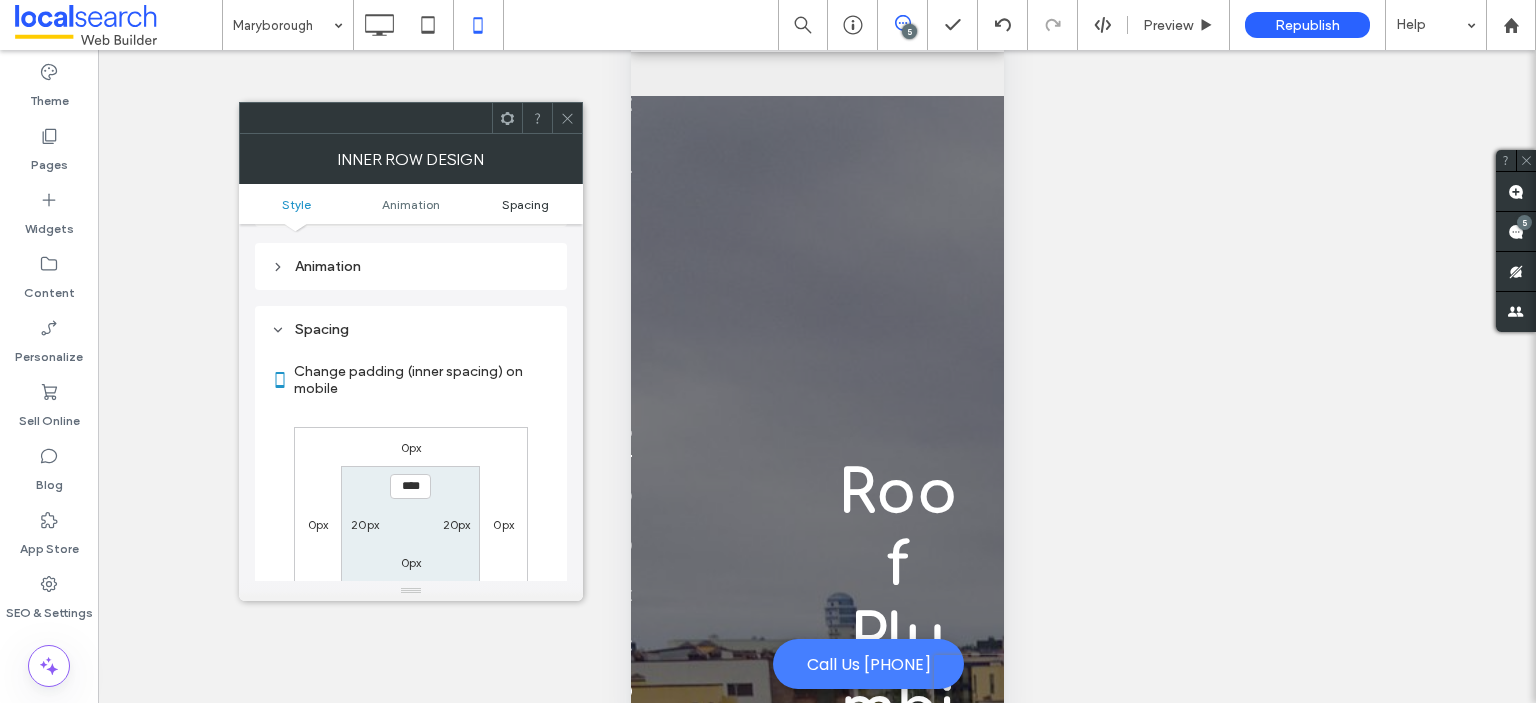 scroll, scrollTop: 468, scrollLeft: 0, axis: vertical 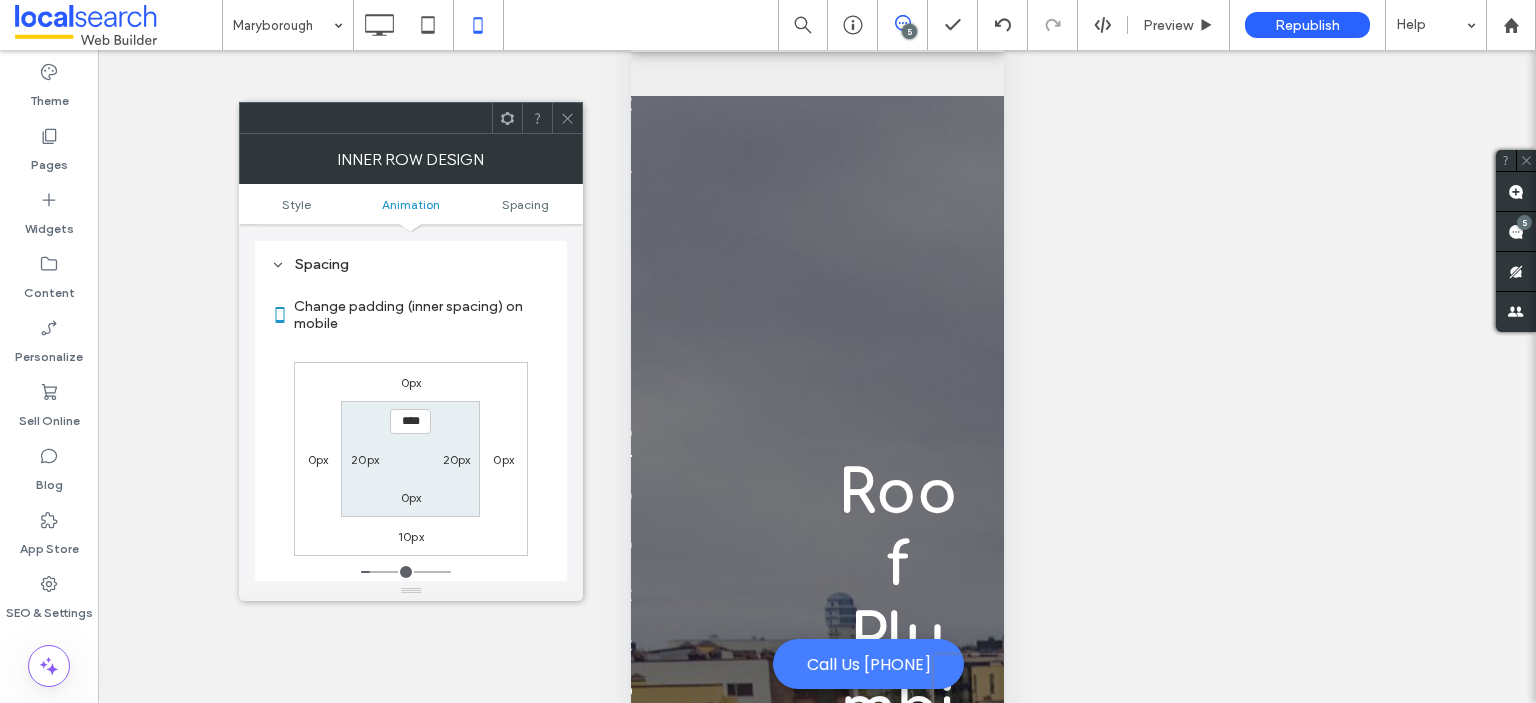 click 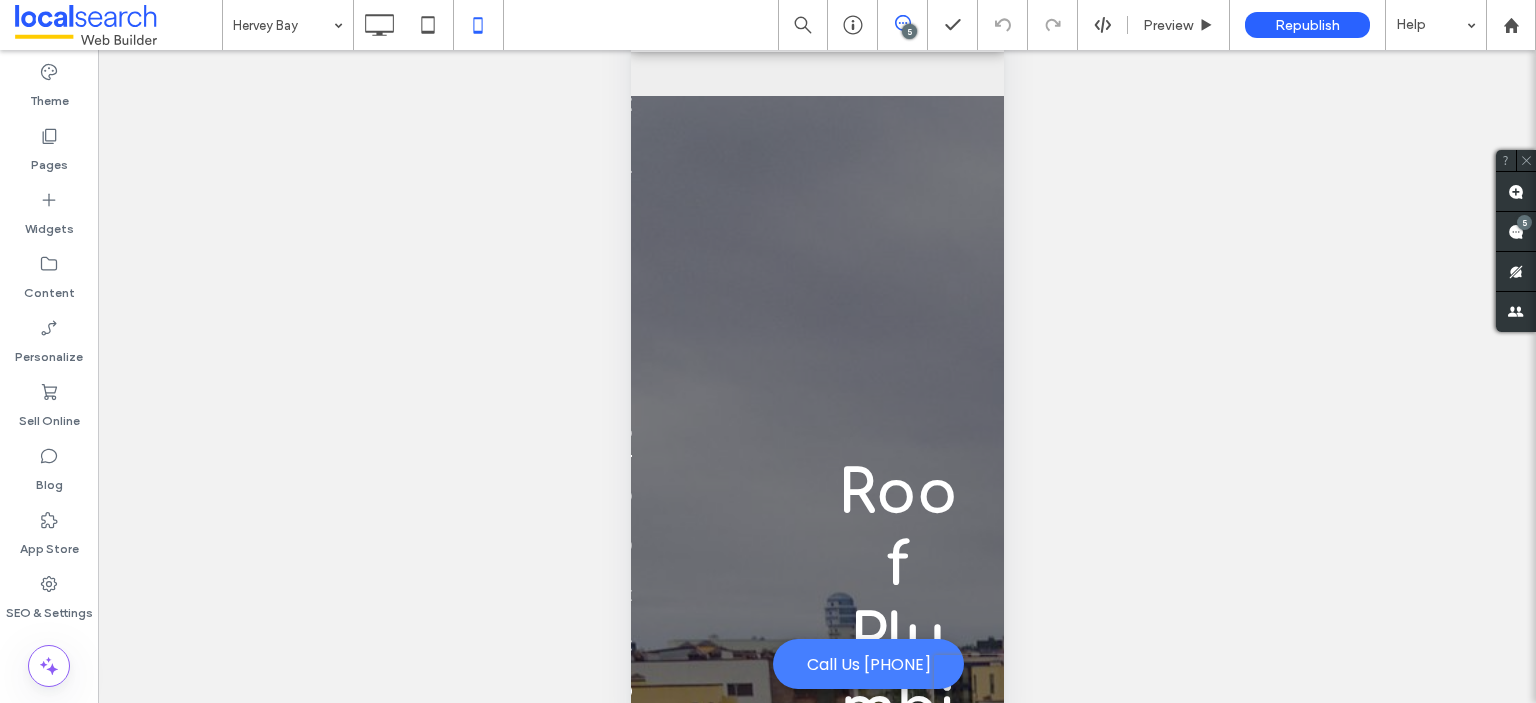 type on "*********" 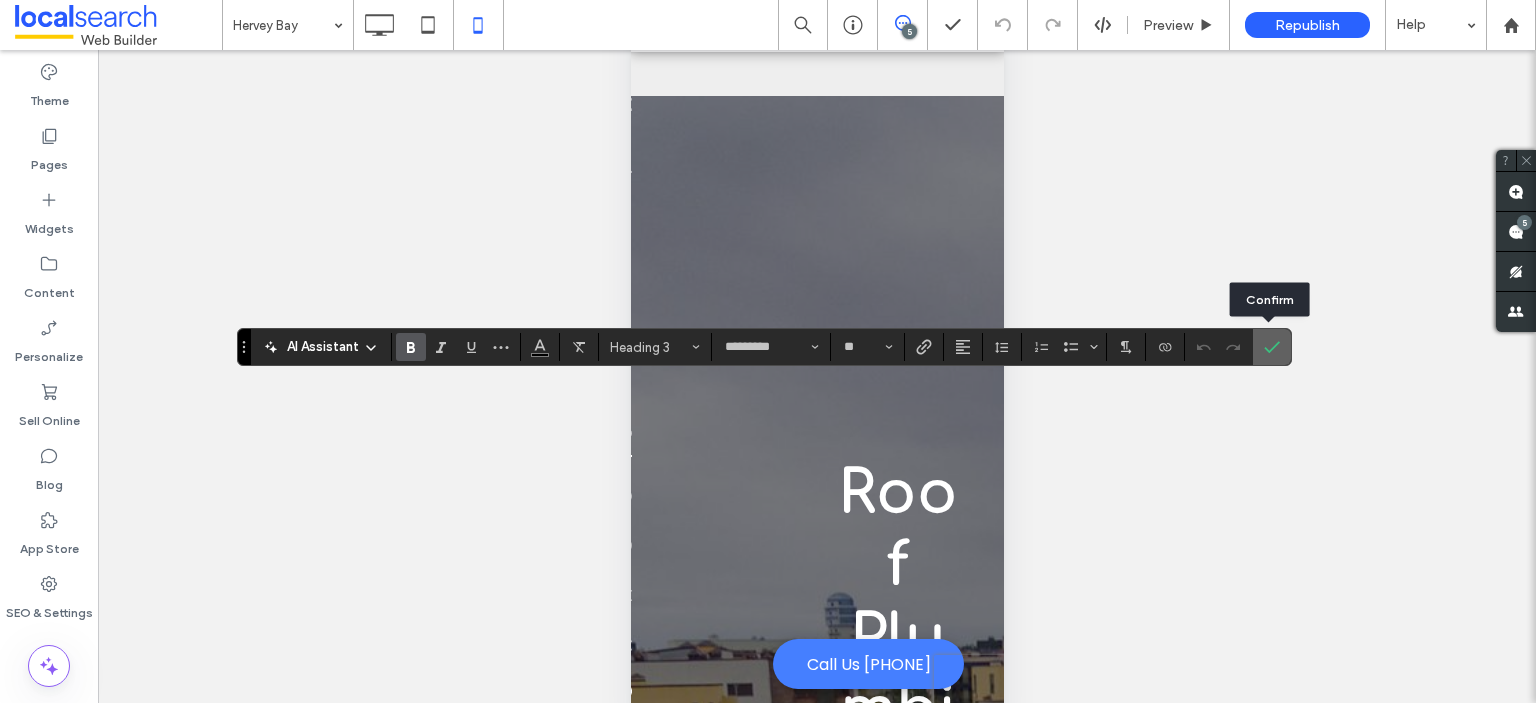 click 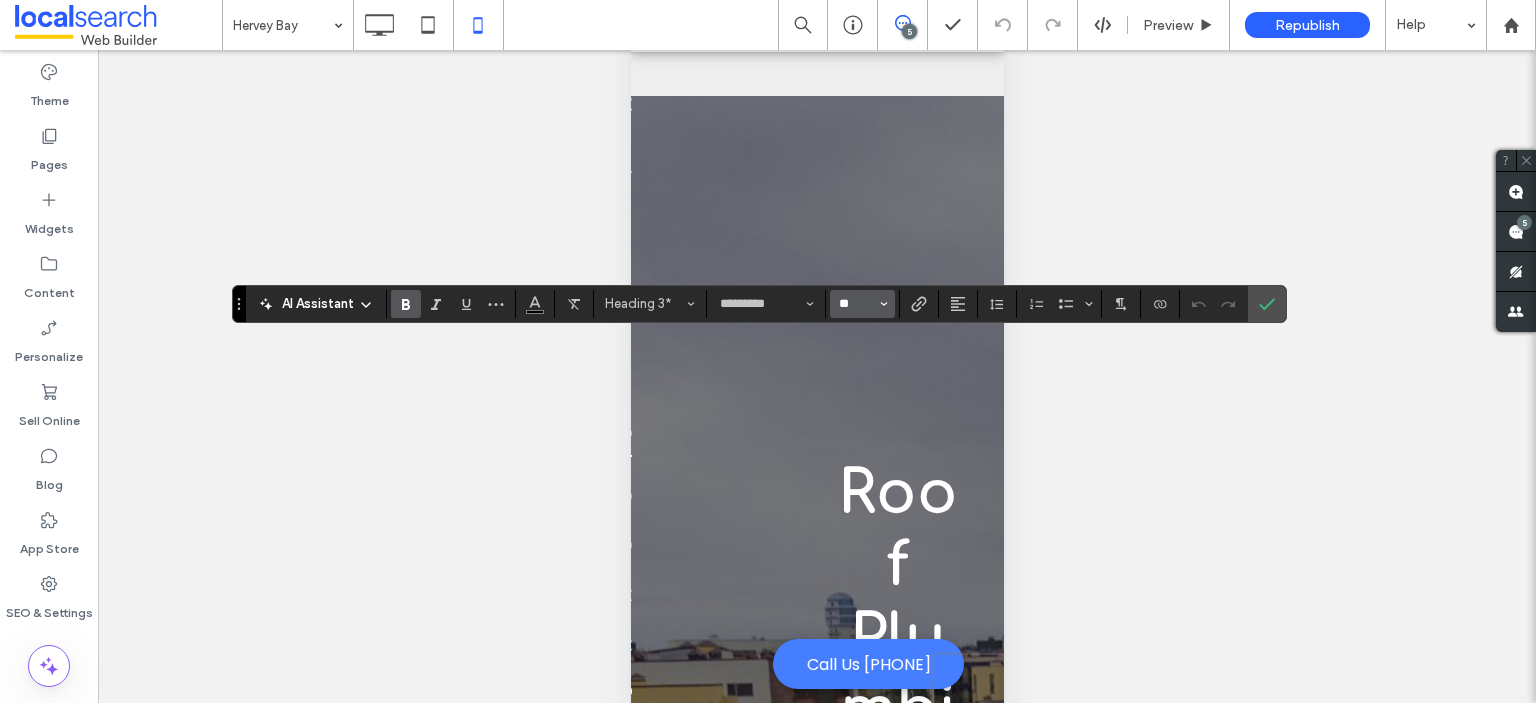 click on "**" at bounding box center [856, 304] 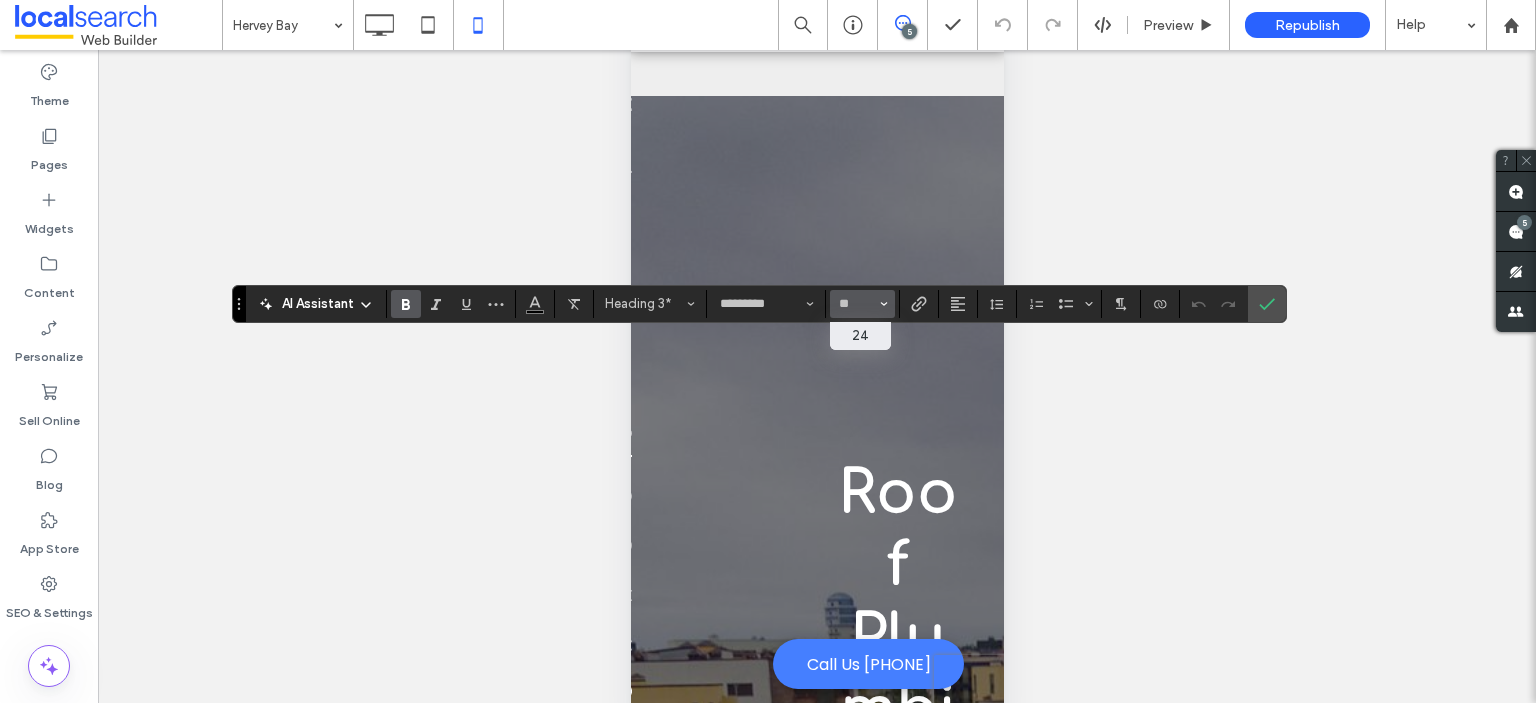 type on "**" 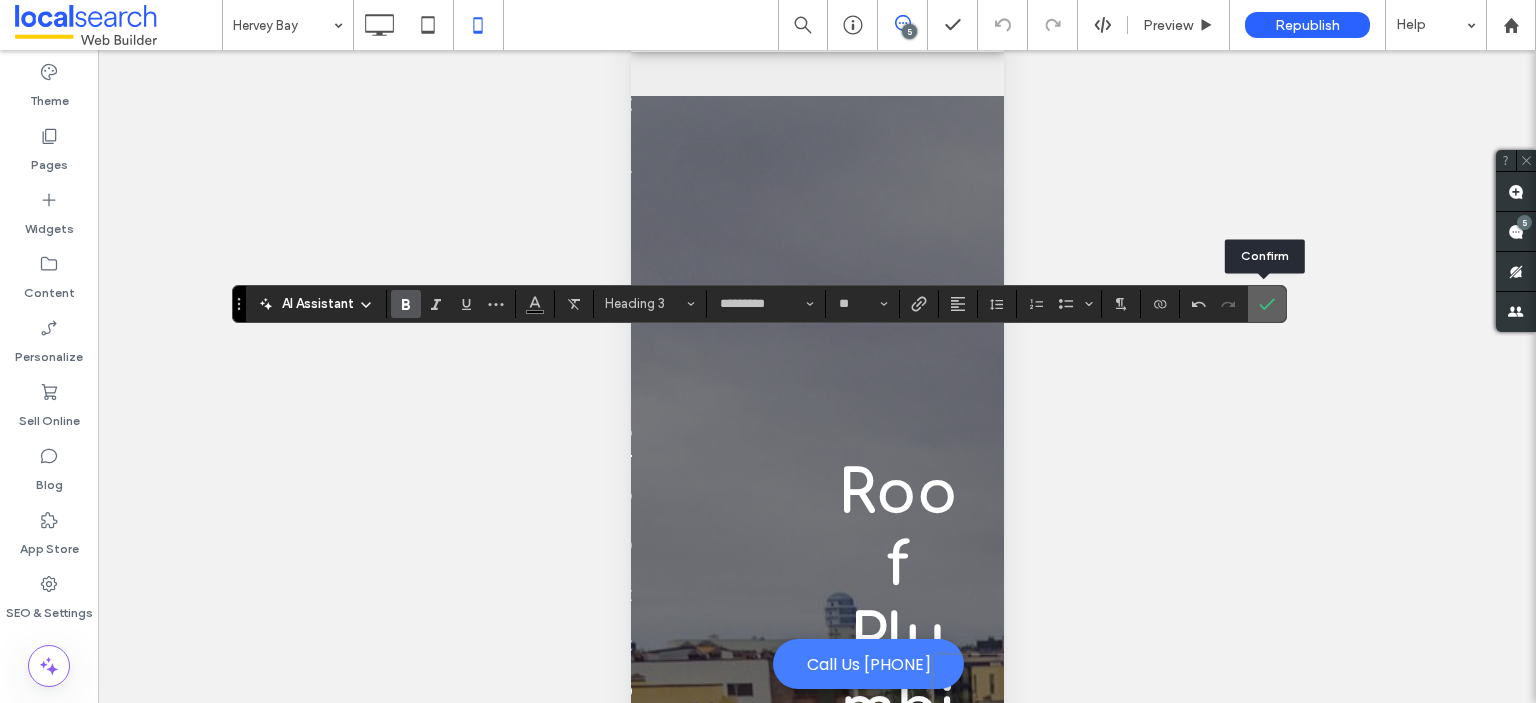 click 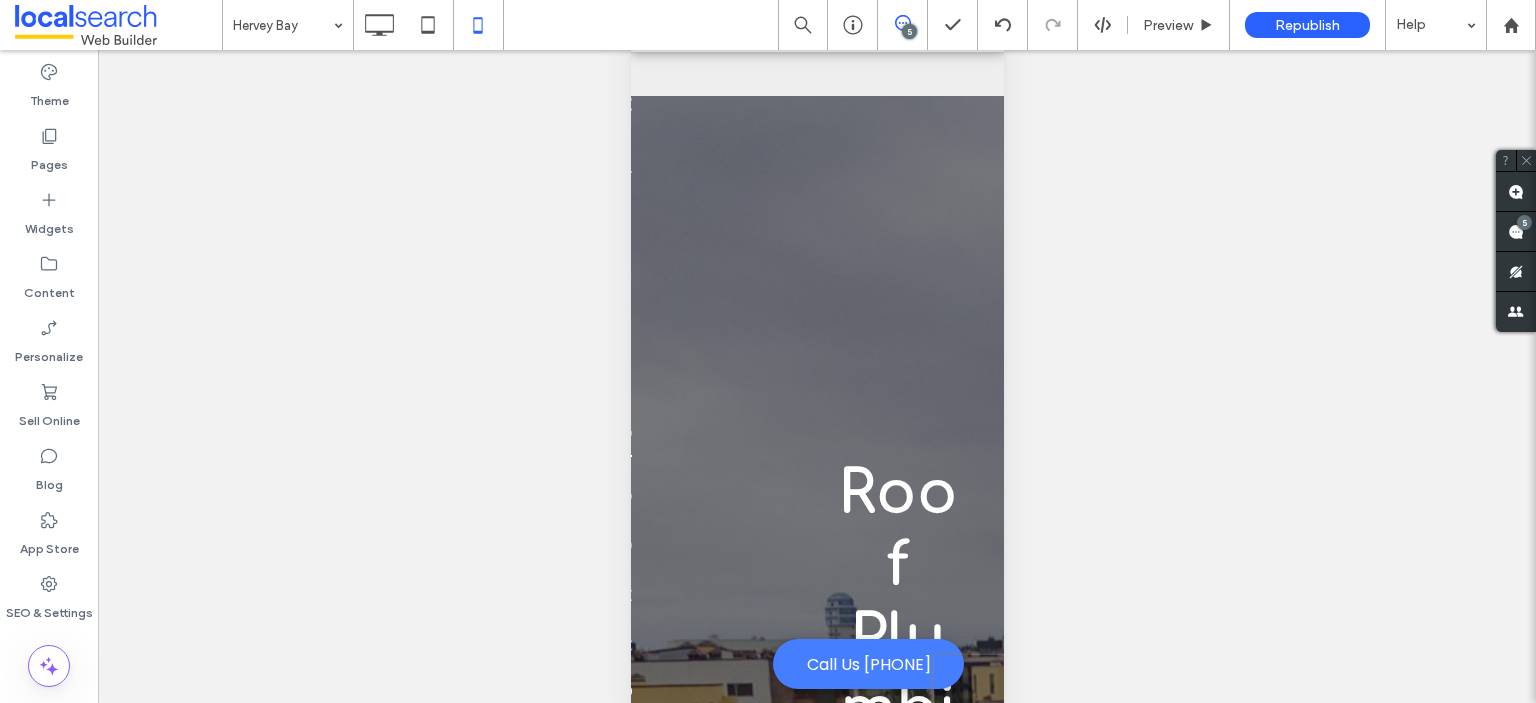 type on "*********" 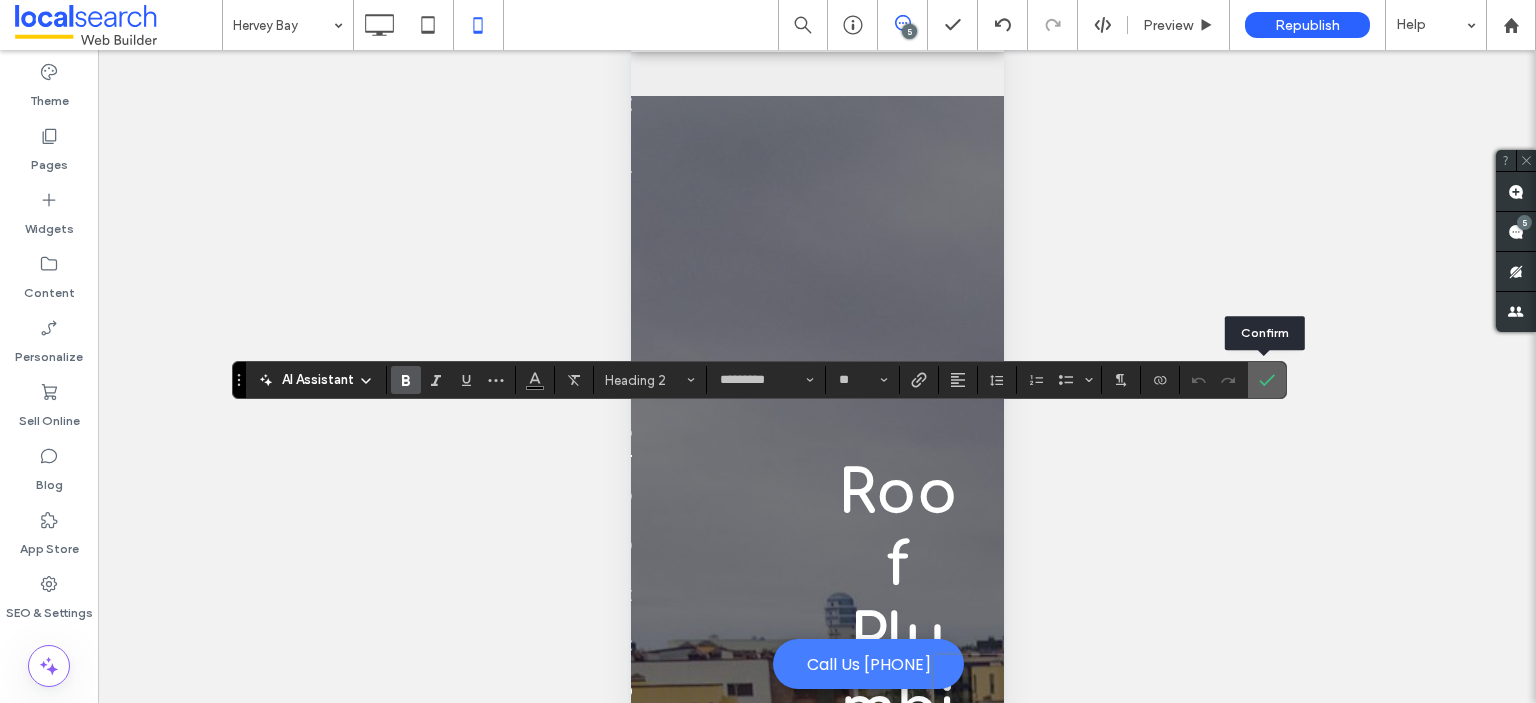 click 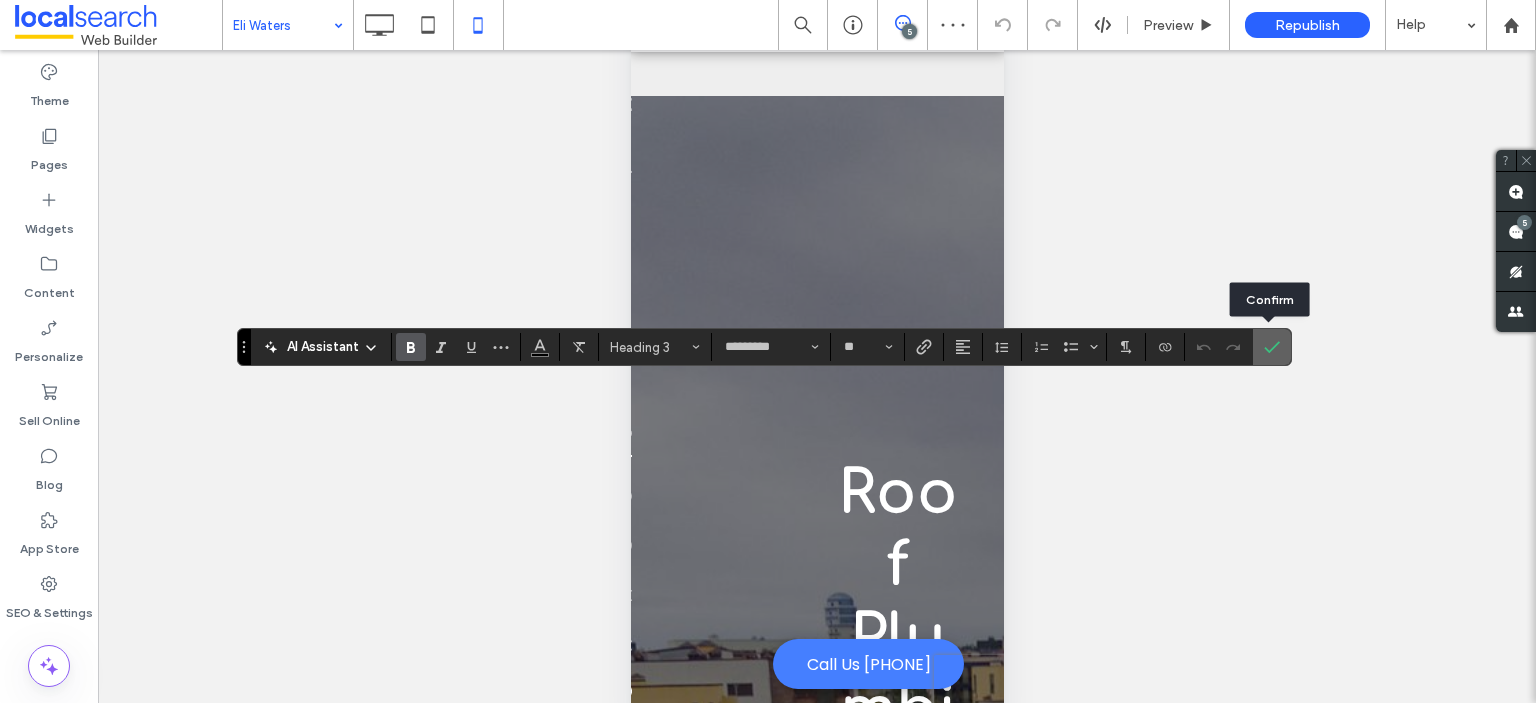 click 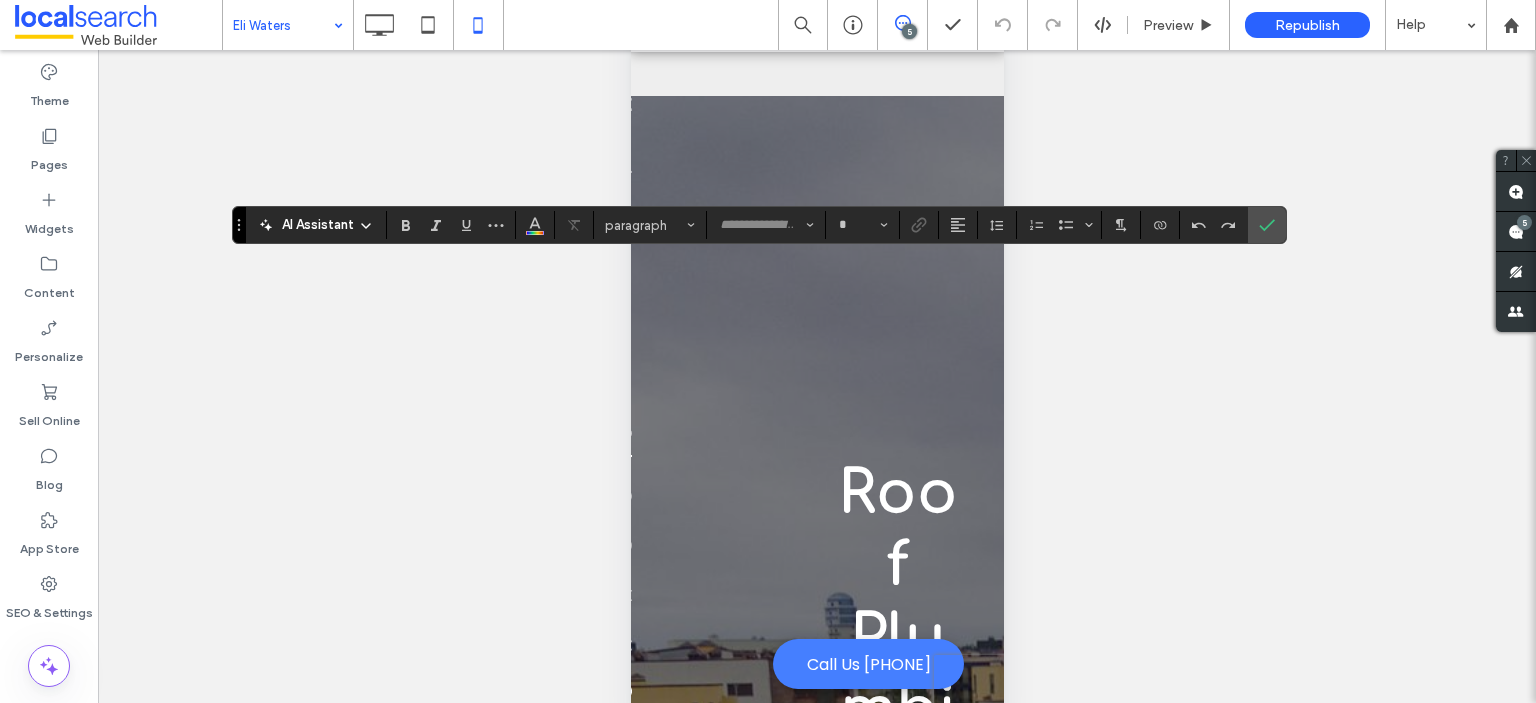 type on "*********" 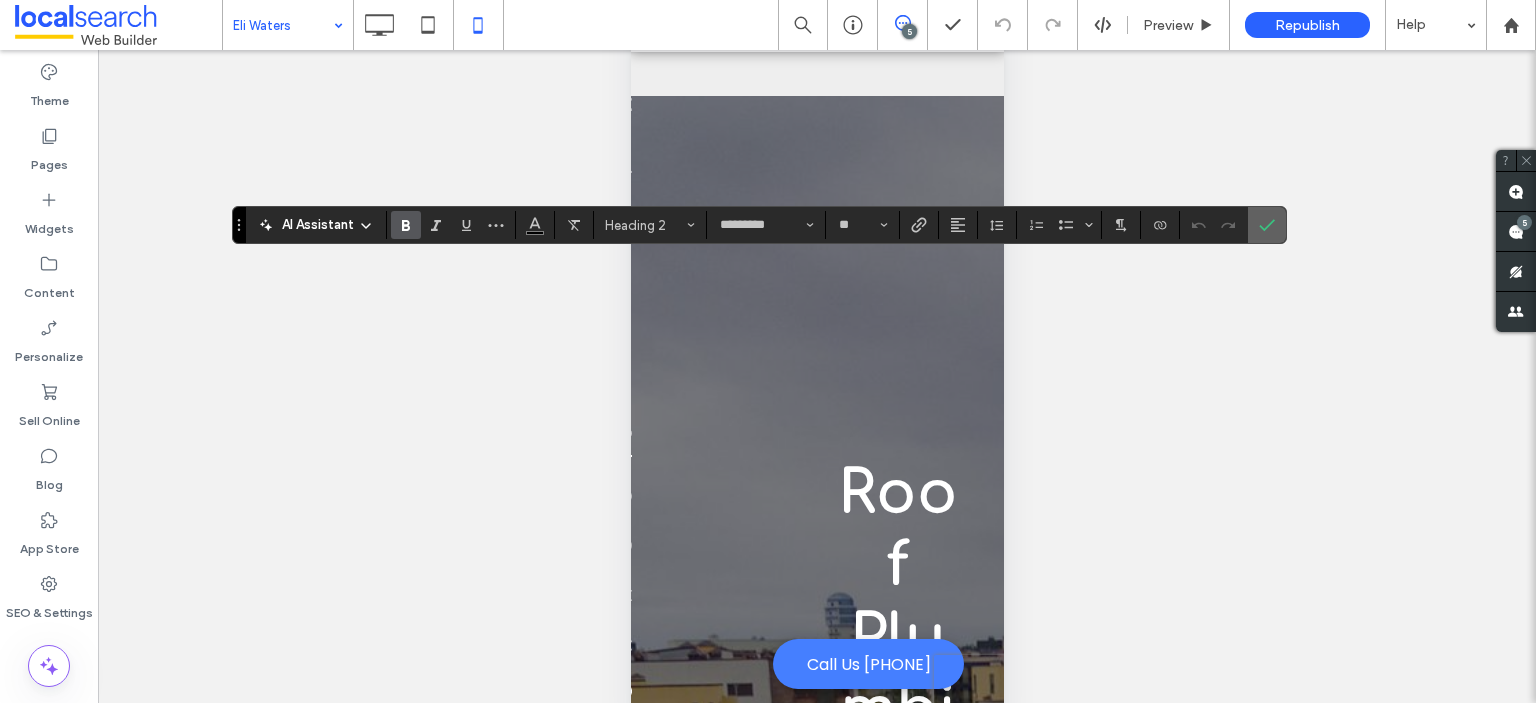click at bounding box center [1267, 225] 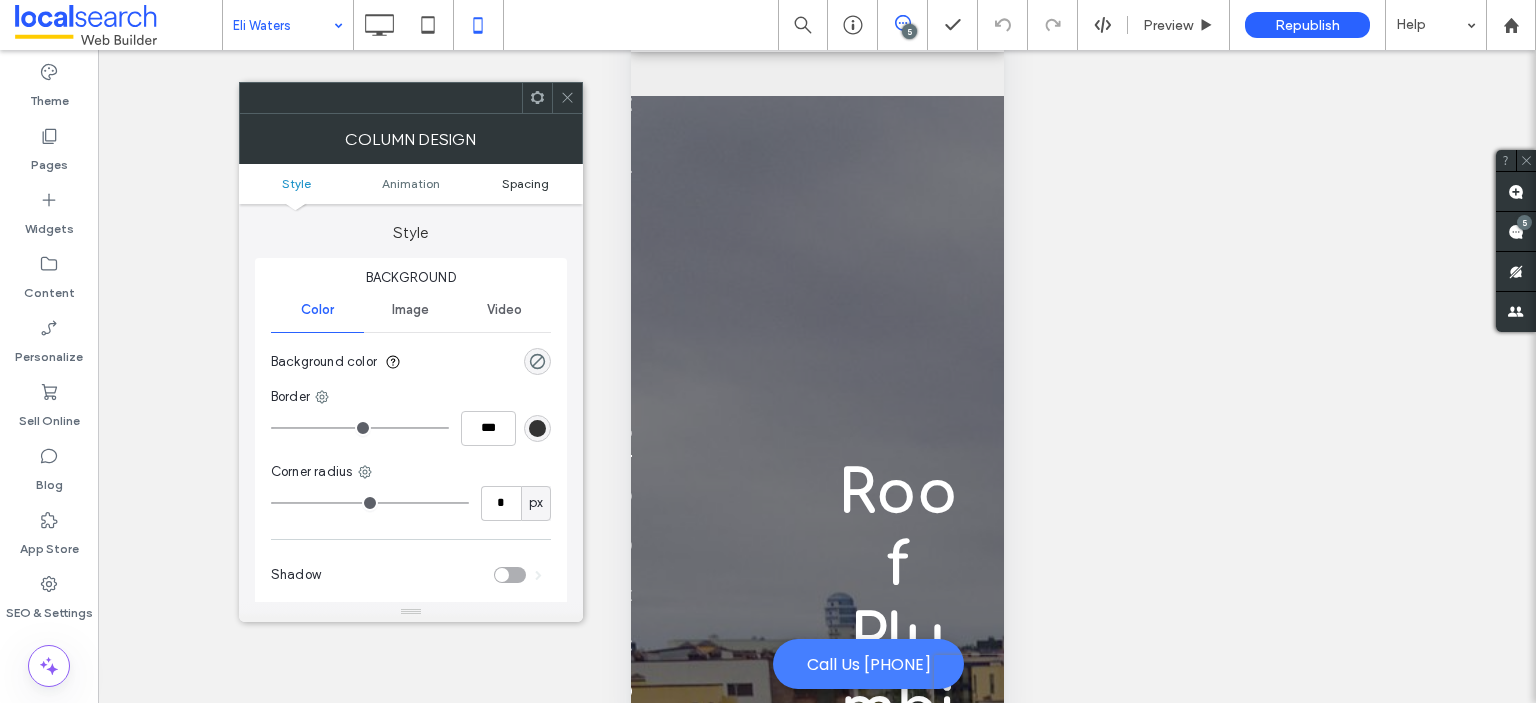 click on "Spacing" at bounding box center [525, 183] 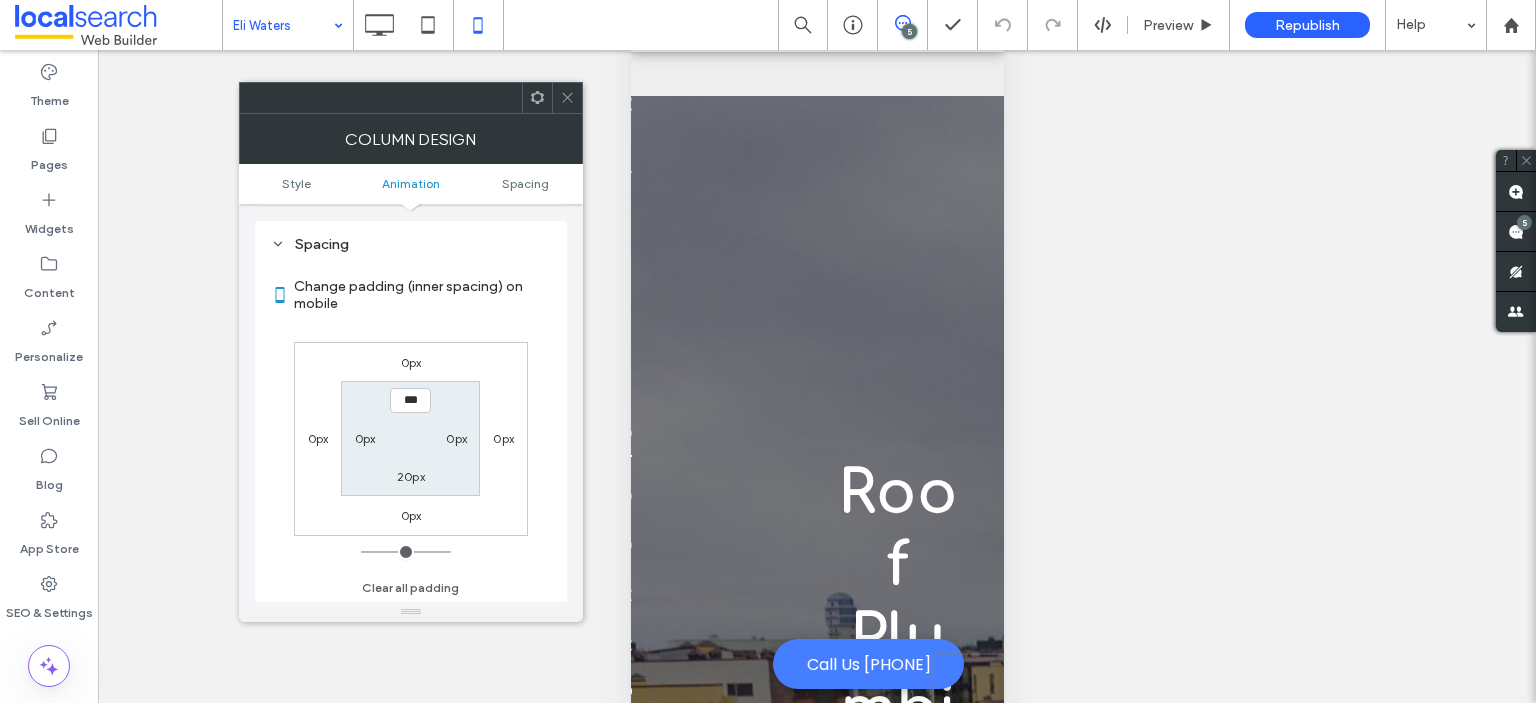 scroll, scrollTop: 468, scrollLeft: 0, axis: vertical 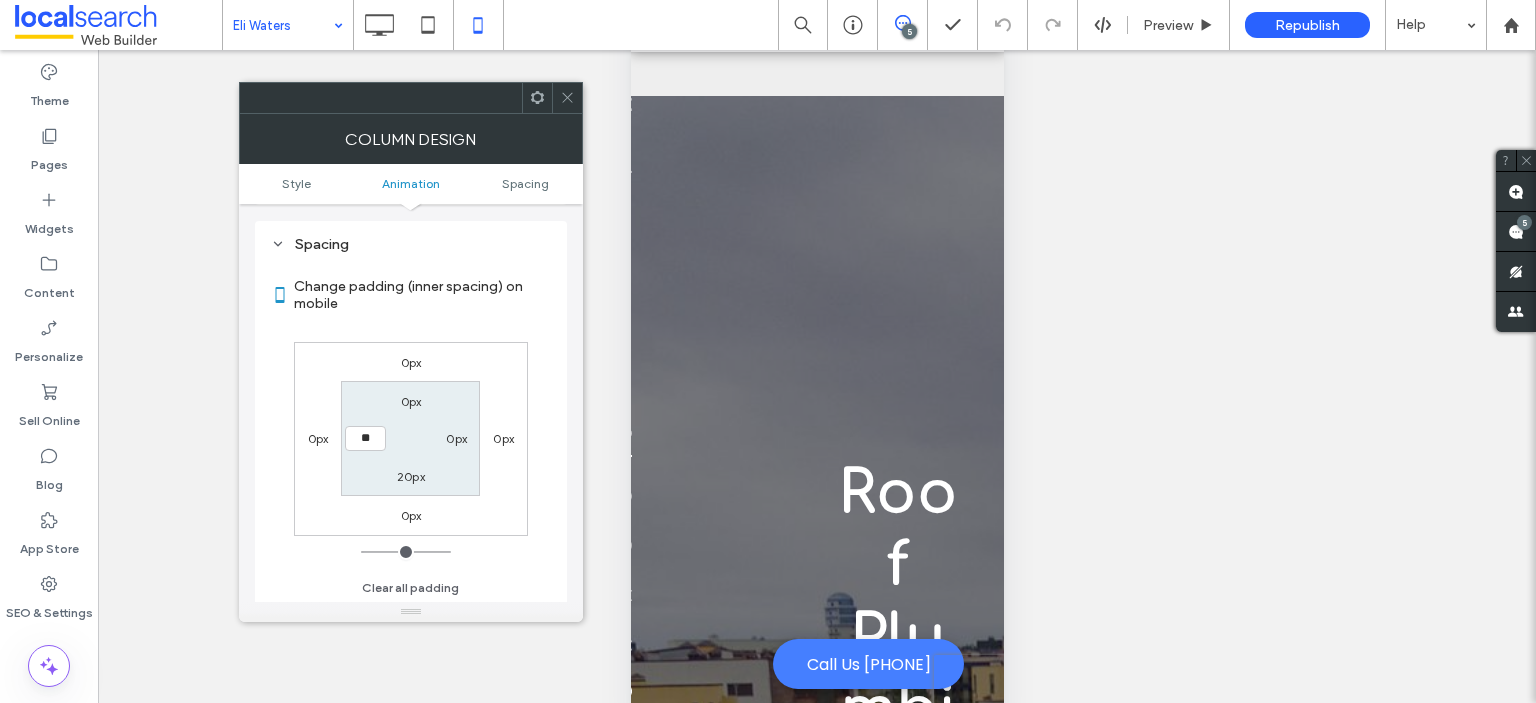 type on "**" 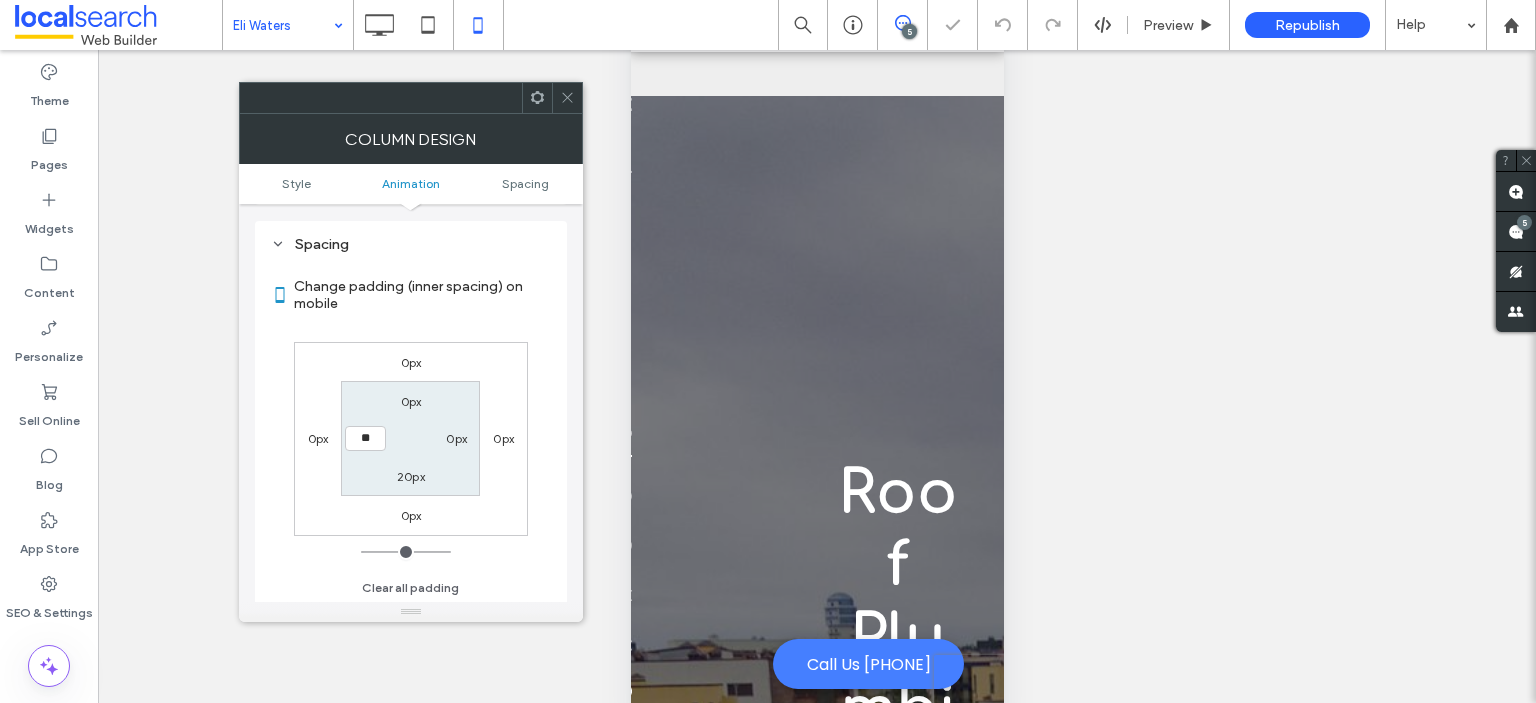 type on "**" 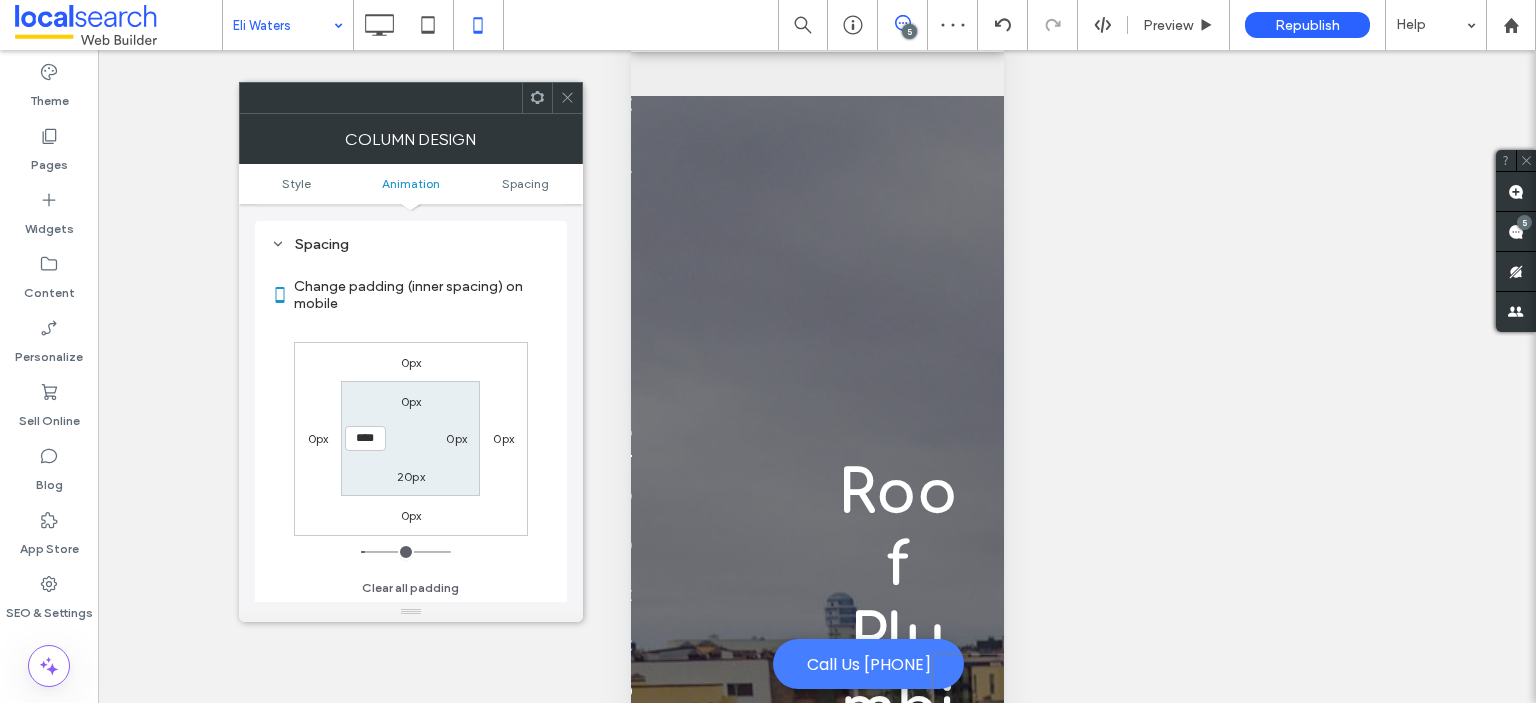 click on "0px" at bounding box center (456, 438) 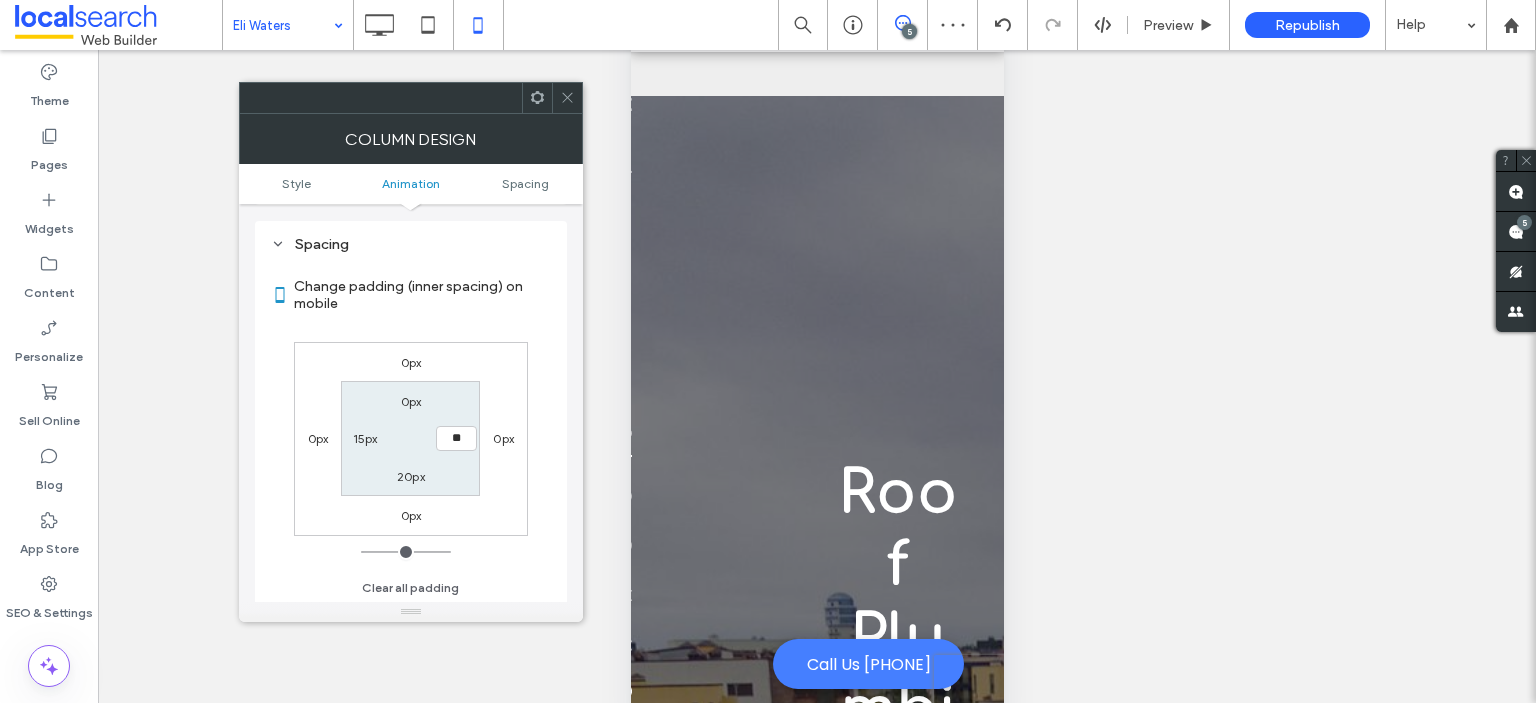 type on "**" 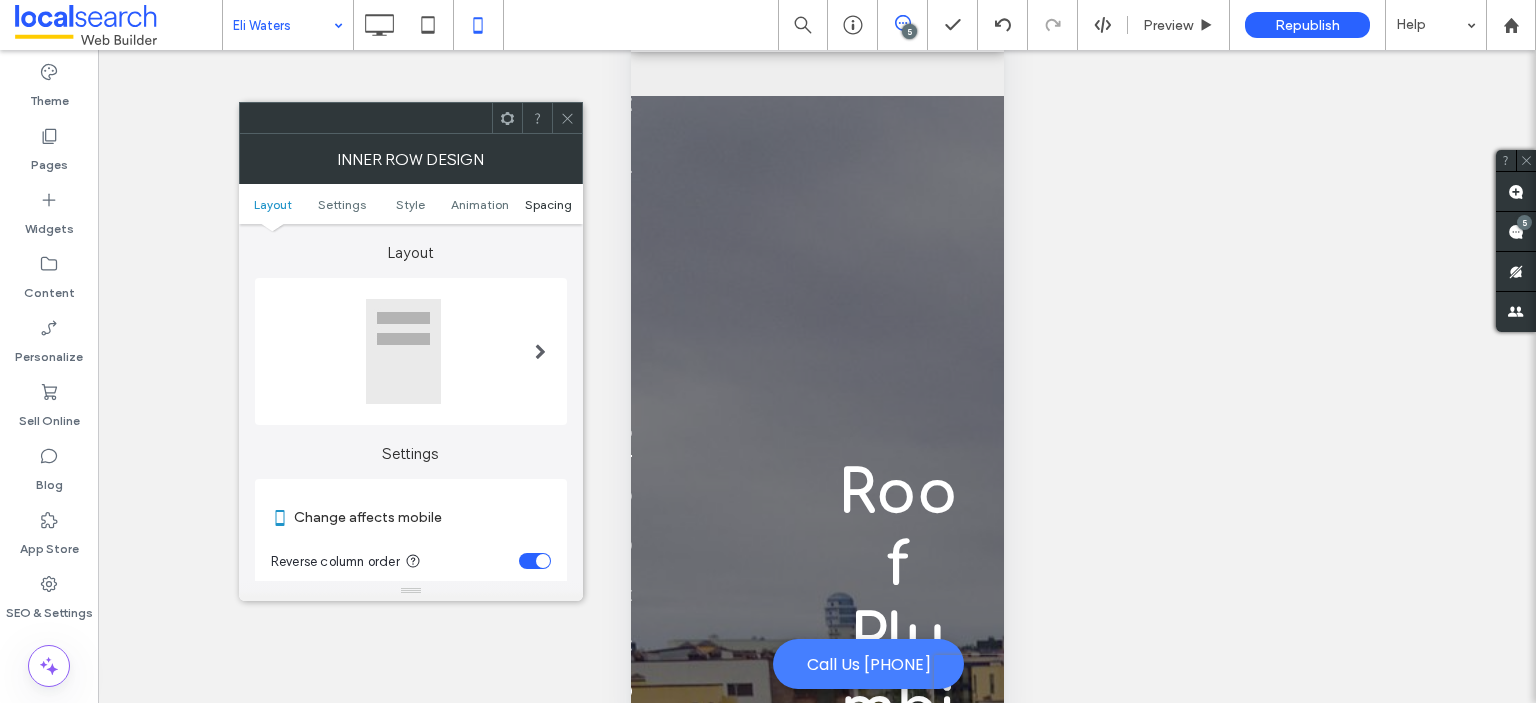 click on "Spacing" at bounding box center [548, 204] 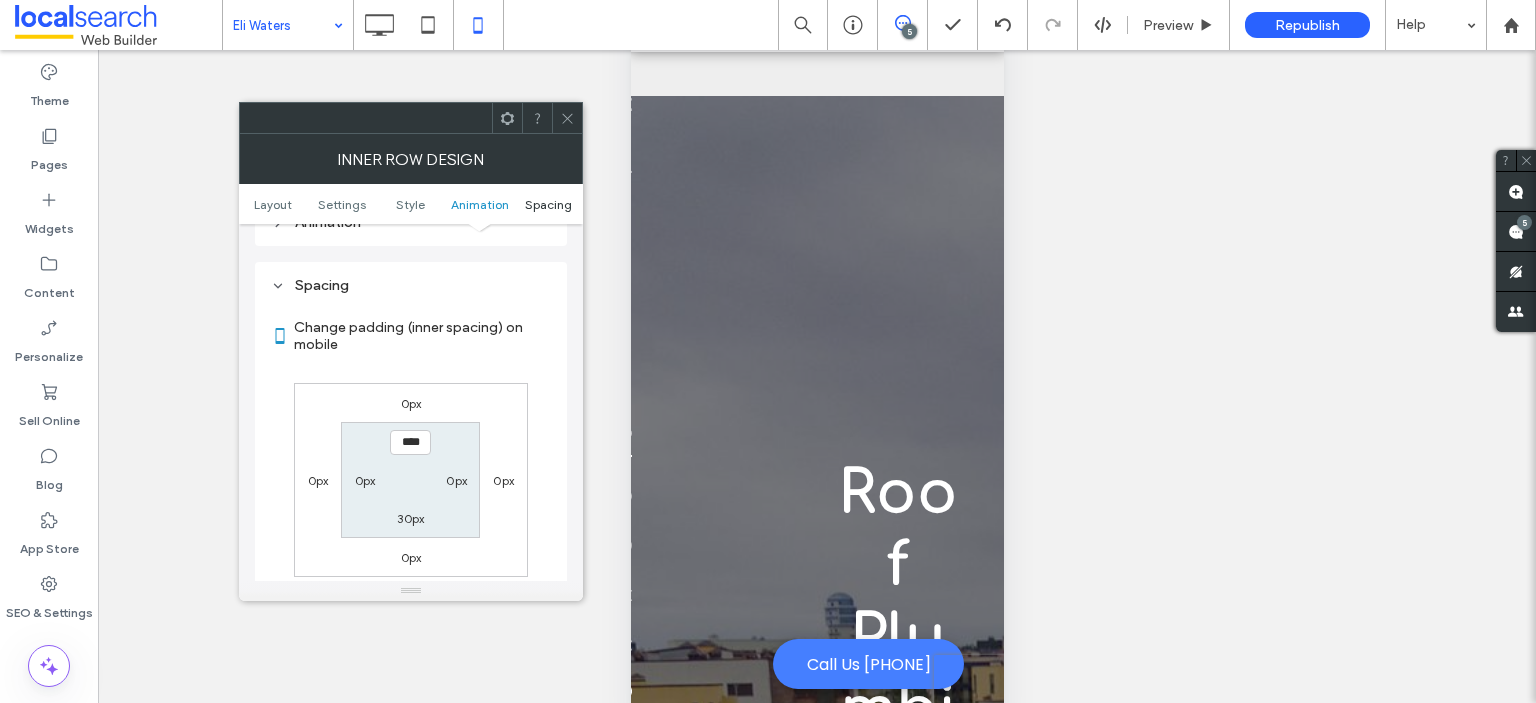 scroll, scrollTop: 840, scrollLeft: 0, axis: vertical 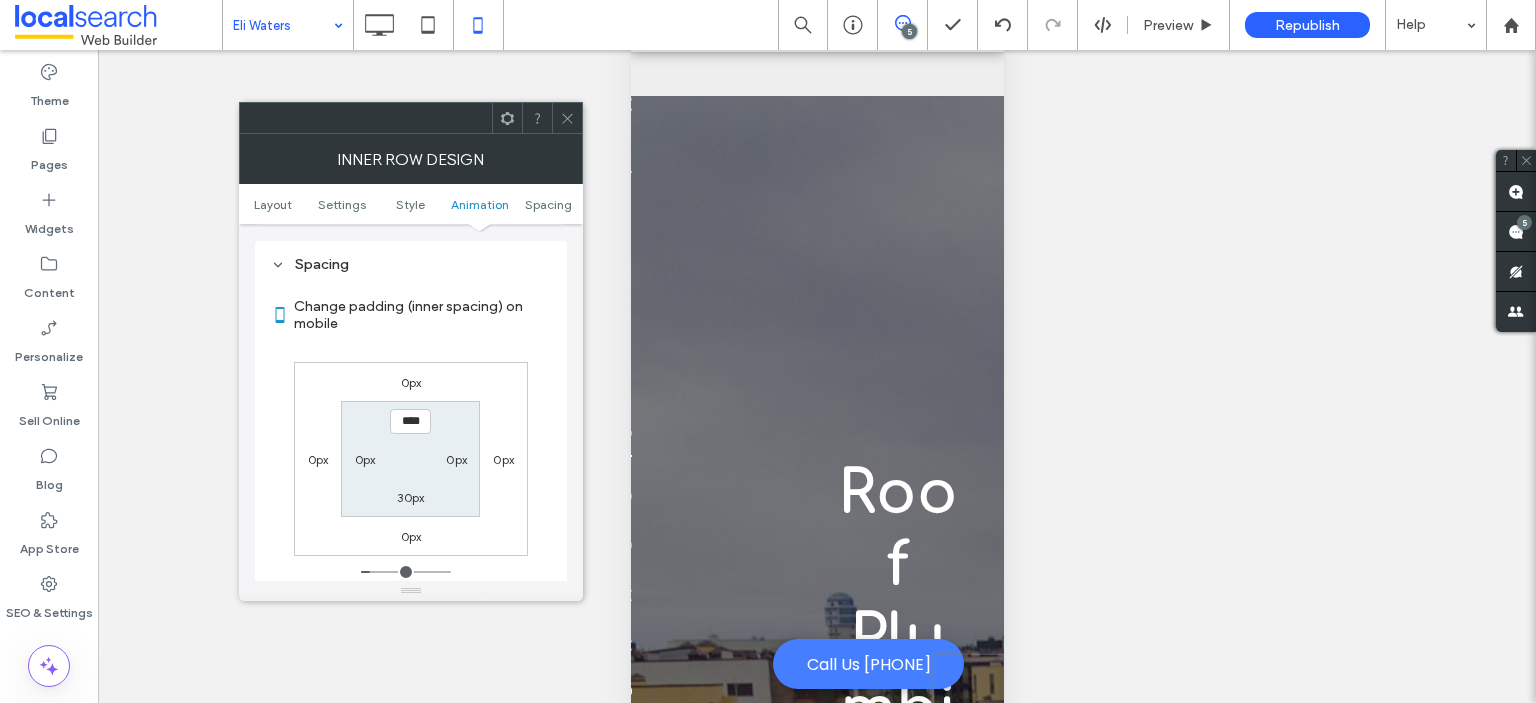 drag, startPoint x: 562, startPoint y: 117, endPoint x: 585, endPoint y: 147, distance: 37.802116 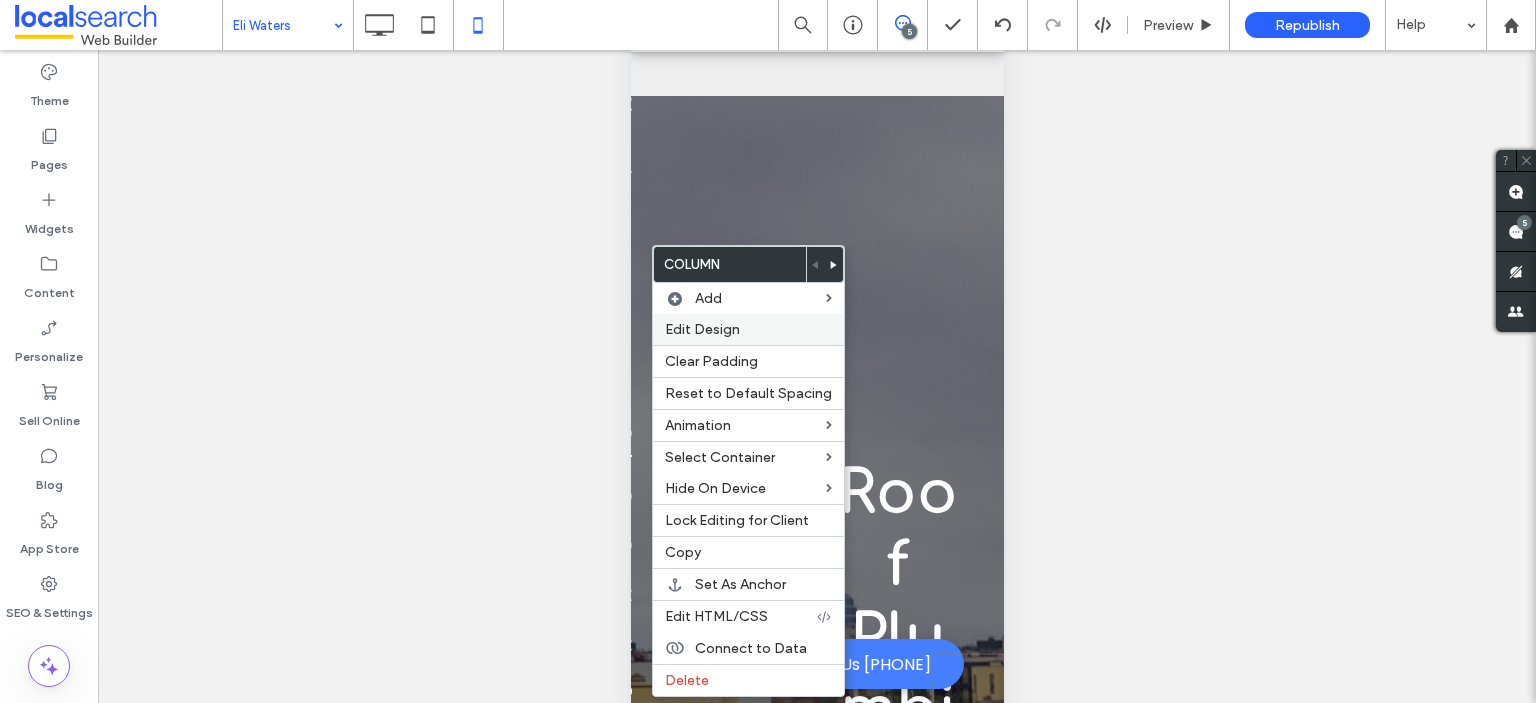 click on "Edit Design" at bounding box center (702, 329) 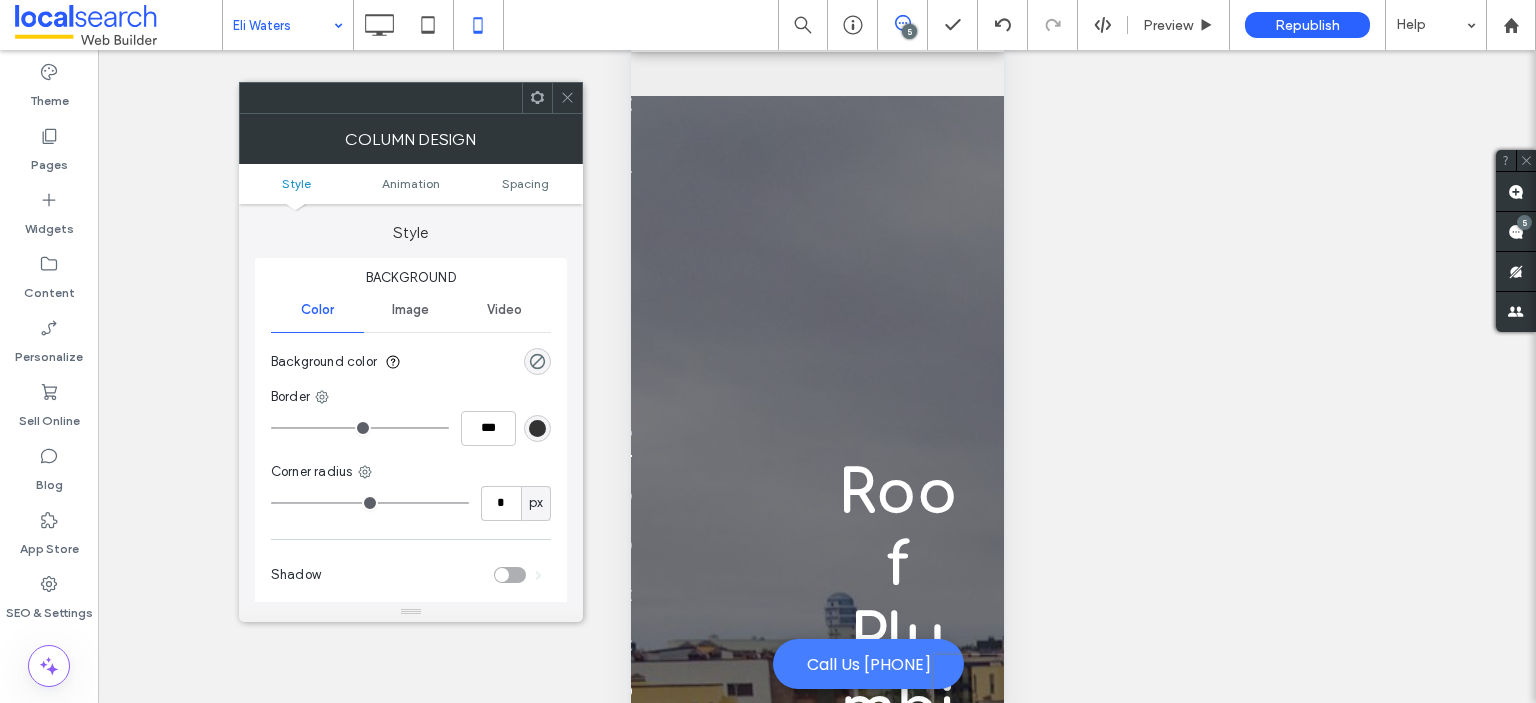 click on "Style Animation Spacing" at bounding box center (411, 184) 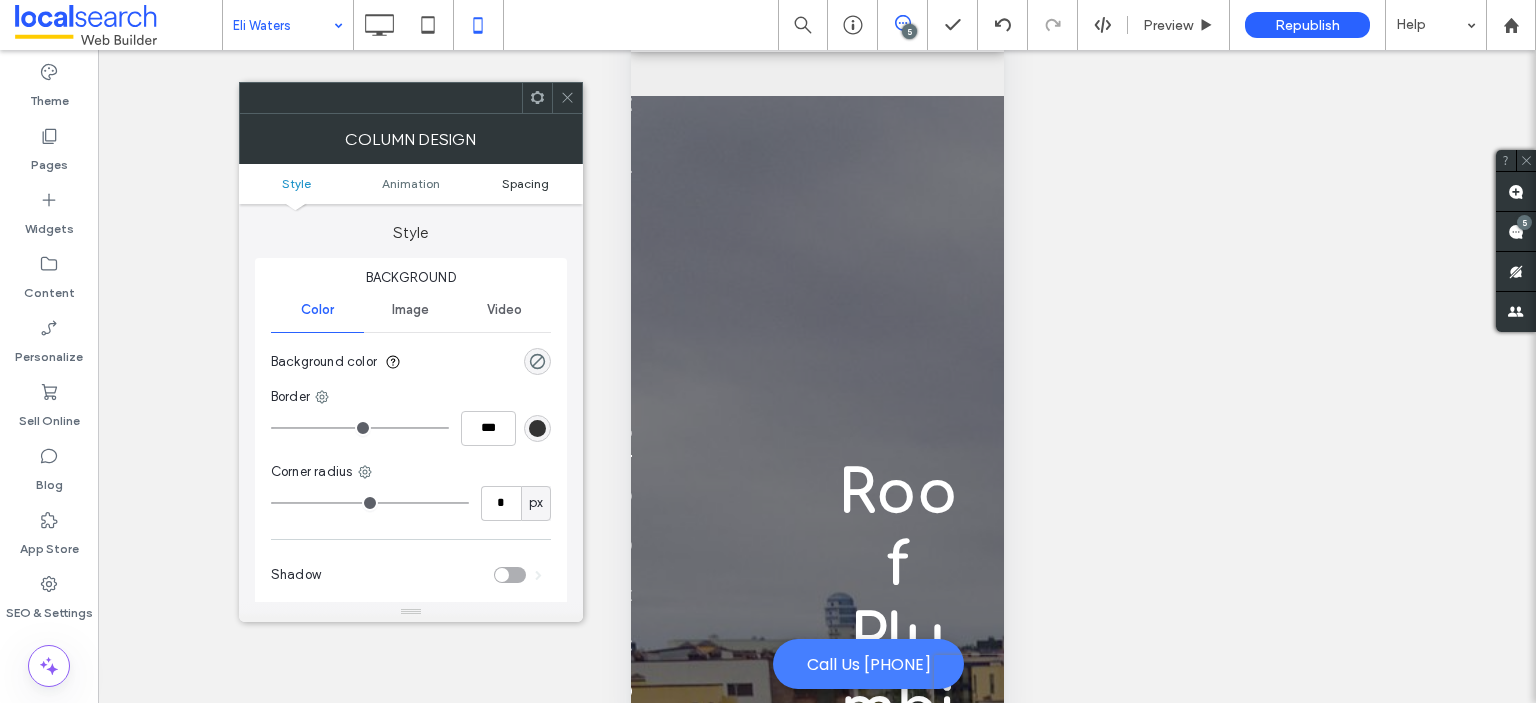 click on "Spacing" at bounding box center (525, 183) 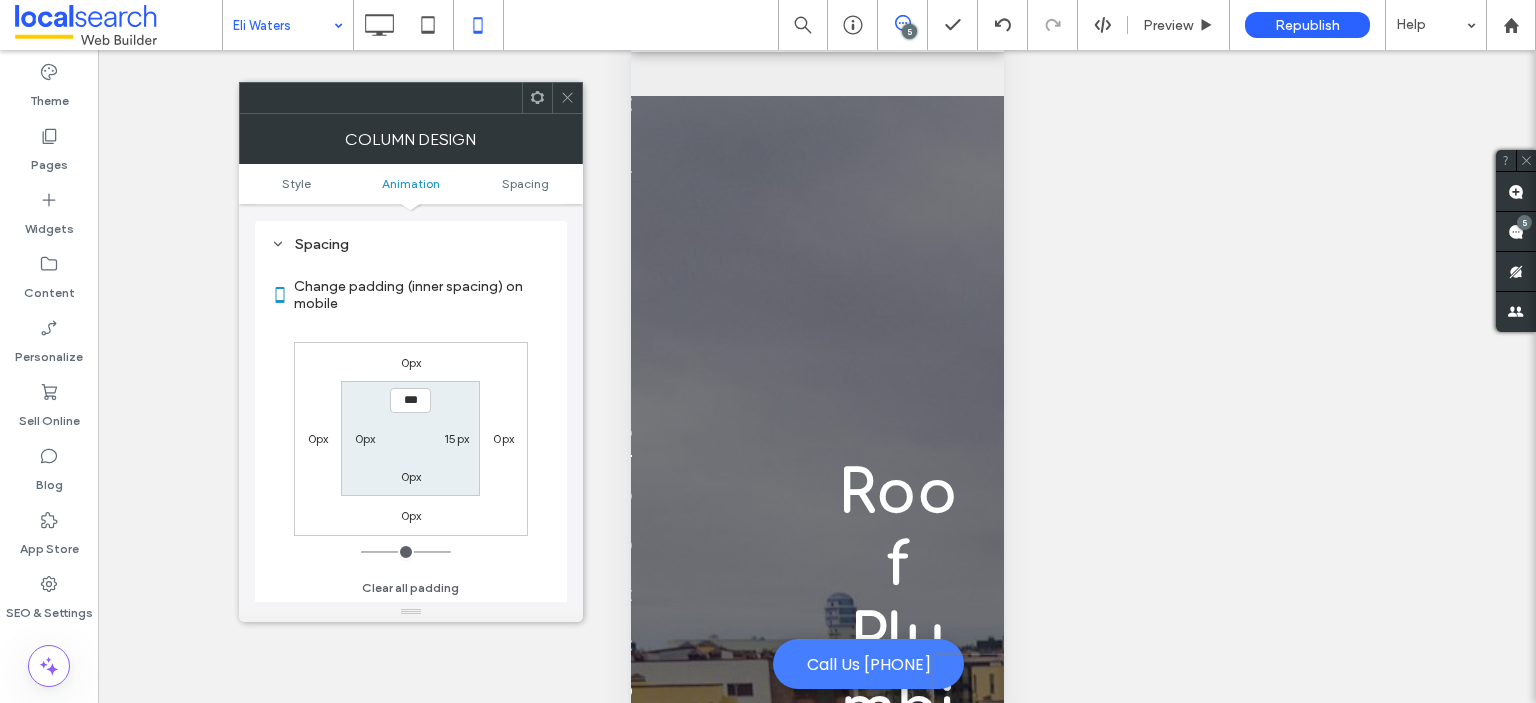 scroll, scrollTop: 468, scrollLeft: 0, axis: vertical 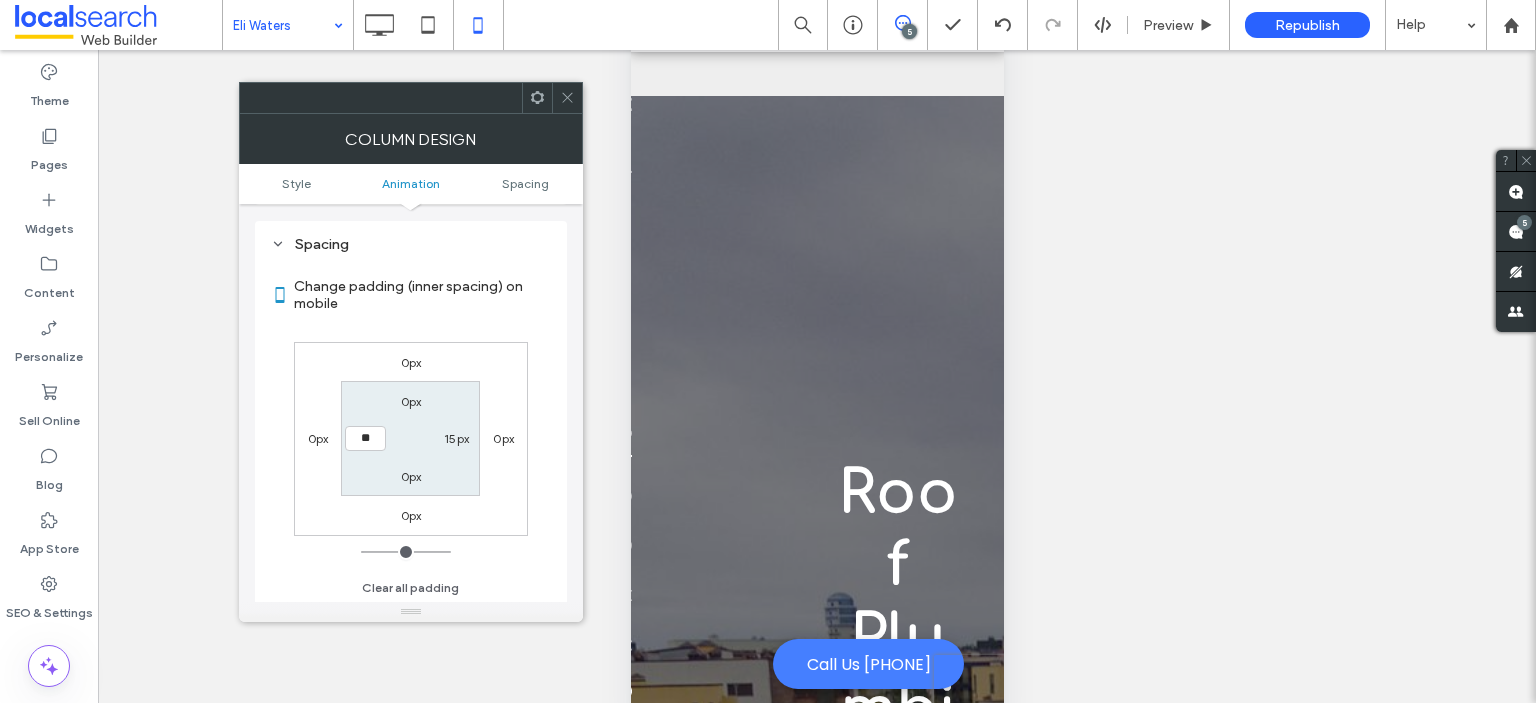 type on "**" 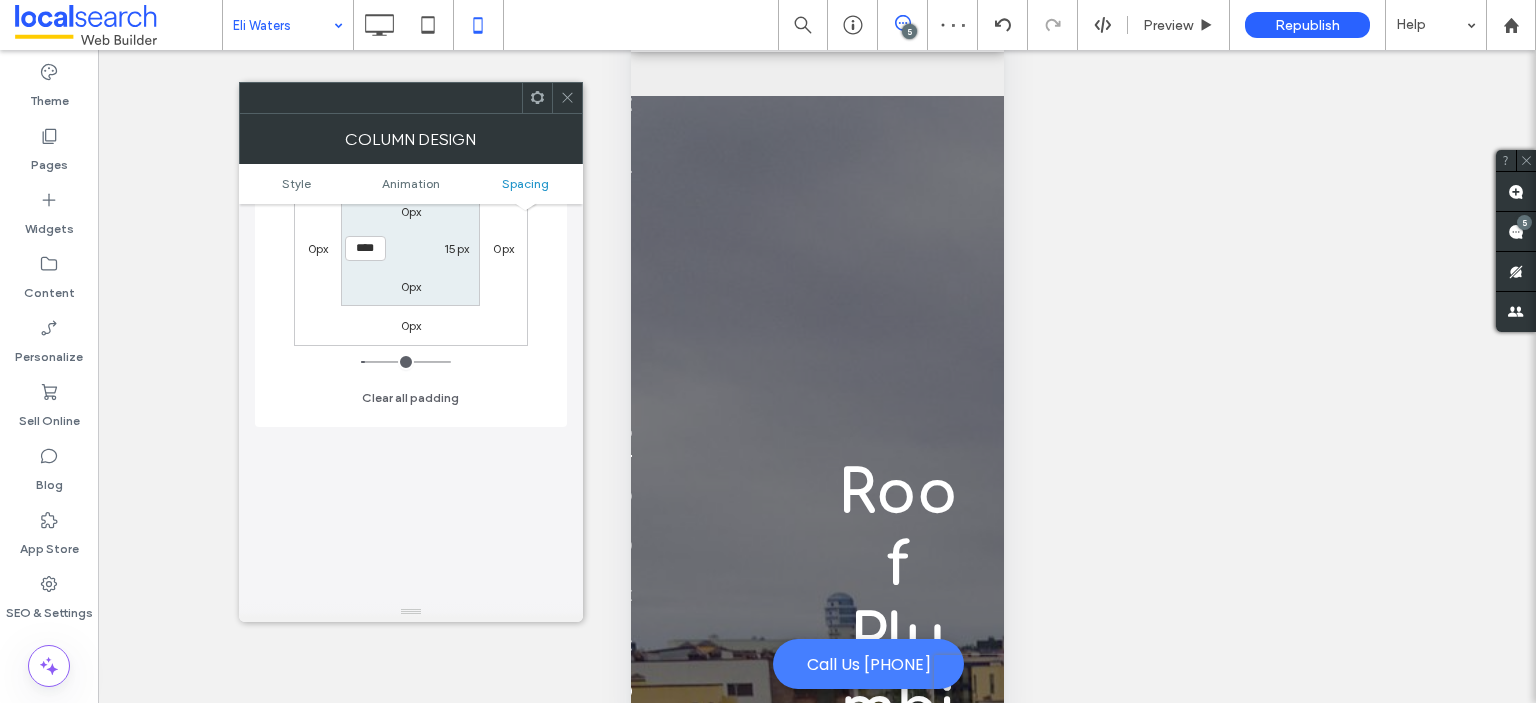 scroll, scrollTop: 668, scrollLeft: 0, axis: vertical 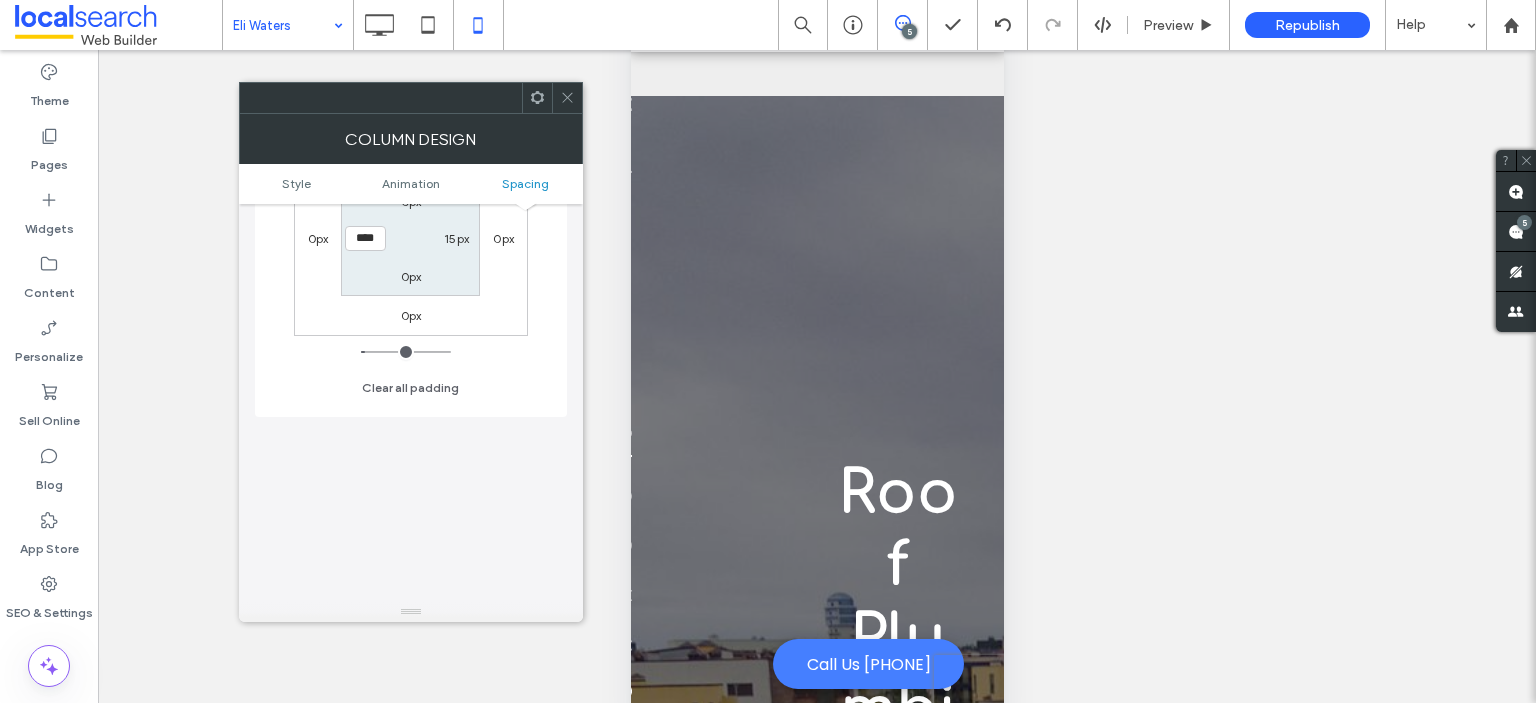 click 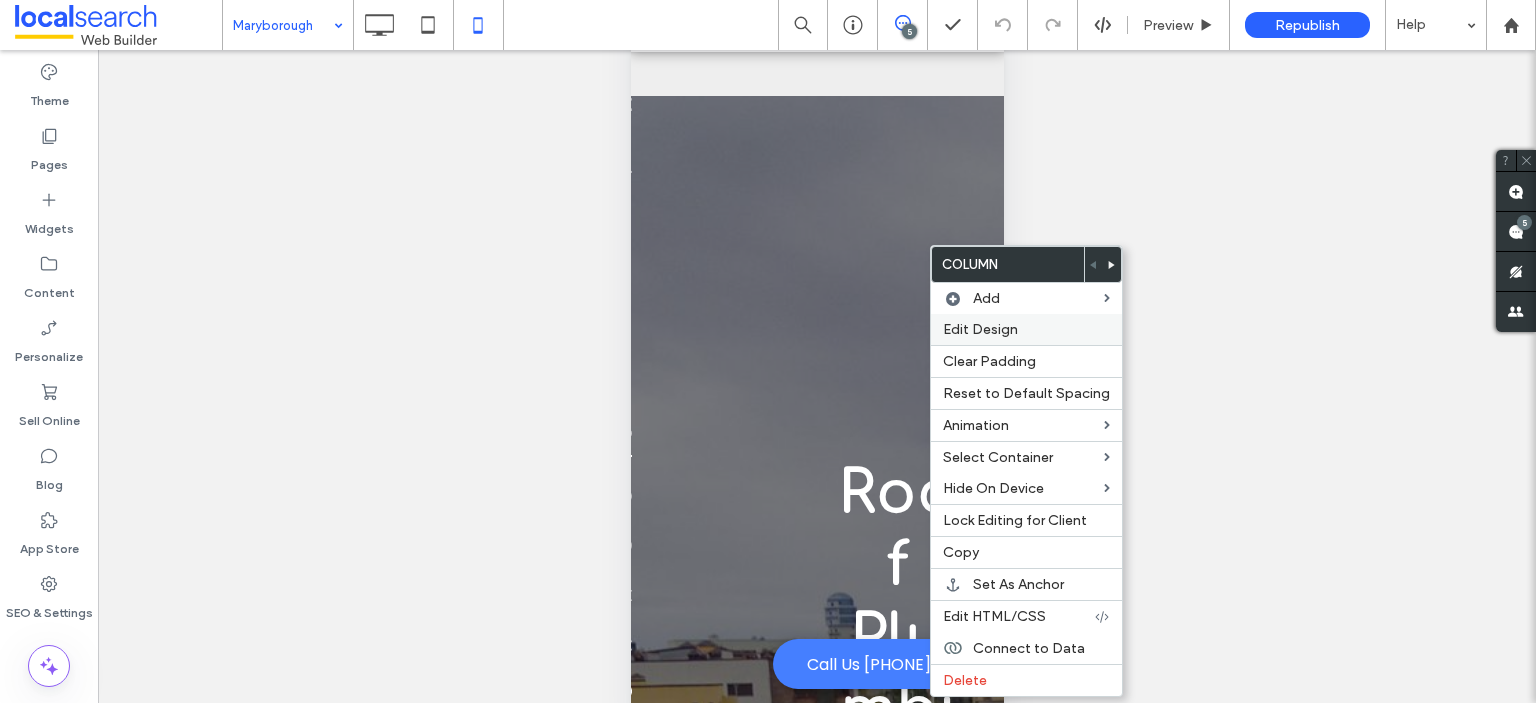 click on "Edit Design" at bounding box center (980, 329) 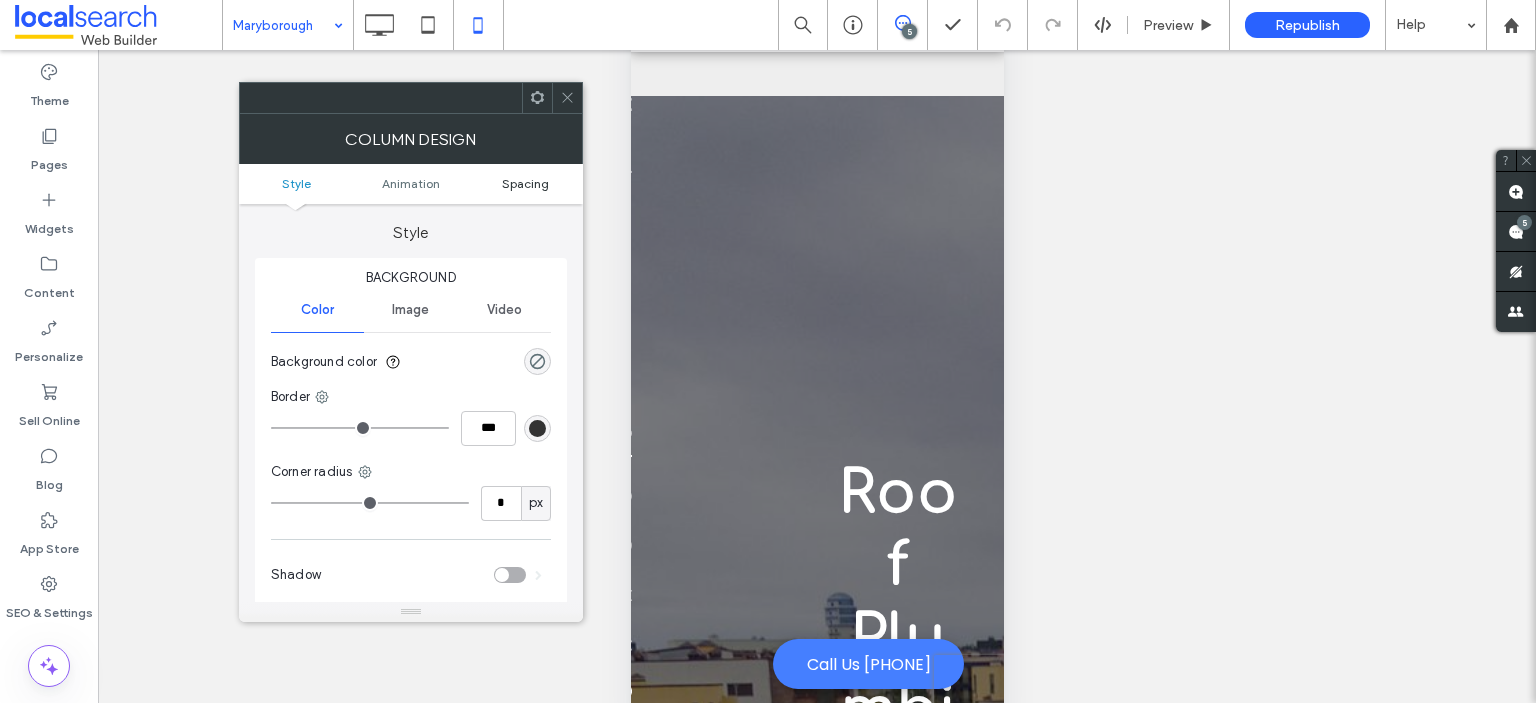 click on "Spacing" at bounding box center [525, 183] 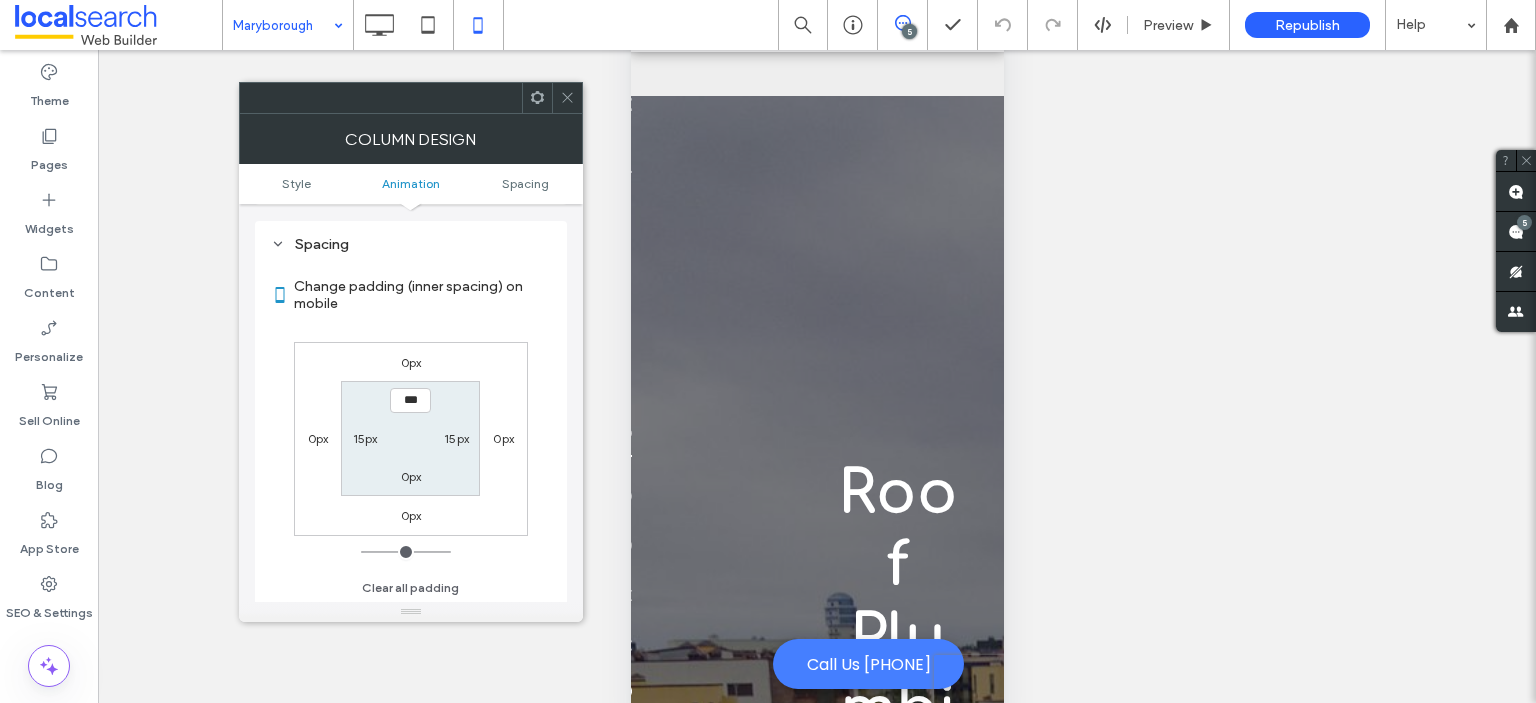 scroll, scrollTop: 468, scrollLeft: 0, axis: vertical 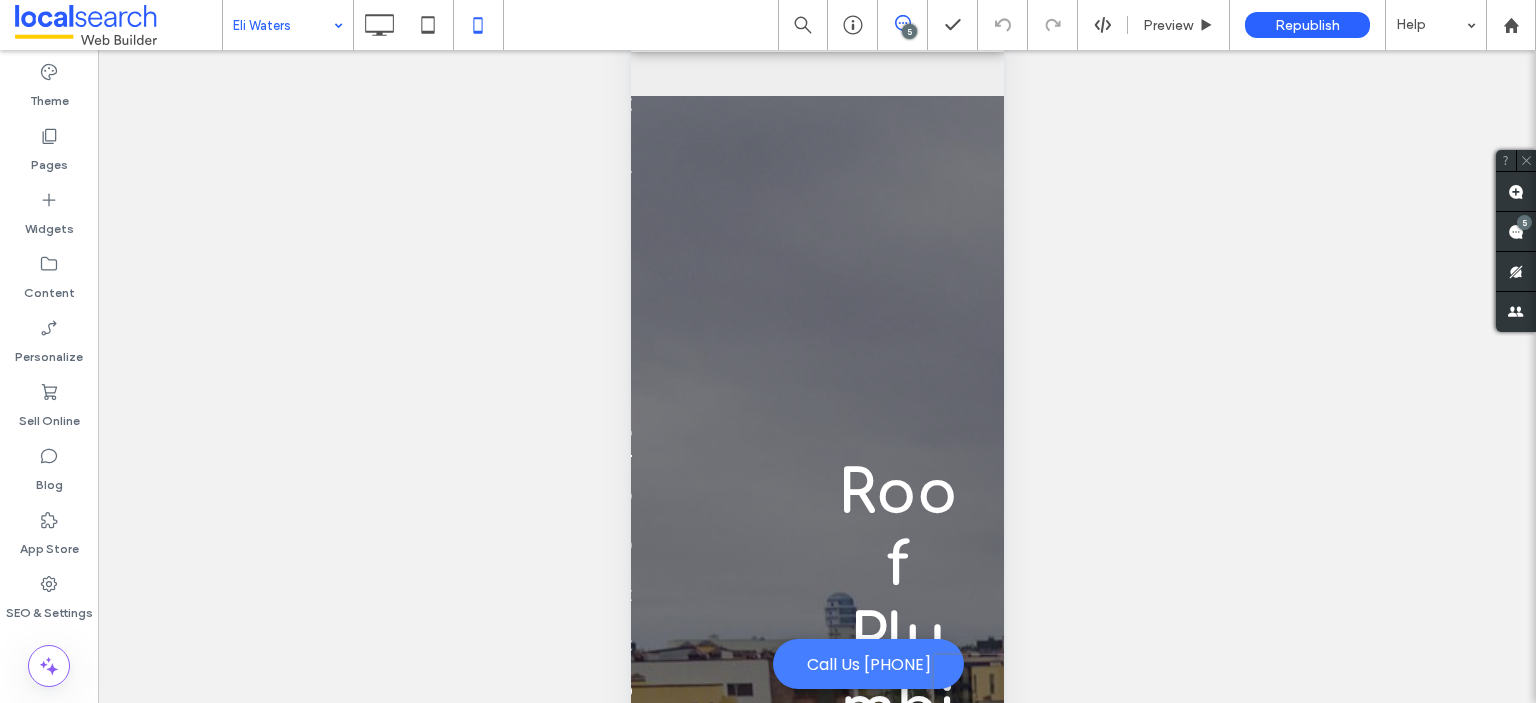 type on "*********" 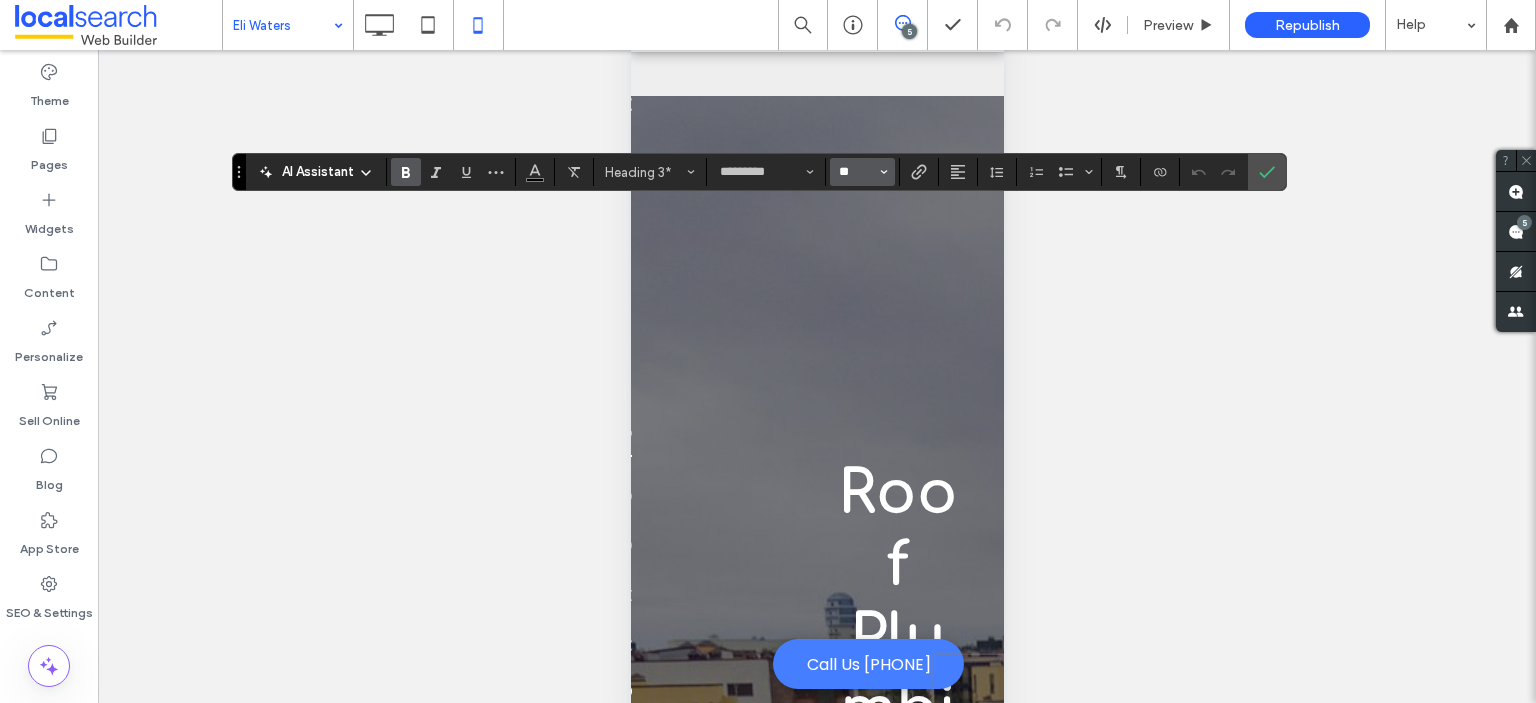 click on "**" at bounding box center [856, 172] 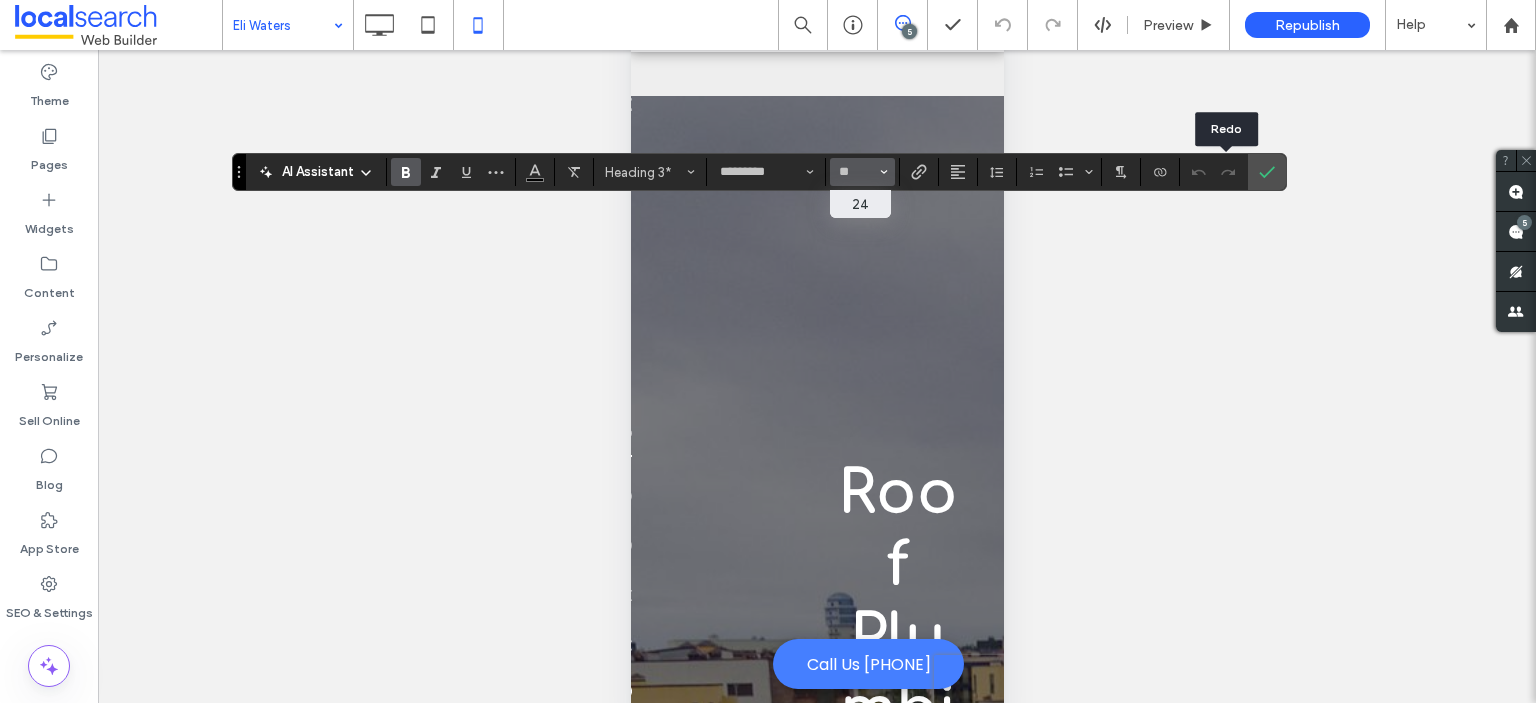 type on "**" 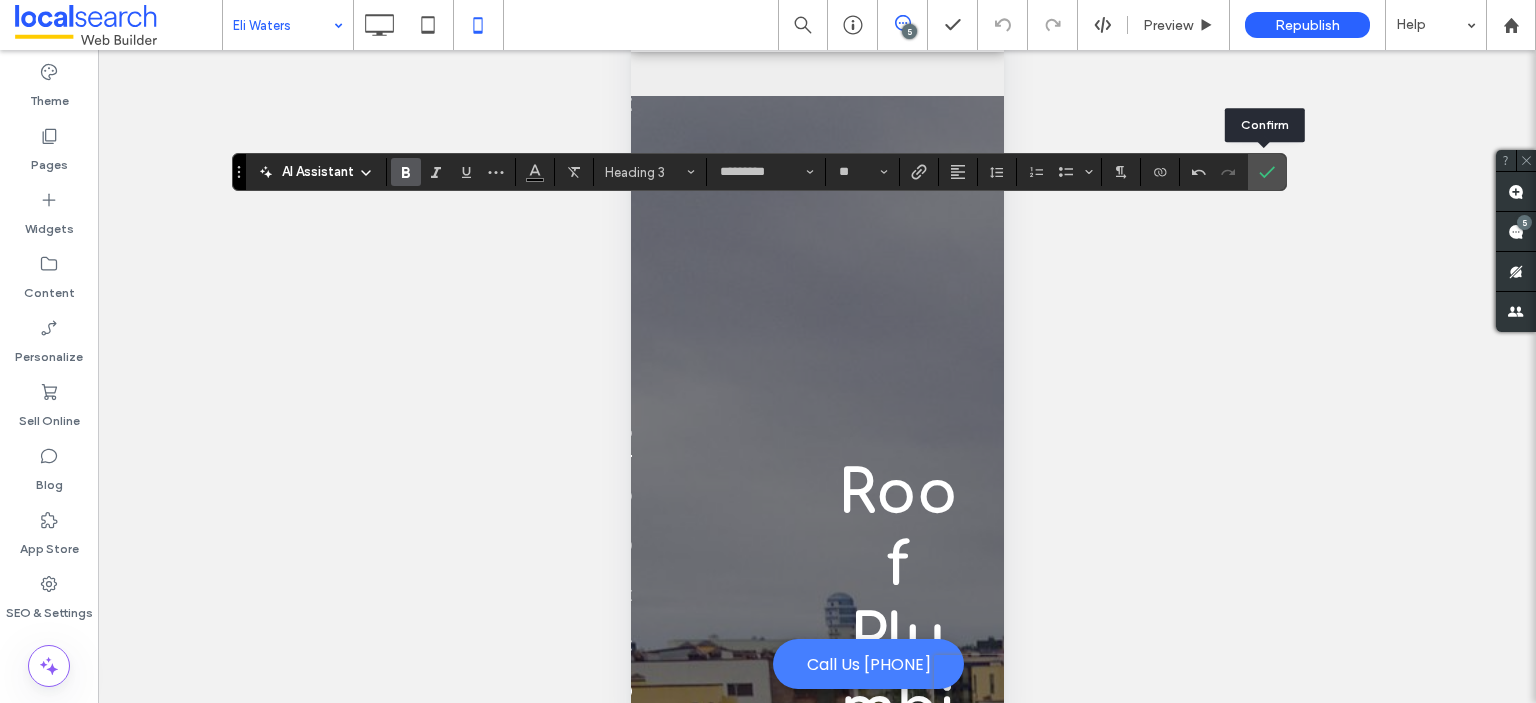 click at bounding box center [1267, 172] 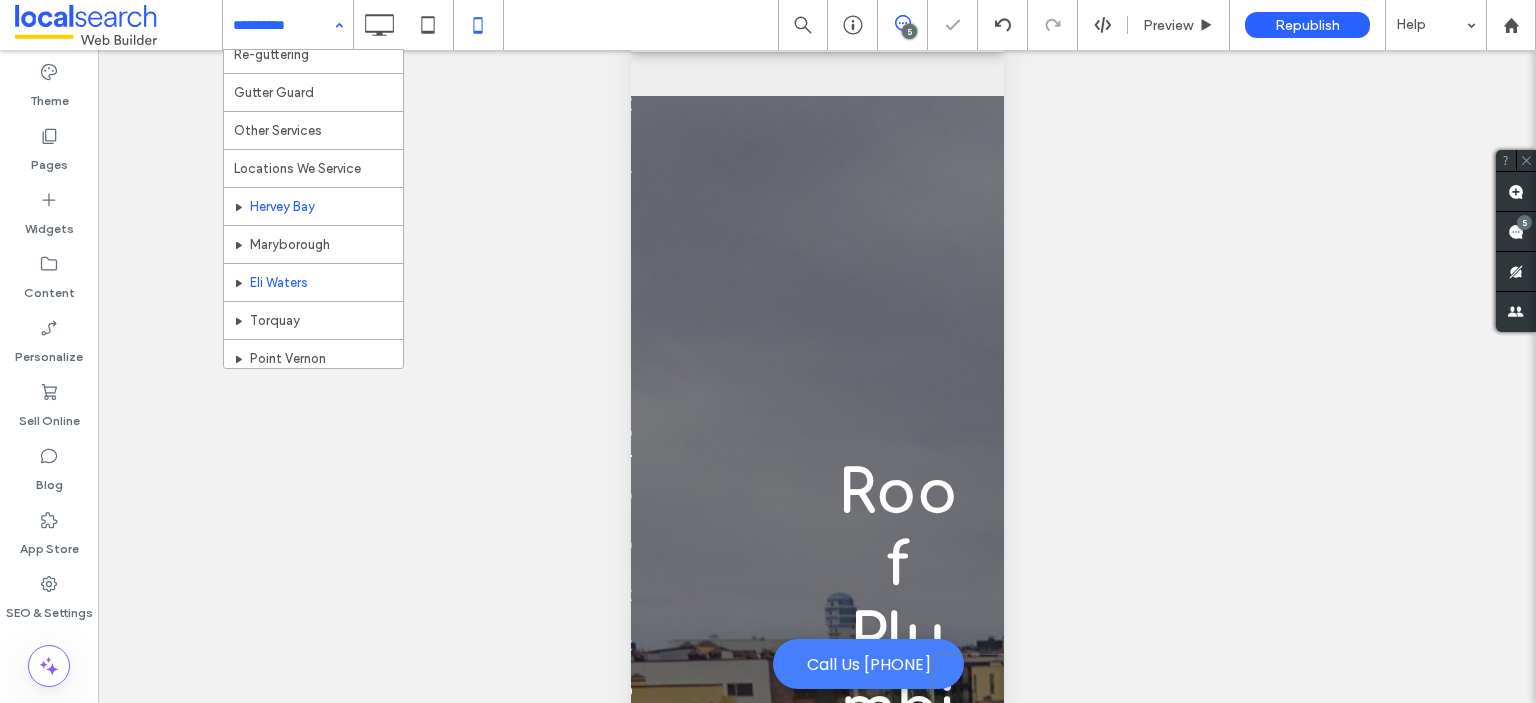 scroll, scrollTop: 100, scrollLeft: 0, axis: vertical 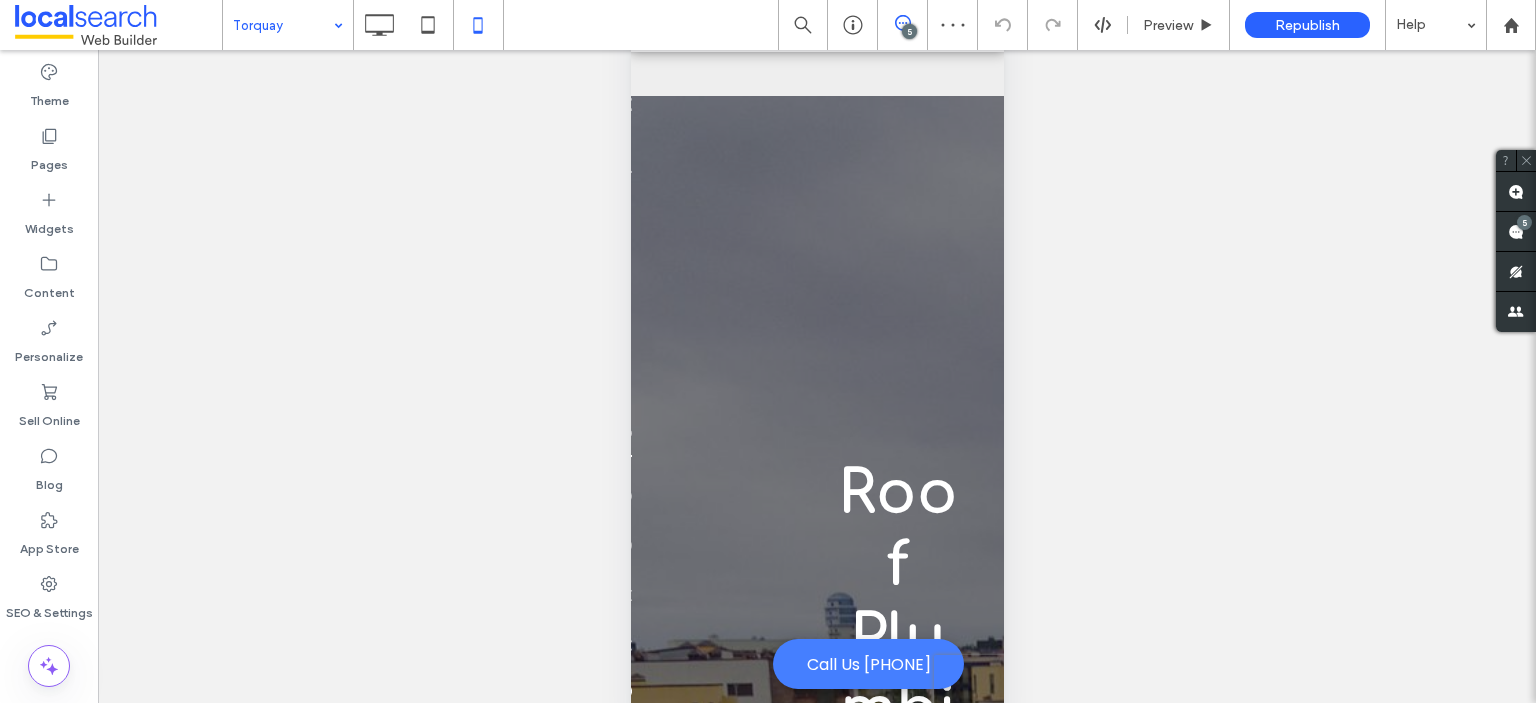 type on "*********" 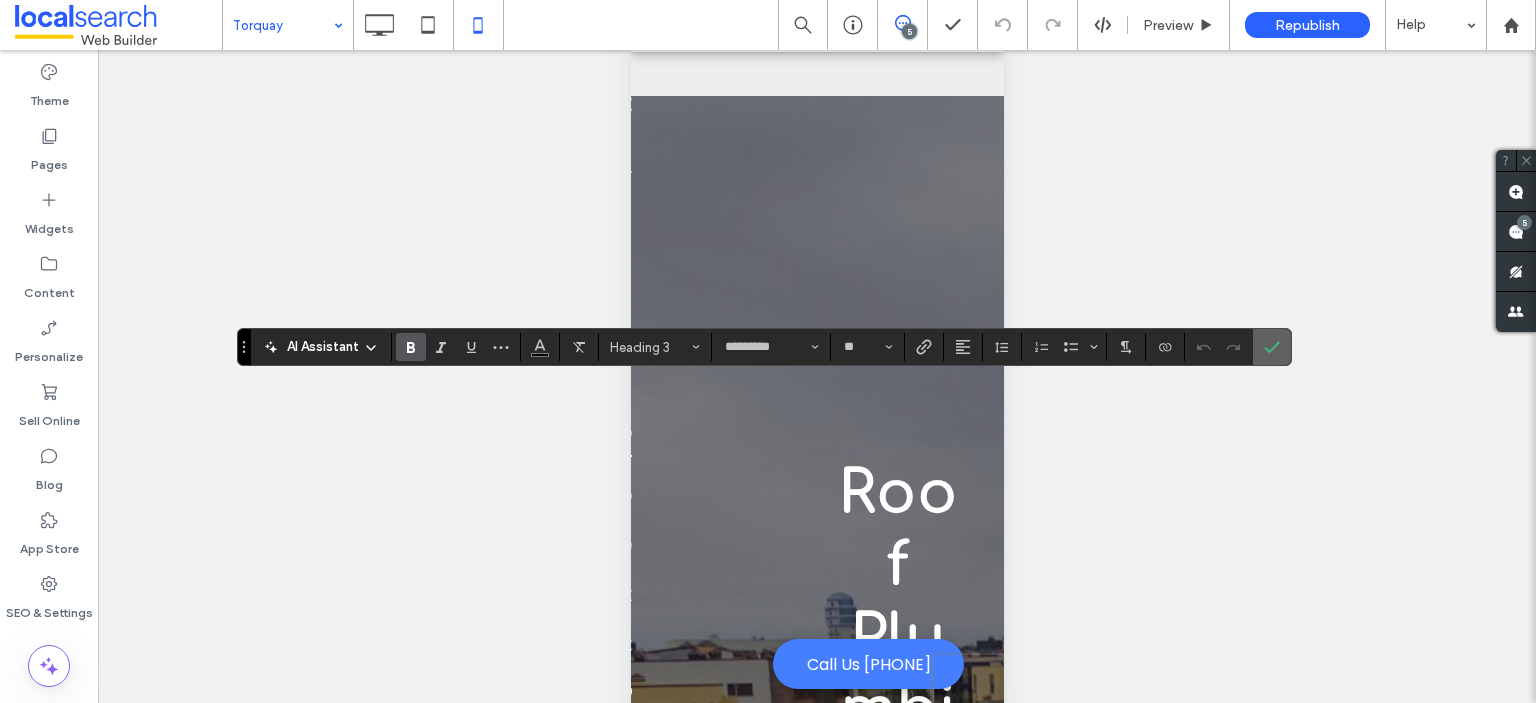 click 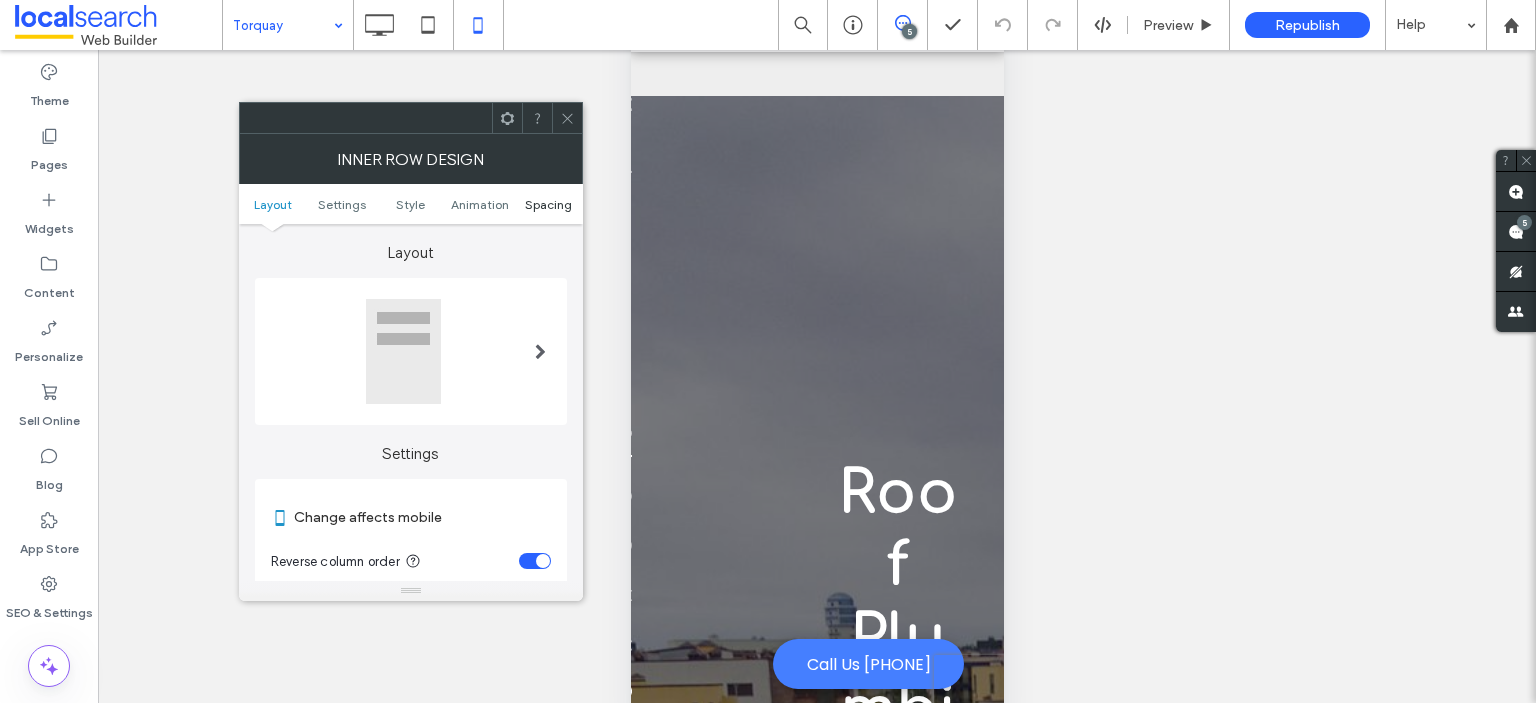 click on "Spacing" at bounding box center (548, 204) 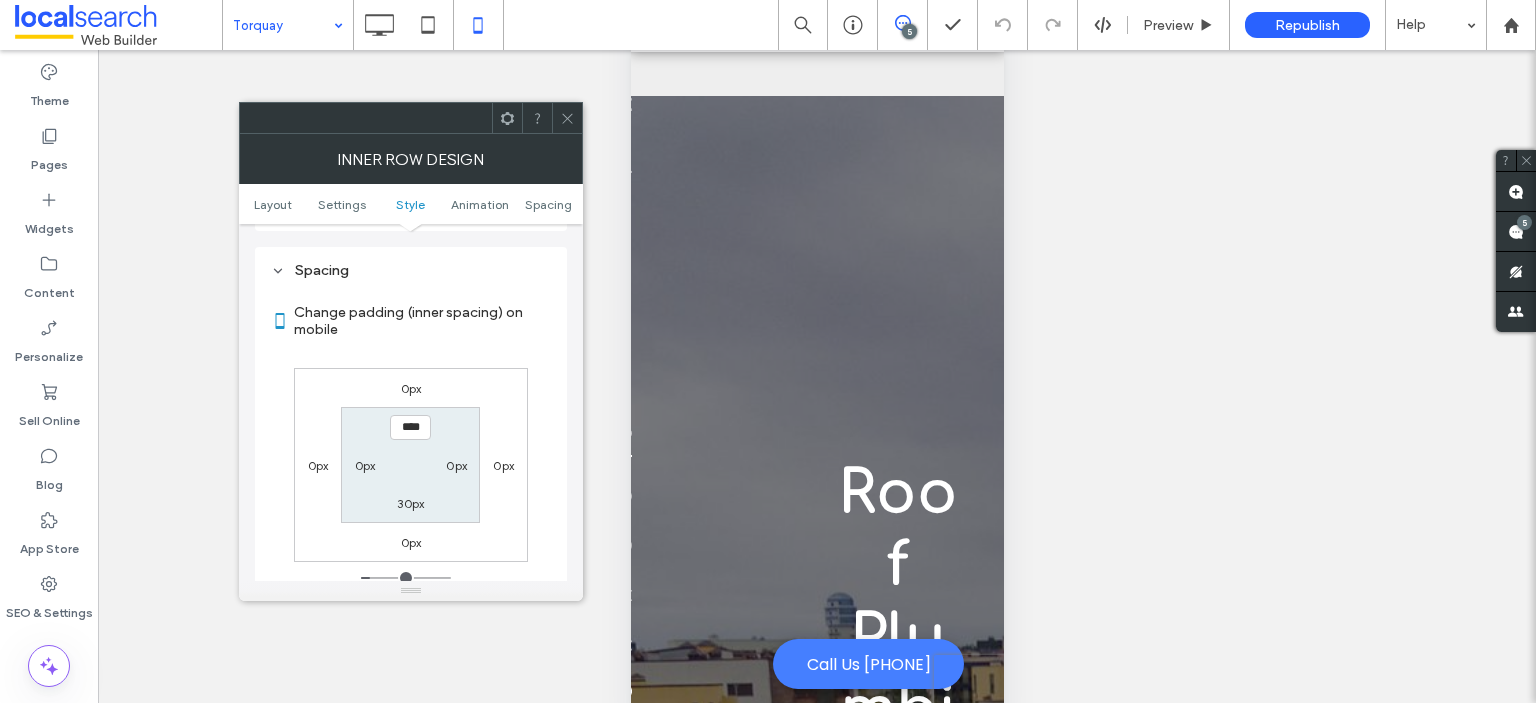 scroll, scrollTop: 840, scrollLeft: 0, axis: vertical 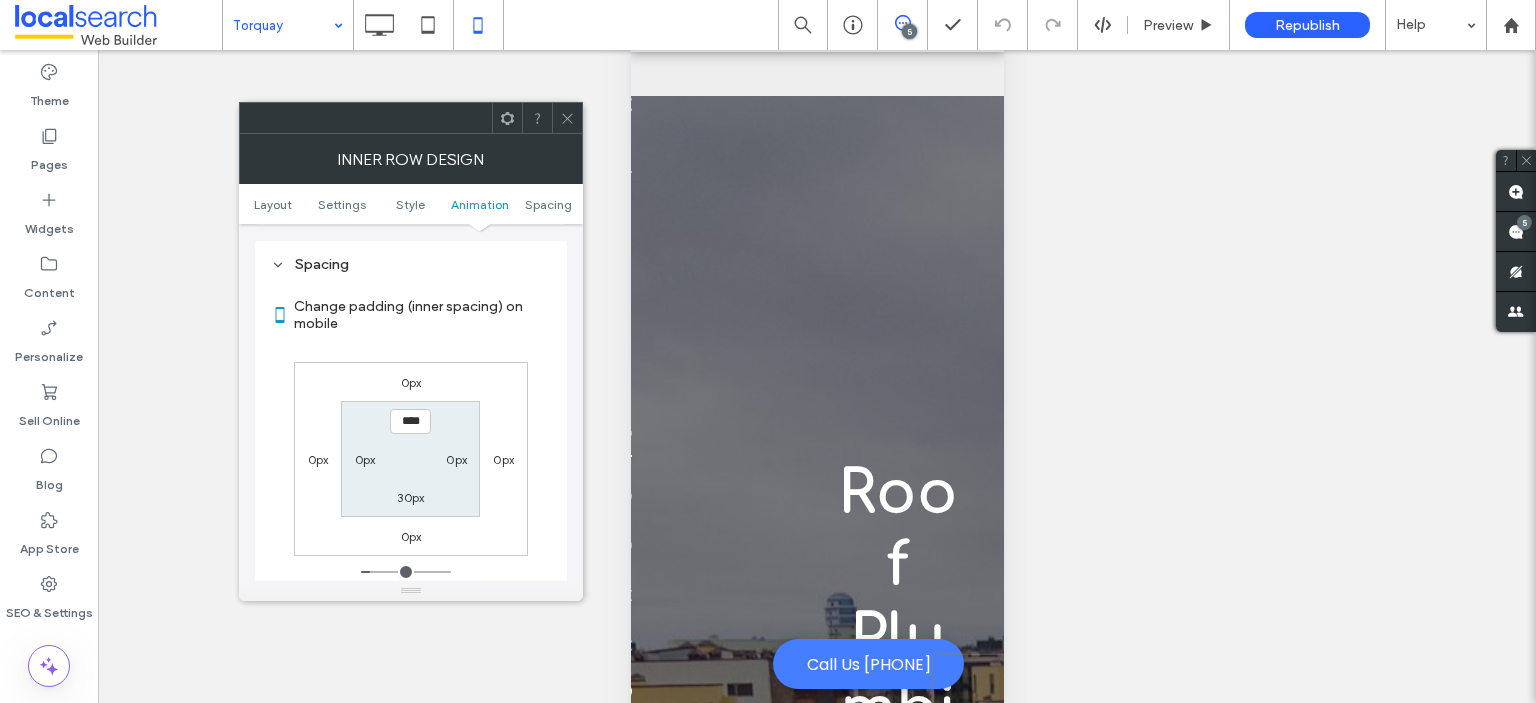 click on "0px" at bounding box center [365, 459] 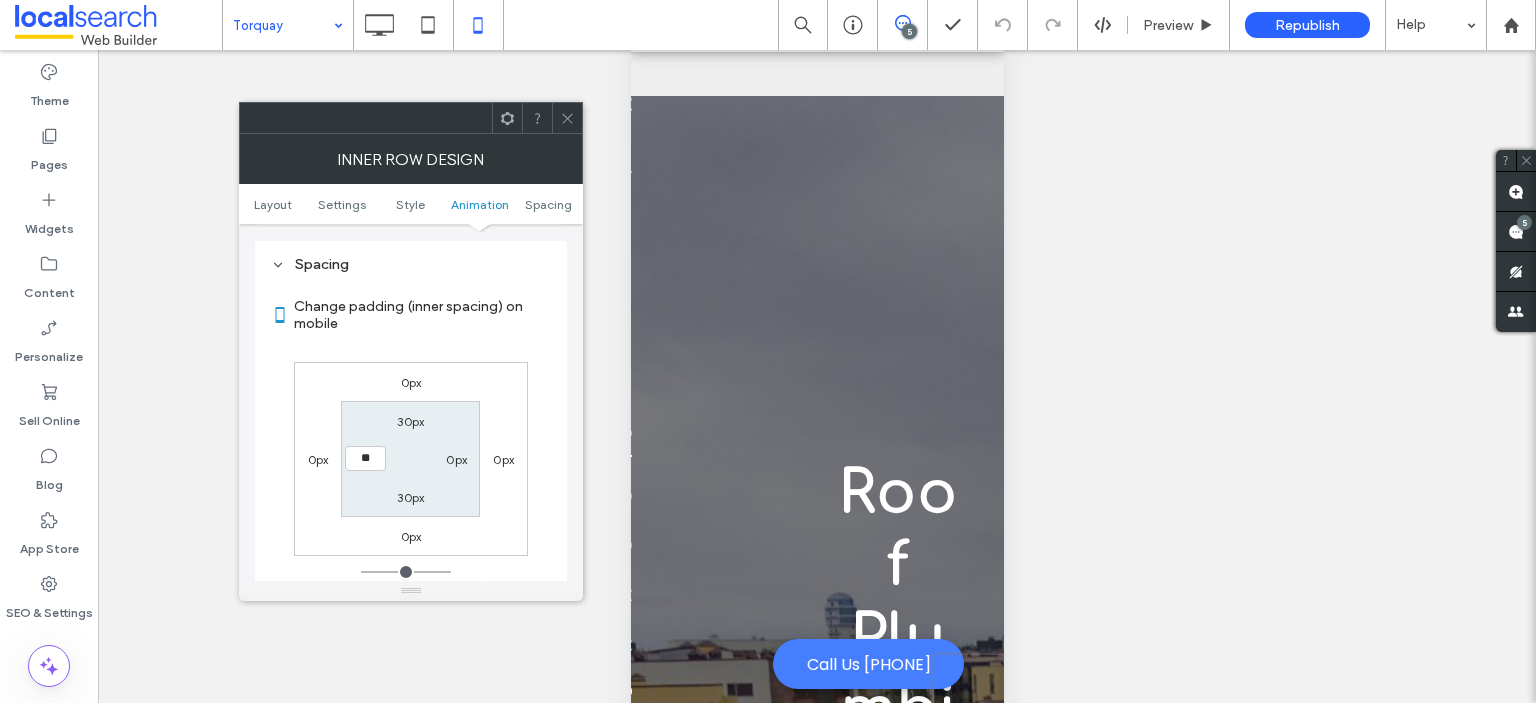 type on "**" 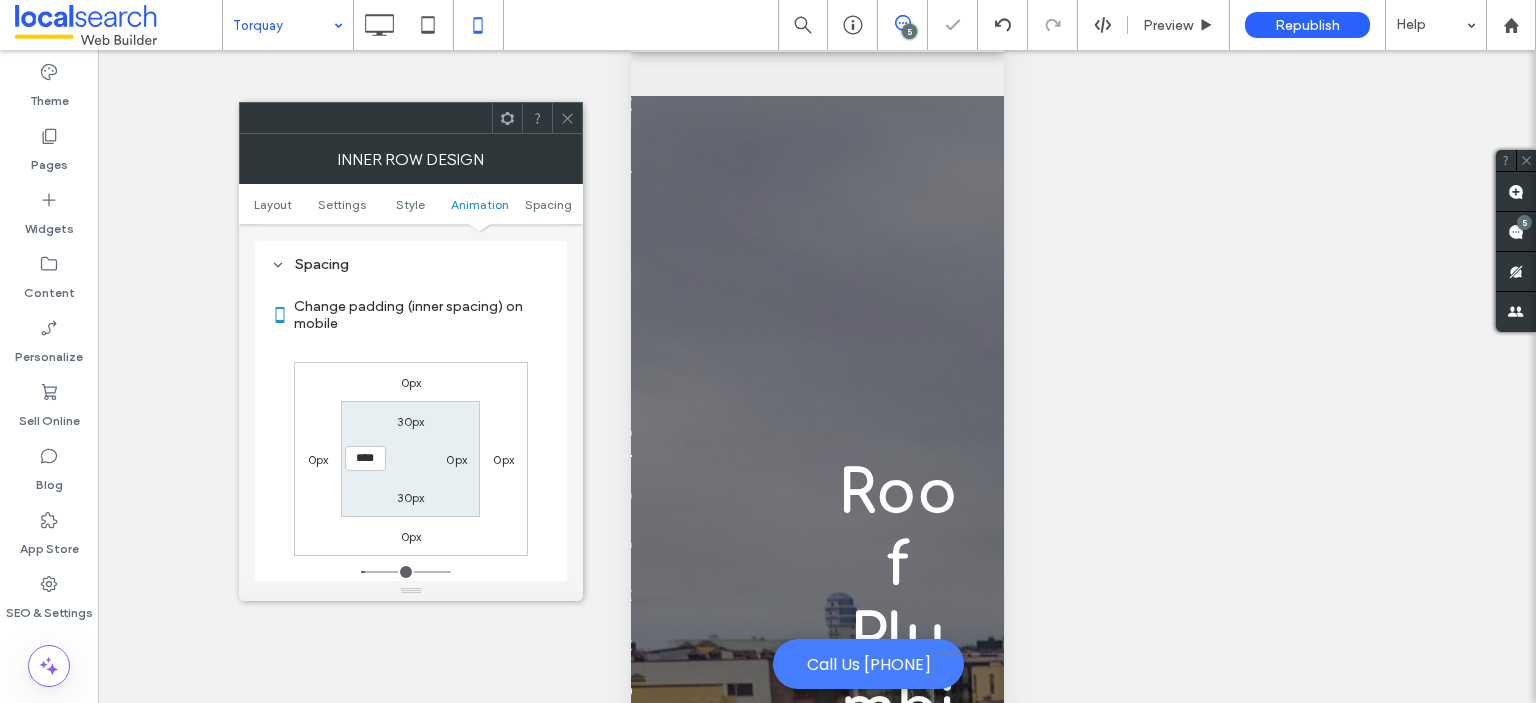 click on "0px" at bounding box center (456, 459) 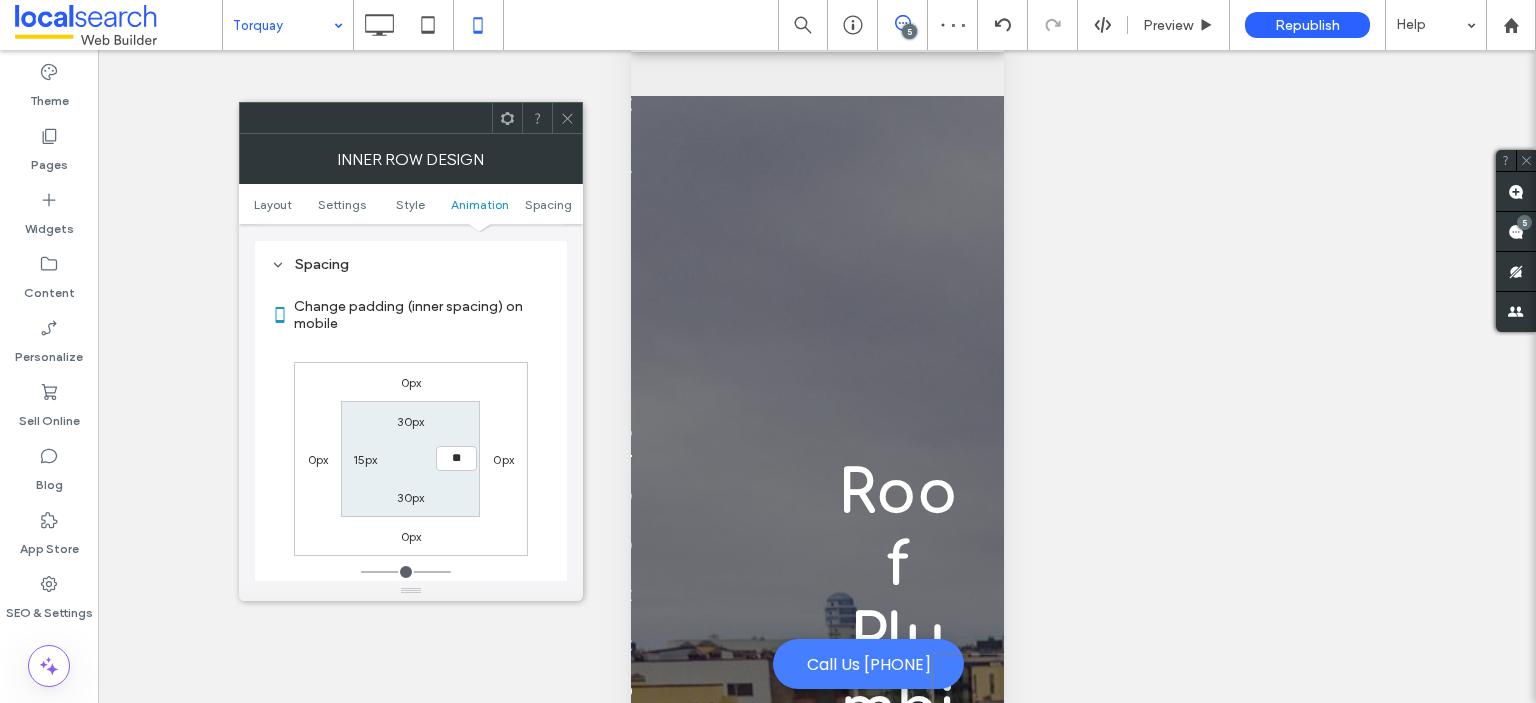 type on "**" 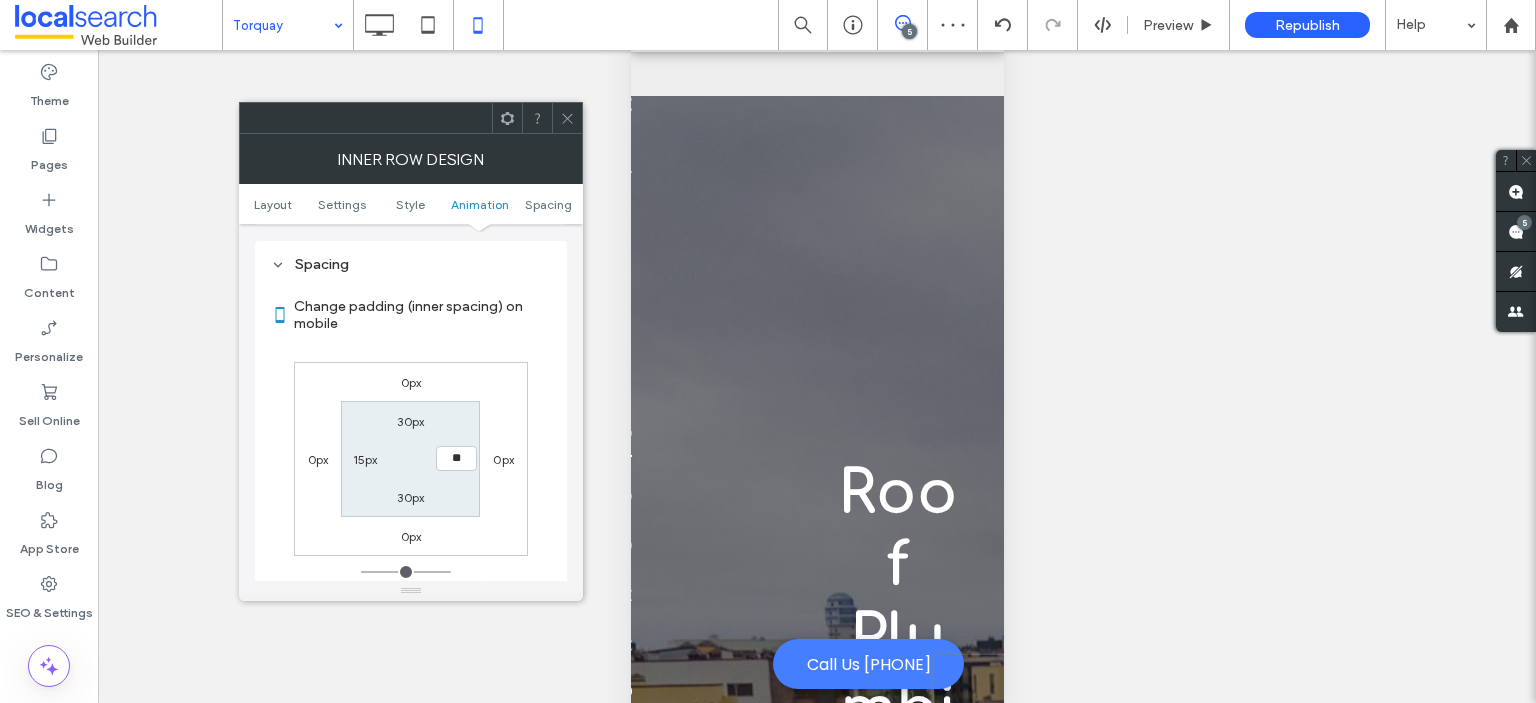 type on "**" 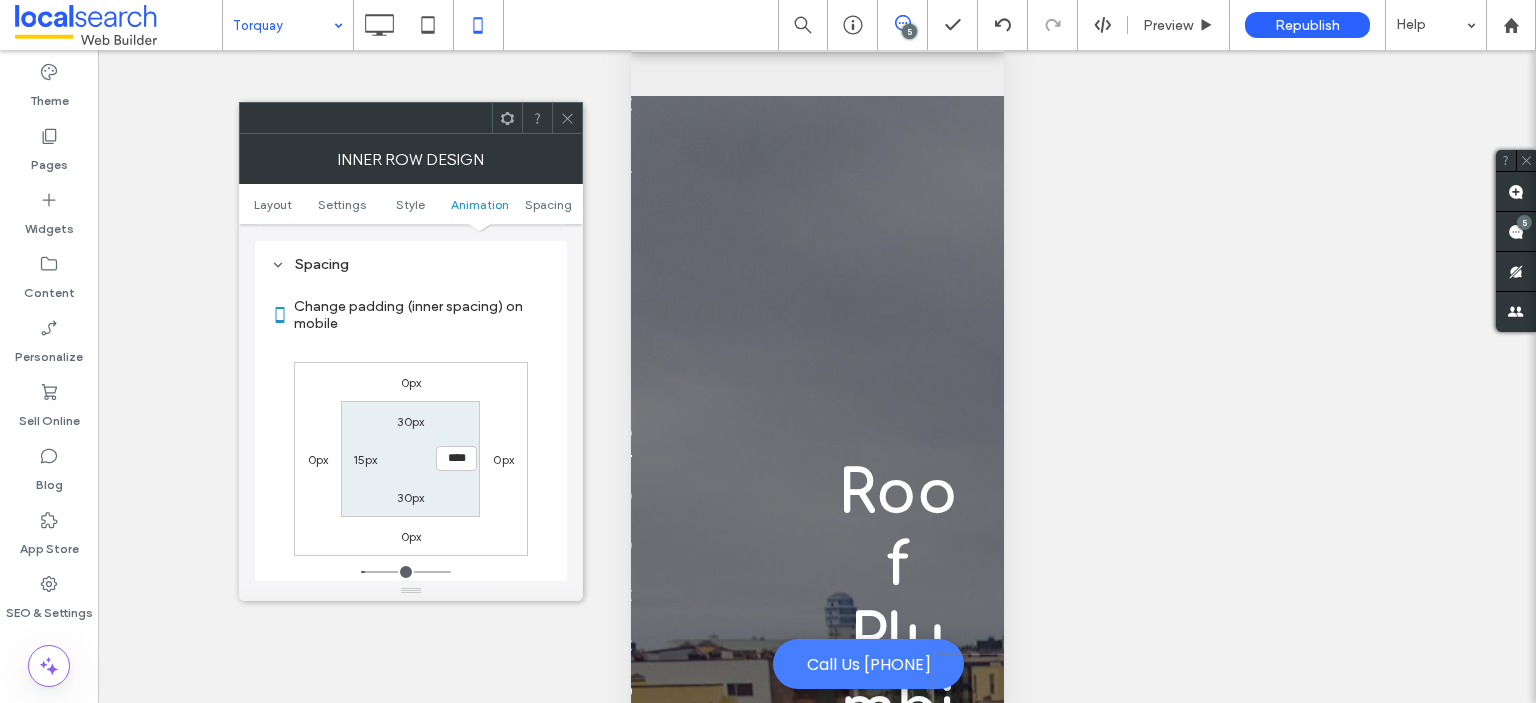 click 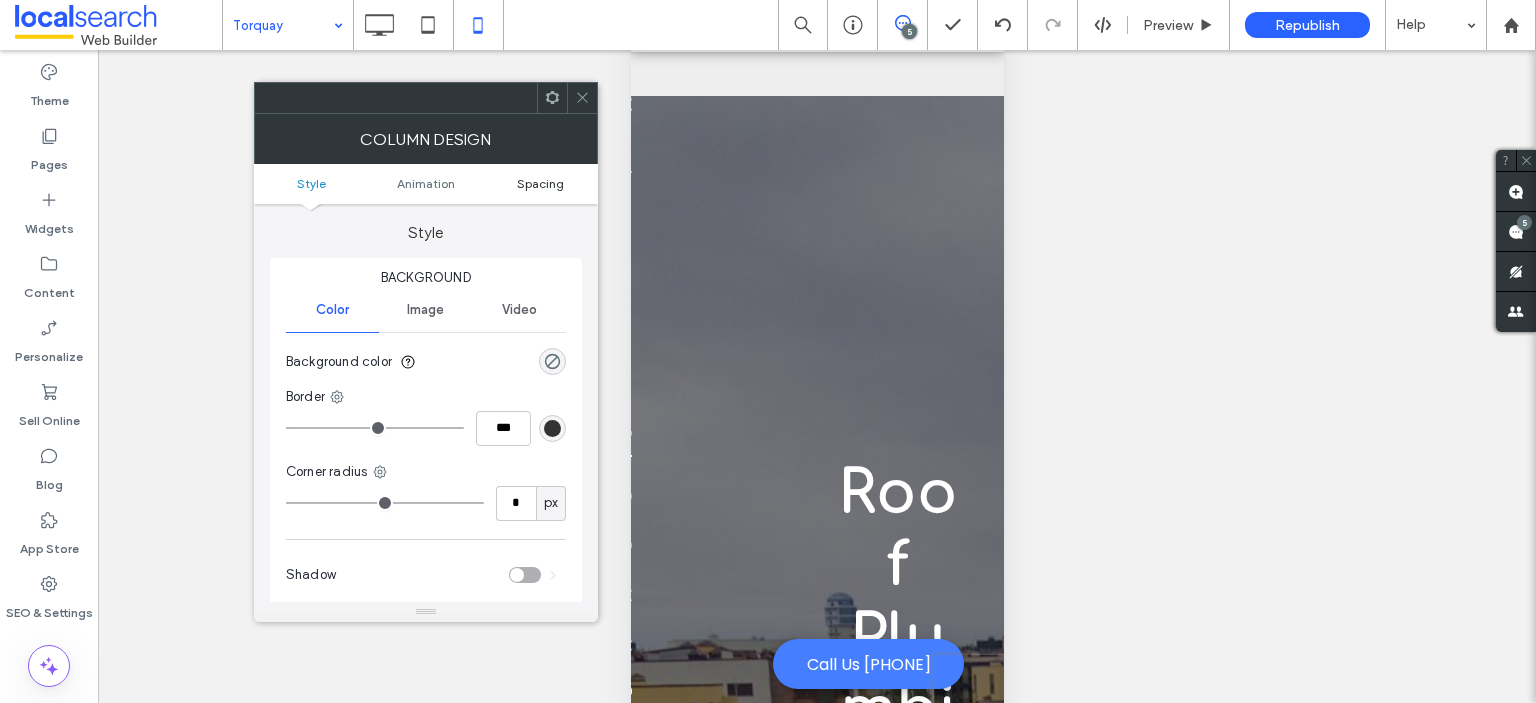 click on "Spacing" at bounding box center [540, 183] 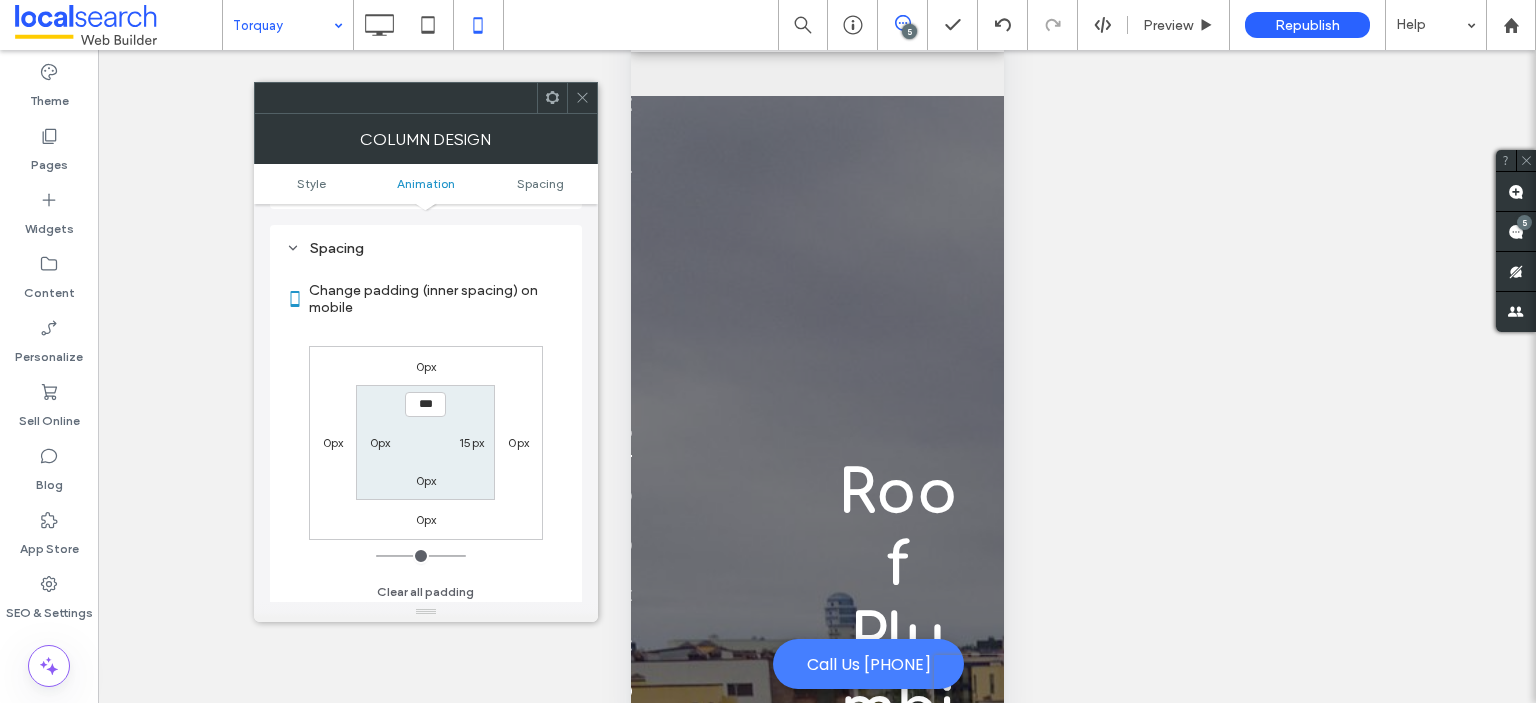 scroll, scrollTop: 468, scrollLeft: 0, axis: vertical 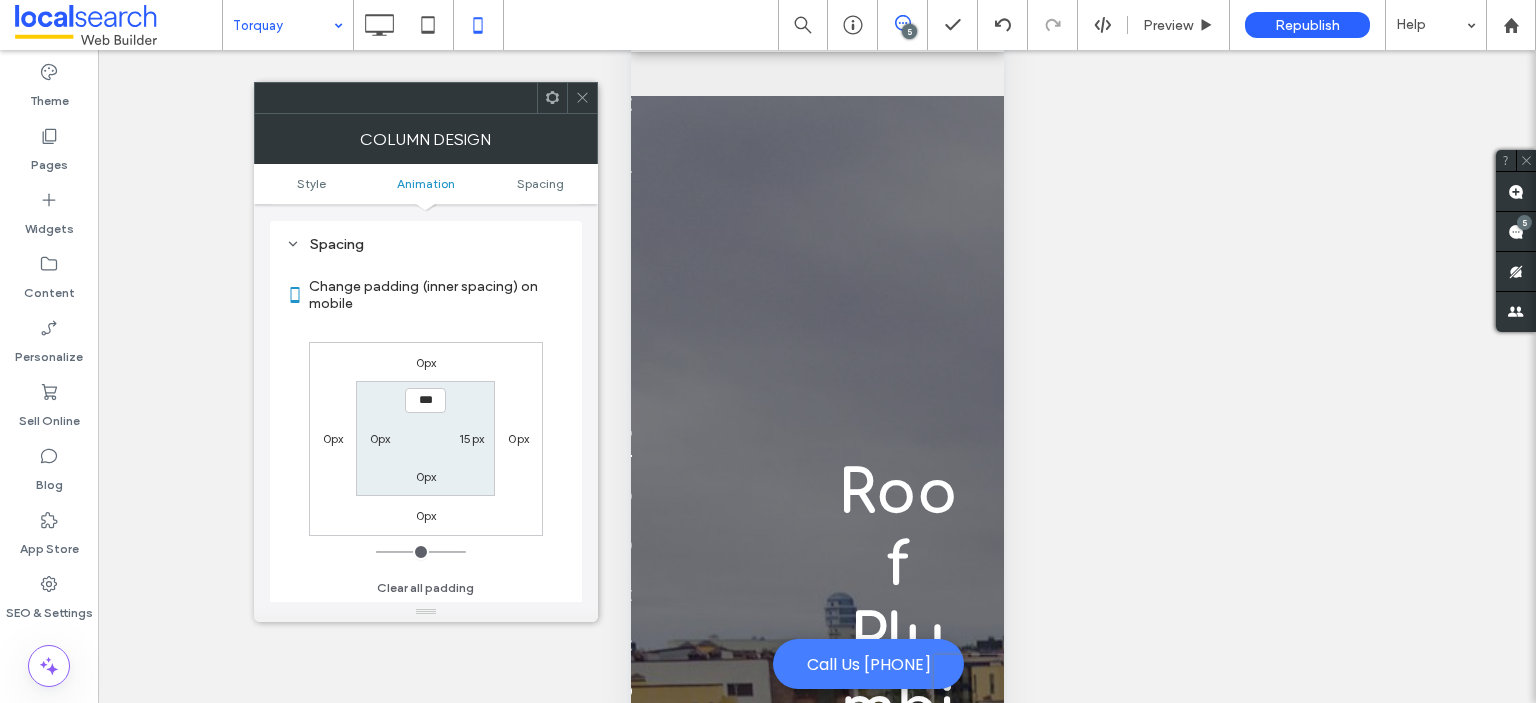 click on "0px" at bounding box center [380, 438] 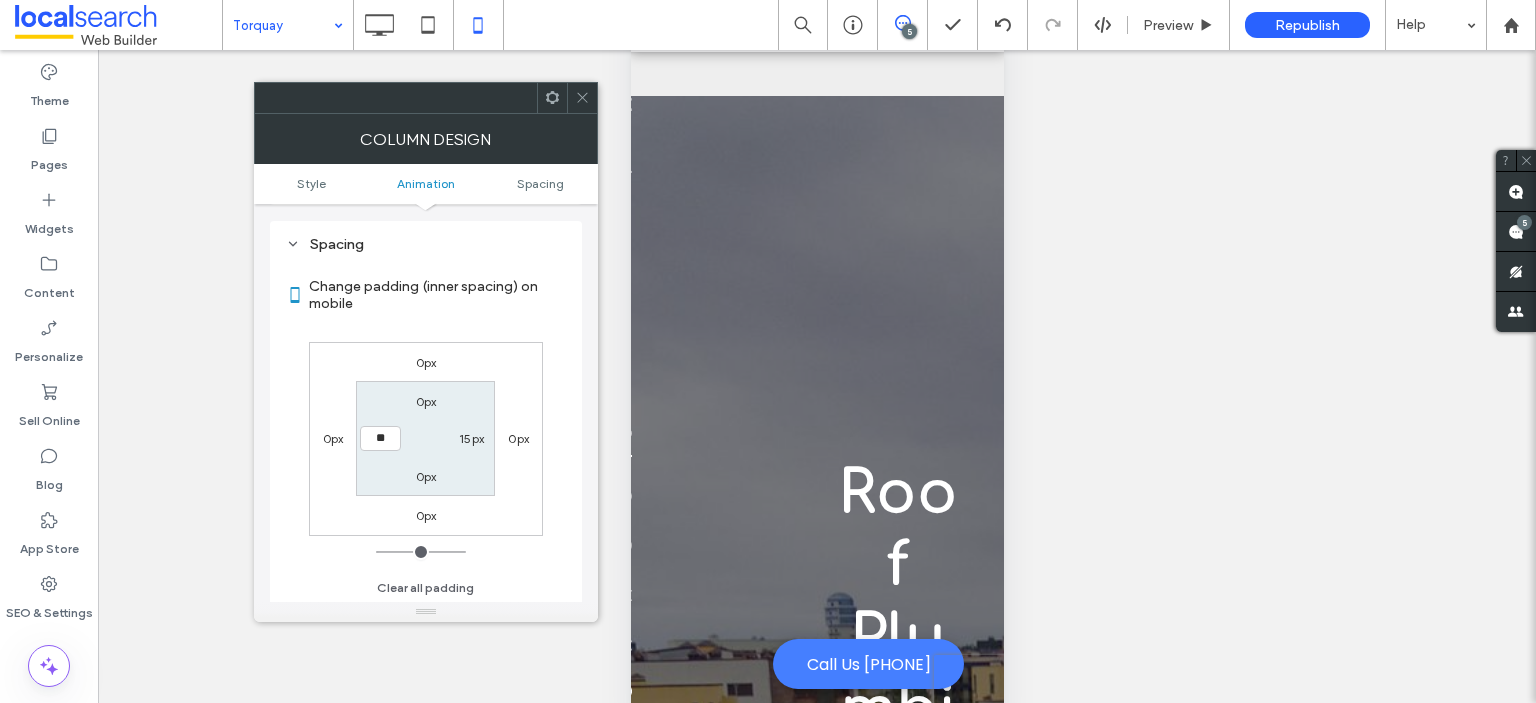 type on "**" 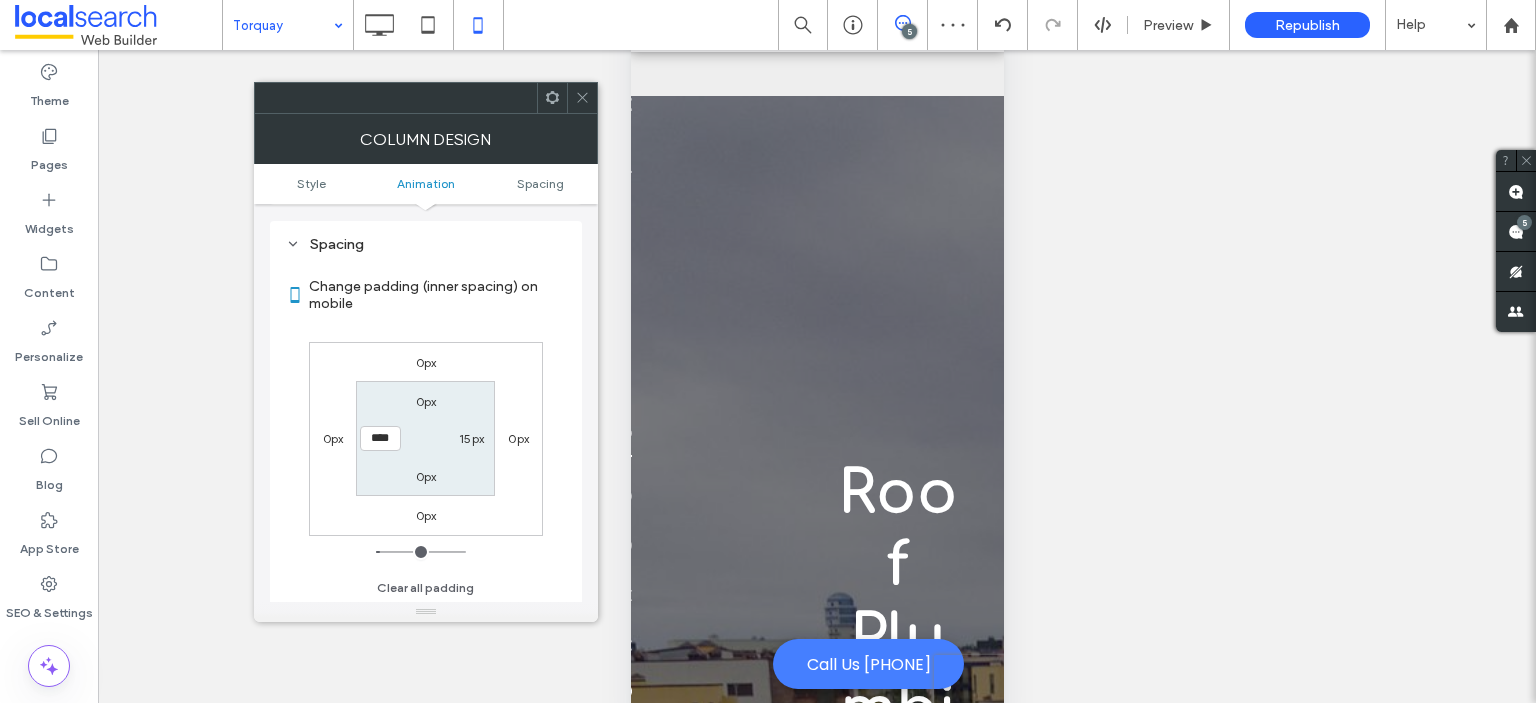 click 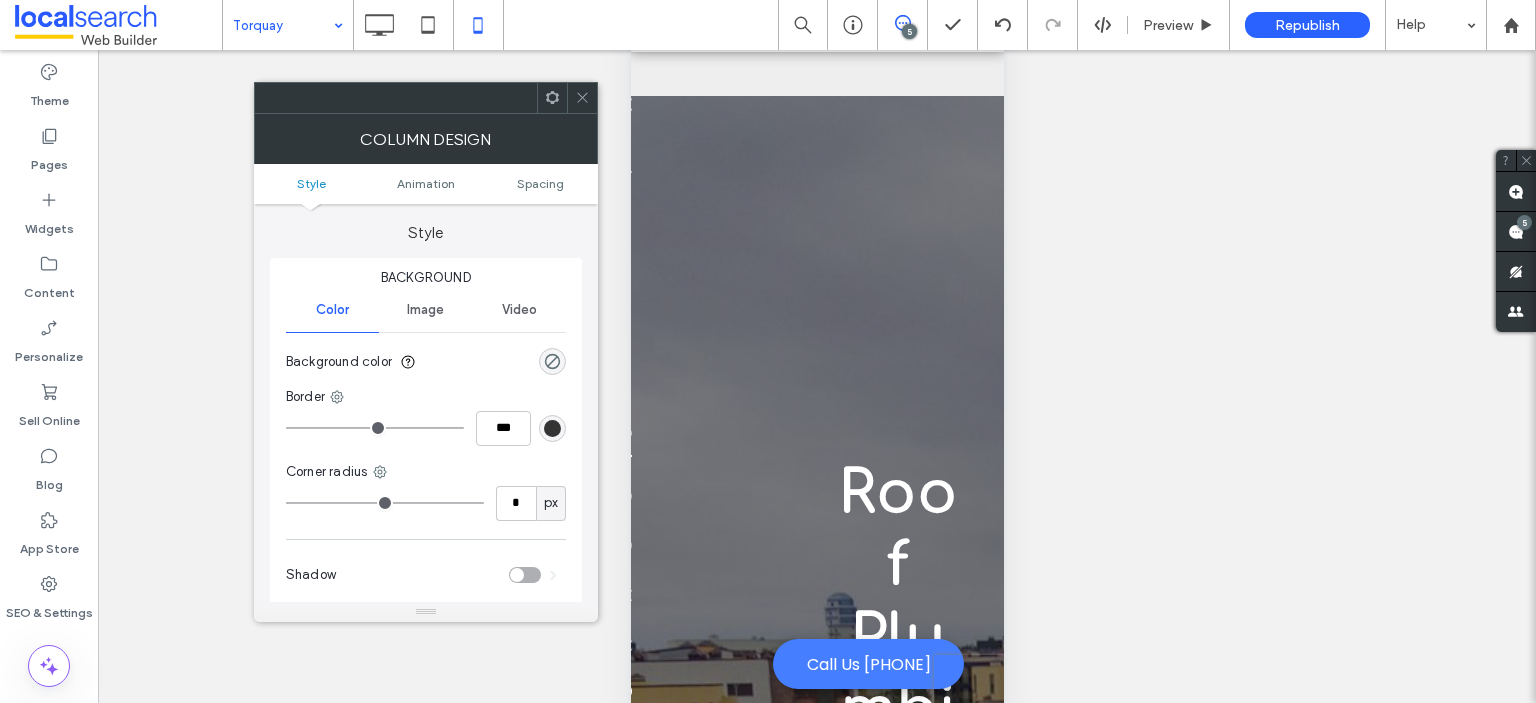 click on "Style Animation Spacing" at bounding box center [426, 184] 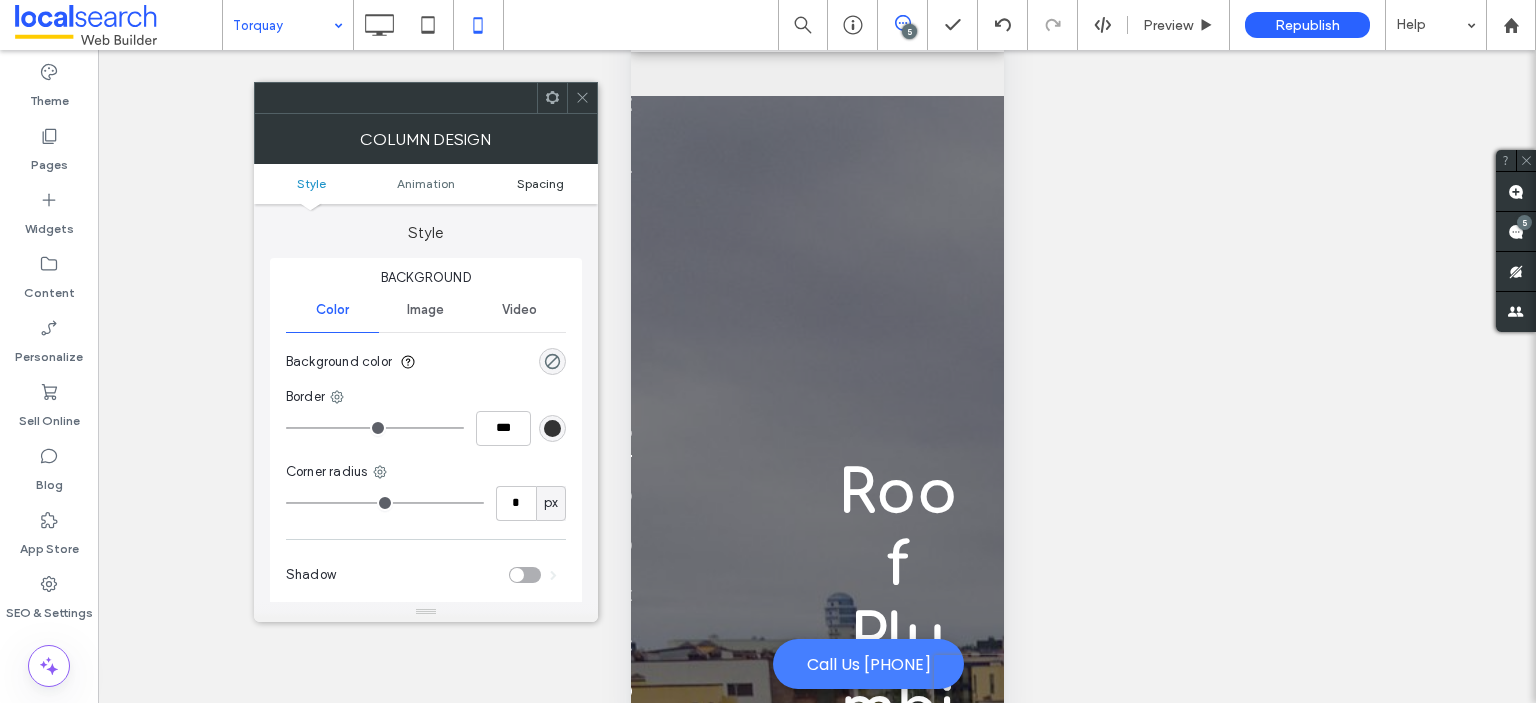 click on "Spacing" at bounding box center (540, 183) 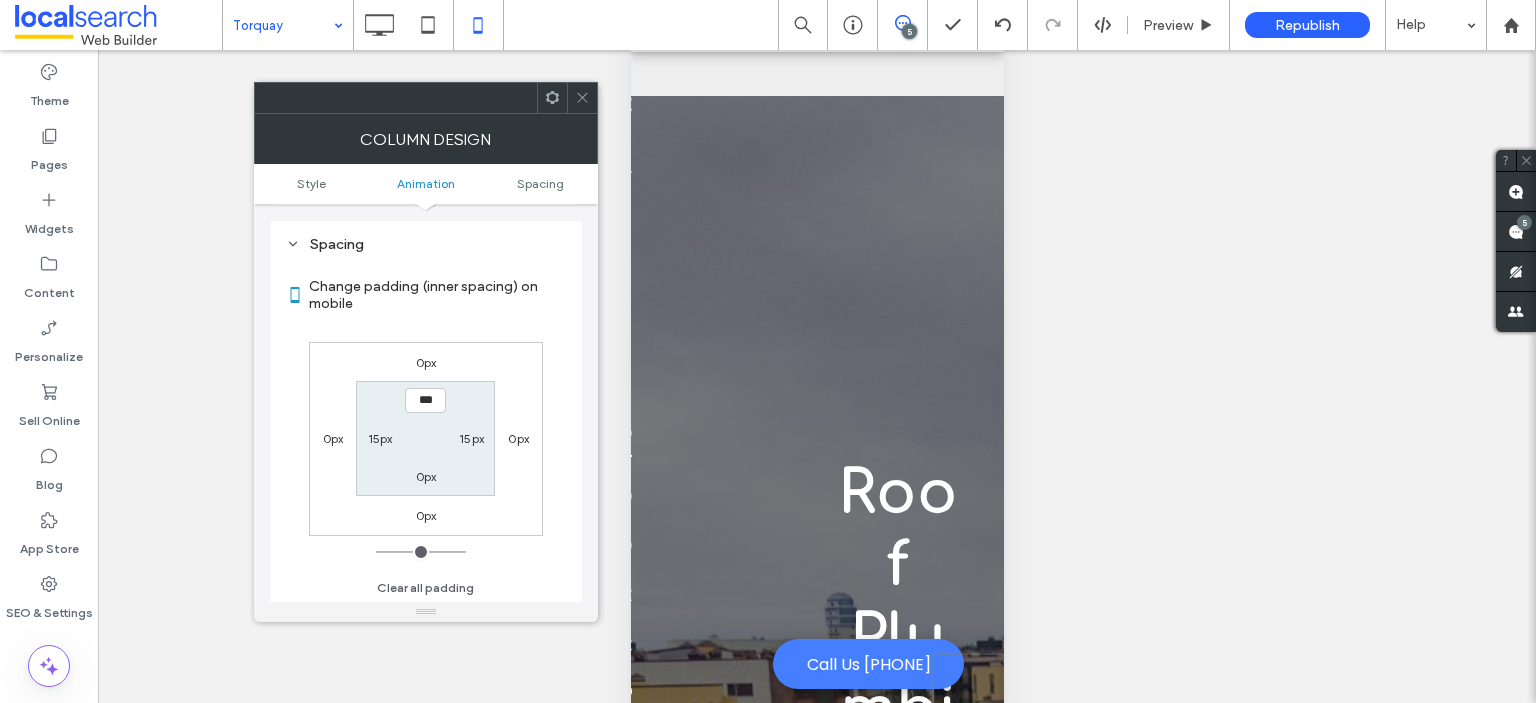 scroll, scrollTop: 468, scrollLeft: 0, axis: vertical 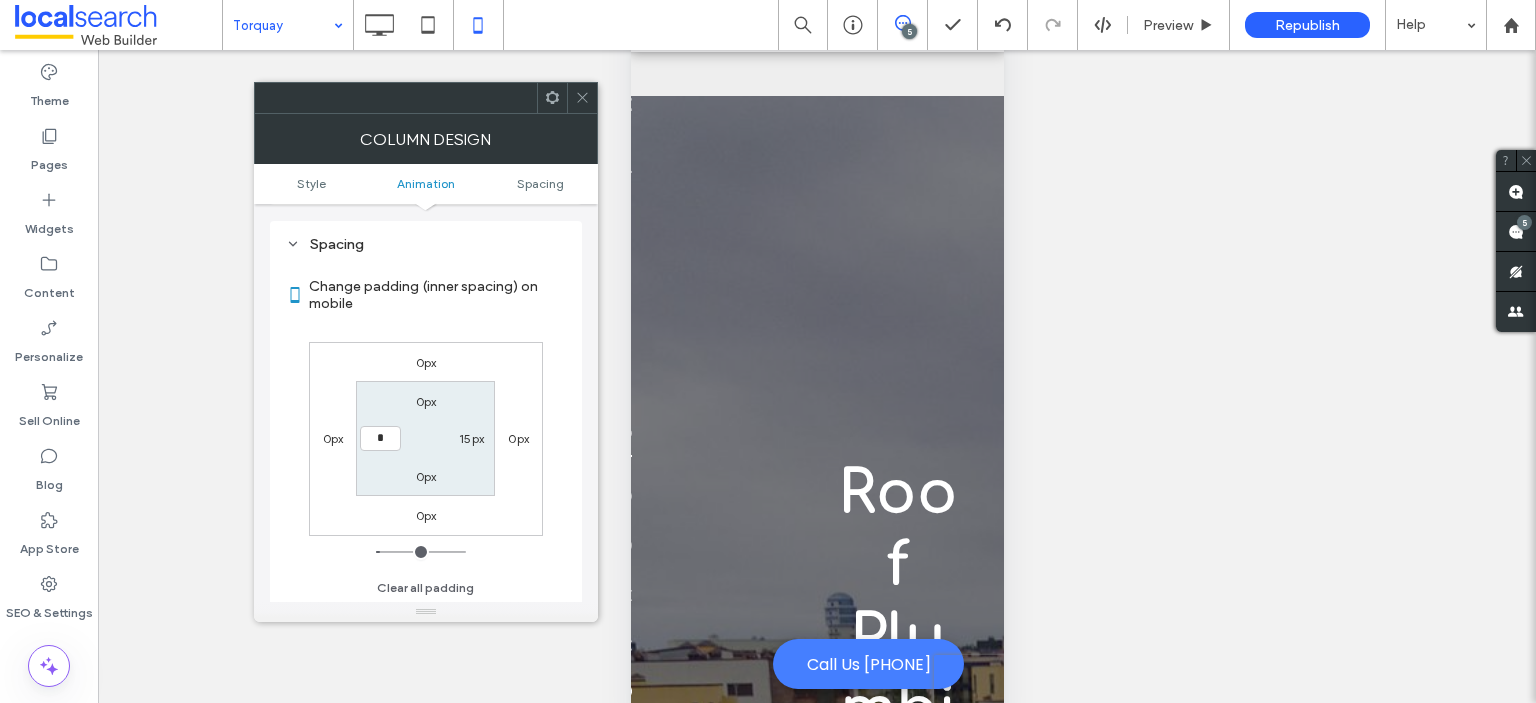 type on "*" 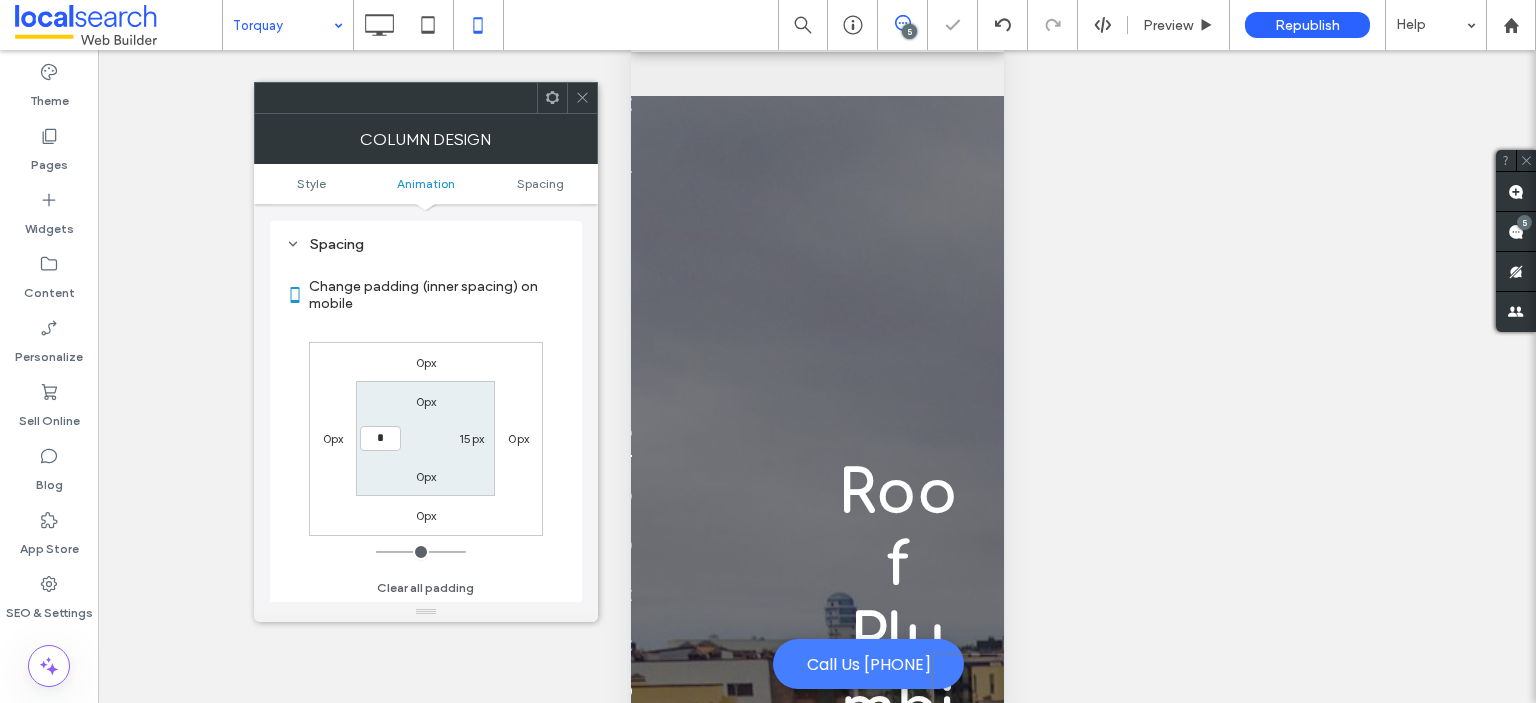 type on "*" 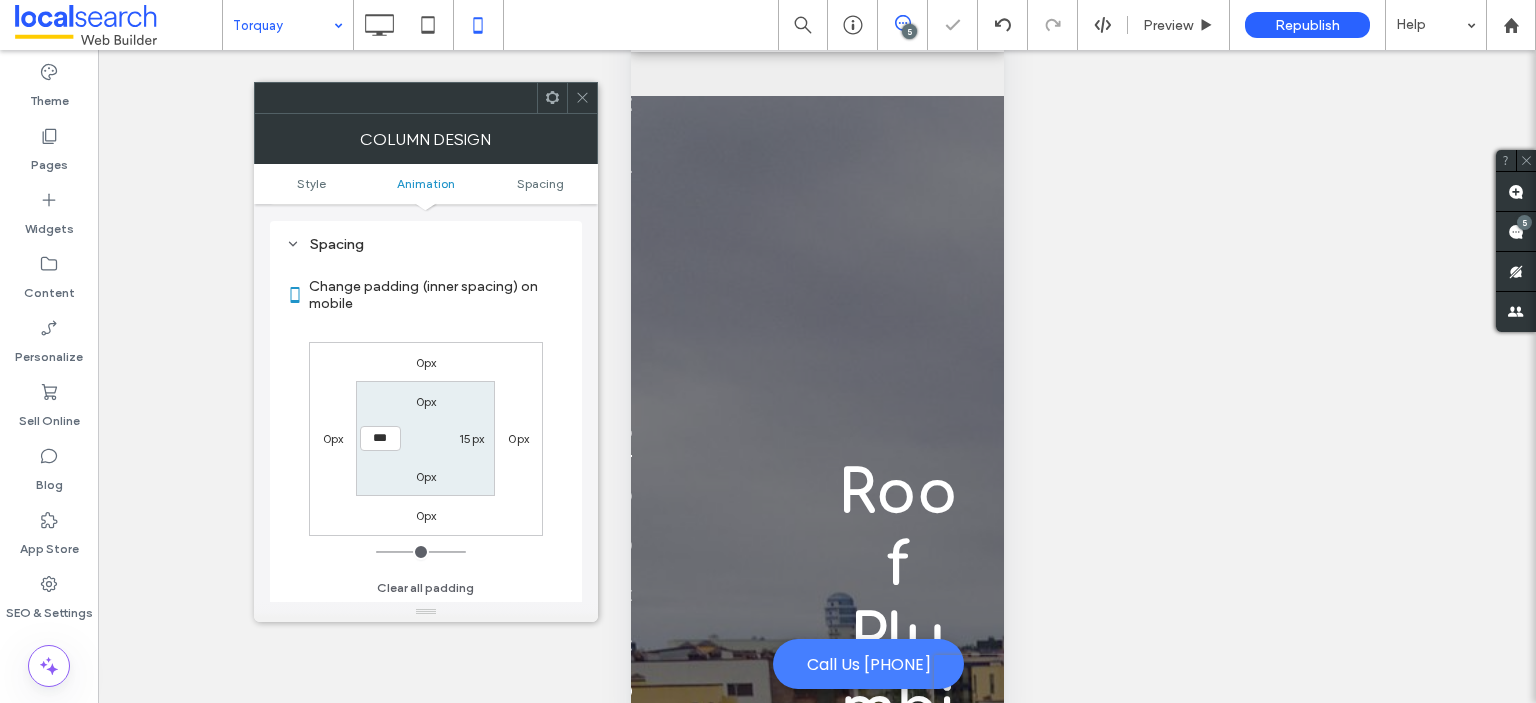 click on "15px" at bounding box center (471, 438) 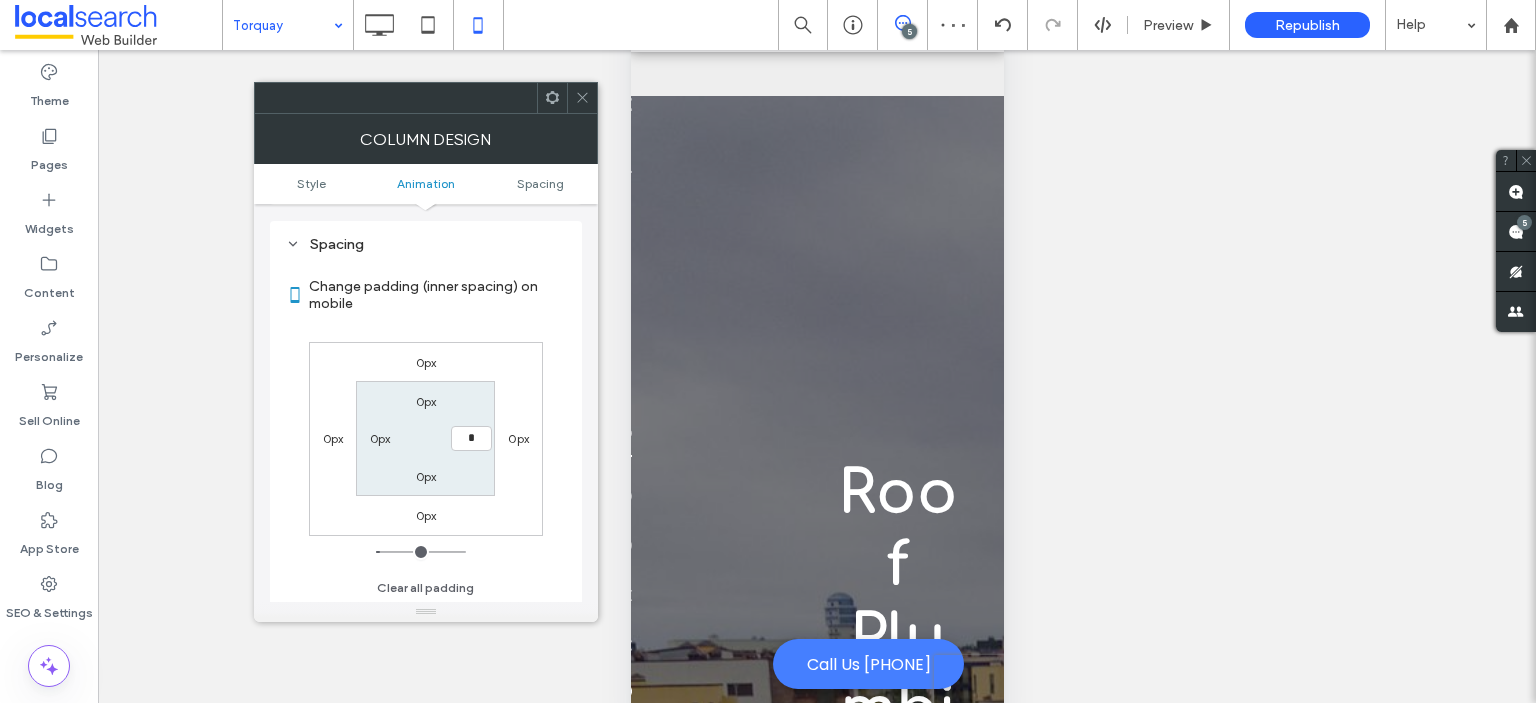 type on "*" 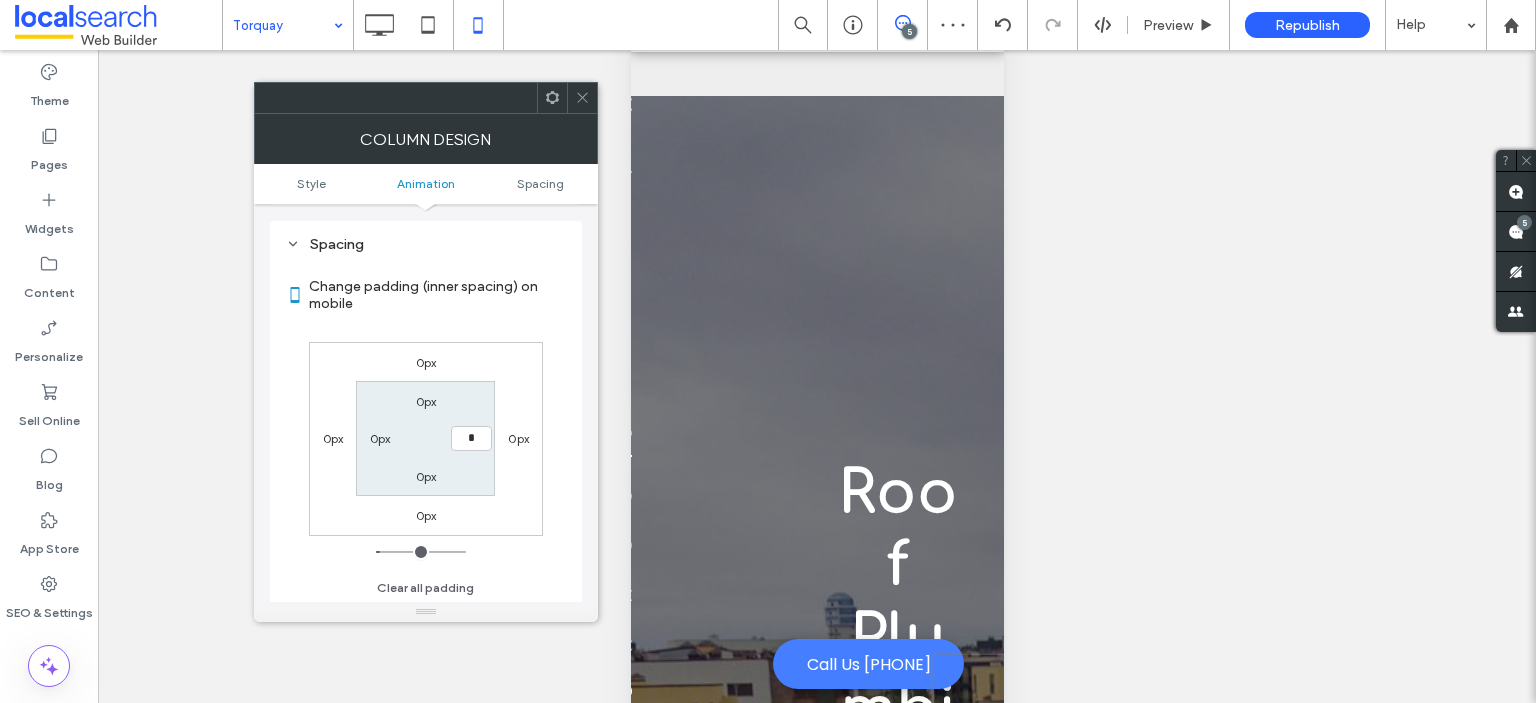 type on "*" 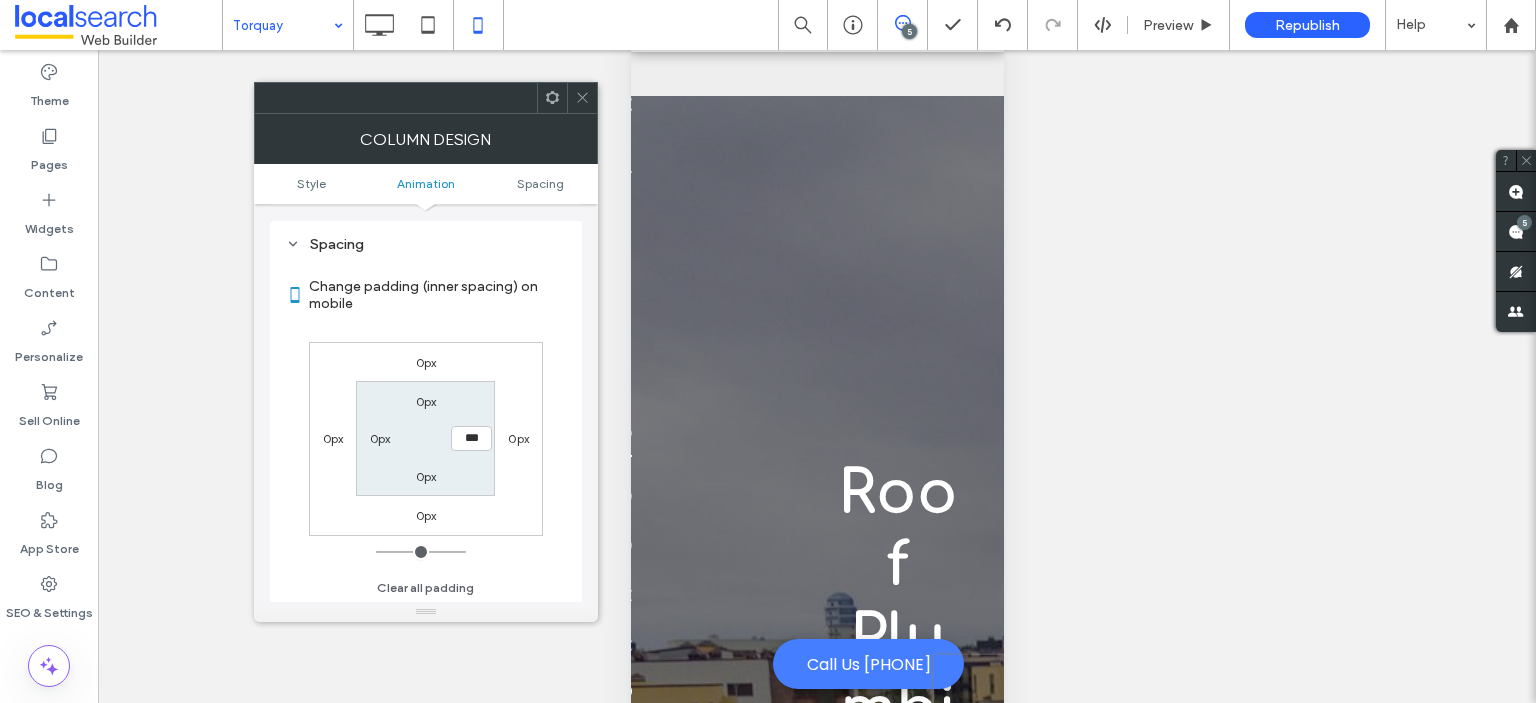 click 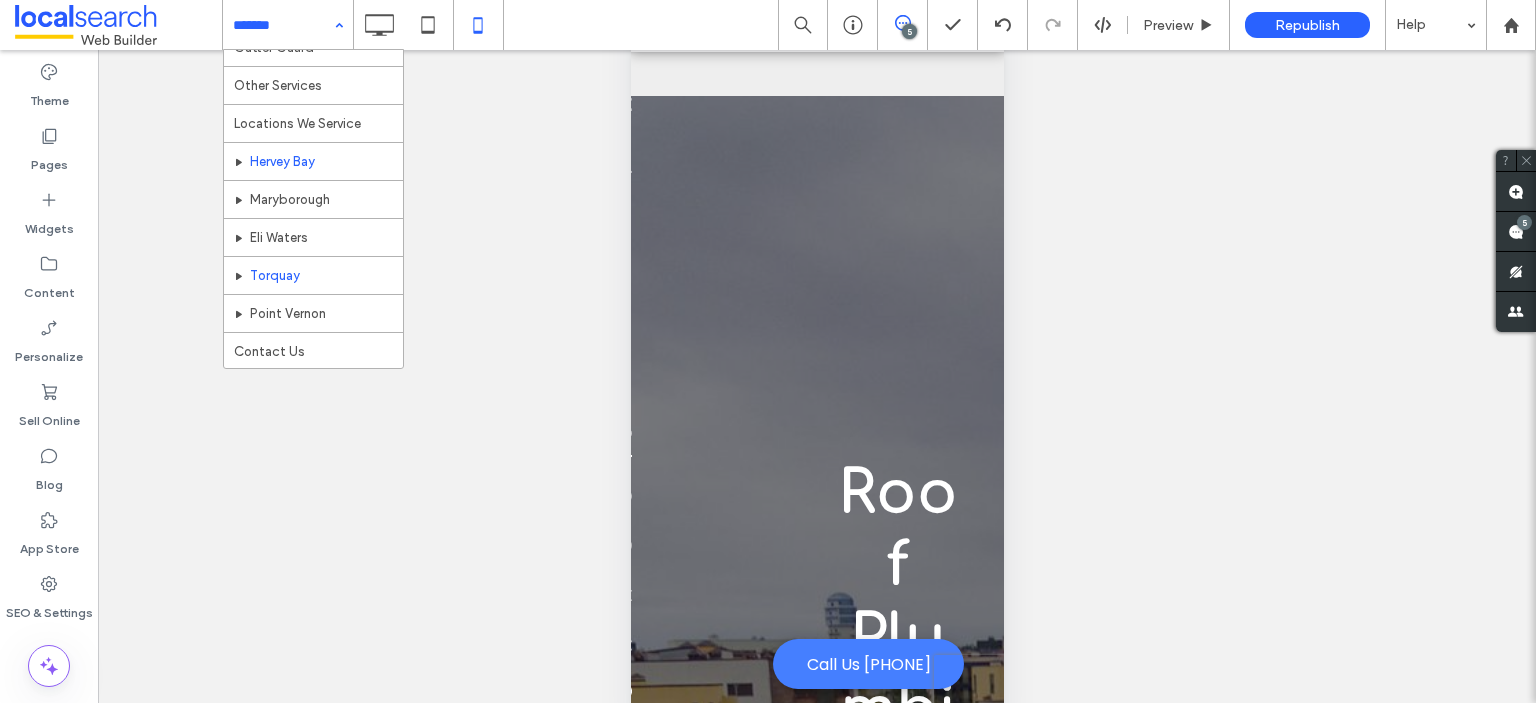 scroll, scrollTop: 106, scrollLeft: 0, axis: vertical 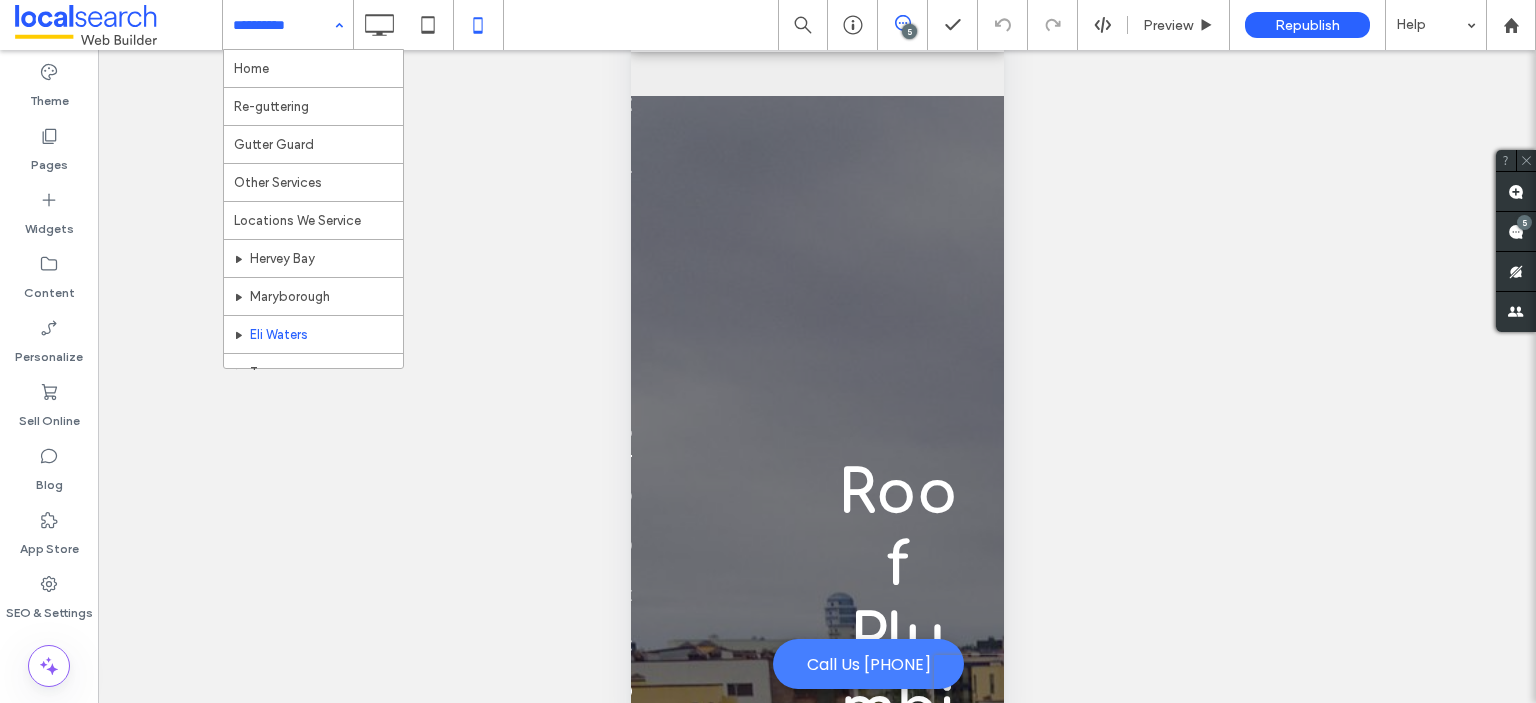 click at bounding box center (283, 25) 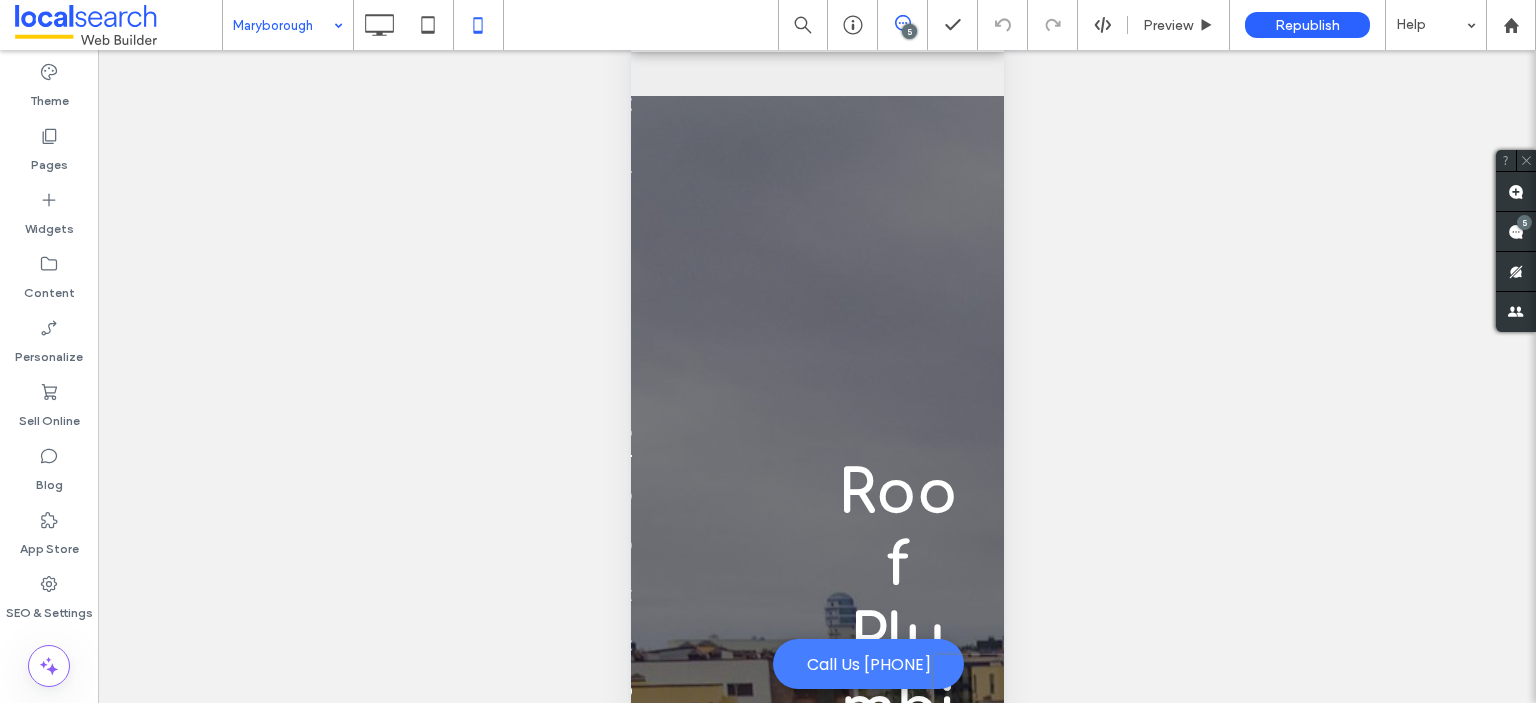 click at bounding box center [283, 25] 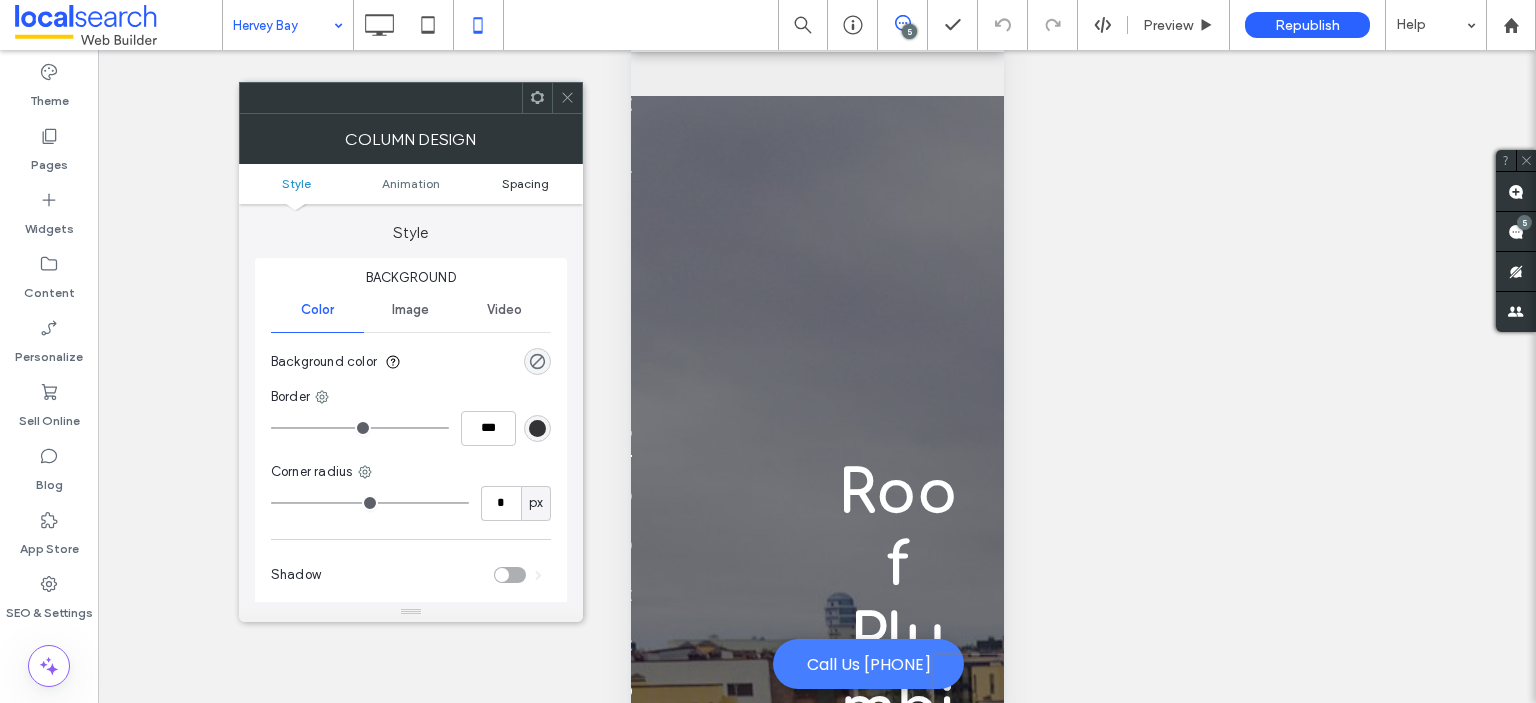 click on "Spacing" at bounding box center [525, 183] 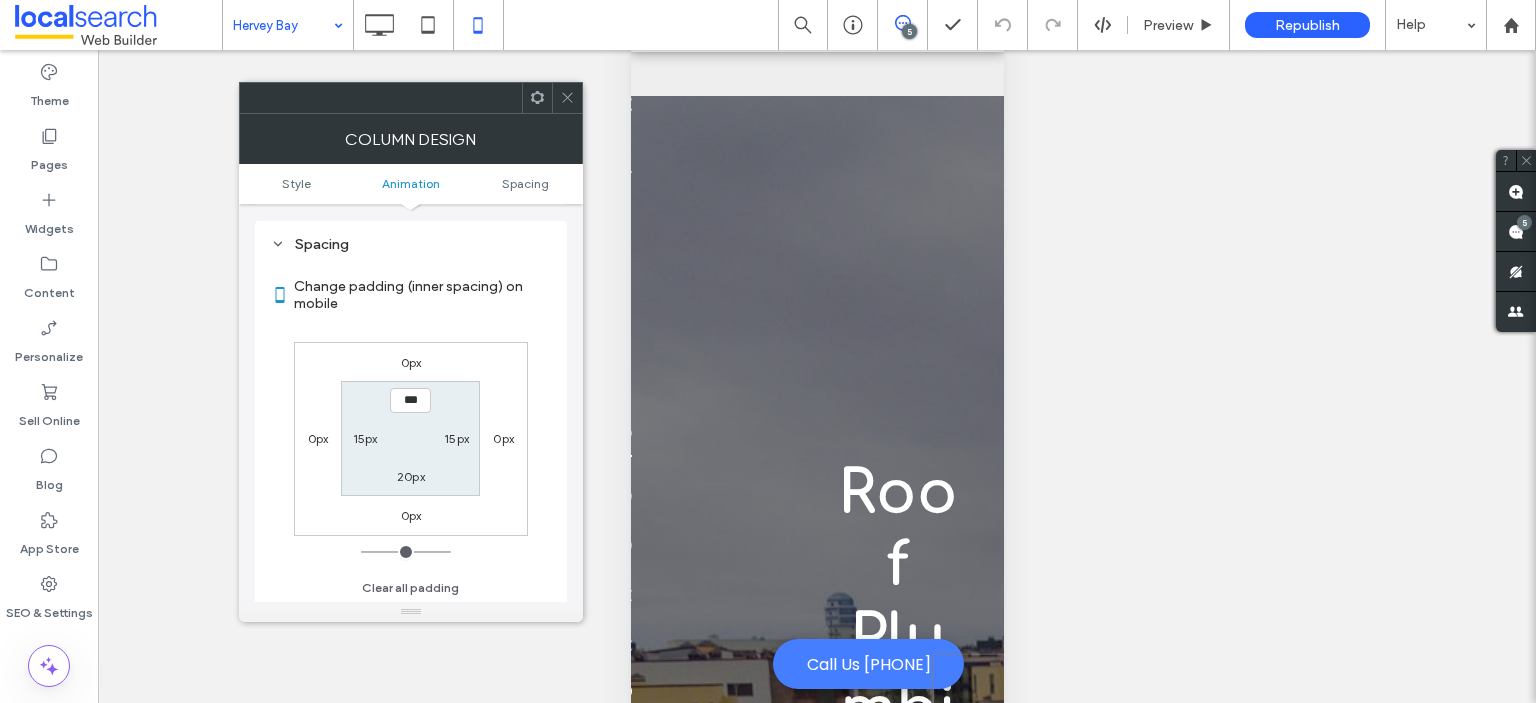 scroll, scrollTop: 468, scrollLeft: 0, axis: vertical 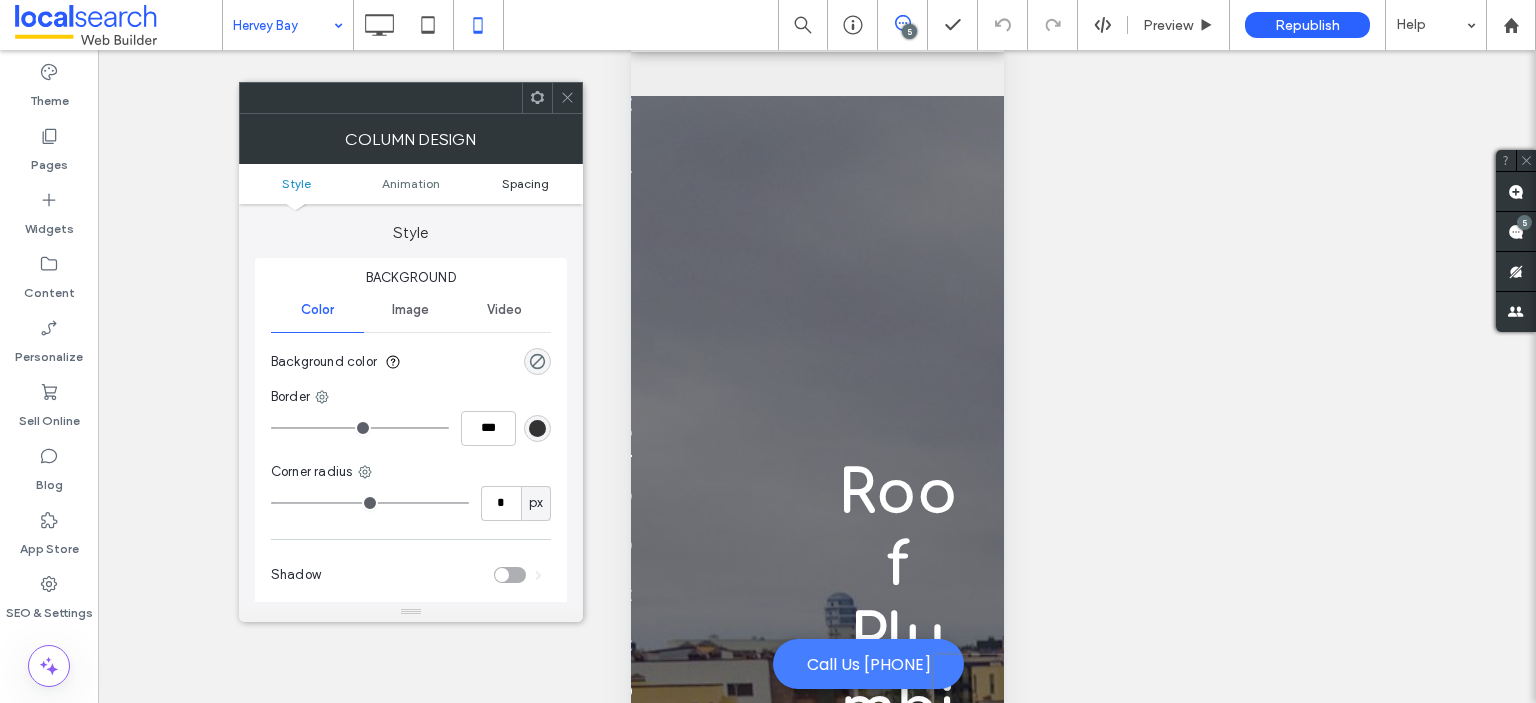 click on "Spacing" at bounding box center [525, 183] 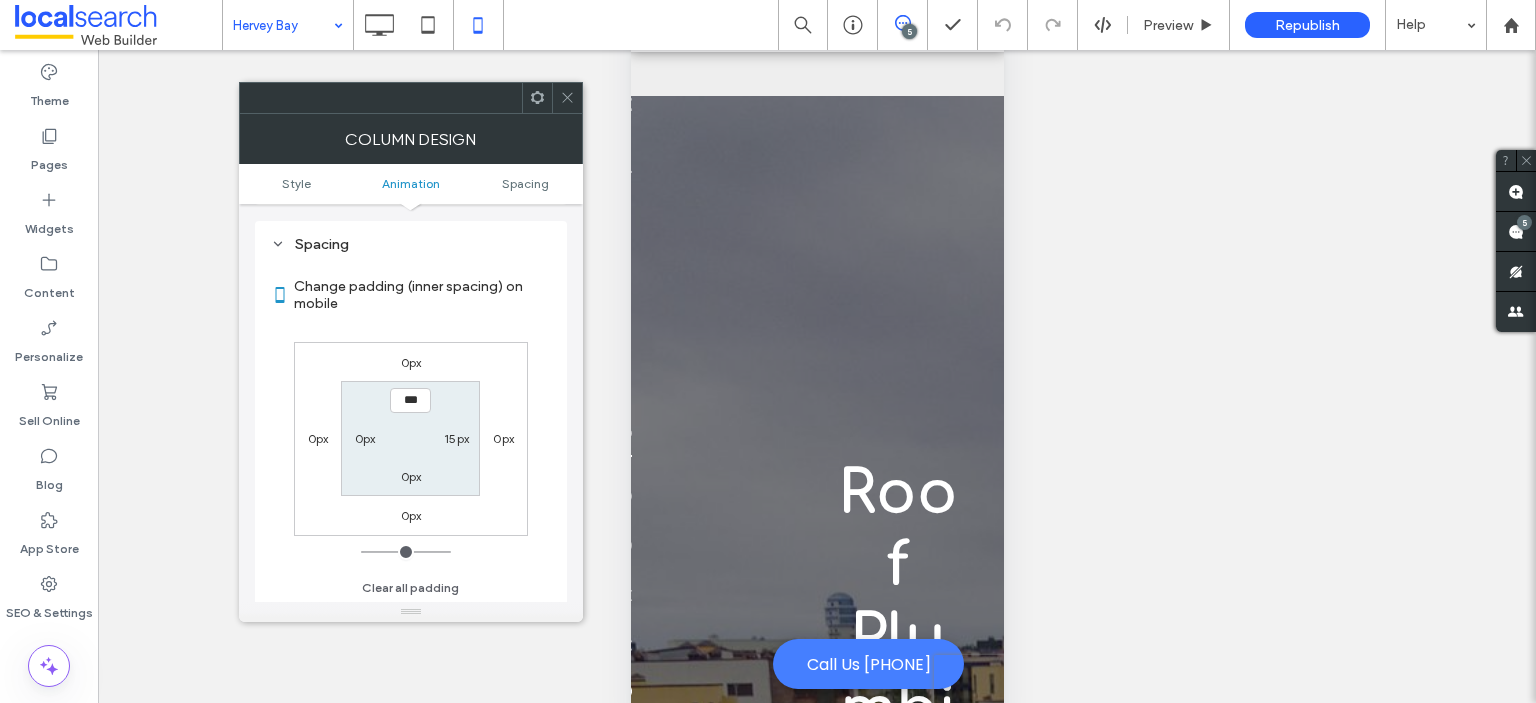 scroll, scrollTop: 468, scrollLeft: 0, axis: vertical 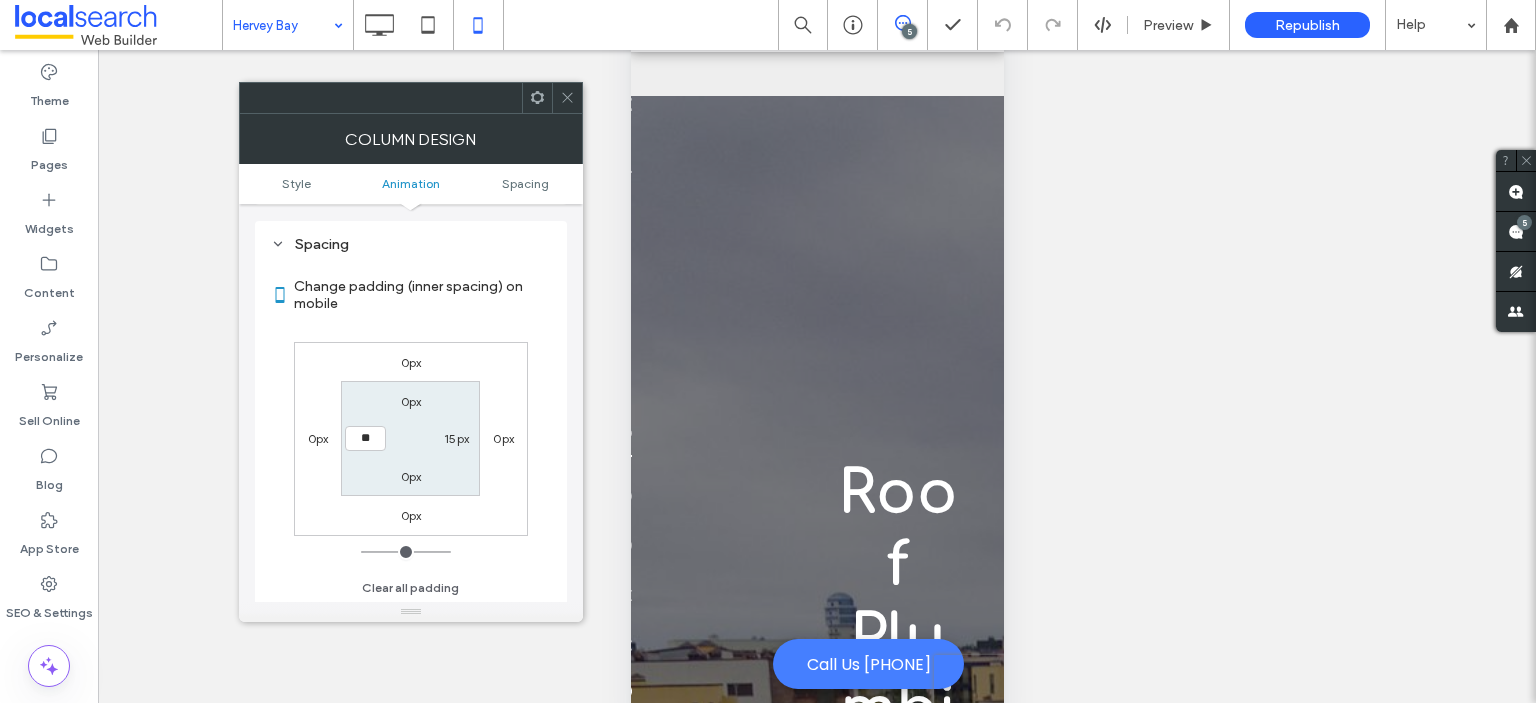 type on "**" 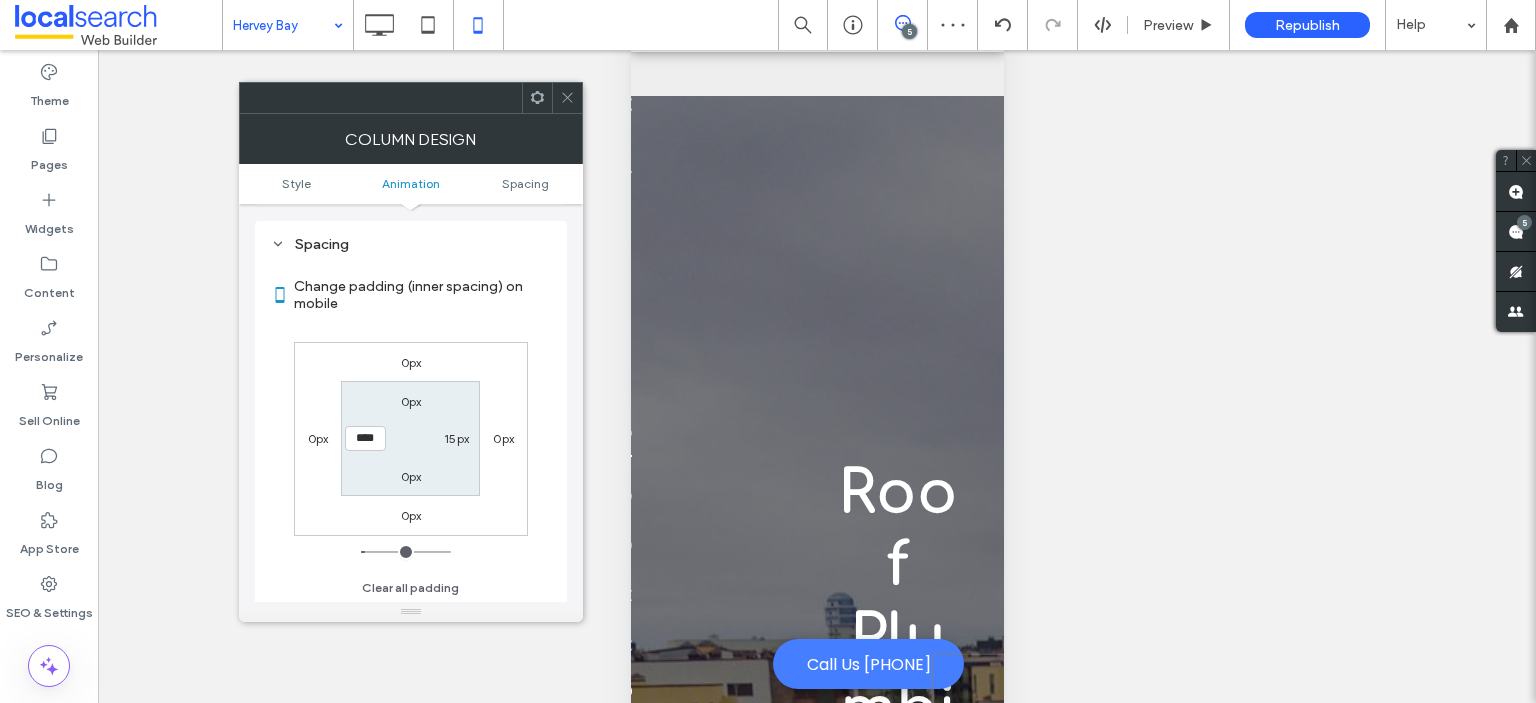 click at bounding box center (567, 98) 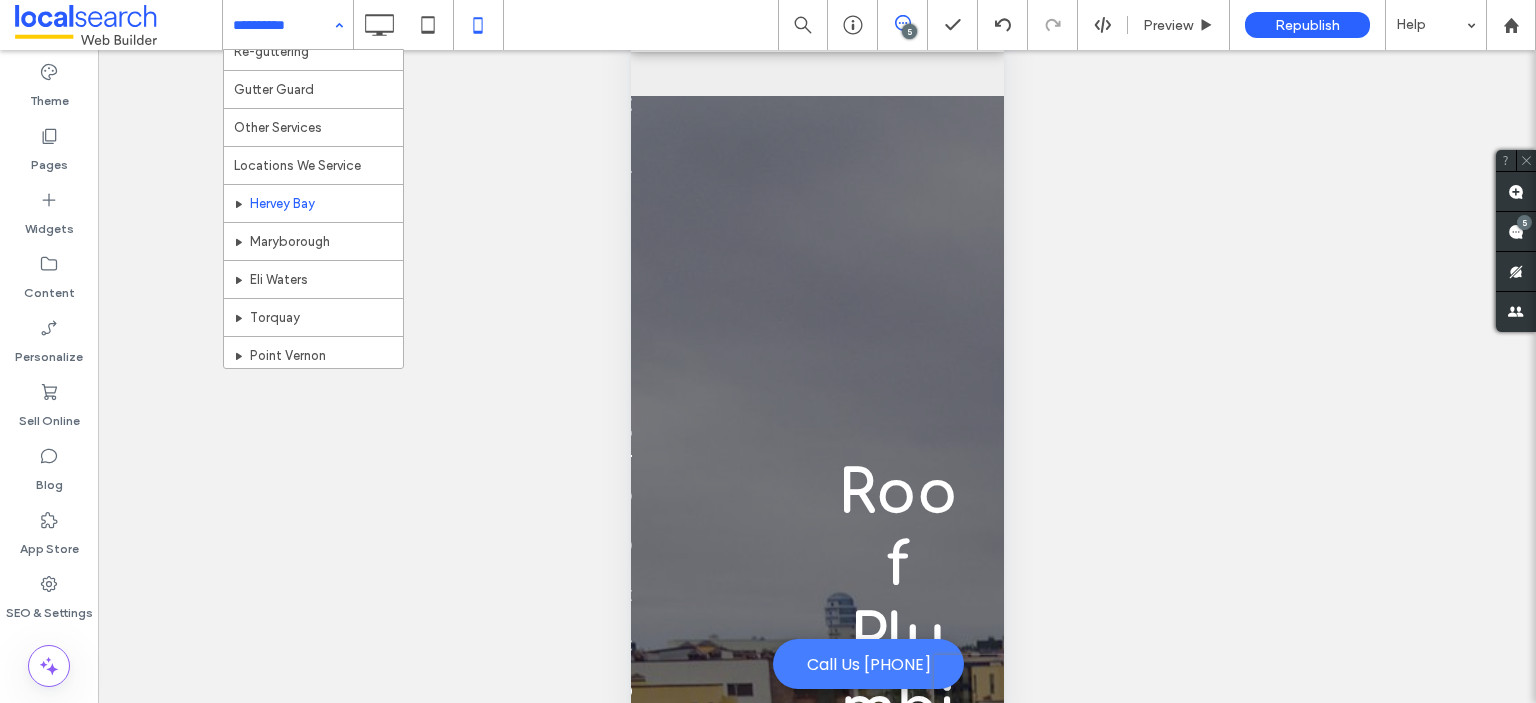 scroll, scrollTop: 106, scrollLeft: 0, axis: vertical 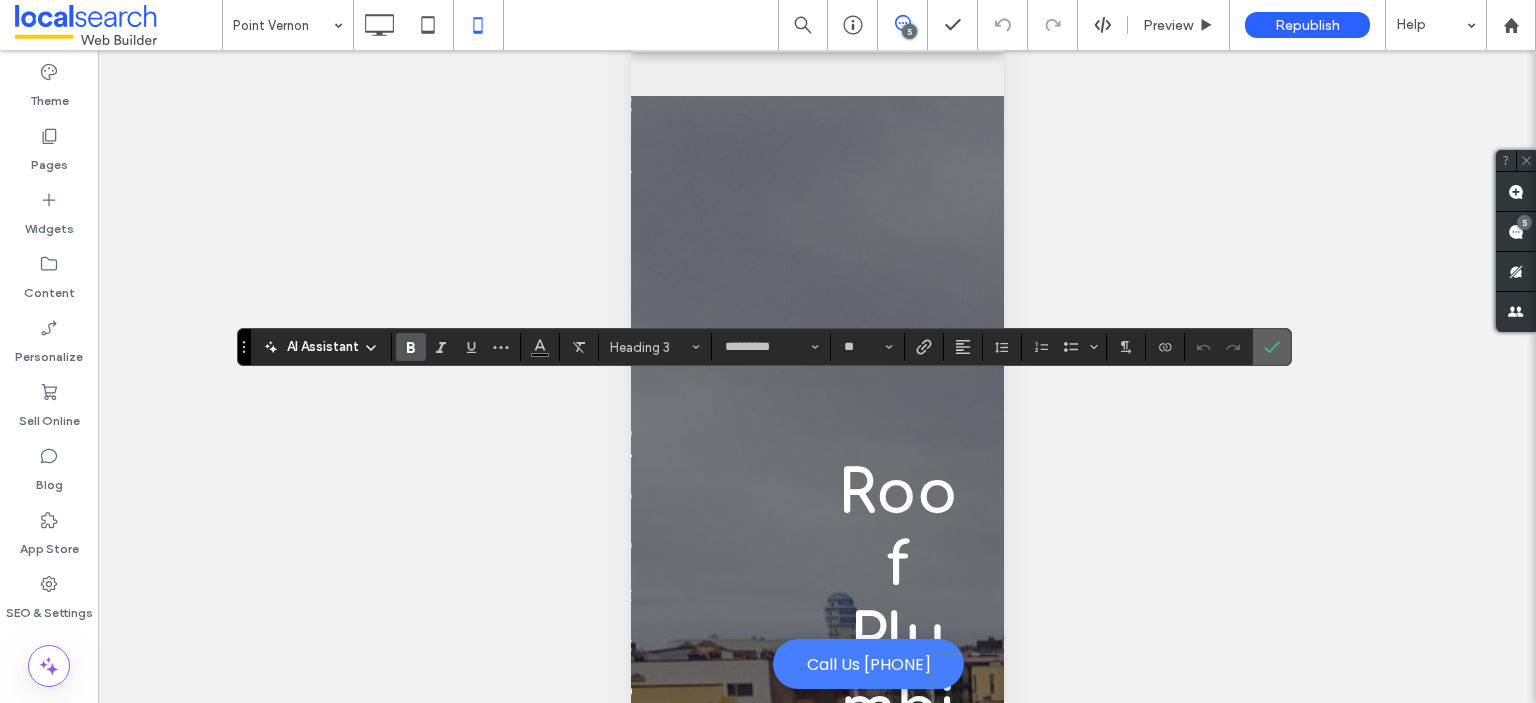 click 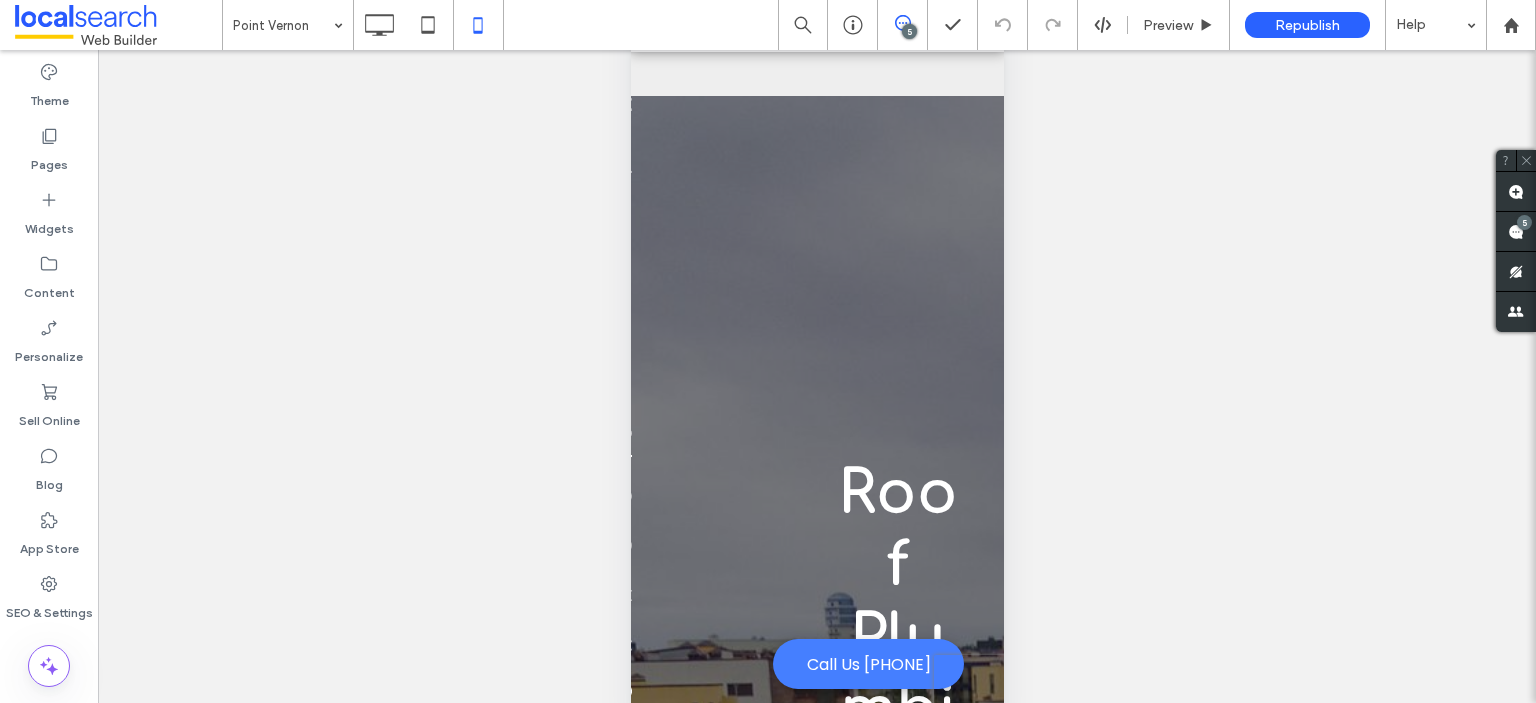 type on "*******" 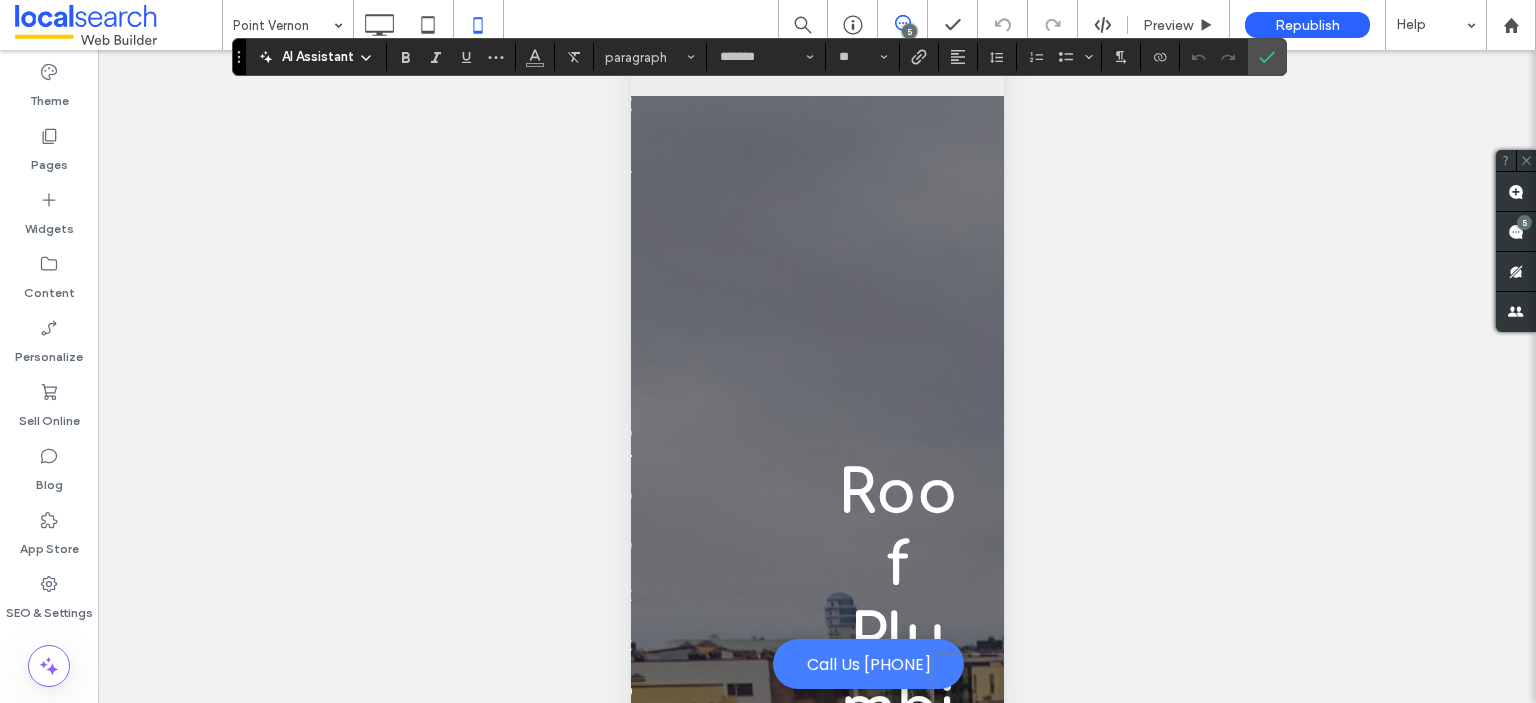 scroll, scrollTop: 69, scrollLeft: 0, axis: vertical 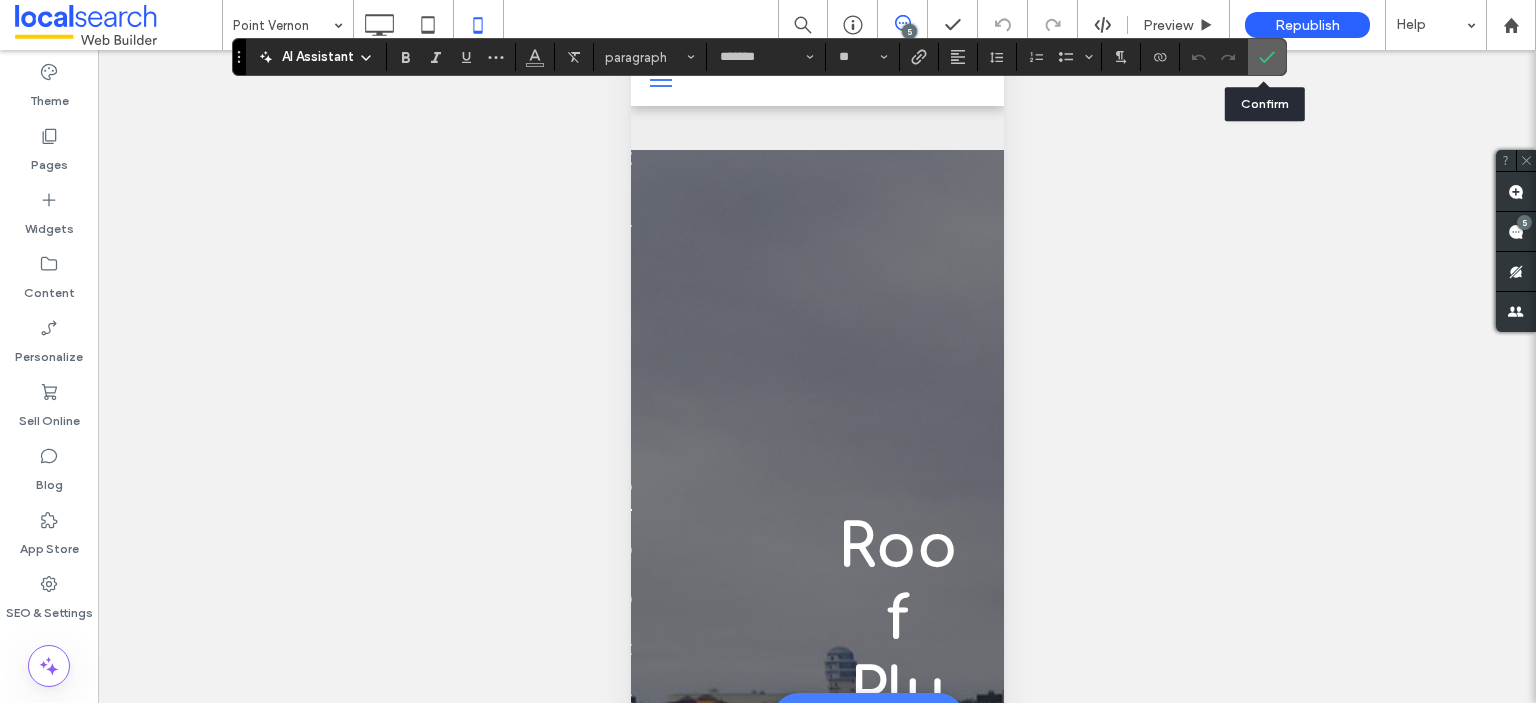 click at bounding box center (1267, 57) 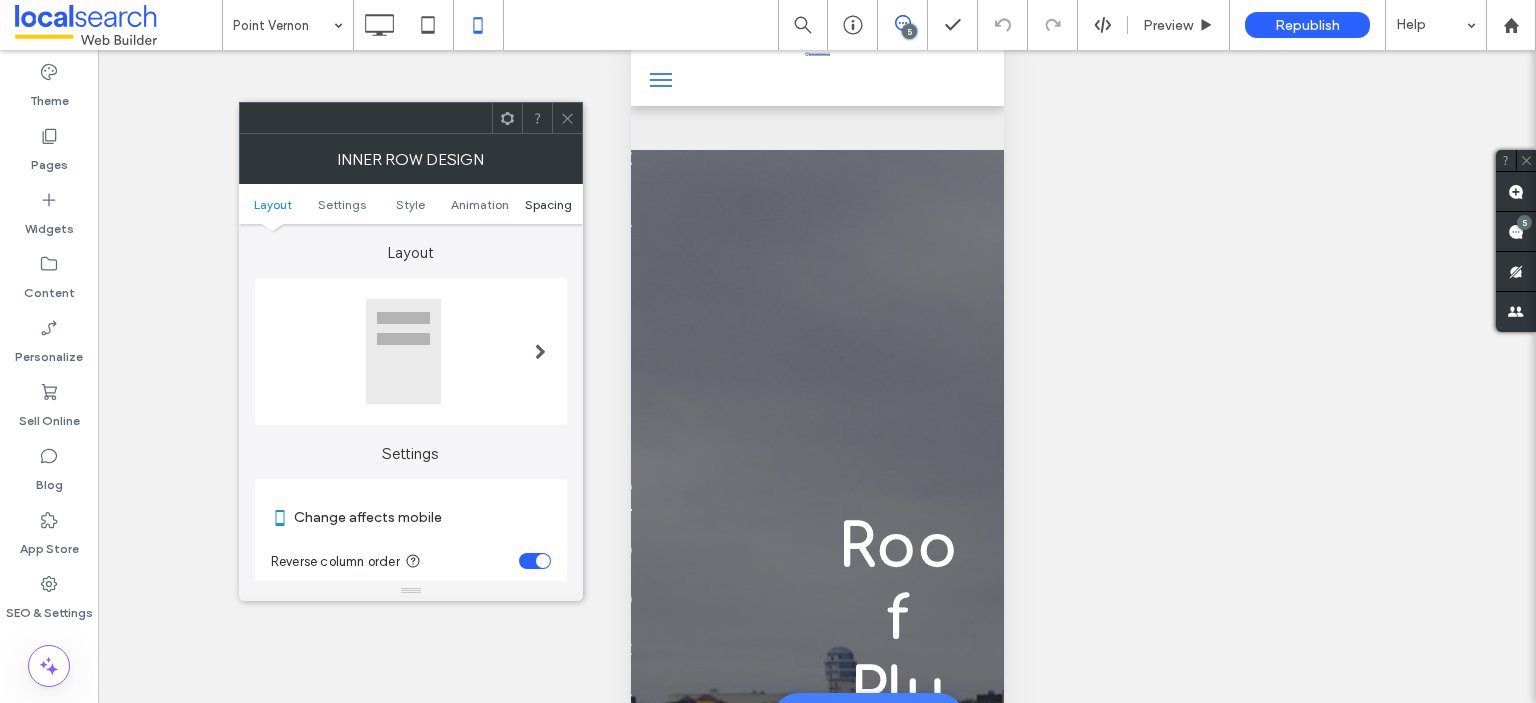 click on "Spacing" at bounding box center (548, 204) 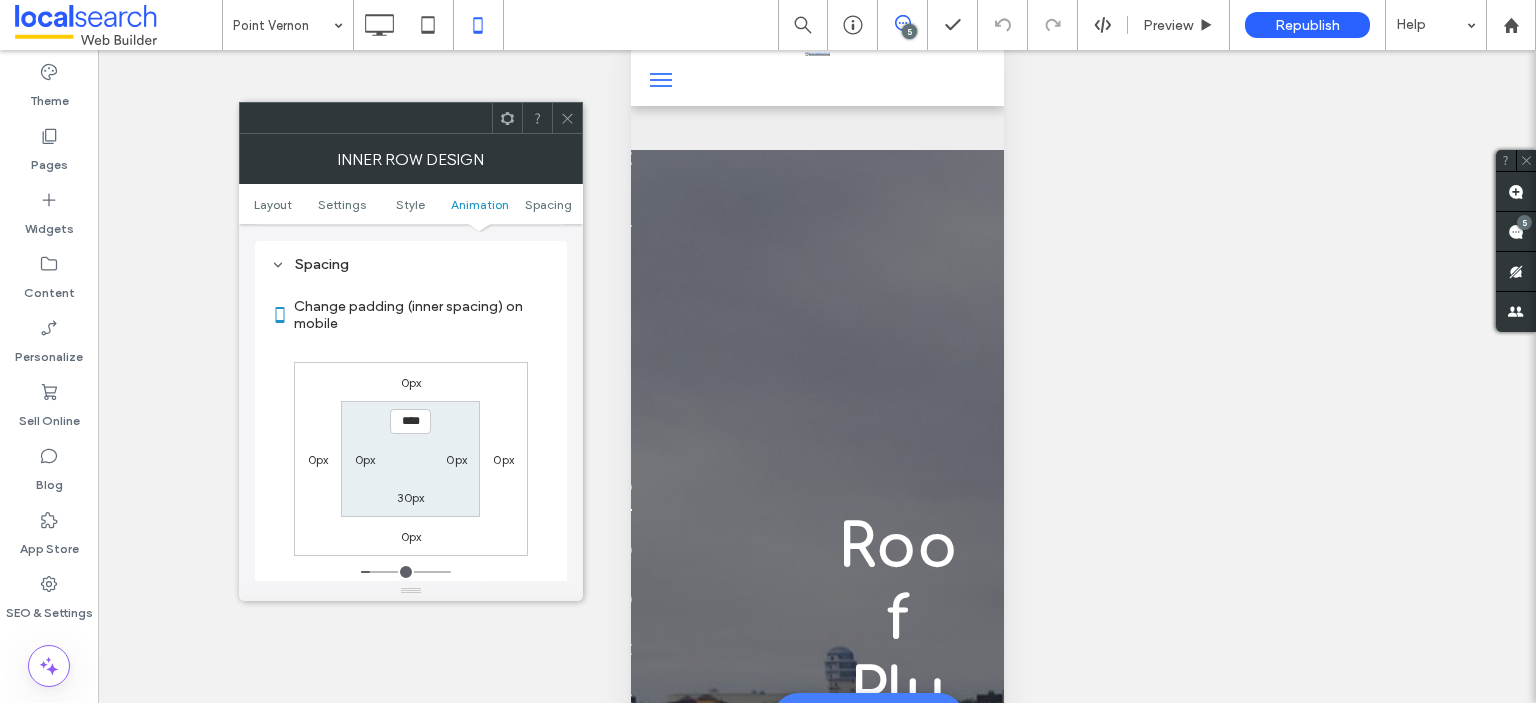 scroll, scrollTop: 840, scrollLeft: 0, axis: vertical 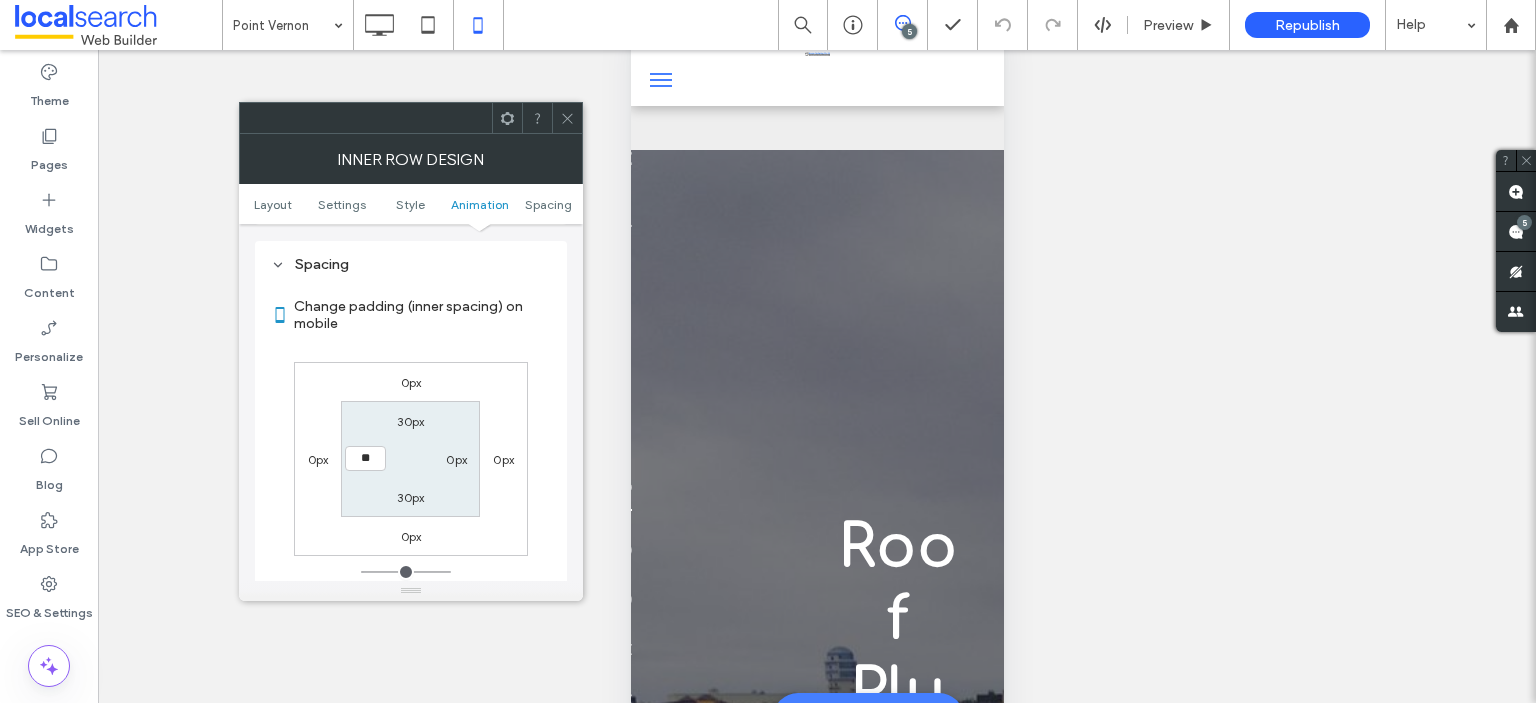 type on "**" 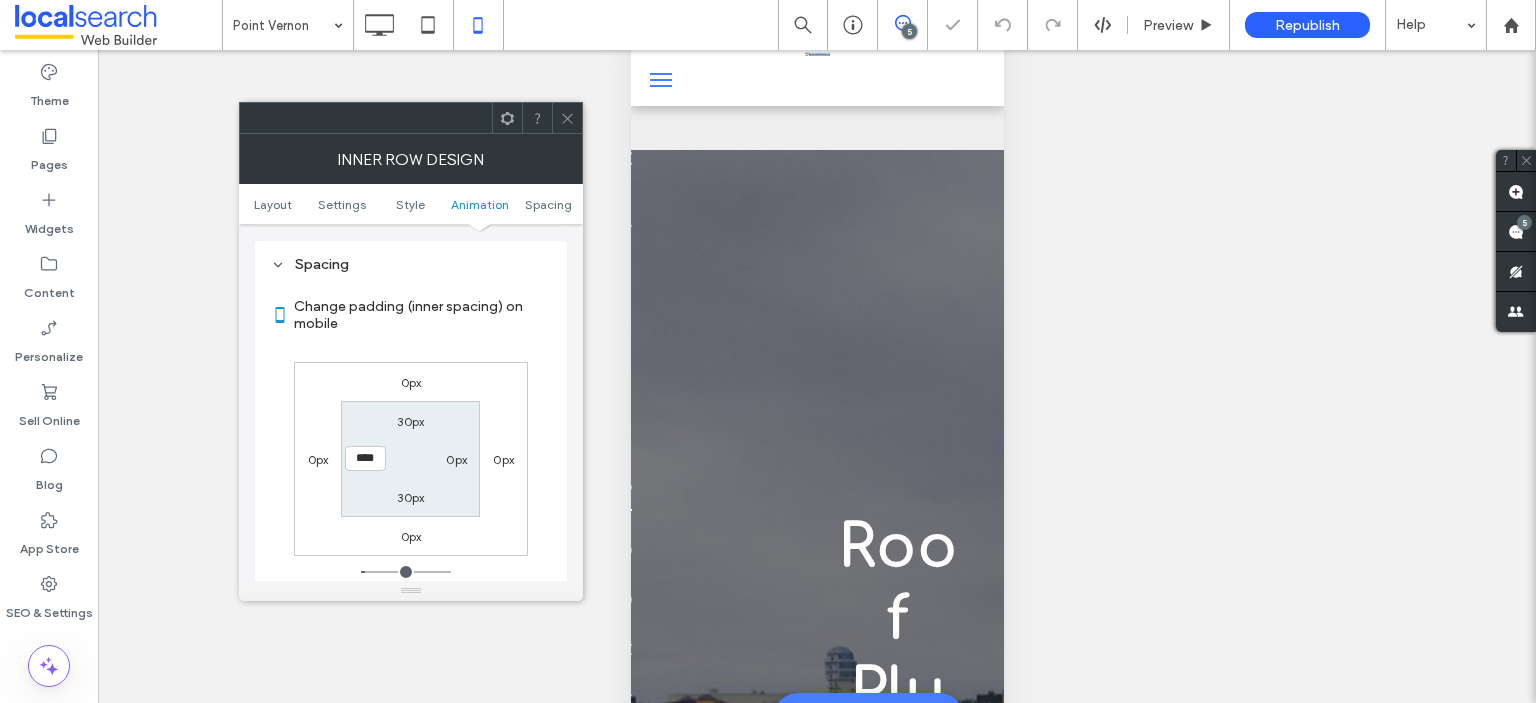 click on "0px" at bounding box center (456, 459) 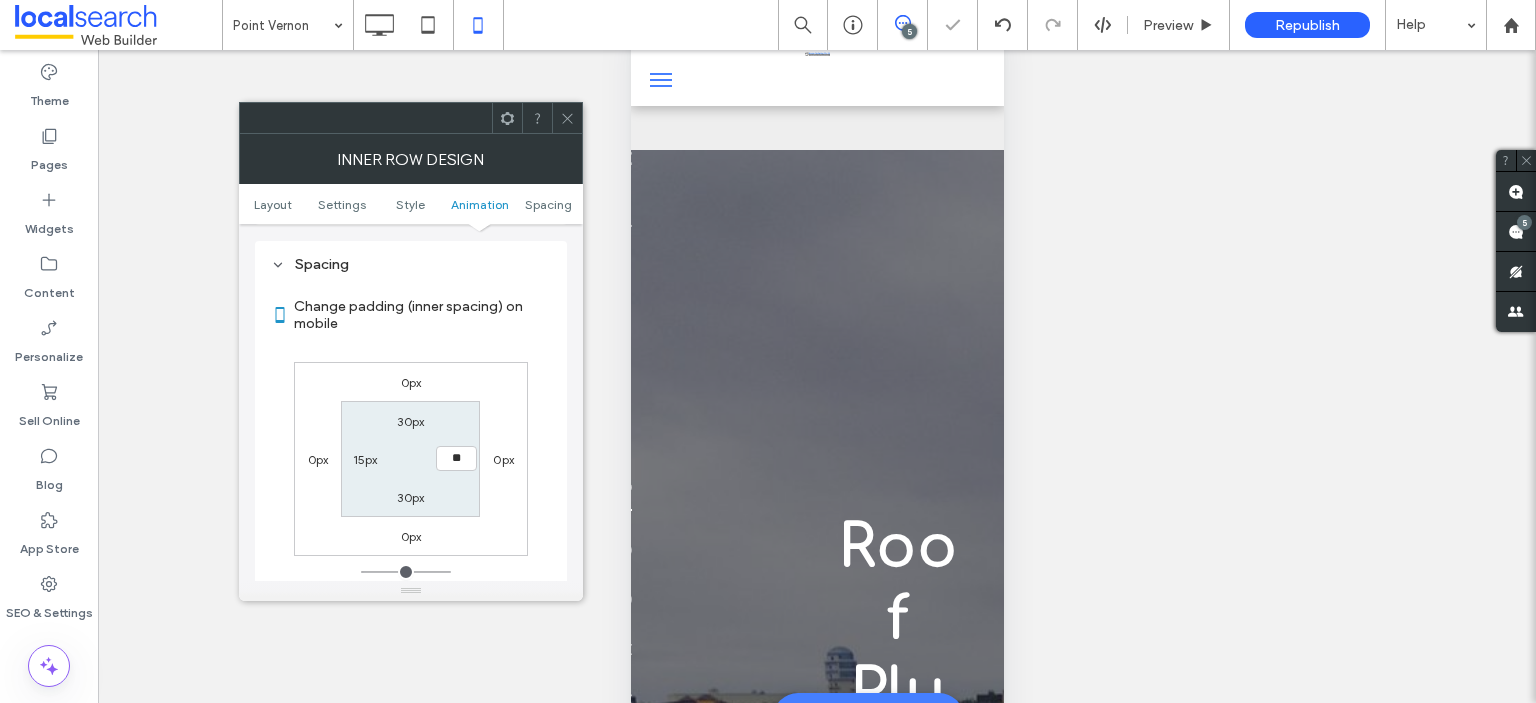 type on "**" 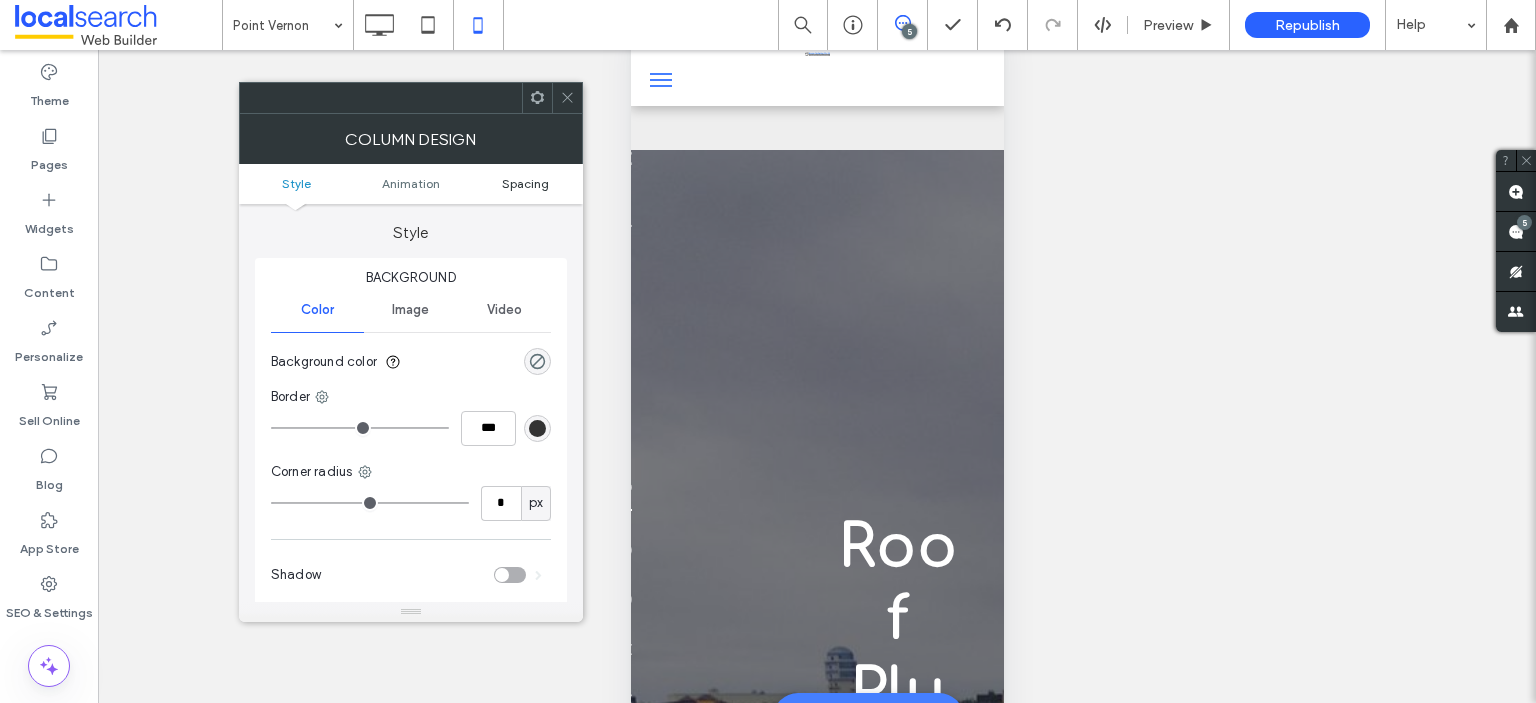 click on "Spacing" at bounding box center [525, 183] 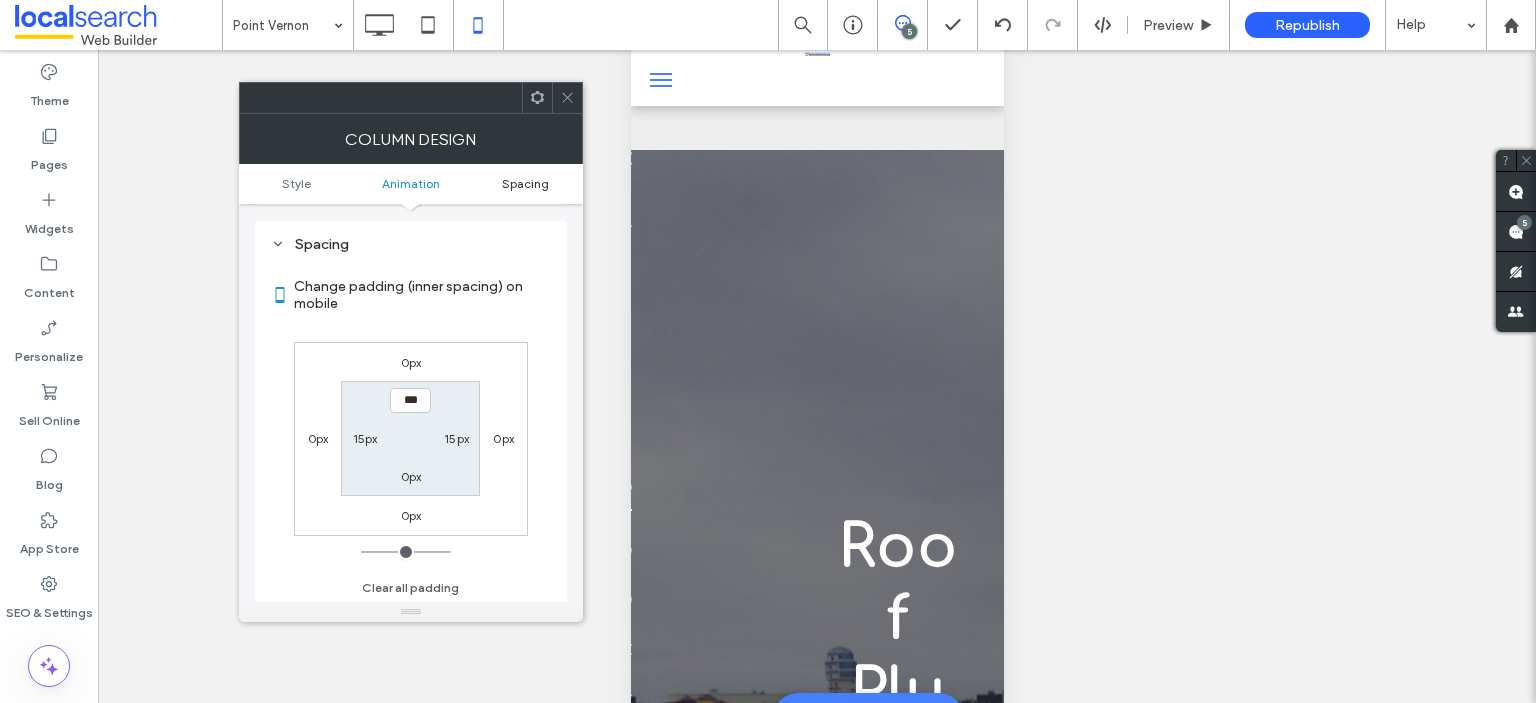scroll, scrollTop: 468, scrollLeft: 0, axis: vertical 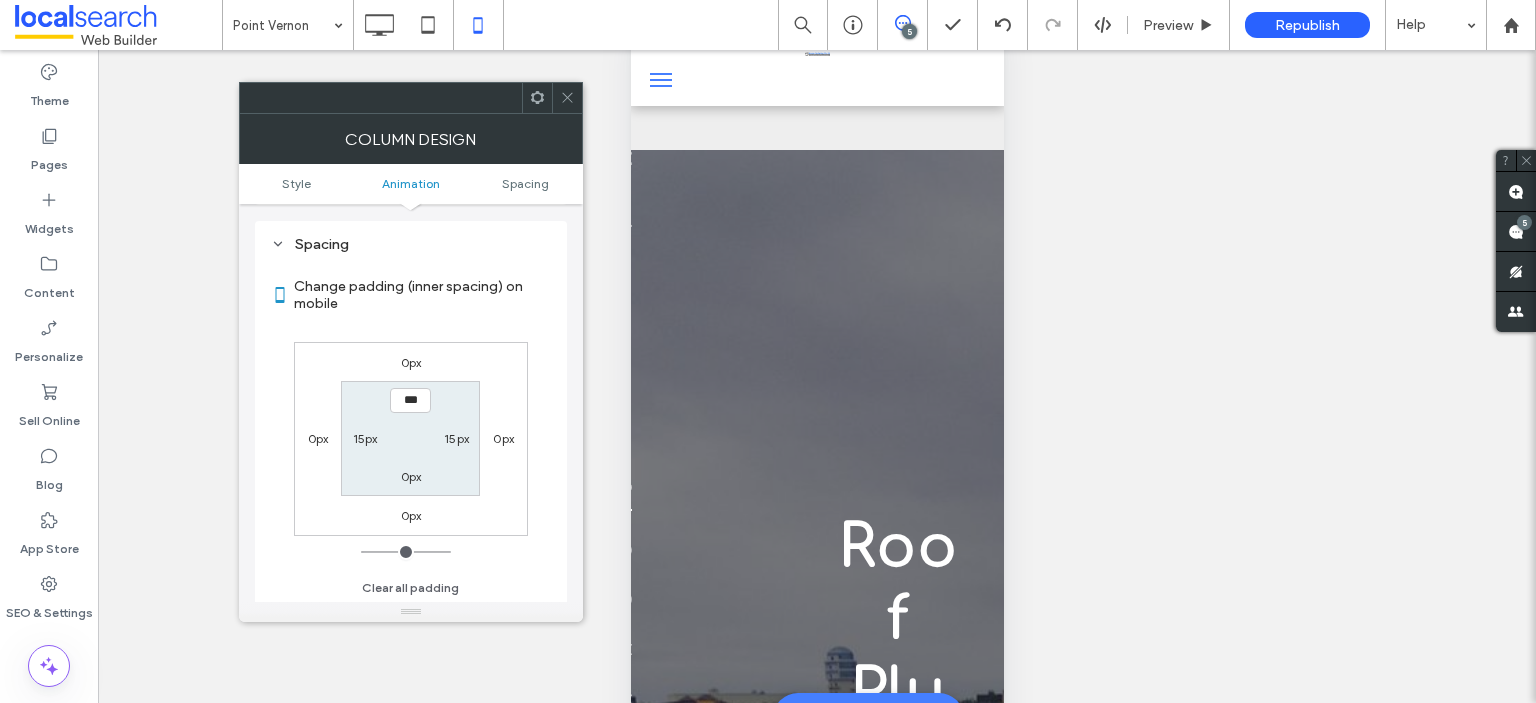 click 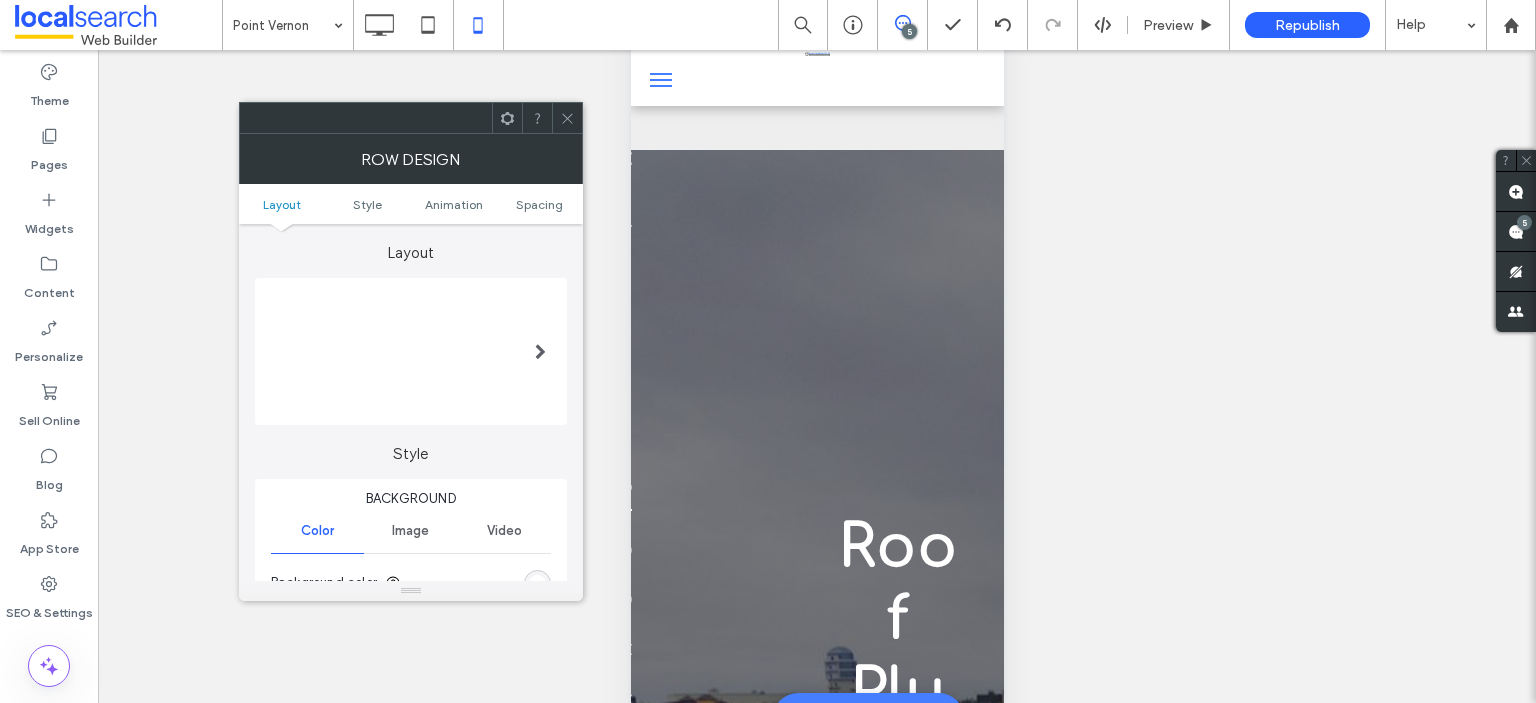 click on "Layout Style Animation Spacing" at bounding box center (411, 204) 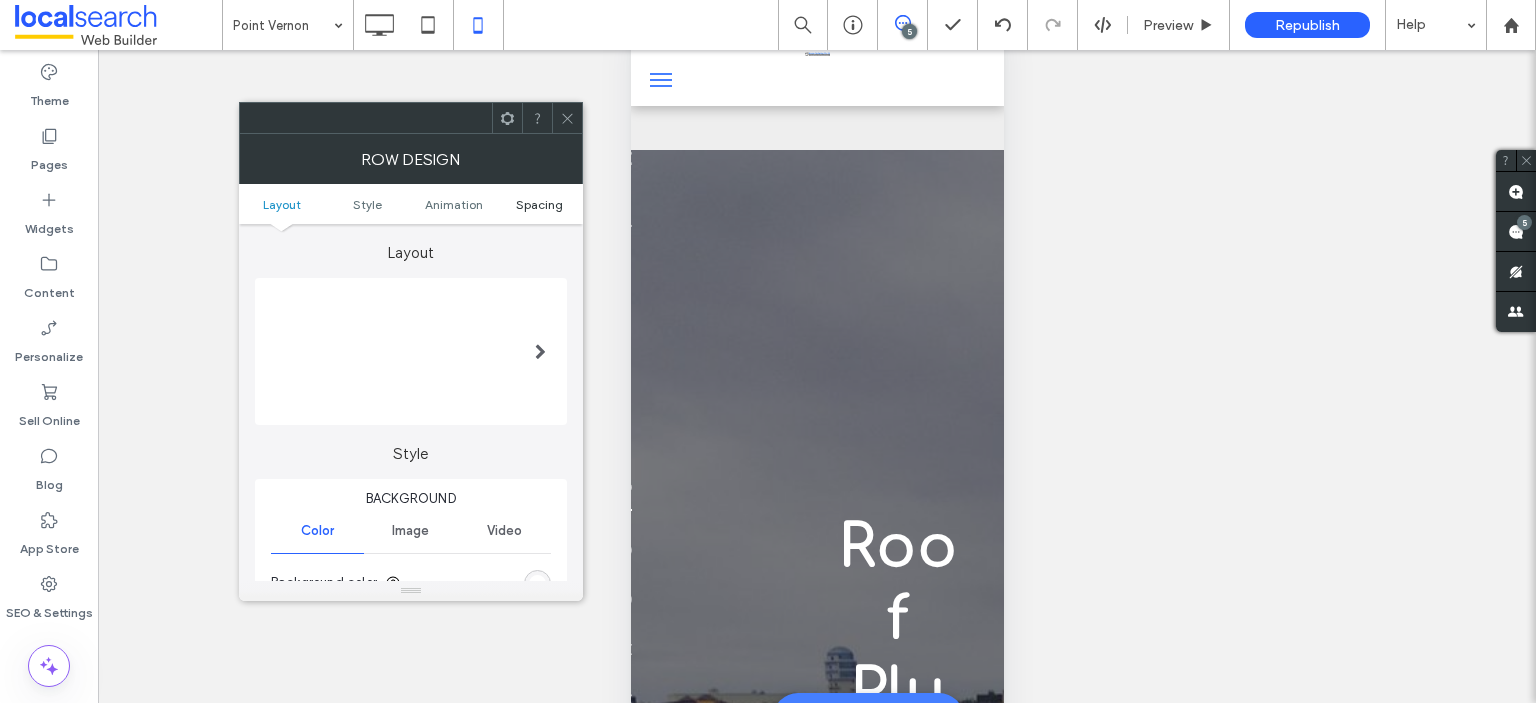 click on "Spacing" at bounding box center (539, 204) 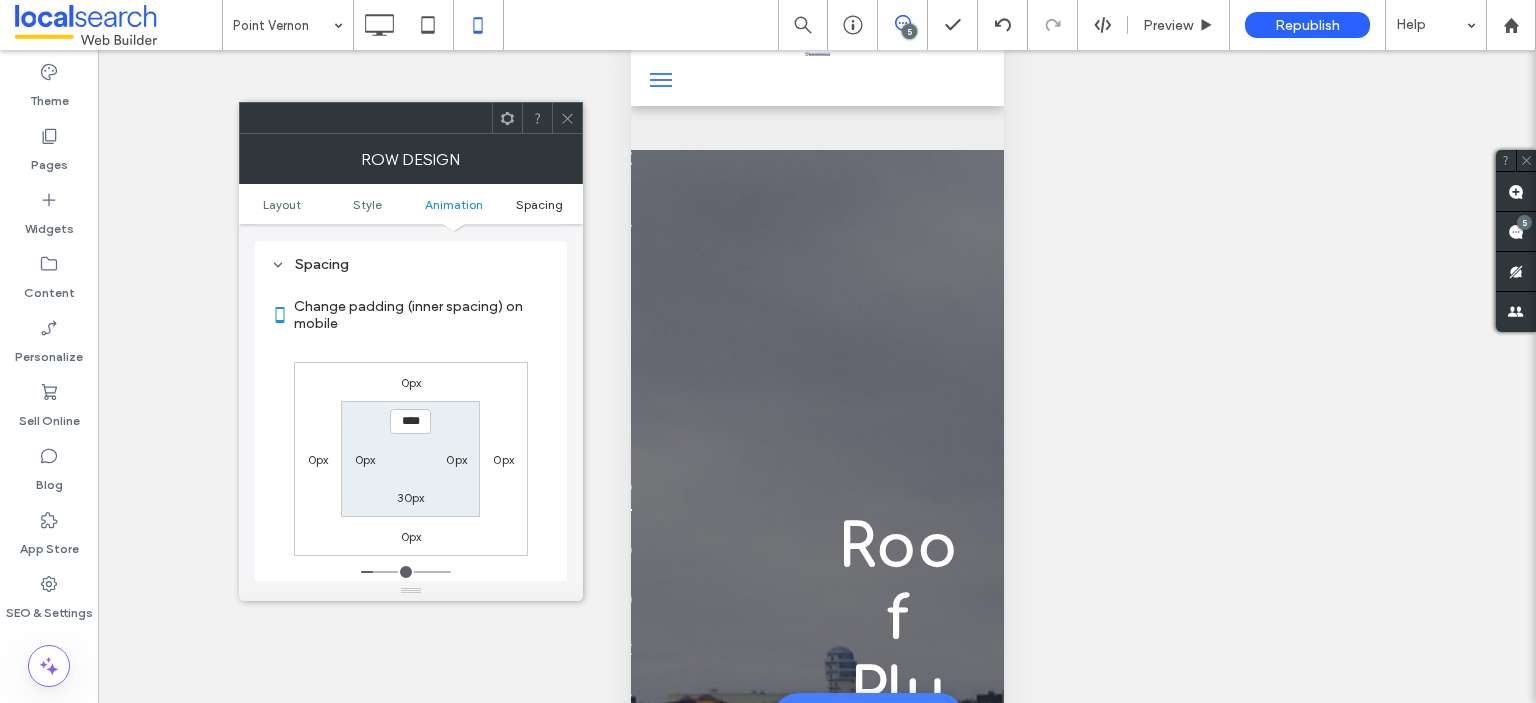 scroll, scrollTop: 595, scrollLeft: 0, axis: vertical 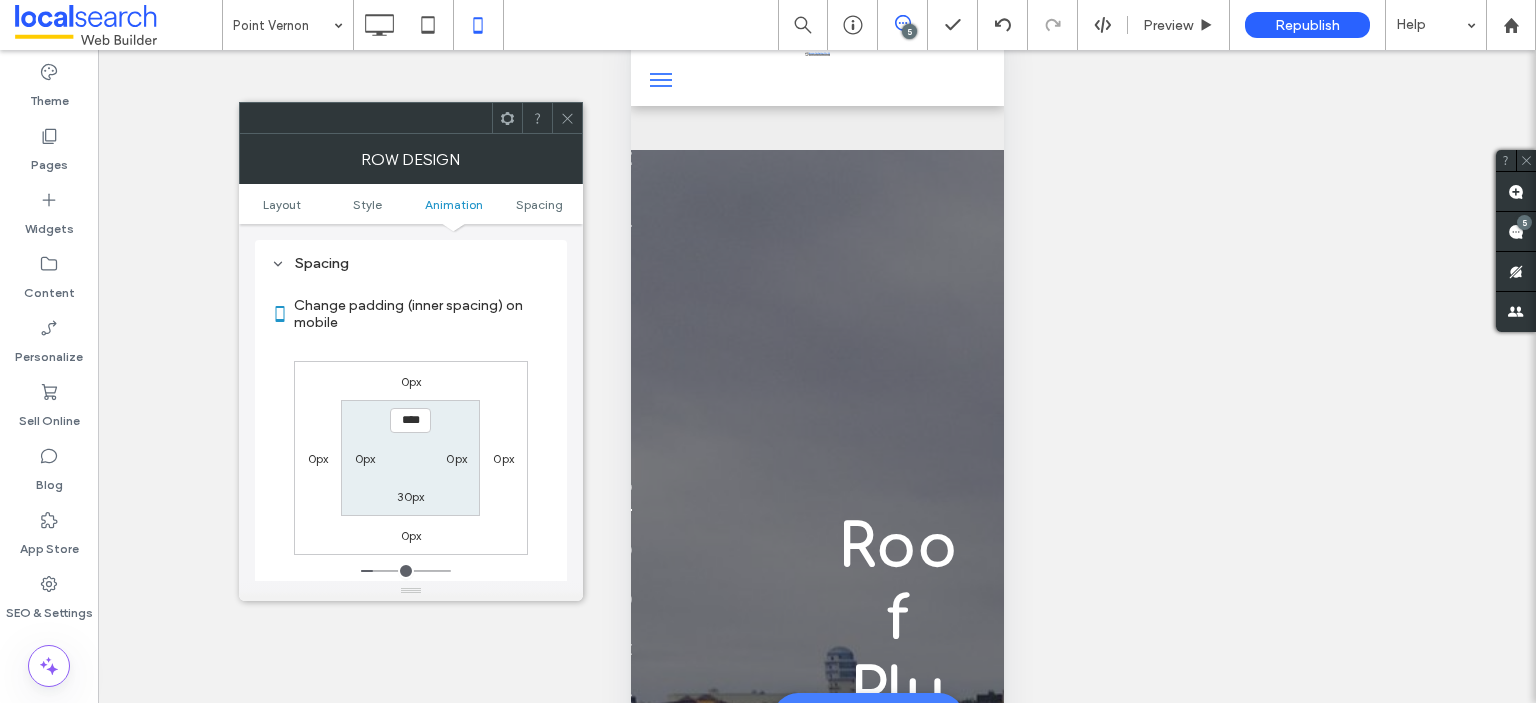 click 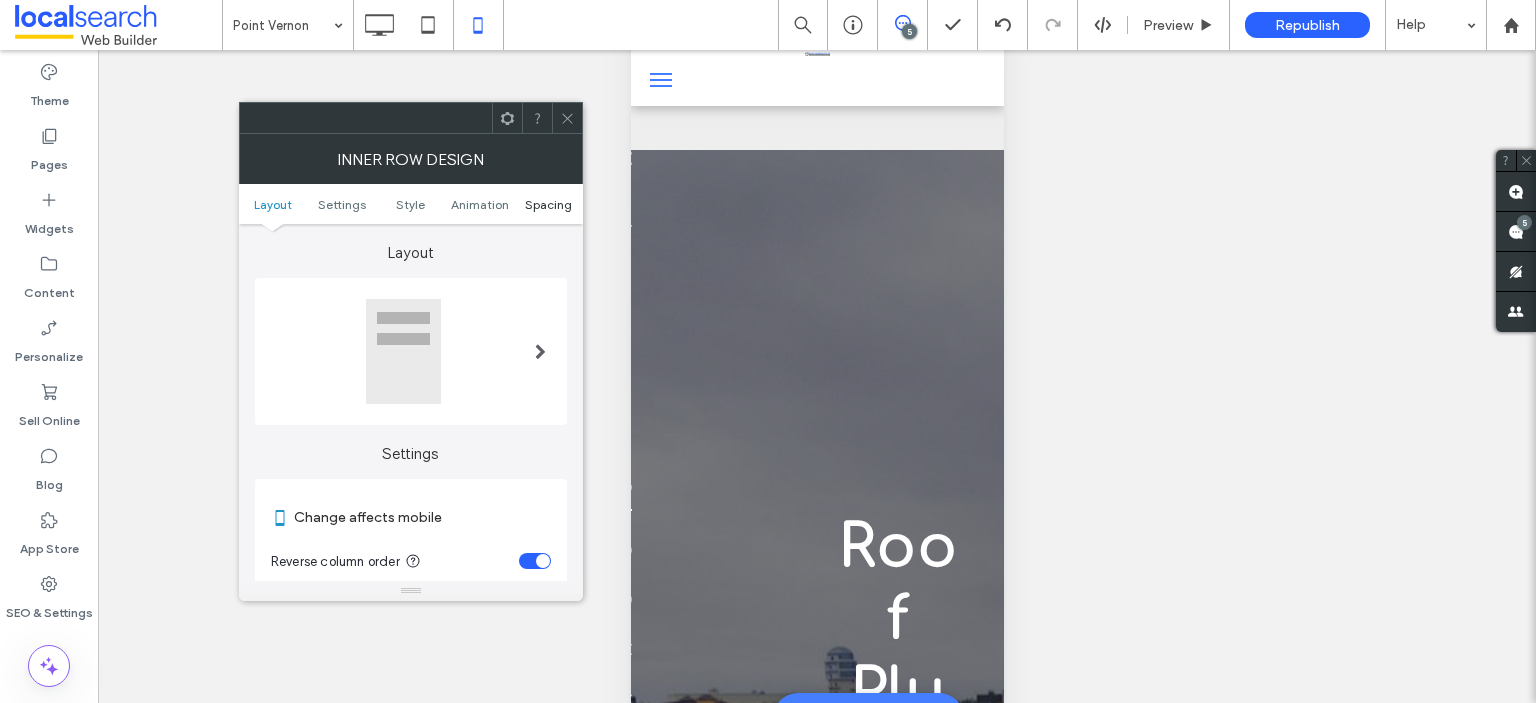 click on "Spacing" at bounding box center (548, 204) 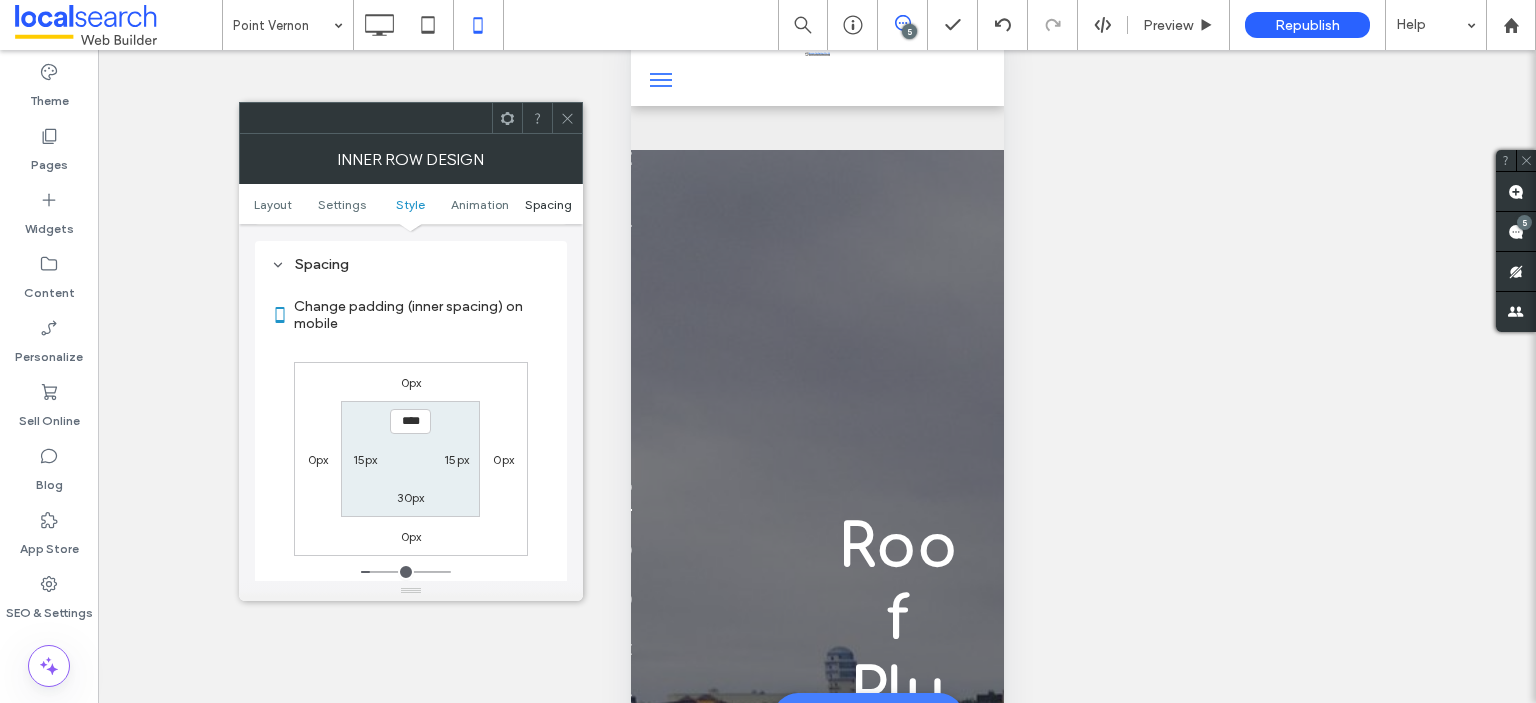 scroll, scrollTop: 840, scrollLeft: 0, axis: vertical 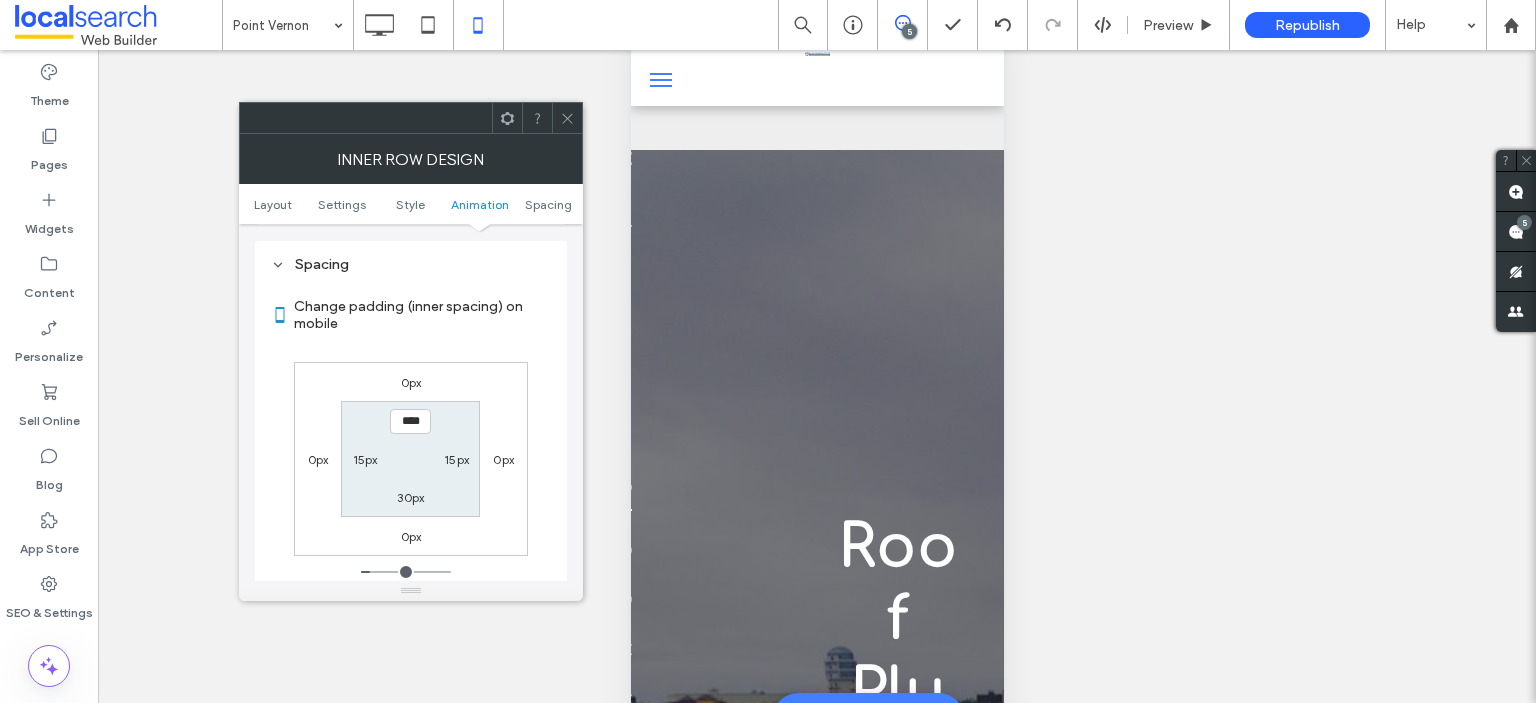 click at bounding box center [567, 118] 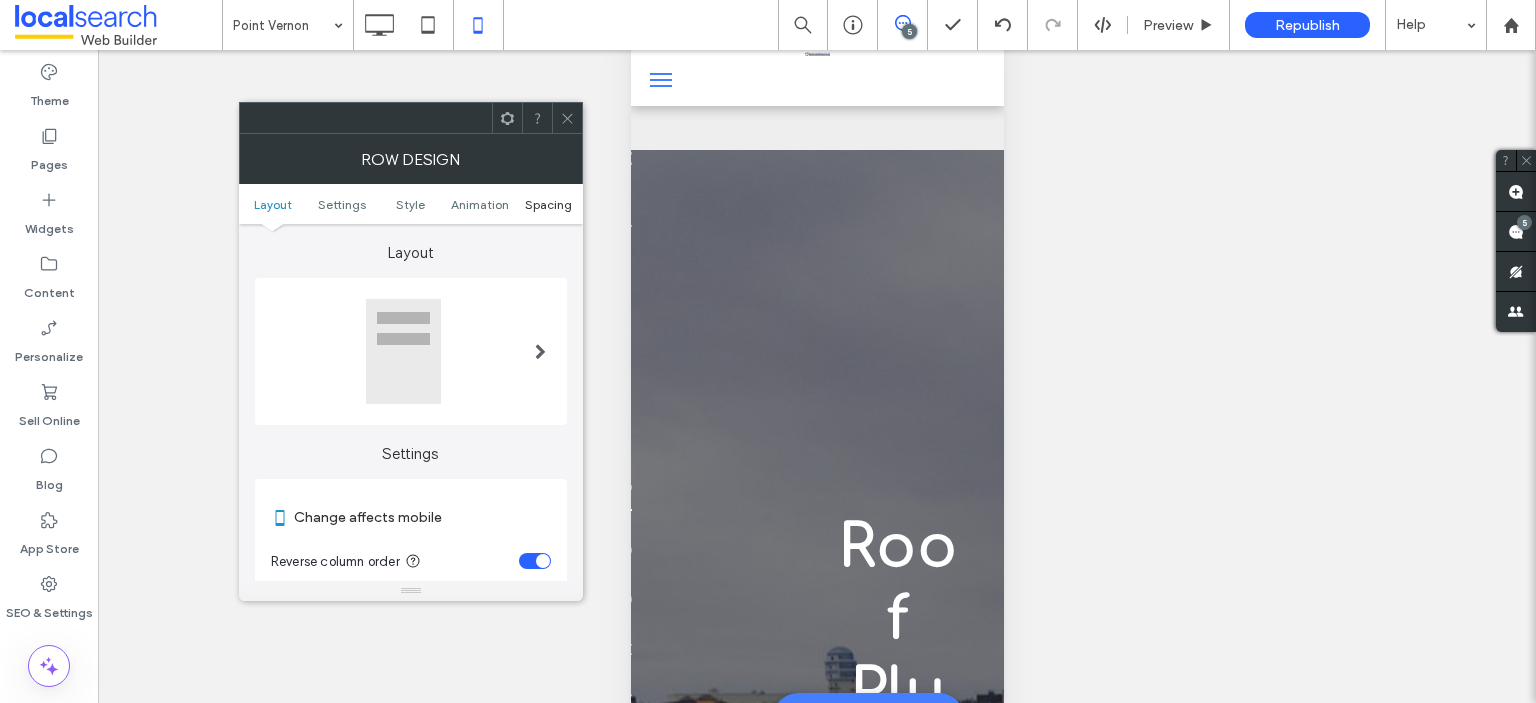 click on "Spacing" at bounding box center (548, 204) 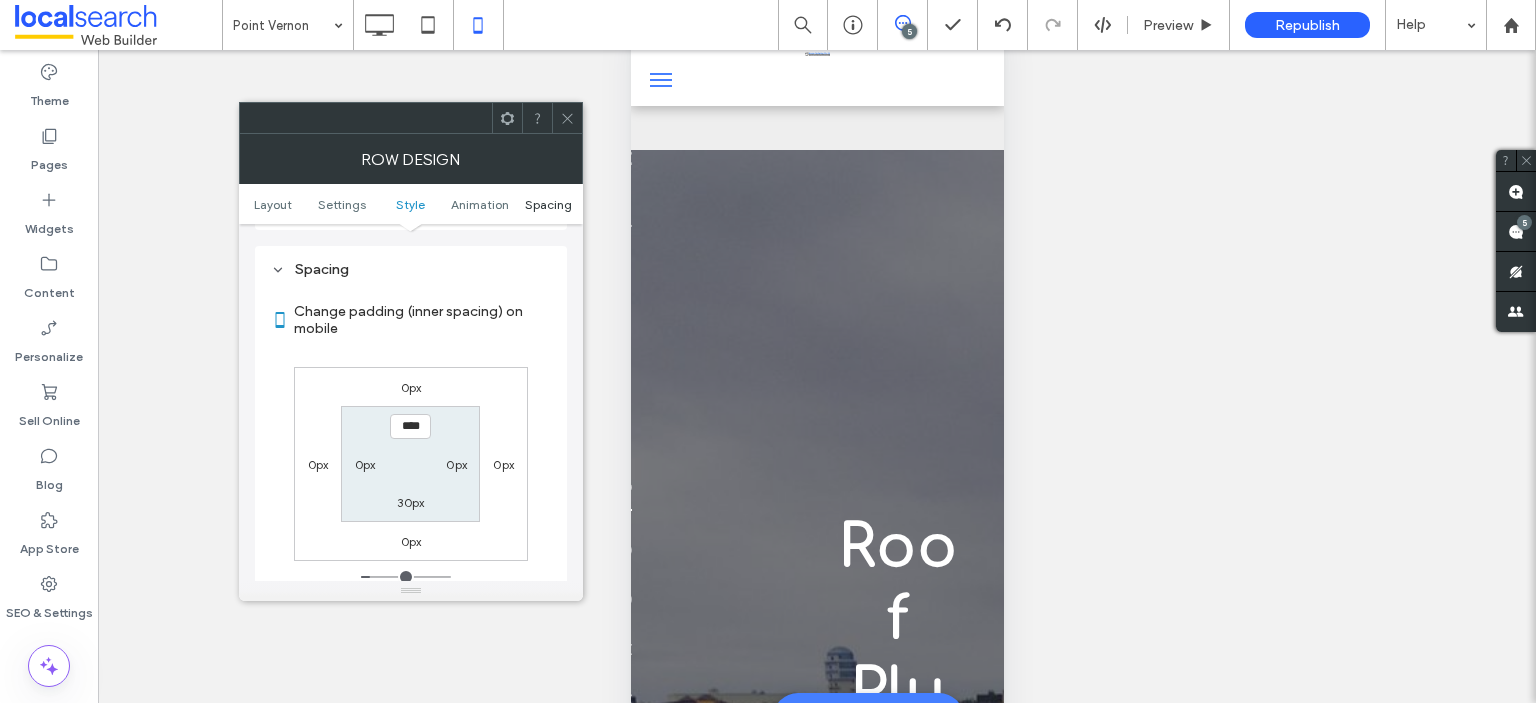 scroll, scrollTop: 766, scrollLeft: 0, axis: vertical 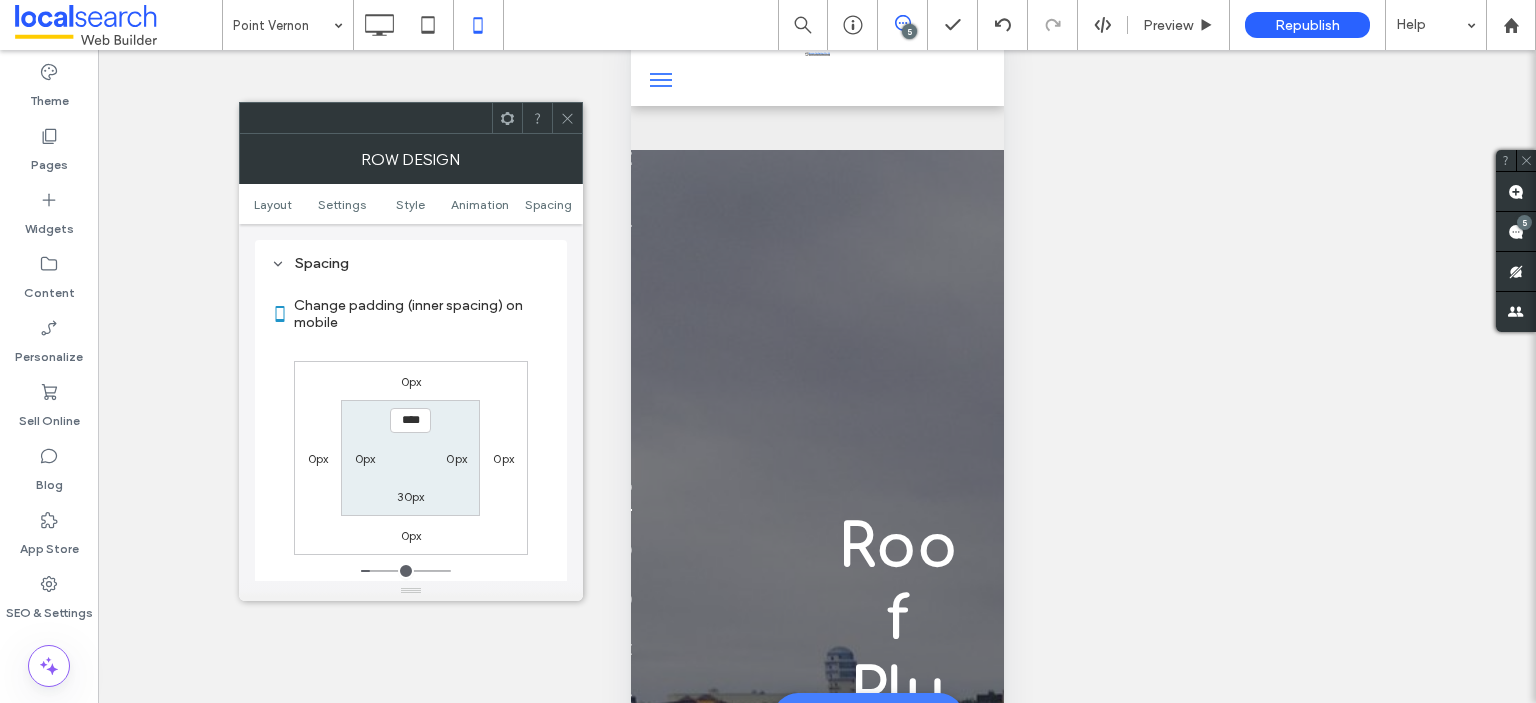 click 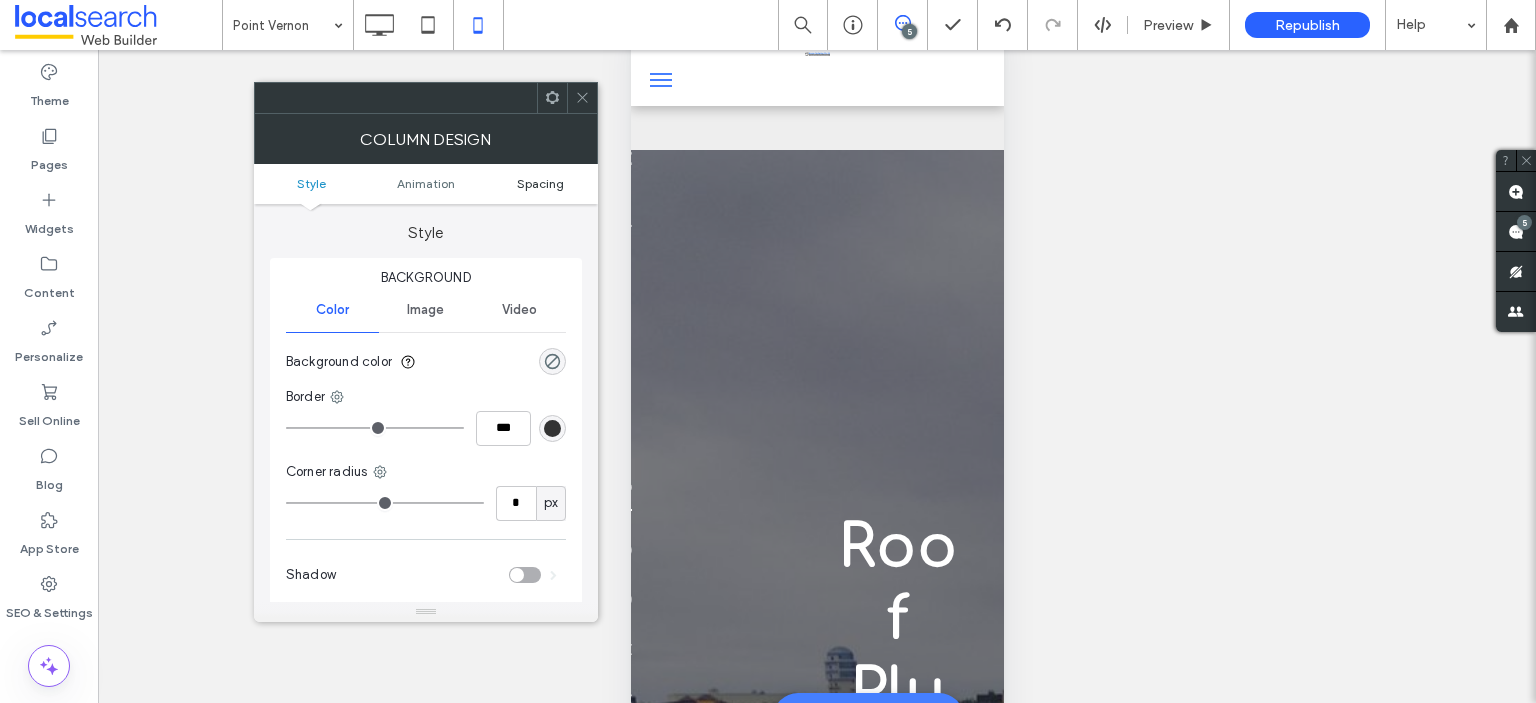 click on "Spacing" at bounding box center (540, 183) 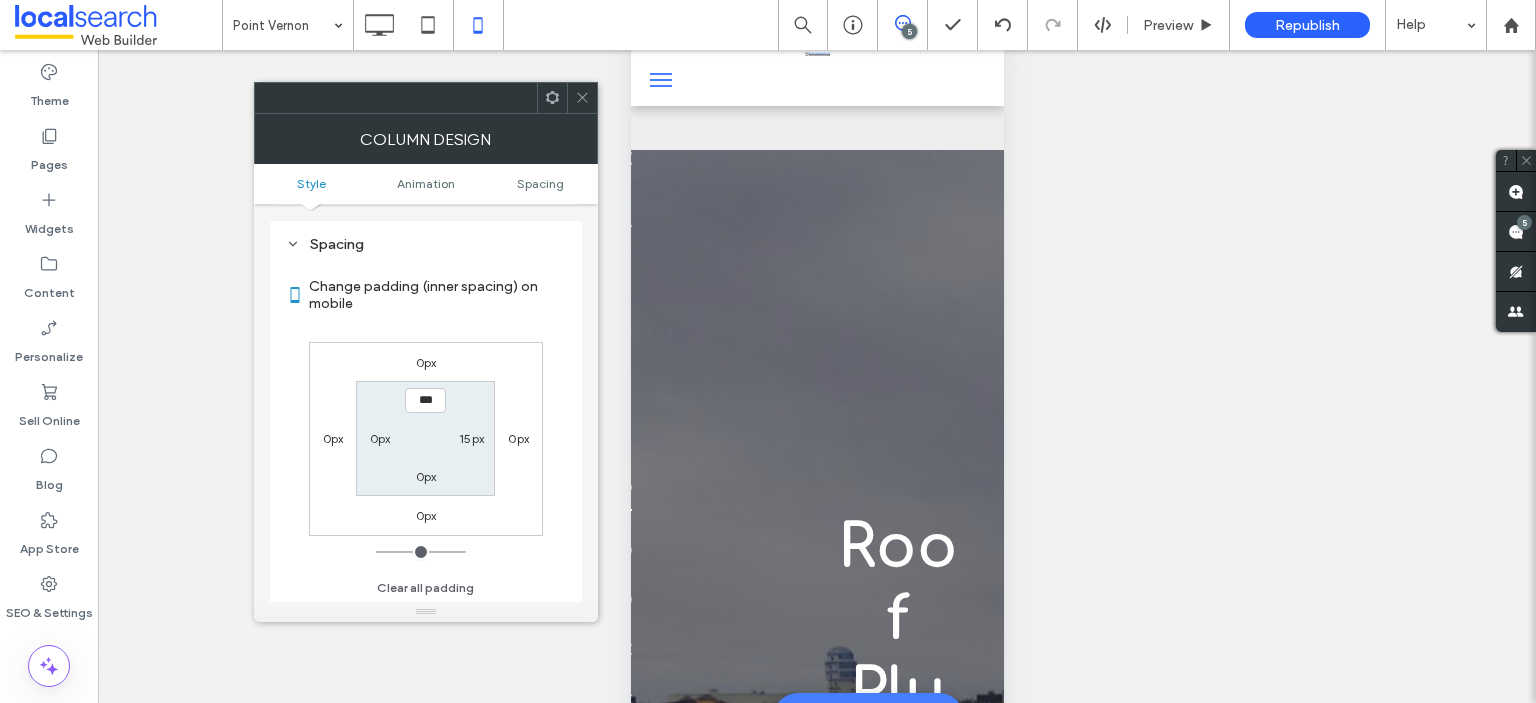 scroll, scrollTop: 468, scrollLeft: 0, axis: vertical 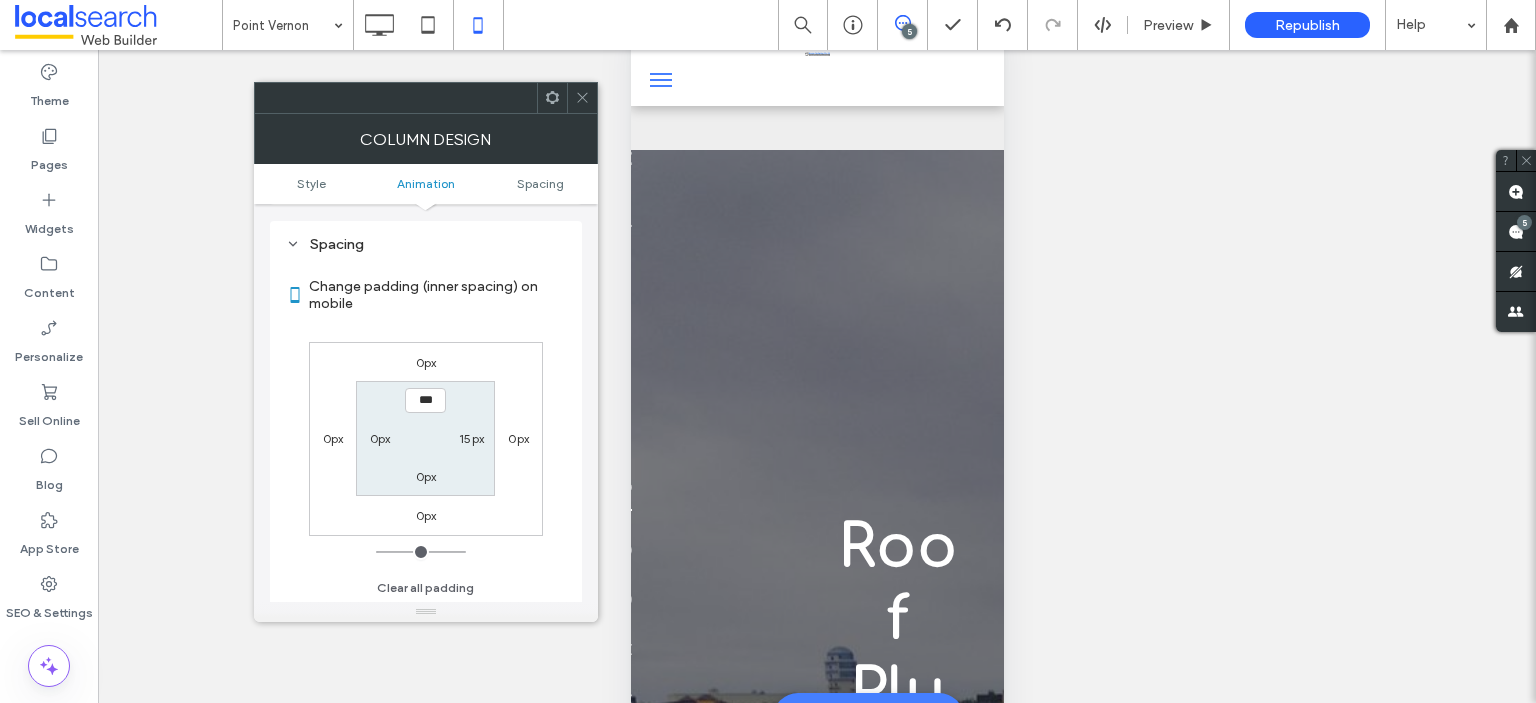 click on "15px" at bounding box center (471, 438) 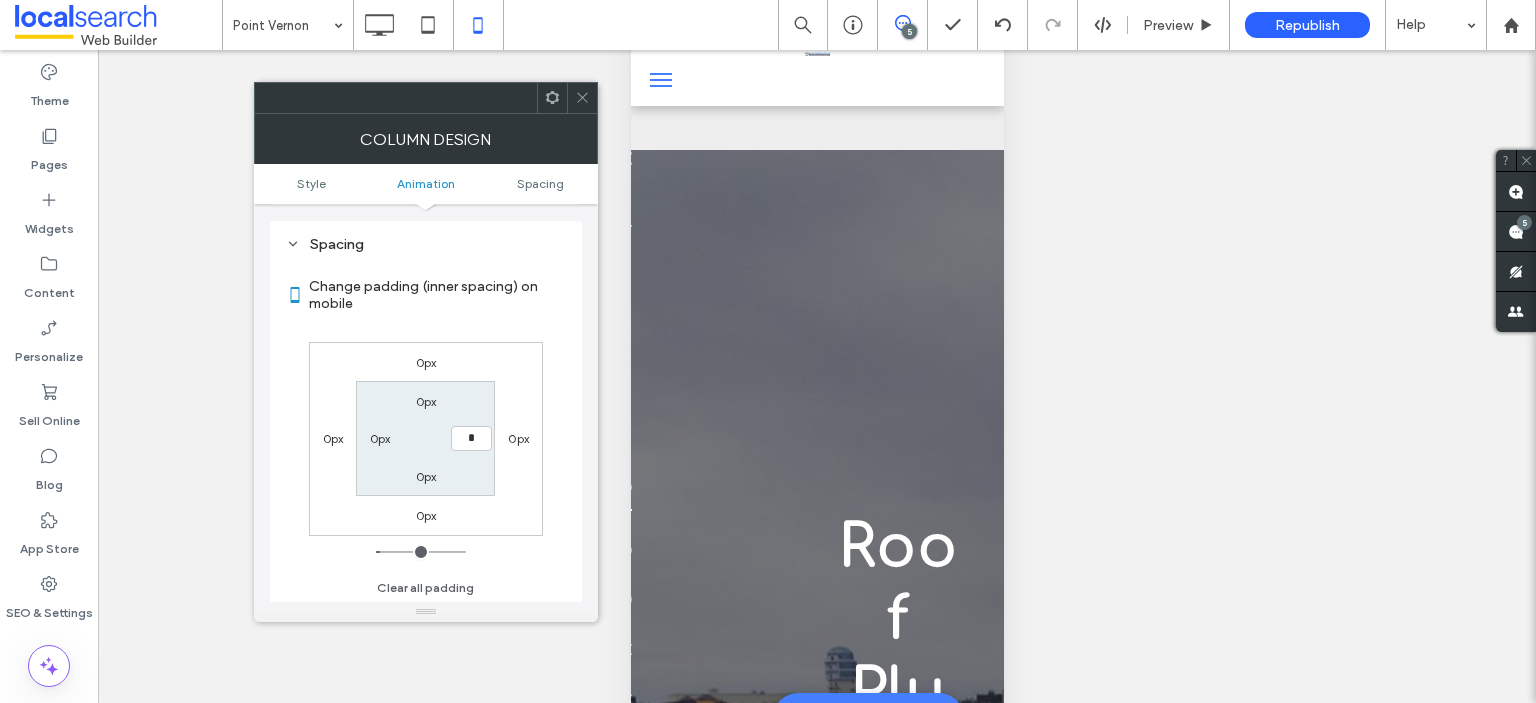 type on "*" 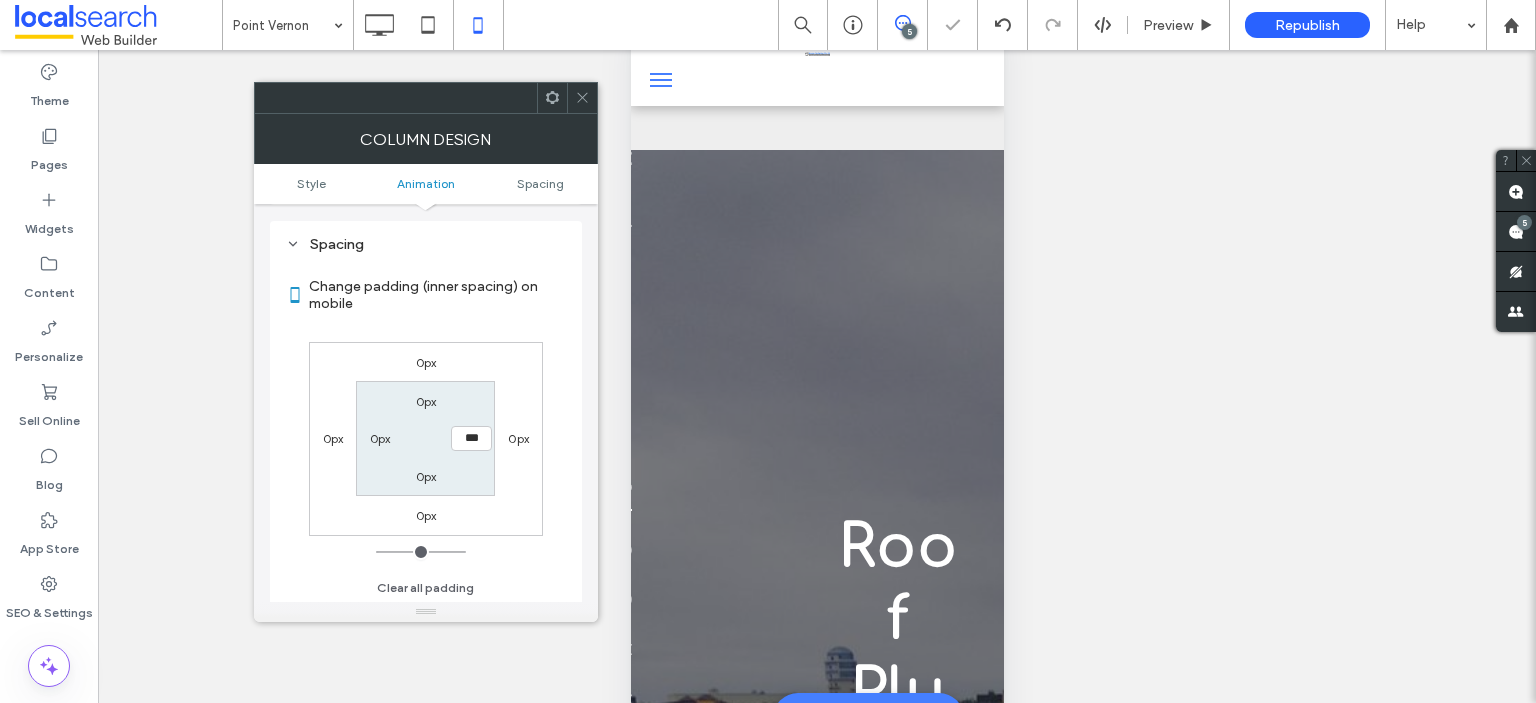 click 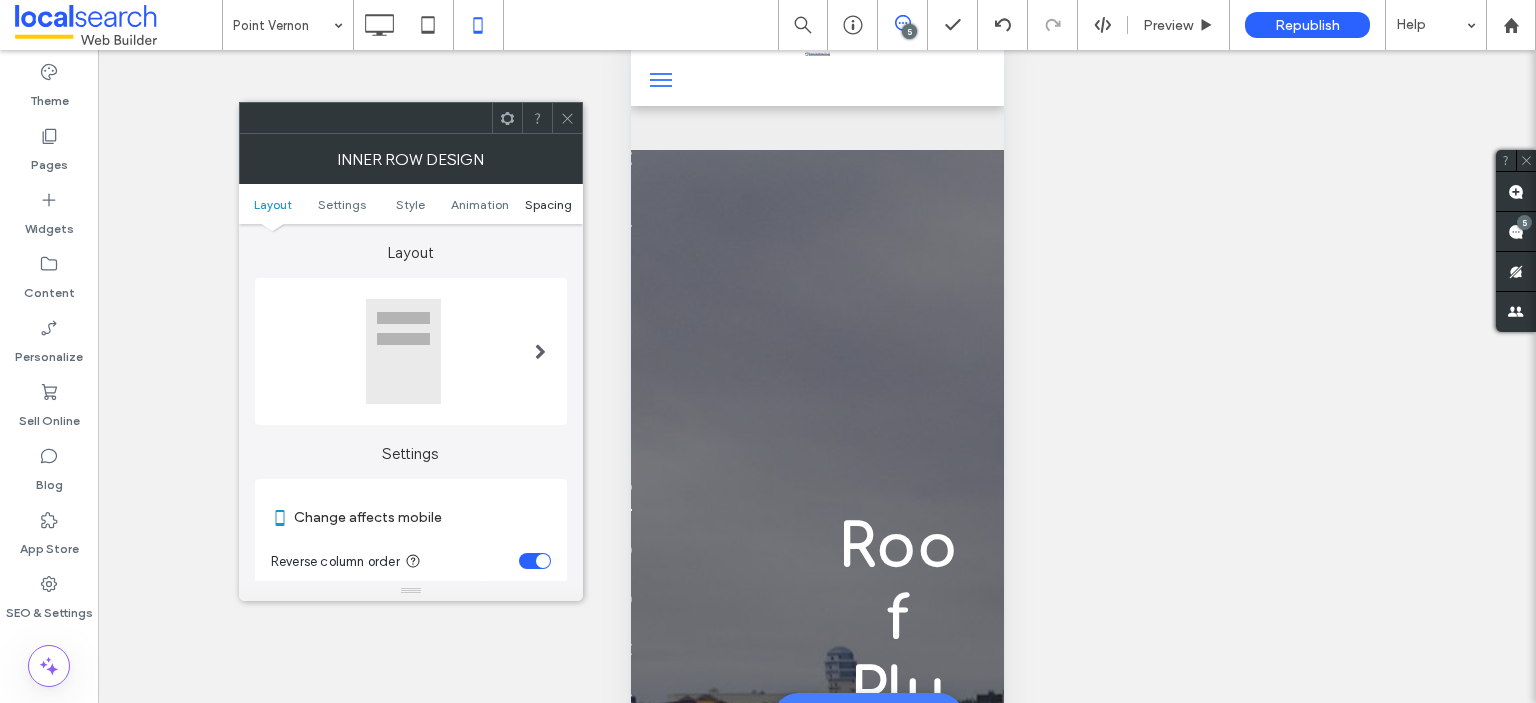 click on "Spacing" at bounding box center (548, 204) 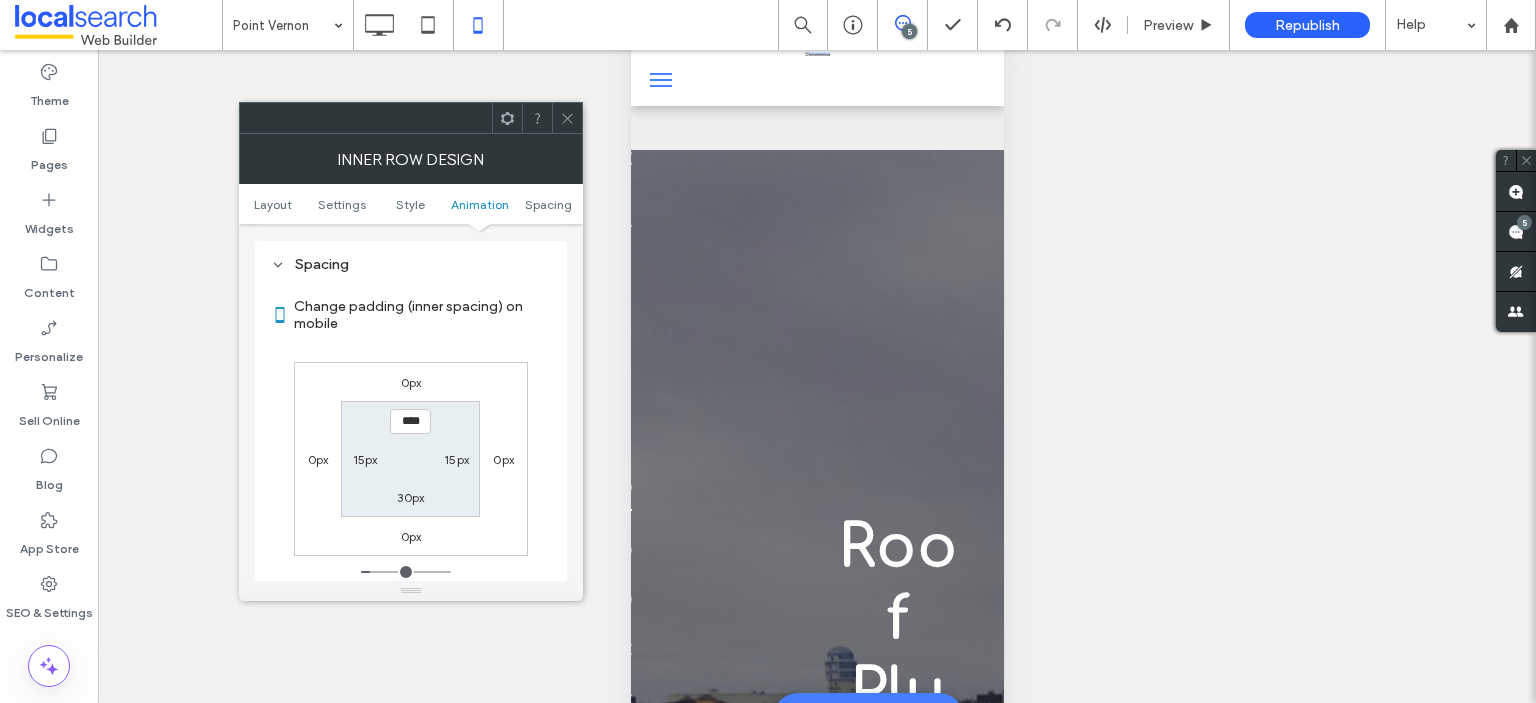 scroll, scrollTop: 840, scrollLeft: 0, axis: vertical 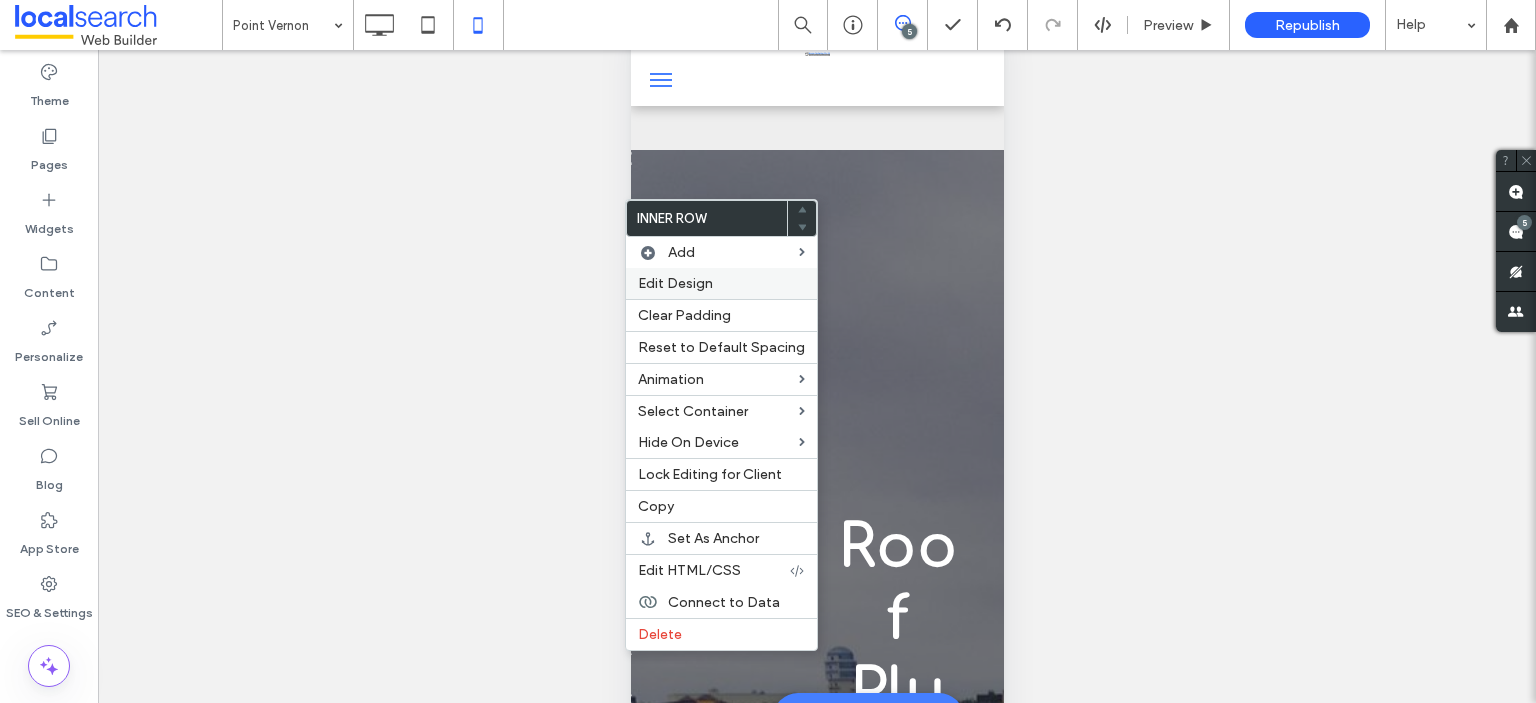 click on "Edit Design" at bounding box center (675, 283) 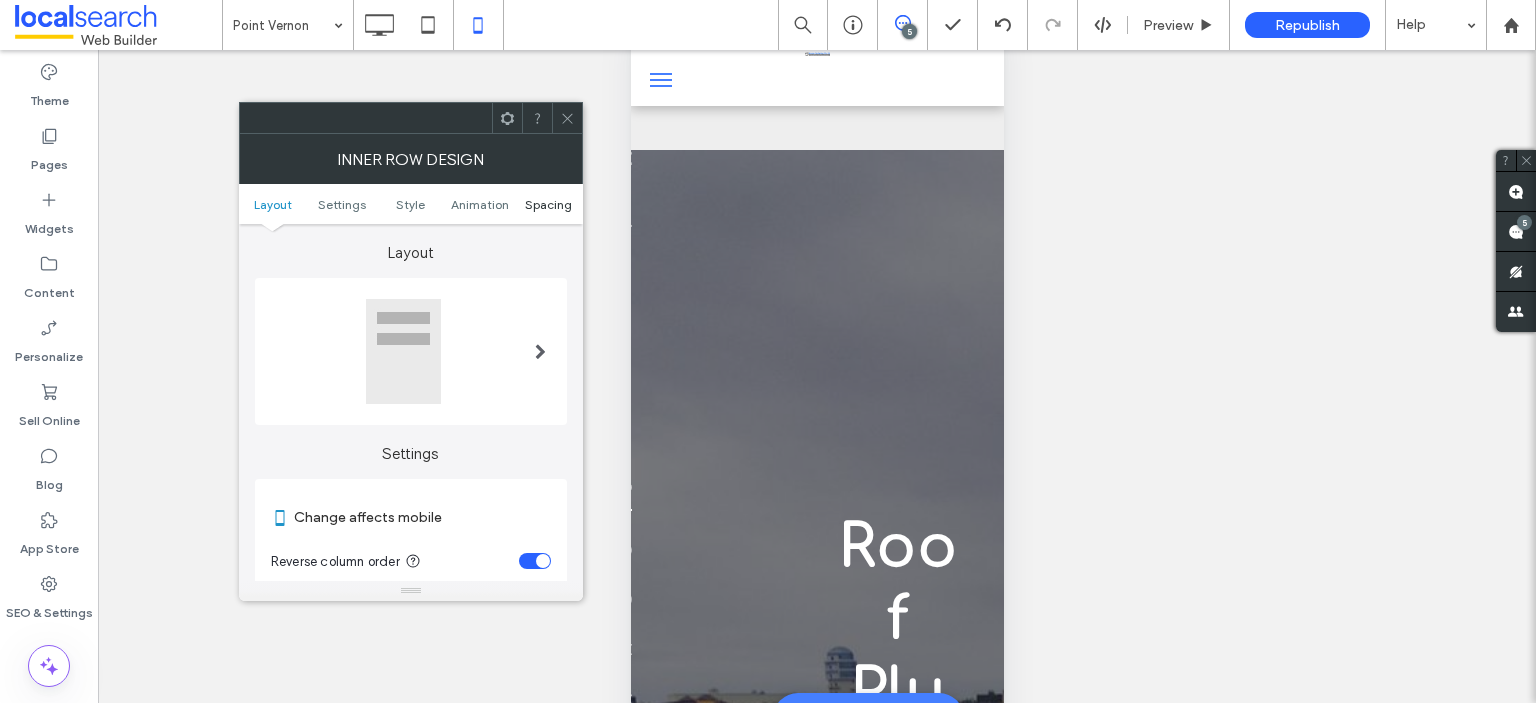 click on "Spacing" at bounding box center [548, 204] 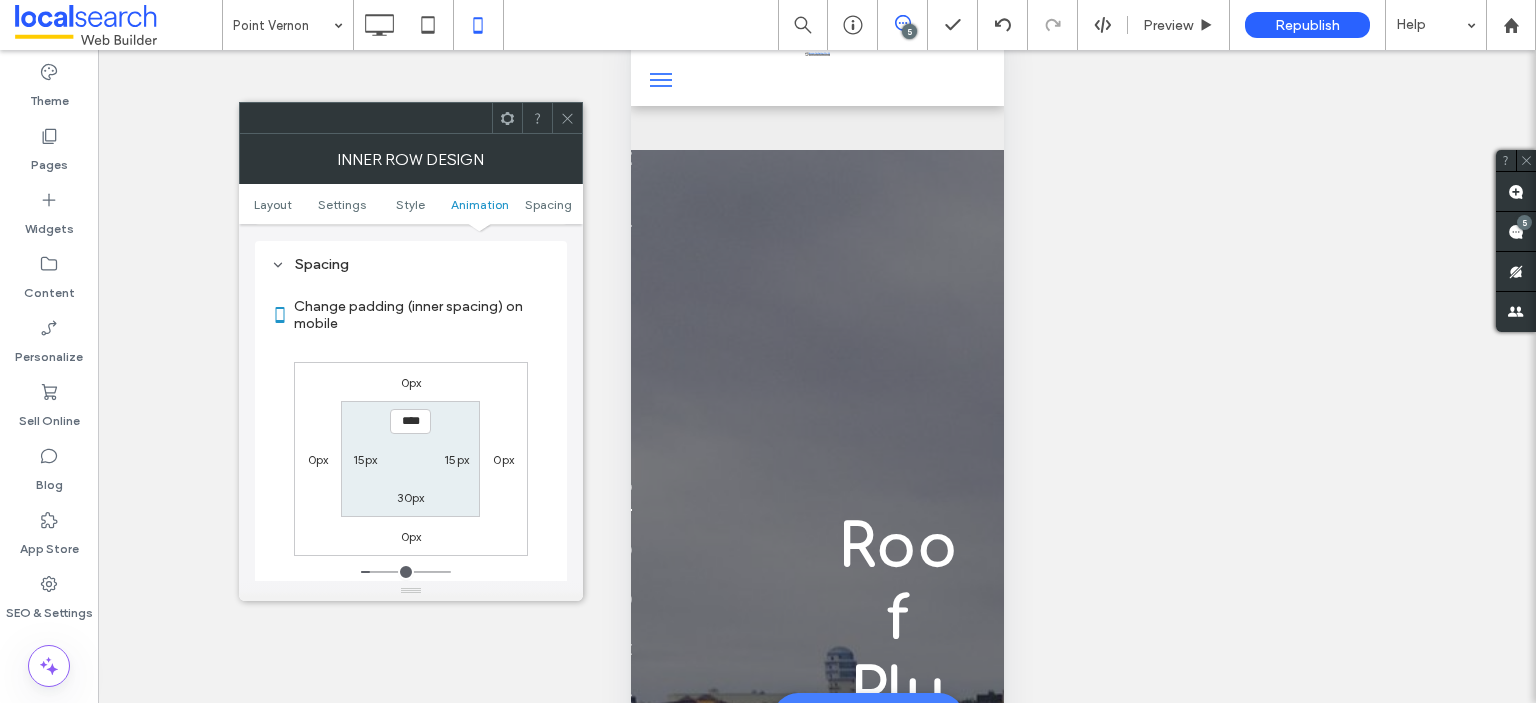 scroll, scrollTop: 840, scrollLeft: 0, axis: vertical 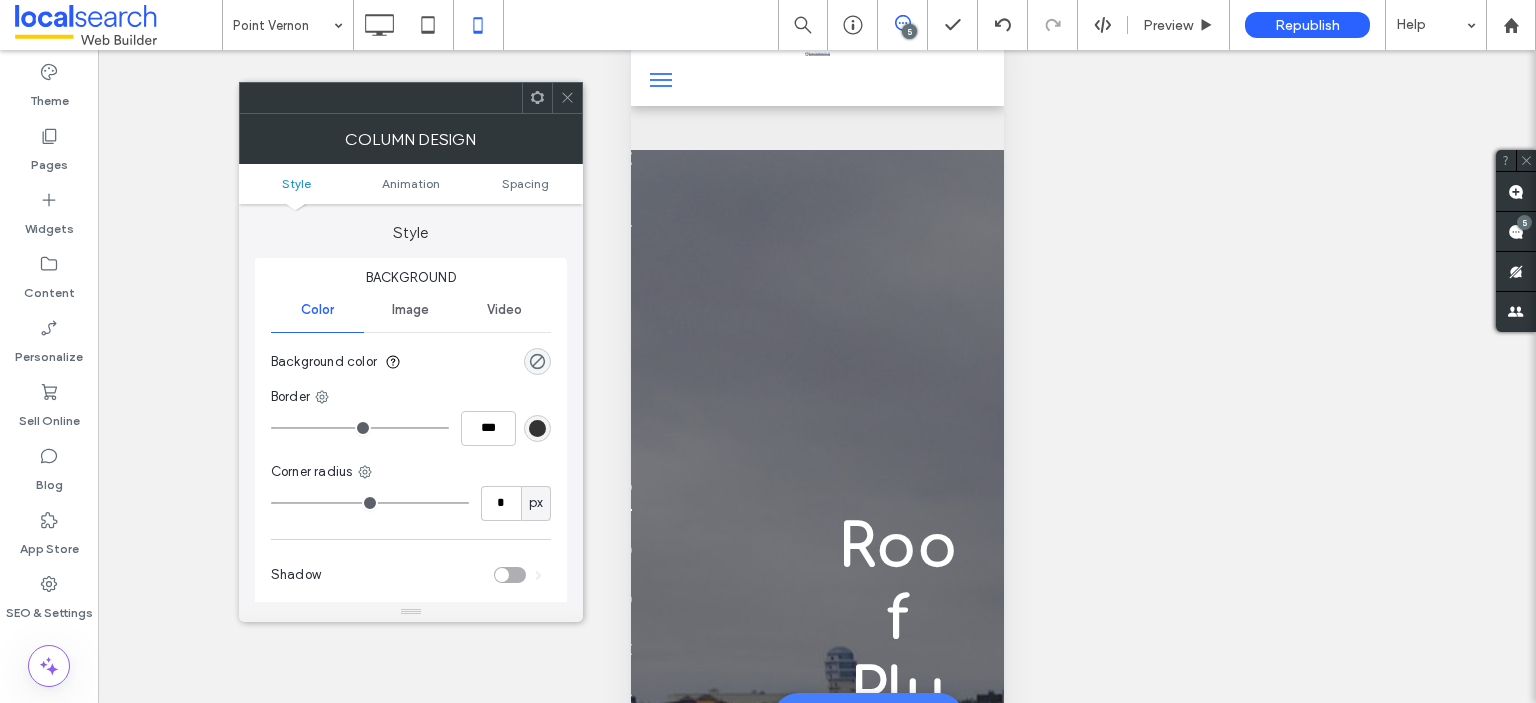 click on "Style Animation Spacing" at bounding box center [411, 184] 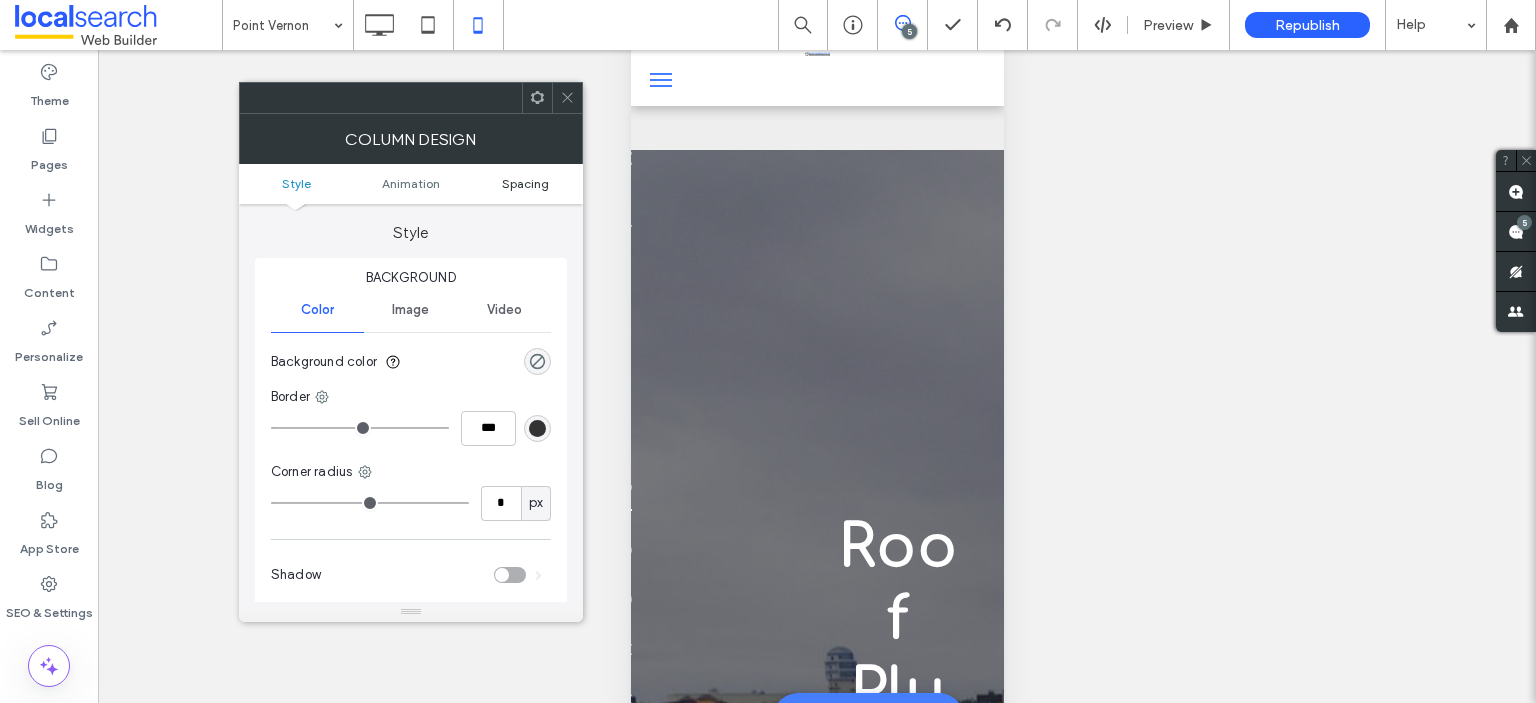 click on "Spacing" at bounding box center (525, 183) 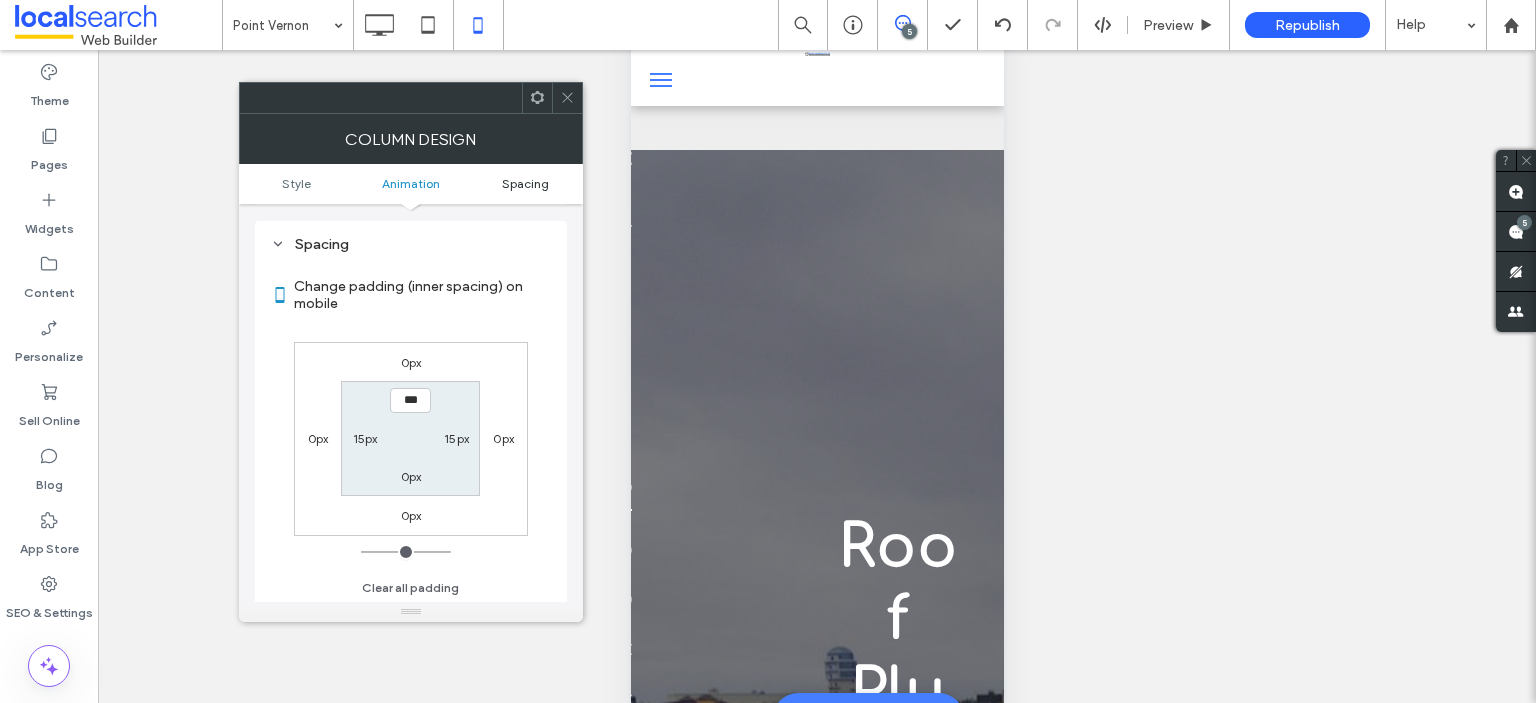 scroll, scrollTop: 468, scrollLeft: 0, axis: vertical 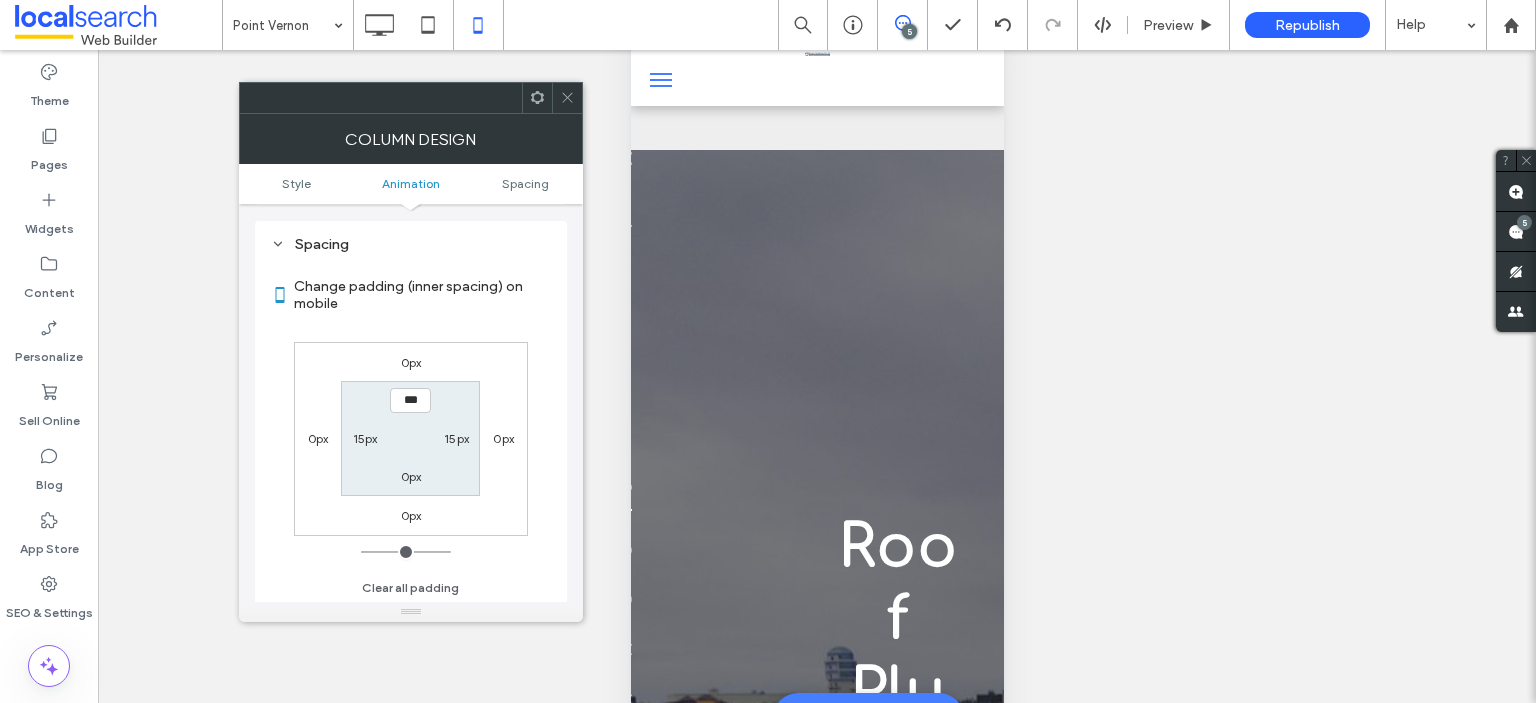 click 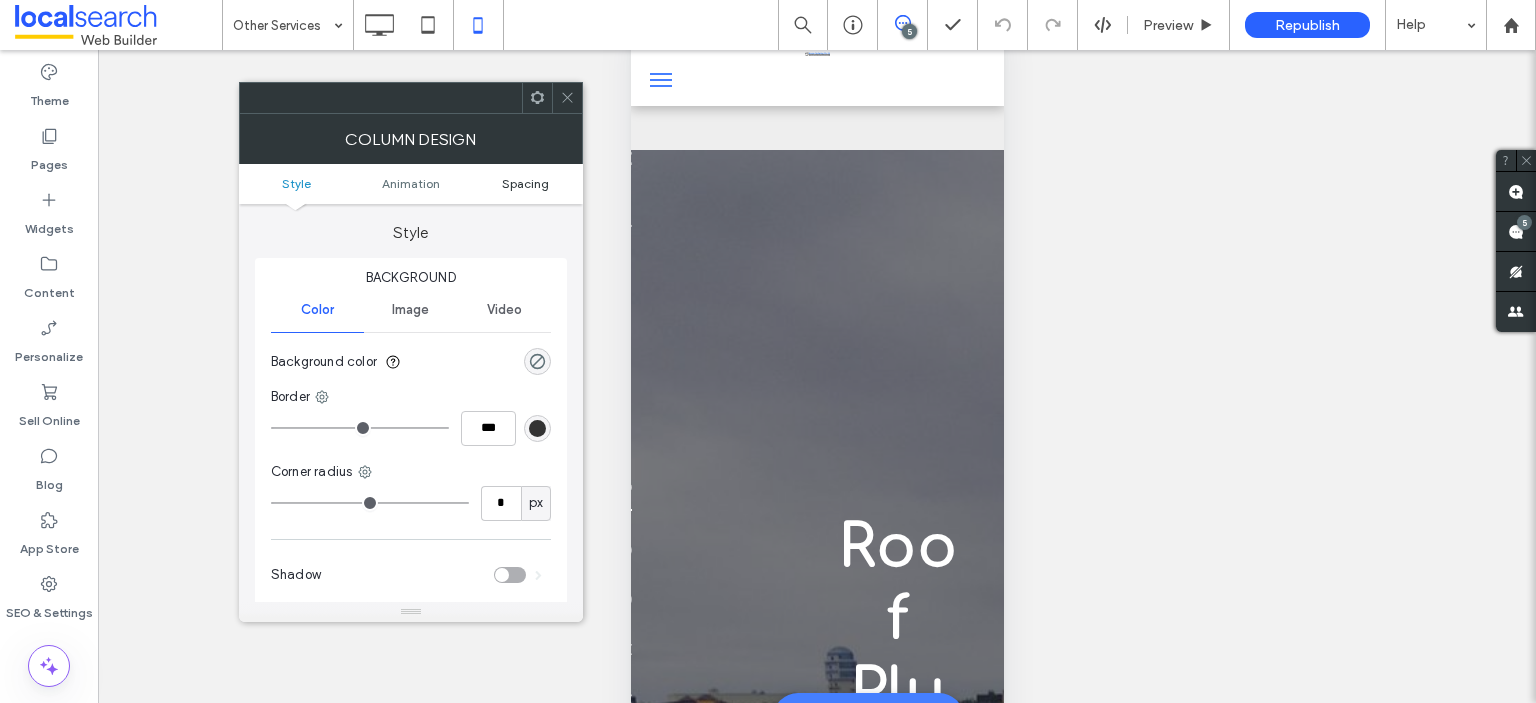 click on "Spacing" at bounding box center [525, 183] 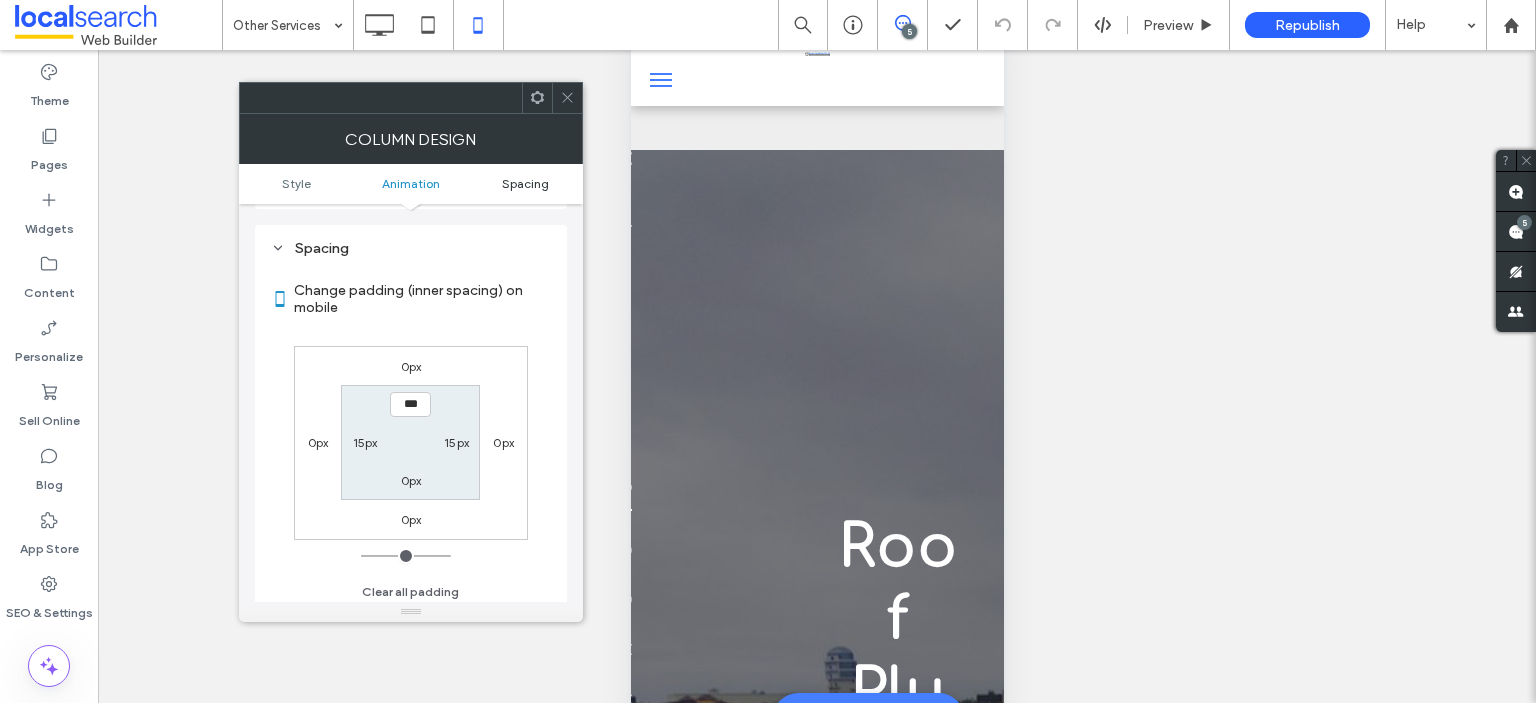 scroll, scrollTop: 468, scrollLeft: 0, axis: vertical 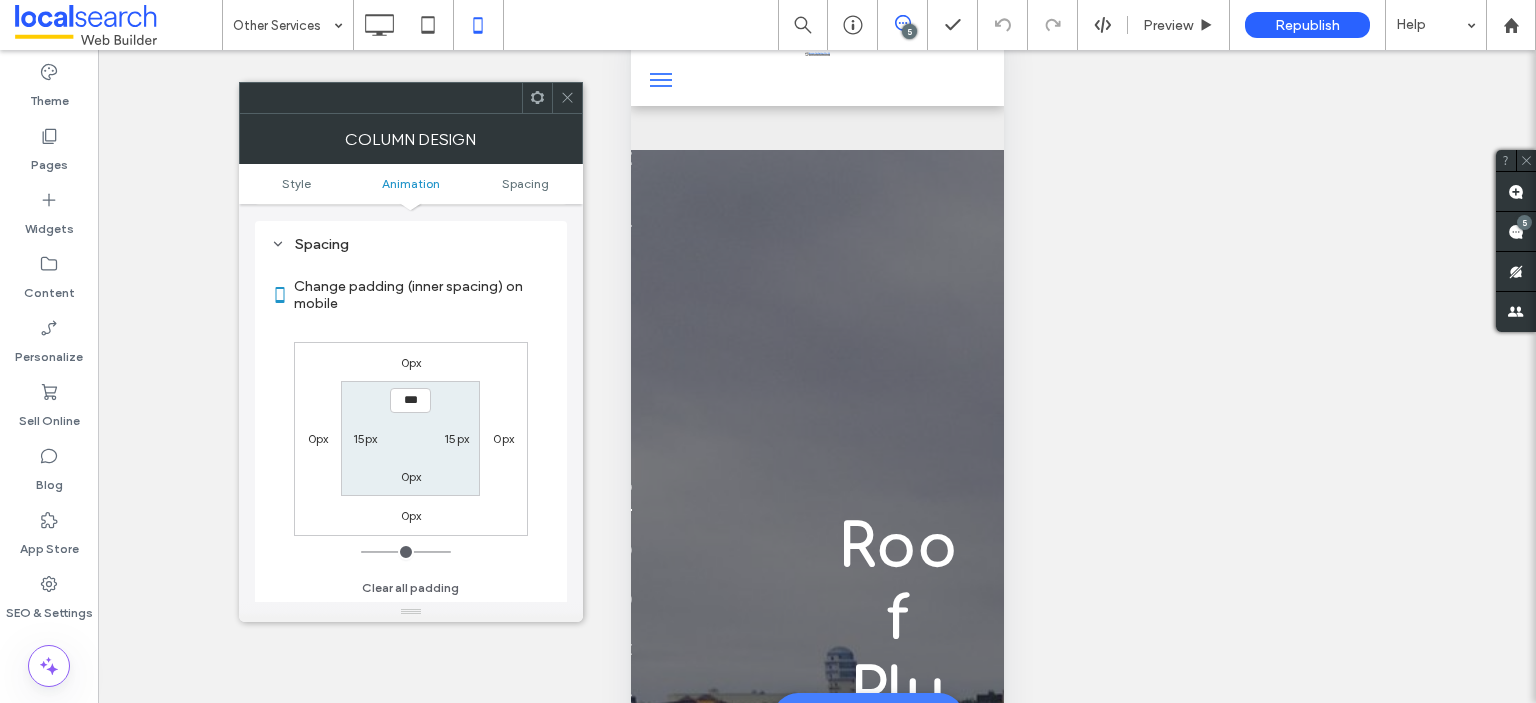 click 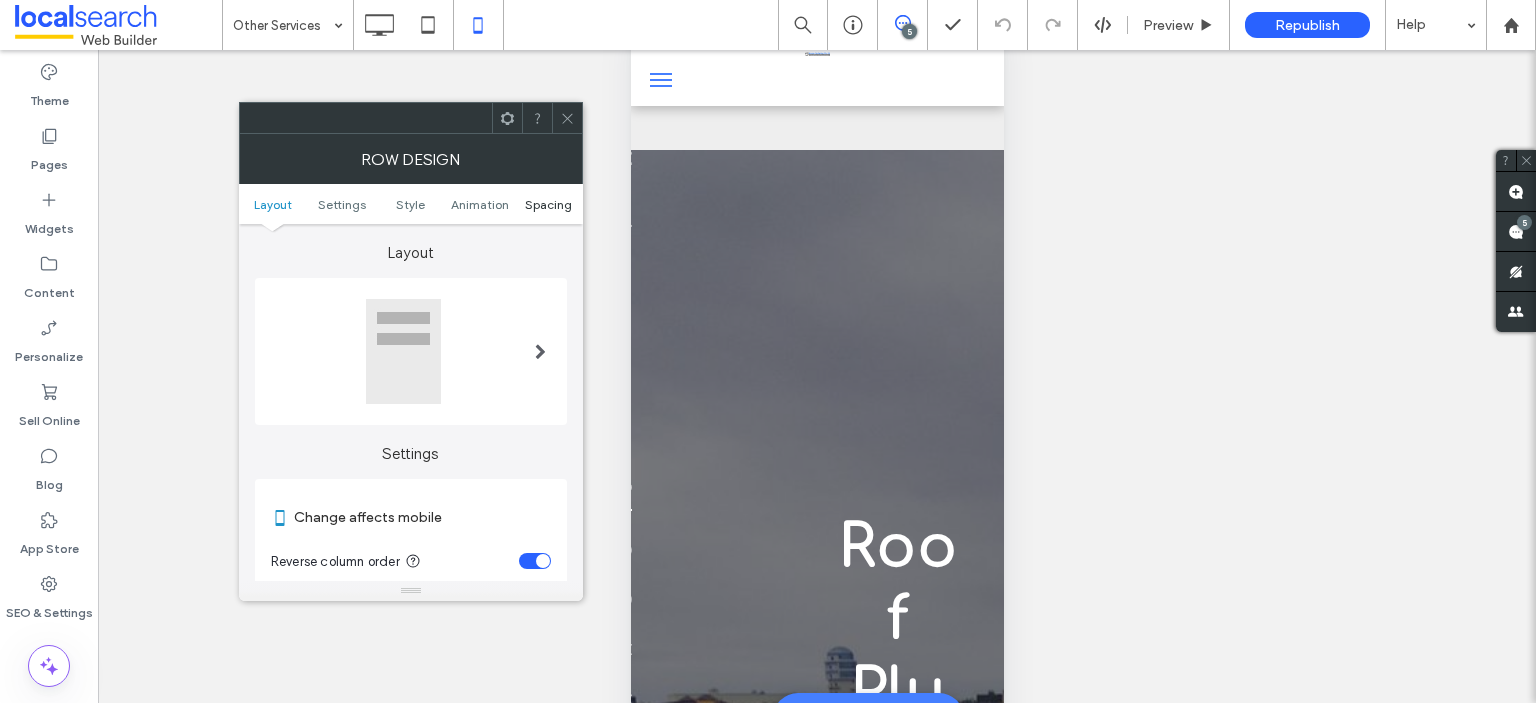 click on "Spacing" at bounding box center (548, 204) 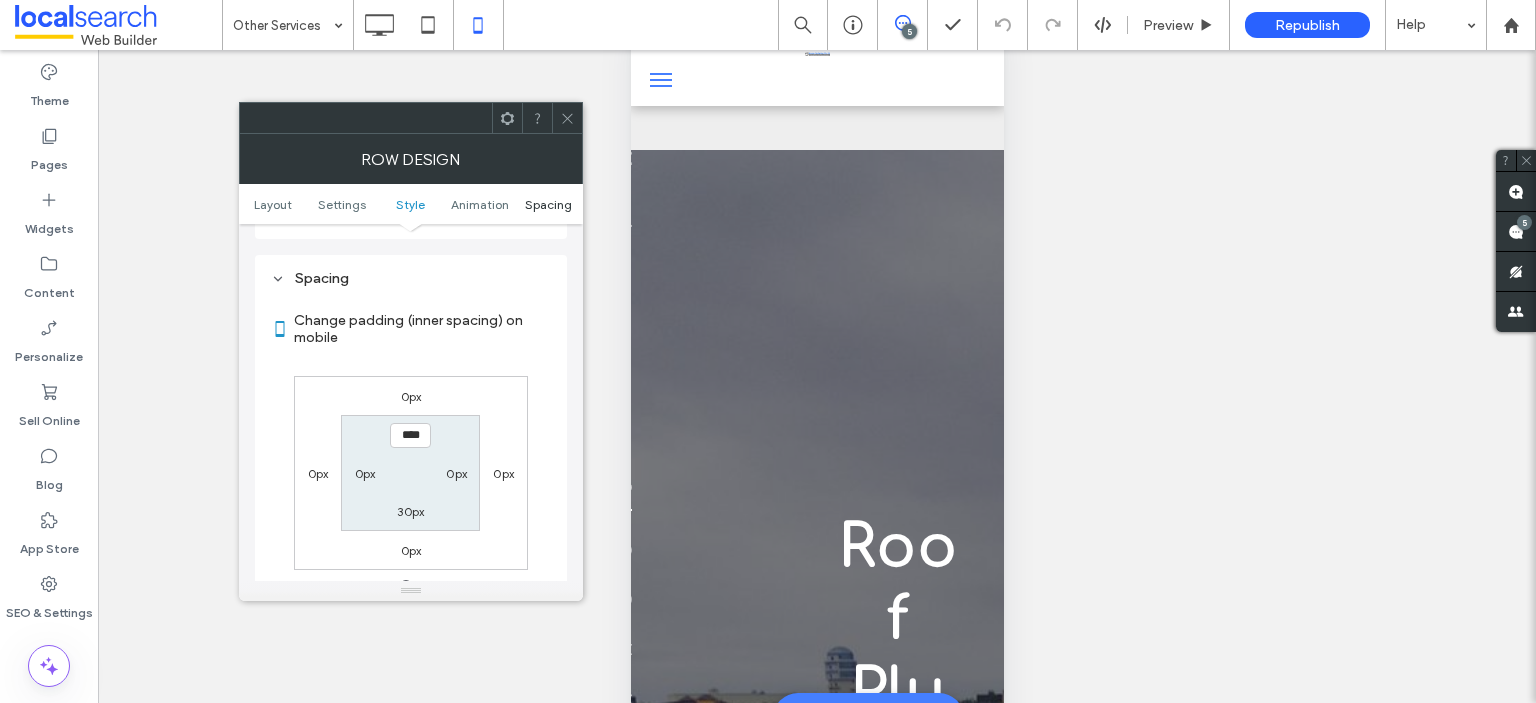 scroll, scrollTop: 766, scrollLeft: 0, axis: vertical 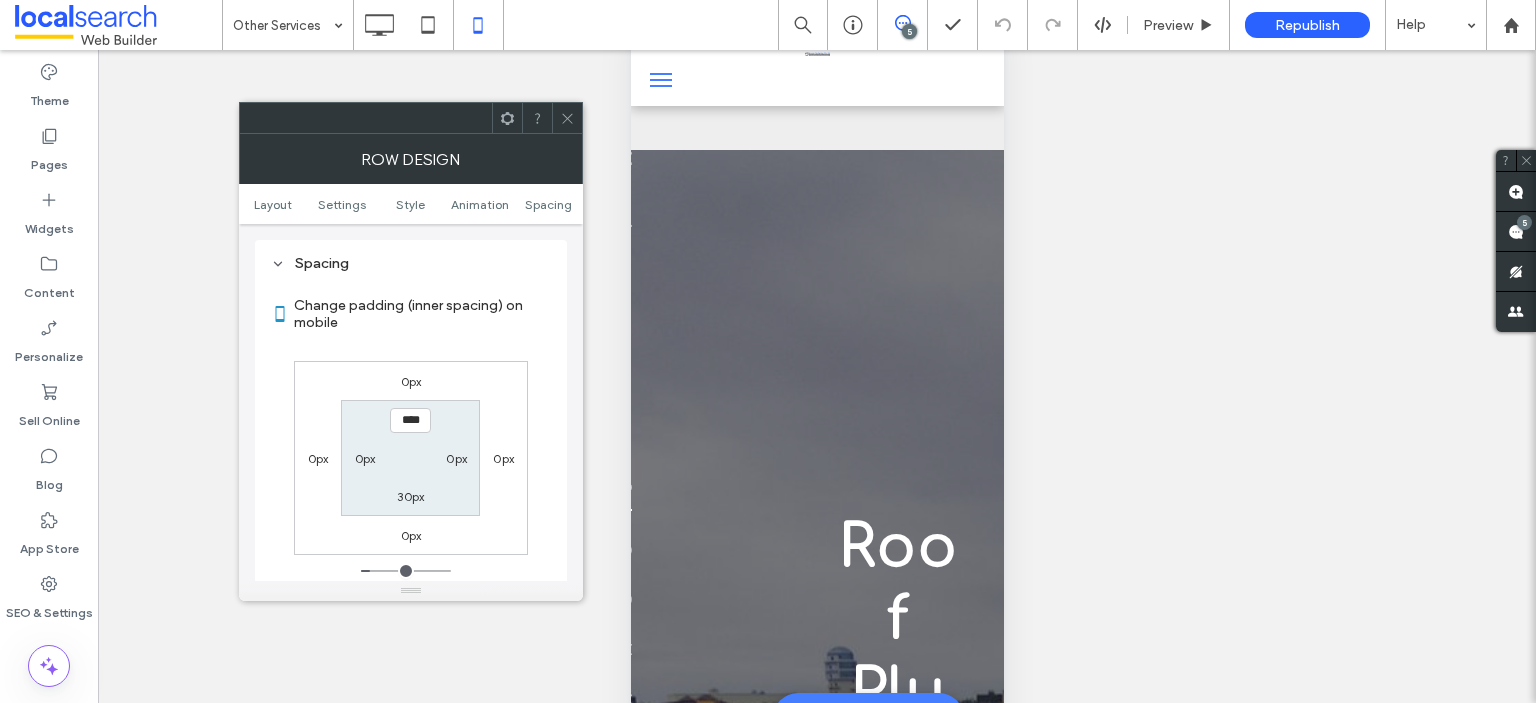 click at bounding box center (567, 118) 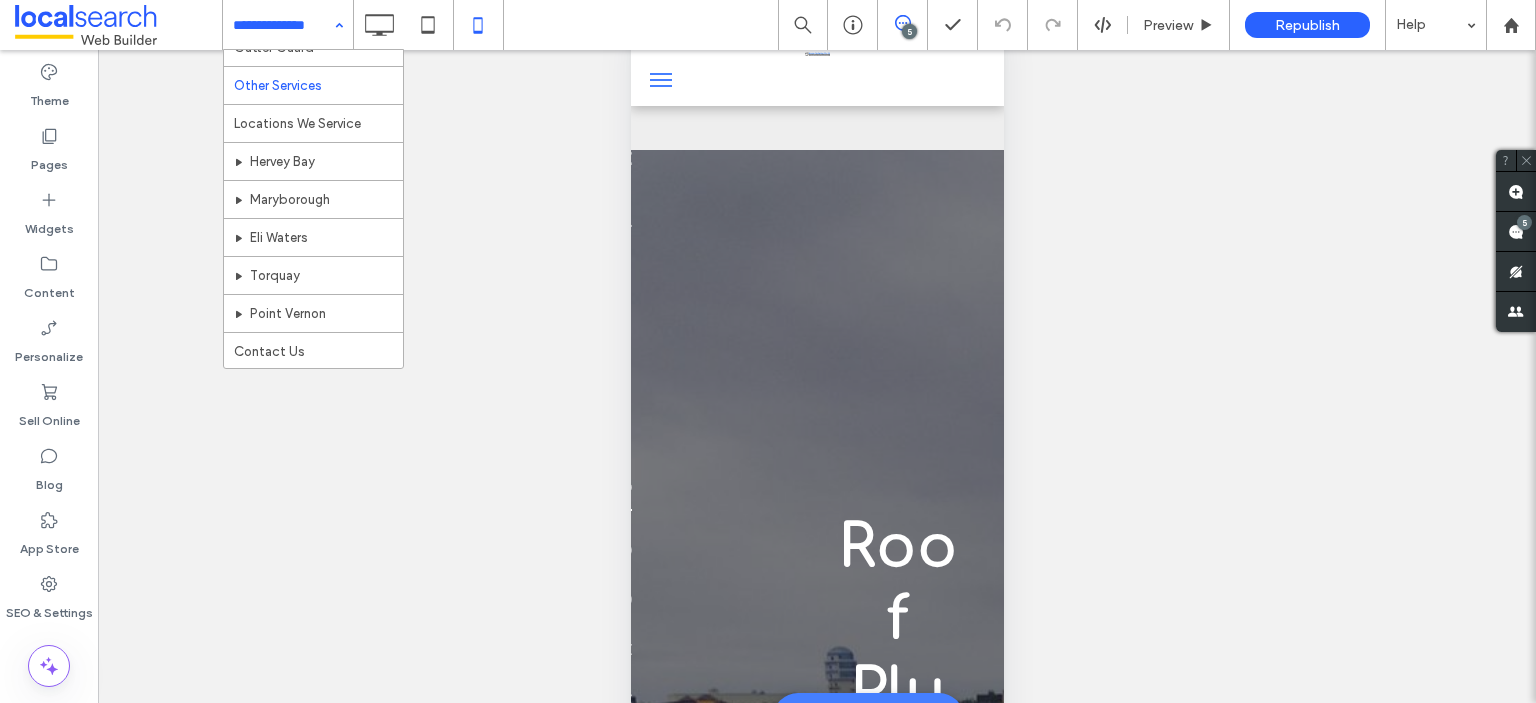 scroll, scrollTop: 106, scrollLeft: 0, axis: vertical 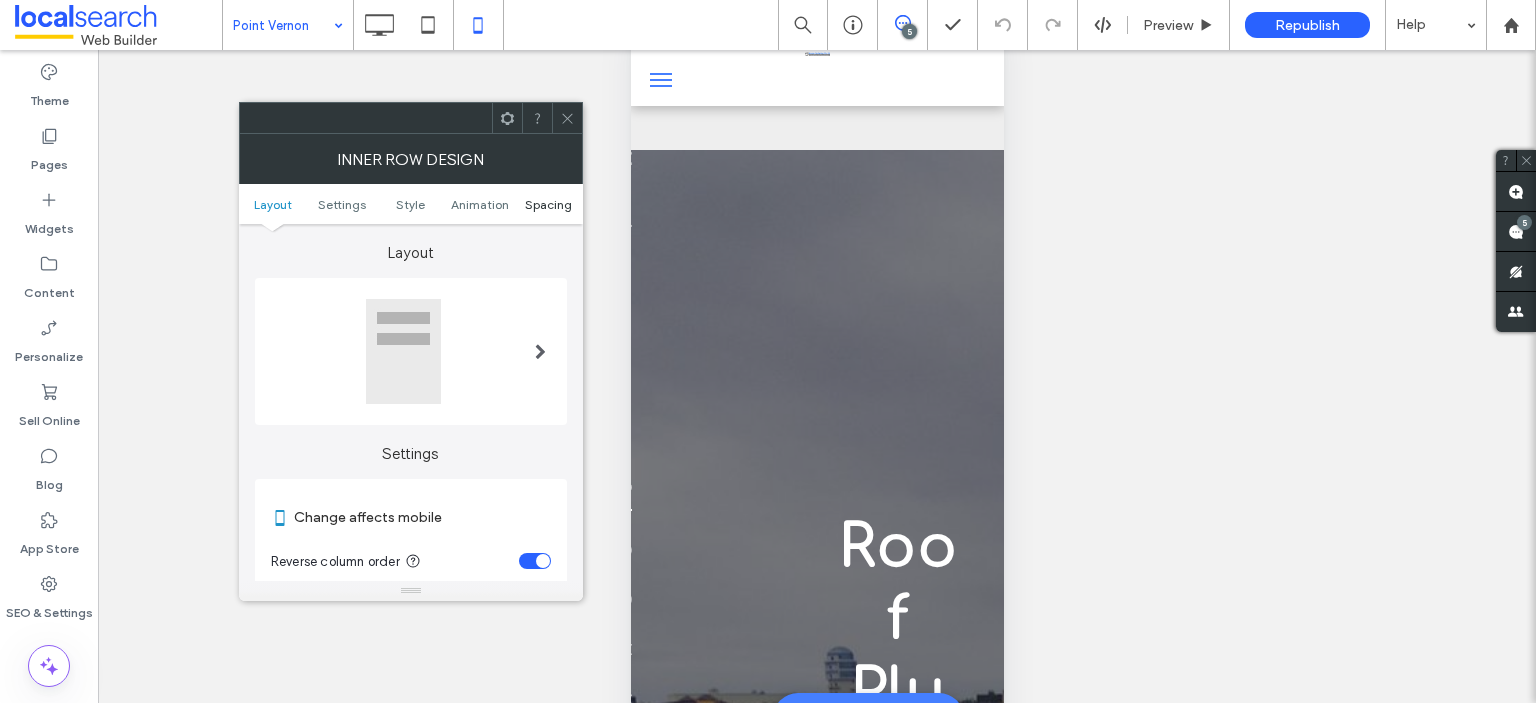 click on "Spacing" at bounding box center (548, 204) 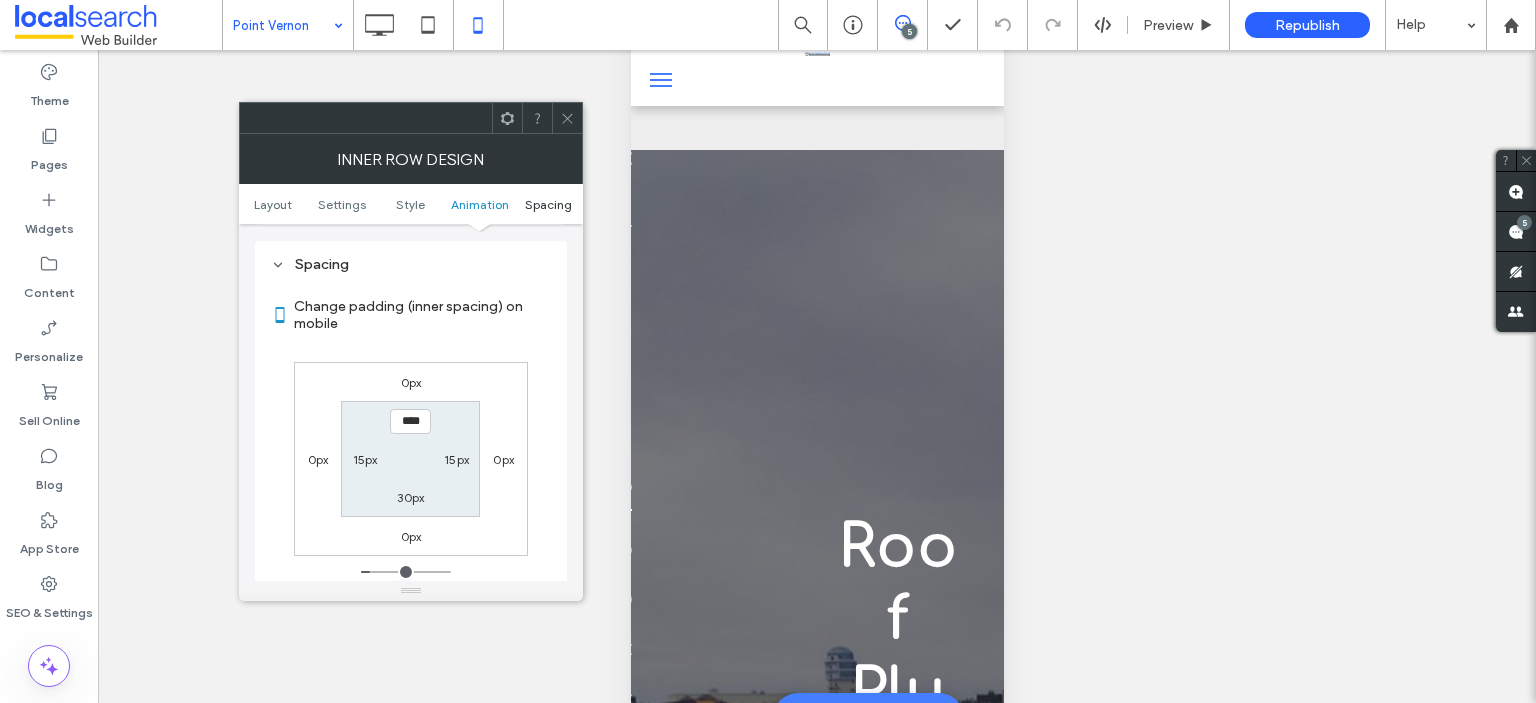 scroll, scrollTop: 840, scrollLeft: 0, axis: vertical 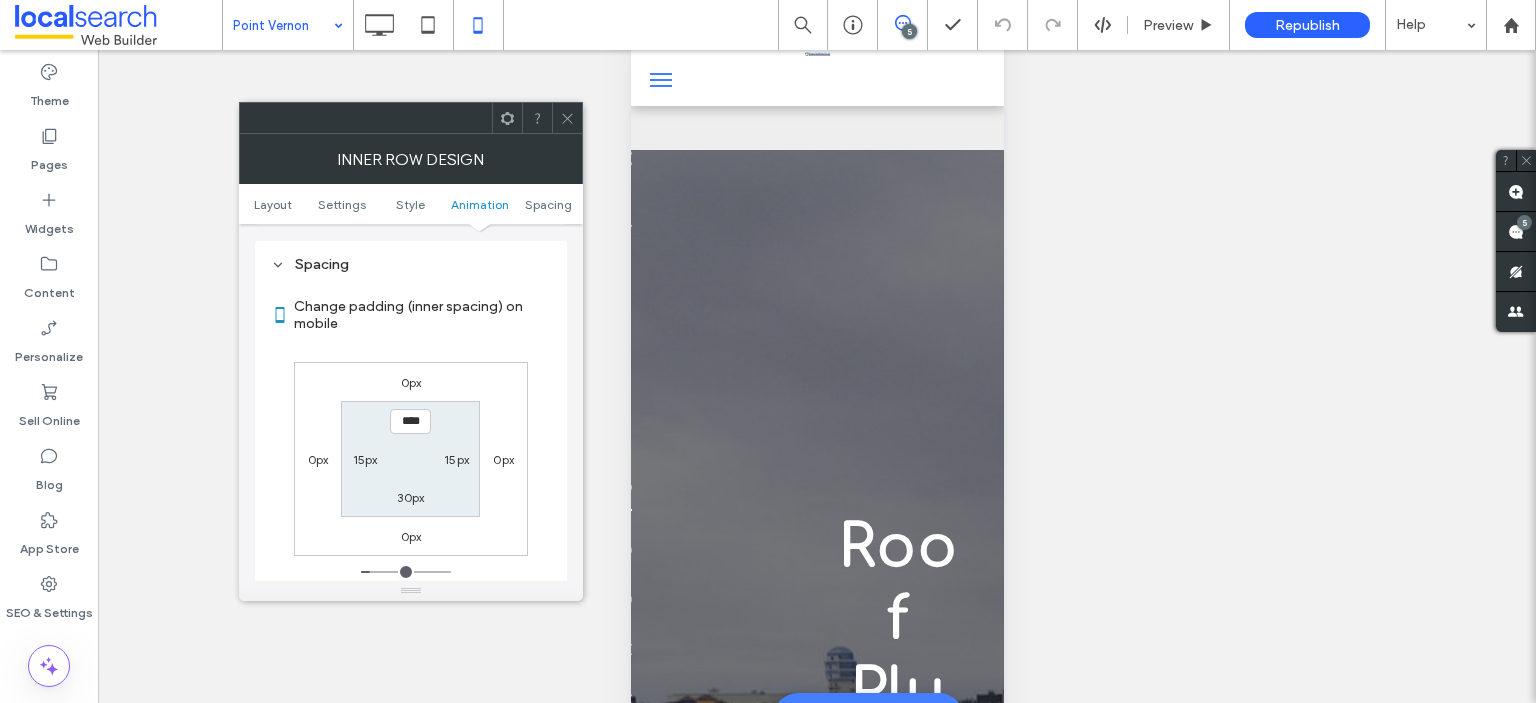 click at bounding box center (567, 118) 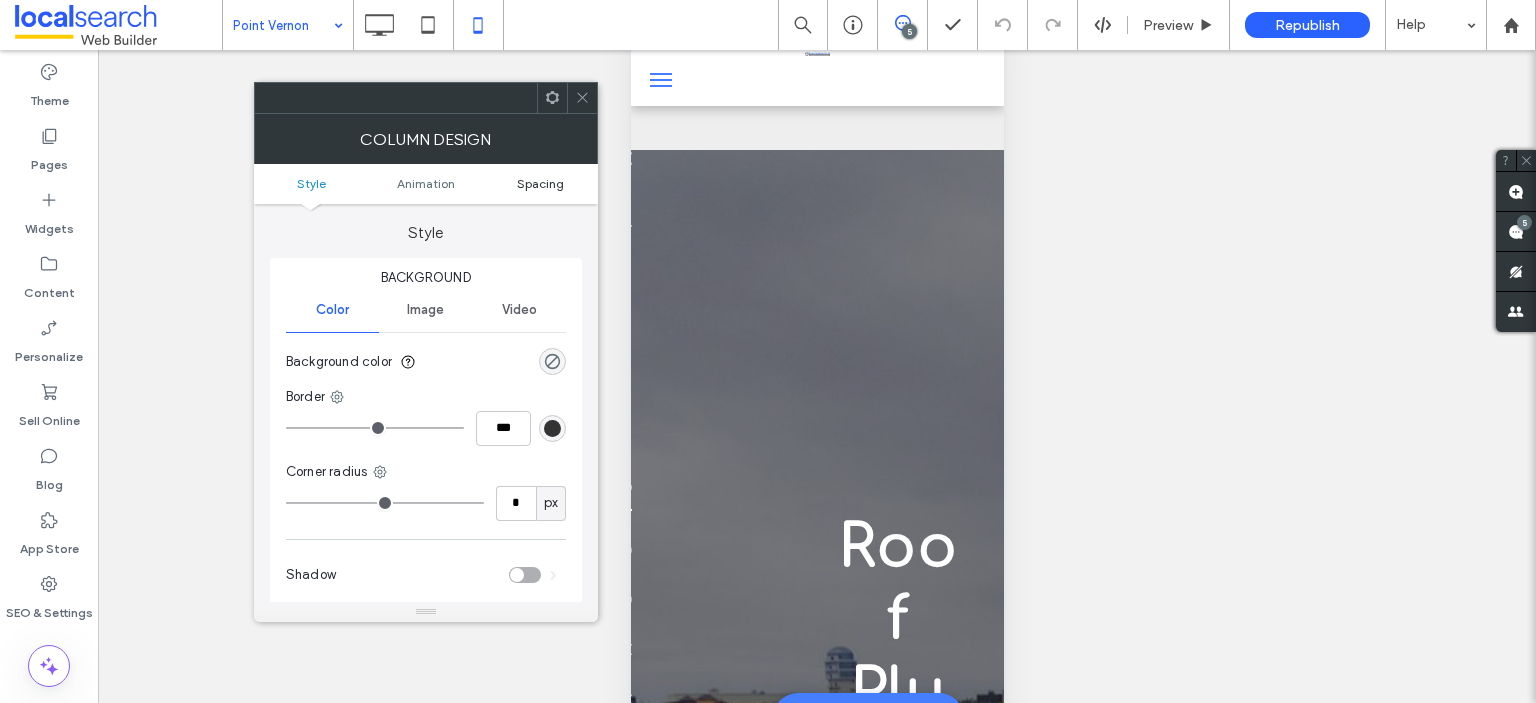 click on "Spacing" at bounding box center [540, 183] 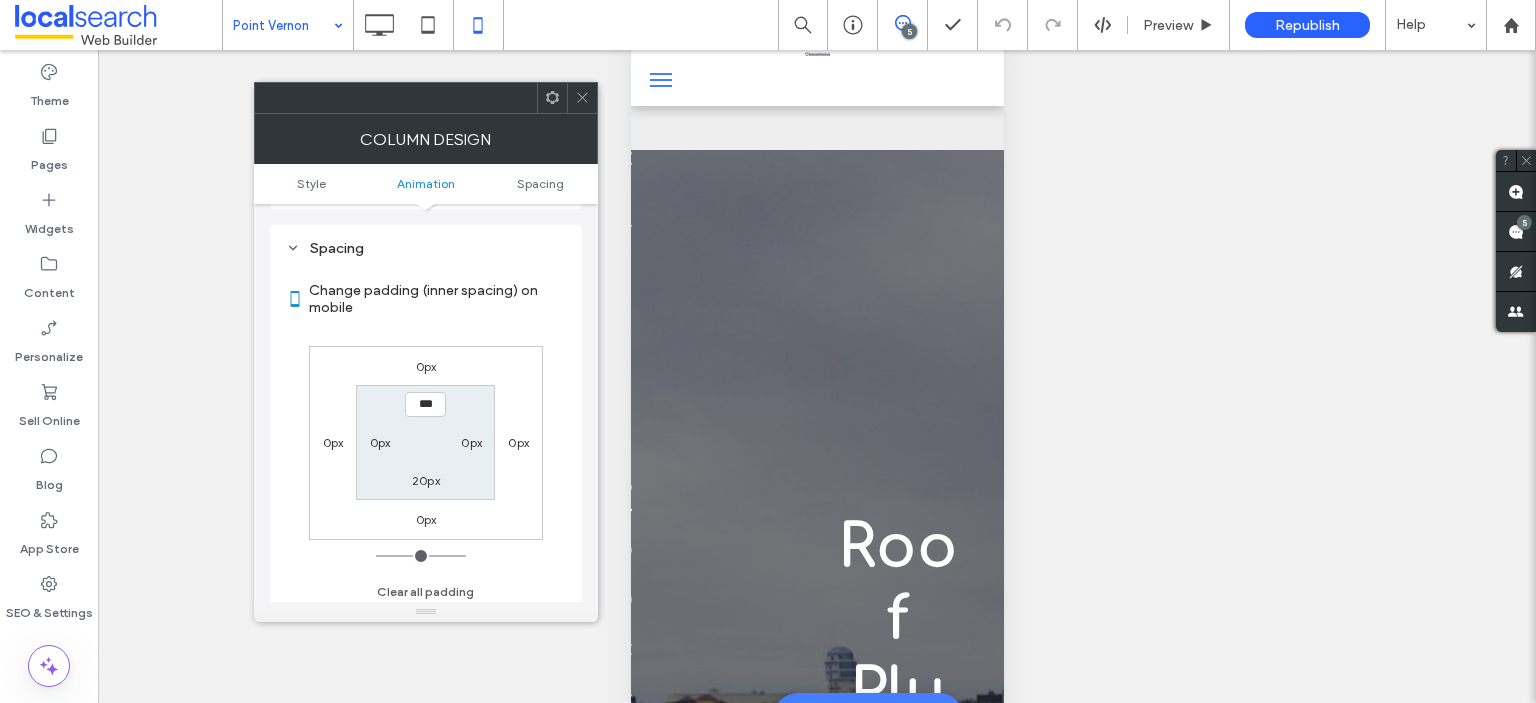 scroll, scrollTop: 468, scrollLeft: 0, axis: vertical 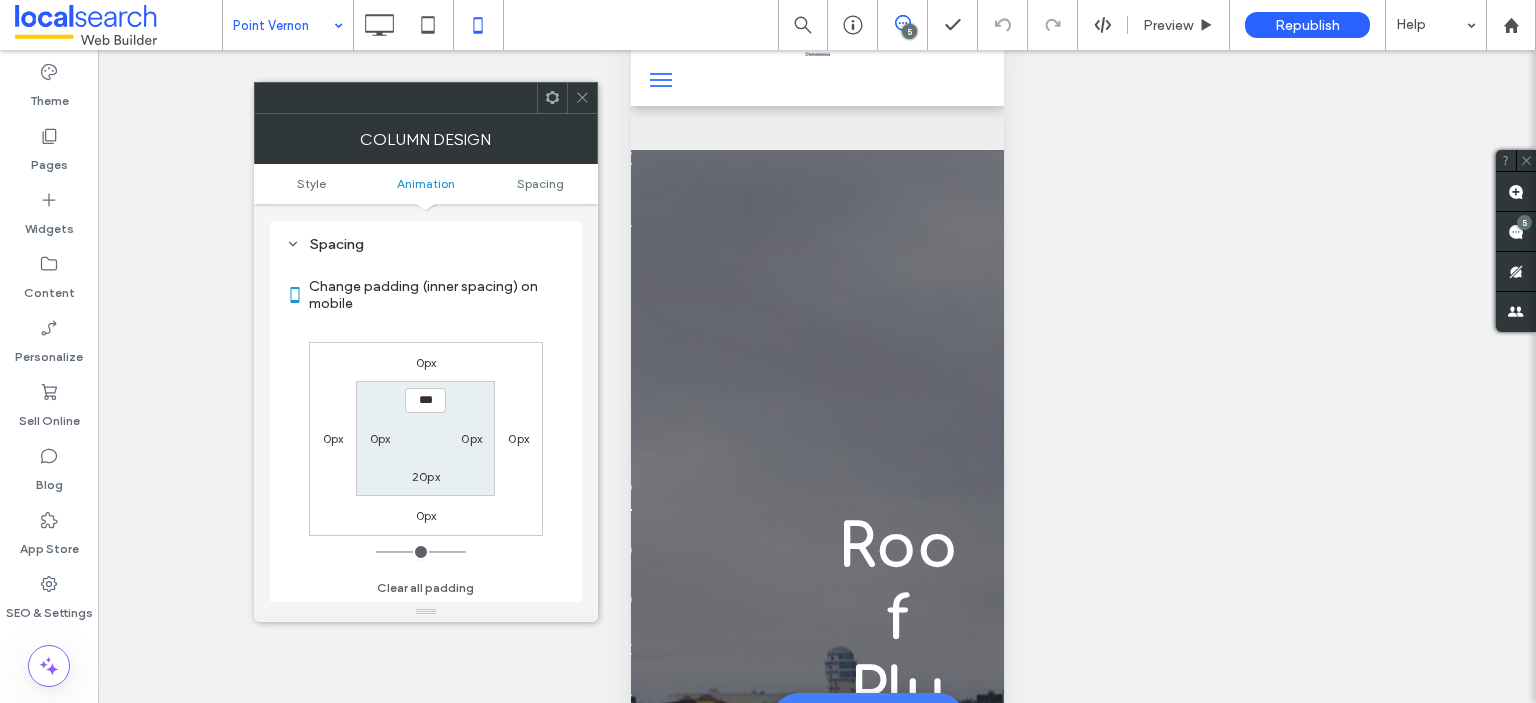 click on "0px" at bounding box center (380, 438) 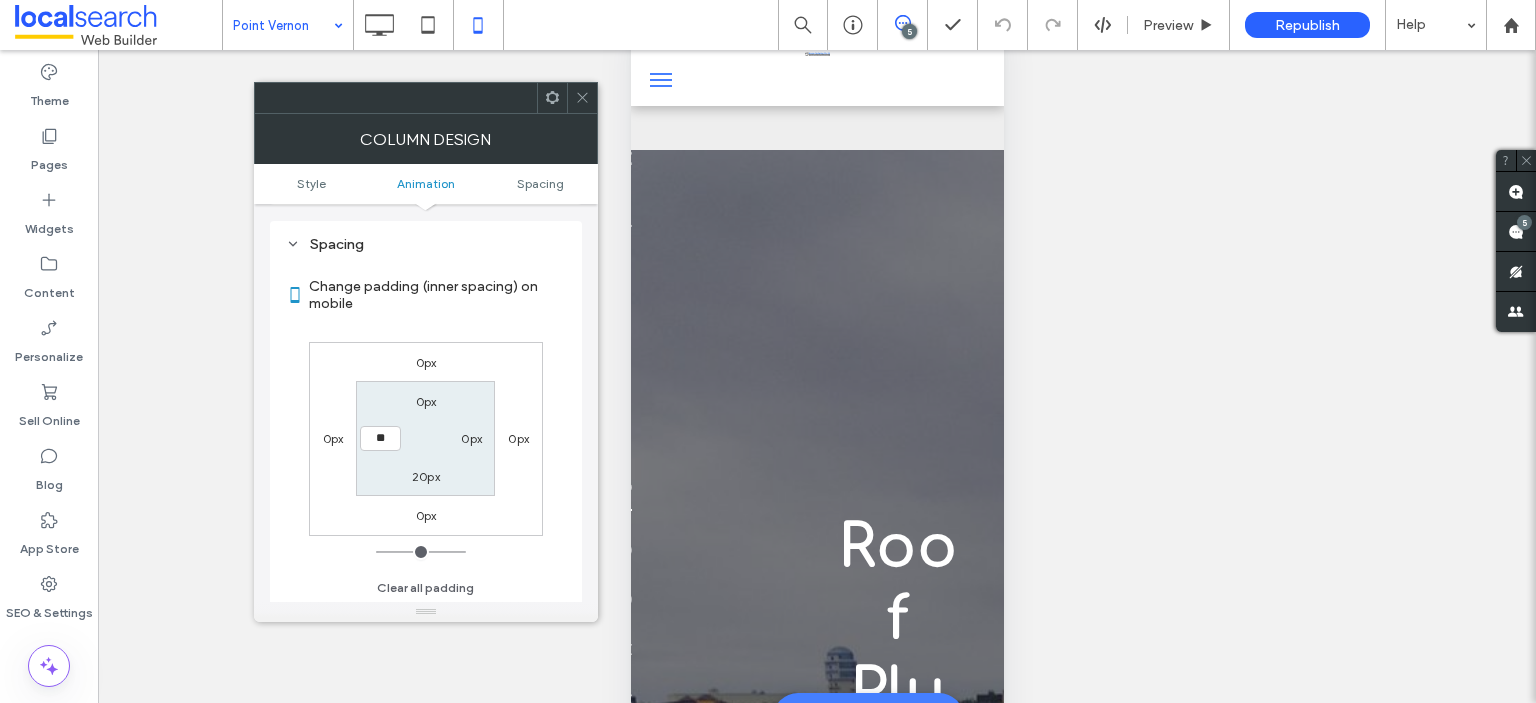 type on "**" 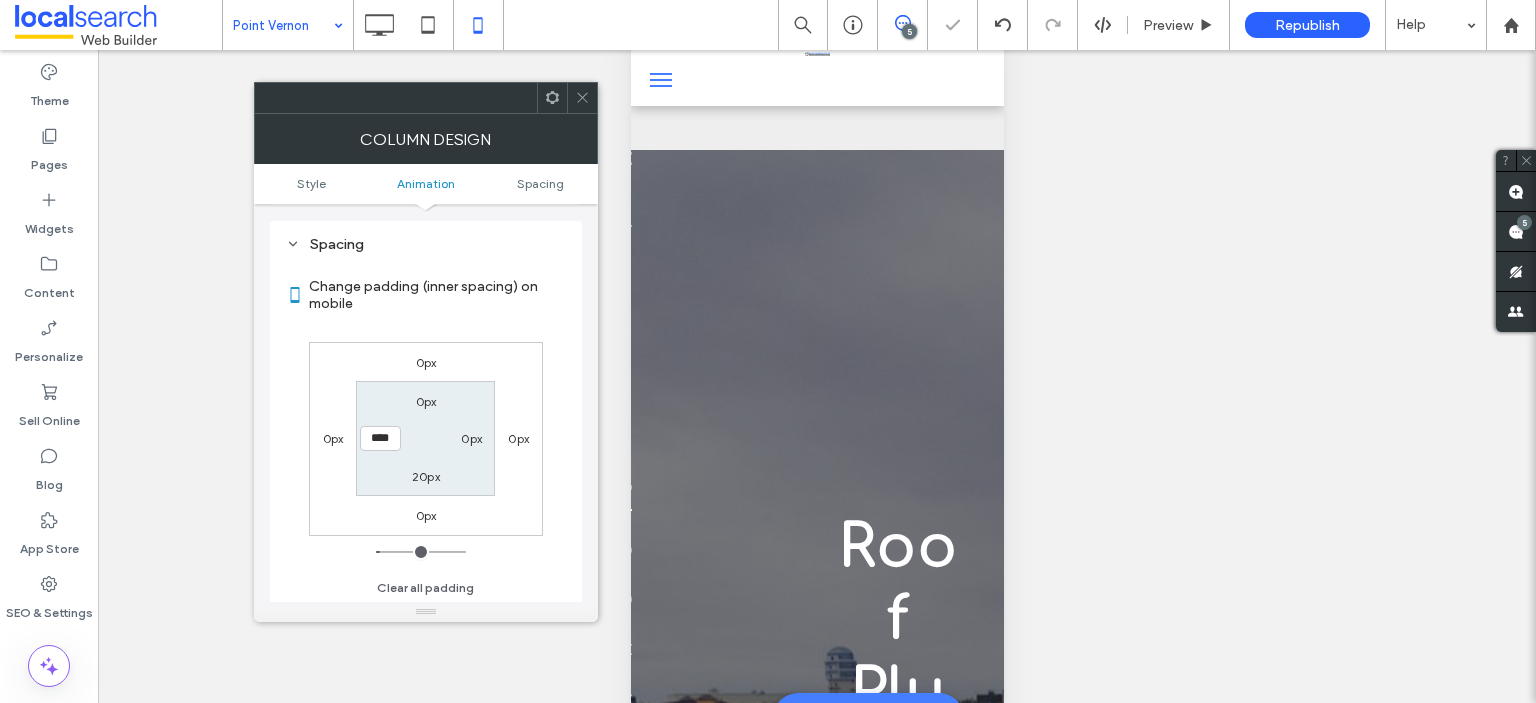 click on "0px" at bounding box center (471, 438) 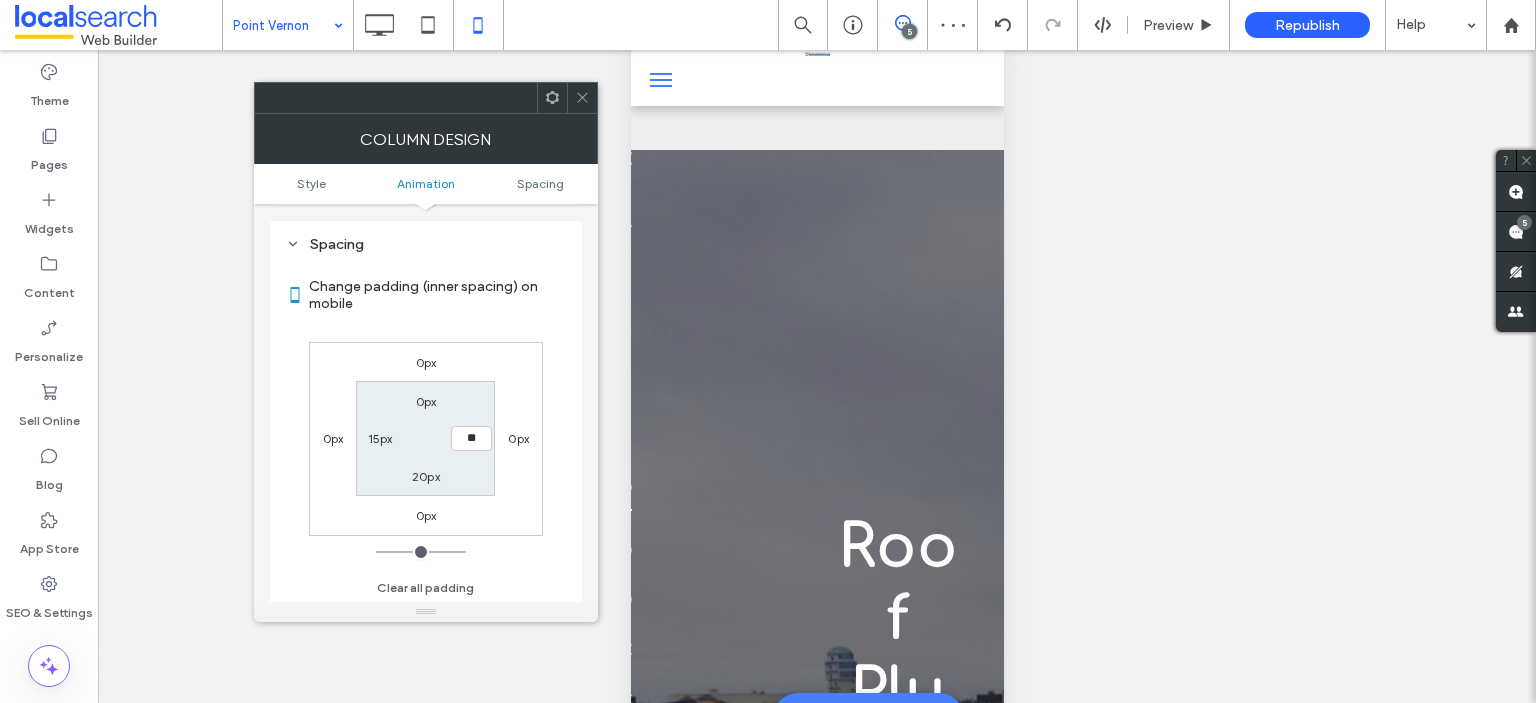 type on "**" 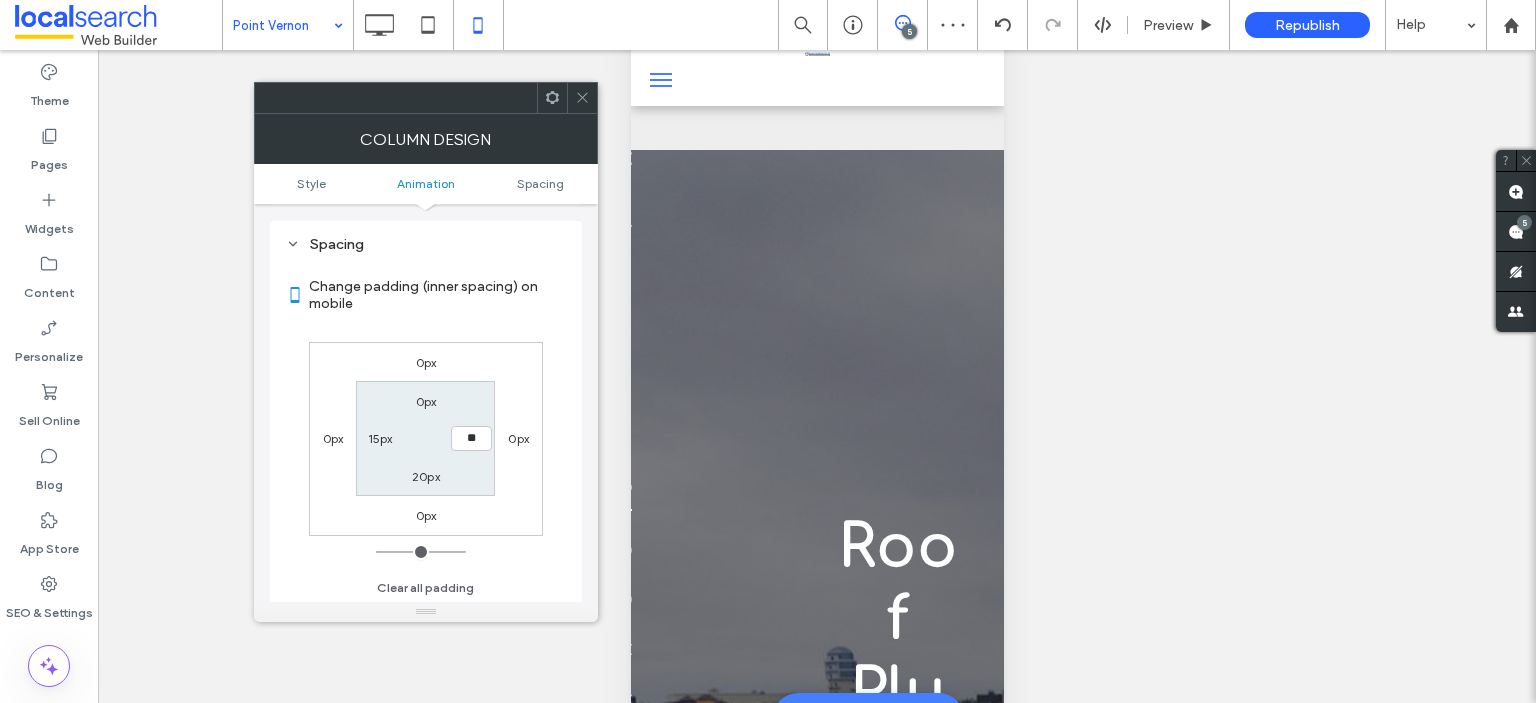type on "**" 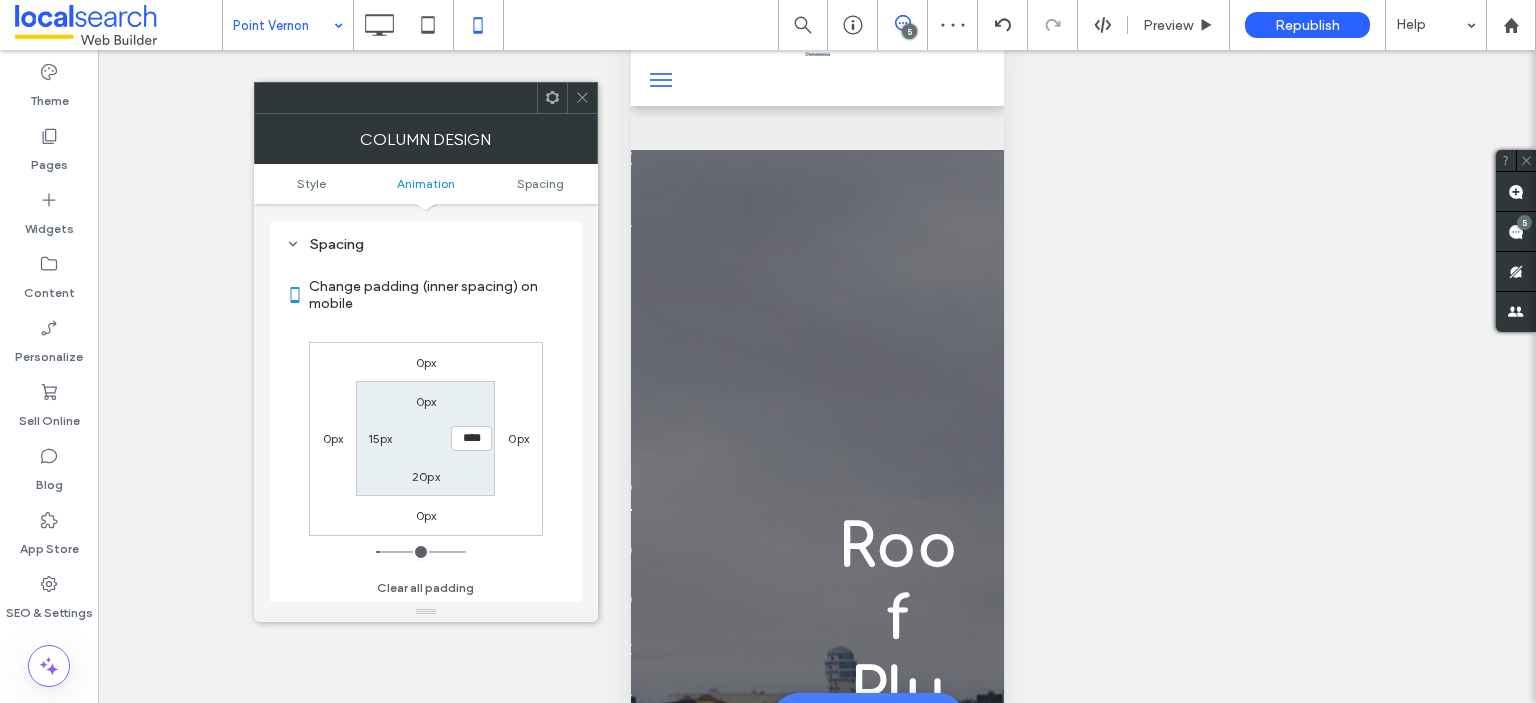click 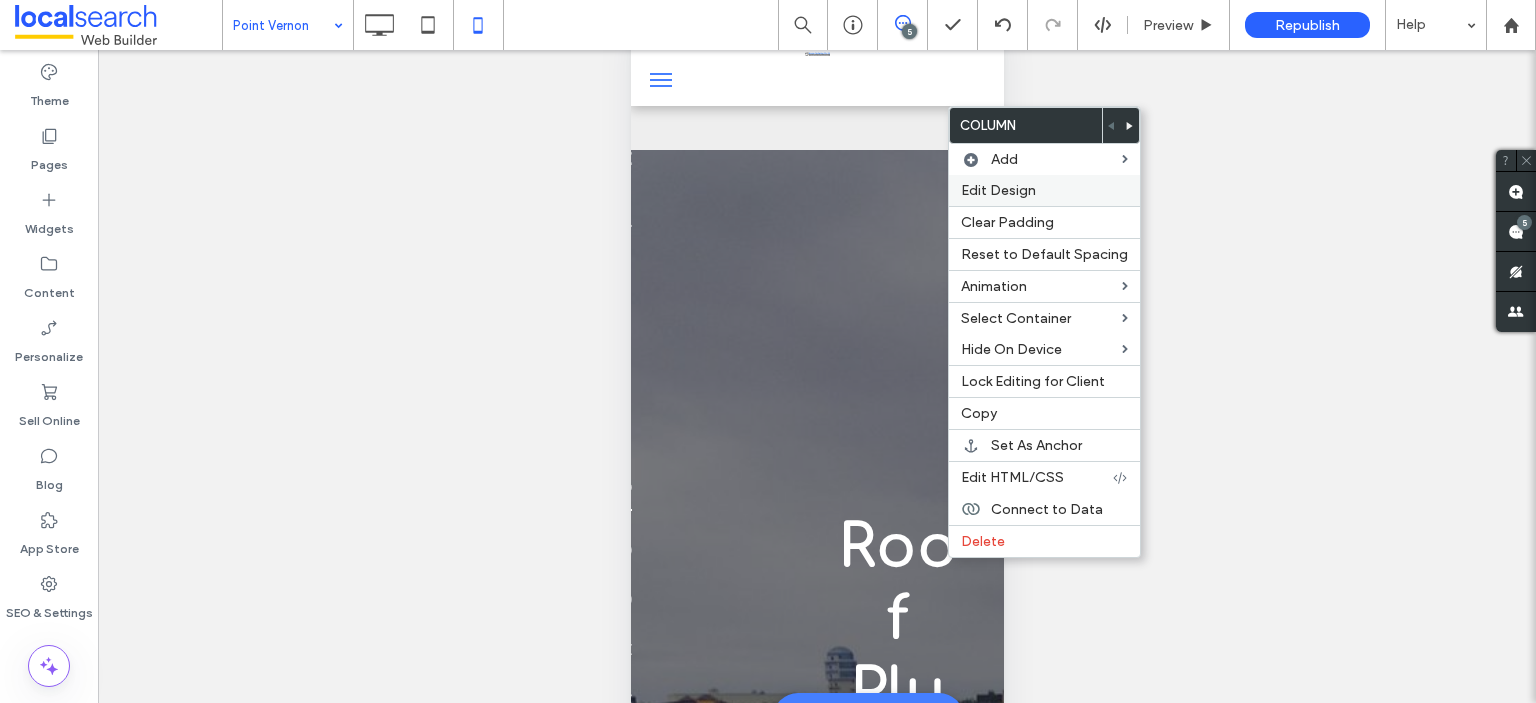 click on "Edit Design" at bounding box center [998, 190] 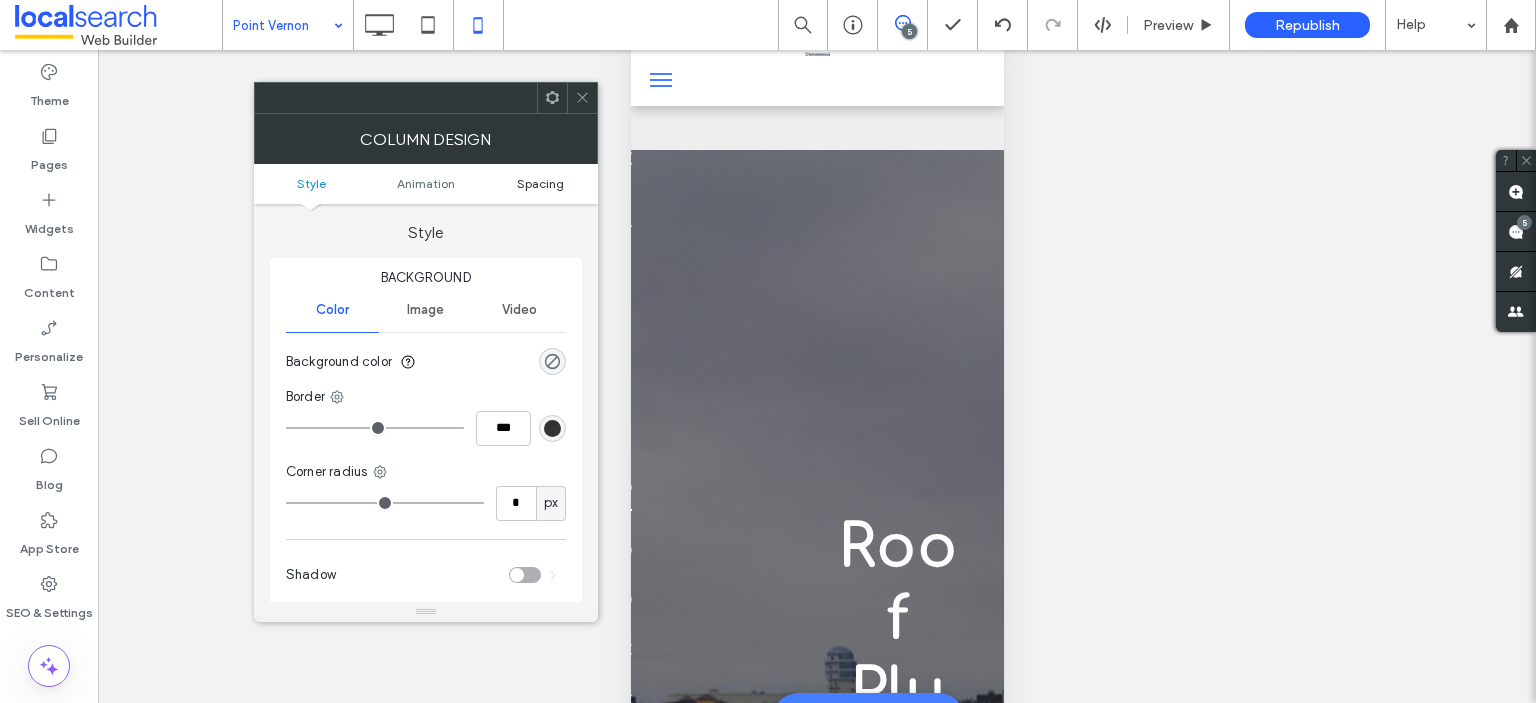 click on "Spacing" at bounding box center [540, 183] 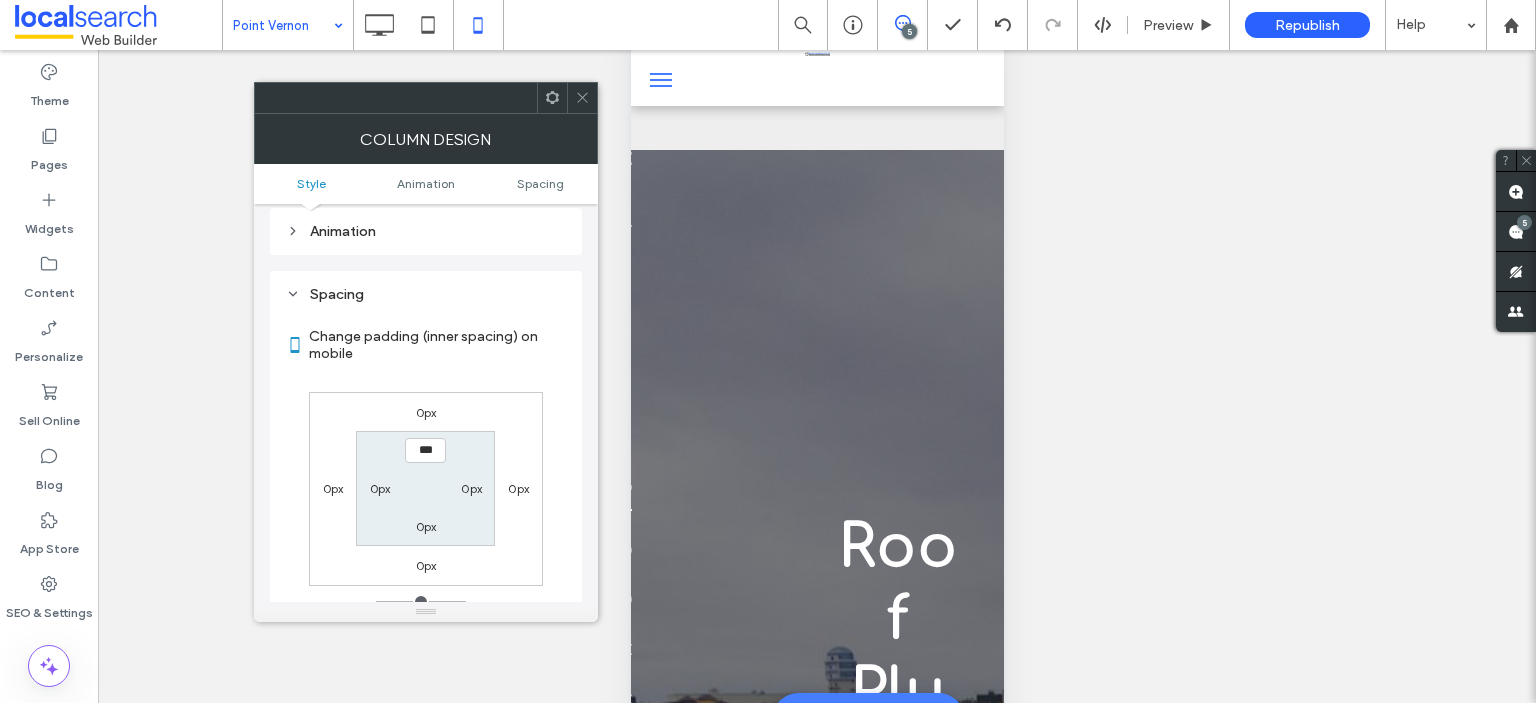 scroll, scrollTop: 468, scrollLeft: 0, axis: vertical 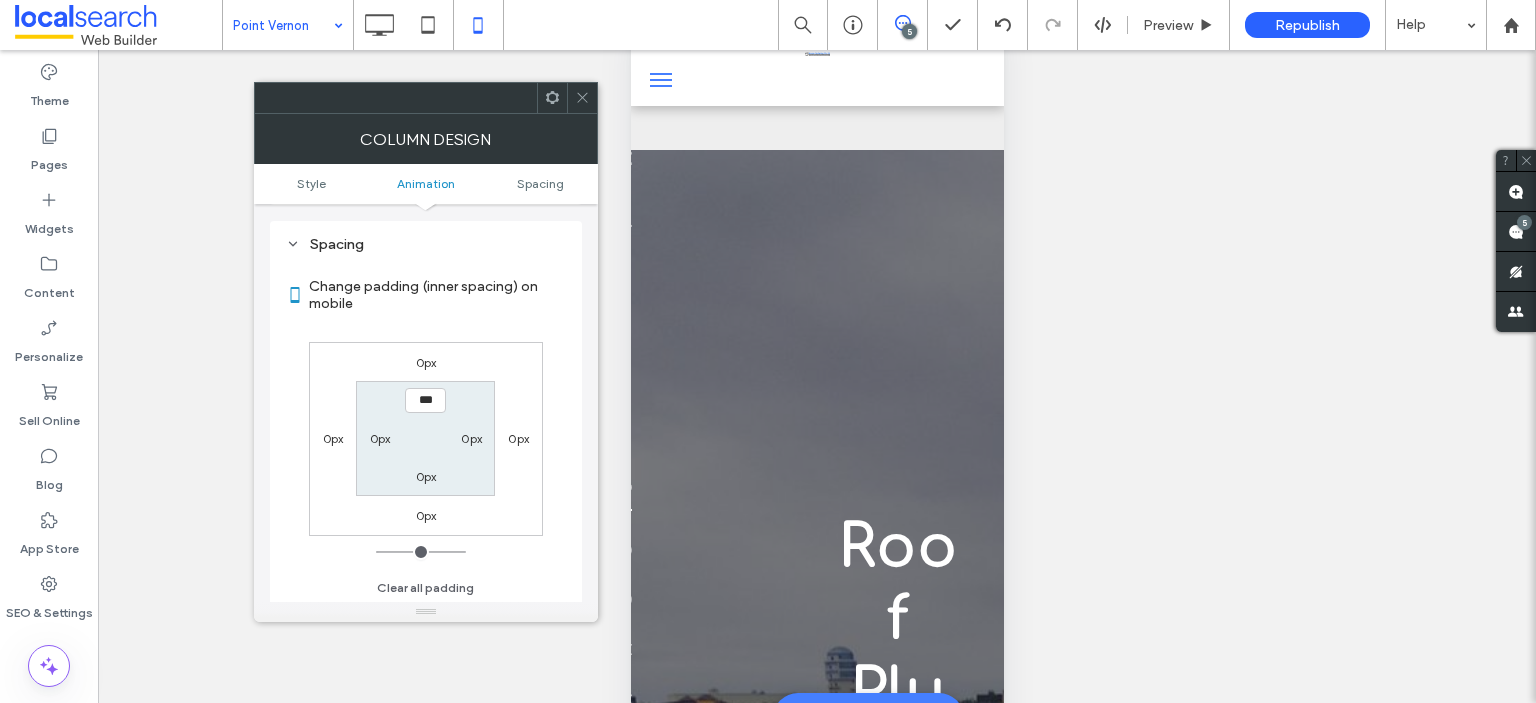 click on "0px" at bounding box center [380, 438] 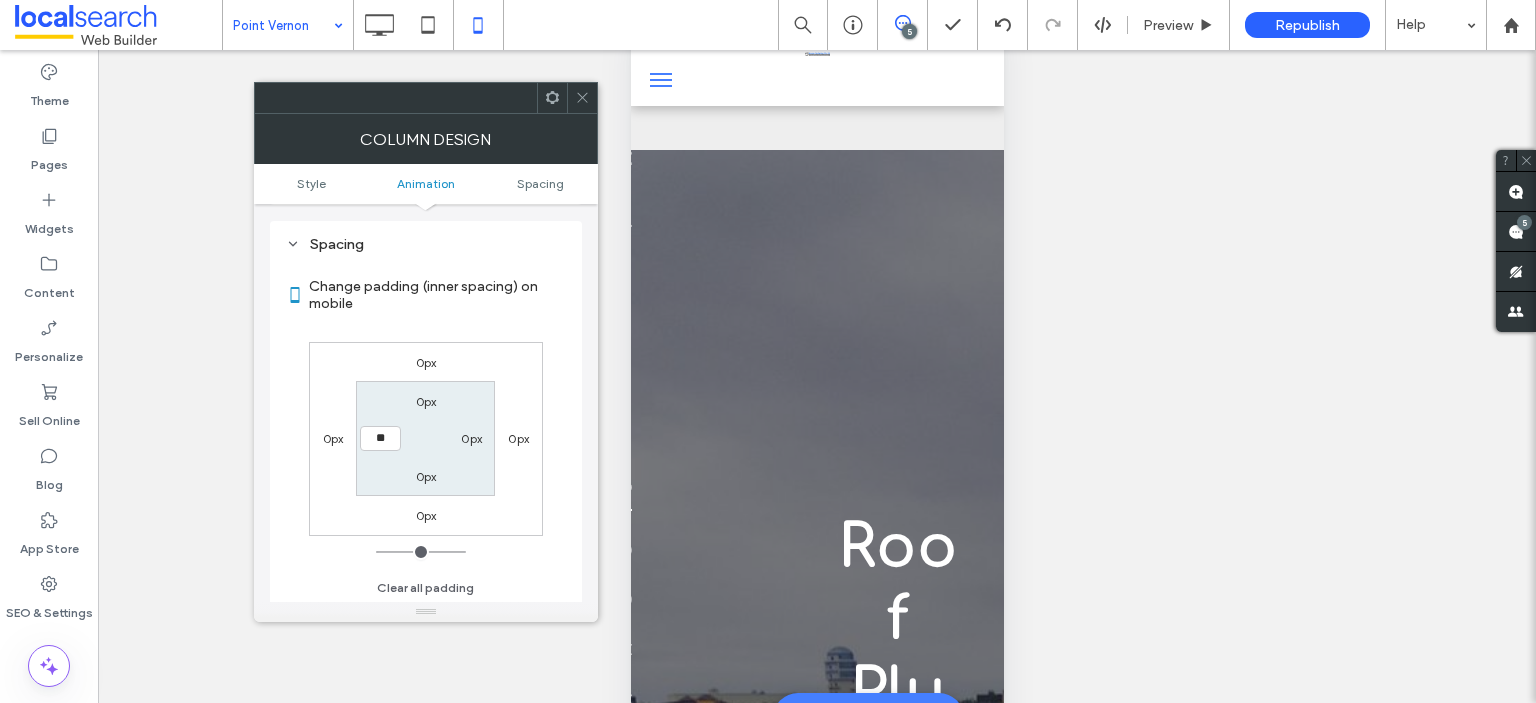 type on "**" 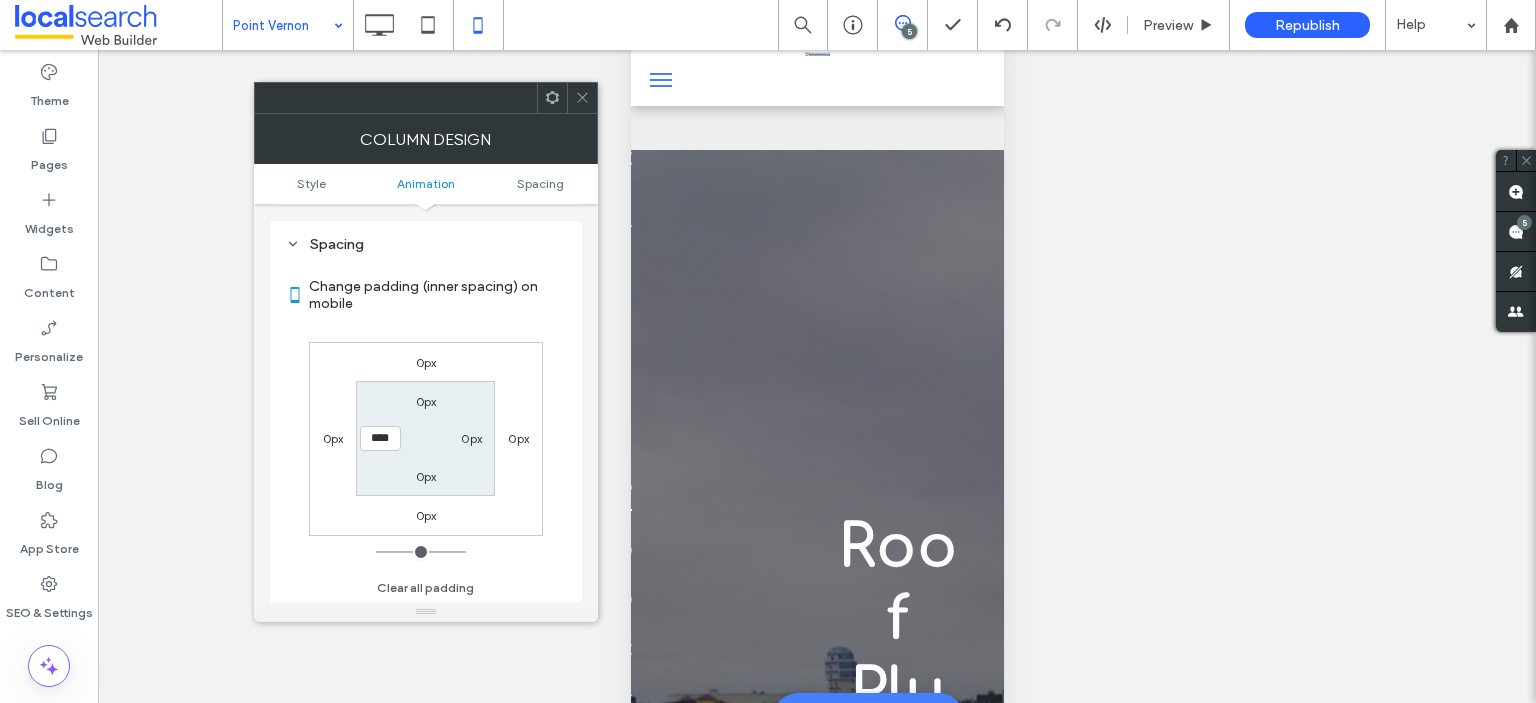 click on "0px" at bounding box center [471, 438] 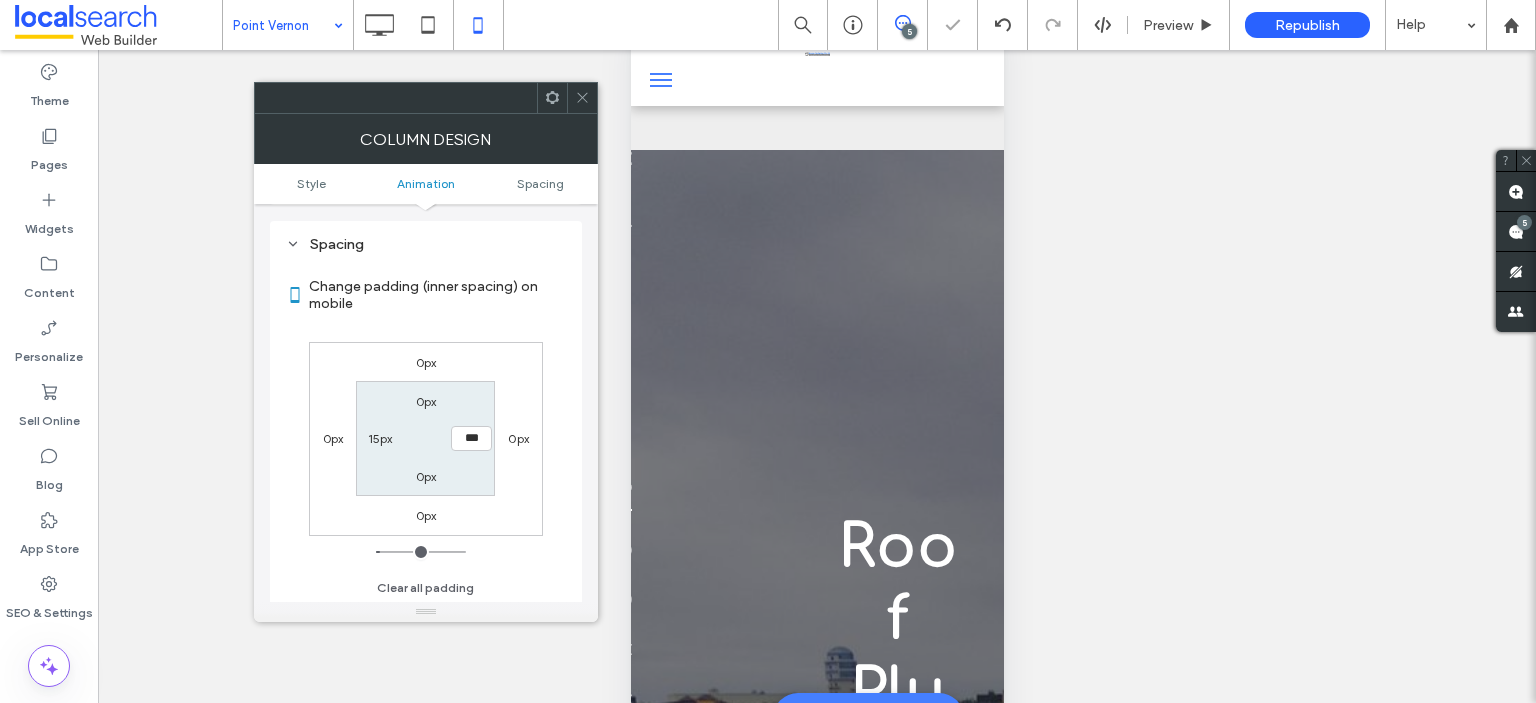 type on "*" 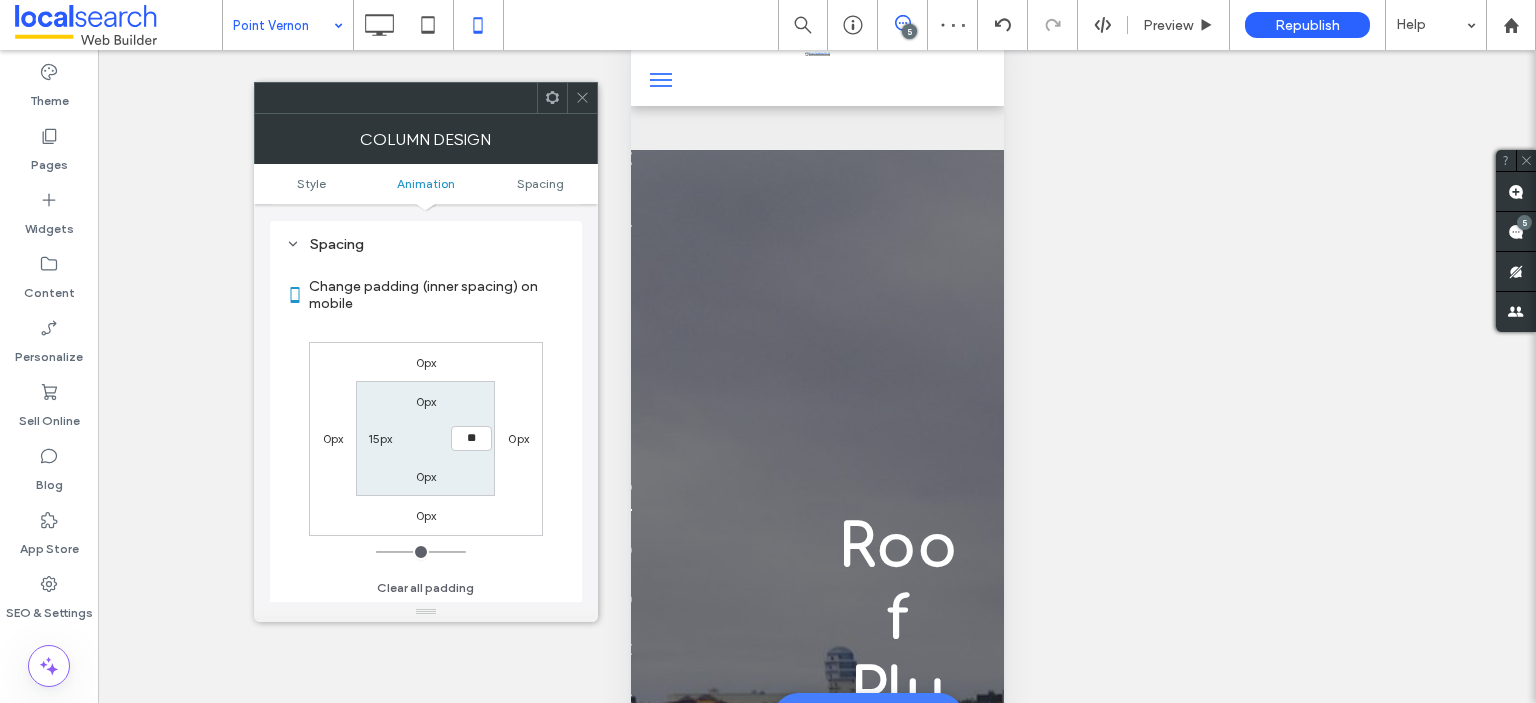 type on "**" 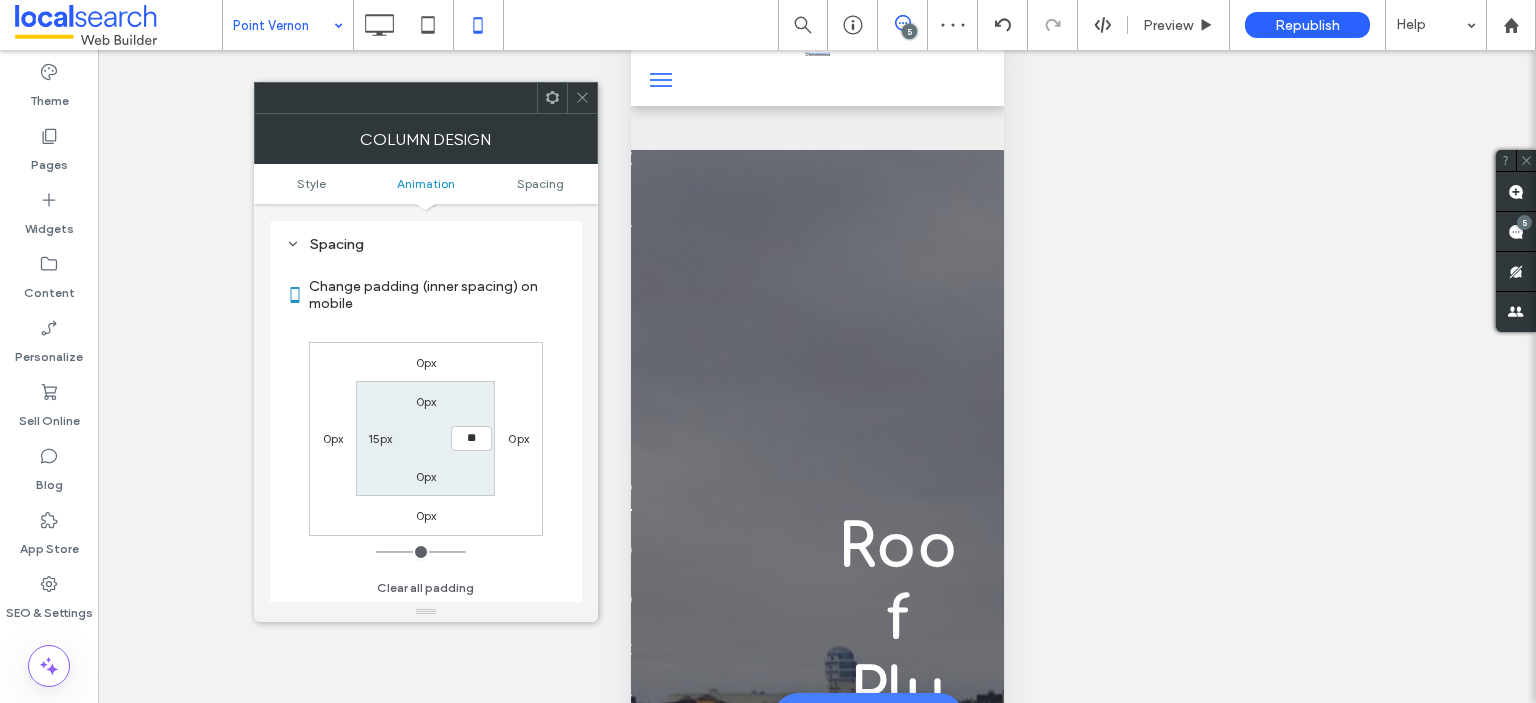 type on "**" 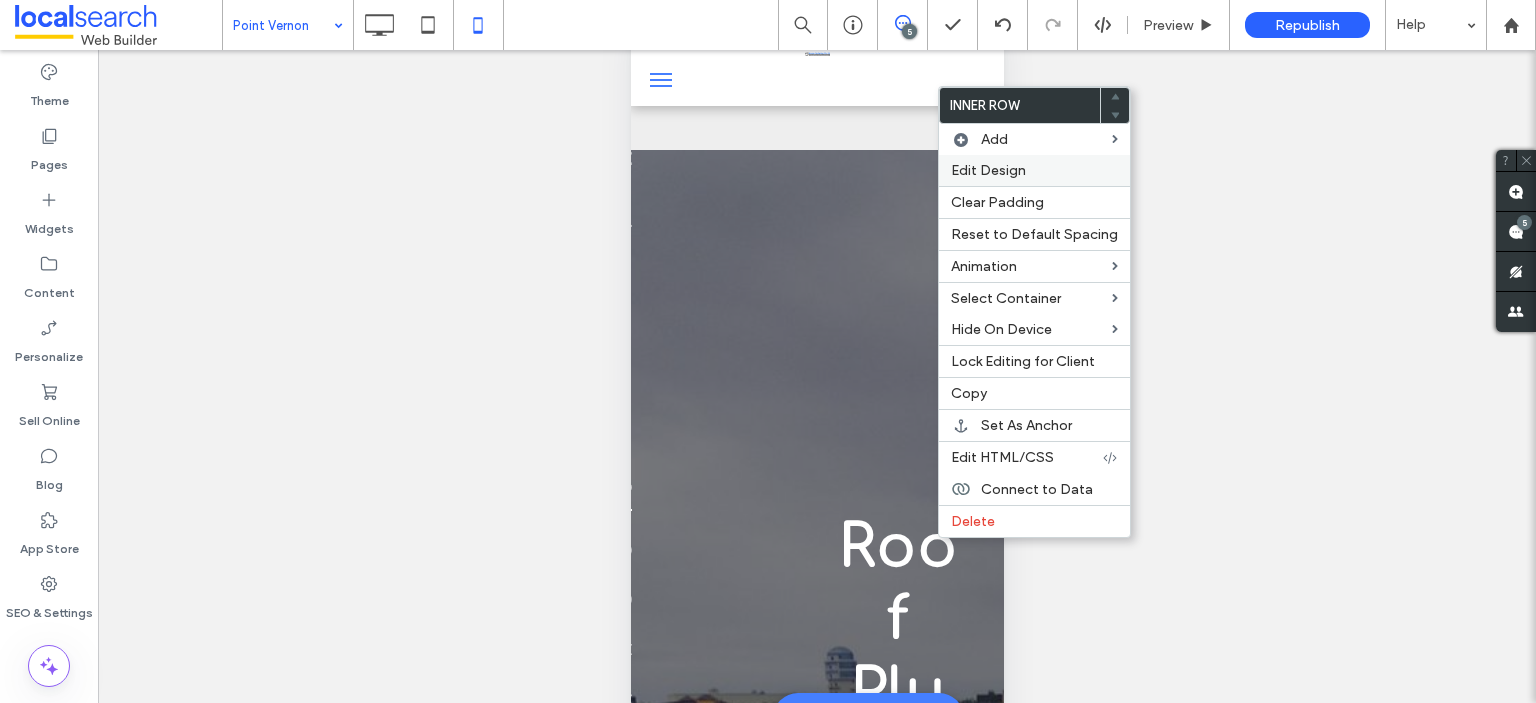 click on "Edit Design" at bounding box center [988, 170] 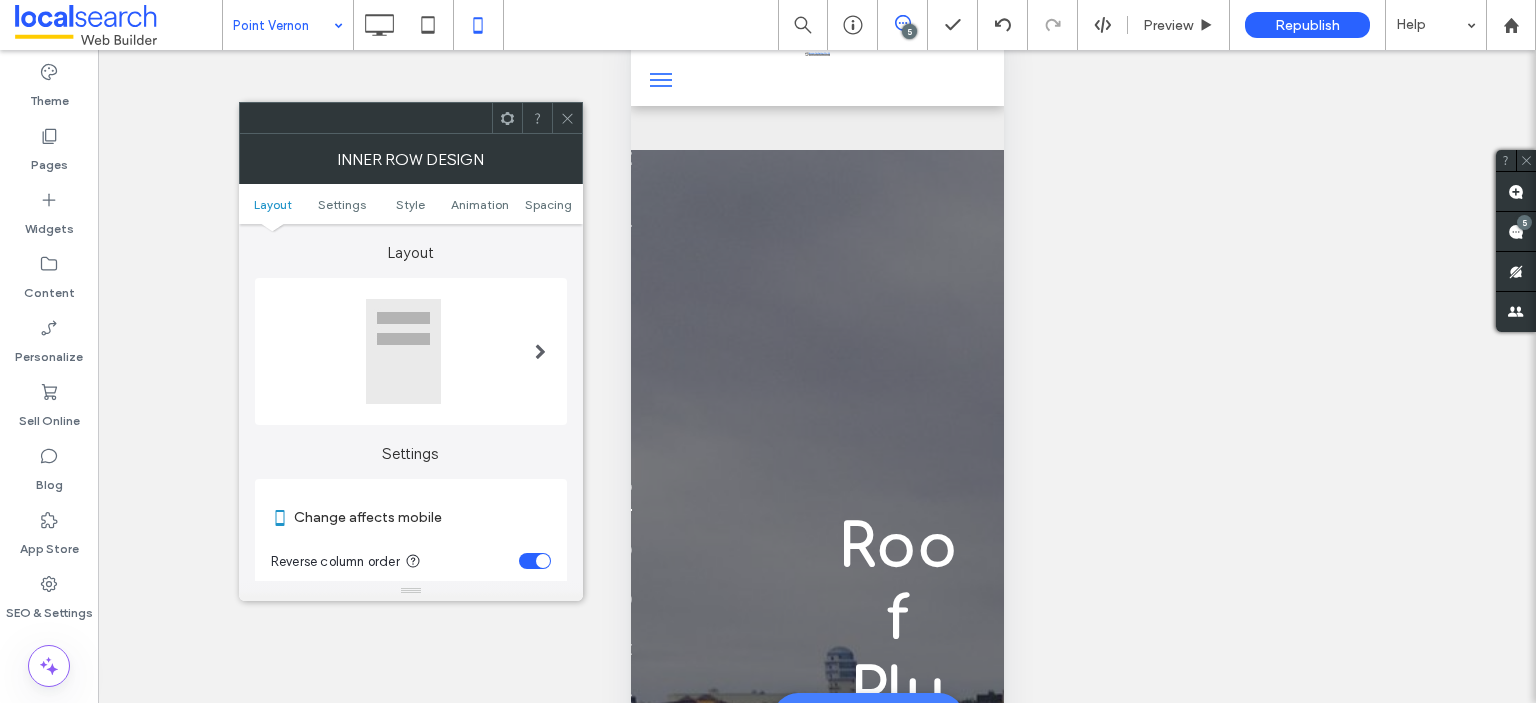 click on "Layout Settings Style Animation Spacing" at bounding box center [411, 204] 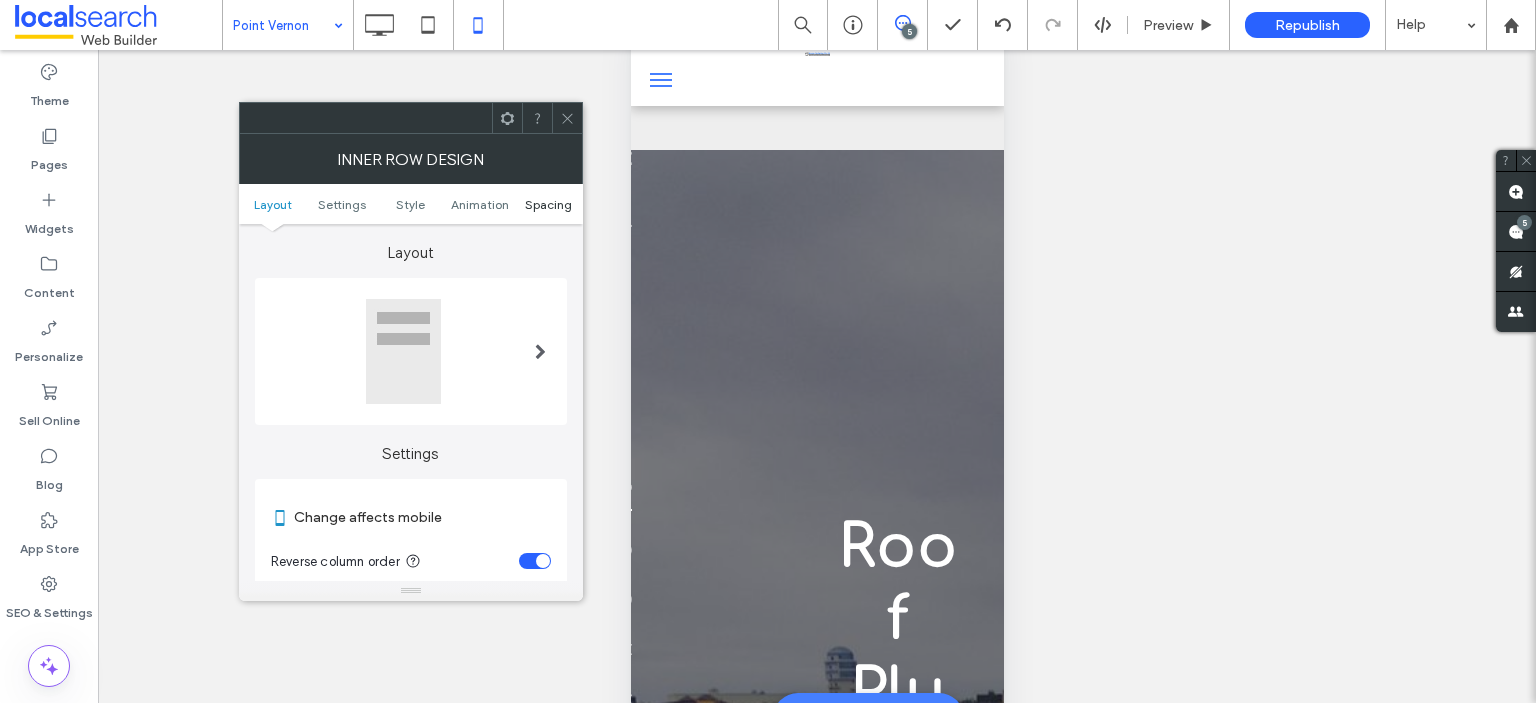 click on "Spacing" at bounding box center (548, 204) 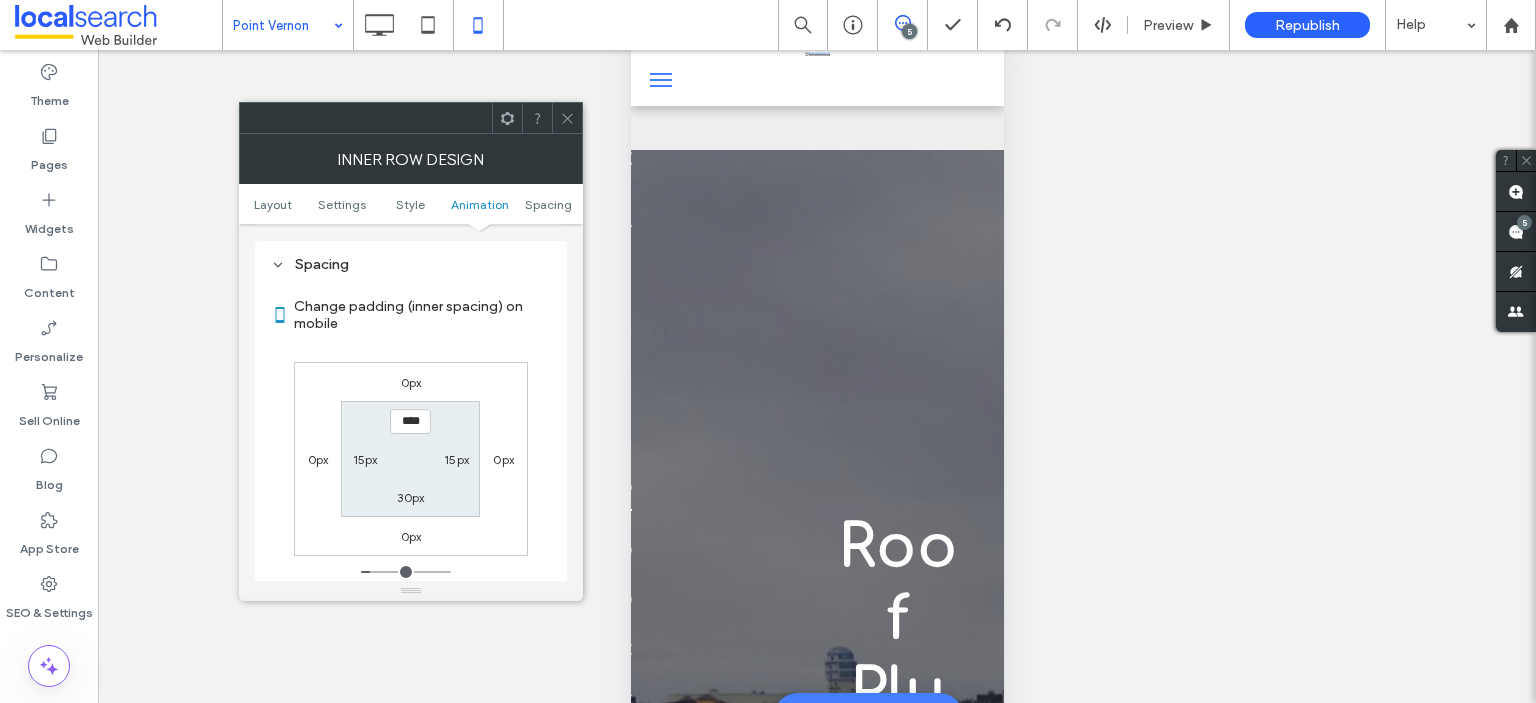 scroll, scrollTop: 840, scrollLeft: 0, axis: vertical 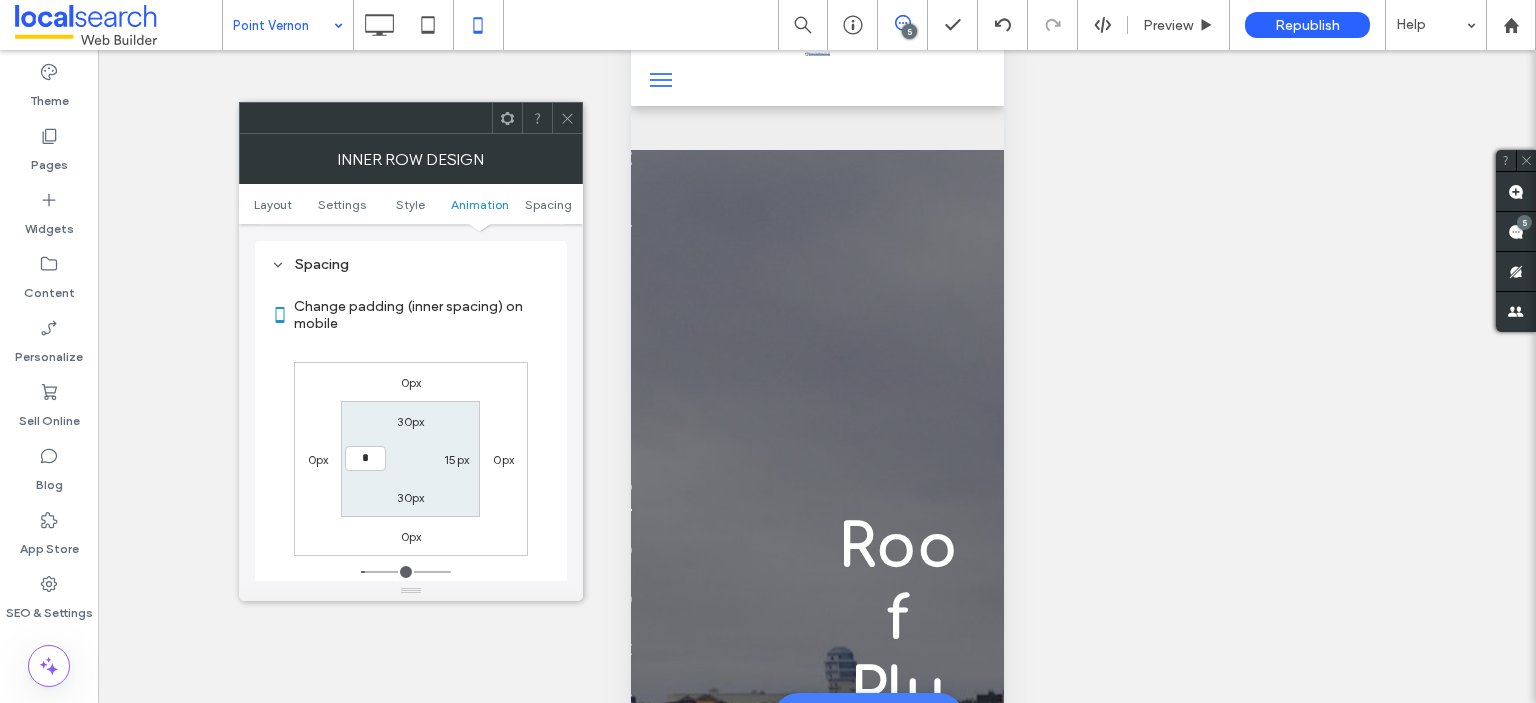 type on "*" 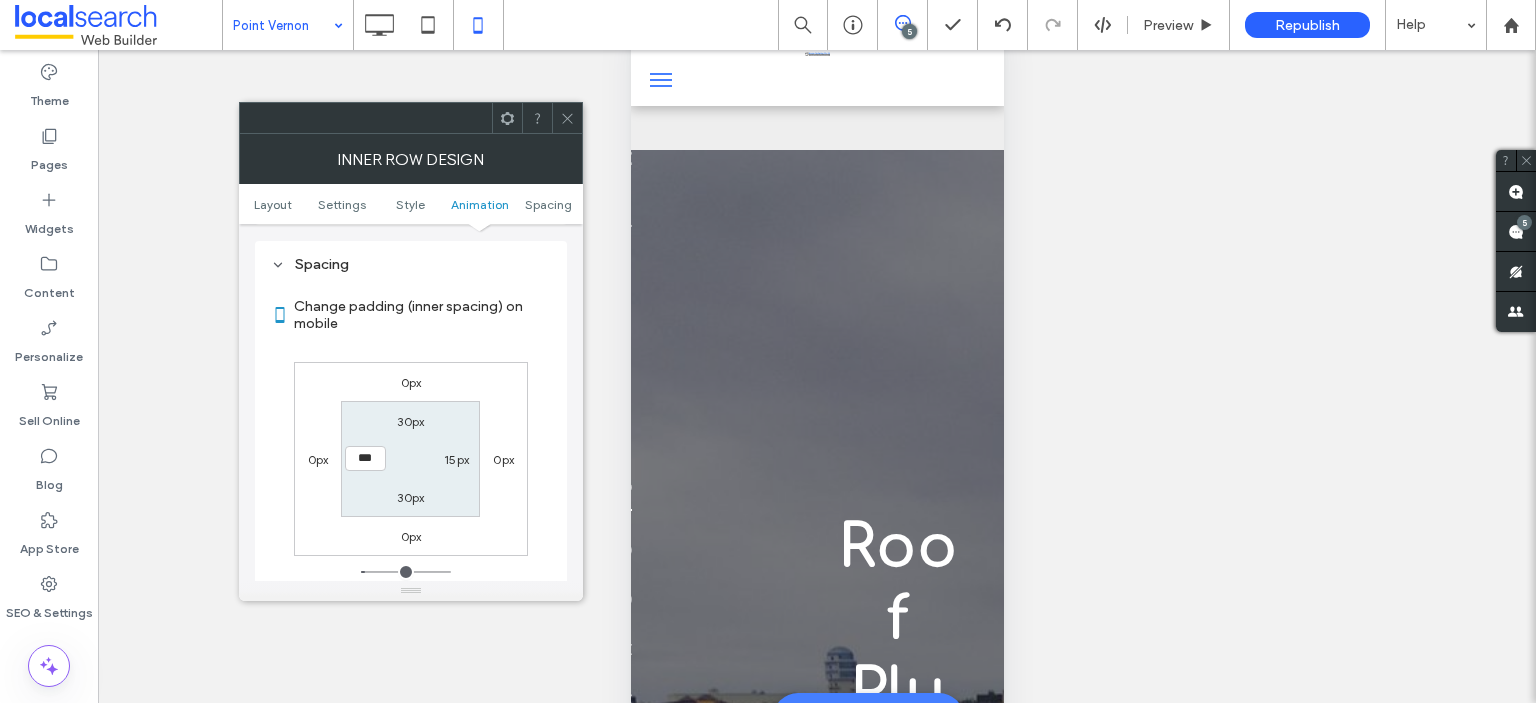 click on "15px" at bounding box center [456, 459] 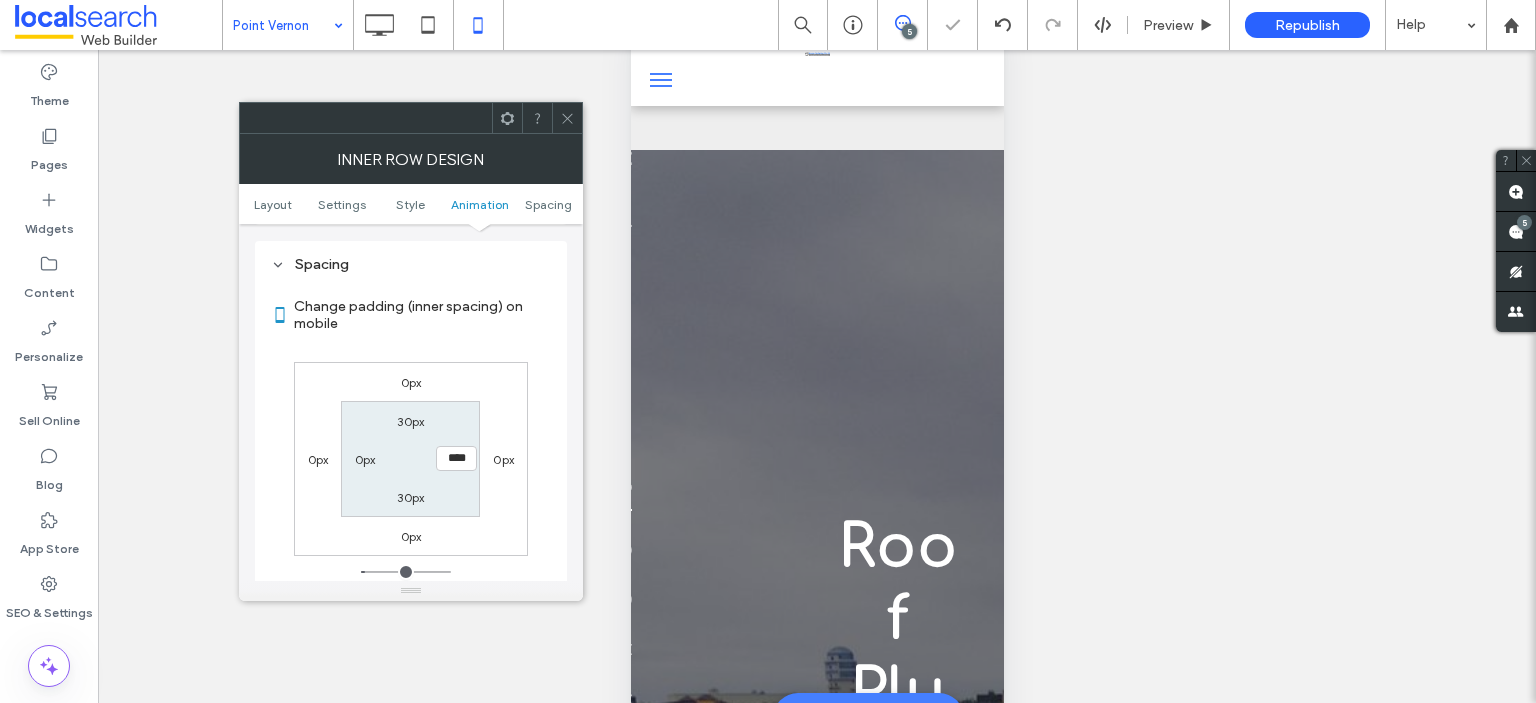 type on "**" 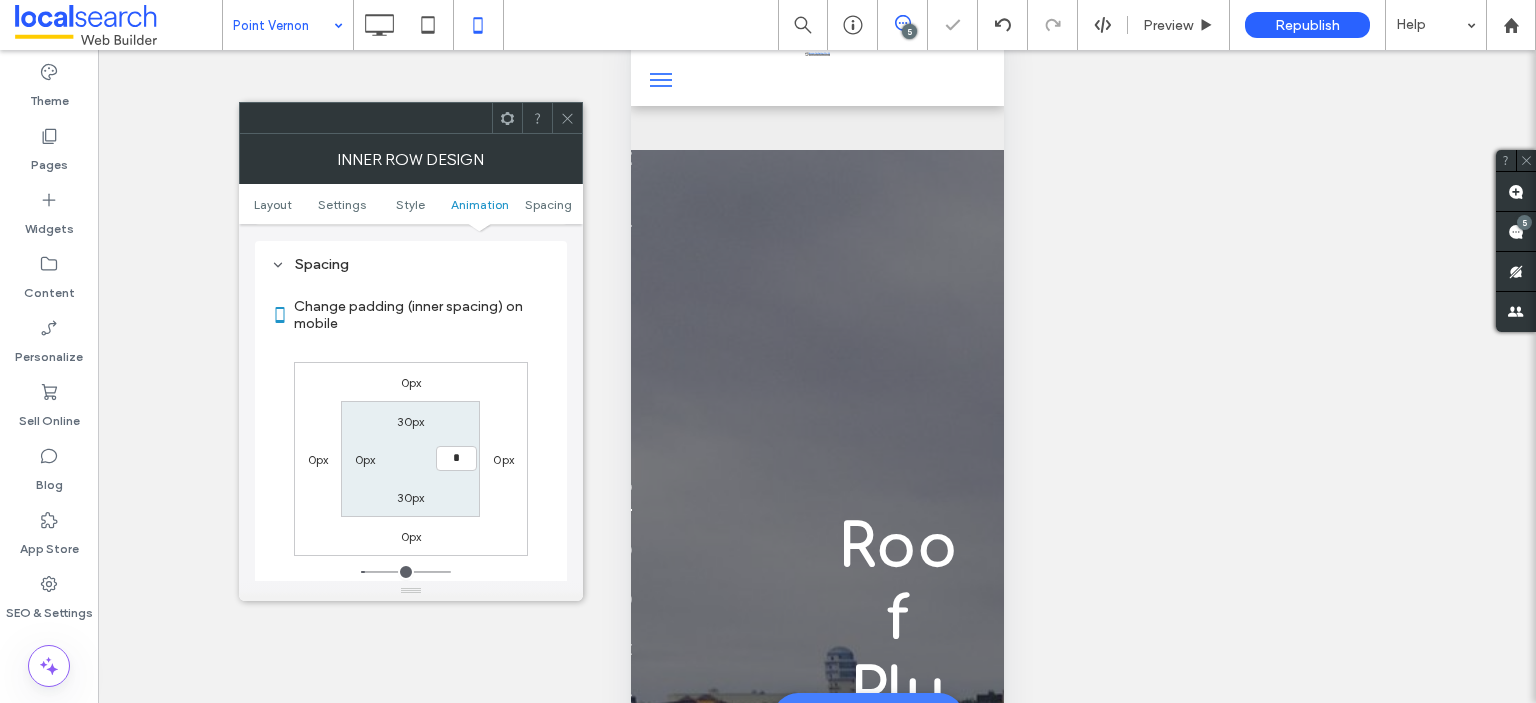 type on "*" 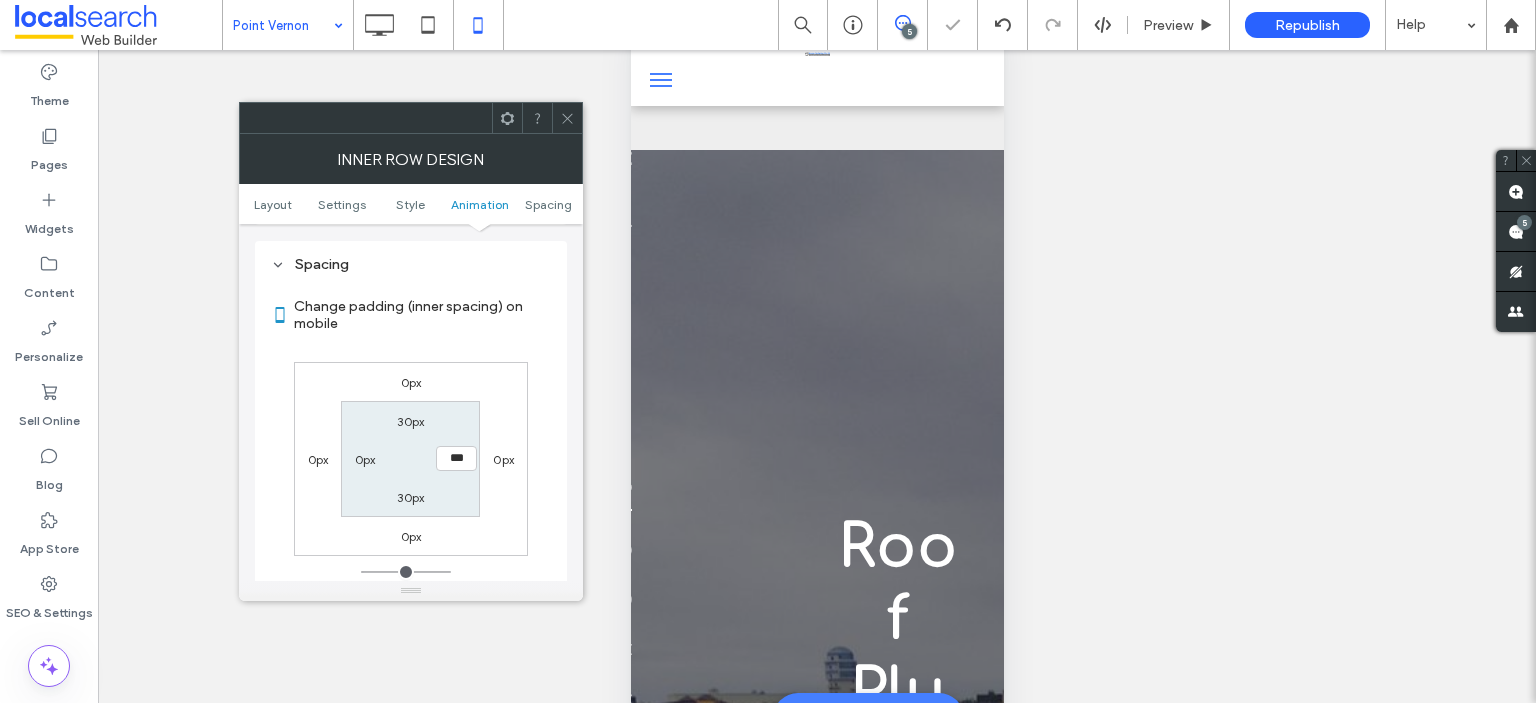 click 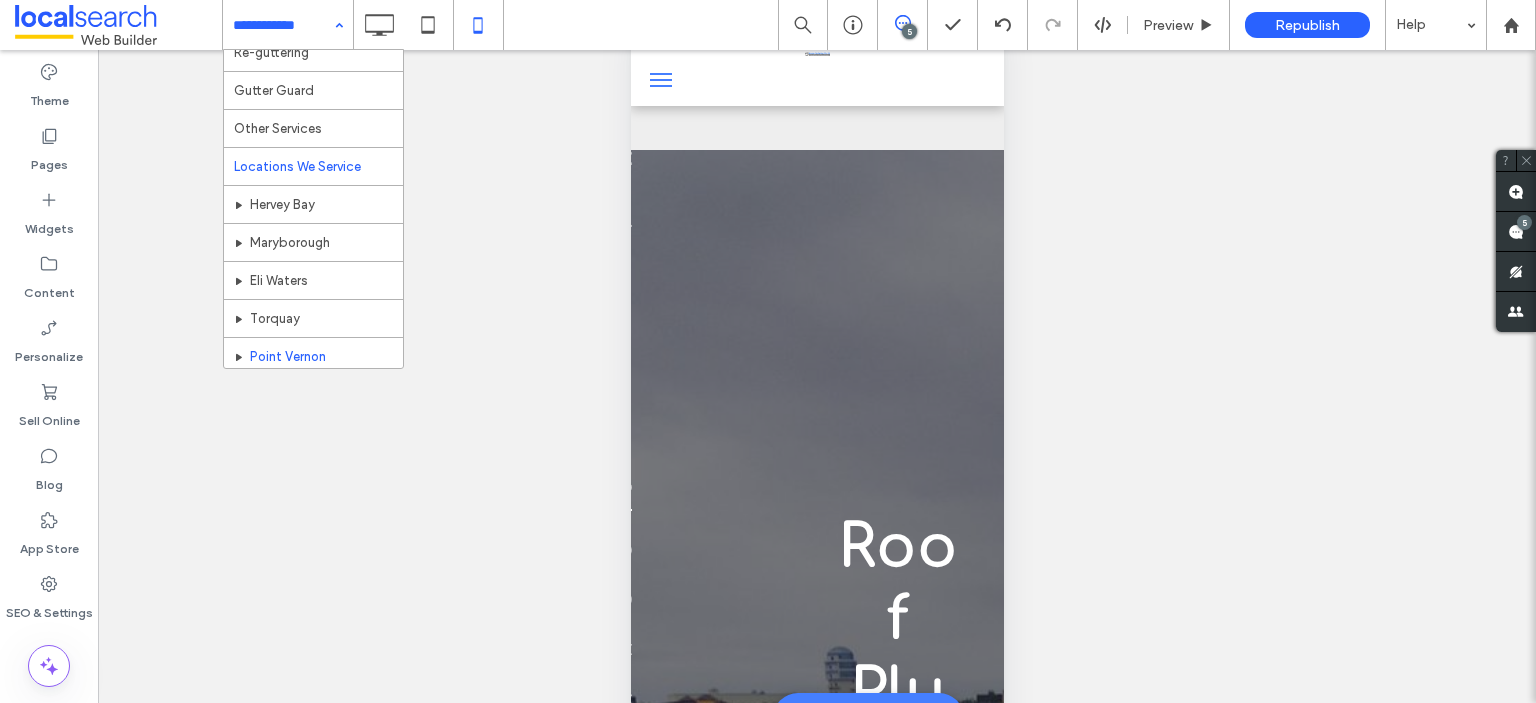 scroll, scrollTop: 106, scrollLeft: 0, axis: vertical 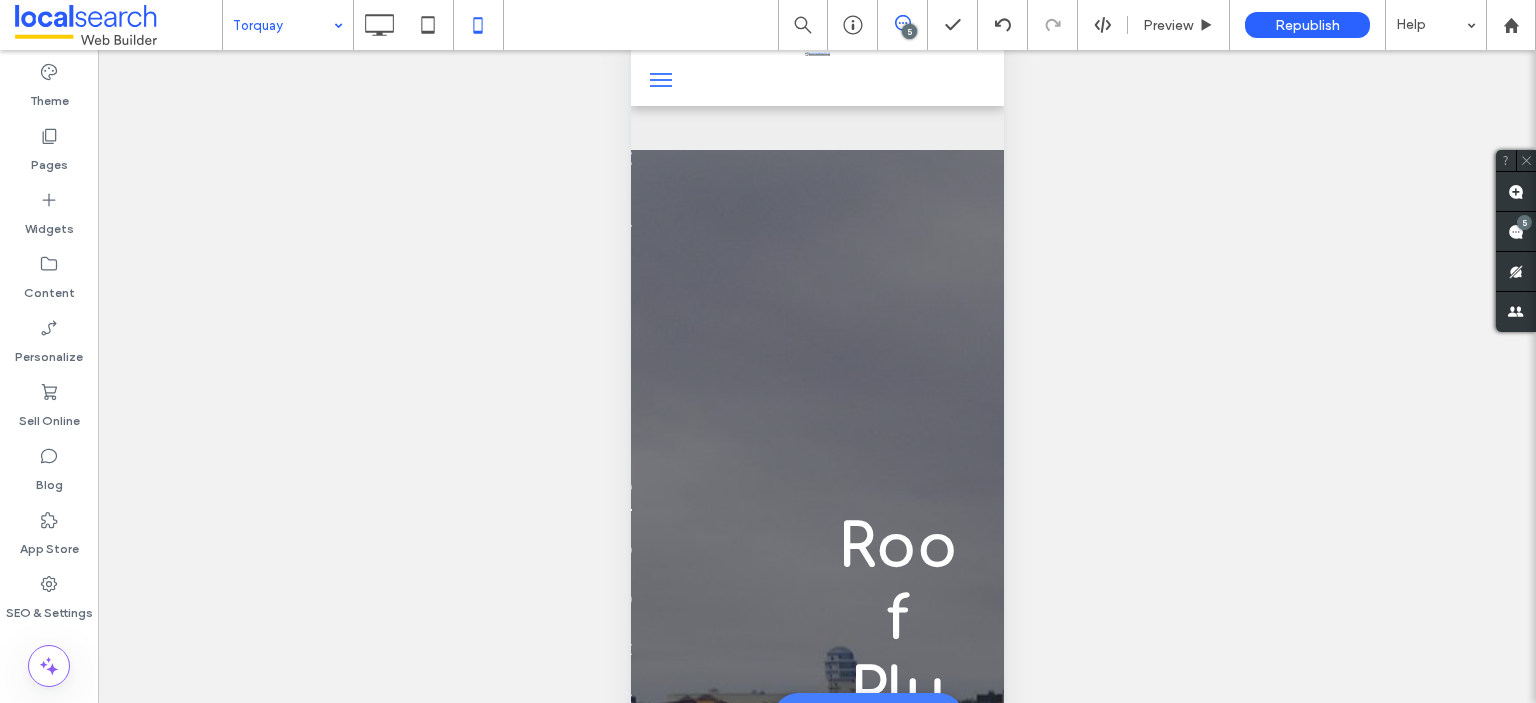 click on "Torquay" at bounding box center (288, 25) 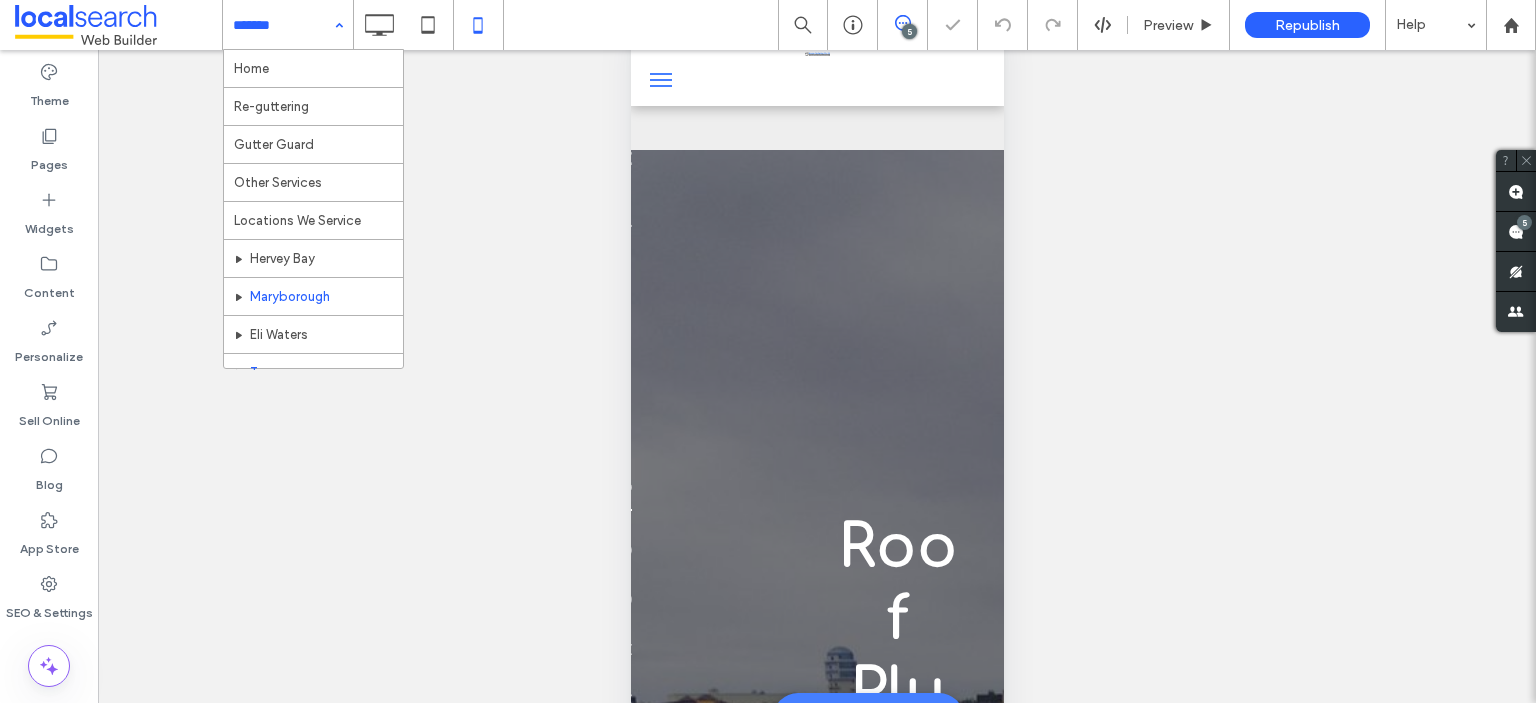 scroll, scrollTop: 106, scrollLeft: 0, axis: vertical 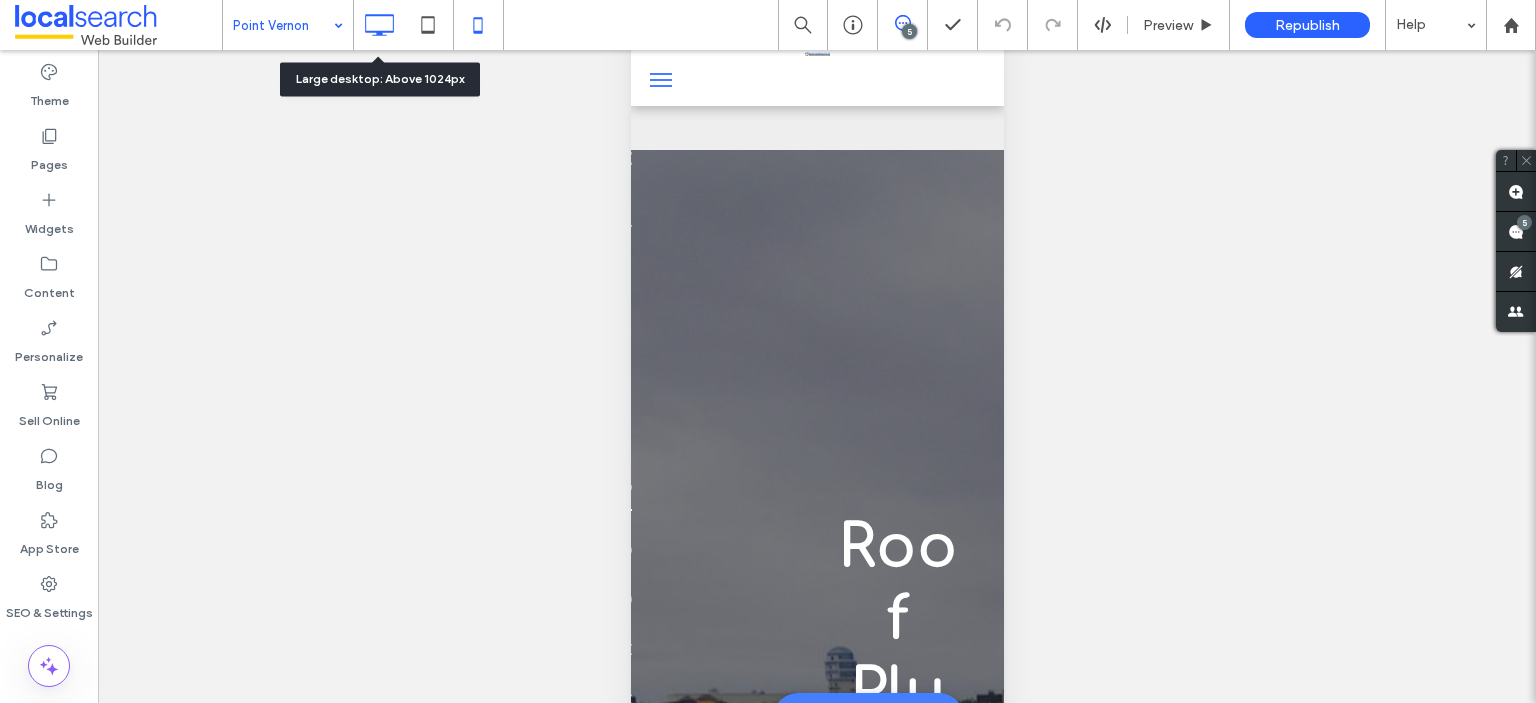 click 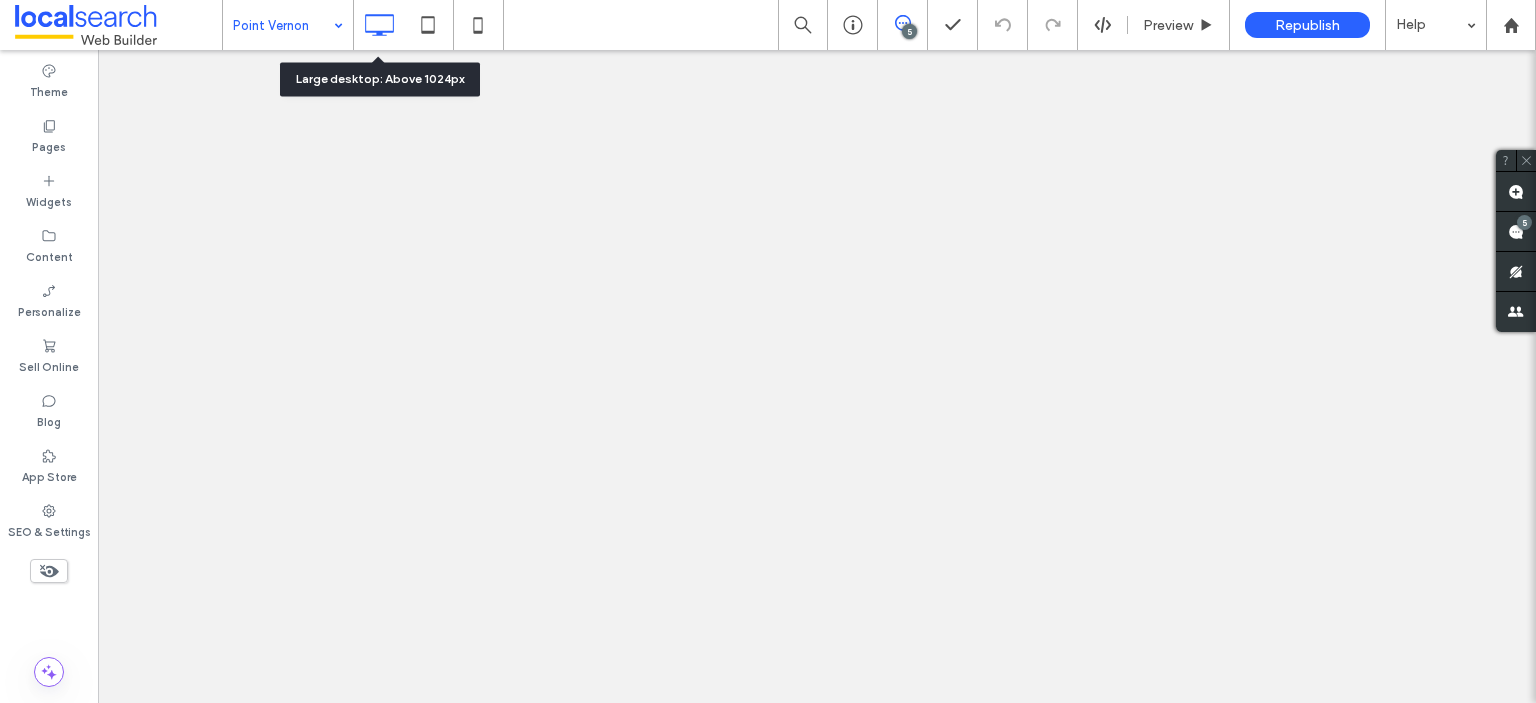 scroll, scrollTop: 0, scrollLeft: 0, axis: both 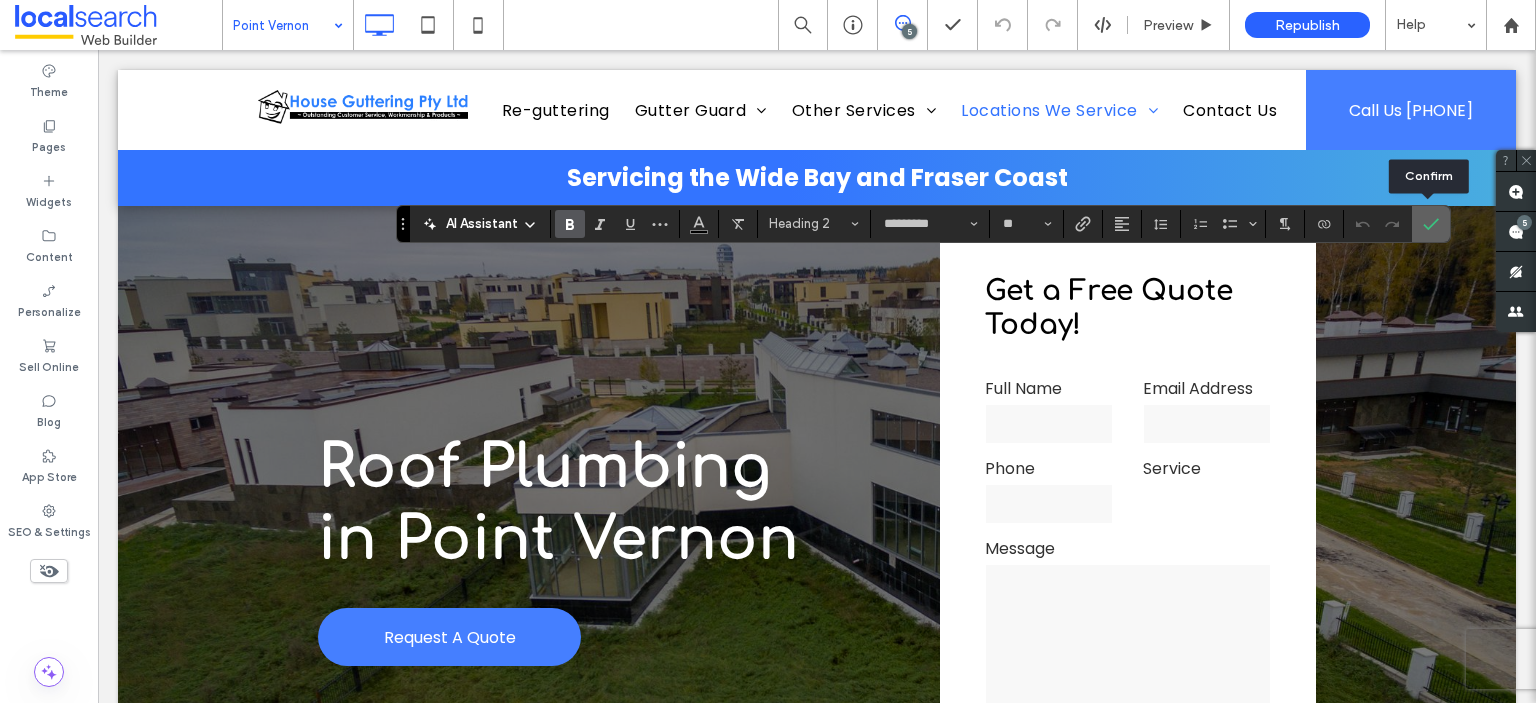 click 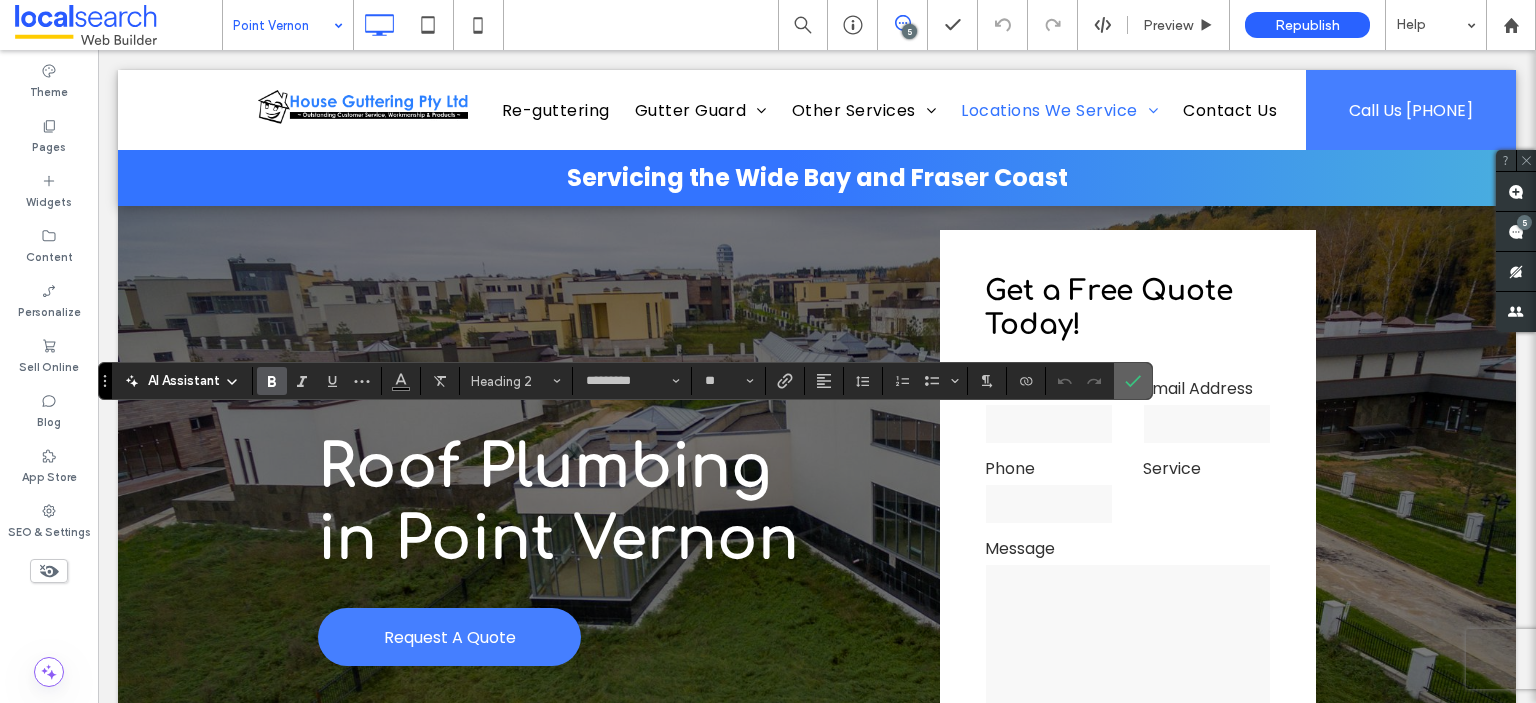 click 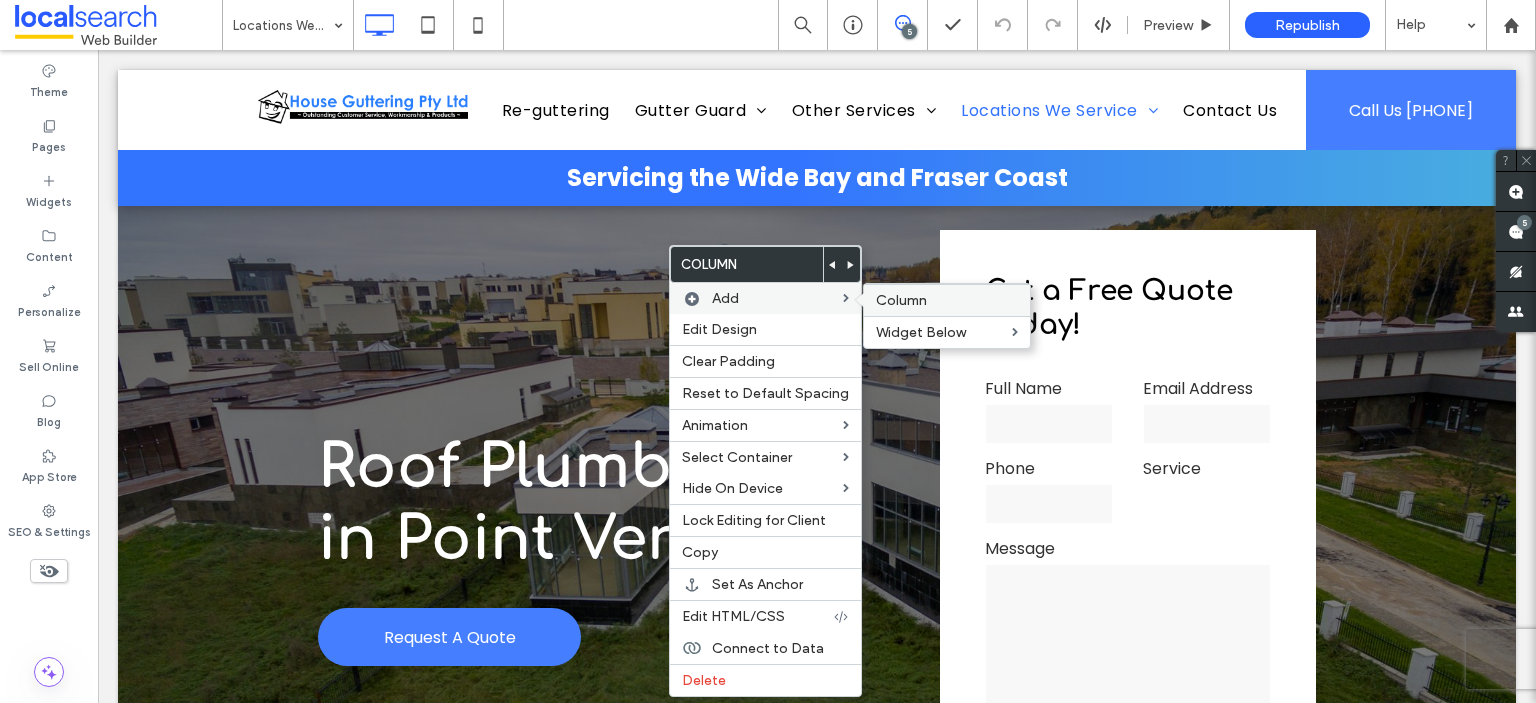 click on "Column" at bounding box center (901, 300) 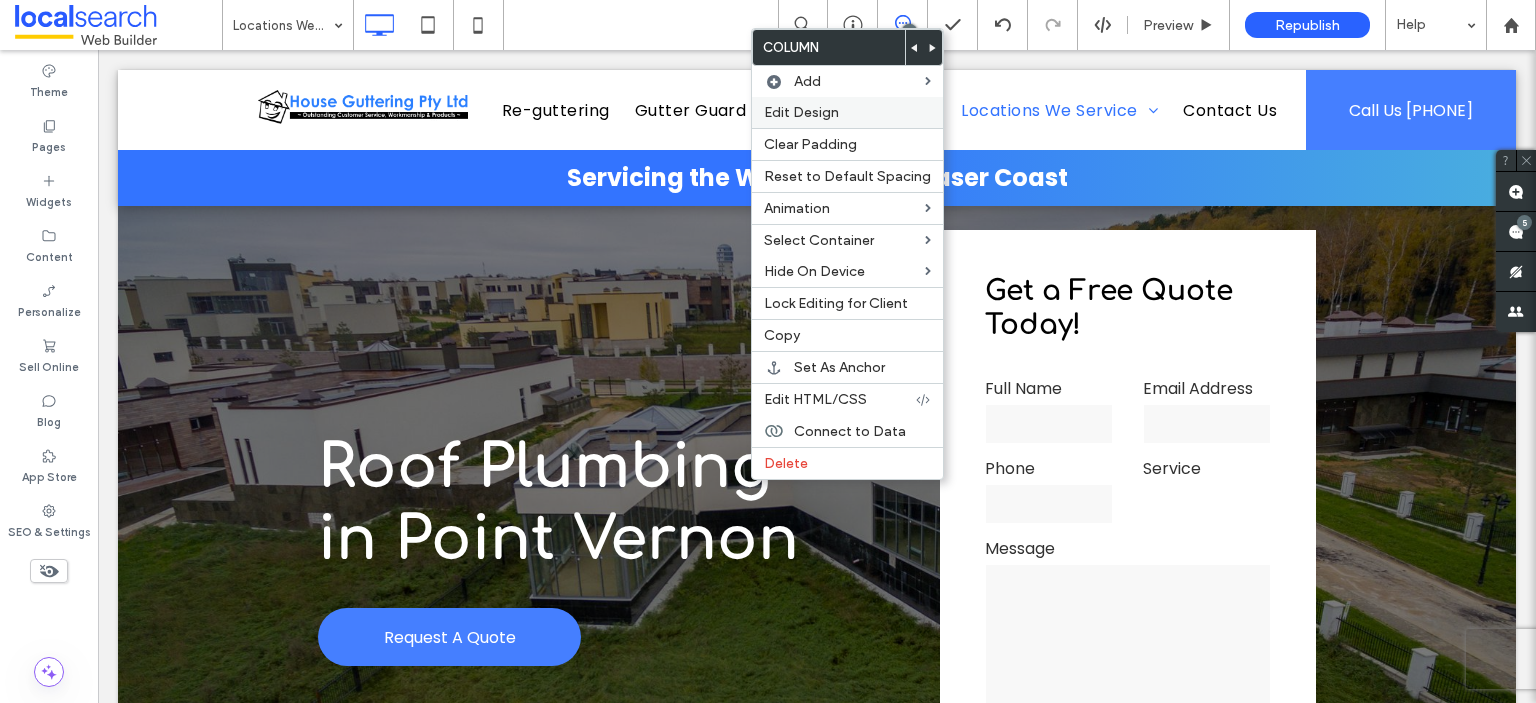 click on "Edit Design" at bounding box center [801, 112] 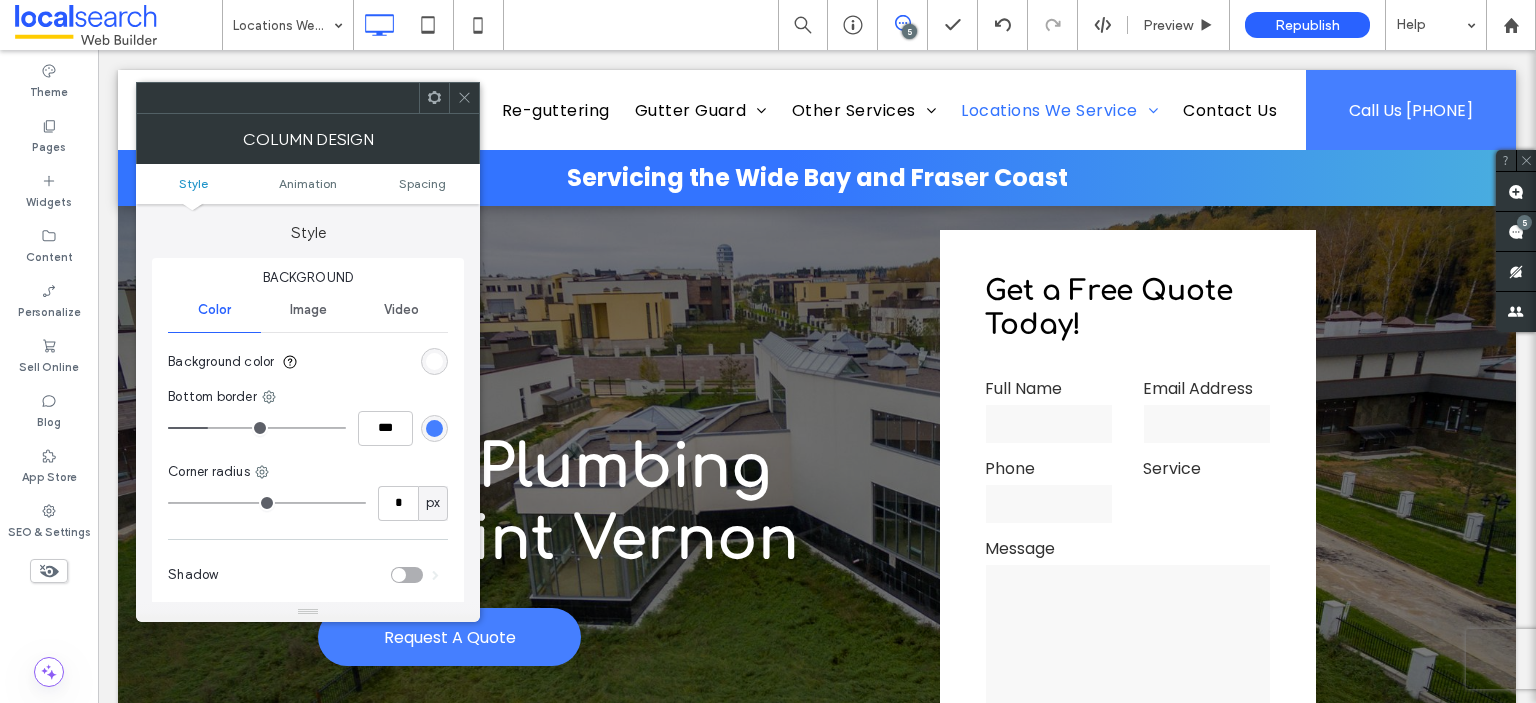 click at bounding box center [434, 428] 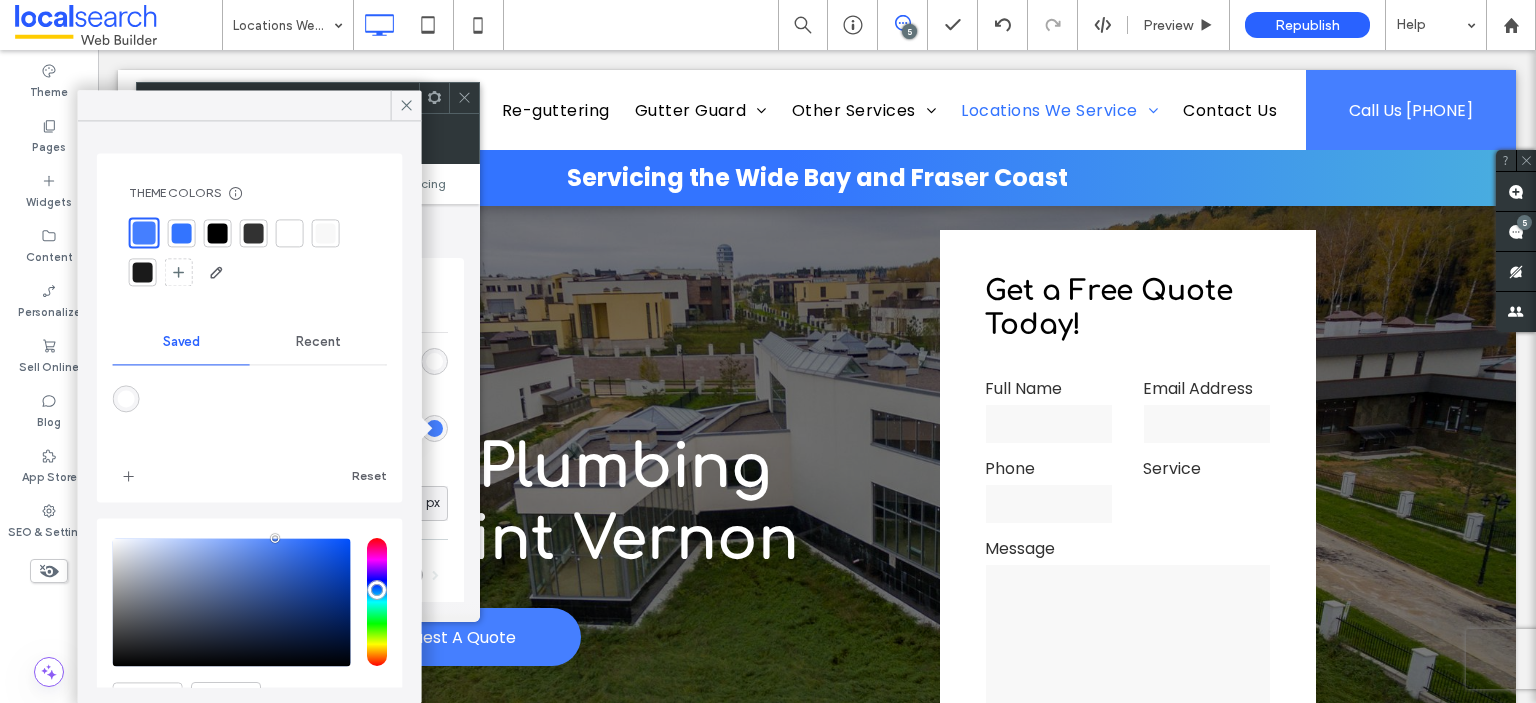 click on "Recent" at bounding box center (318, 342) 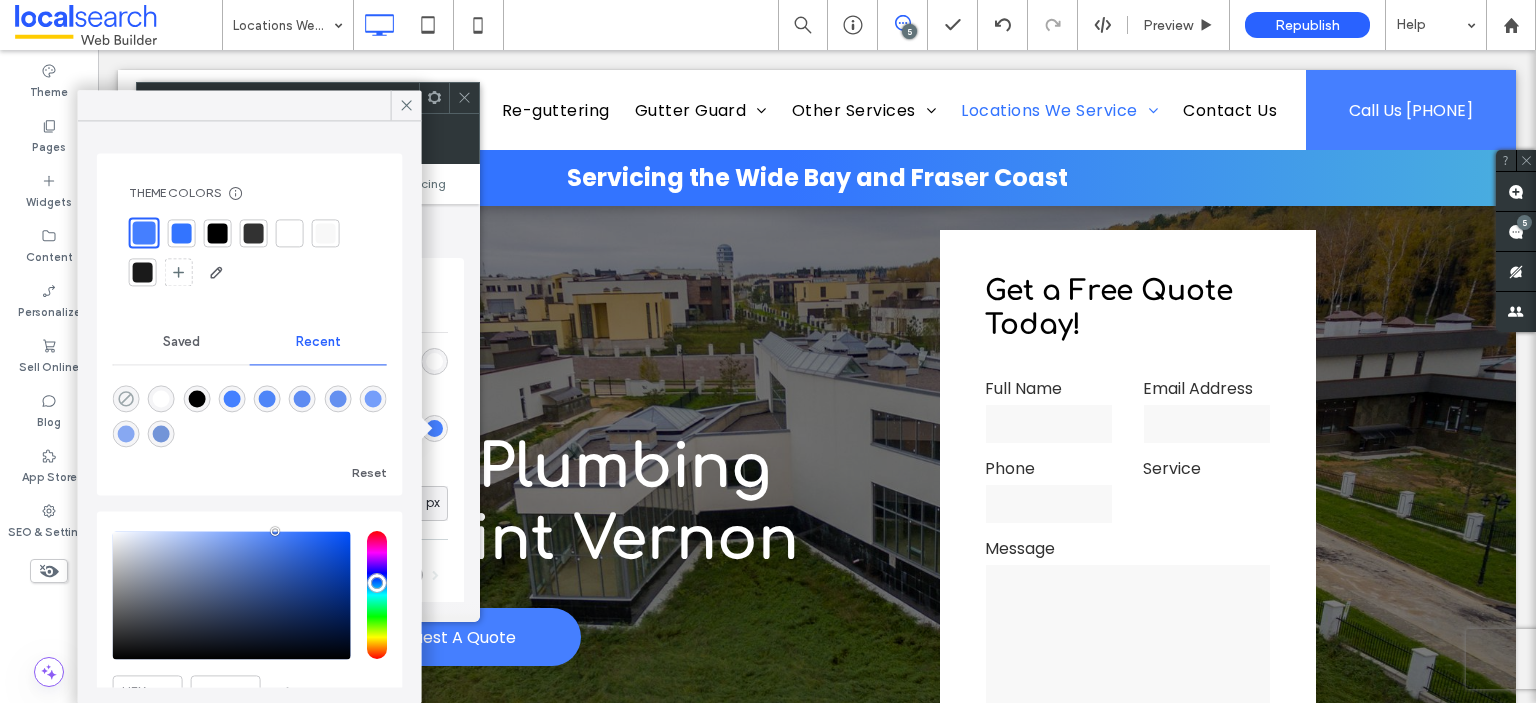click 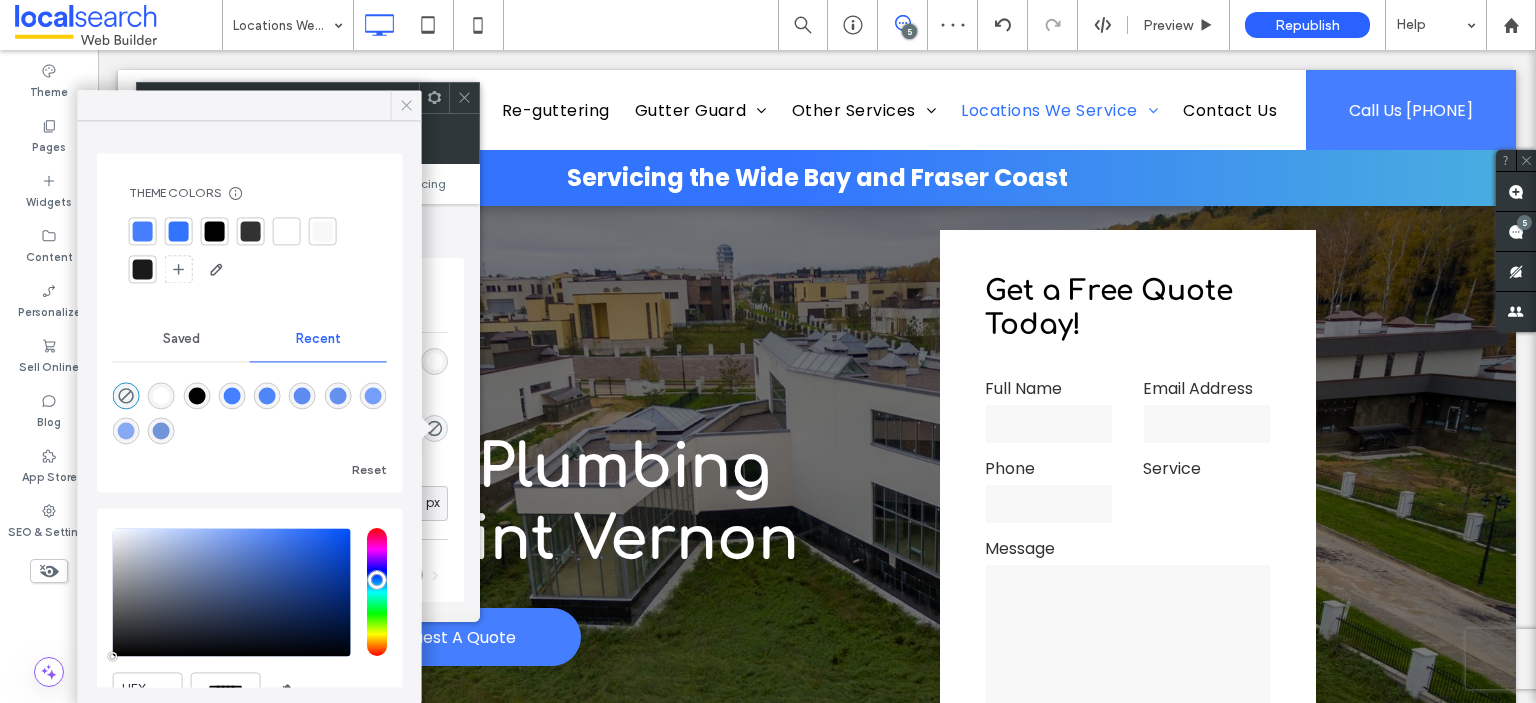 click at bounding box center (406, 105) 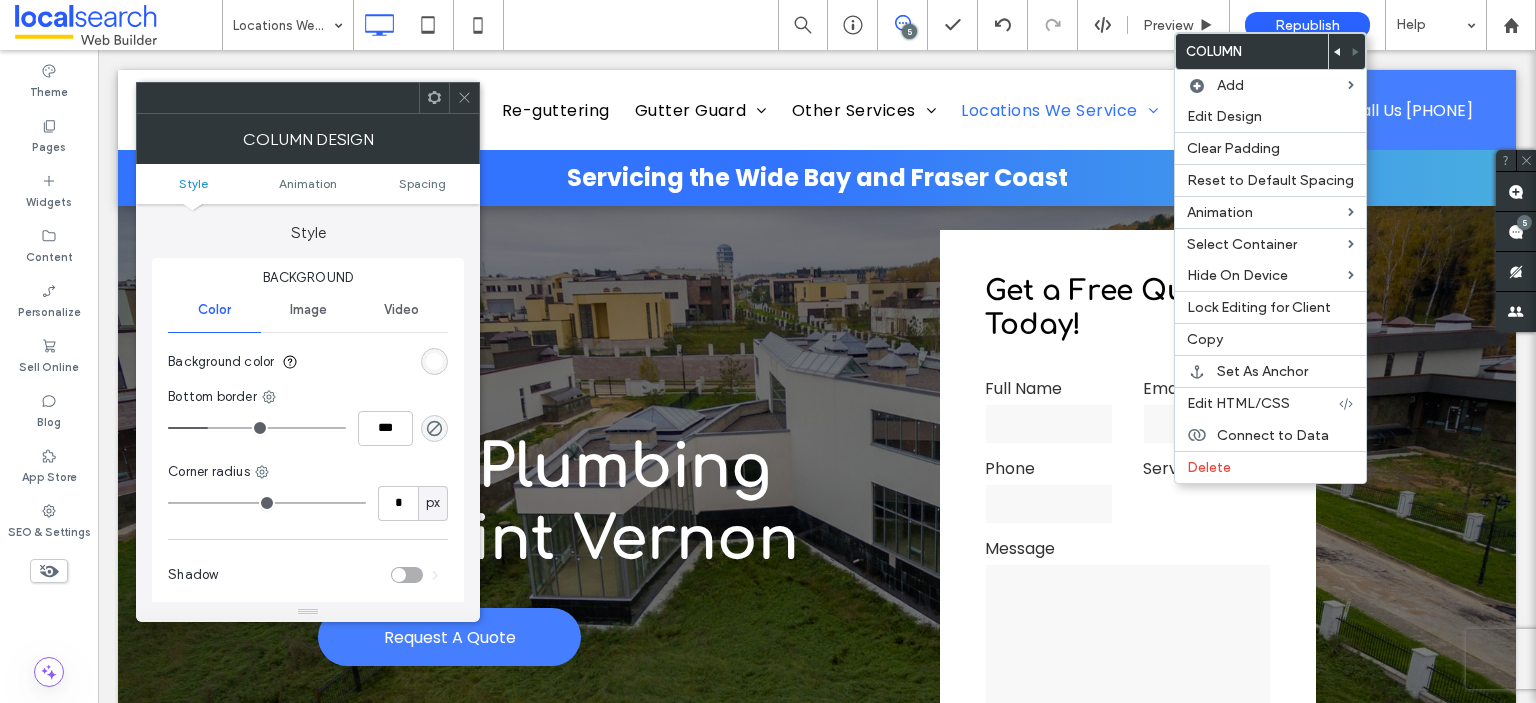 click 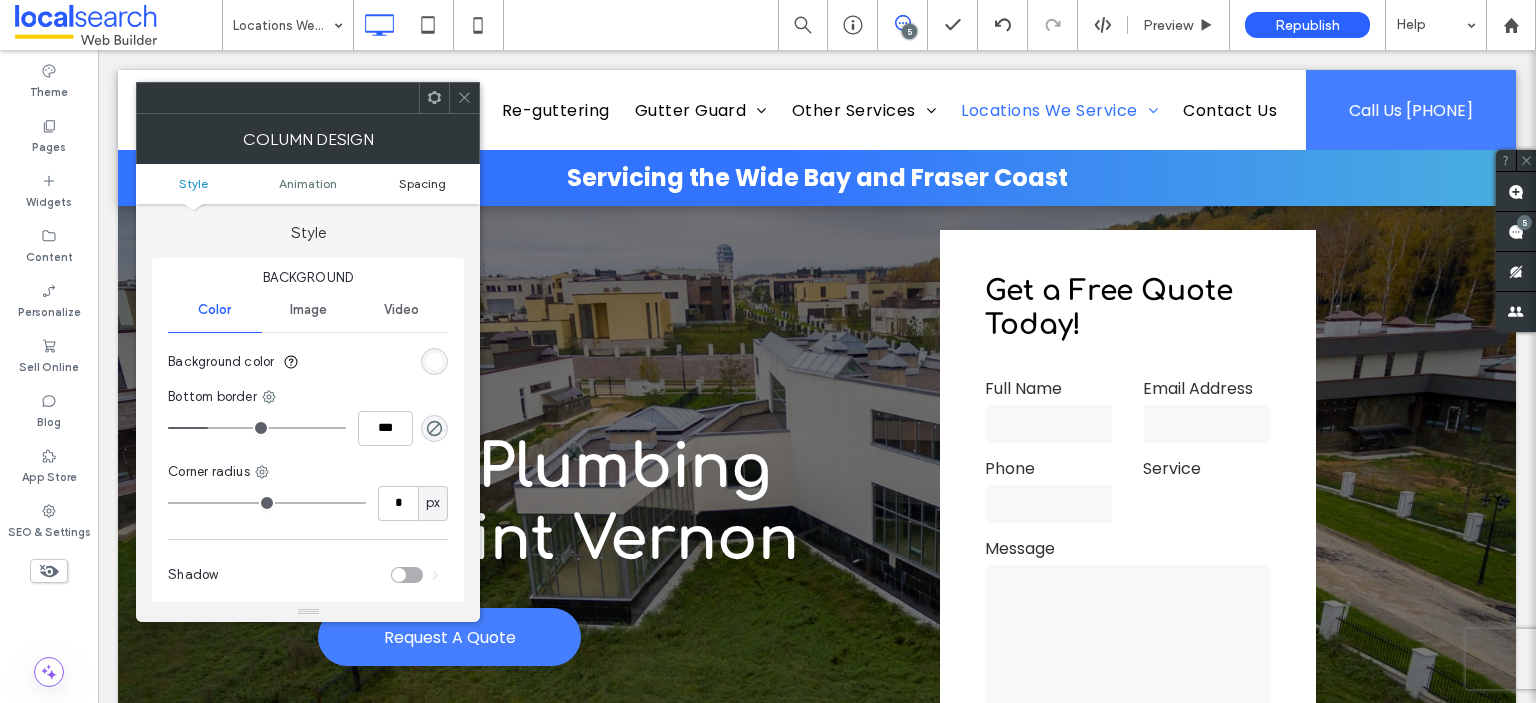 click on "Spacing" at bounding box center [422, 183] 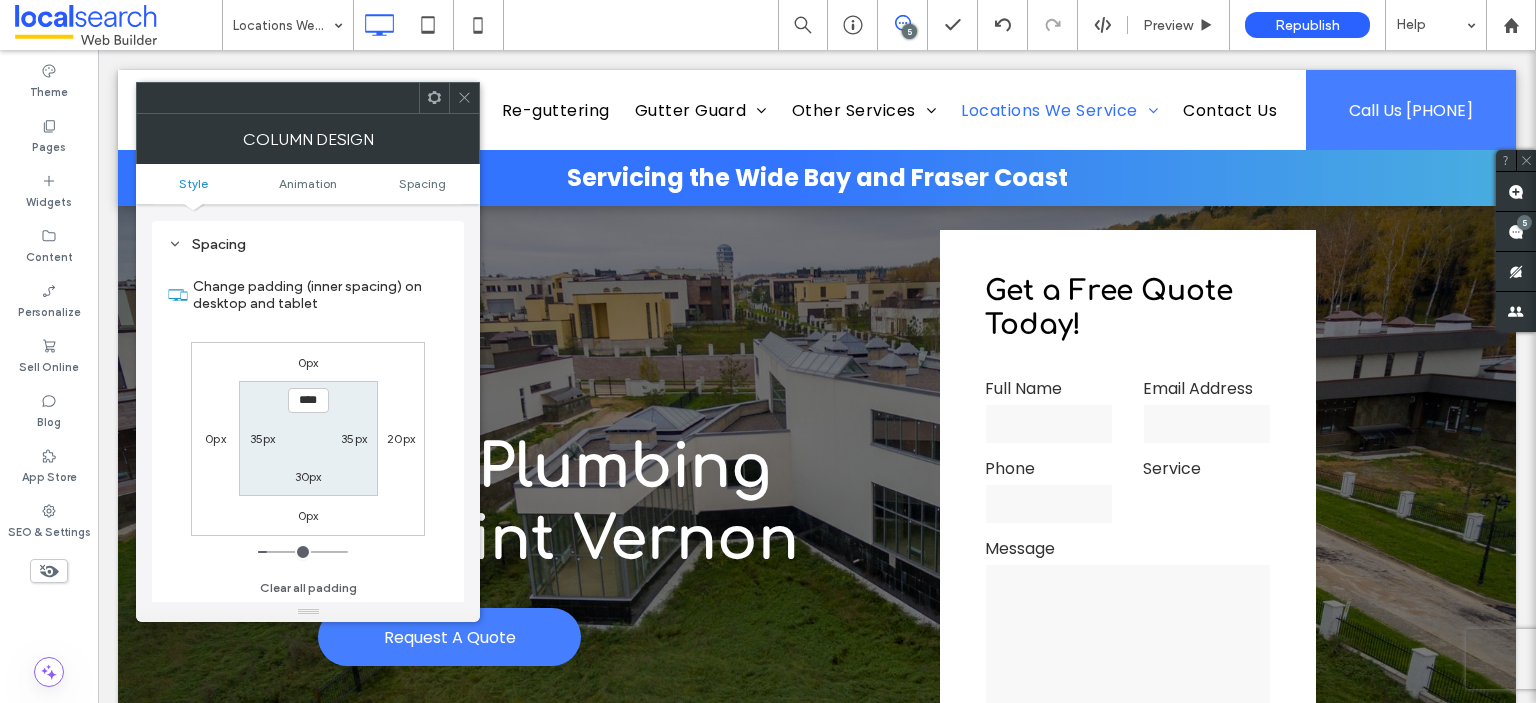 scroll, scrollTop: 468, scrollLeft: 0, axis: vertical 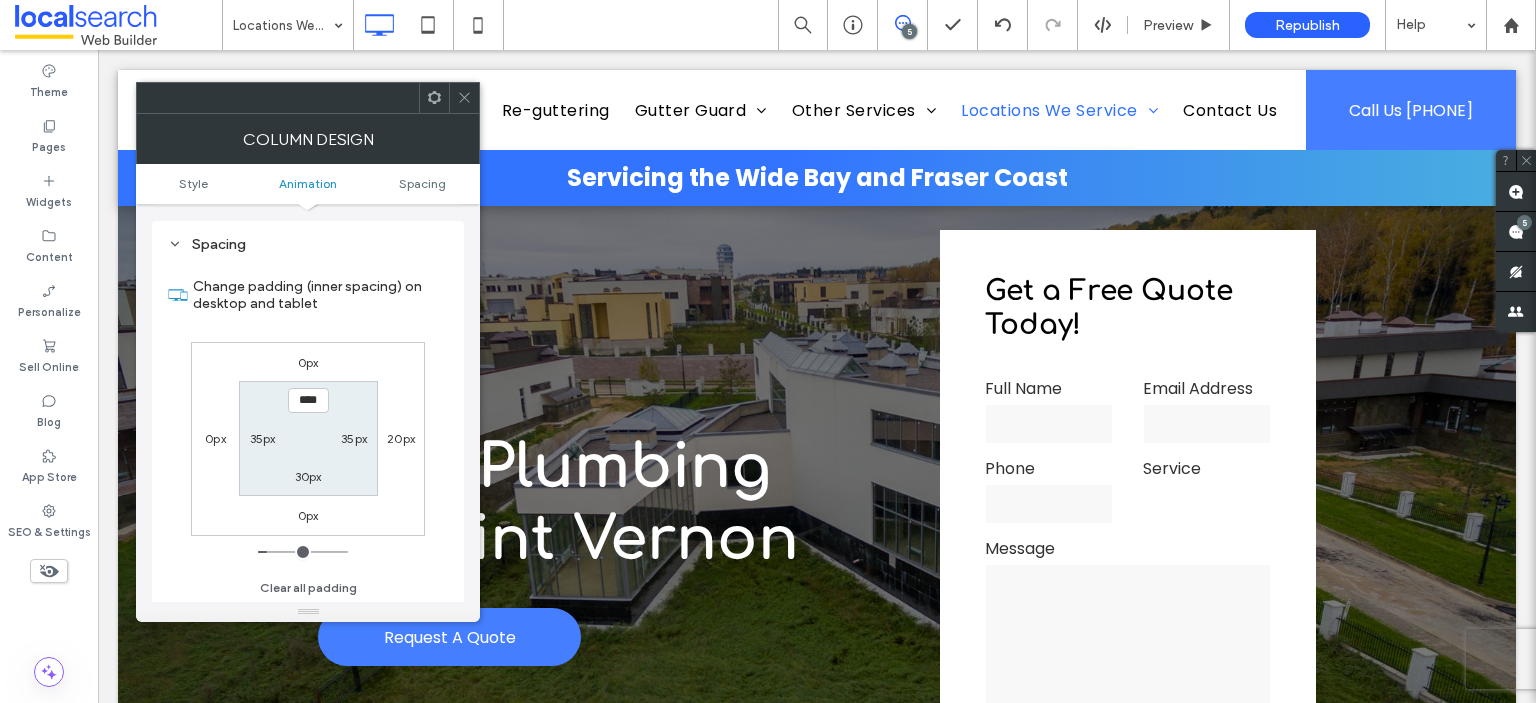 click on "20px" at bounding box center [401, 438] 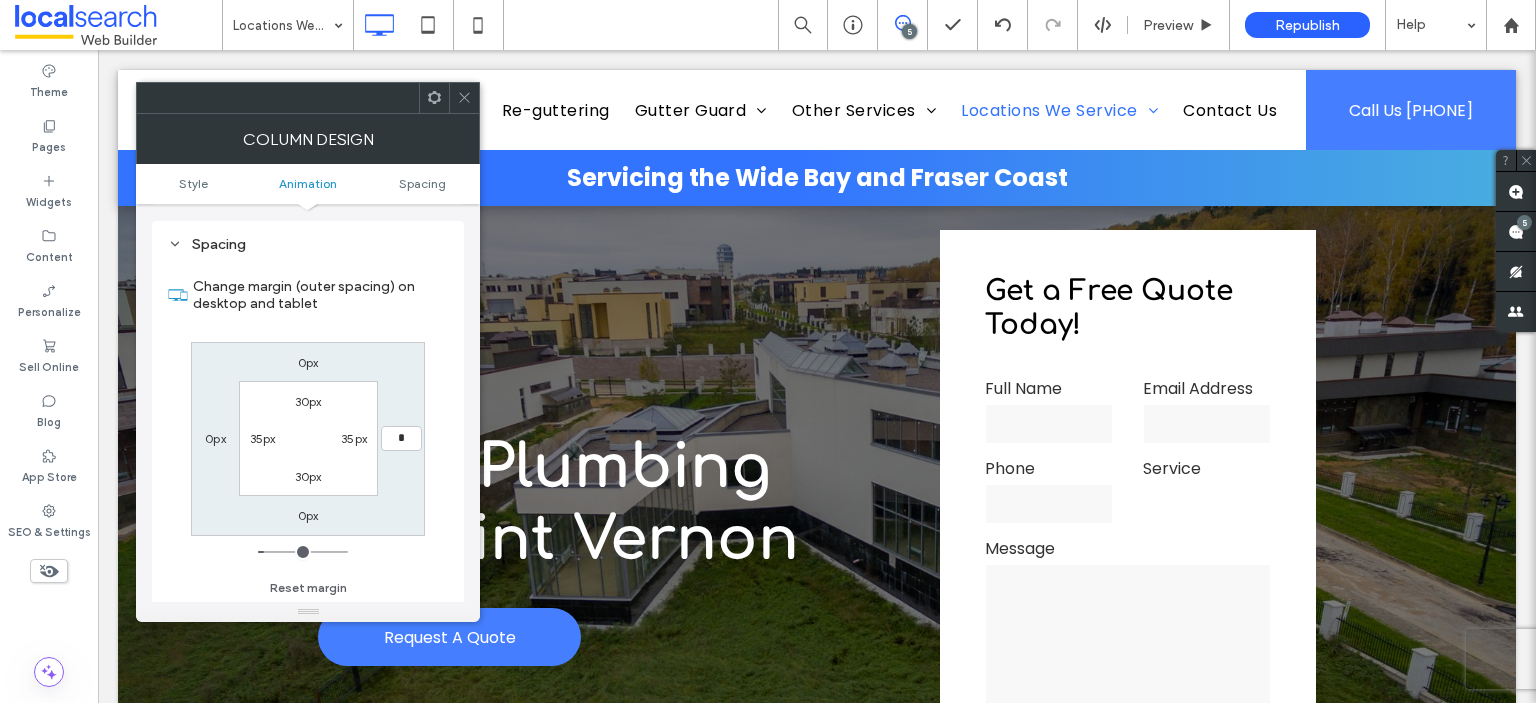 type on "*" 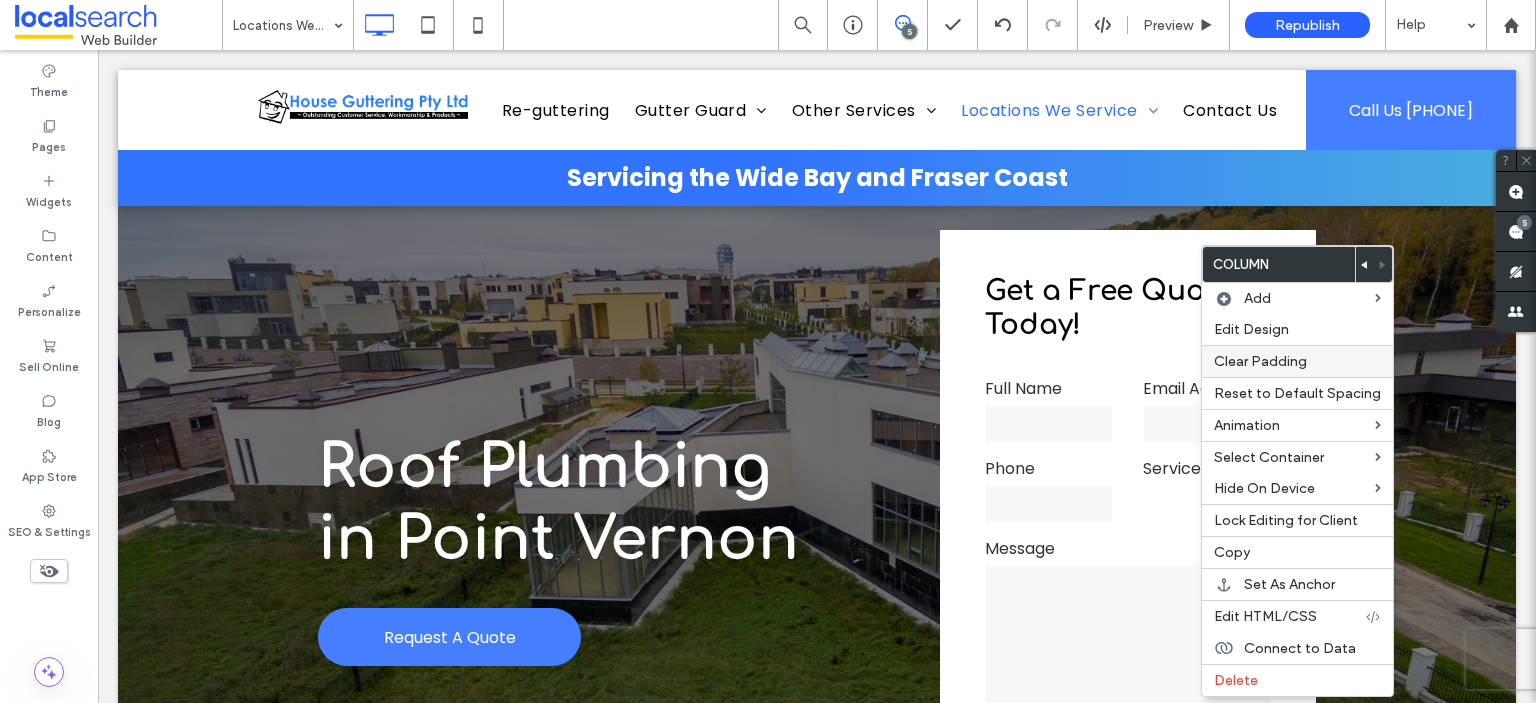 click on "Clear Padding" at bounding box center (1297, 361) 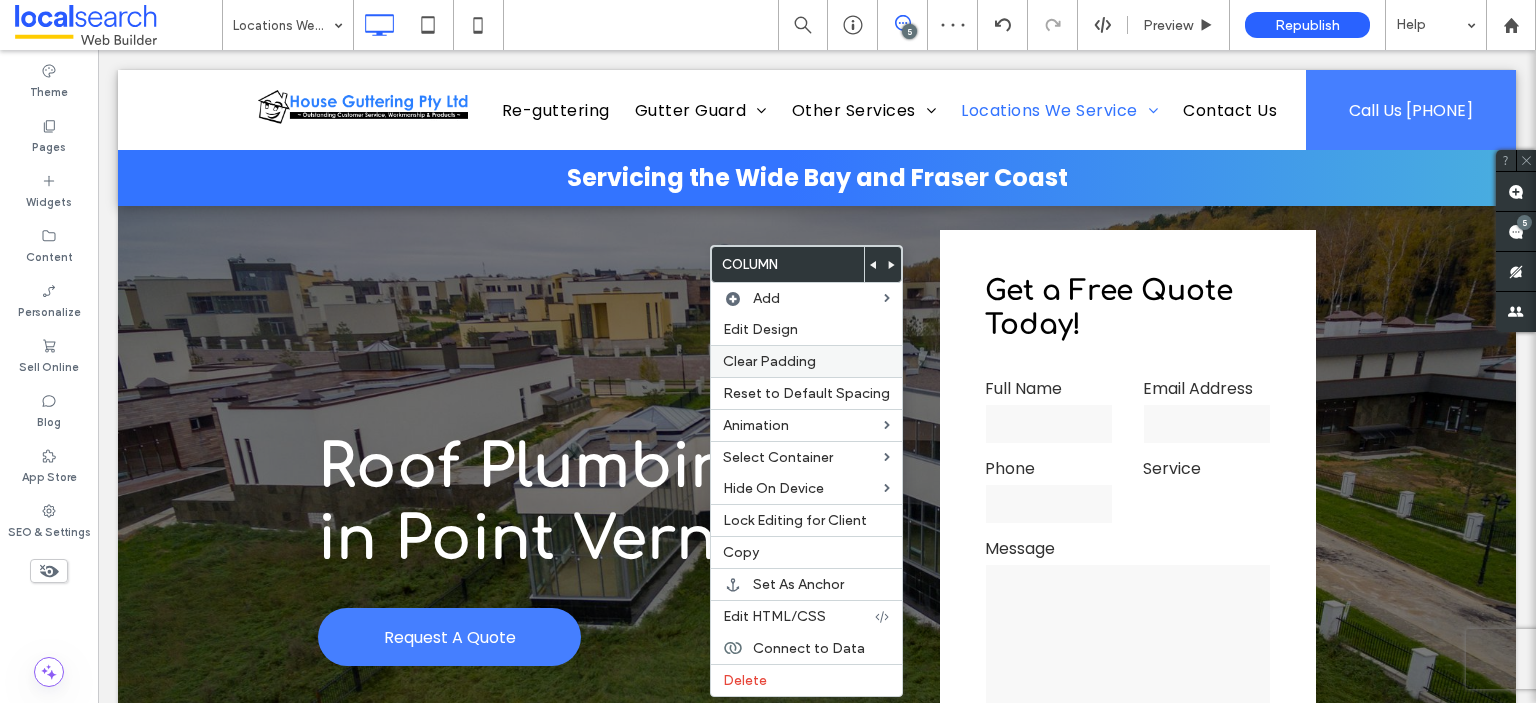click on "Clear Padding" at bounding box center (769, 361) 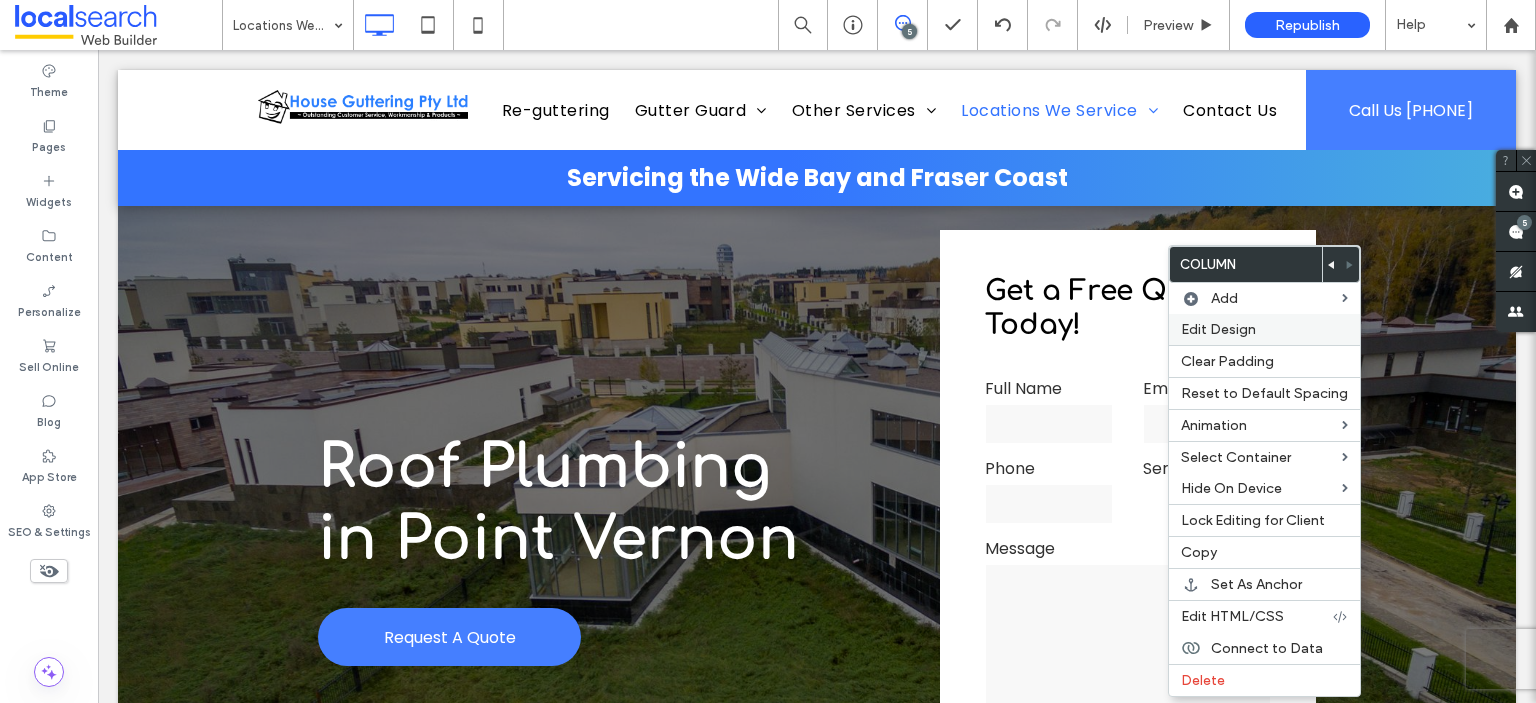click on "Edit Design" at bounding box center (1218, 329) 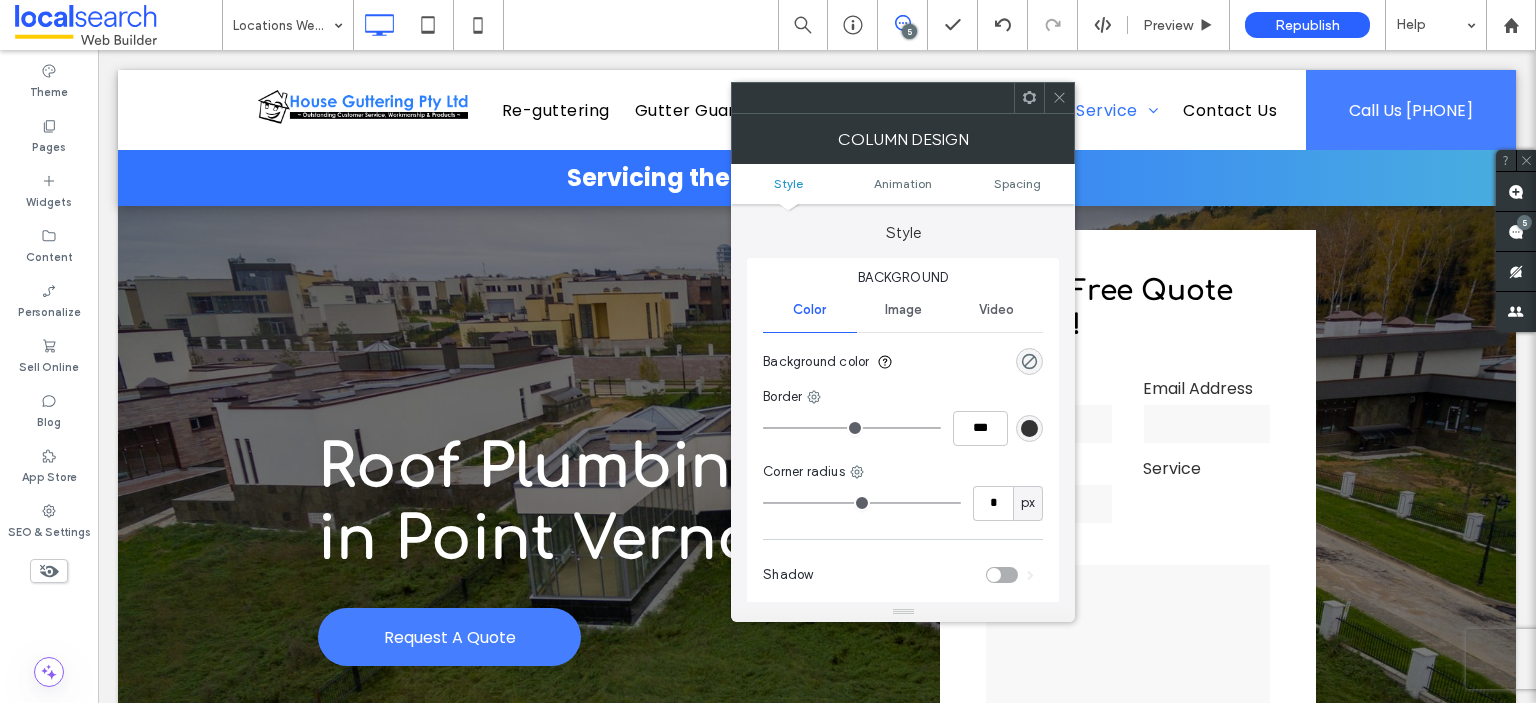click 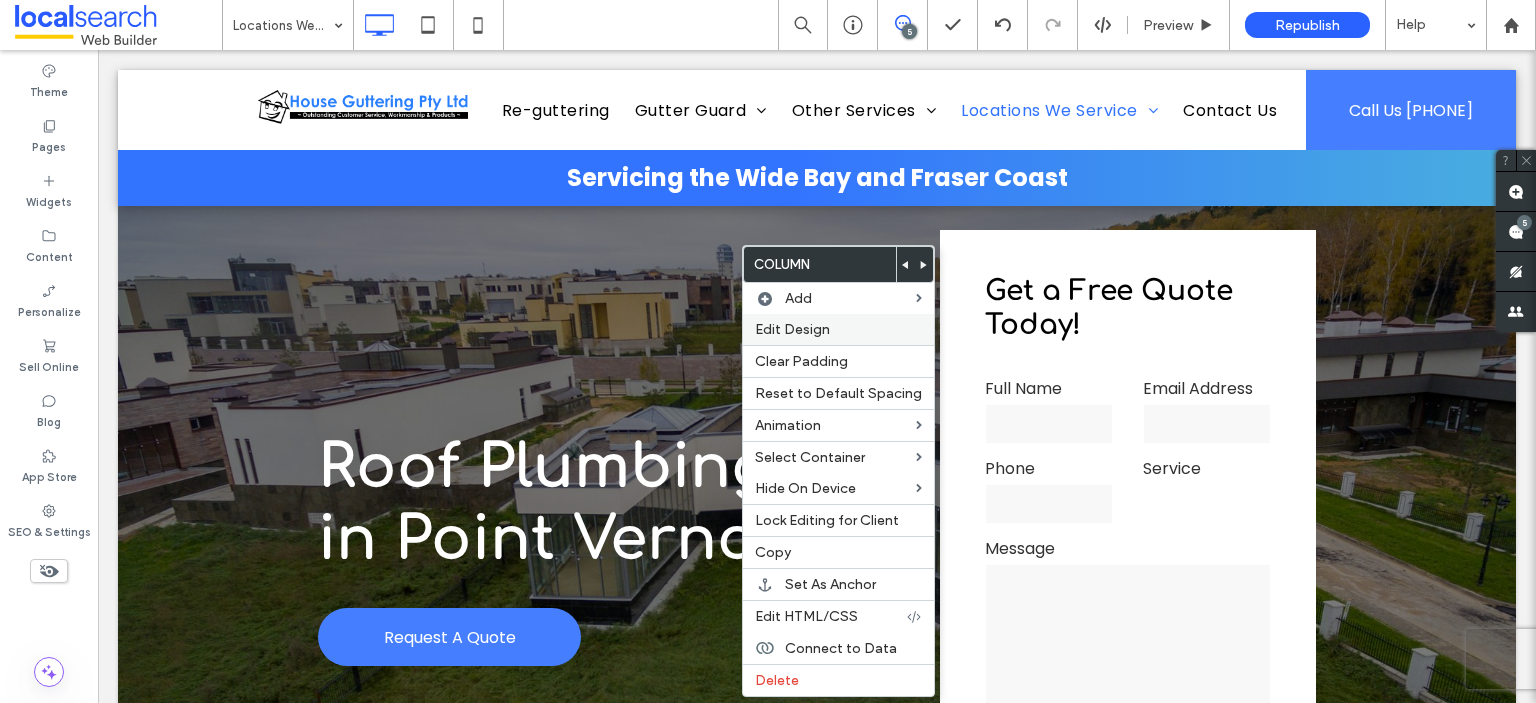 click on "Edit Design" at bounding box center [792, 329] 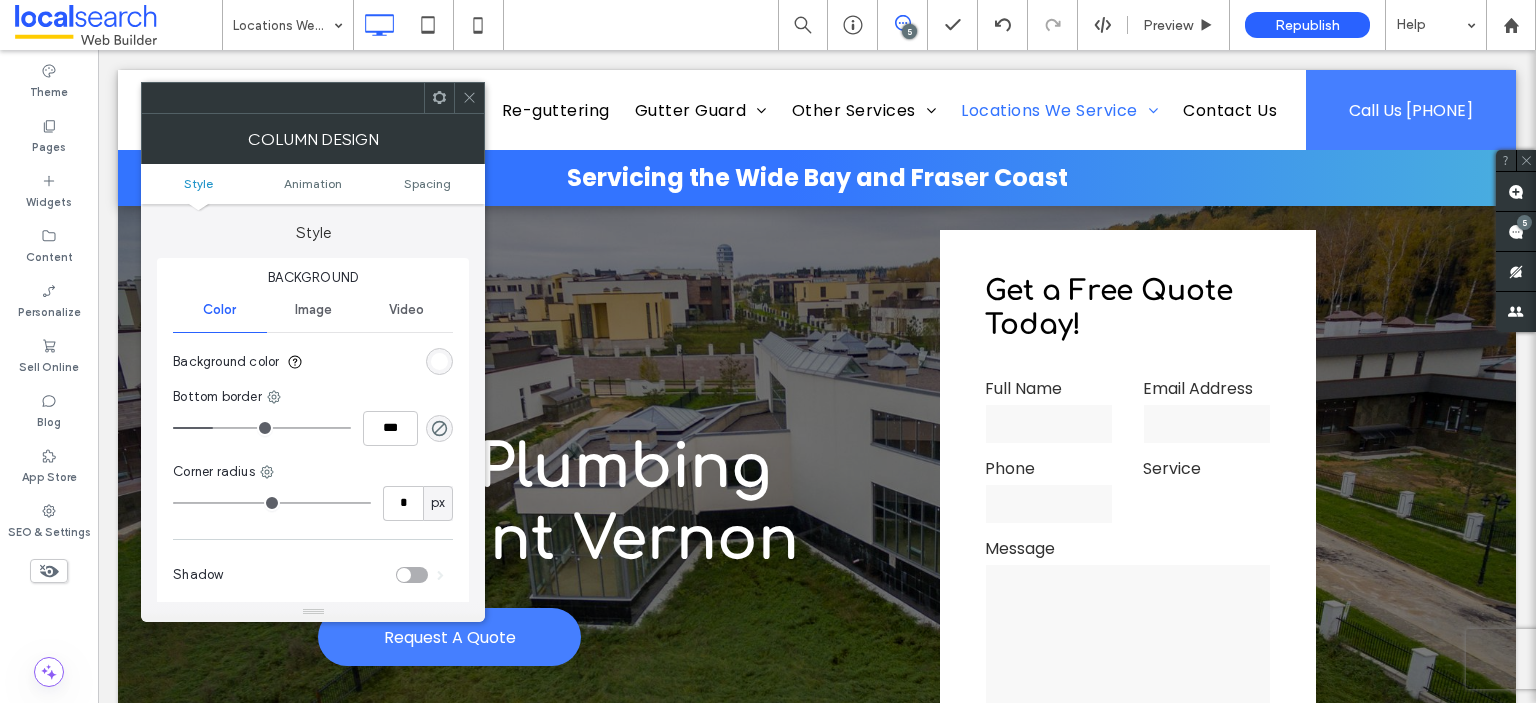 click at bounding box center (439, 361) 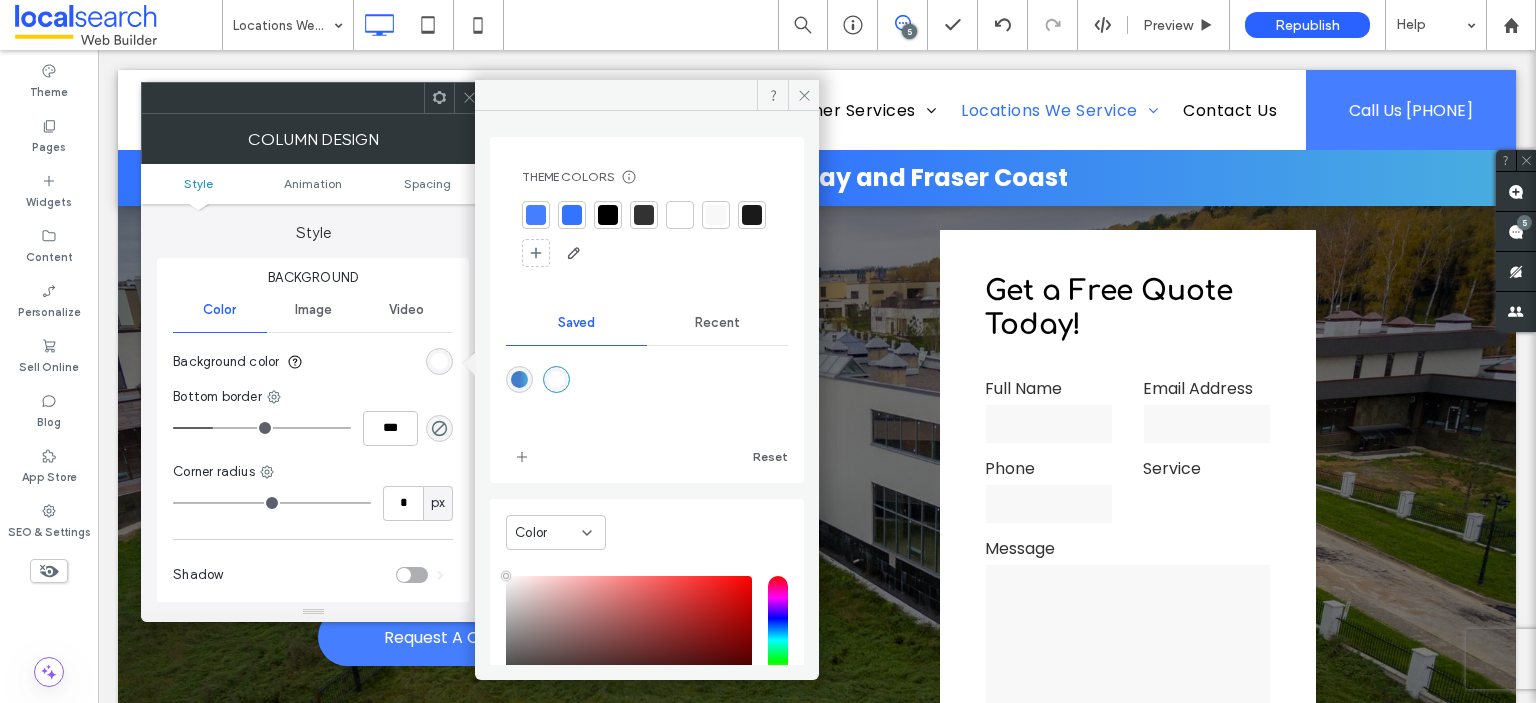 click on "Recent" at bounding box center [717, 323] 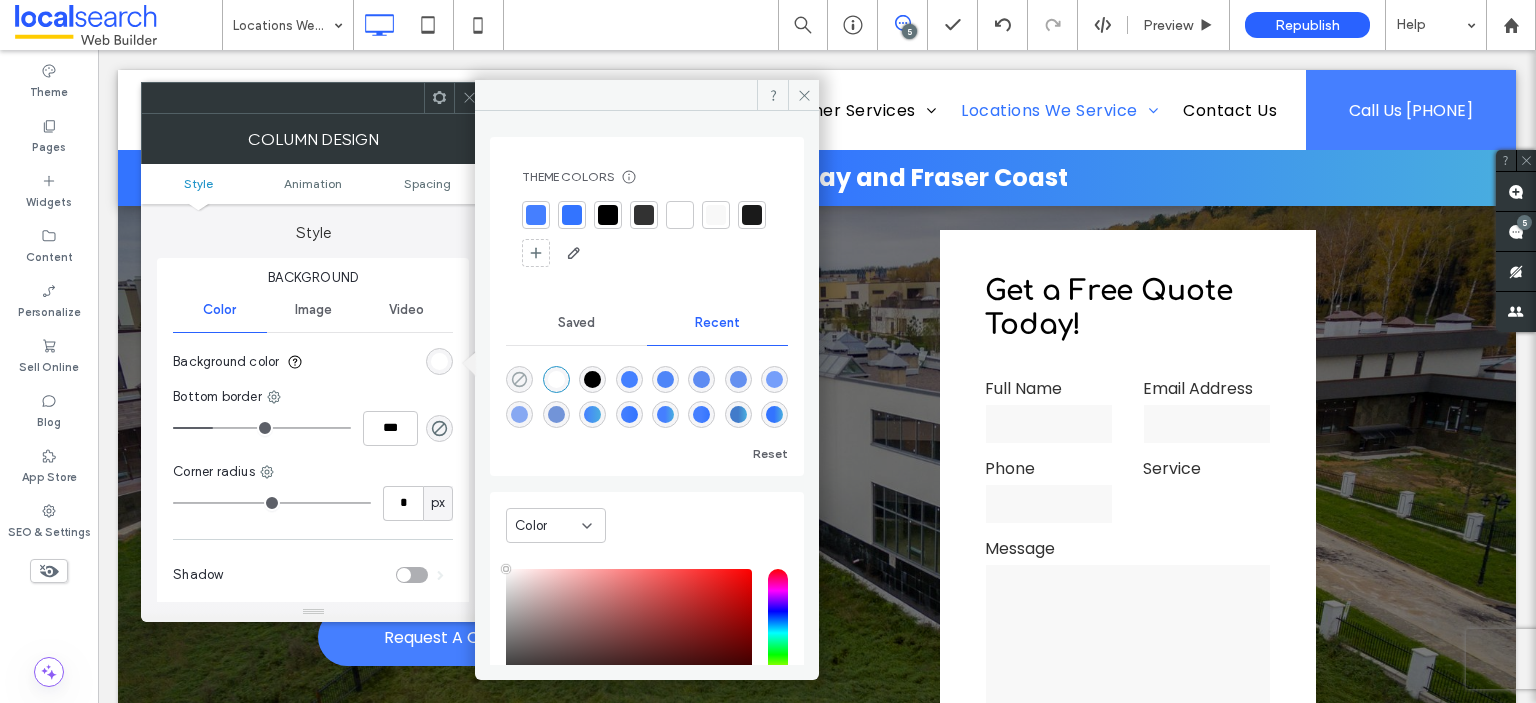 click 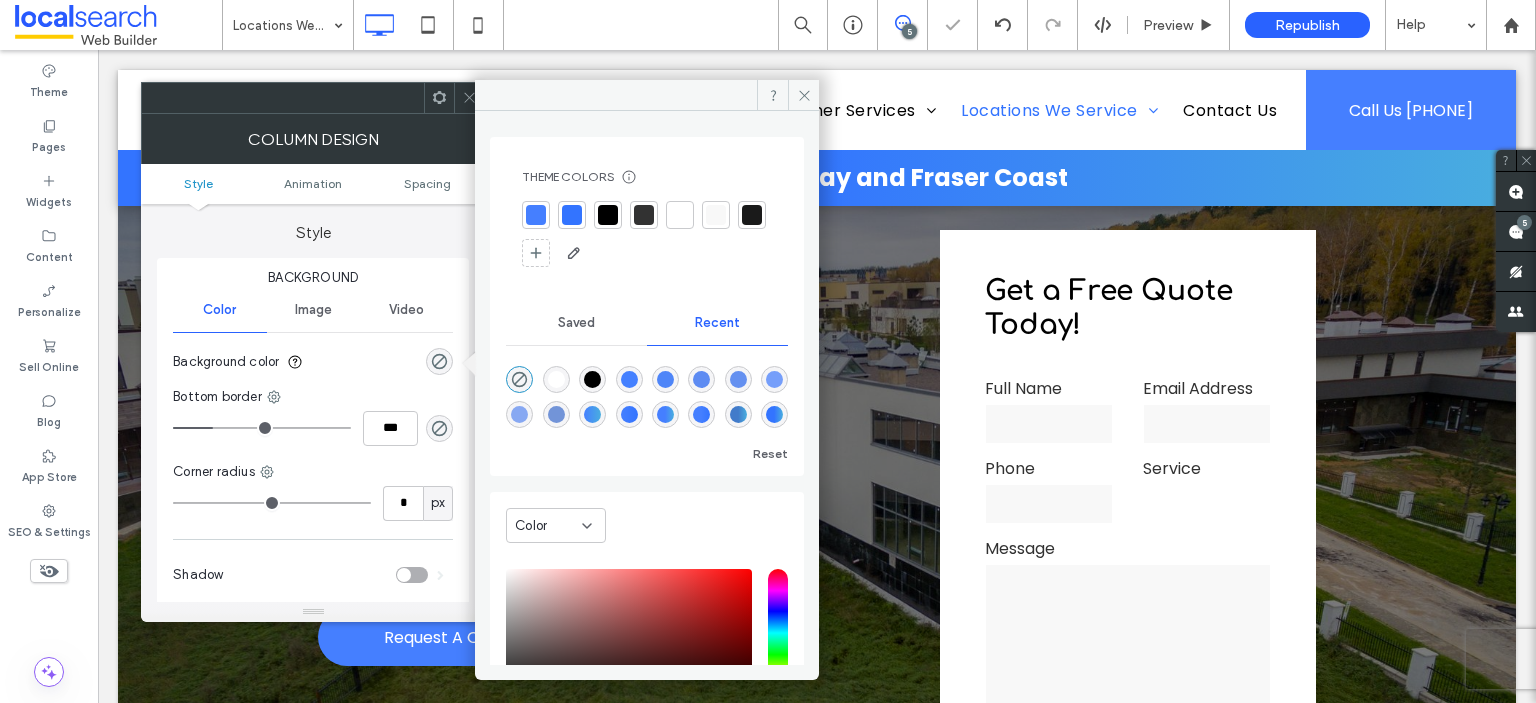 type on "*" 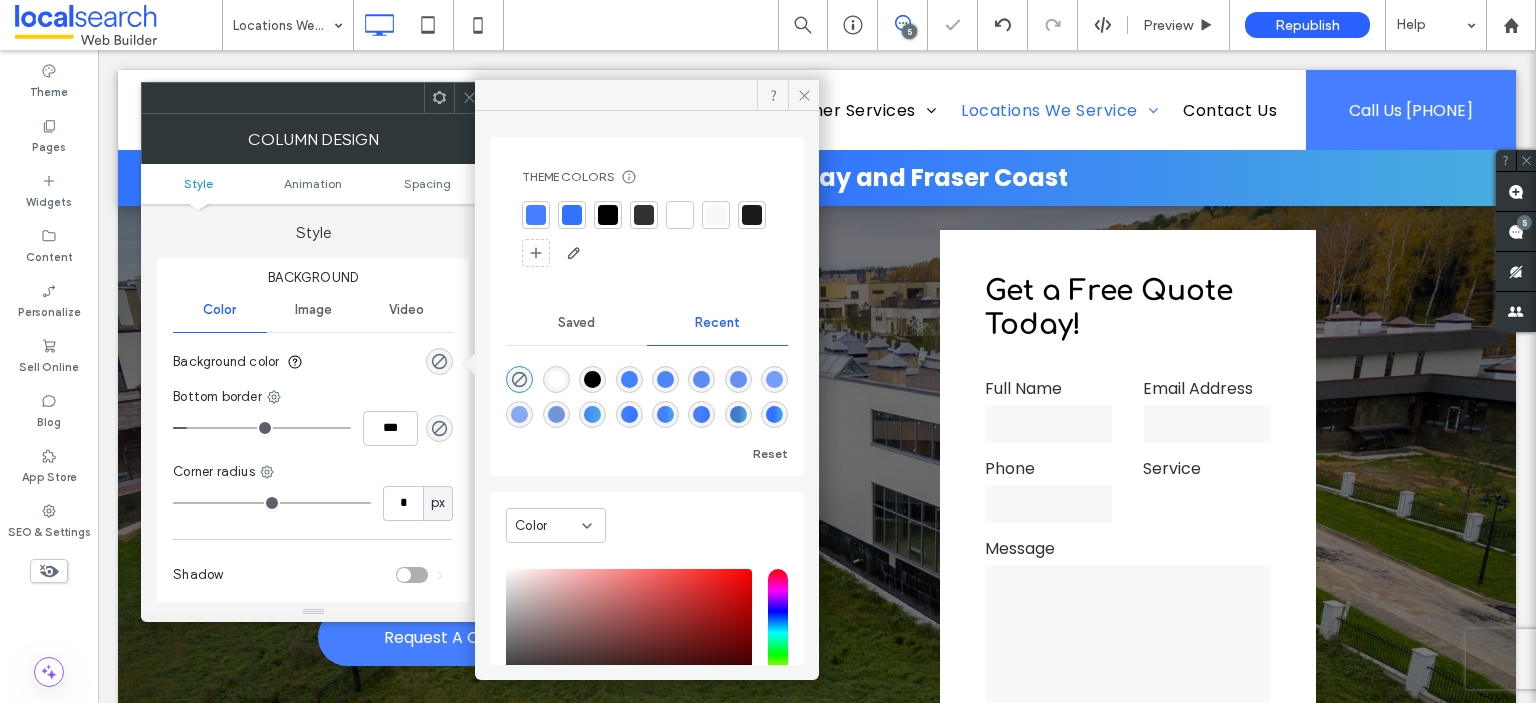 type on "***" 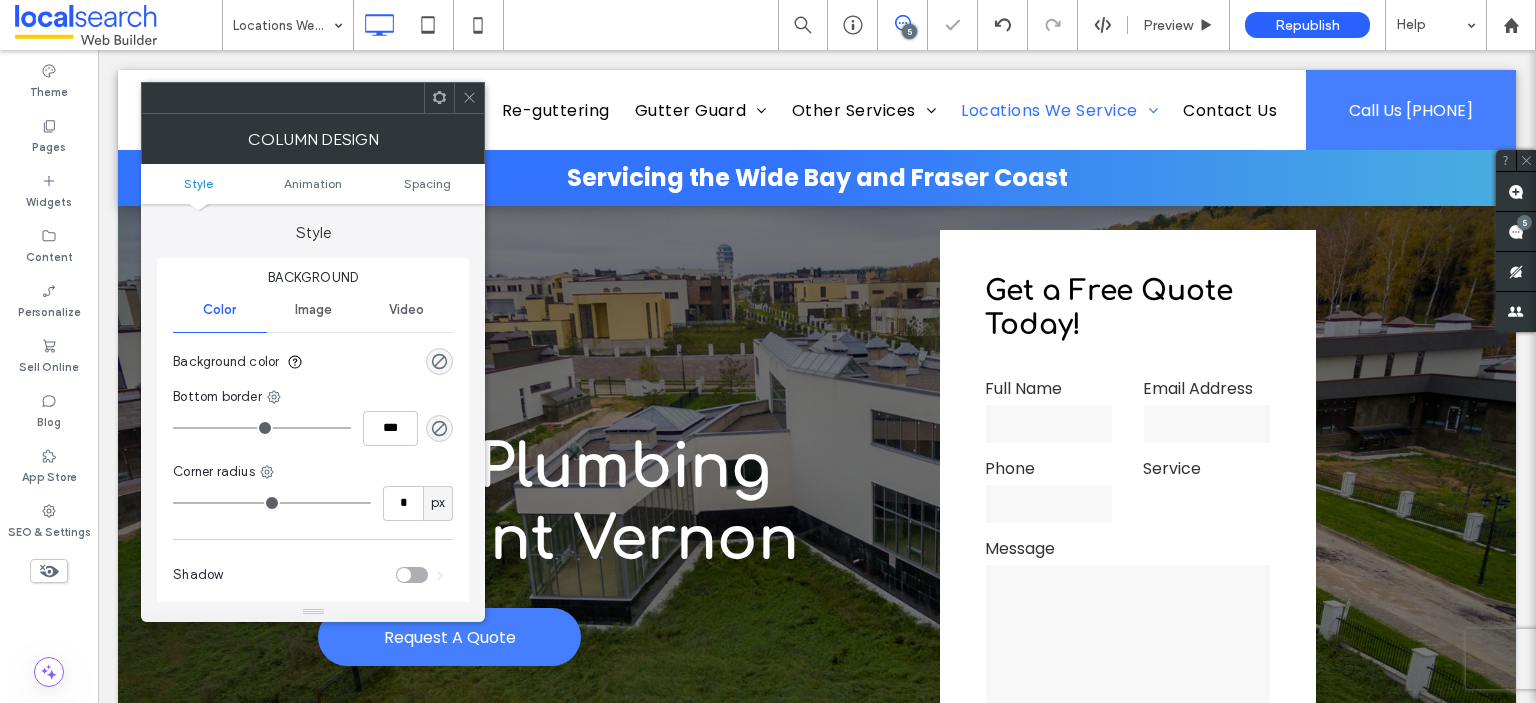 click 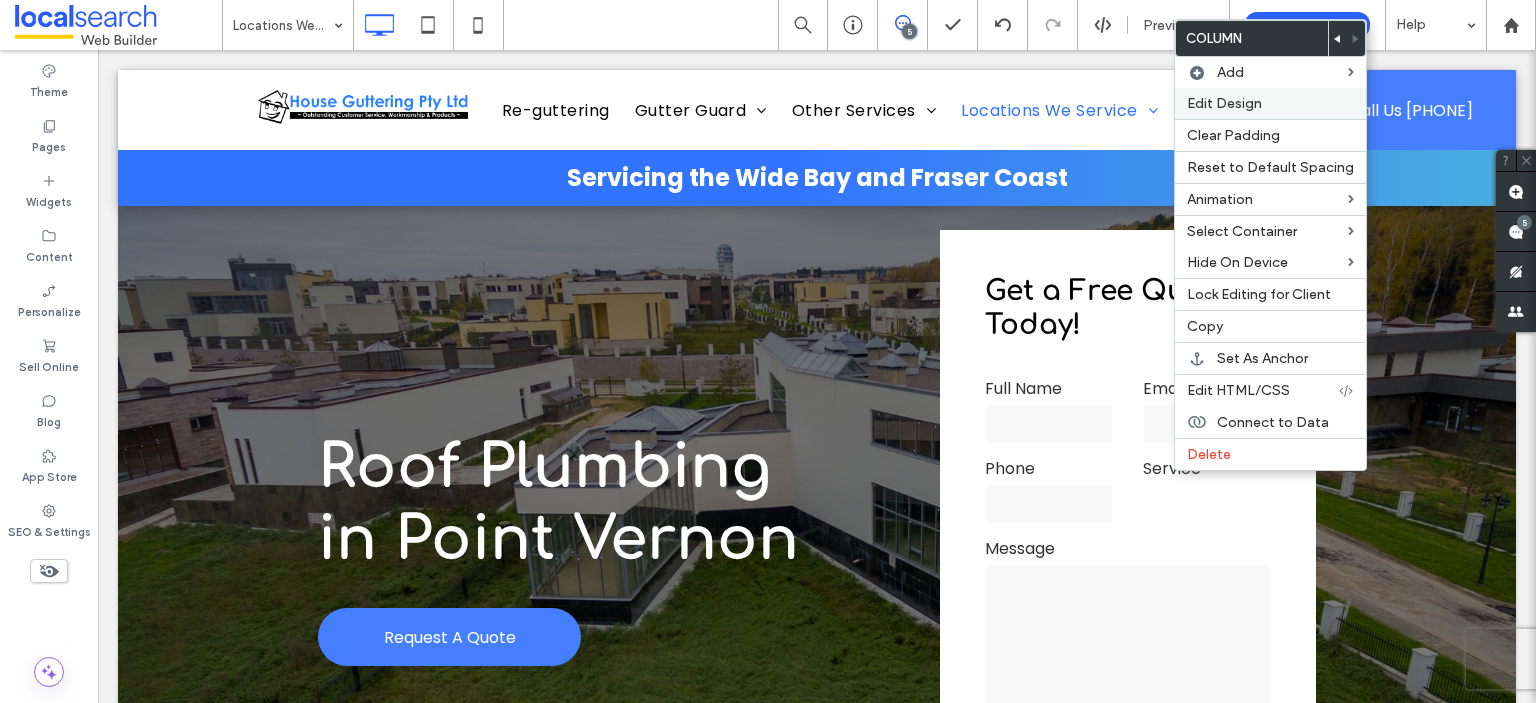 click on "Edit Design" at bounding box center (1224, 103) 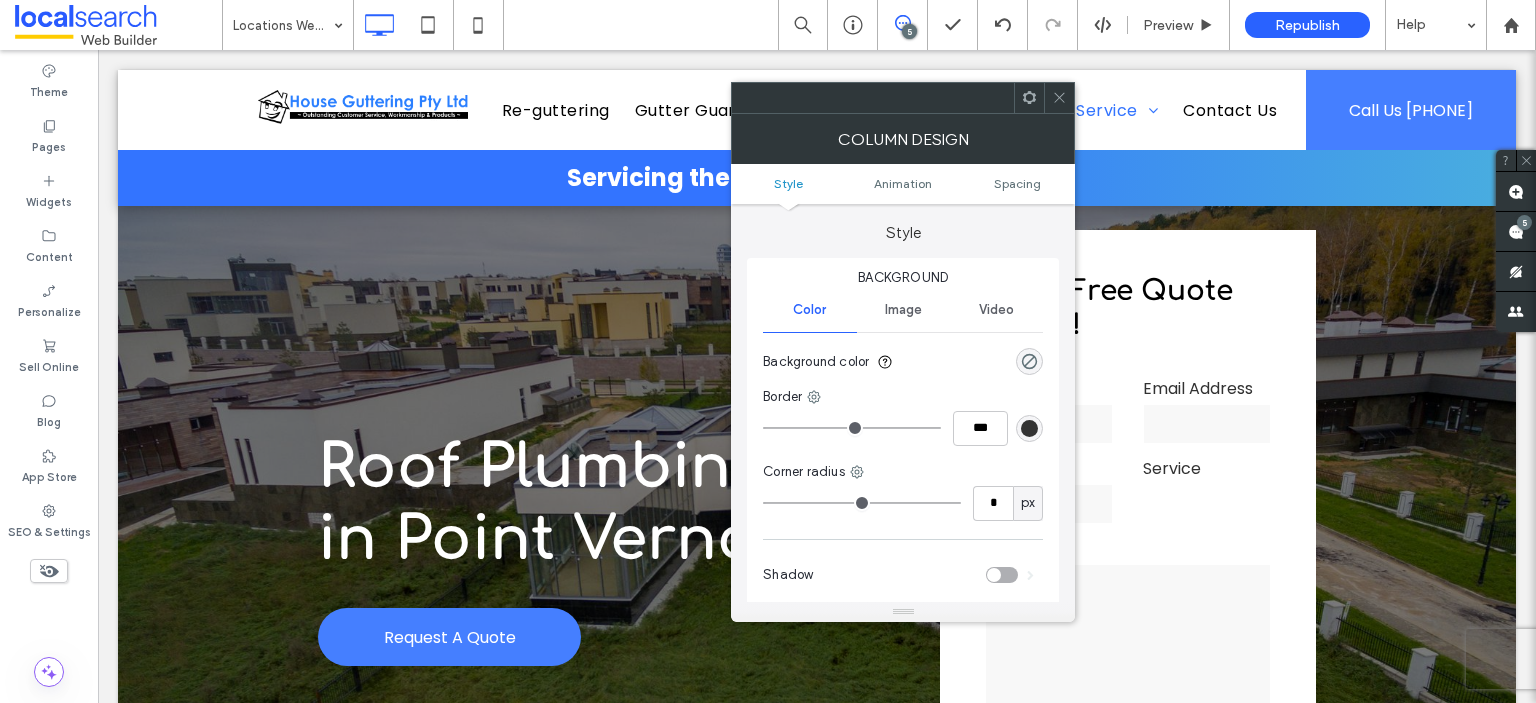 click at bounding box center [1029, 428] 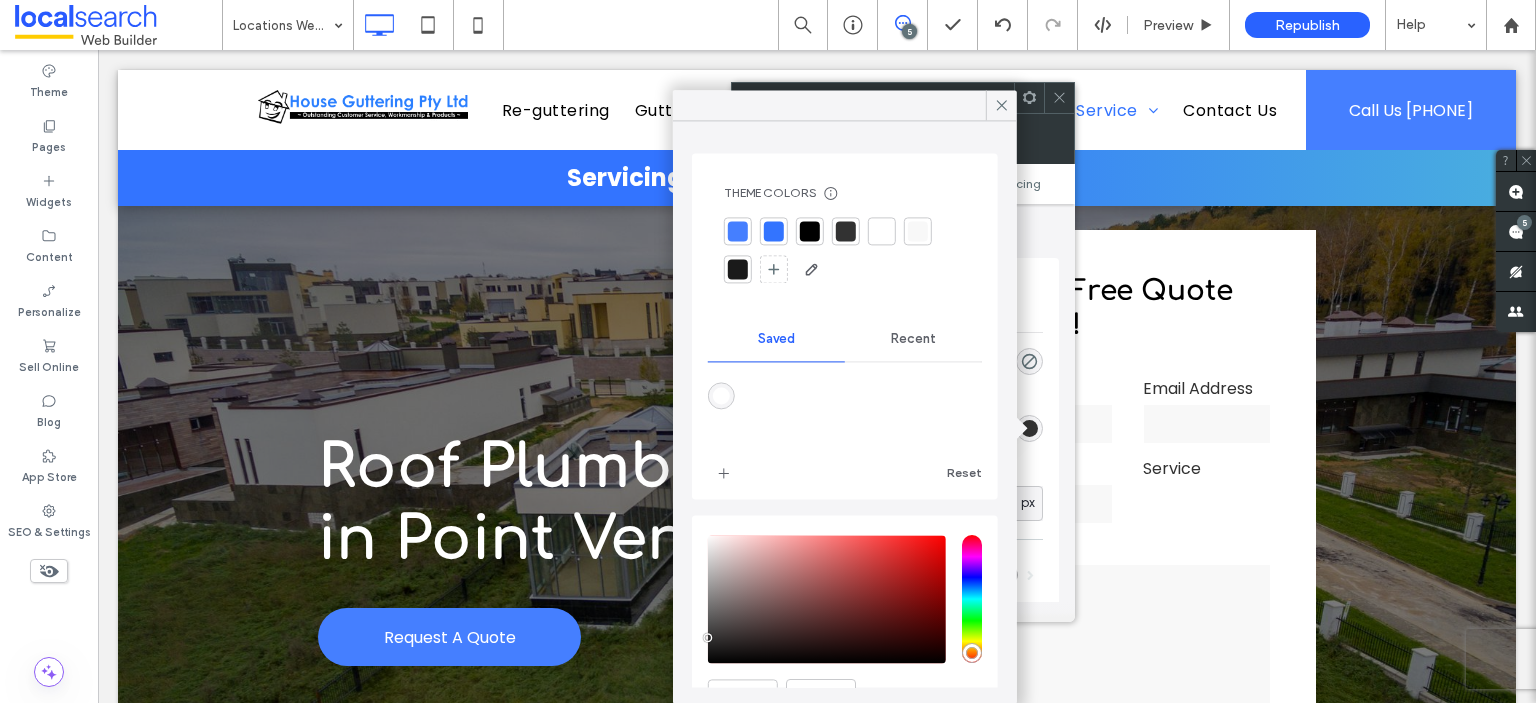click on "Recent" at bounding box center (913, 339) 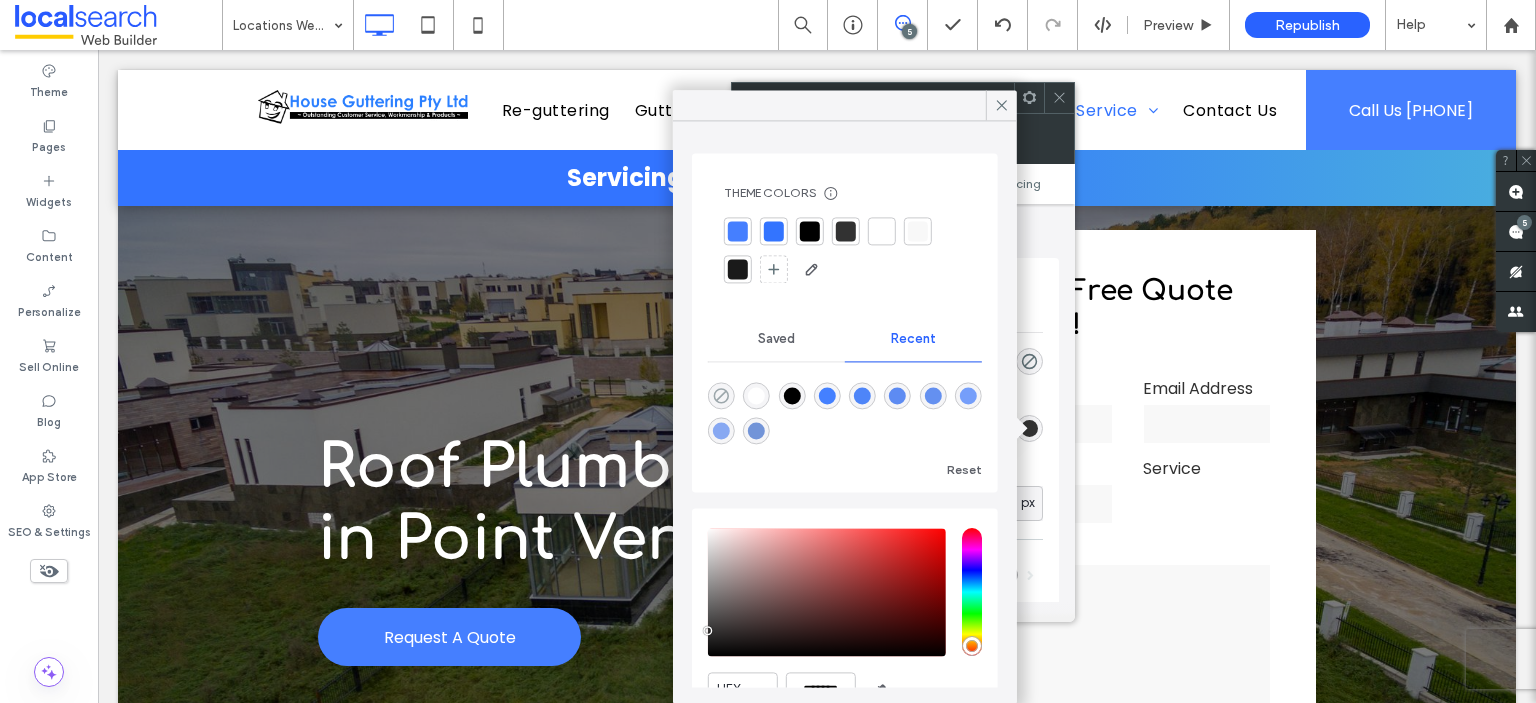 click 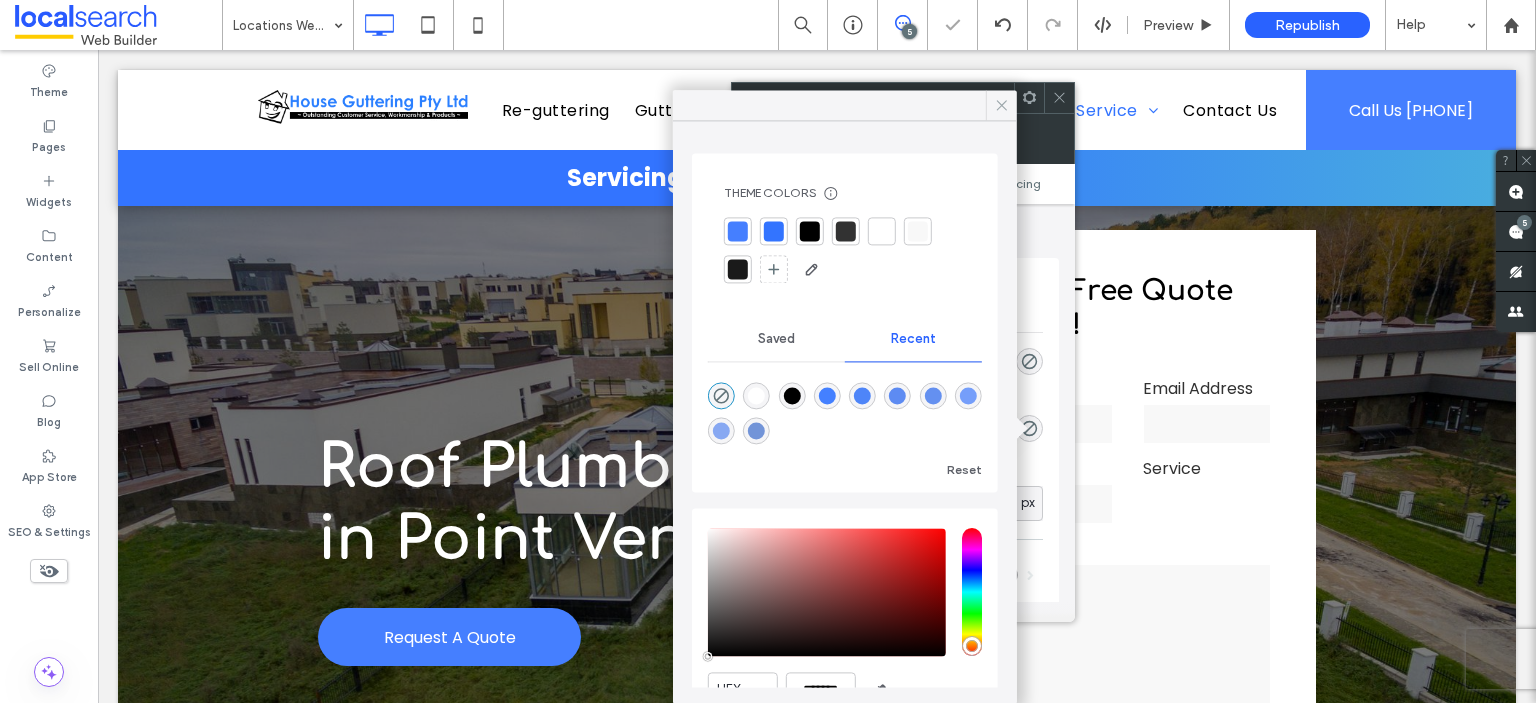 click 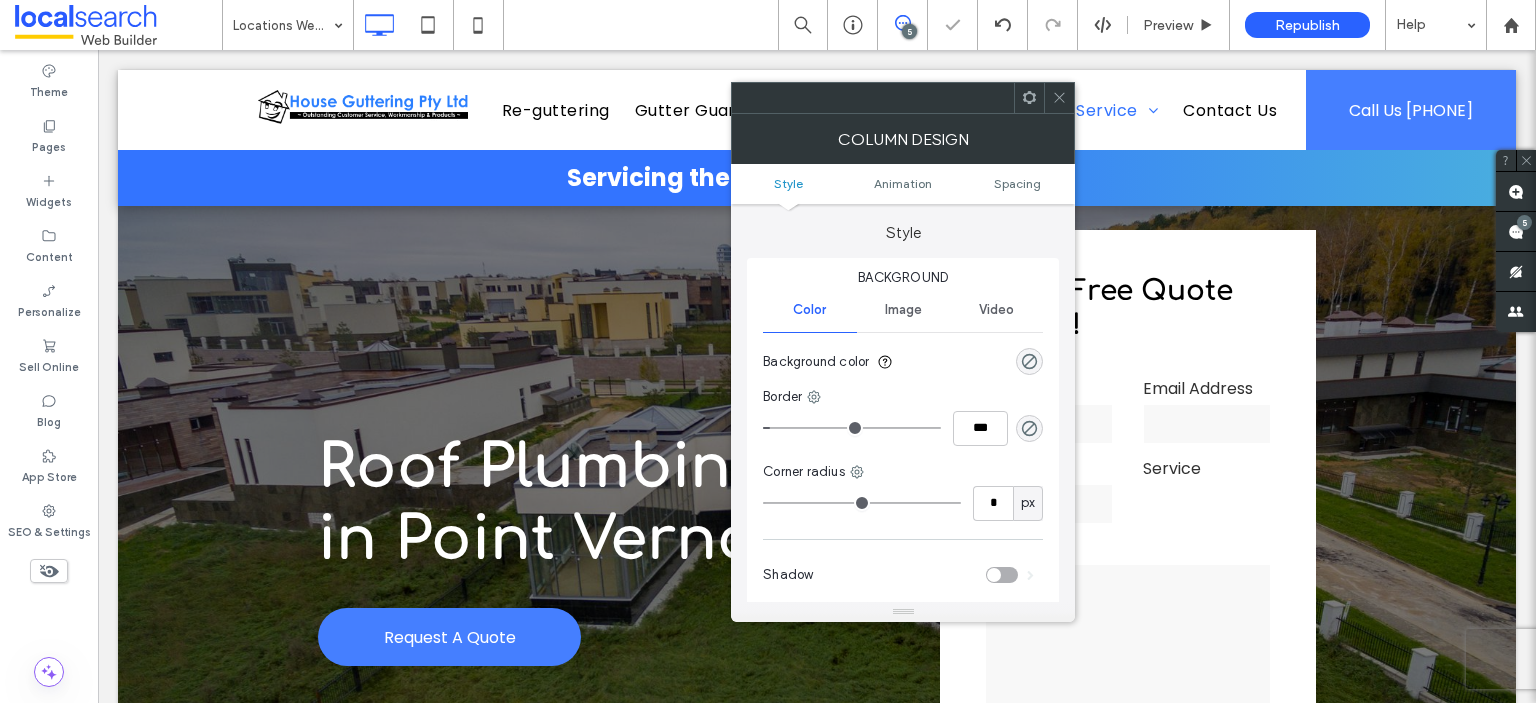 click 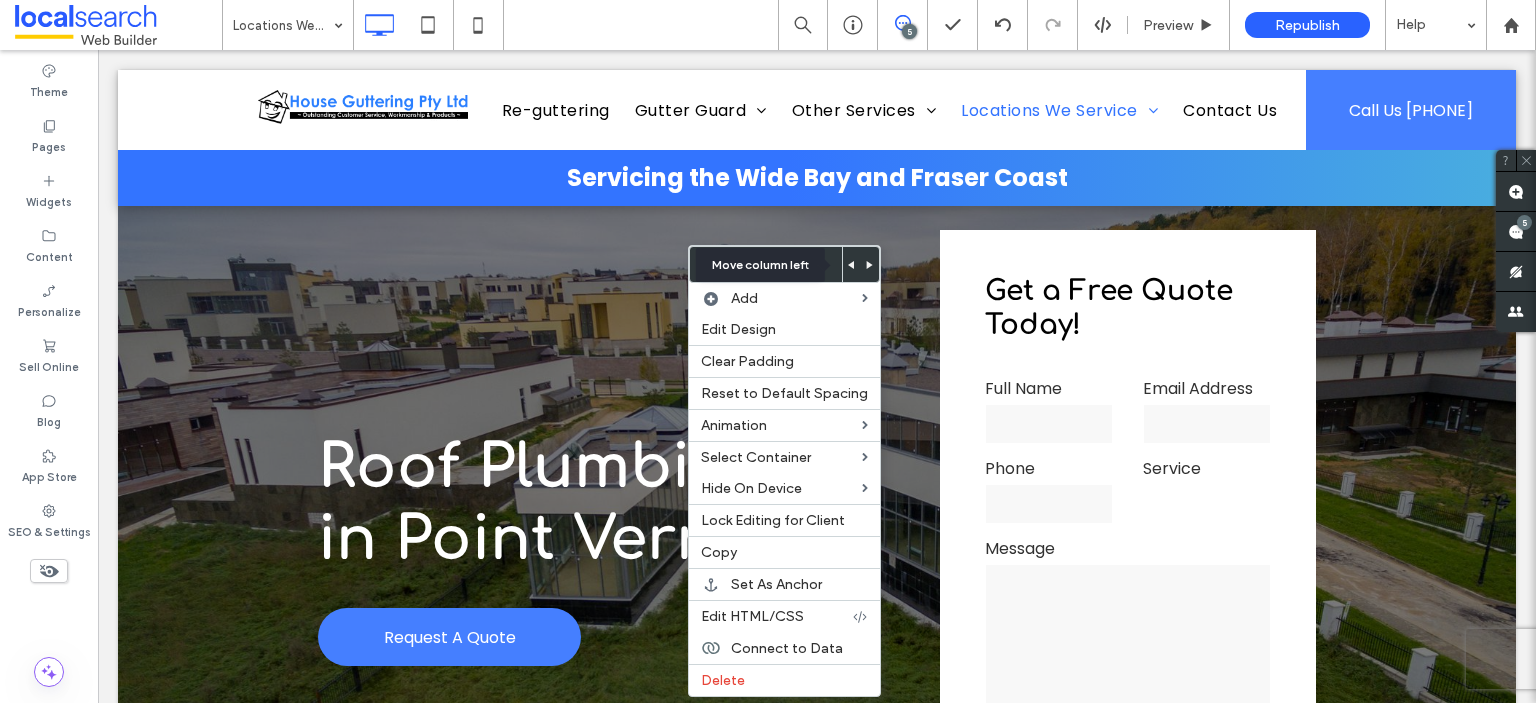 click 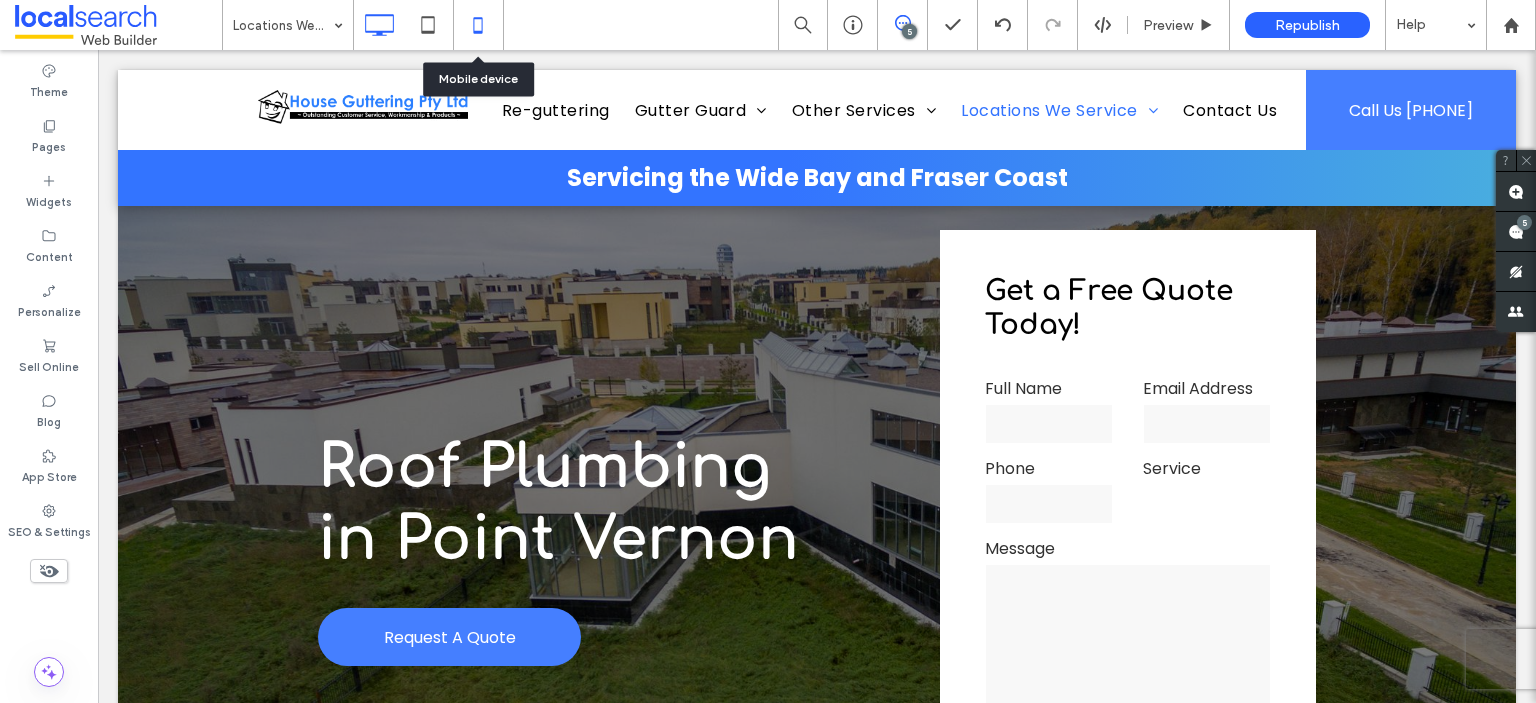 click 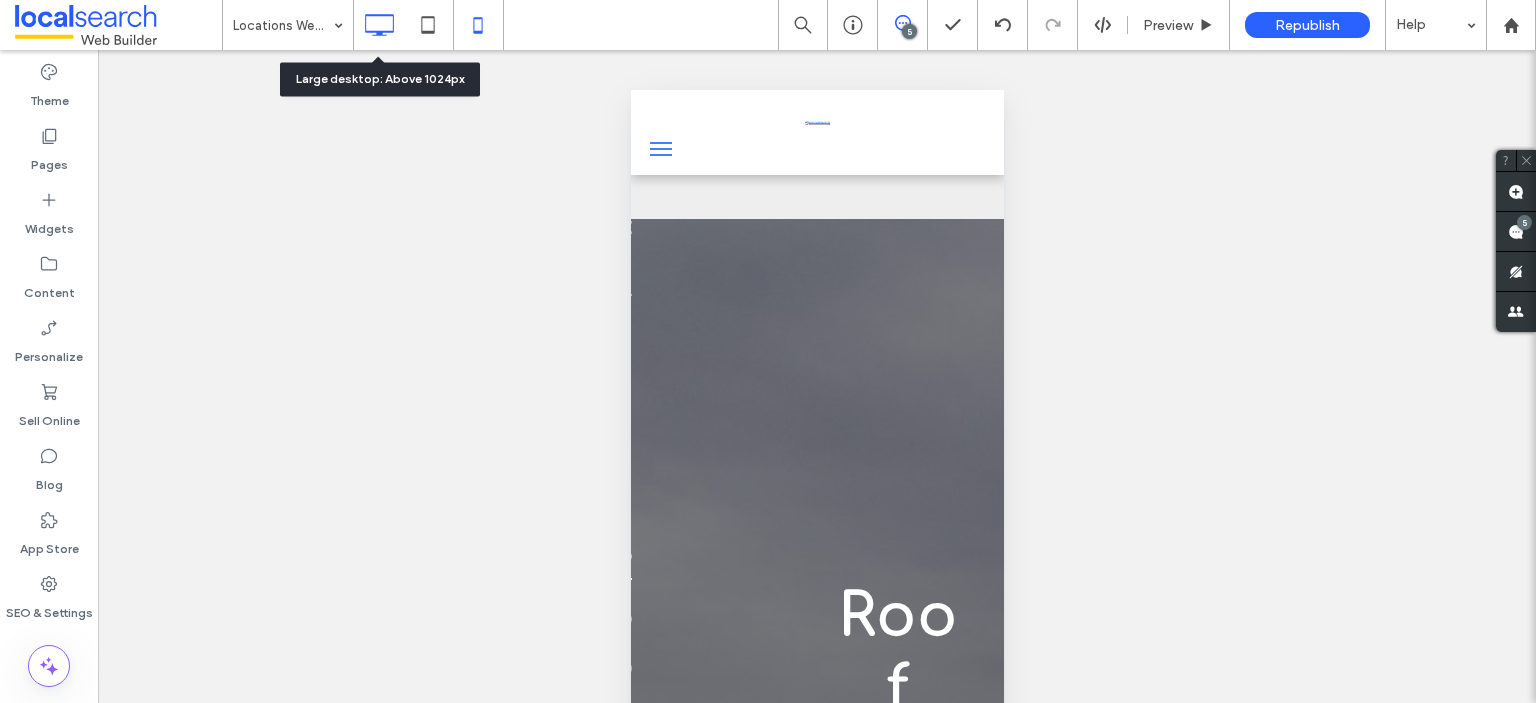 click 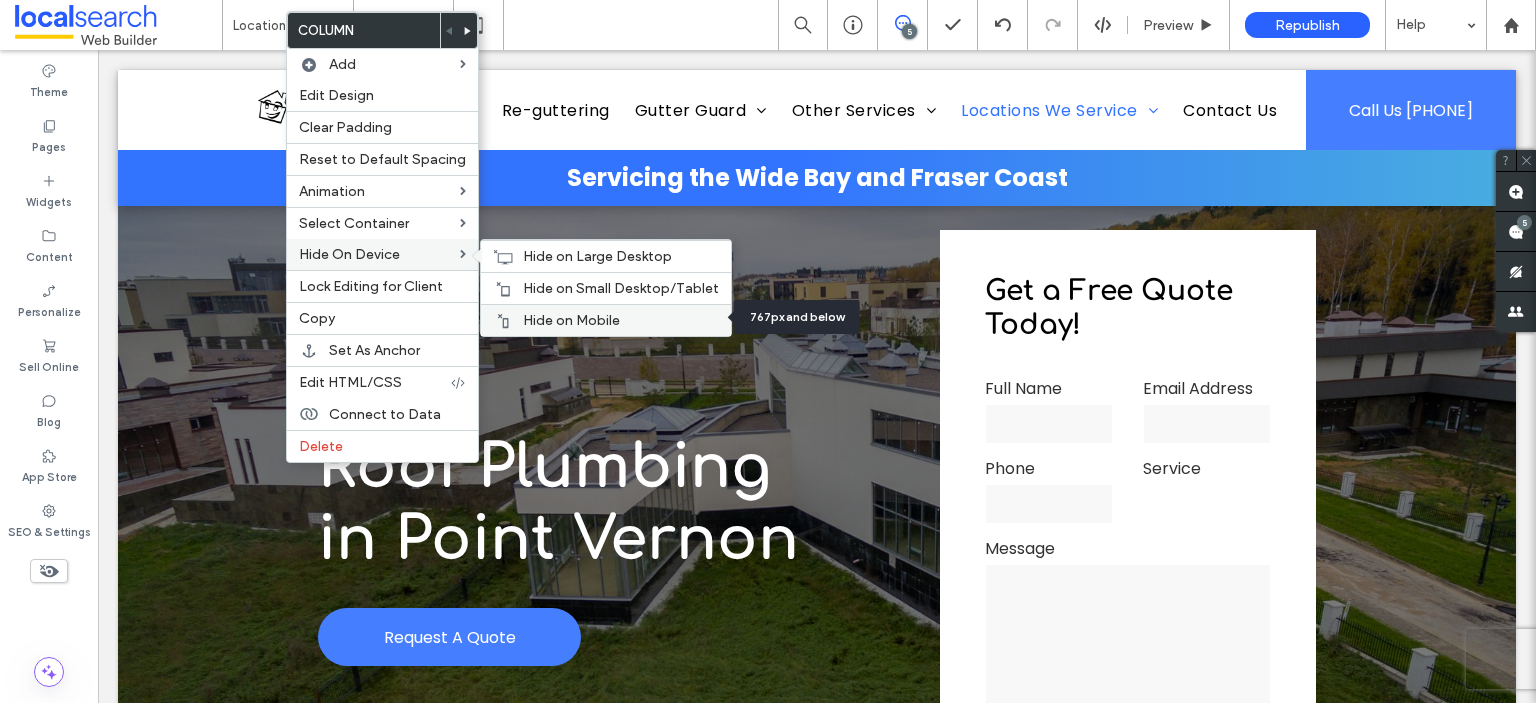 click on "Hide on Mobile" at bounding box center (571, 320) 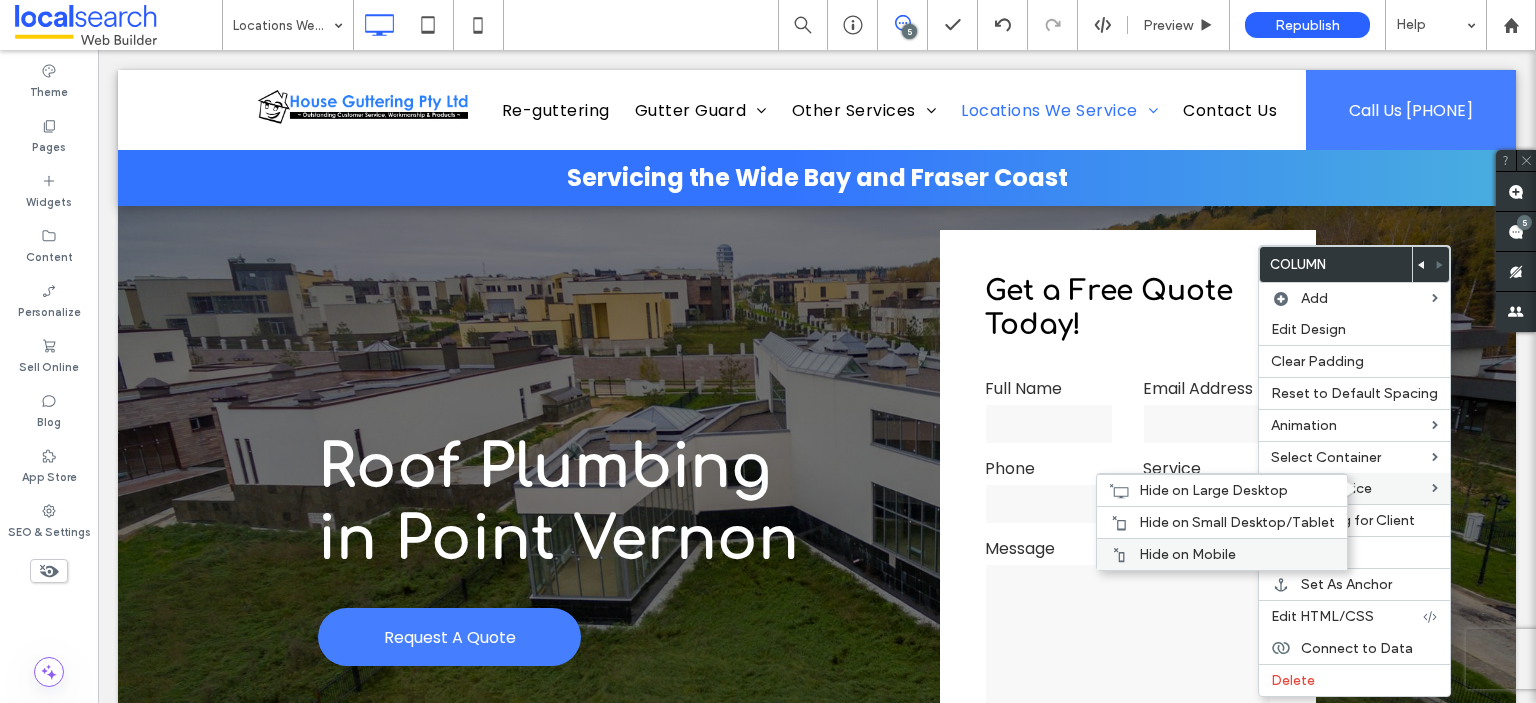 click on "Hide on Mobile" at bounding box center [1187, 554] 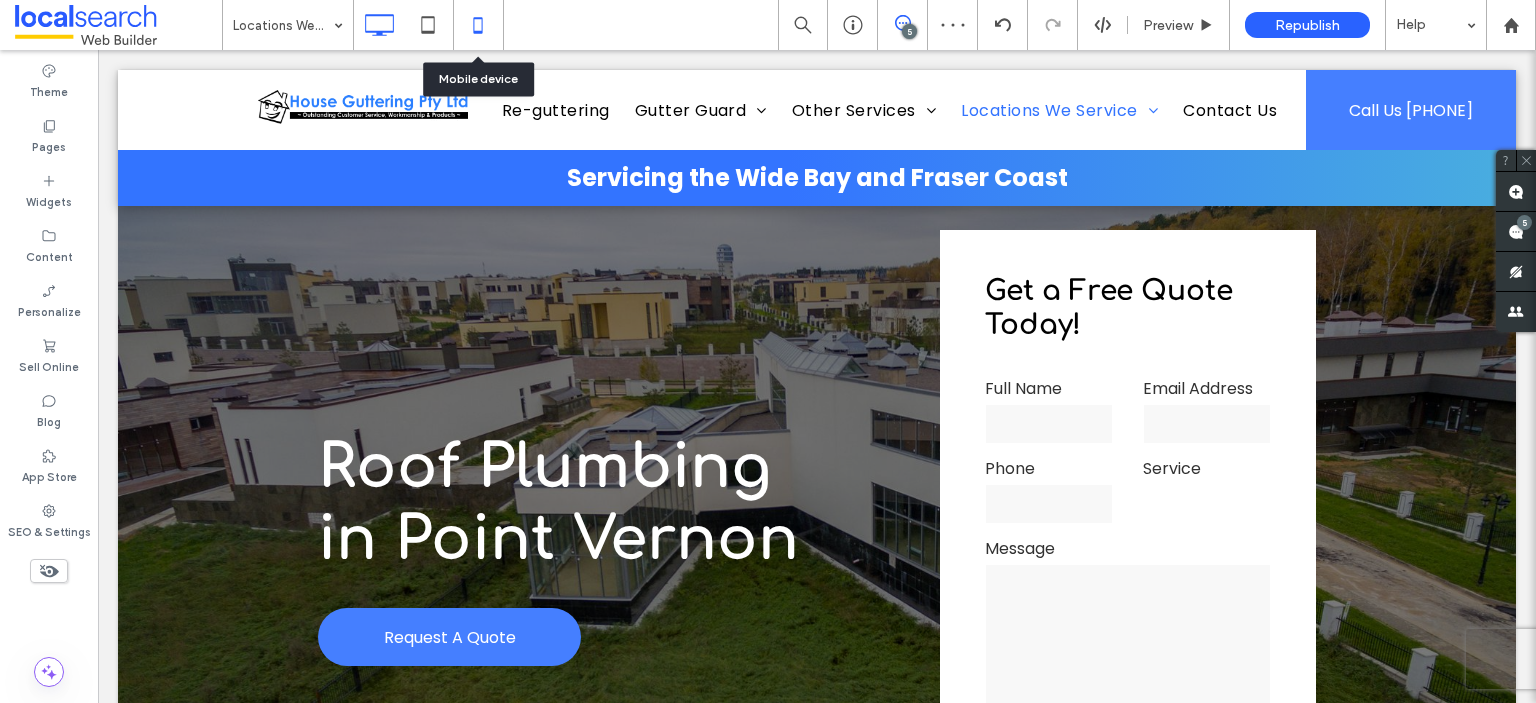 click 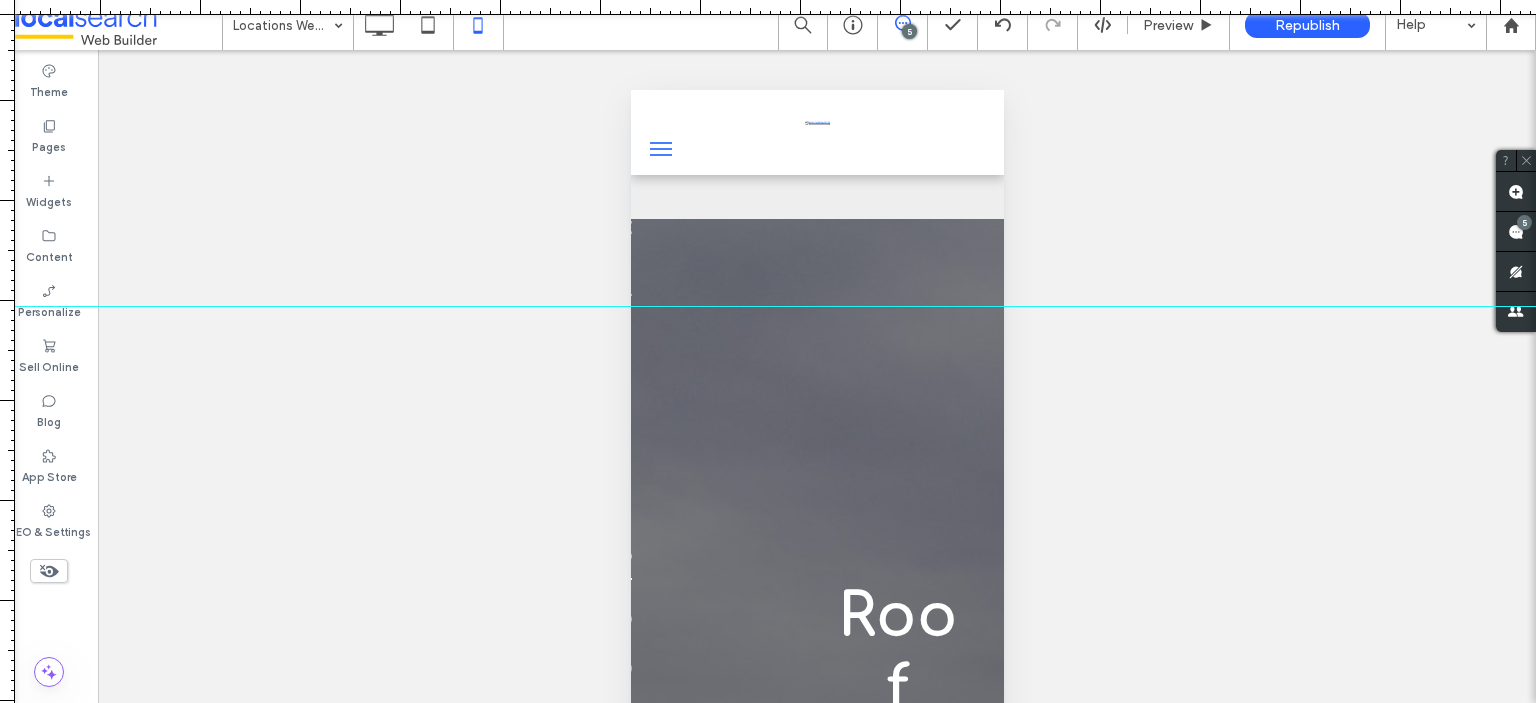 drag, startPoint x: 636, startPoint y: 8, endPoint x: 653, endPoint y: 306, distance: 298.4845 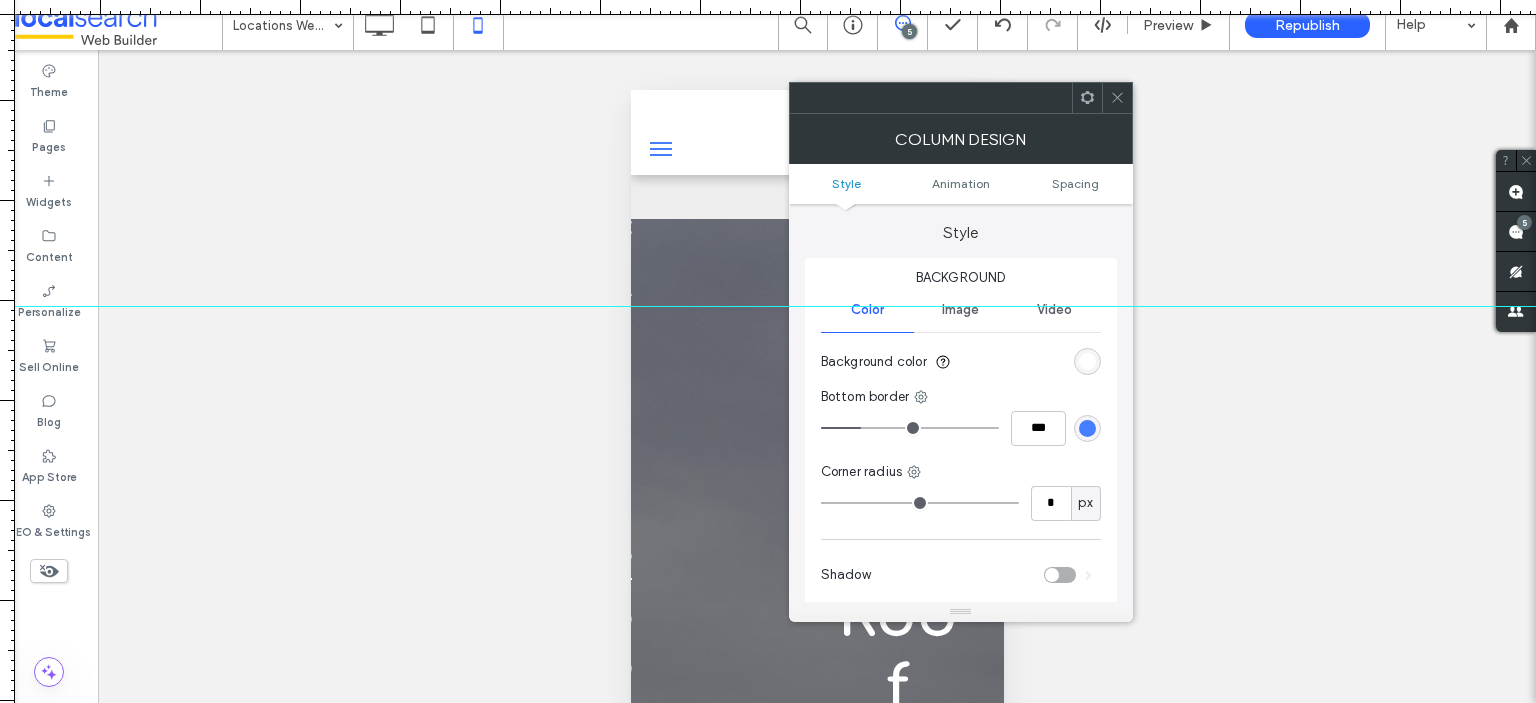 click at bounding box center [1117, 98] 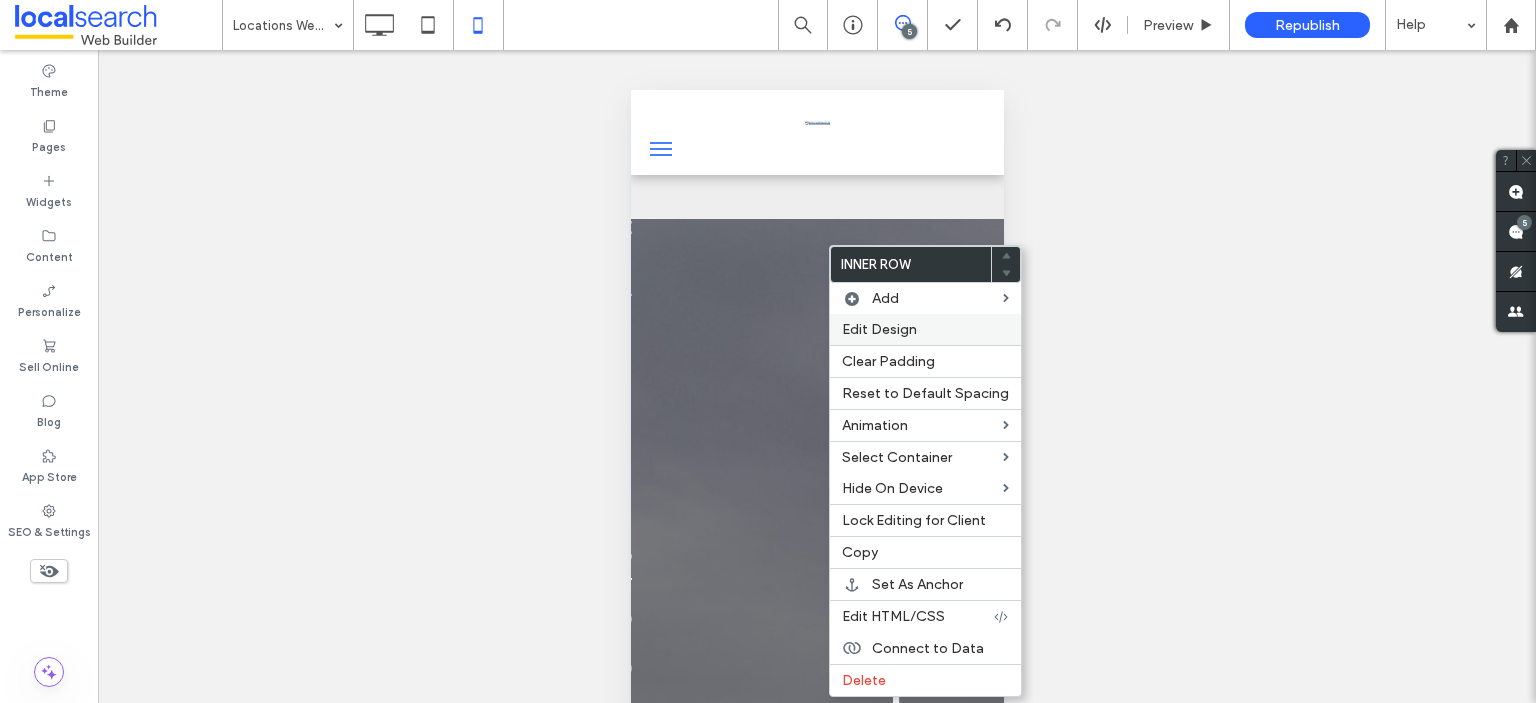 click on "Edit Design" at bounding box center (879, 329) 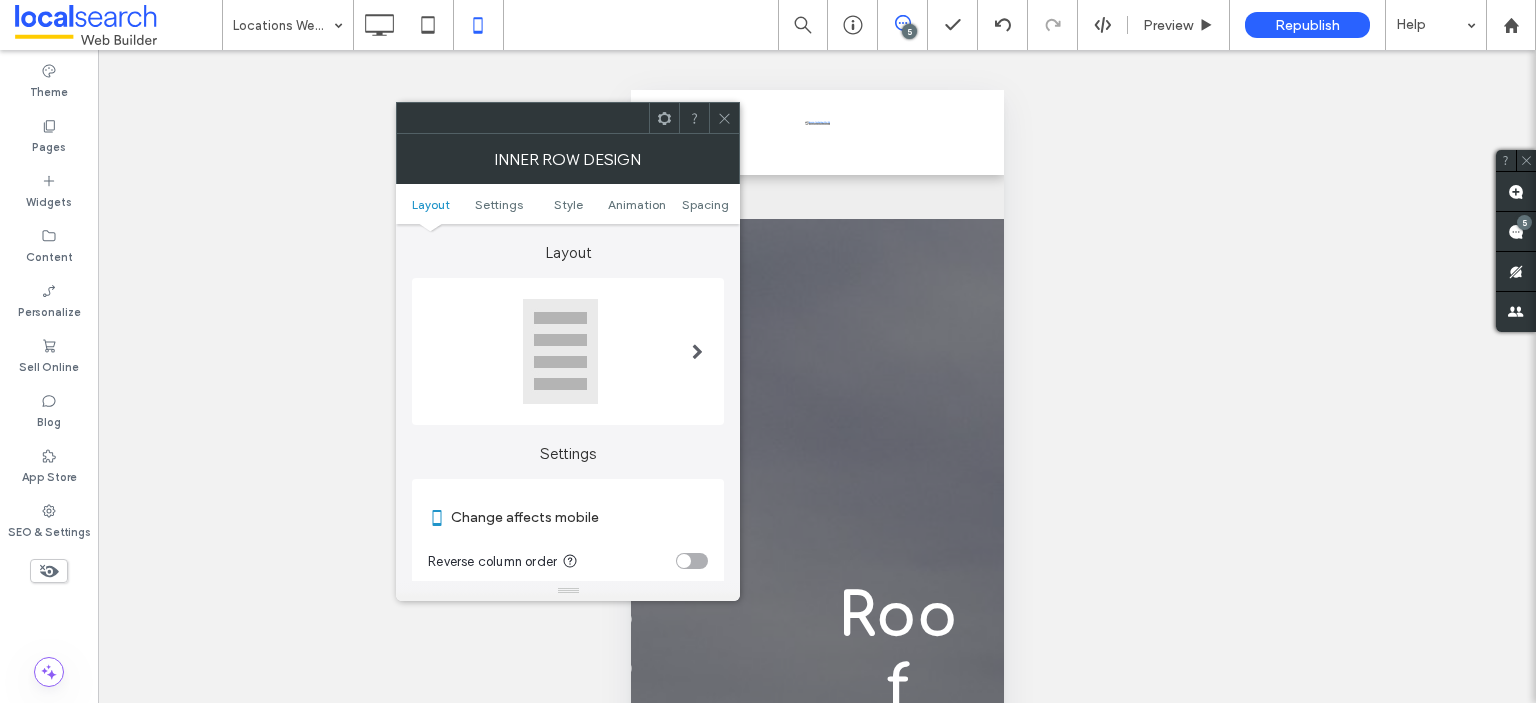 click on "Layout Settings Style Animation Spacing" at bounding box center (568, 204) 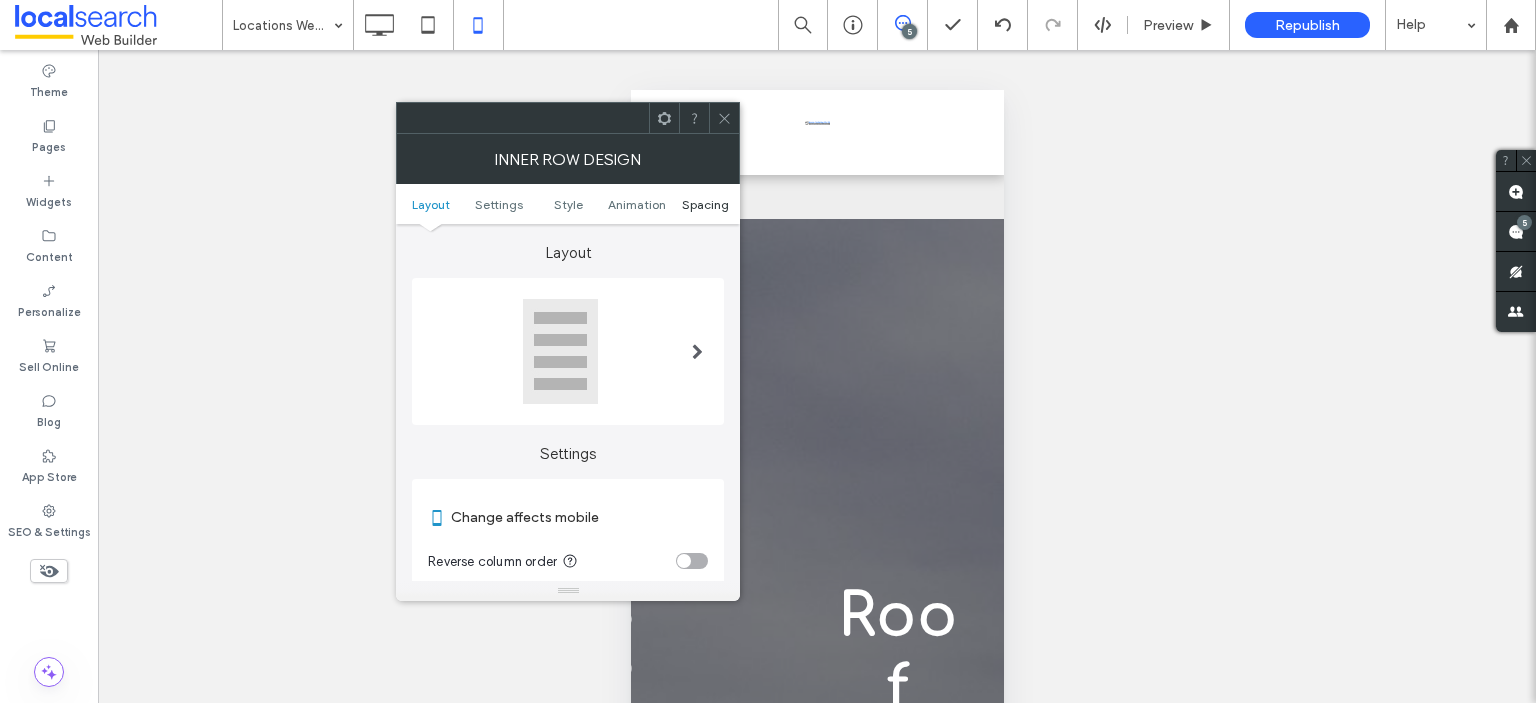 click on "Spacing" at bounding box center (705, 204) 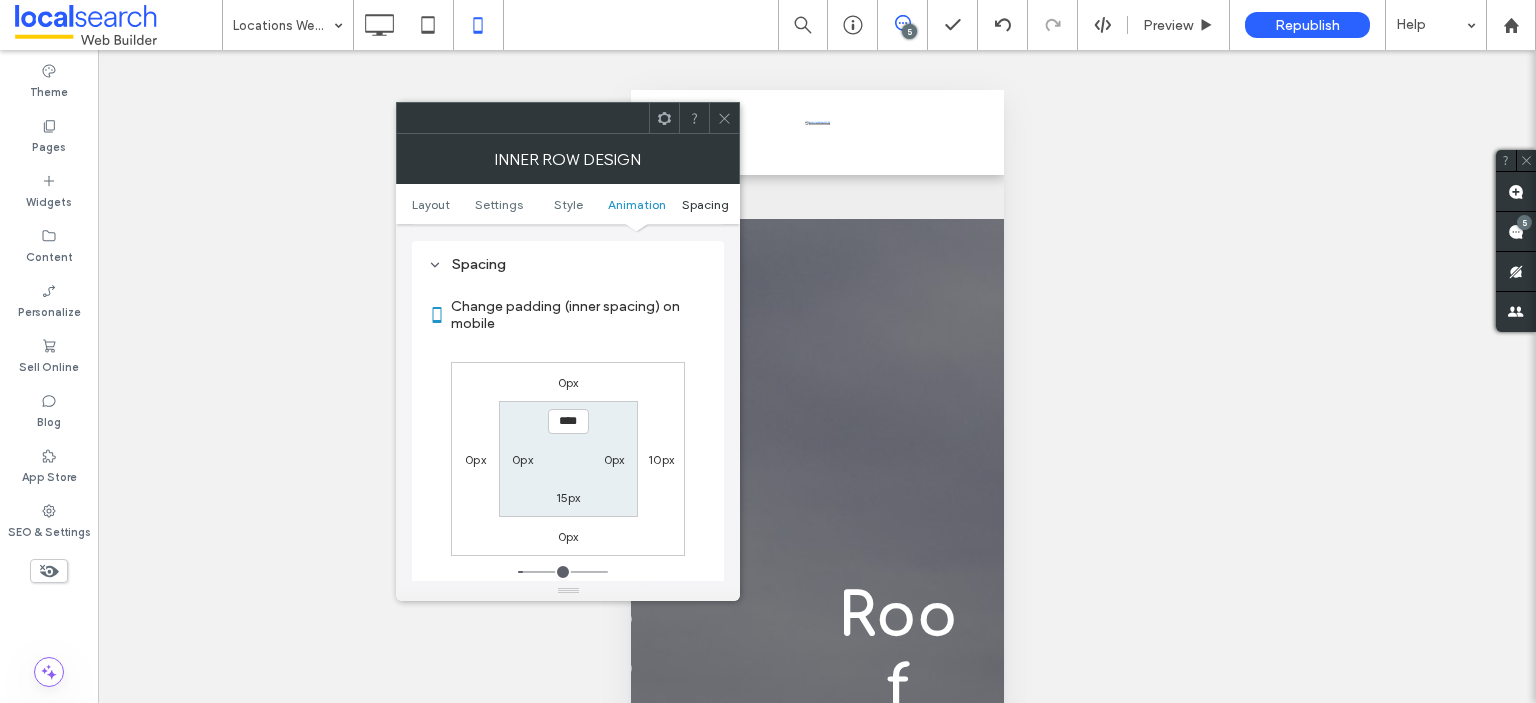scroll, scrollTop: 840, scrollLeft: 0, axis: vertical 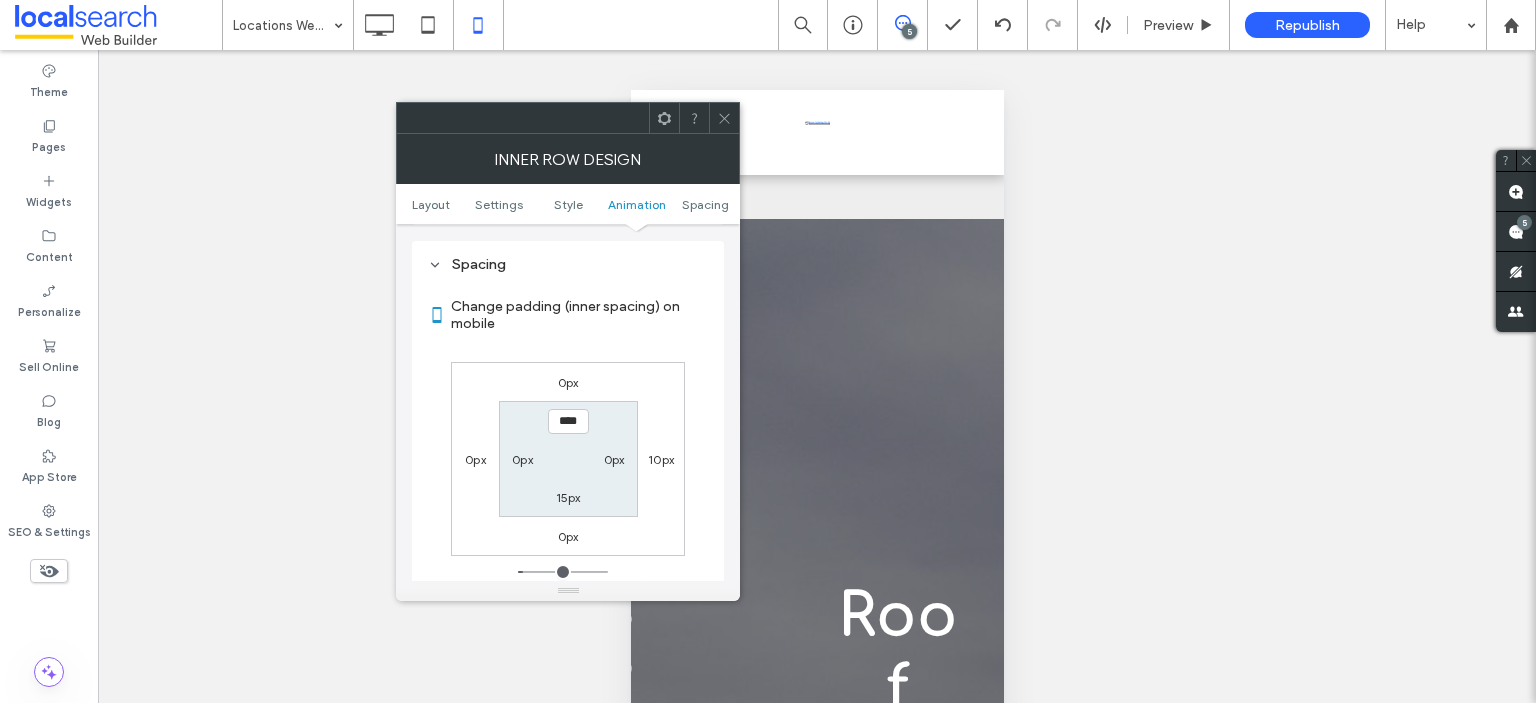 click 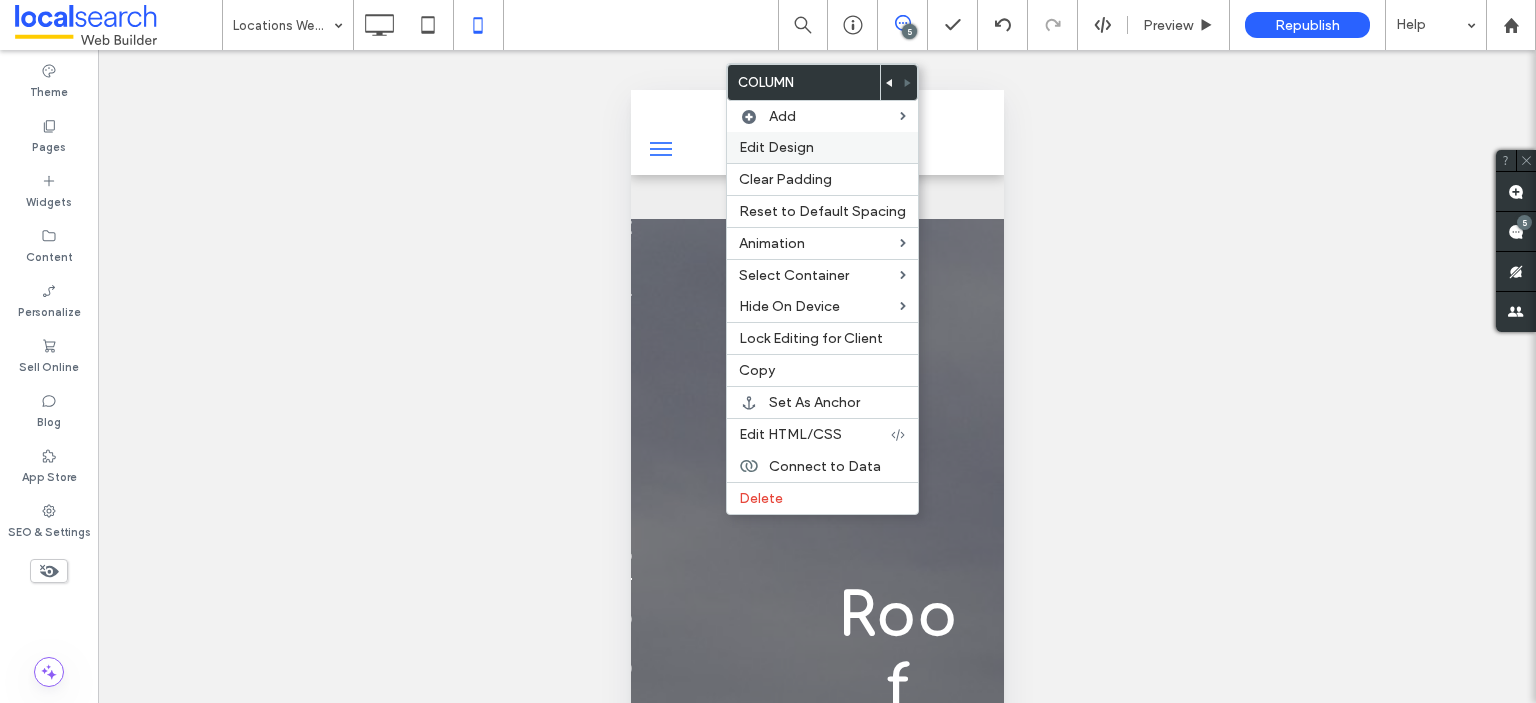 click on "Edit Design" at bounding box center (776, 147) 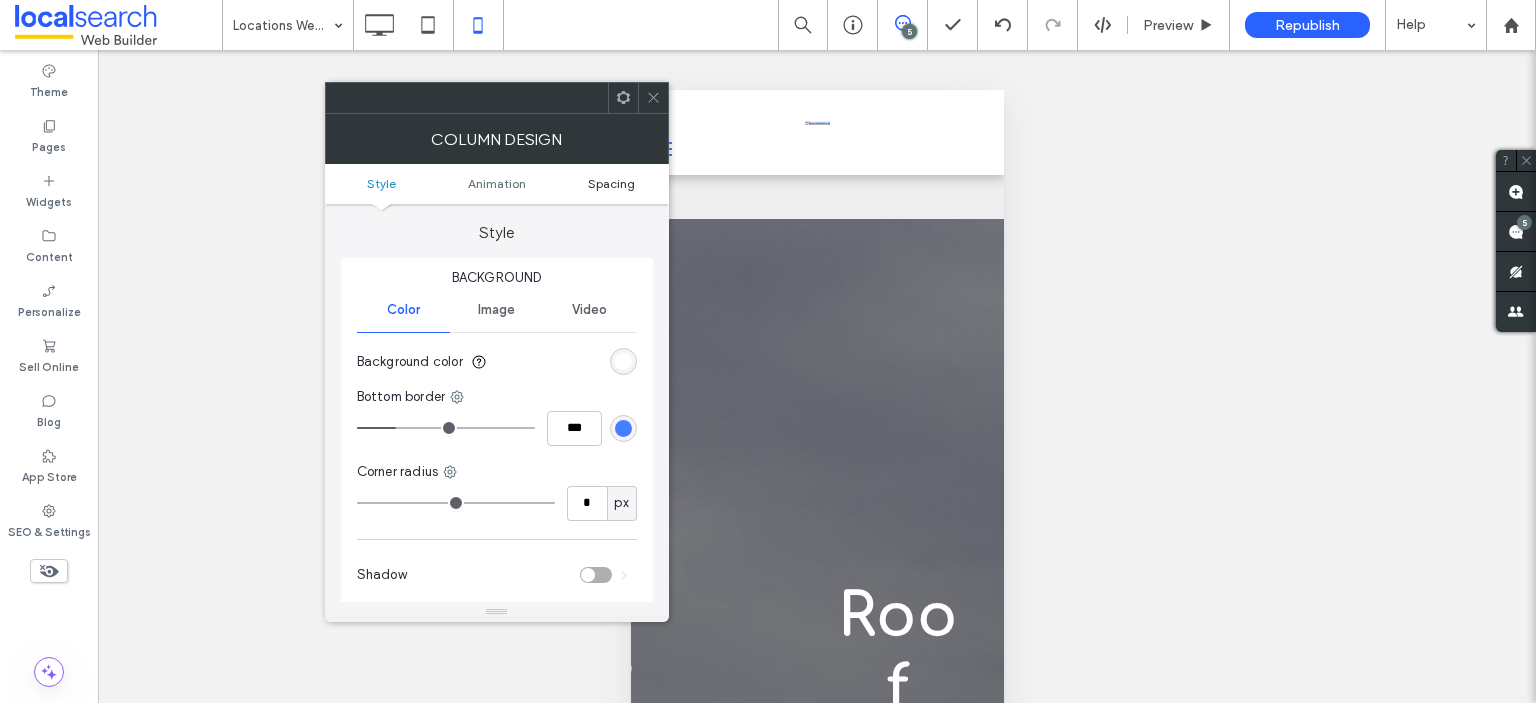 click on "Spacing" at bounding box center (611, 183) 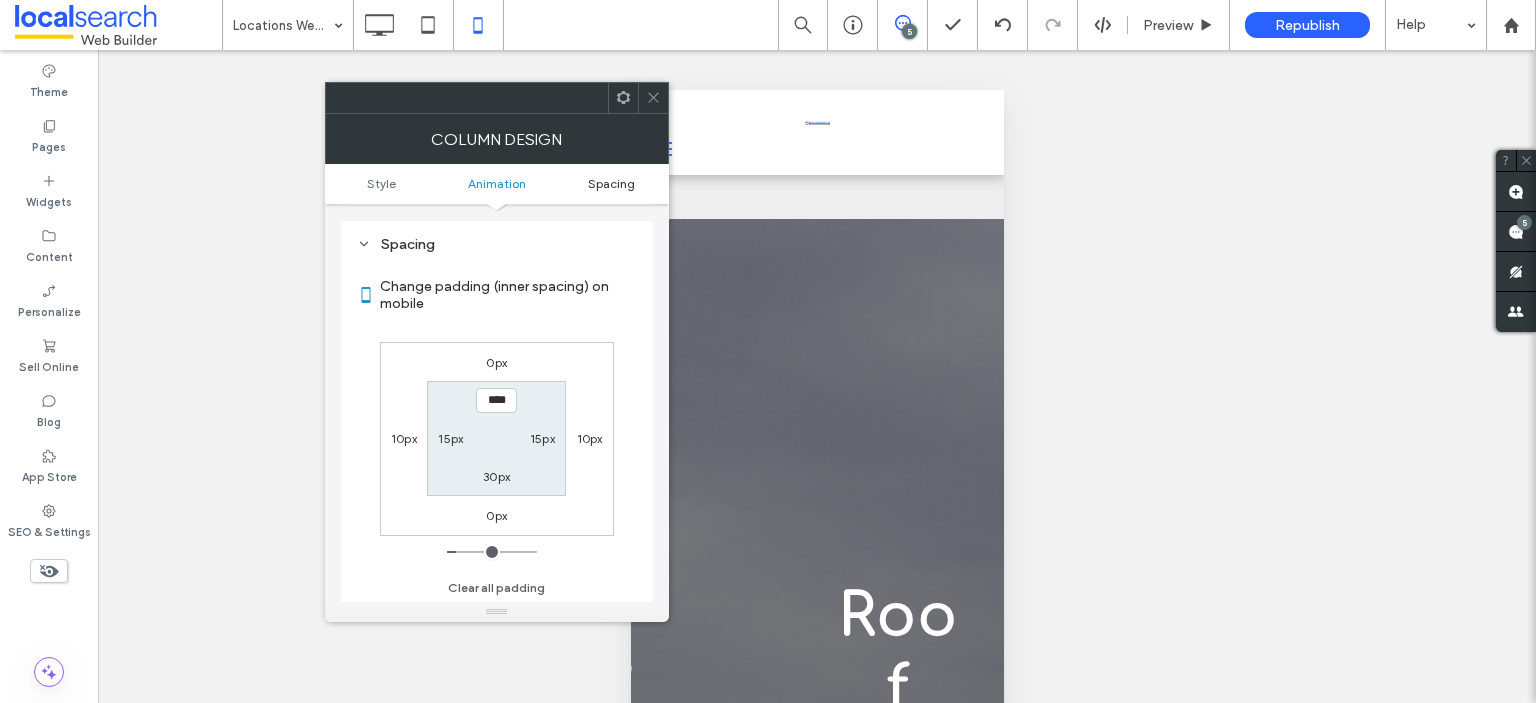 scroll, scrollTop: 468, scrollLeft: 0, axis: vertical 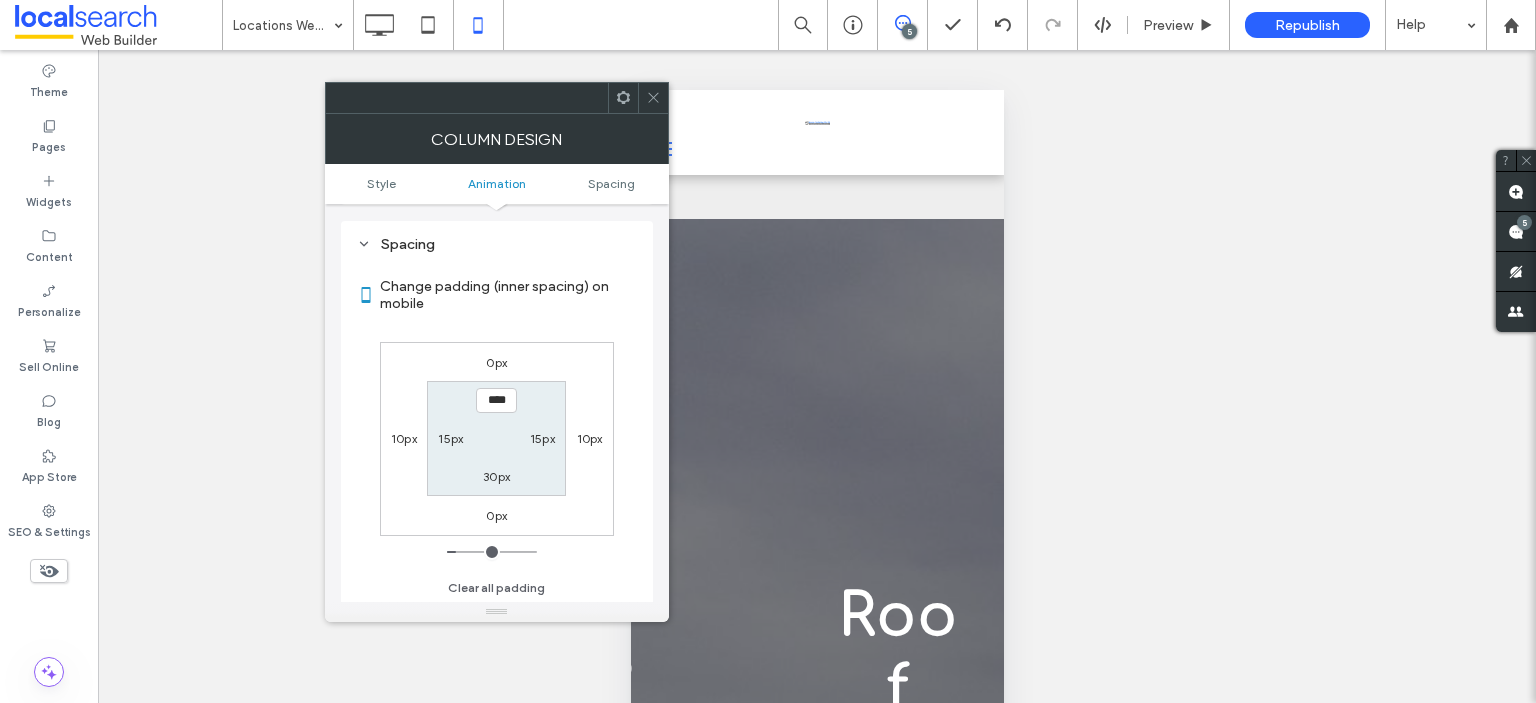 drag, startPoint x: 653, startPoint y: 99, endPoint x: 667, endPoint y: 140, distance: 43.32436 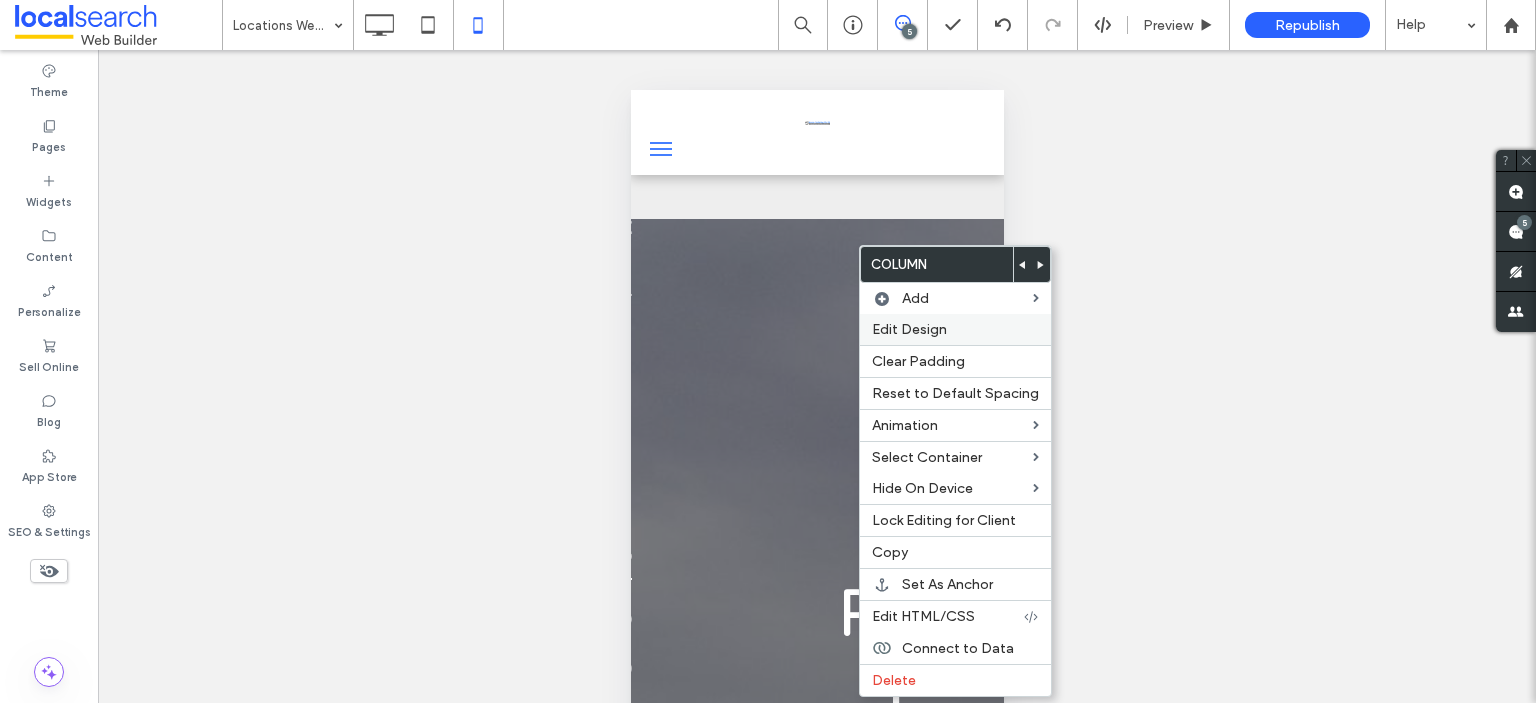 click on "Edit Design" at bounding box center (909, 329) 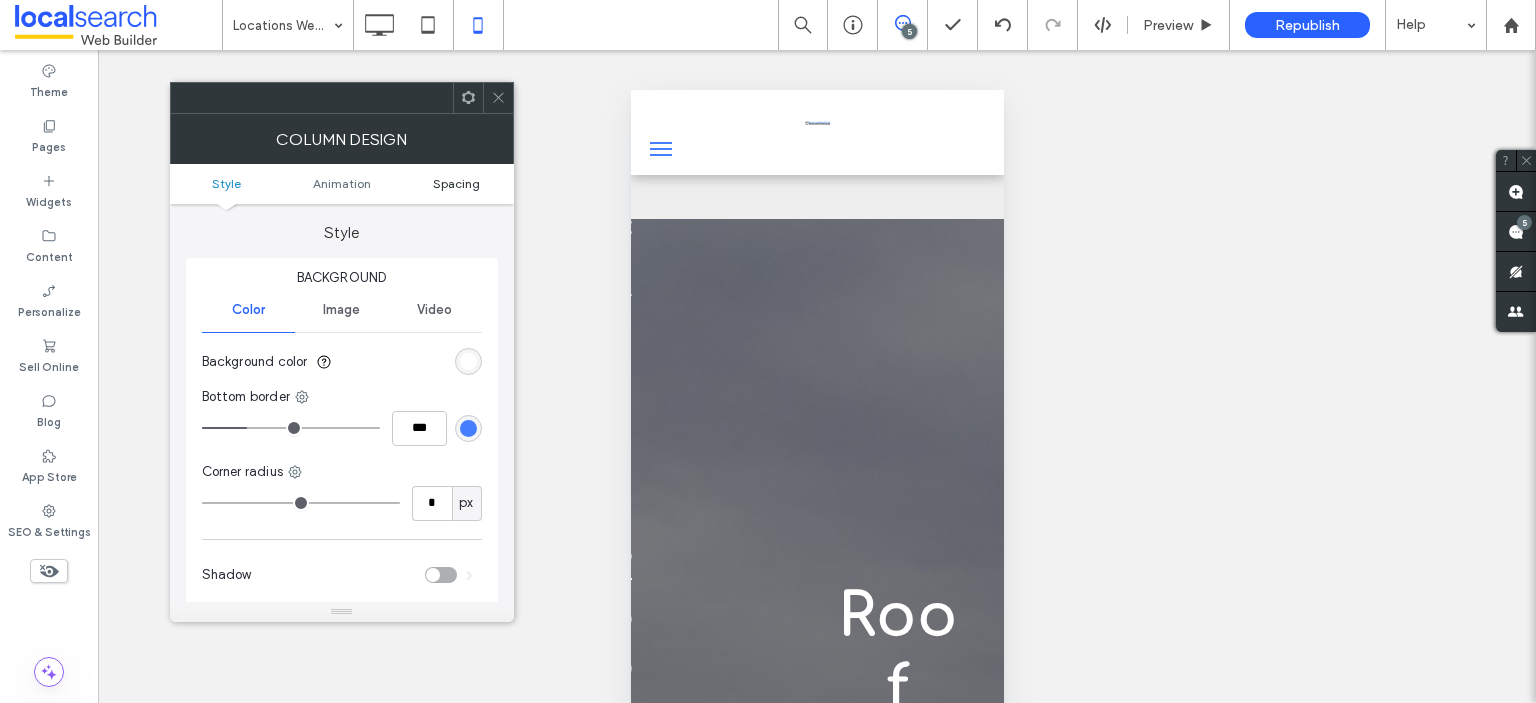 click on "Spacing" at bounding box center [456, 183] 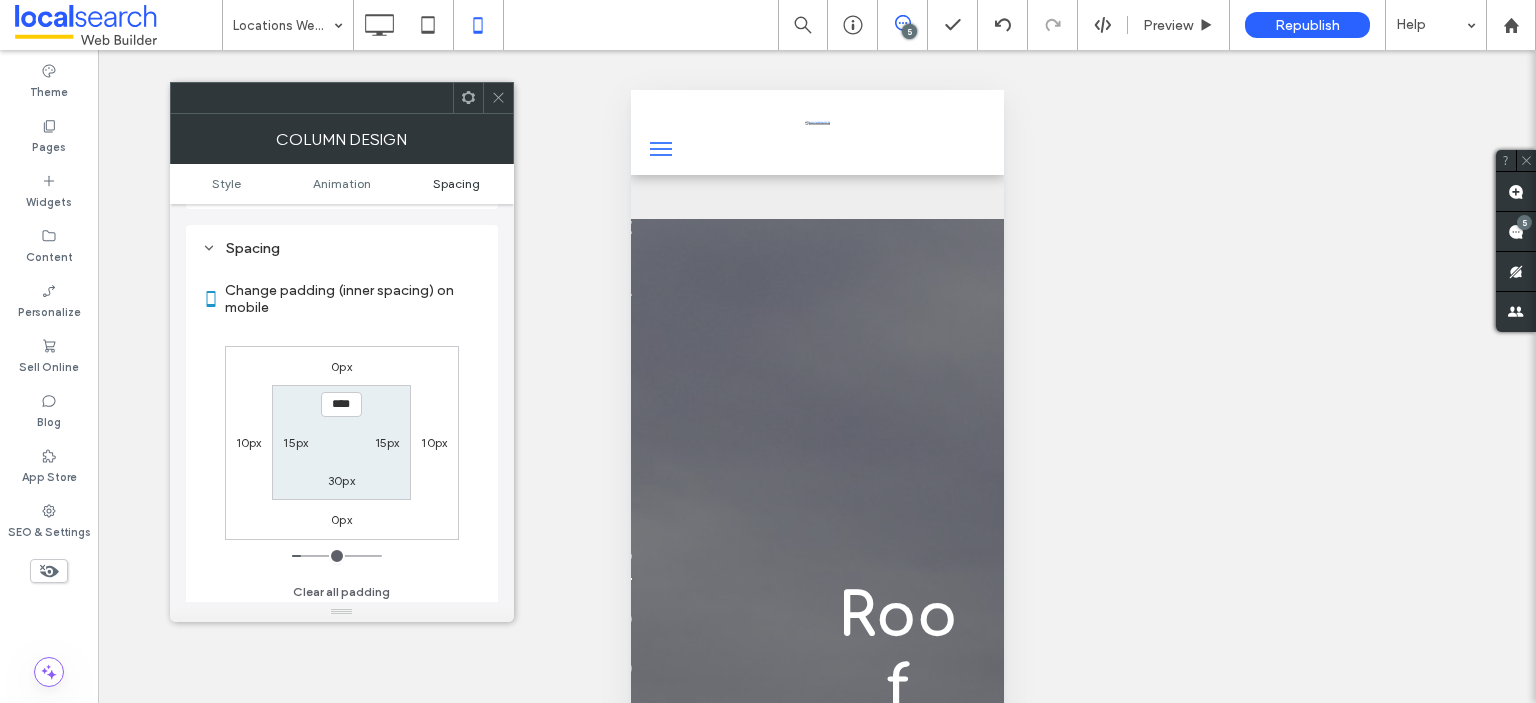 scroll, scrollTop: 468, scrollLeft: 0, axis: vertical 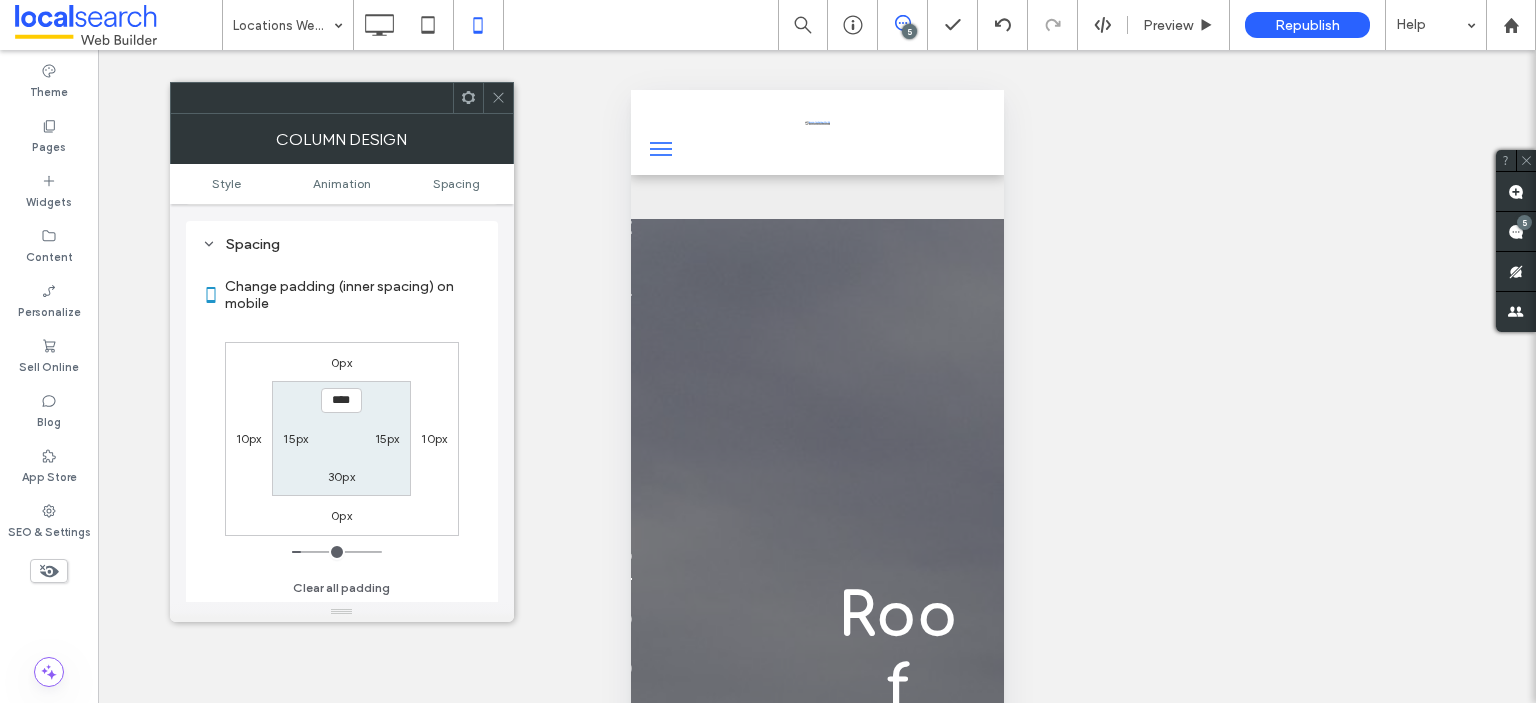 click at bounding box center [498, 98] 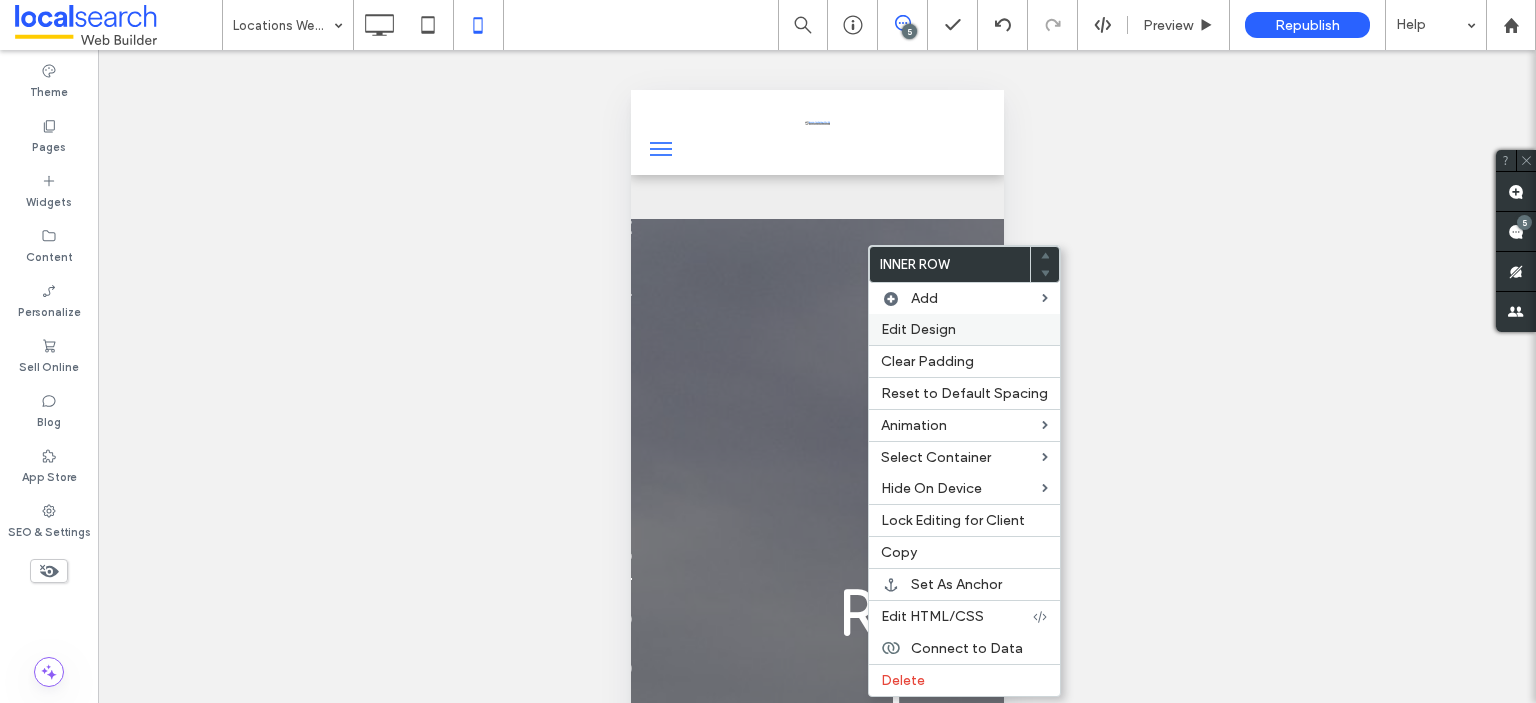 click on "Edit Design" at bounding box center [918, 329] 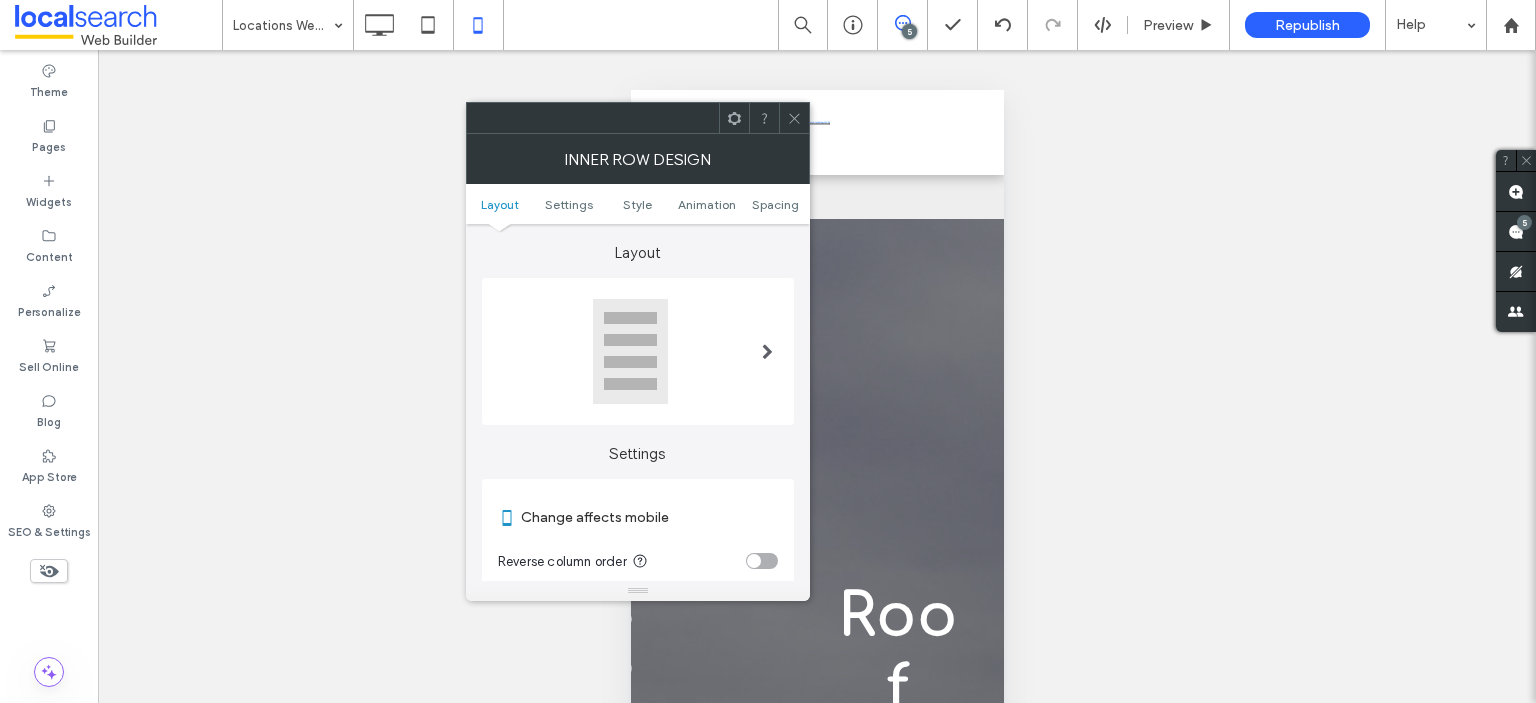 click on "Layout Settings Style Animation Spacing" at bounding box center (638, 204) 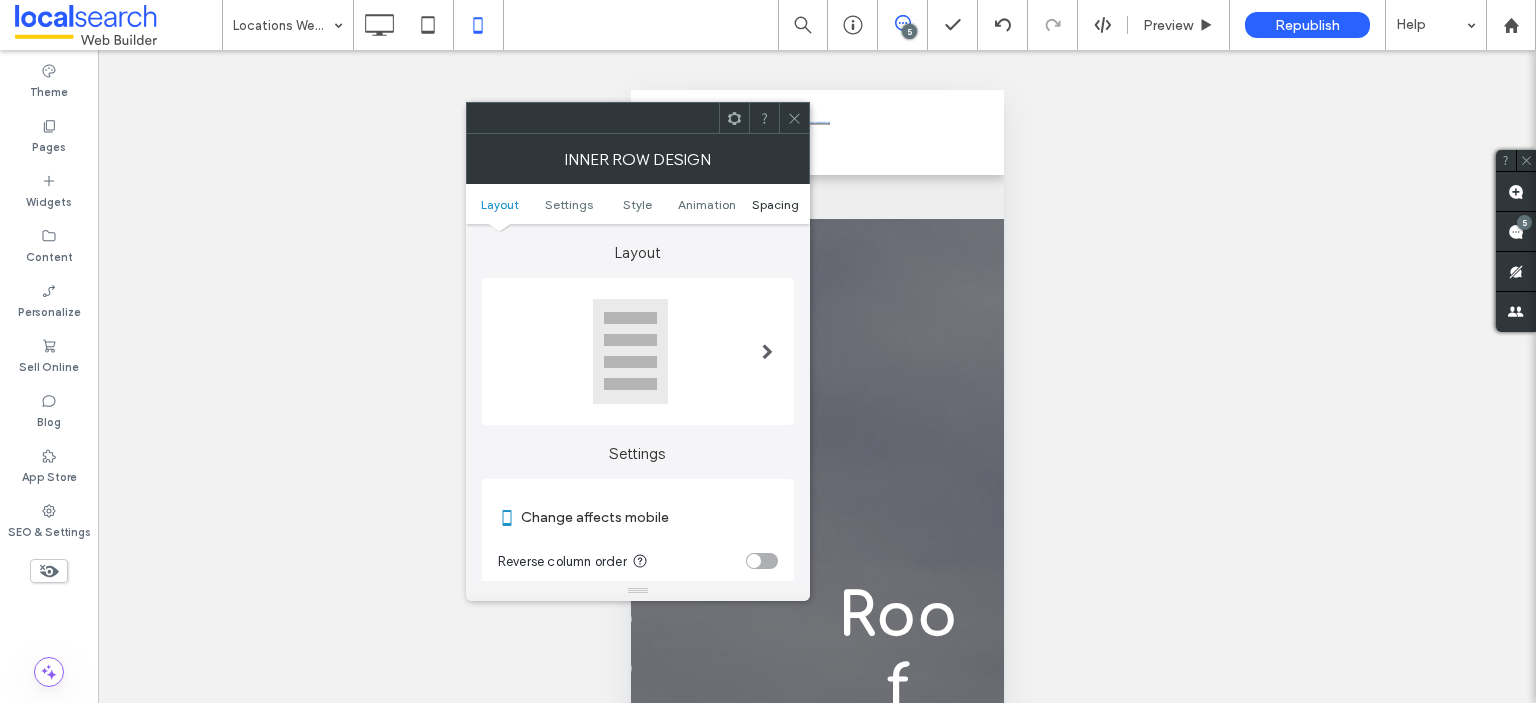 click on "Spacing" at bounding box center (775, 204) 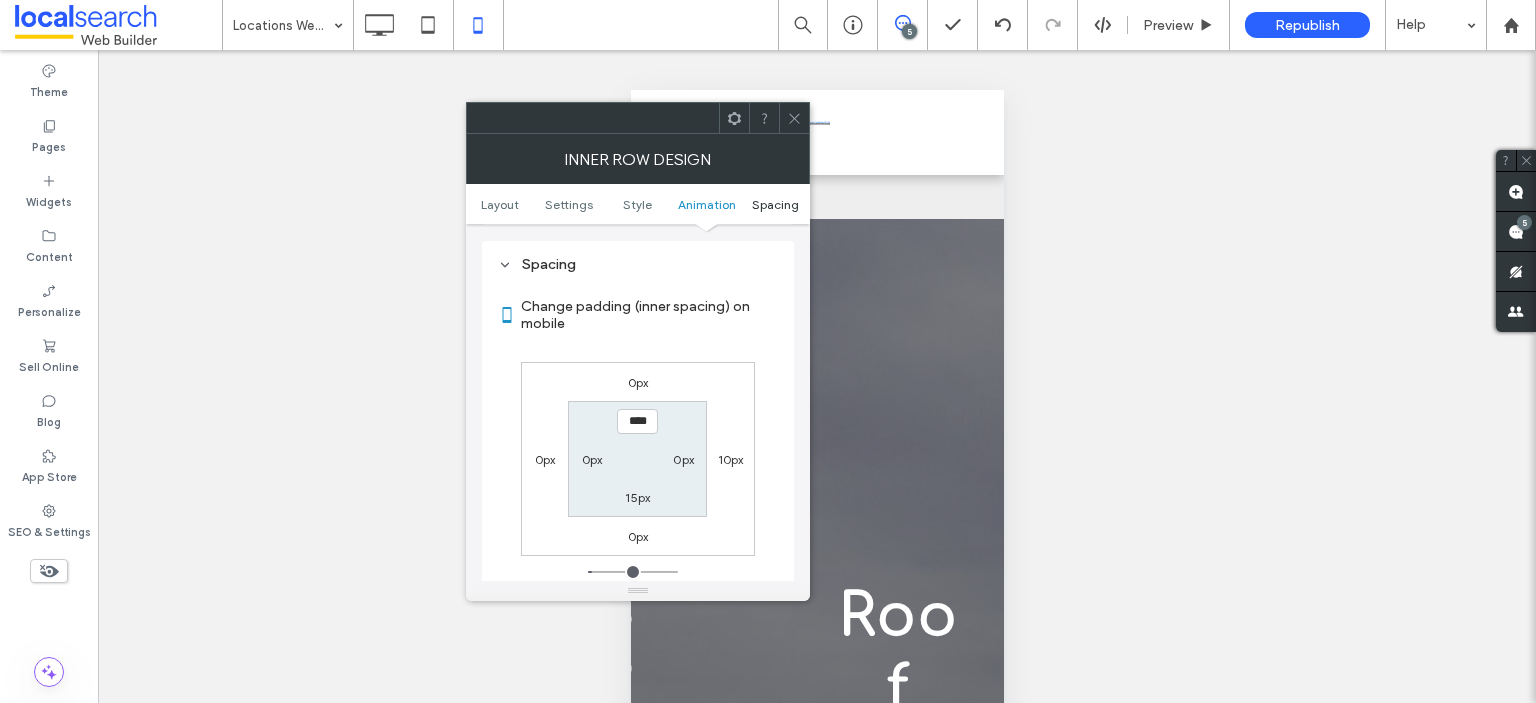 scroll, scrollTop: 840, scrollLeft: 0, axis: vertical 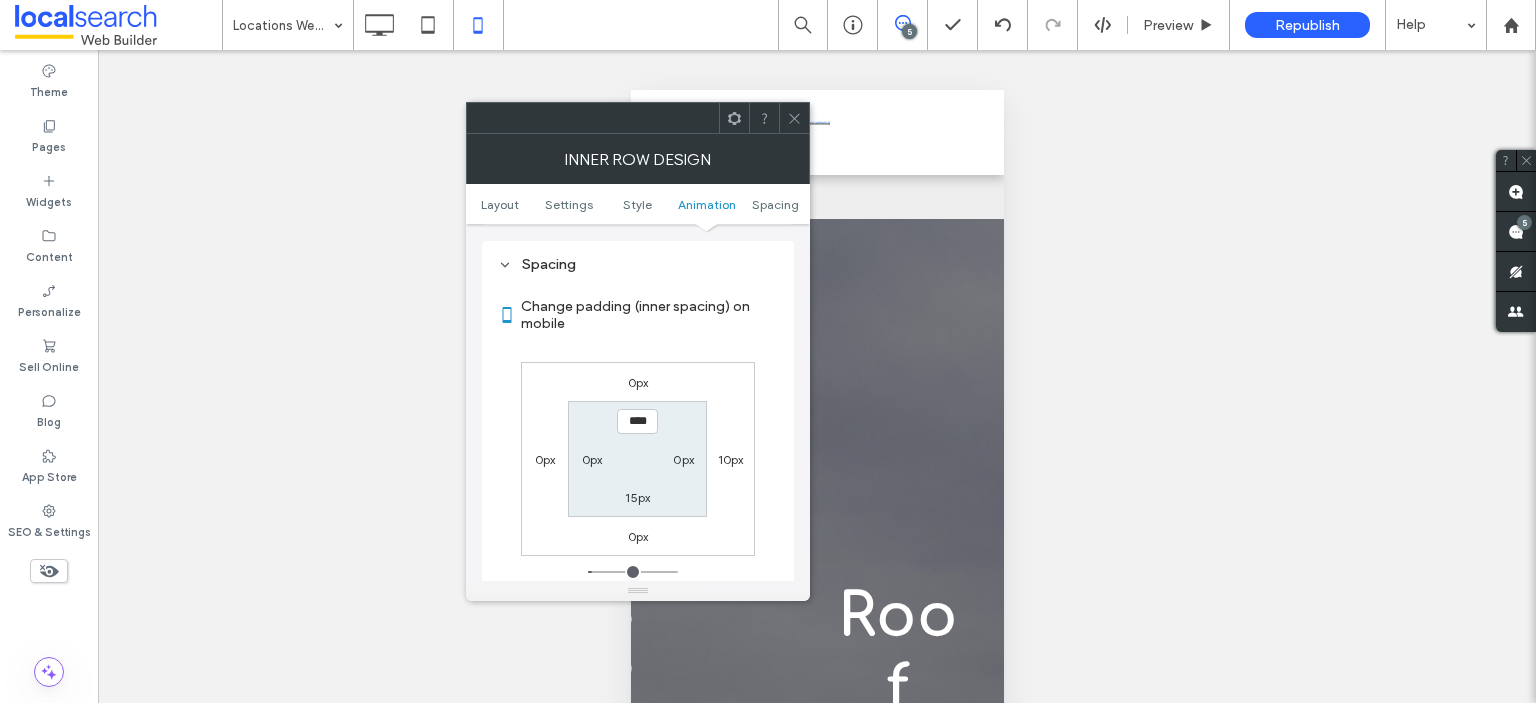 click 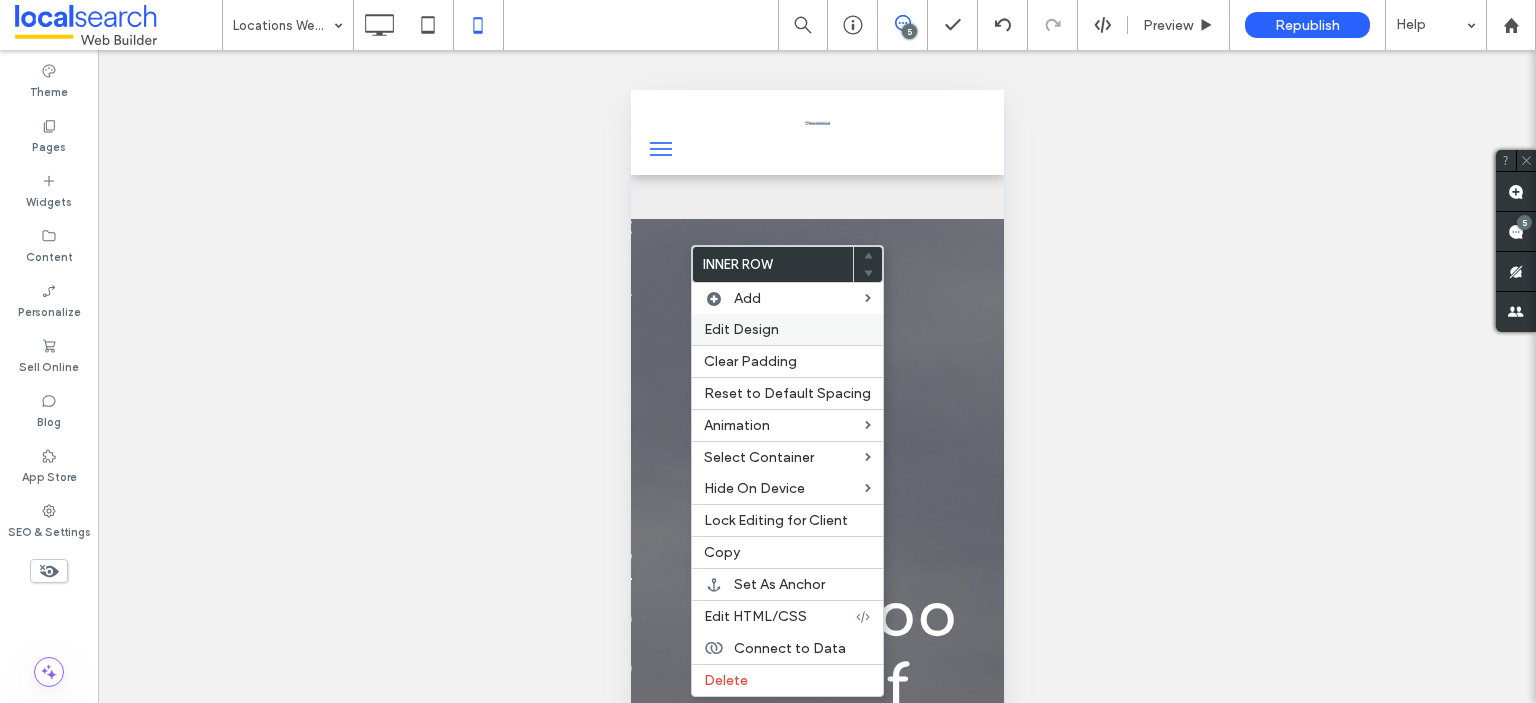 click on "Edit Design" at bounding box center (741, 329) 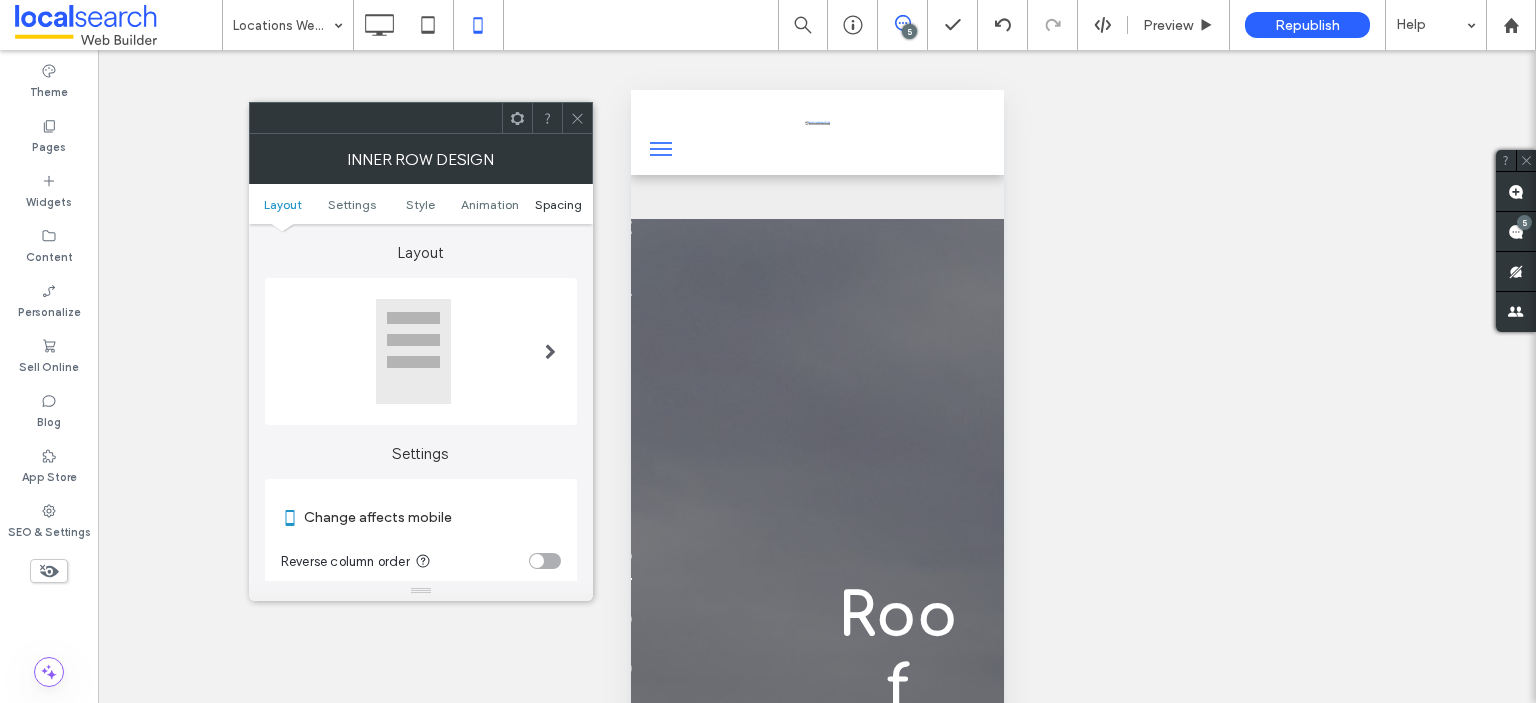 click on "Spacing" at bounding box center (558, 204) 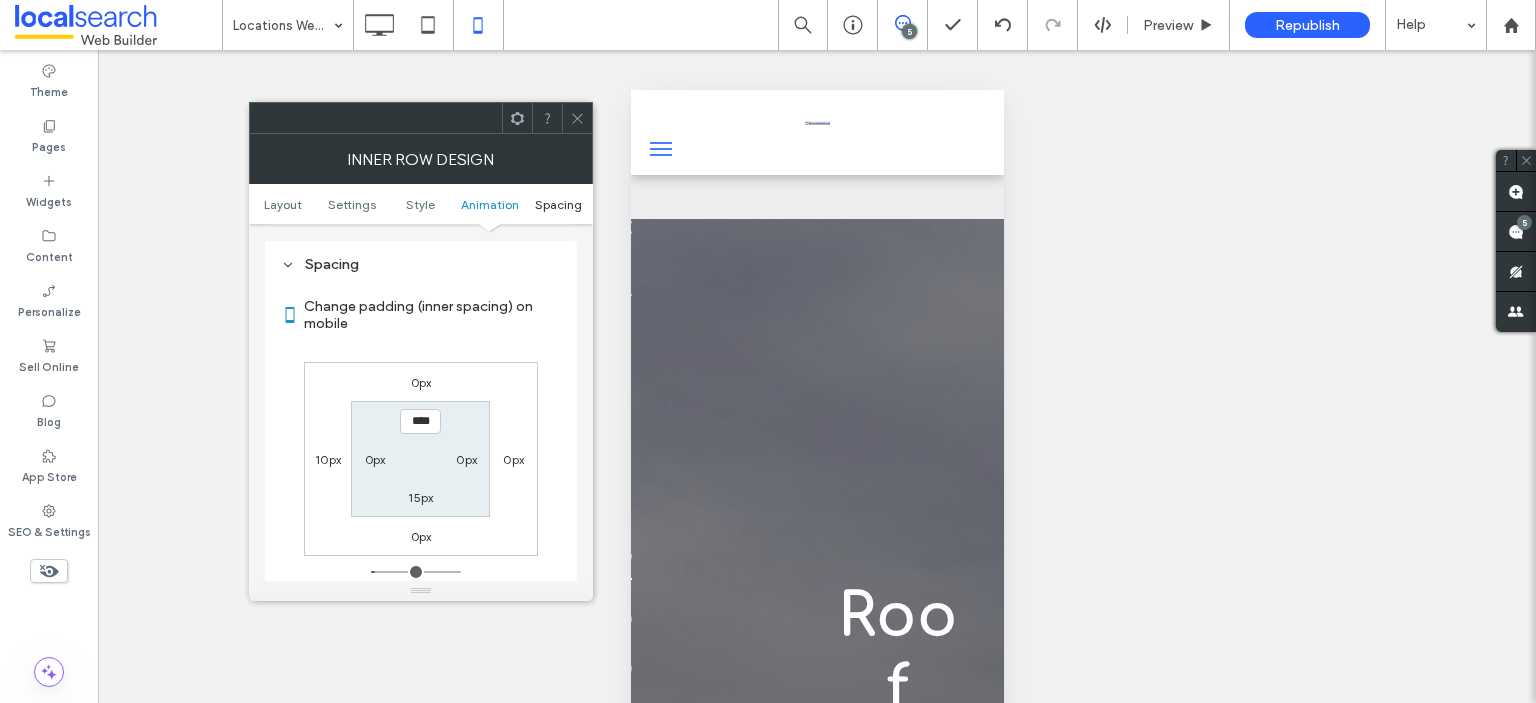 scroll, scrollTop: 840, scrollLeft: 0, axis: vertical 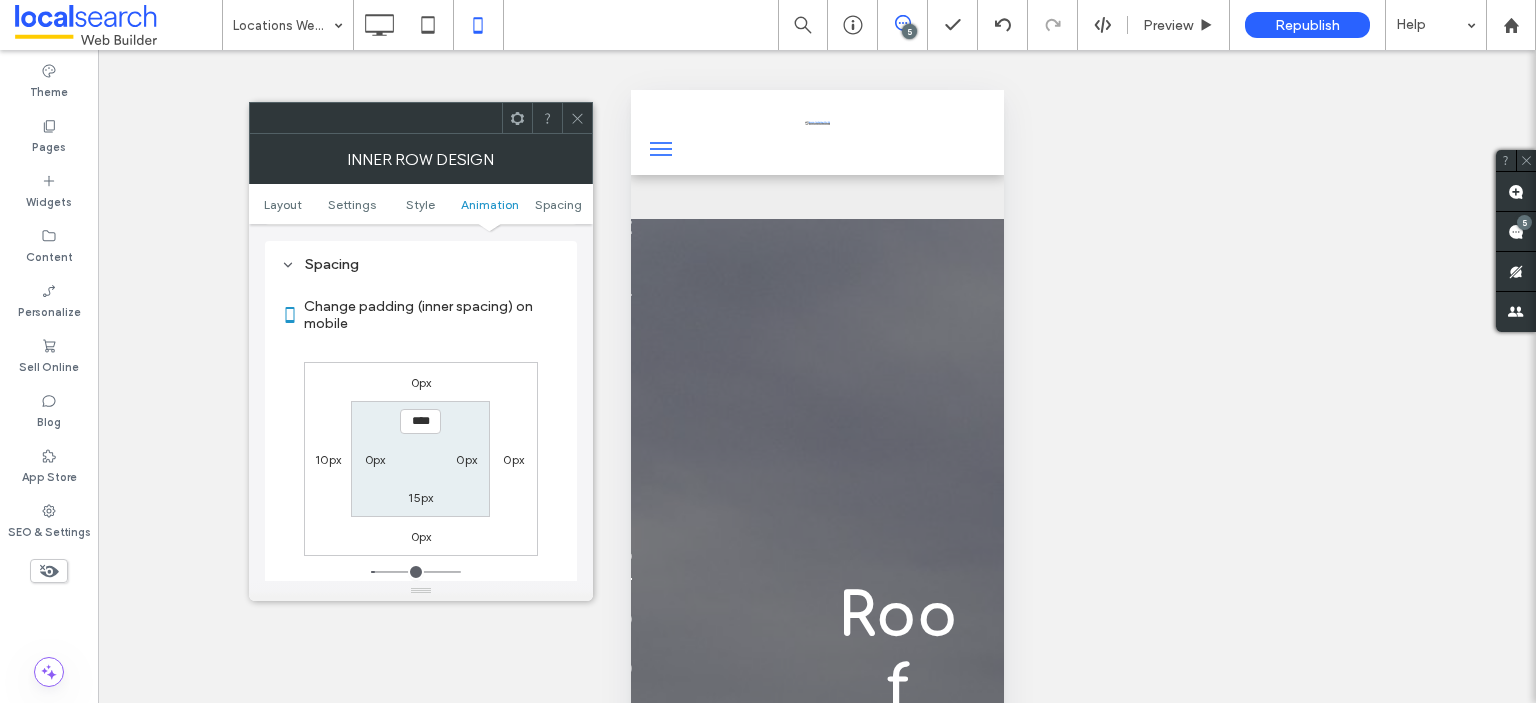 click 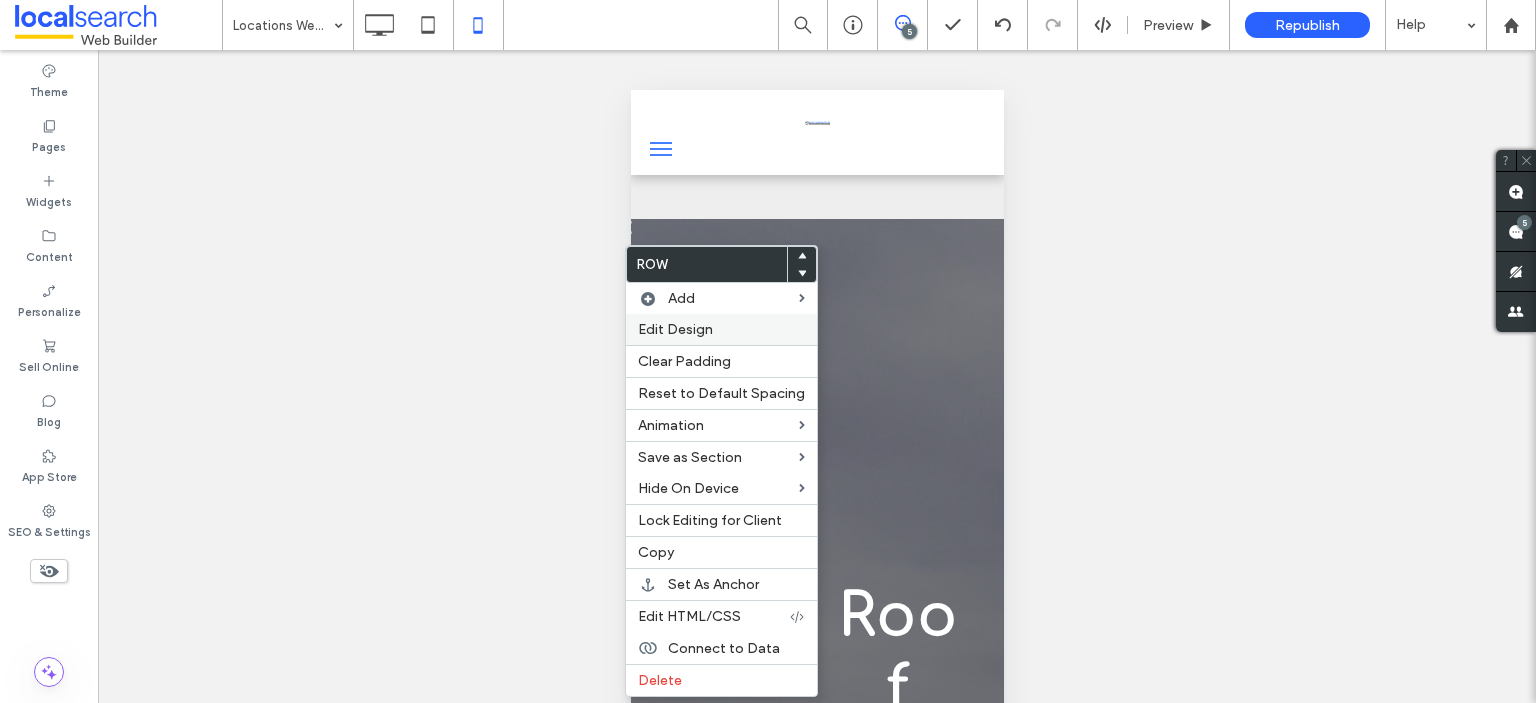 click on "Edit Design" at bounding box center (675, 329) 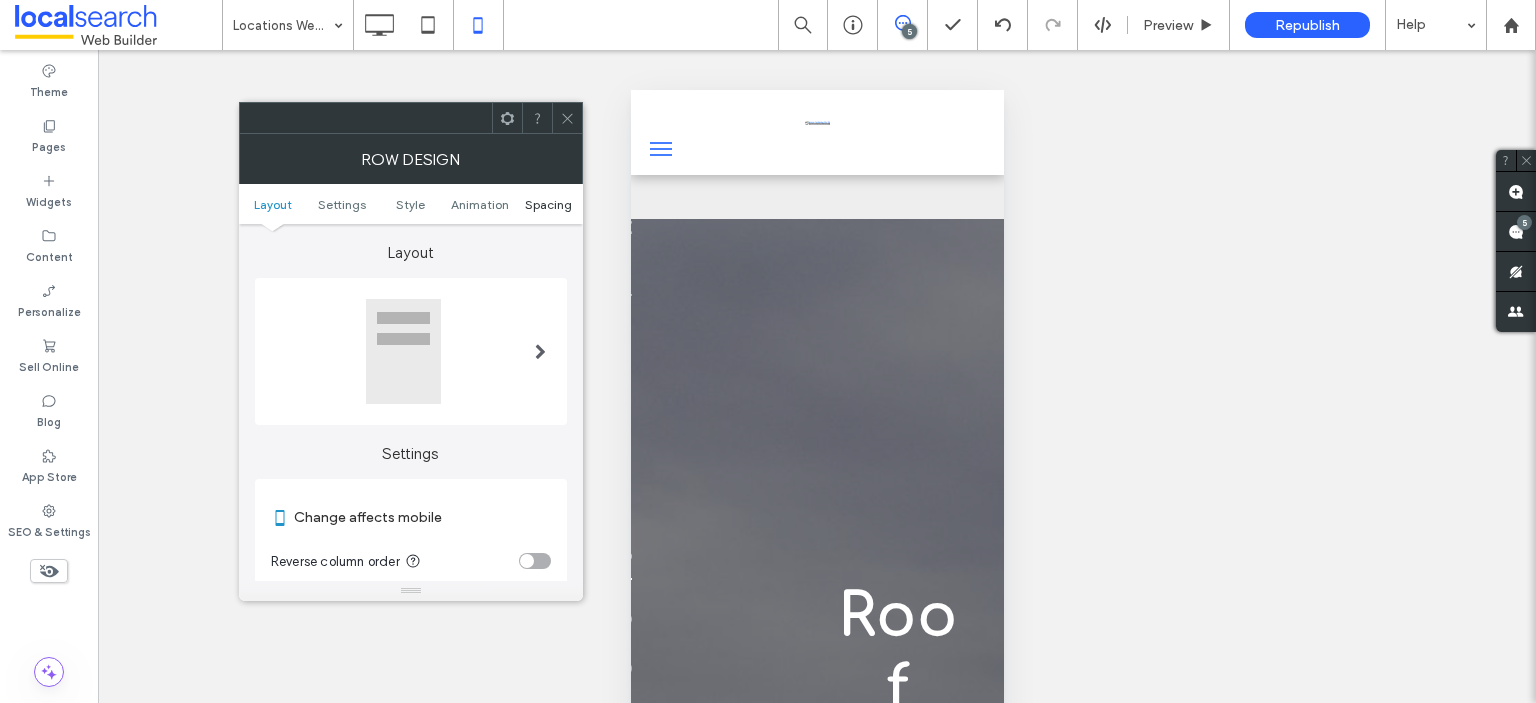 click on "Spacing" at bounding box center [548, 204] 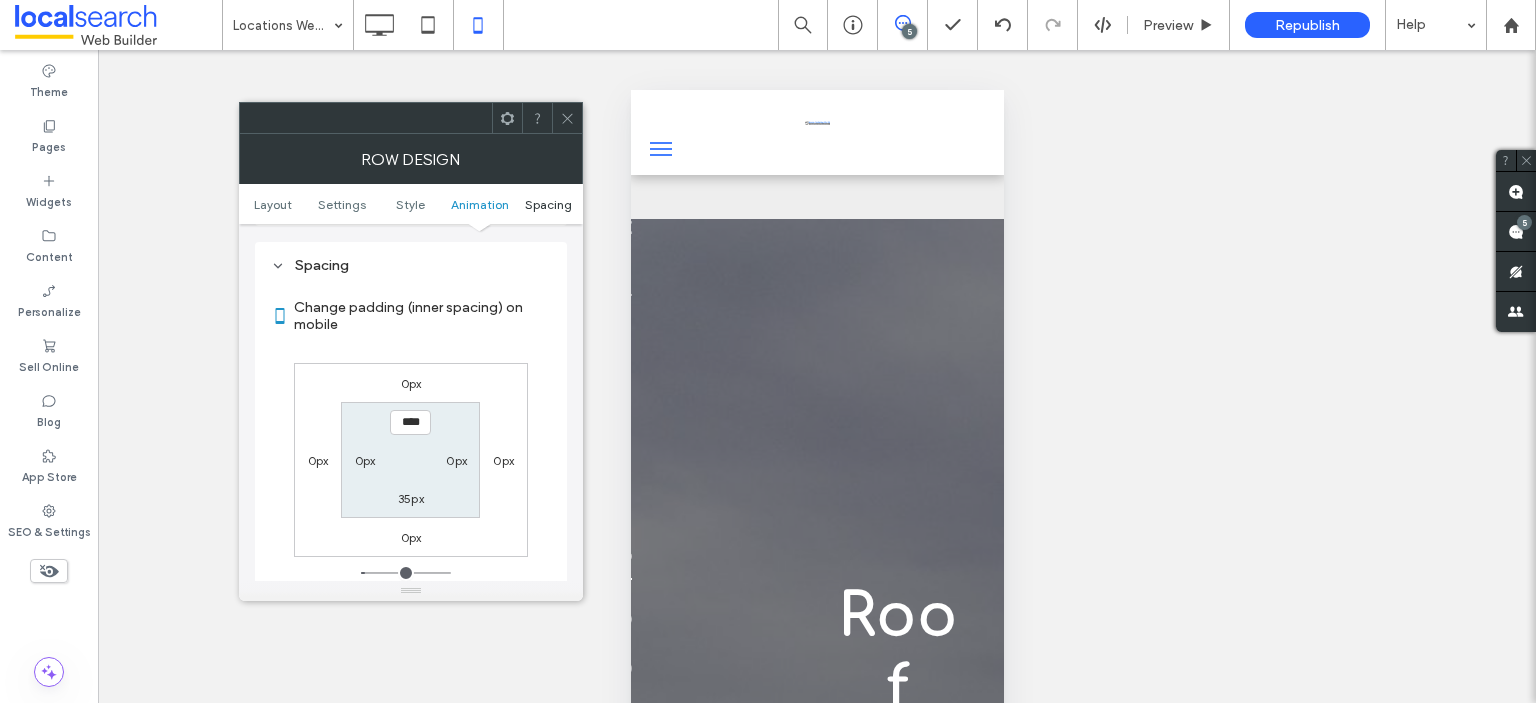 scroll, scrollTop: 766, scrollLeft: 0, axis: vertical 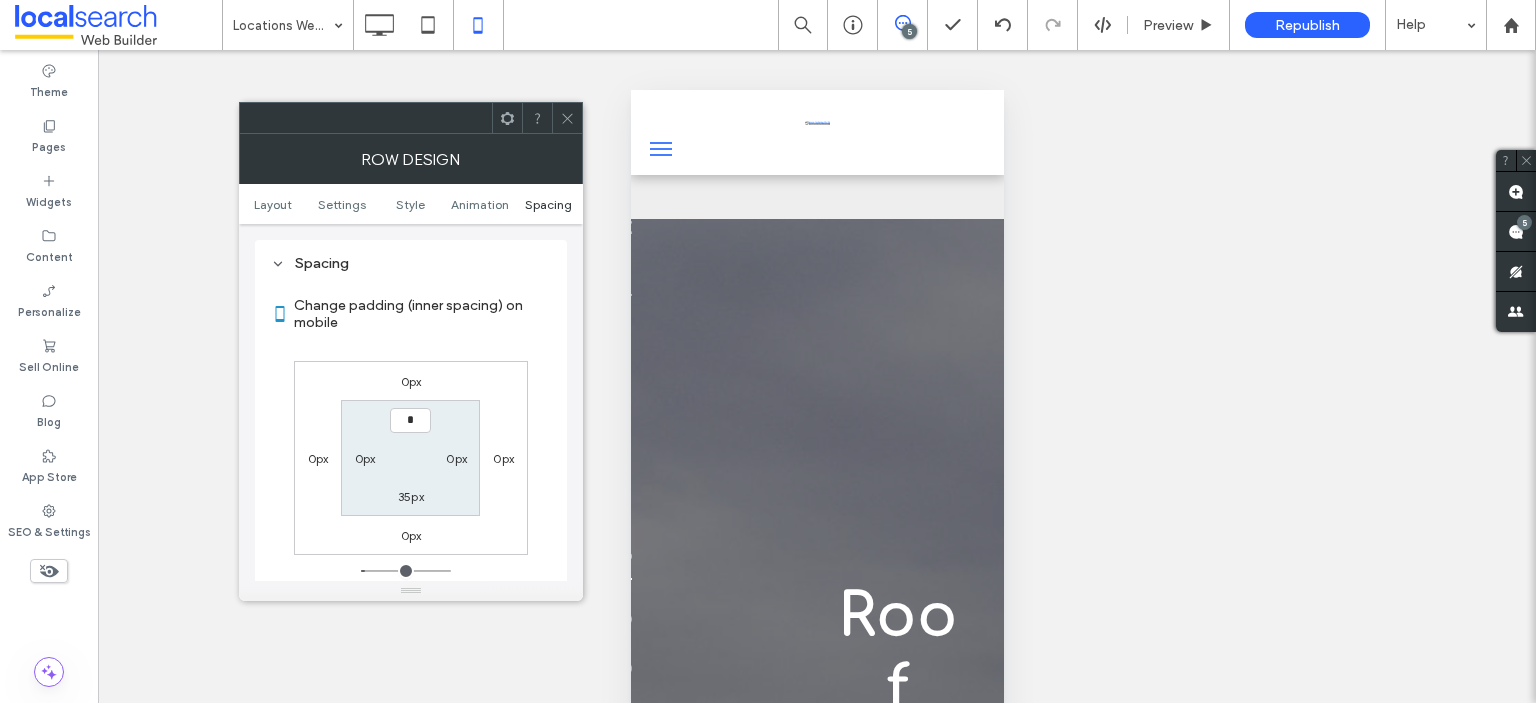 type on "***" 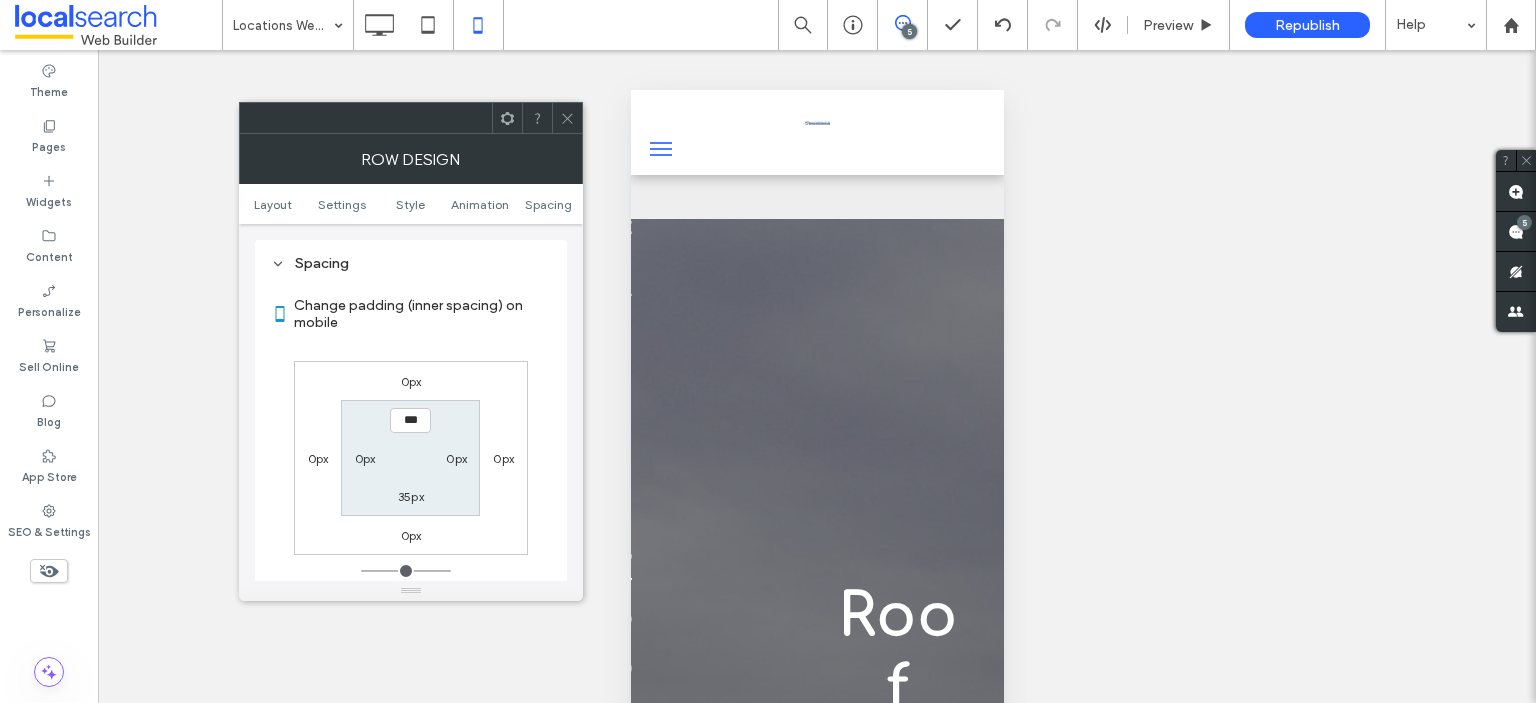 click on "***" at bounding box center [410, 420] 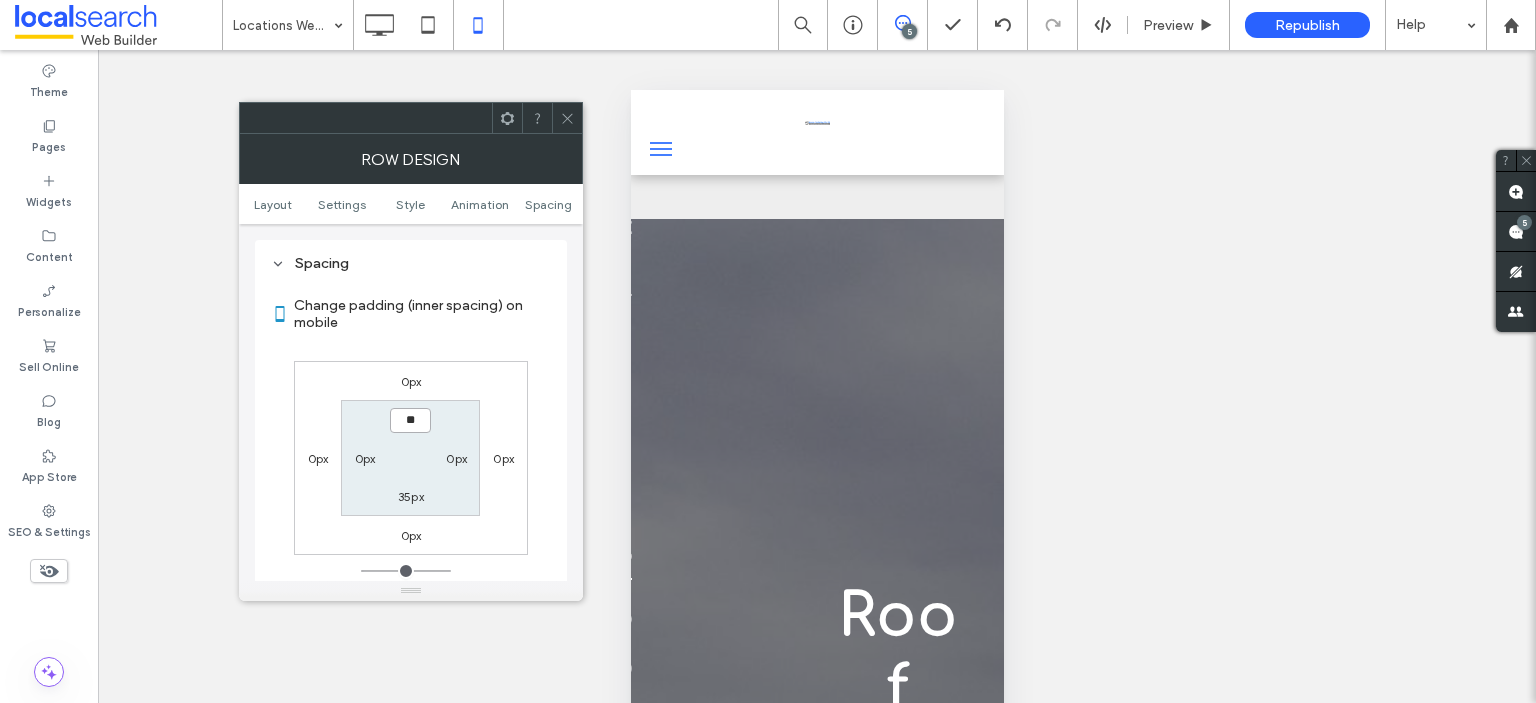 type on "****" 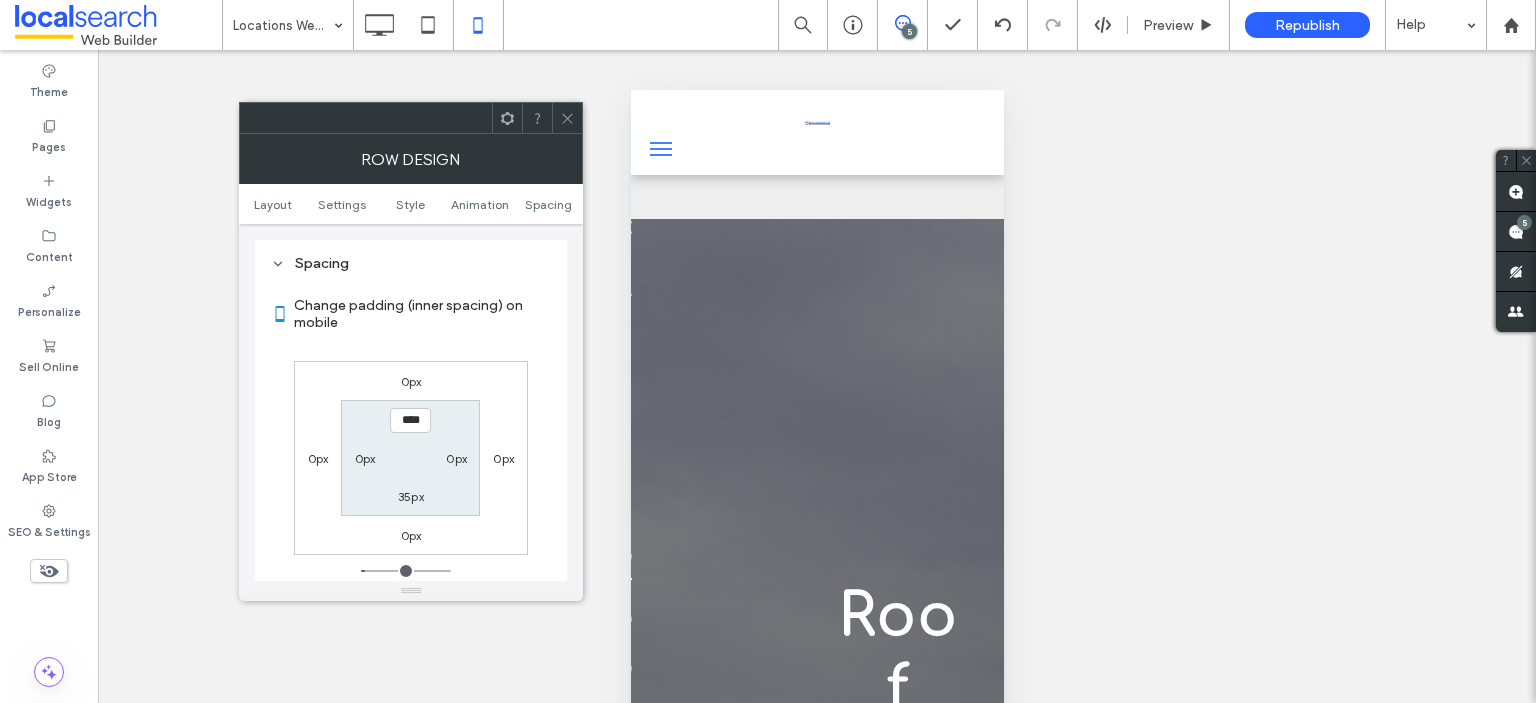 click at bounding box center (567, 118) 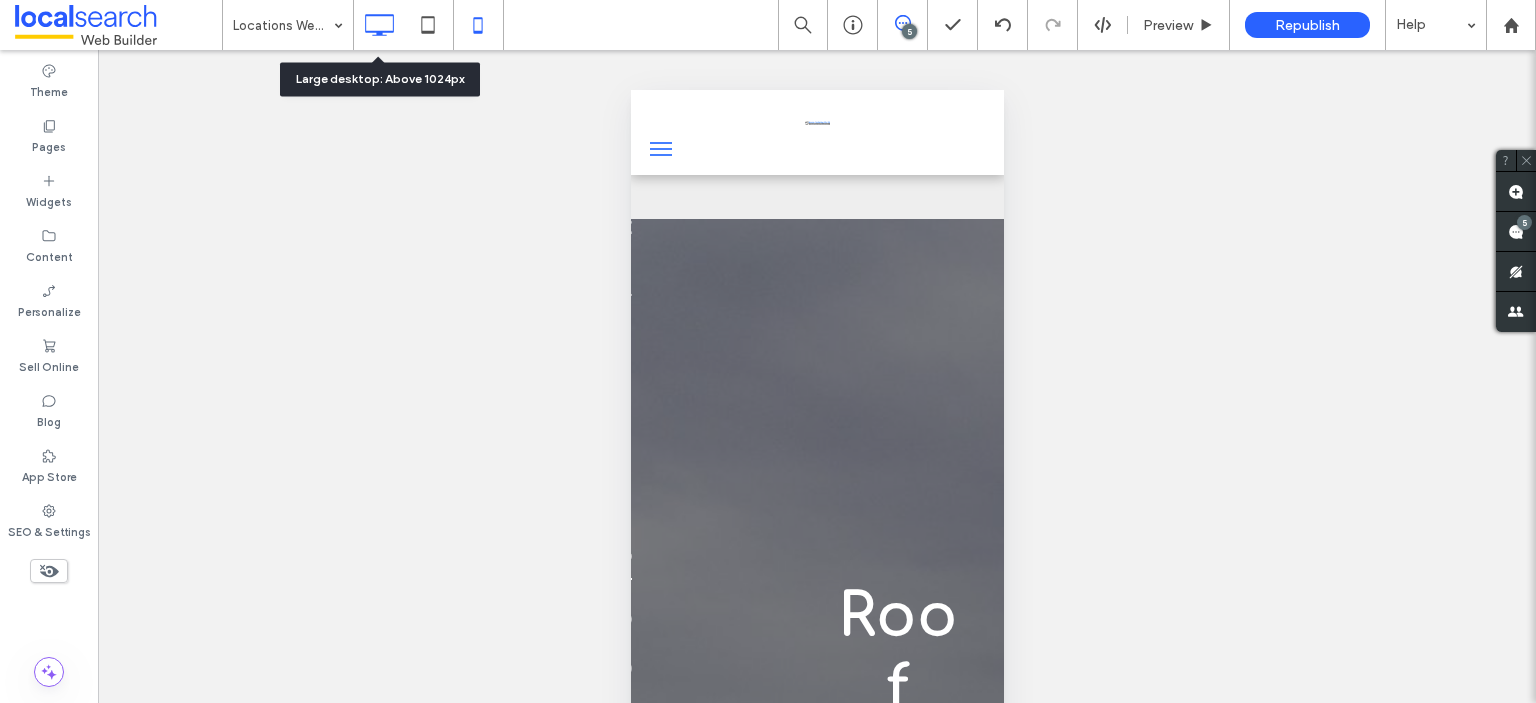 click 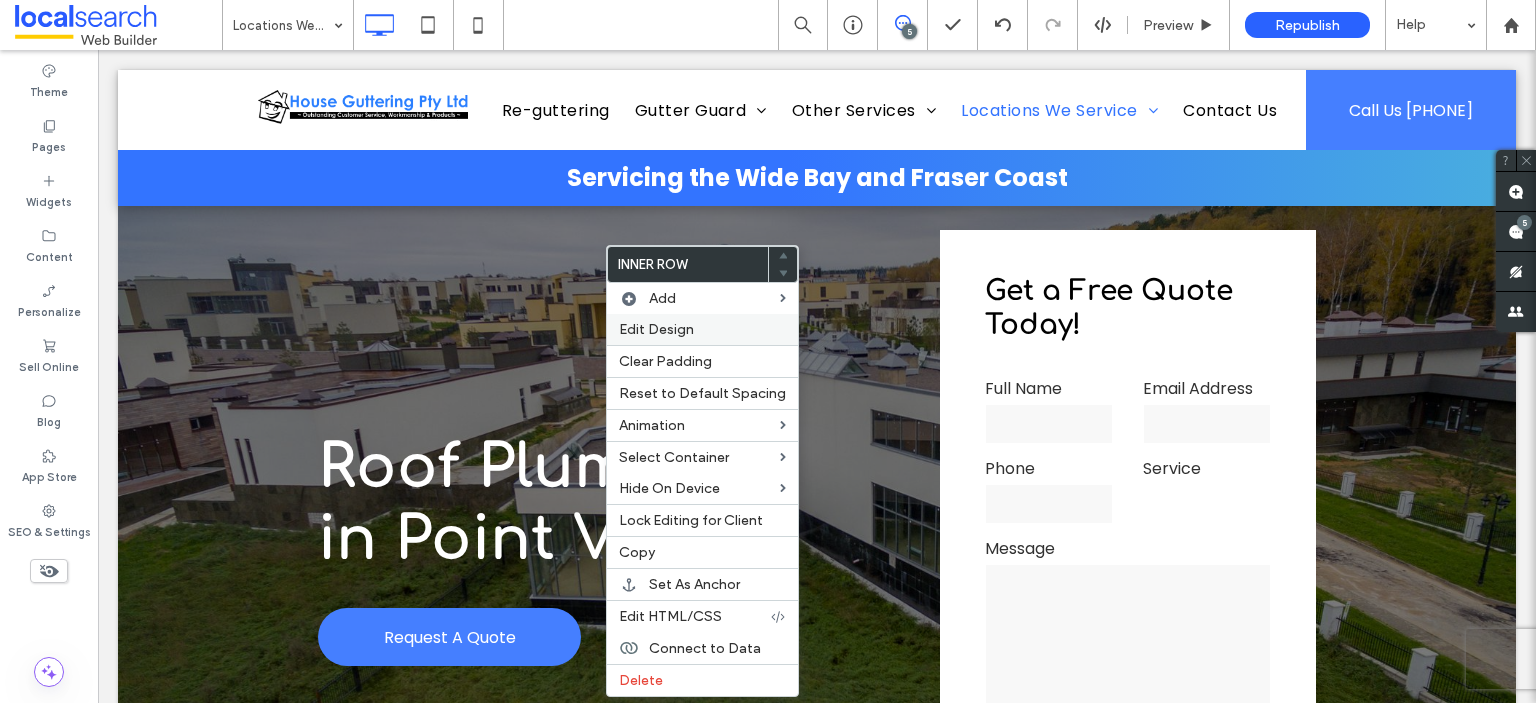 click on "Edit Design" at bounding box center [656, 329] 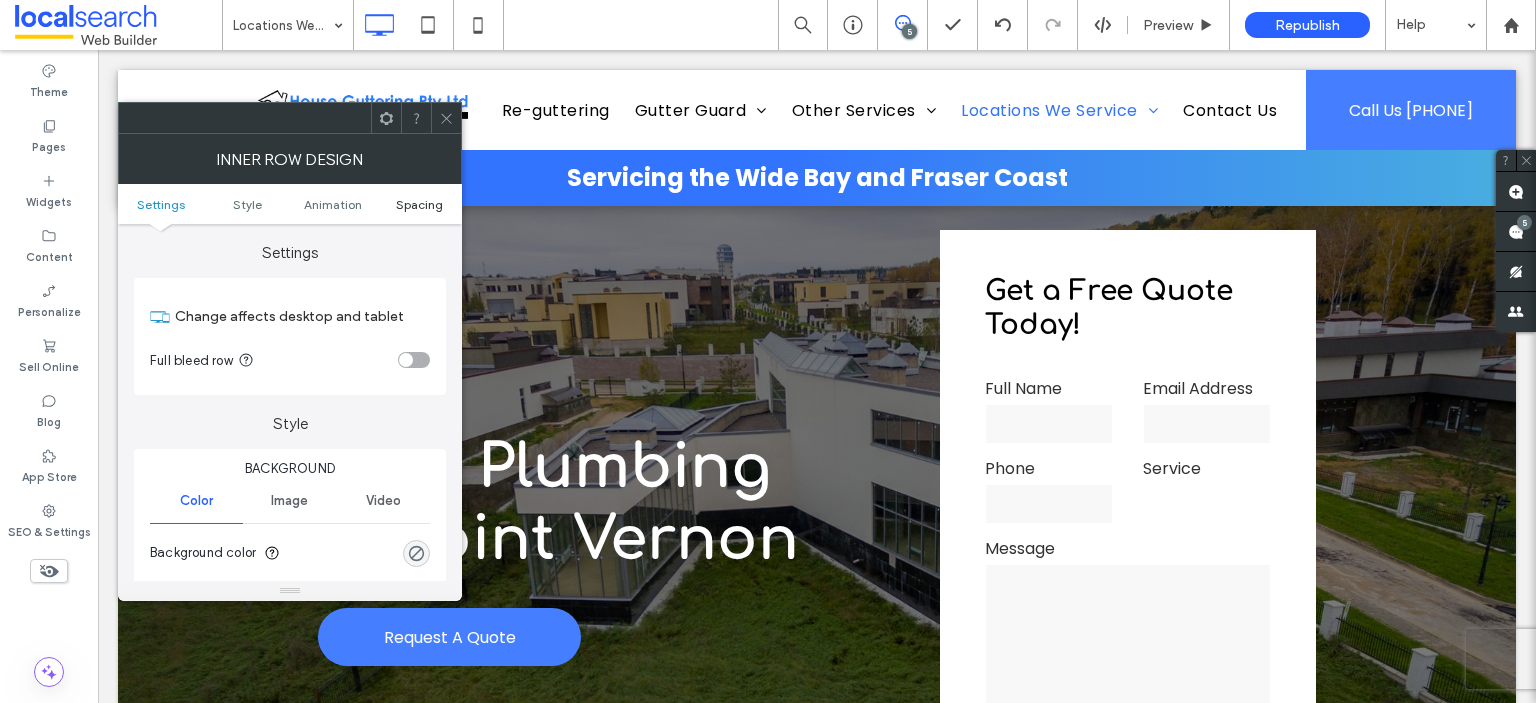 click on "Spacing" at bounding box center (419, 204) 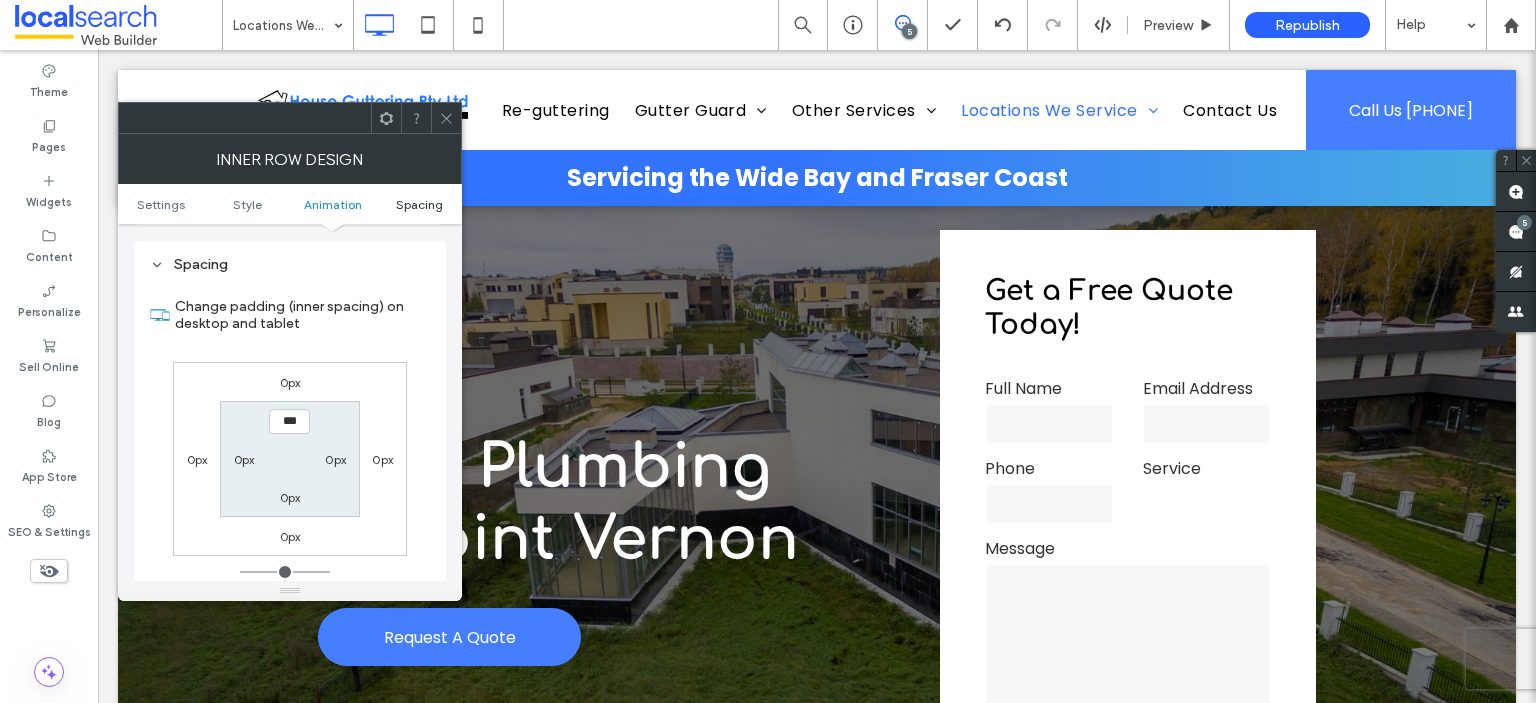 scroll, scrollTop: 640, scrollLeft: 0, axis: vertical 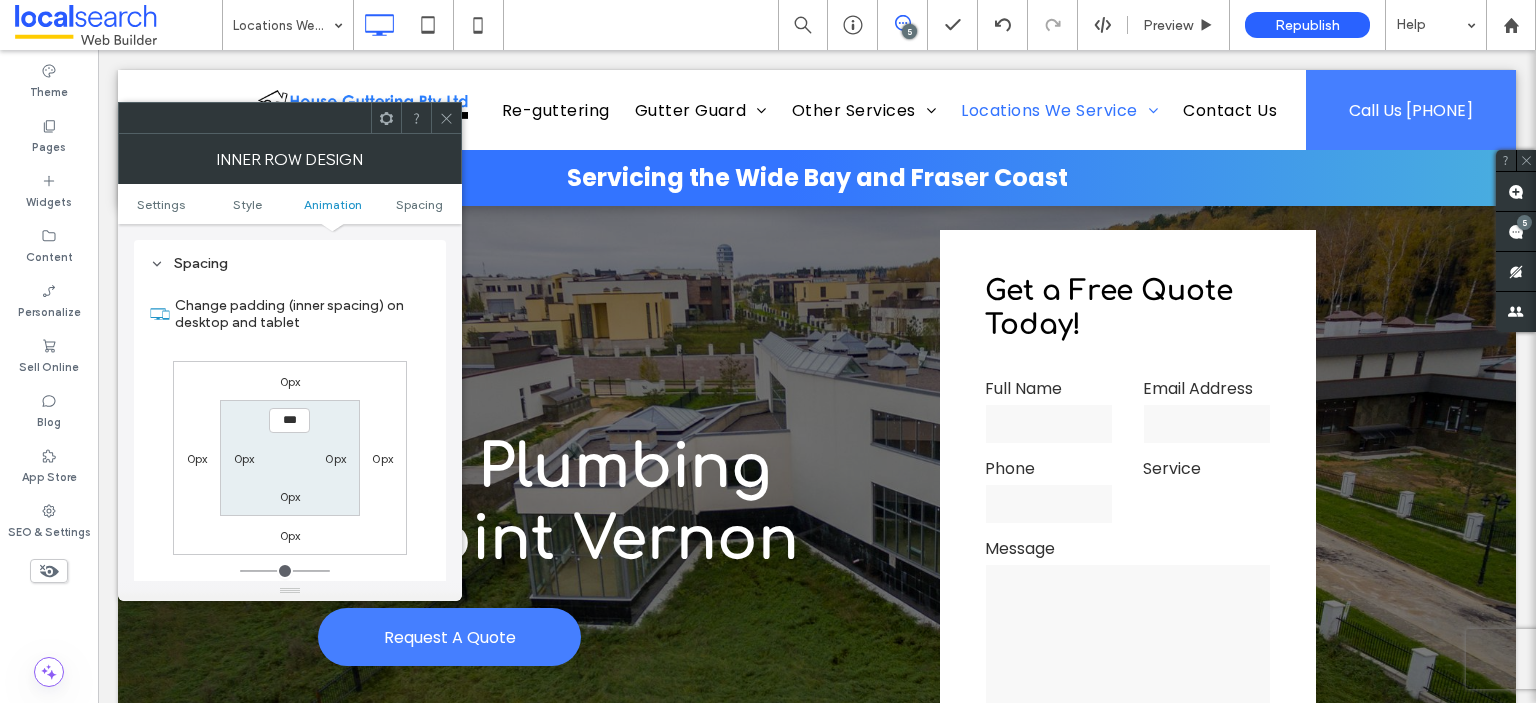 click 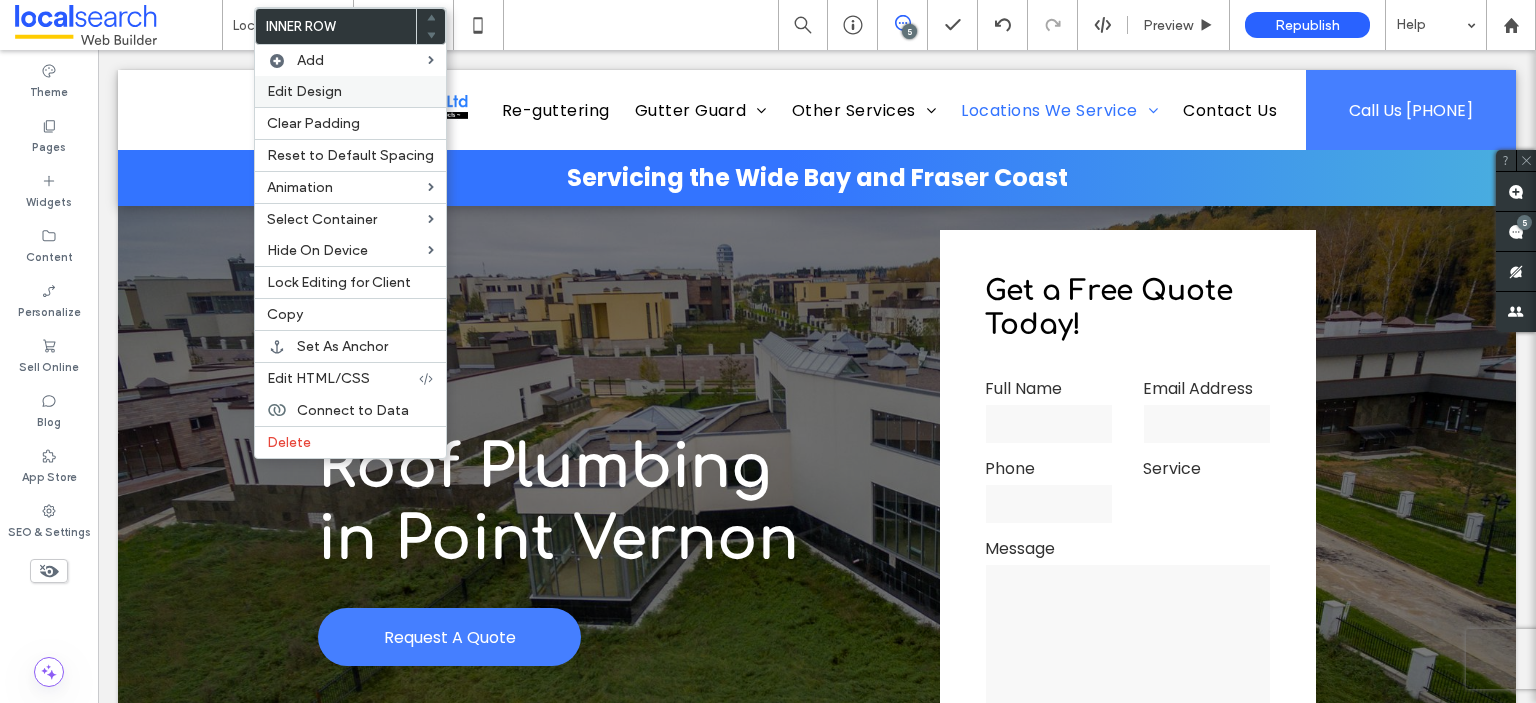 click on "Edit Design" at bounding box center (304, 91) 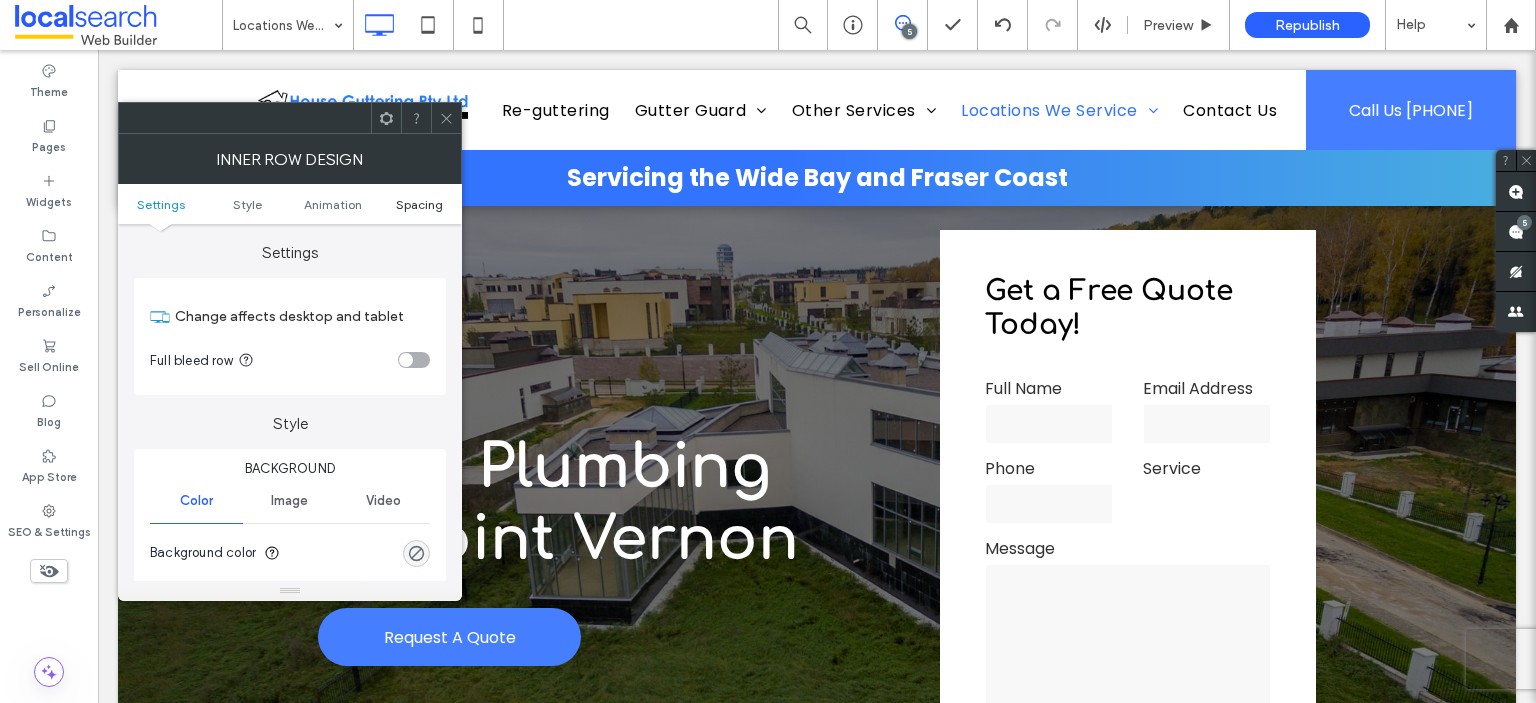 click on "Spacing" at bounding box center (419, 204) 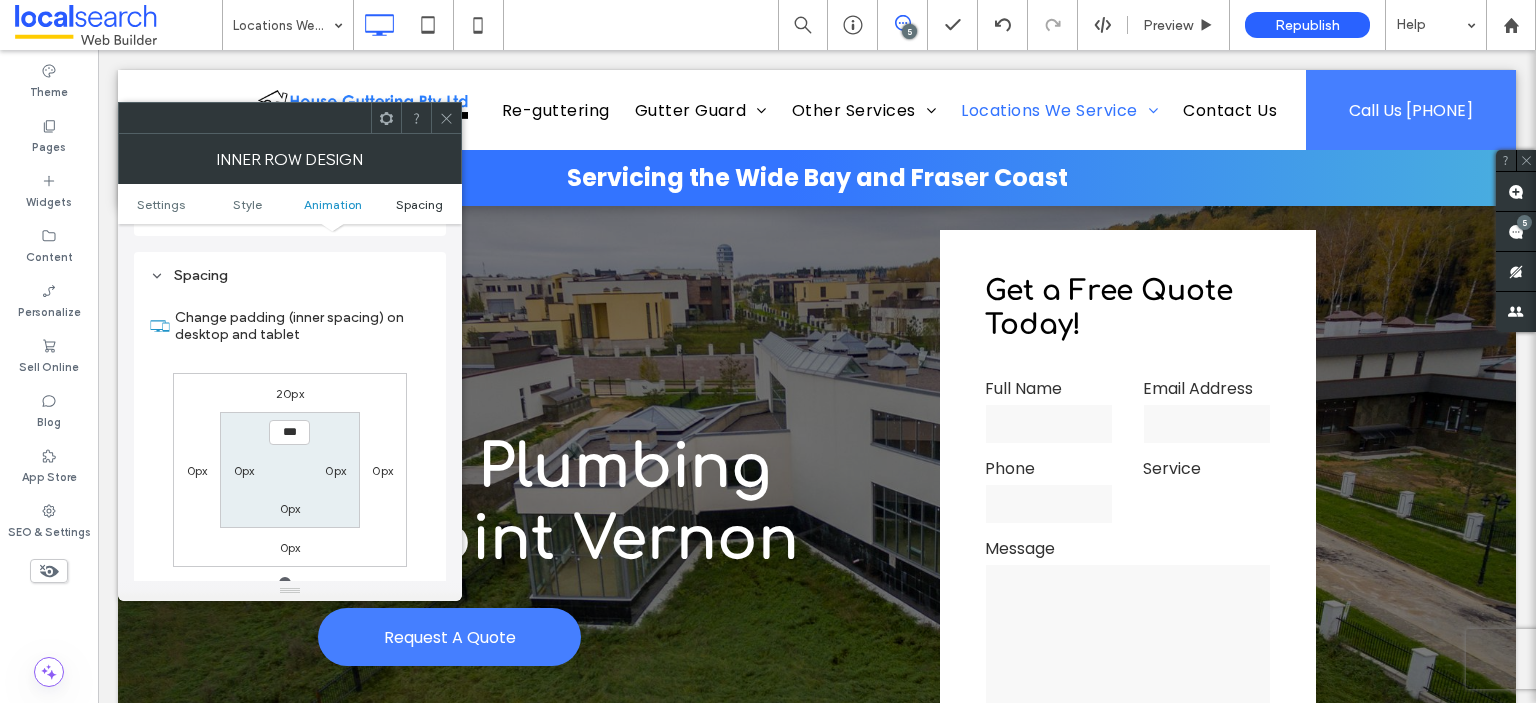 scroll, scrollTop: 640, scrollLeft: 0, axis: vertical 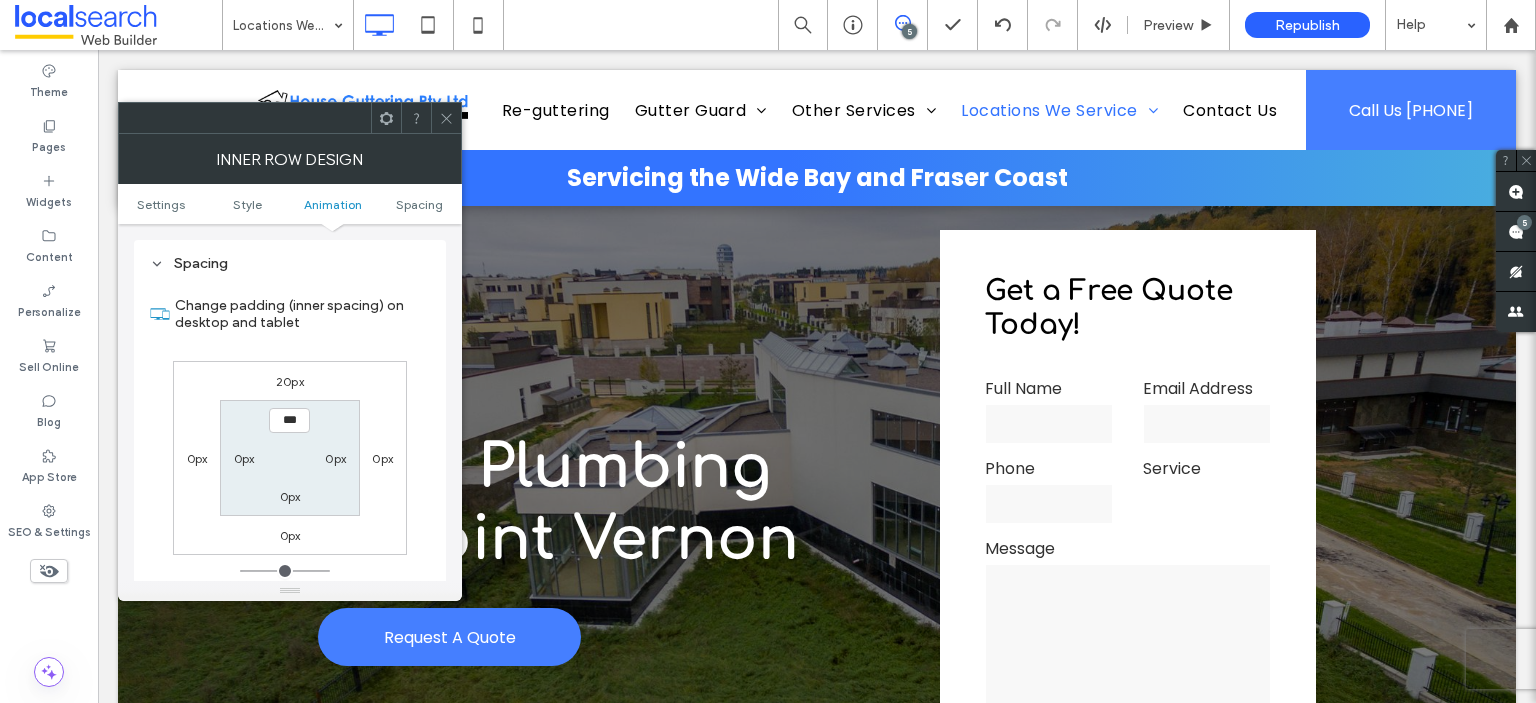 click 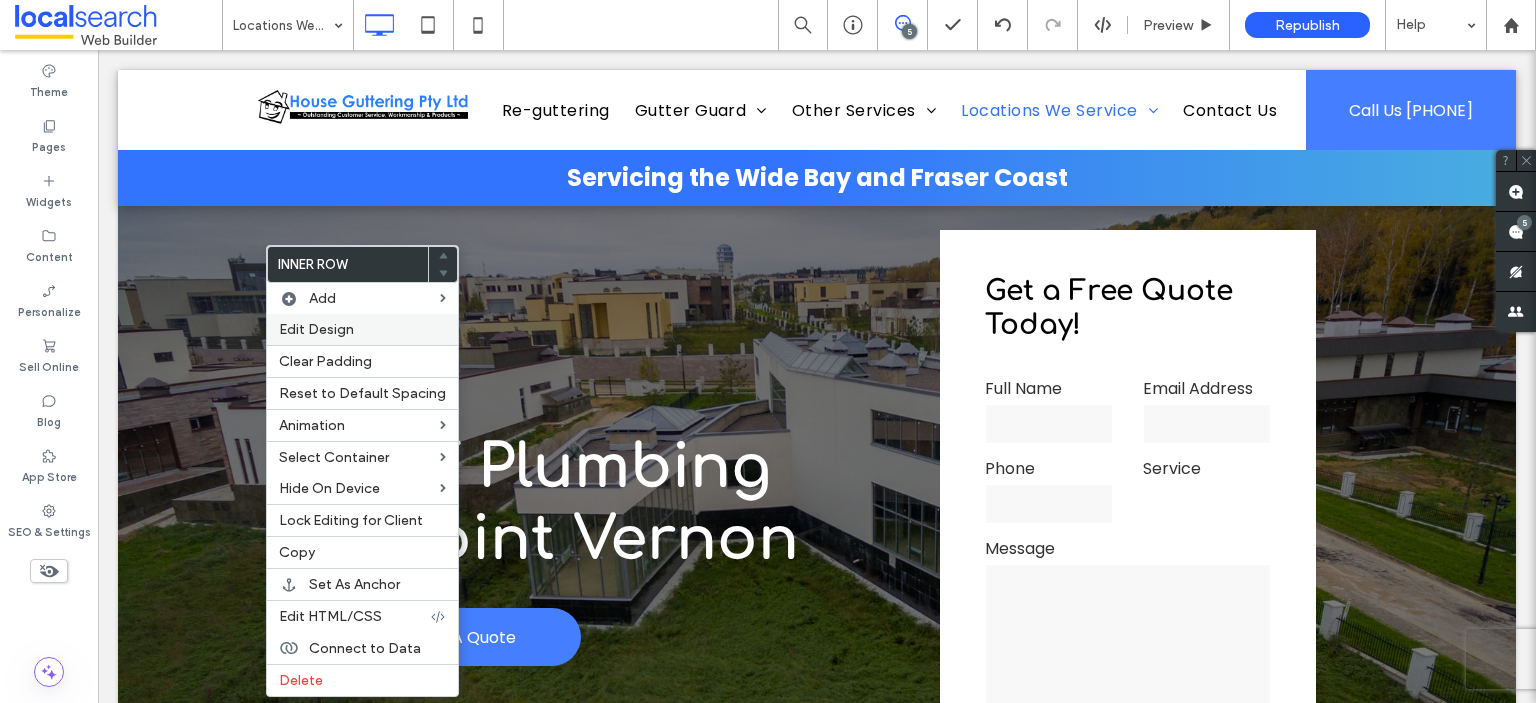 click on "Edit Design" at bounding box center (316, 329) 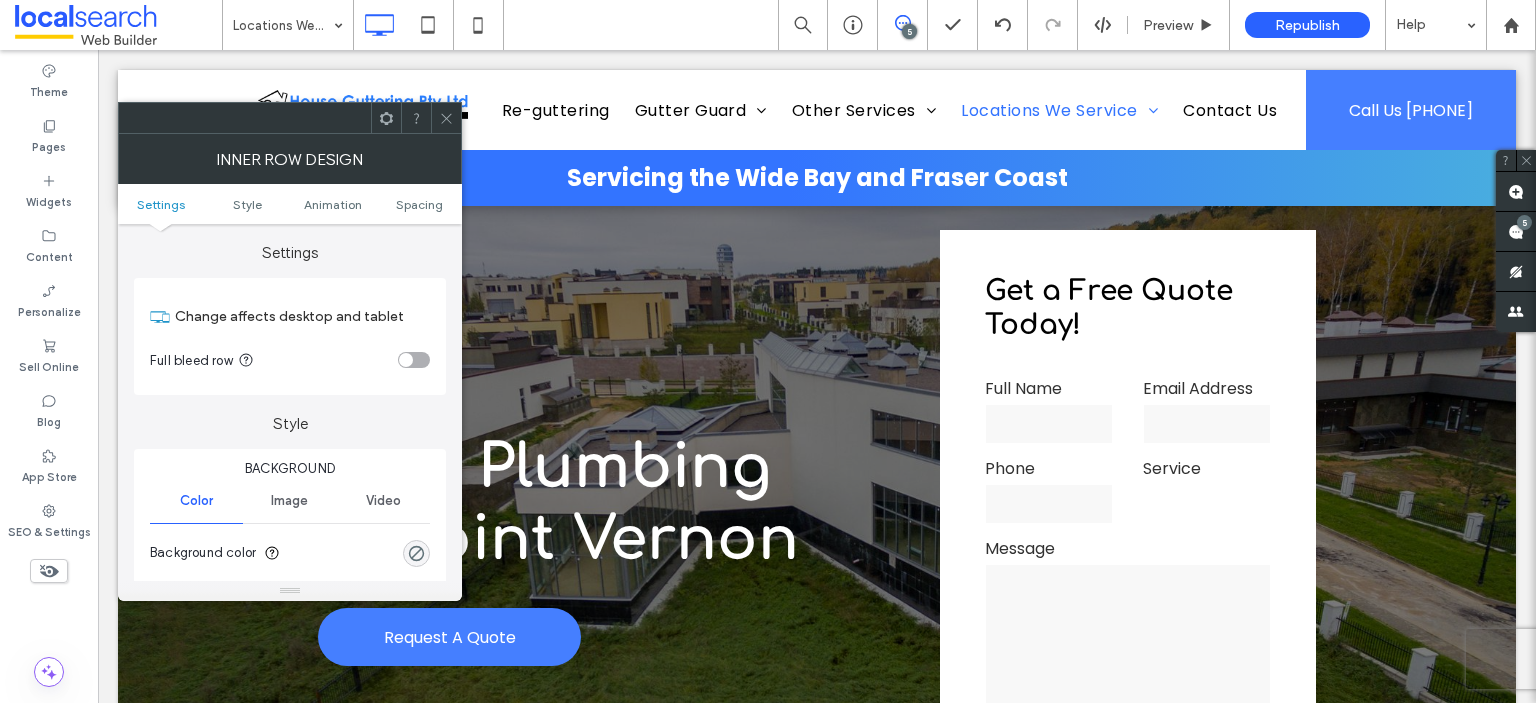 click on "Settings Style Animation Spacing" at bounding box center [290, 204] 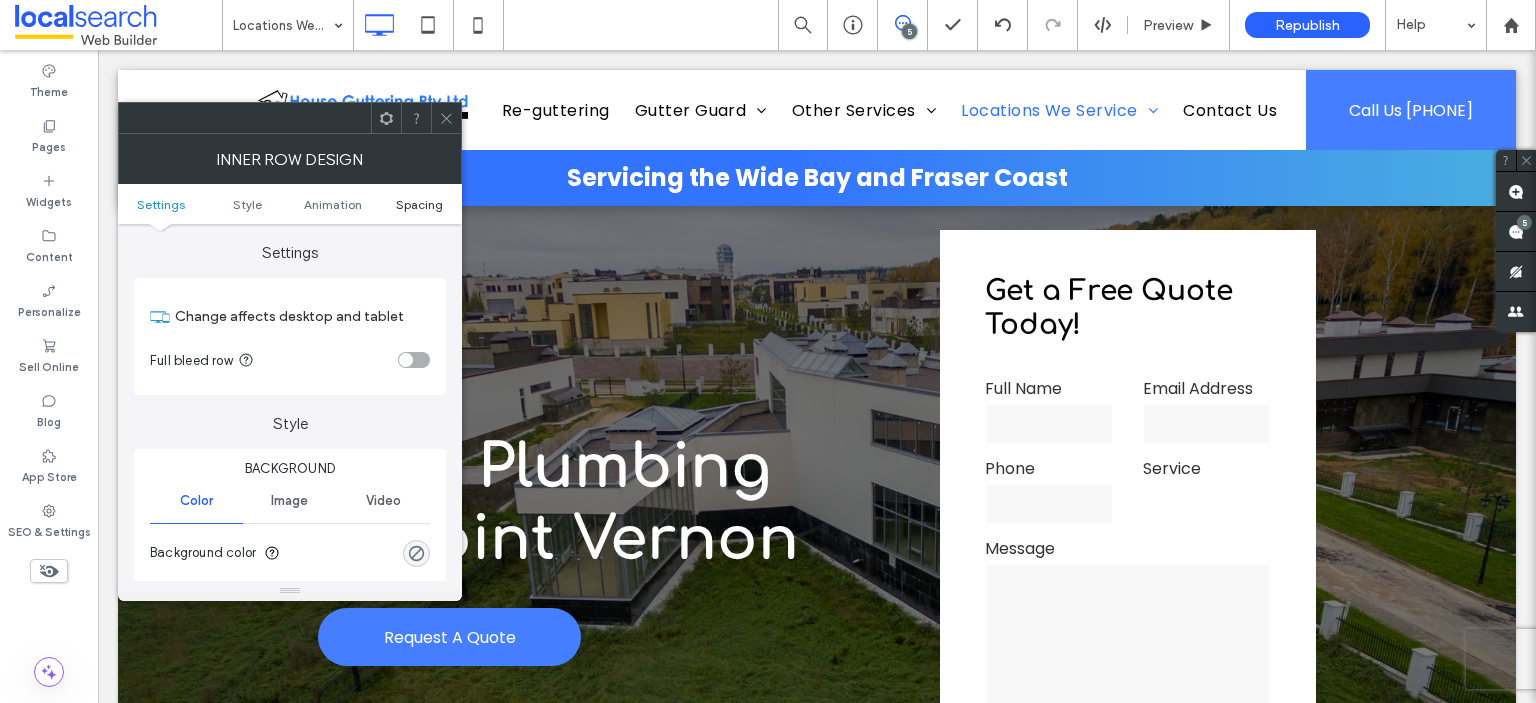click on "Spacing" at bounding box center (419, 204) 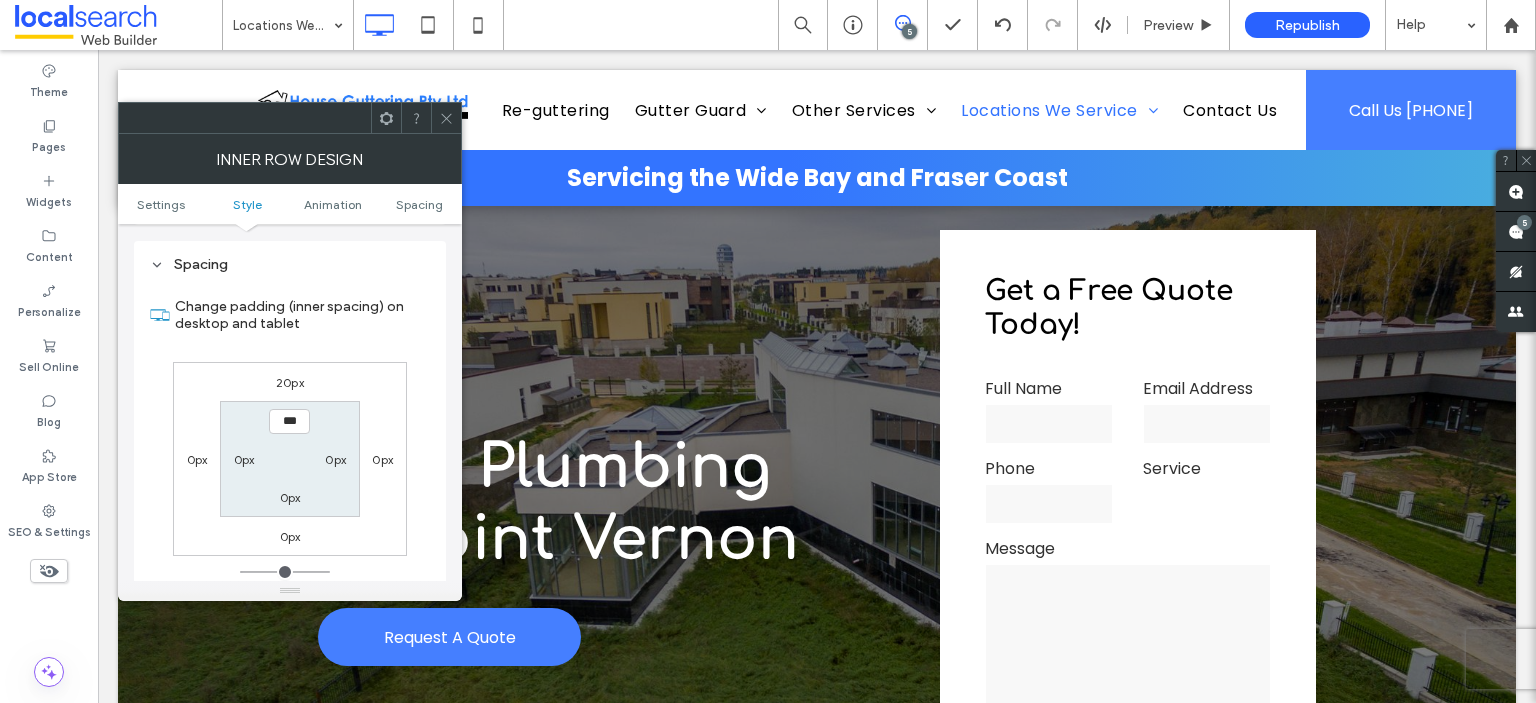 scroll, scrollTop: 640, scrollLeft: 0, axis: vertical 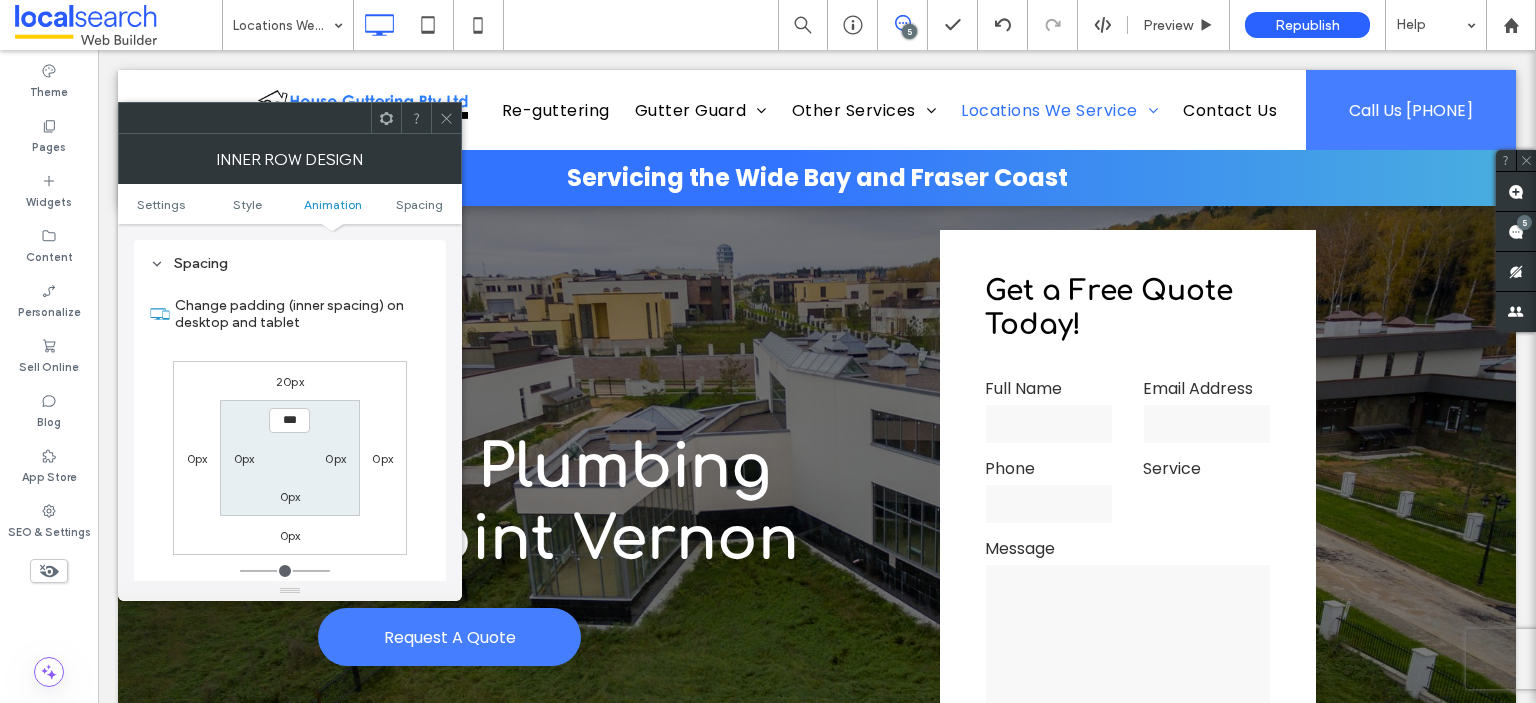 click 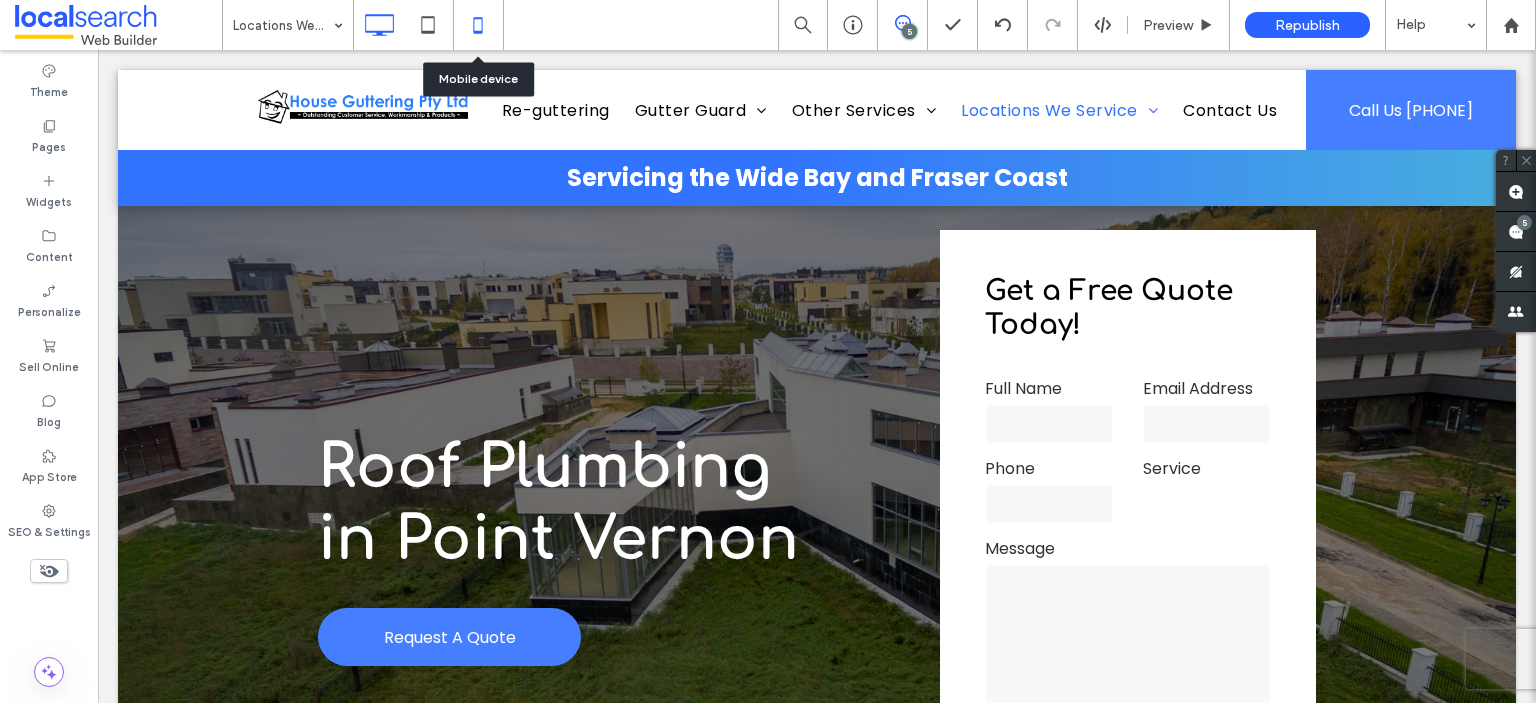 click 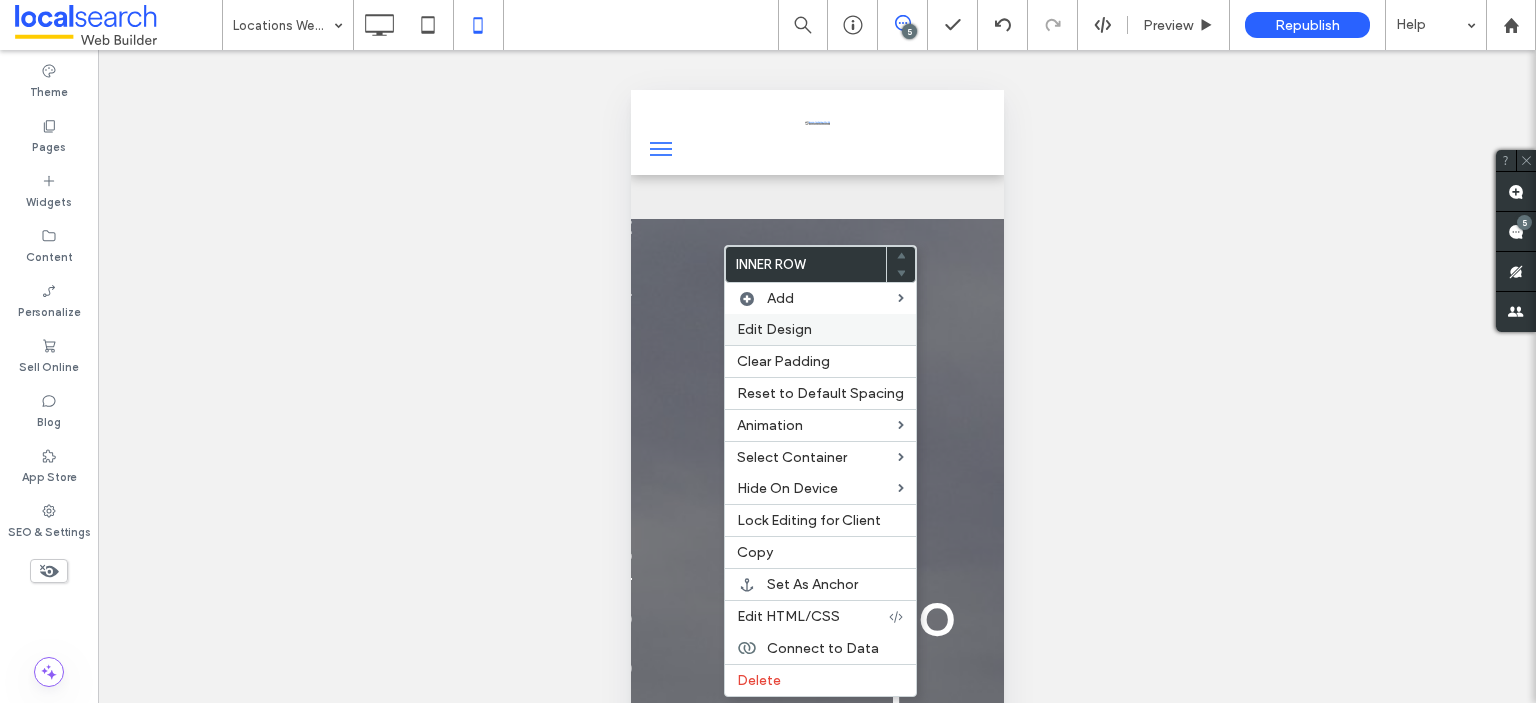 click on "Edit Design" at bounding box center (774, 329) 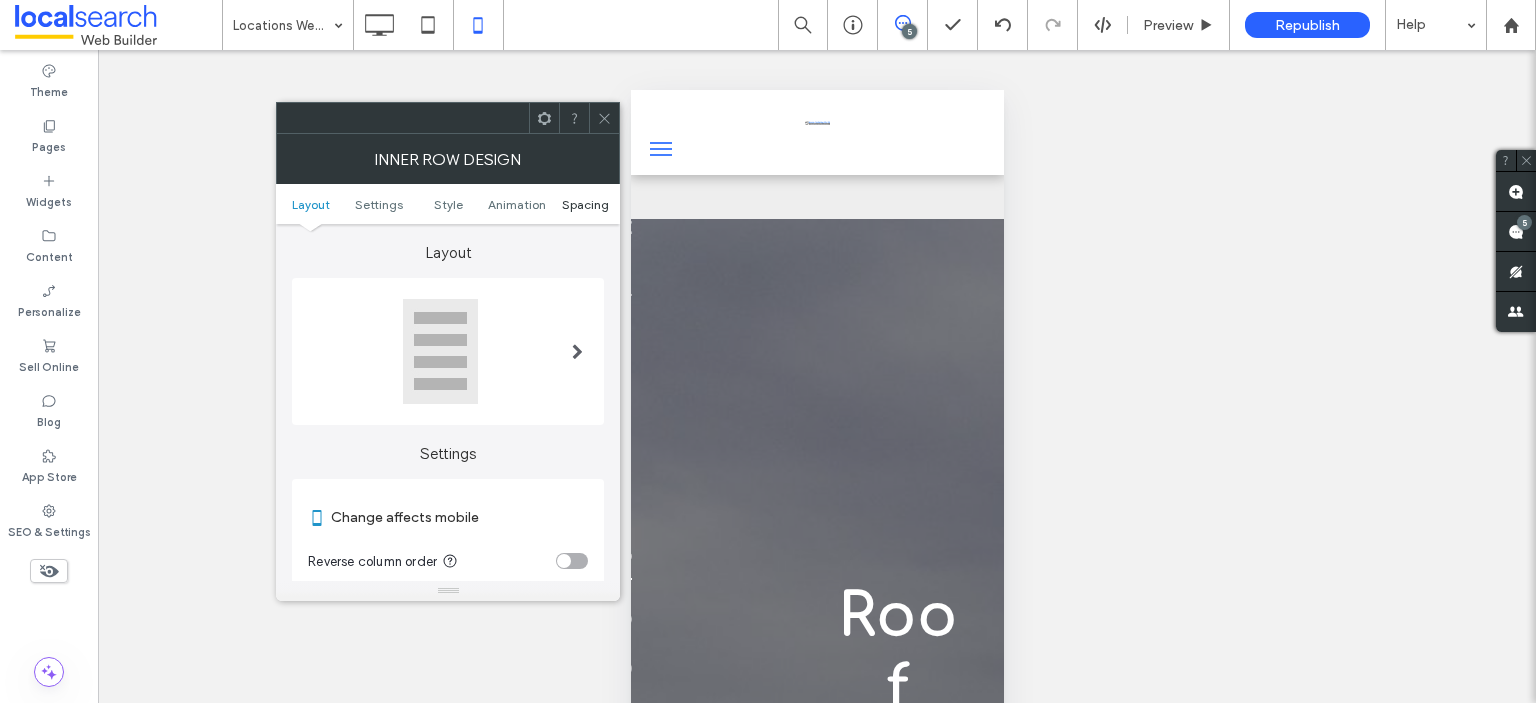 click on "Spacing" at bounding box center (585, 204) 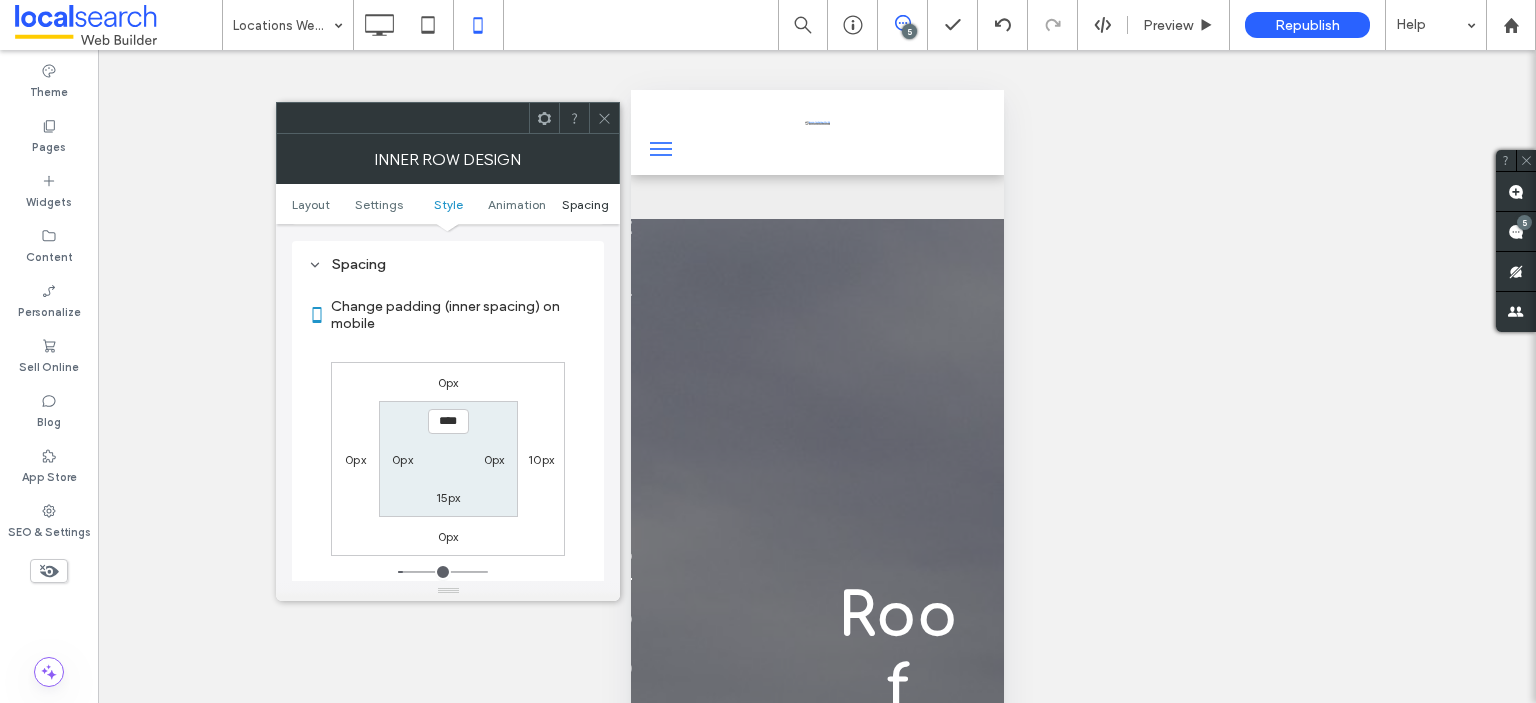 scroll, scrollTop: 840, scrollLeft: 0, axis: vertical 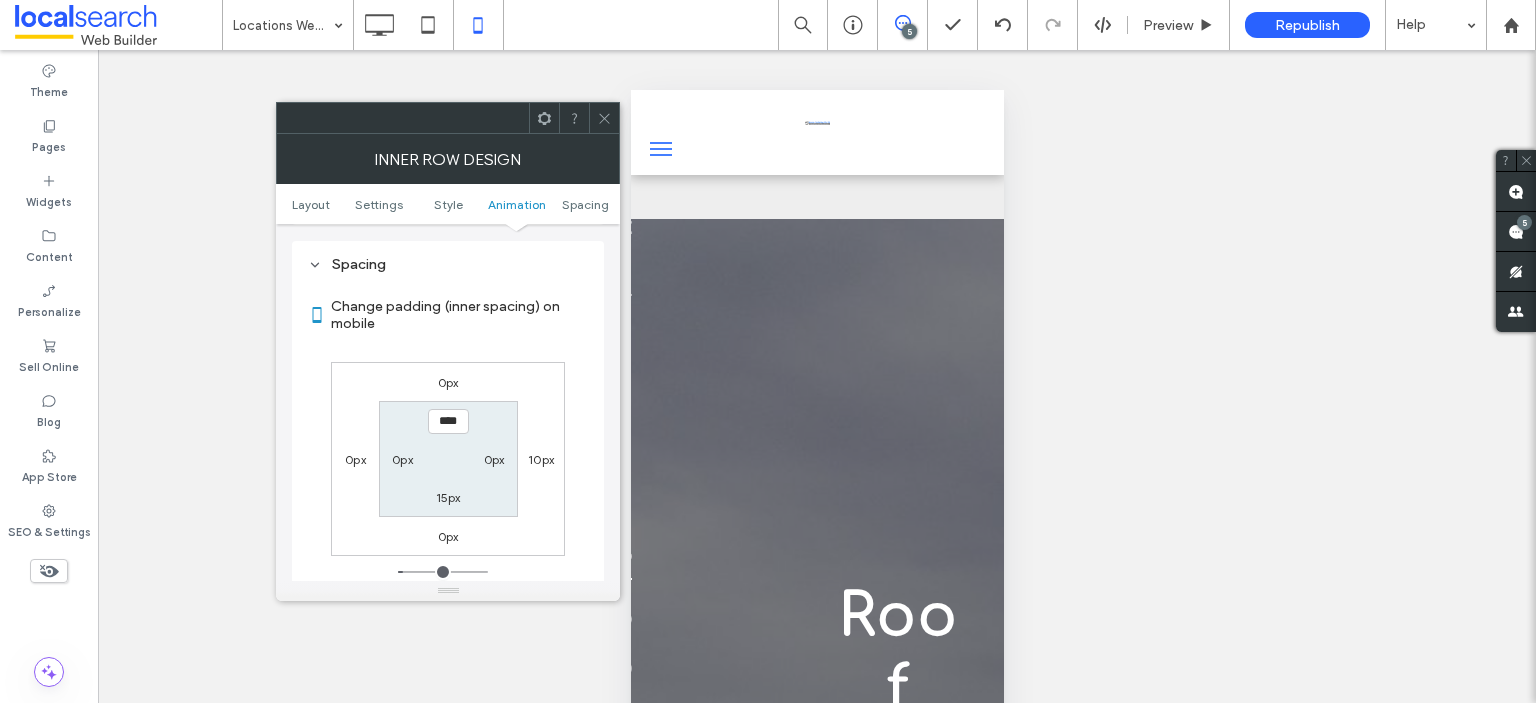click 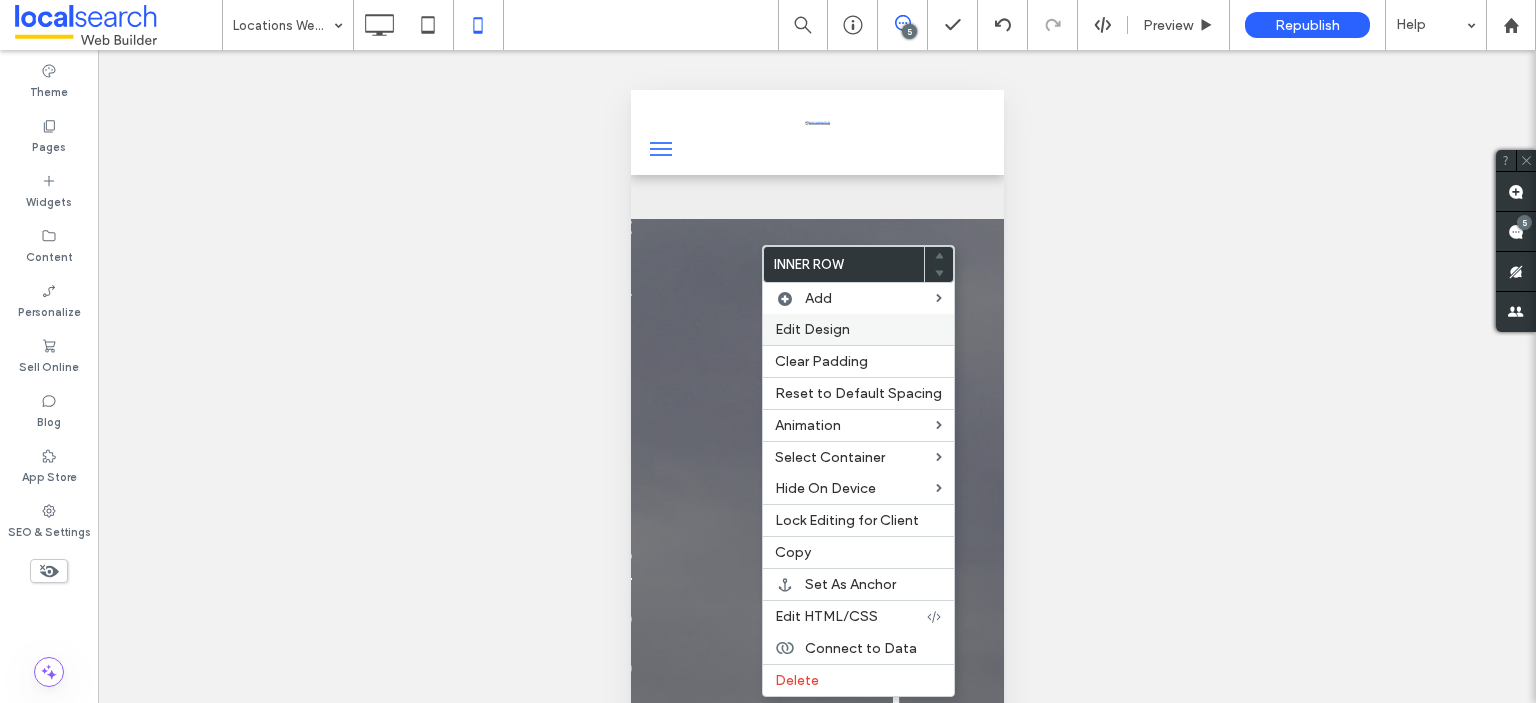 click on "Edit Design" at bounding box center [812, 329] 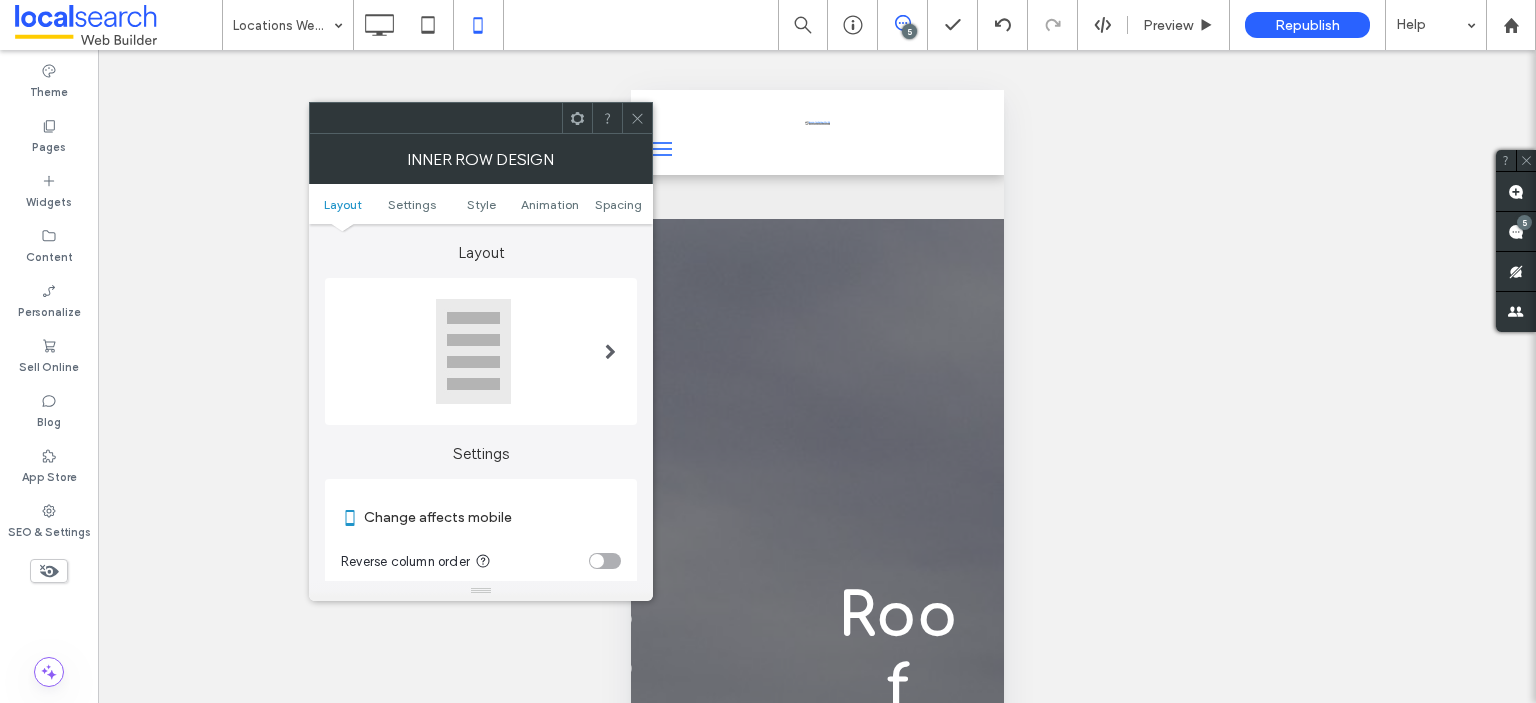 click on "Layout Settings Style Animation Spacing" at bounding box center (481, 204) 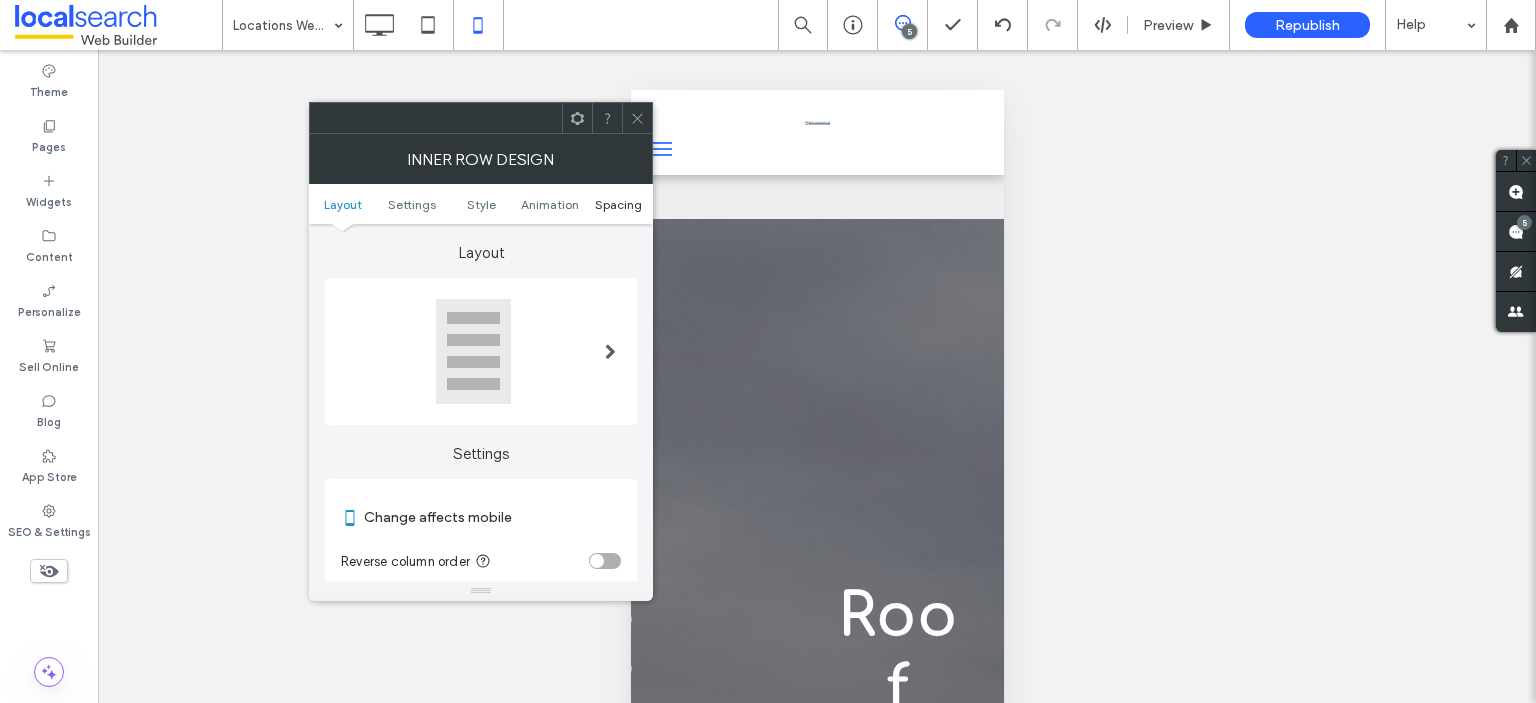 click on "Spacing" at bounding box center (618, 204) 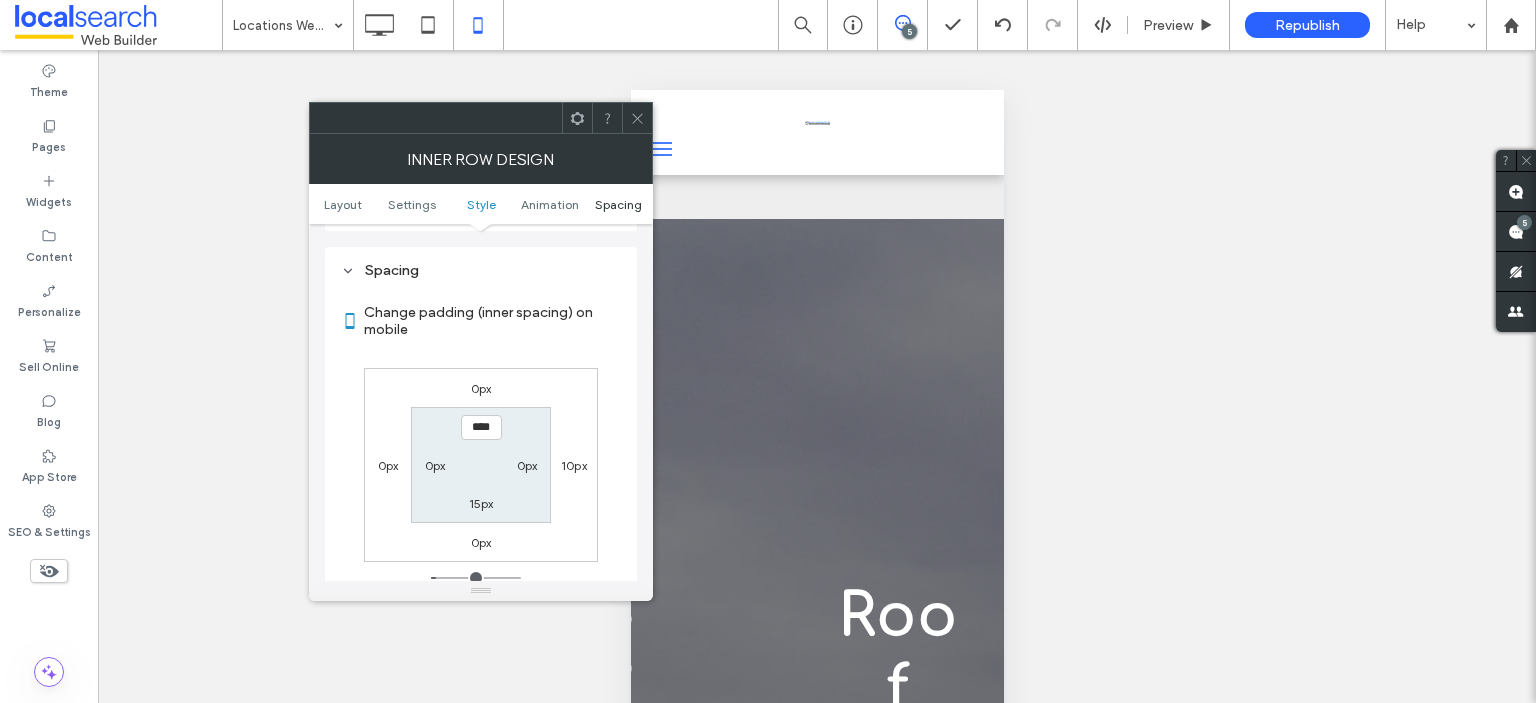 scroll, scrollTop: 840, scrollLeft: 0, axis: vertical 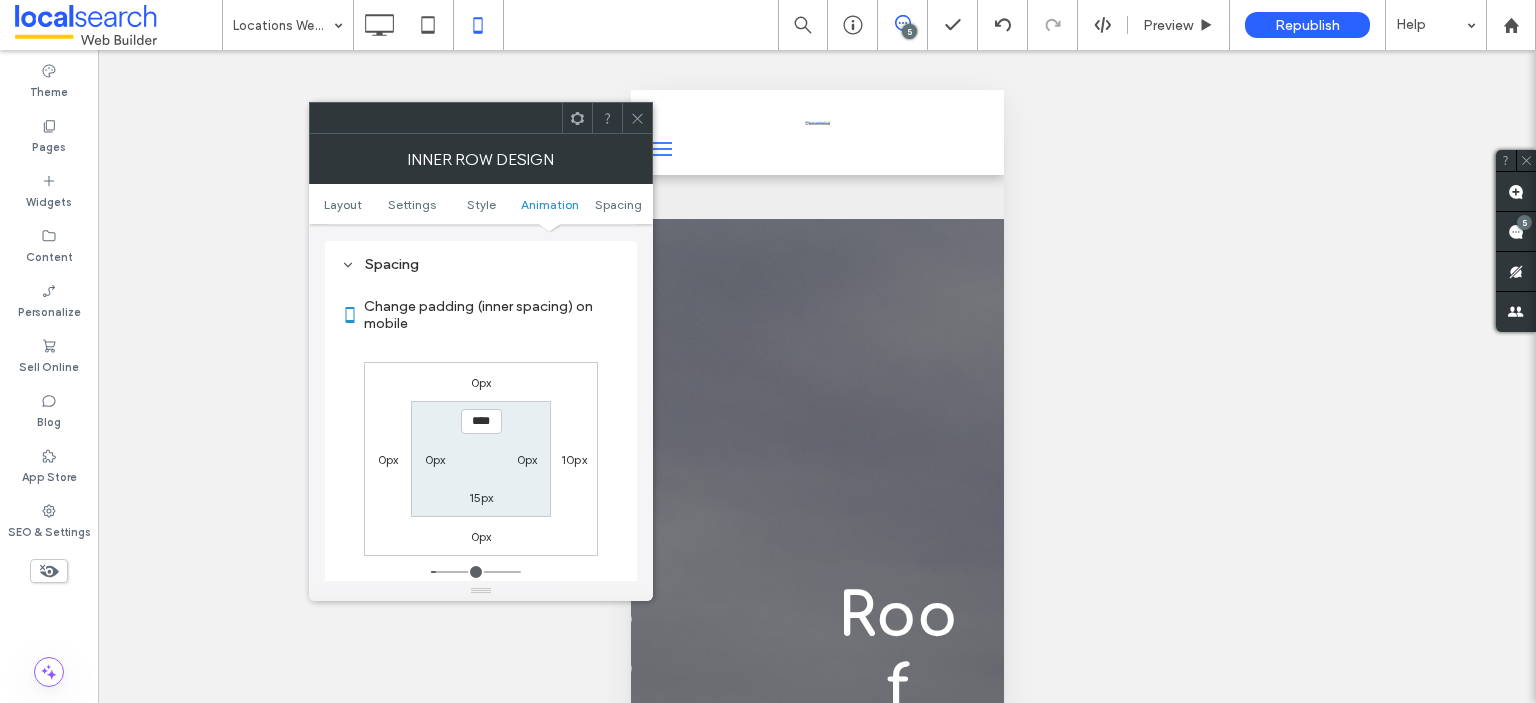 click at bounding box center [637, 118] 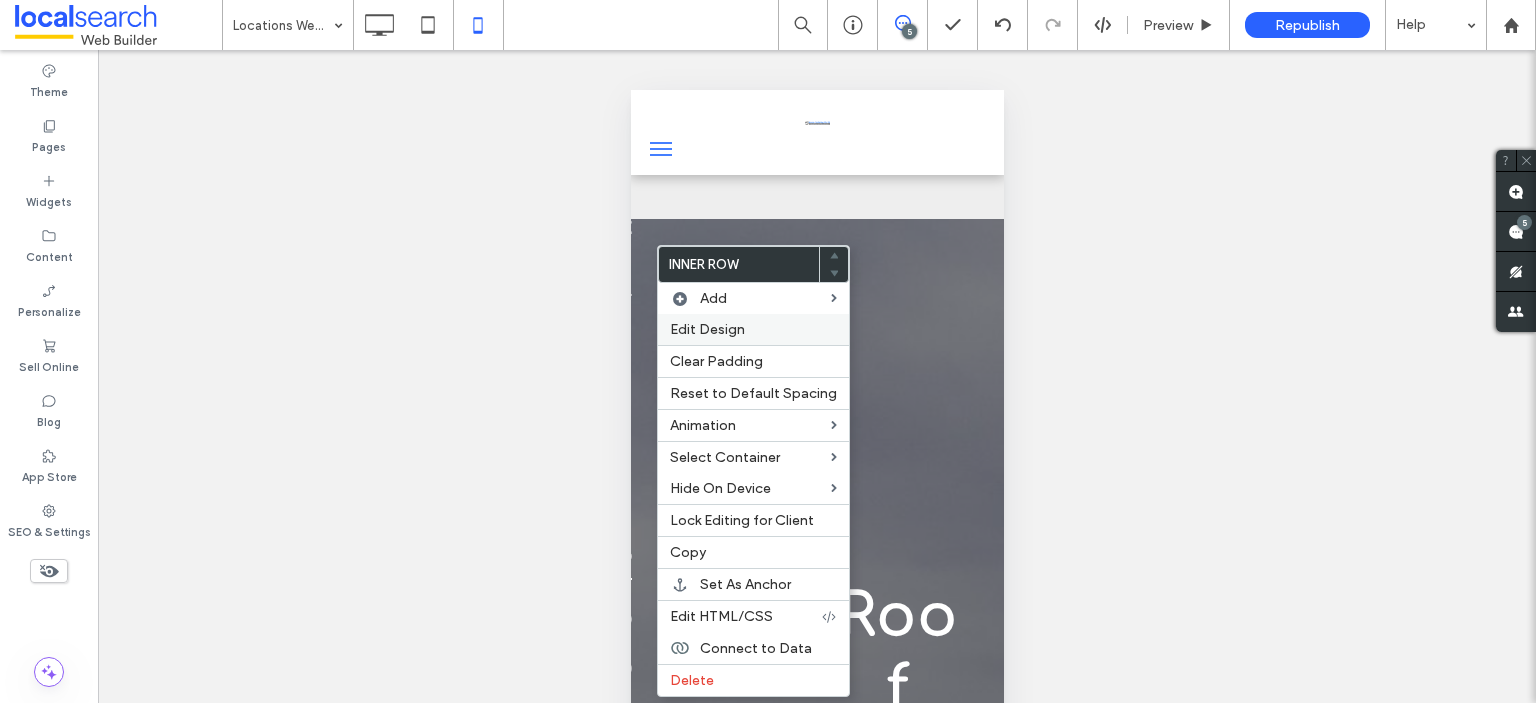 click on "Edit Design" at bounding box center [707, 329] 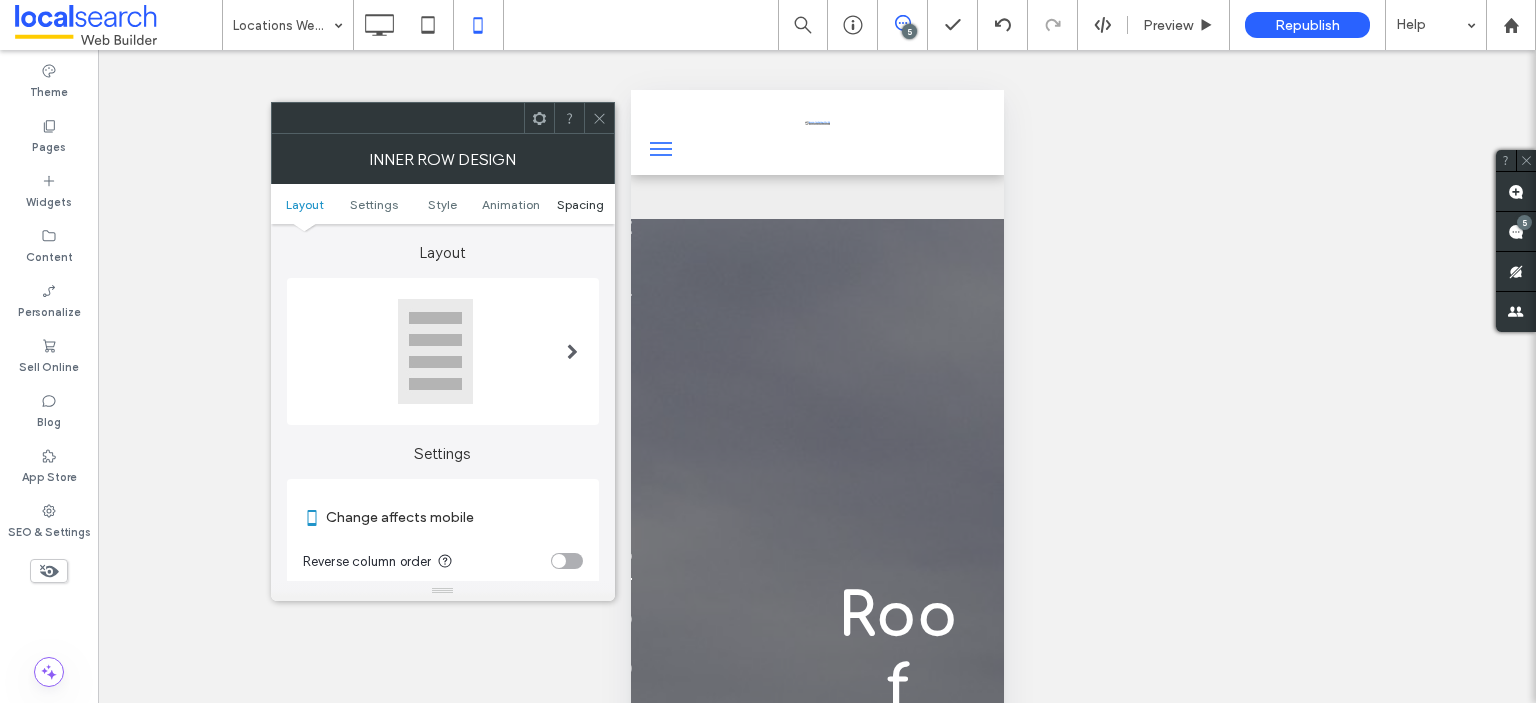 click on "Spacing" at bounding box center (580, 204) 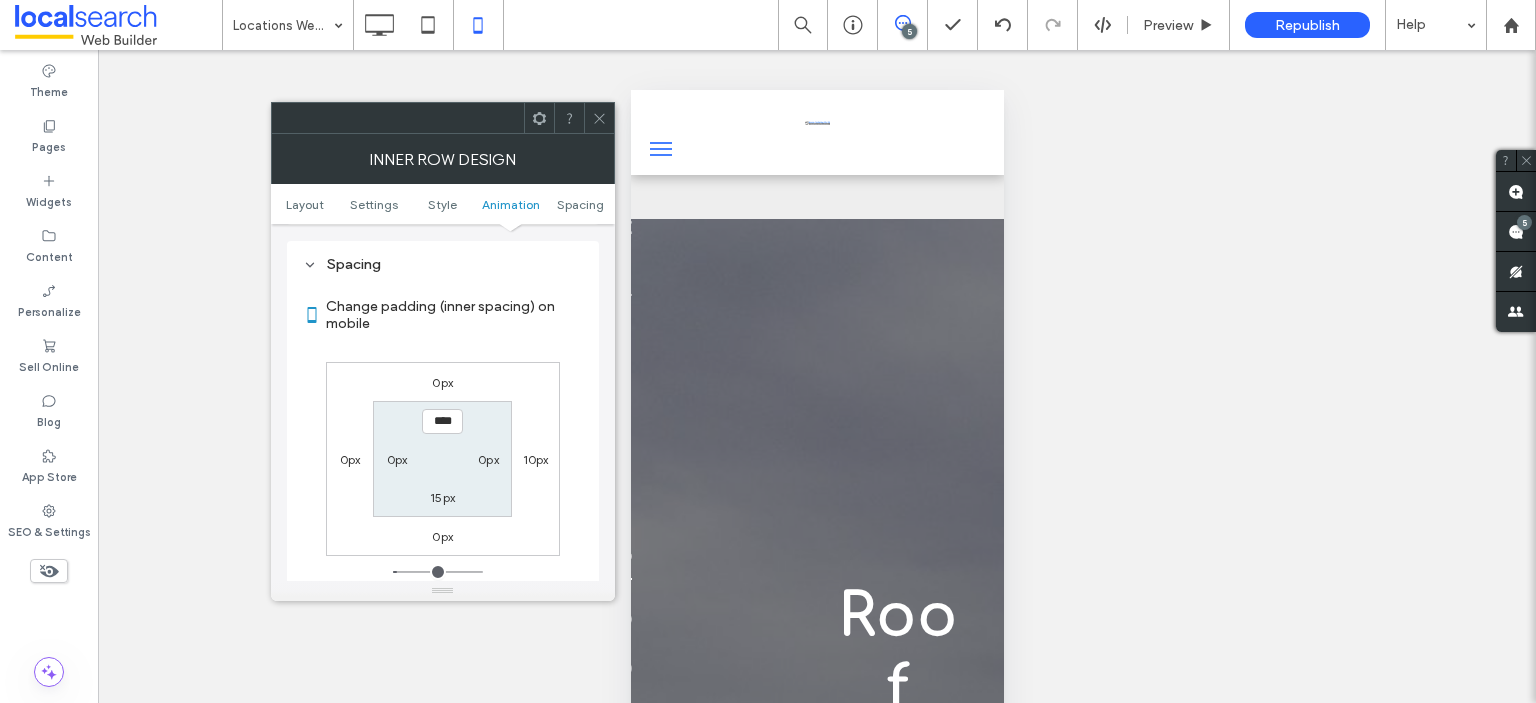 scroll, scrollTop: 840, scrollLeft: 0, axis: vertical 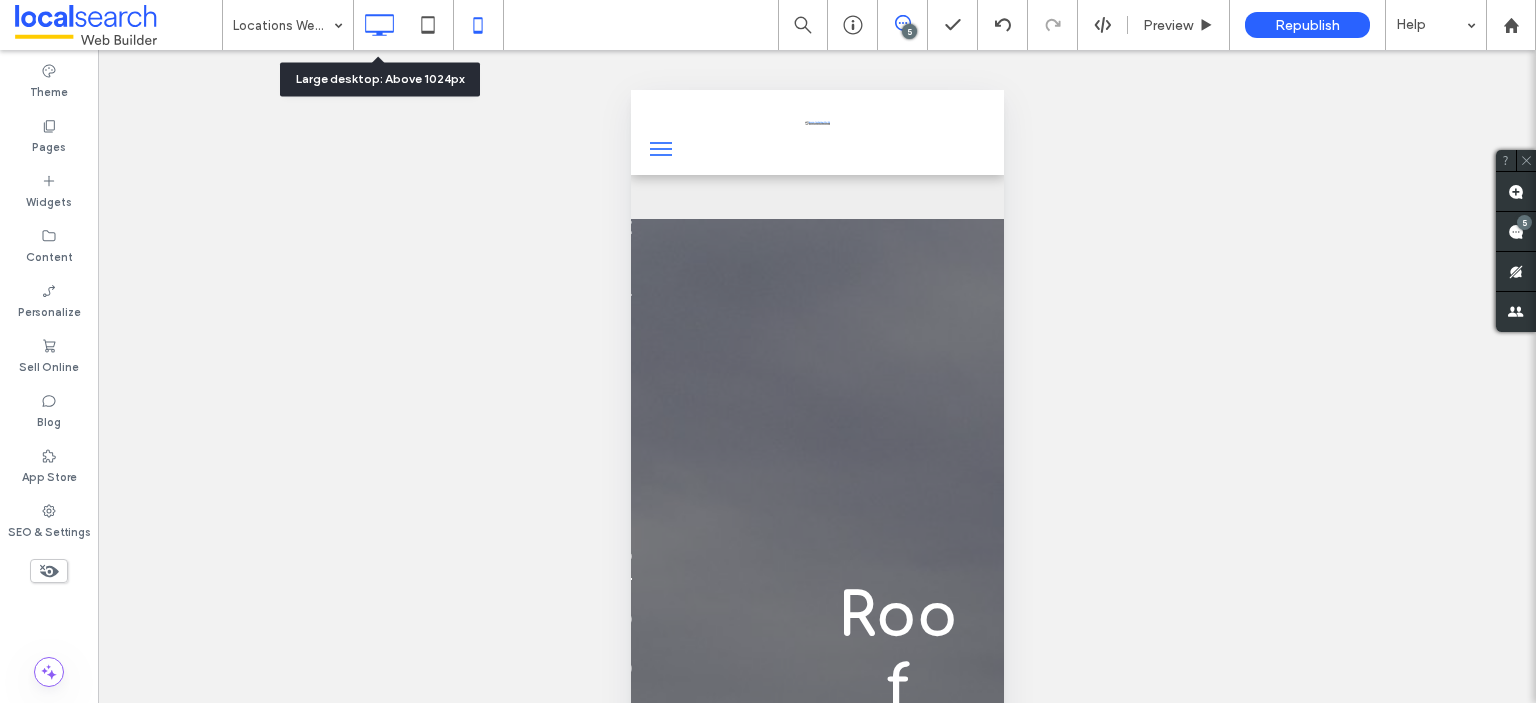 click 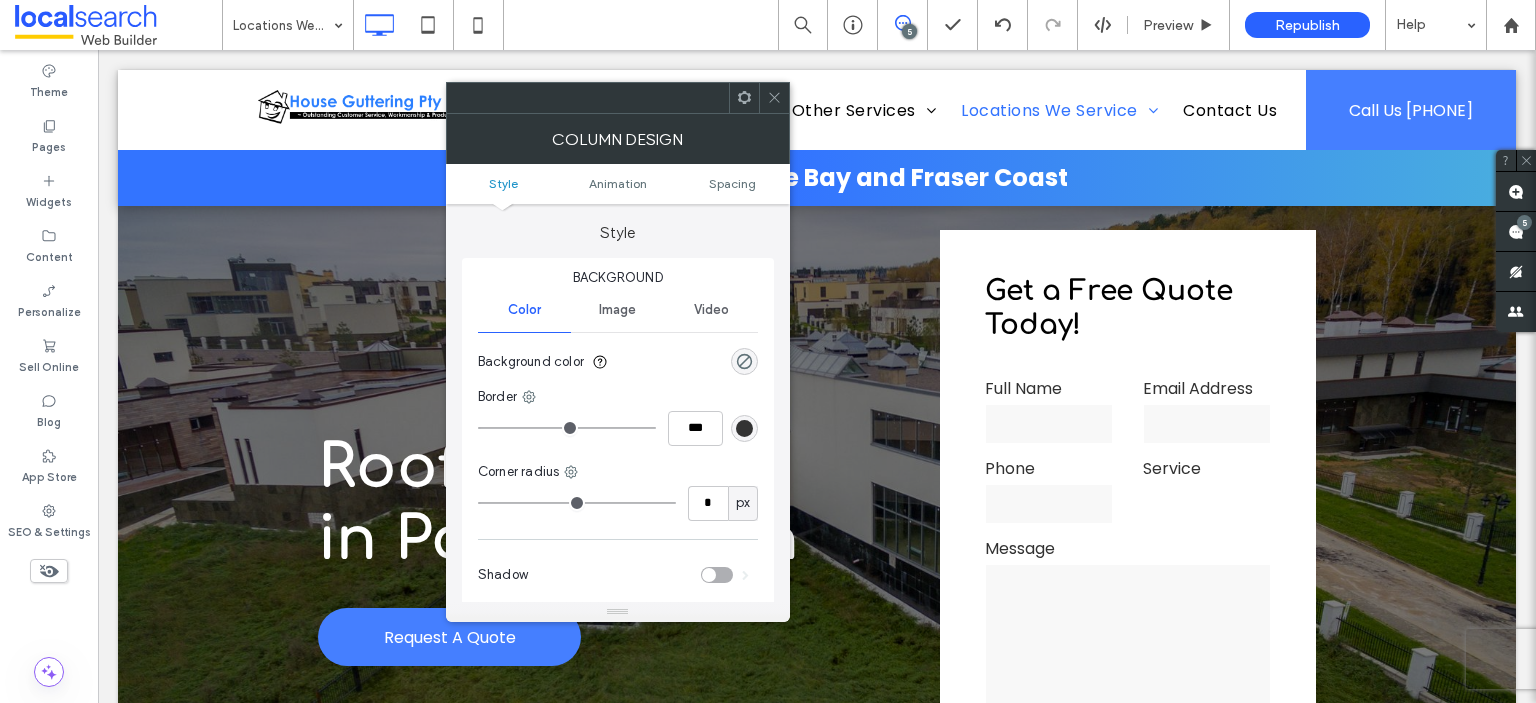 click 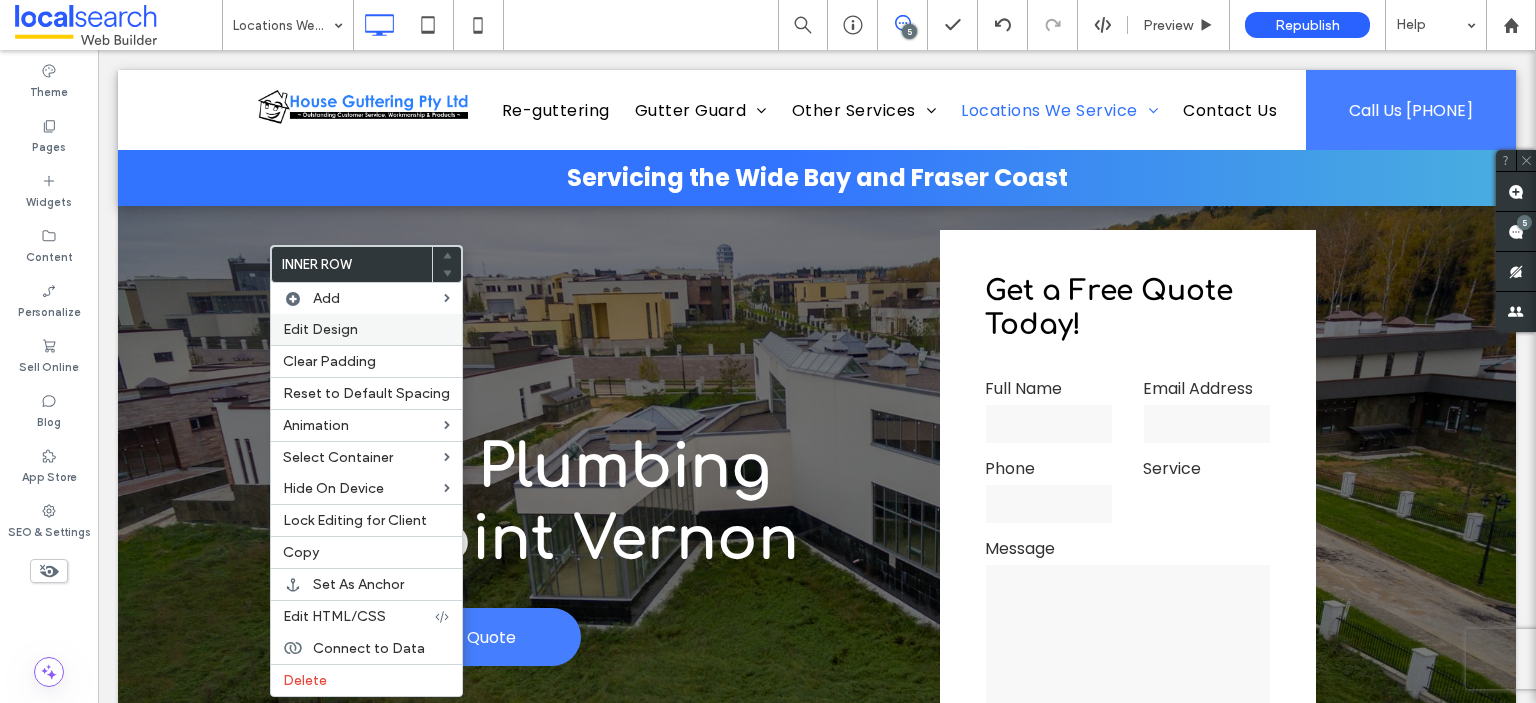 click on "Edit Design" at bounding box center [320, 329] 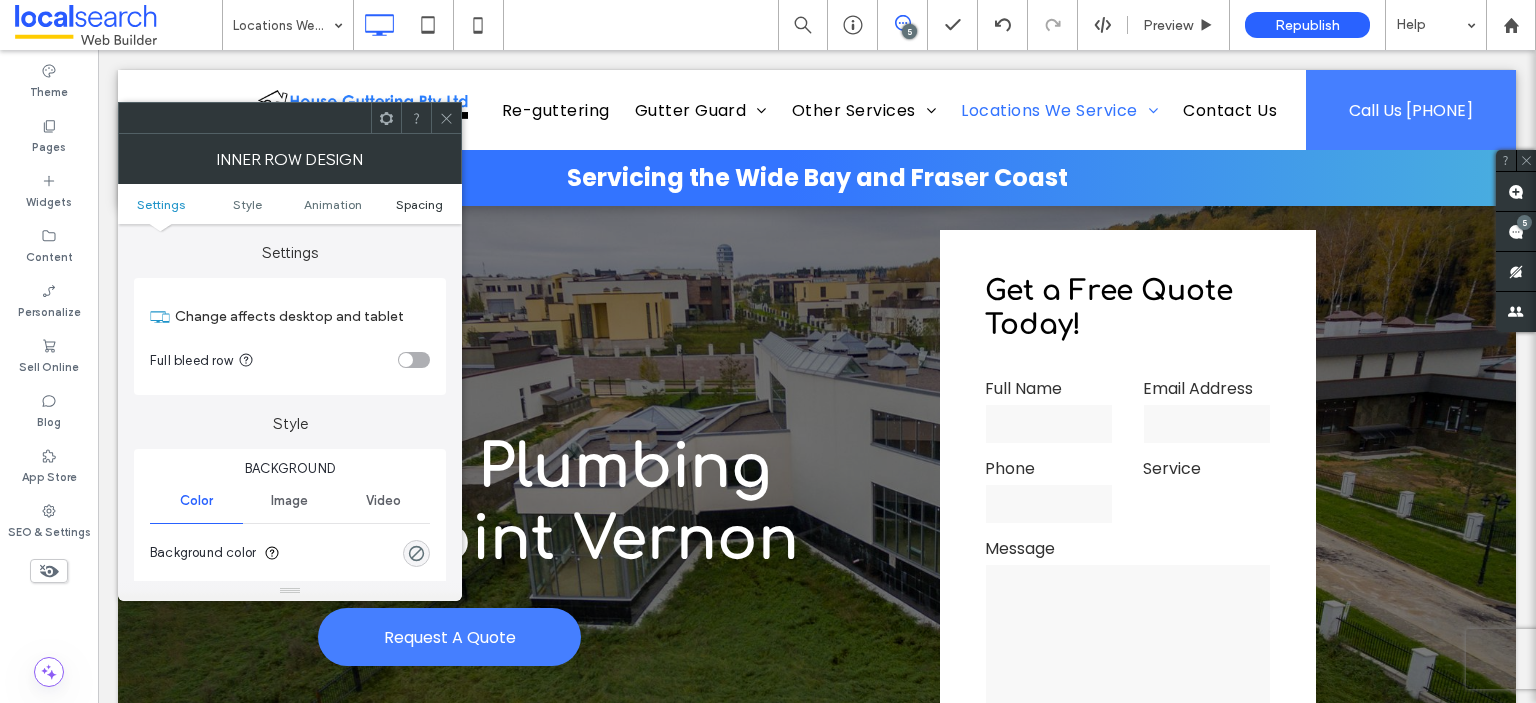 click on "Spacing" at bounding box center [419, 204] 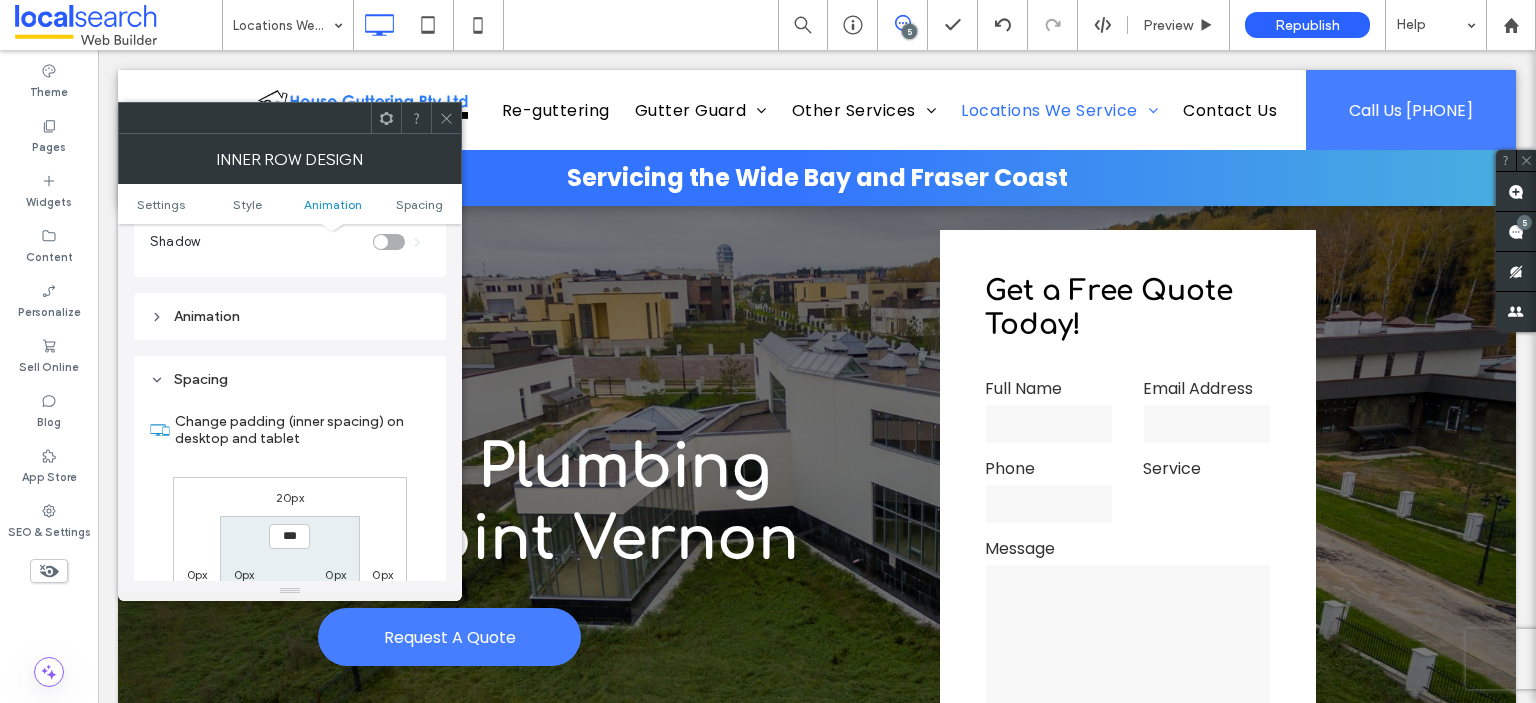 scroll, scrollTop: 640, scrollLeft: 0, axis: vertical 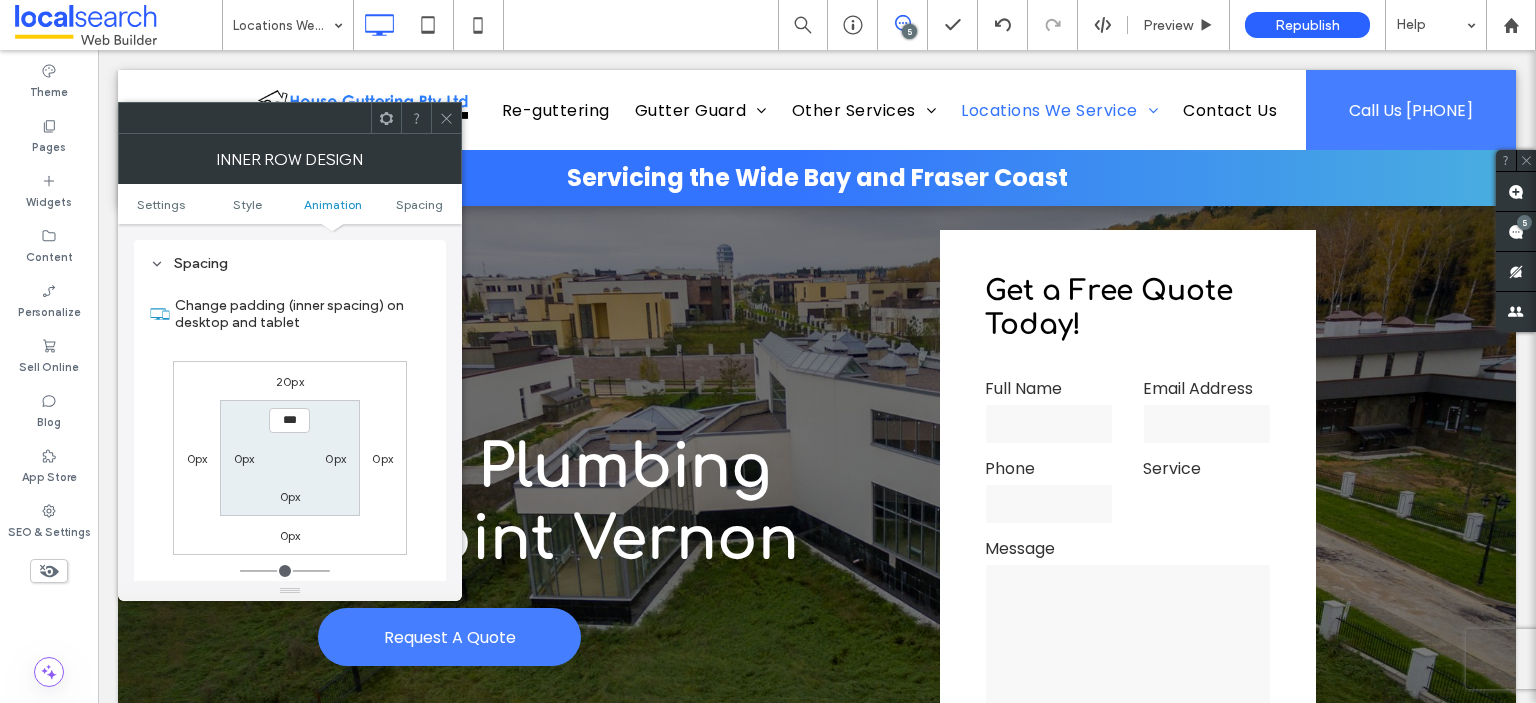 click on "20px" at bounding box center [290, 381] 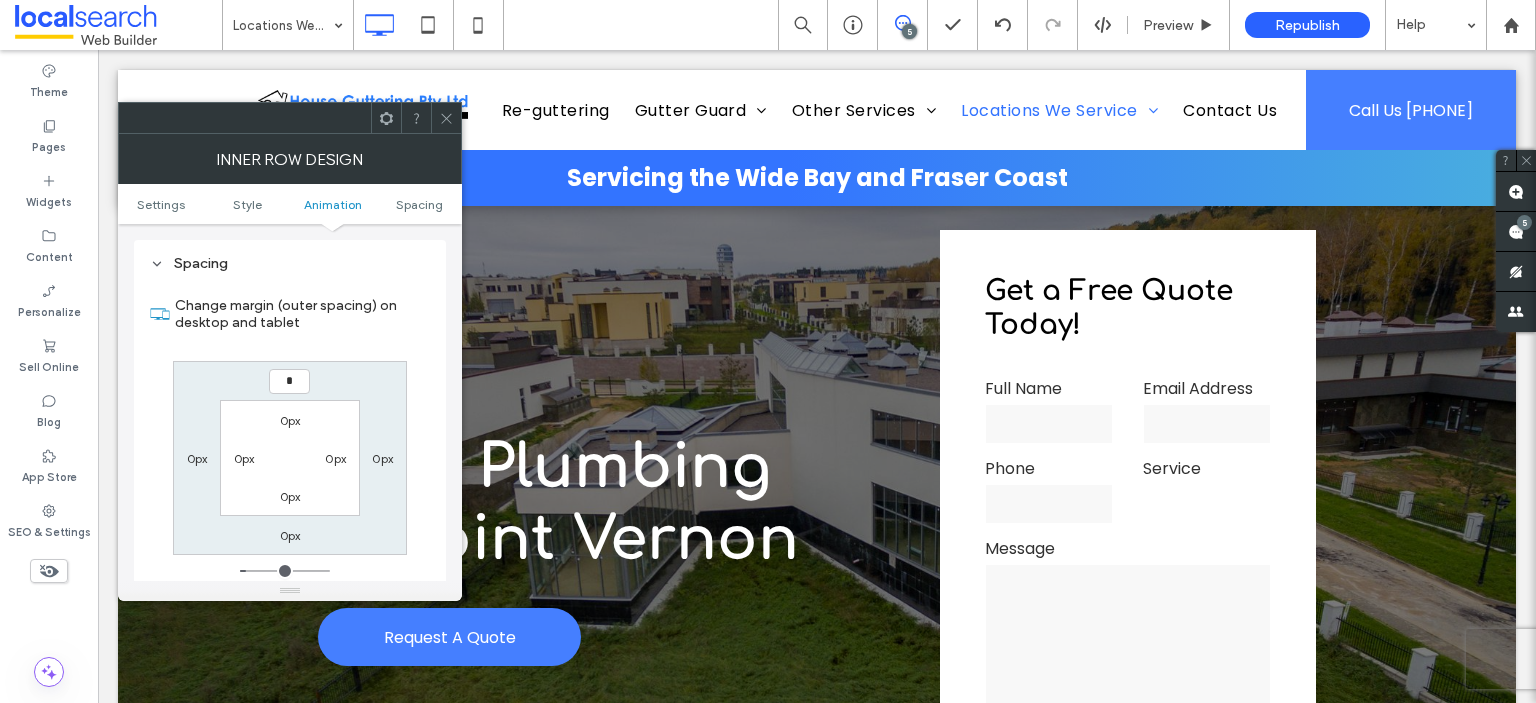 type on "*" 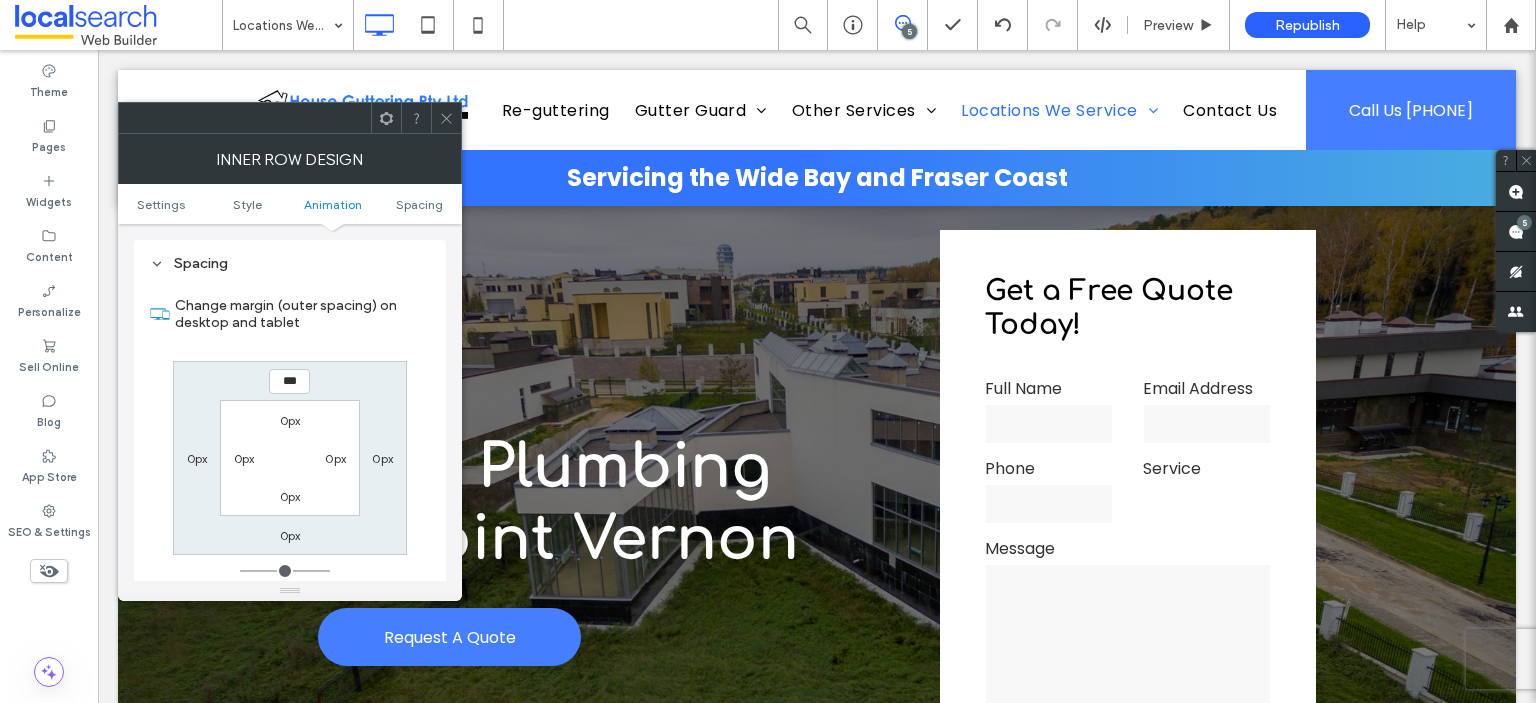 click 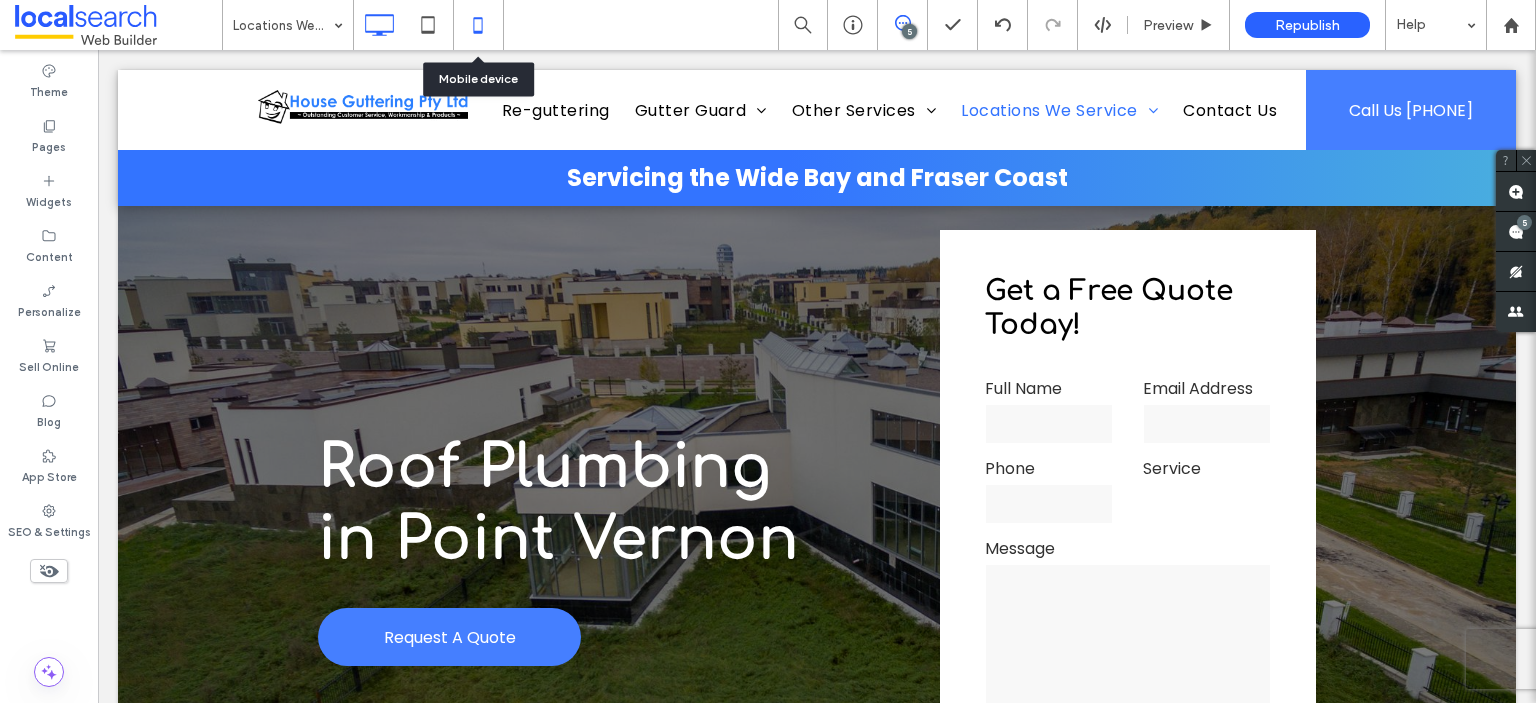 click 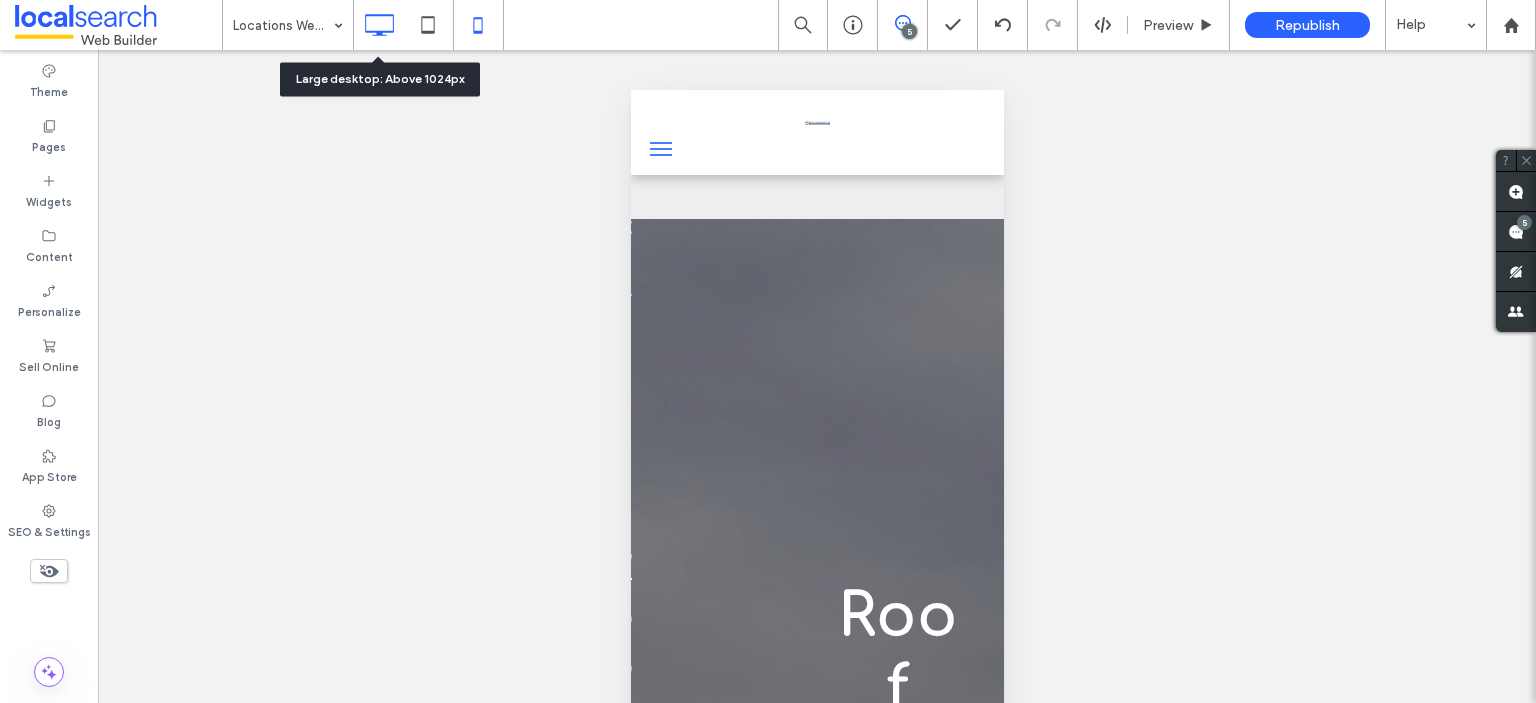 click 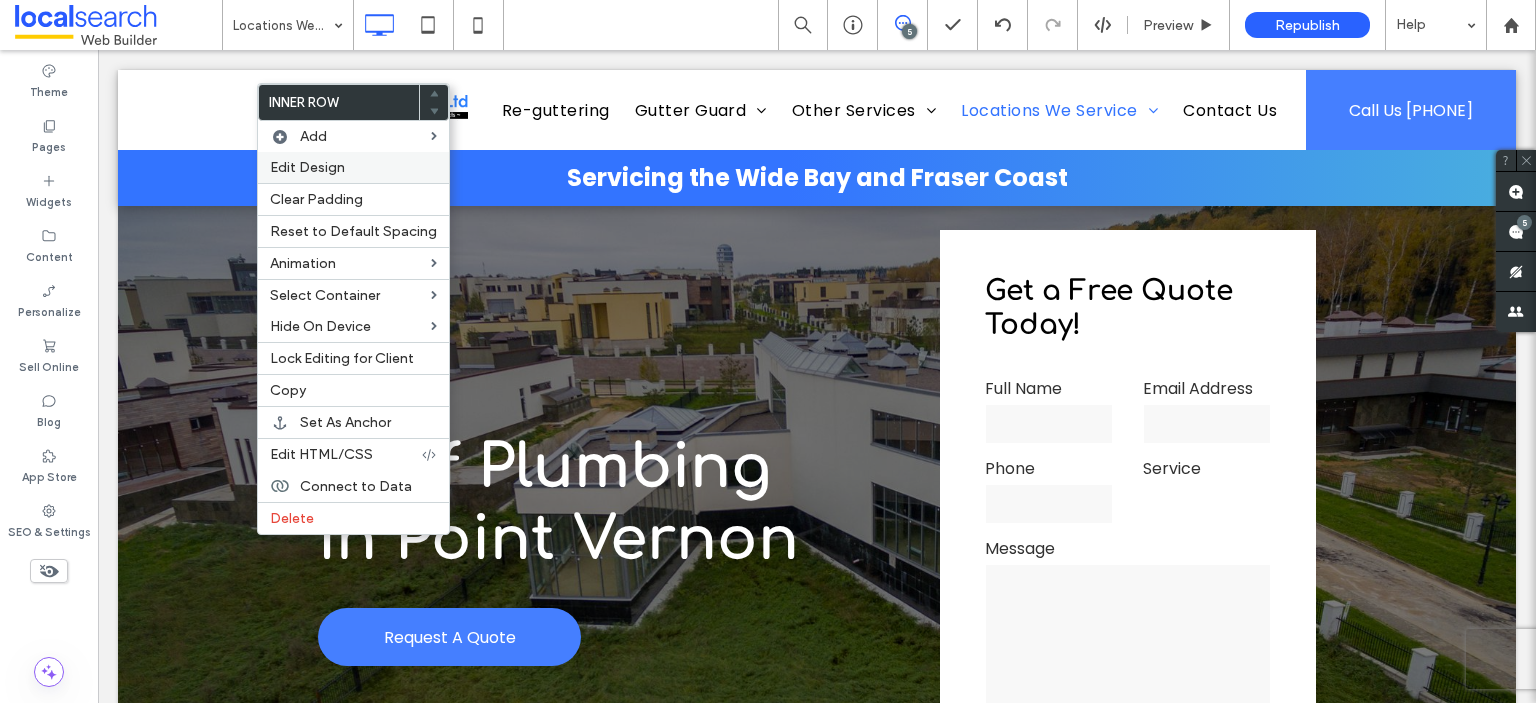 click on "Edit Design" at bounding box center [307, 167] 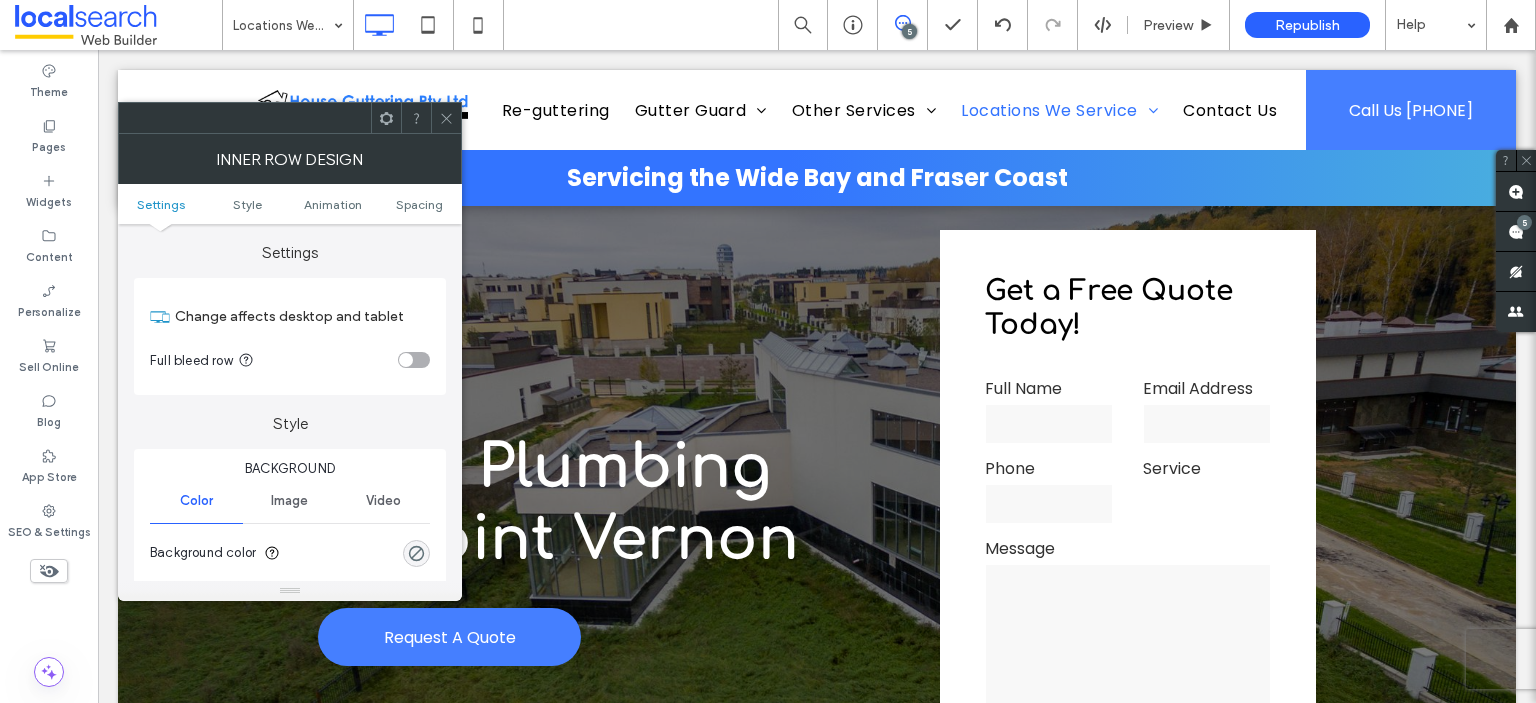 click on "Settings Style Animation Spacing" at bounding box center [290, 204] 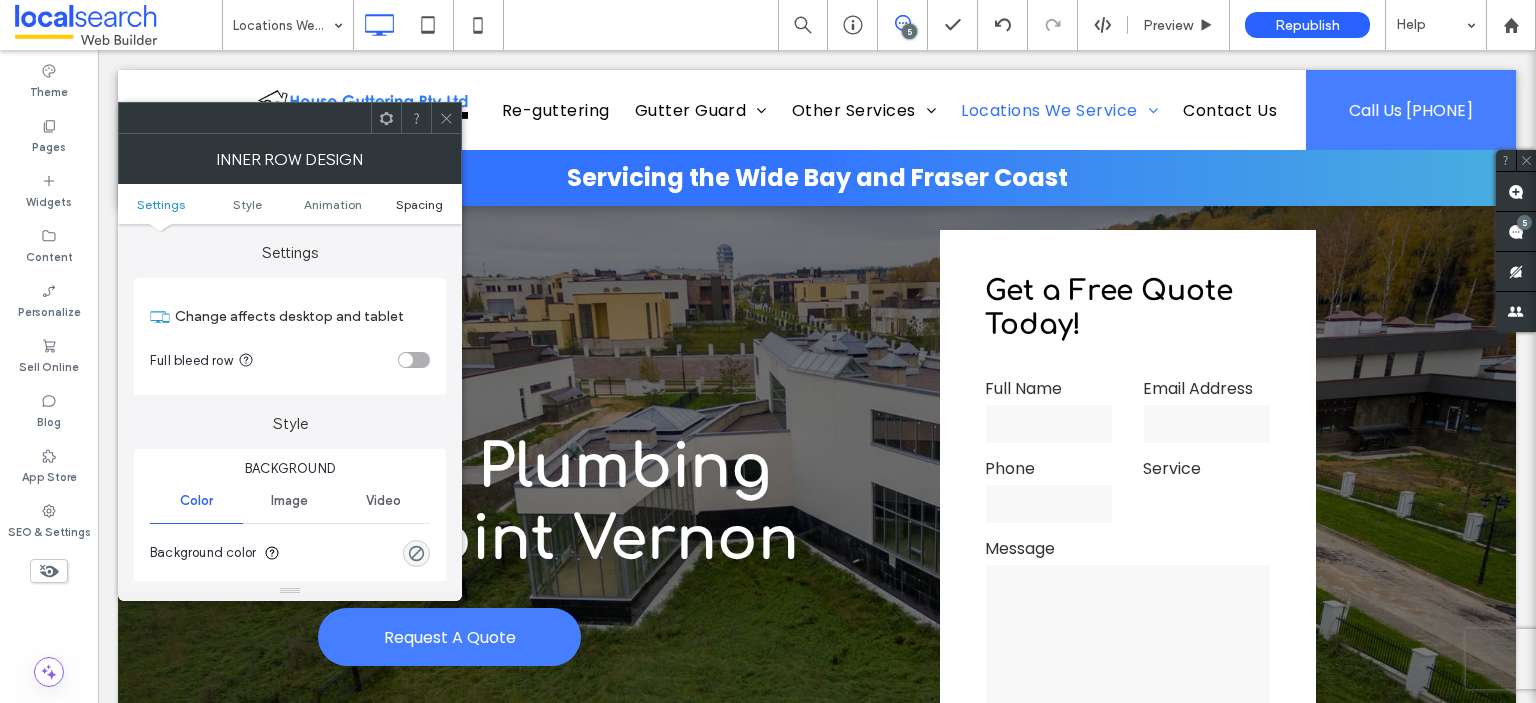 click on "Spacing" at bounding box center [419, 204] 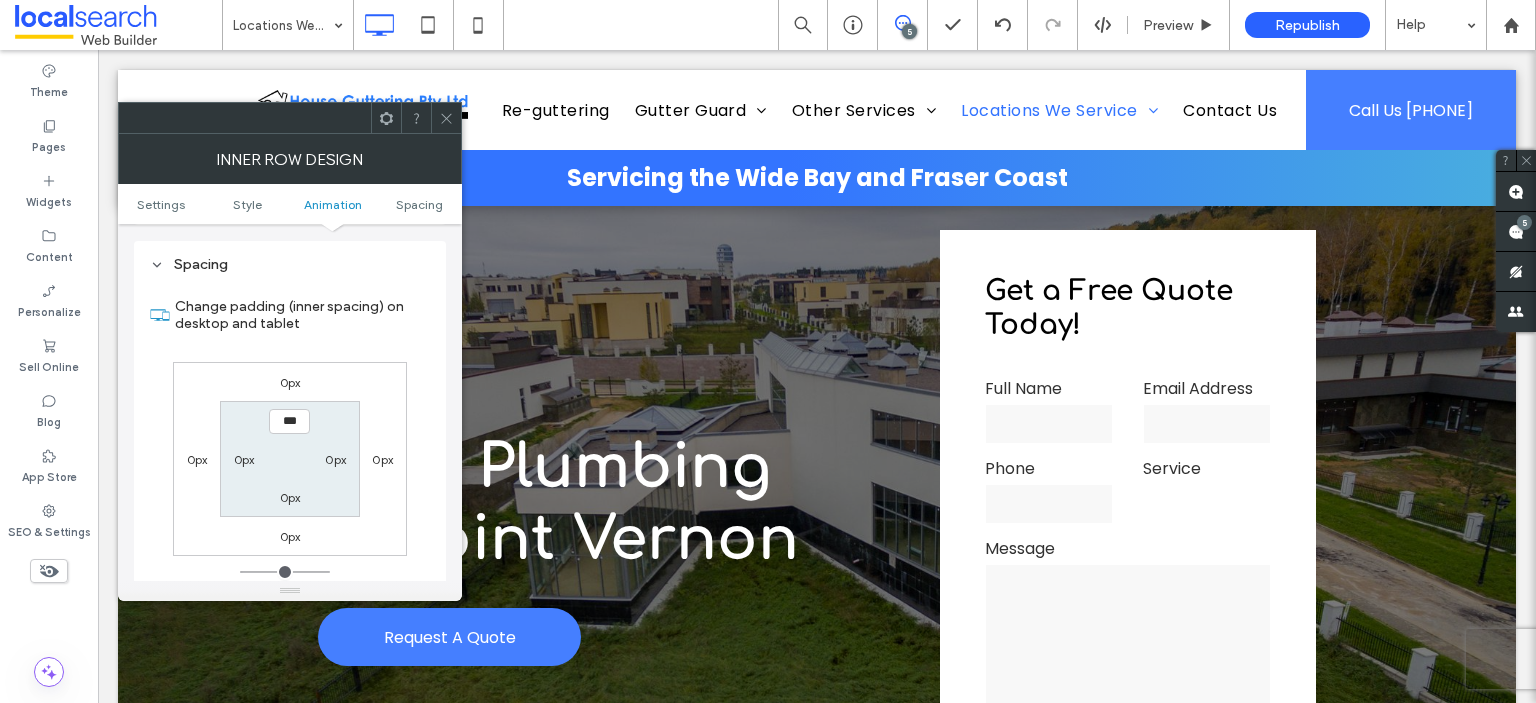 scroll, scrollTop: 640, scrollLeft: 0, axis: vertical 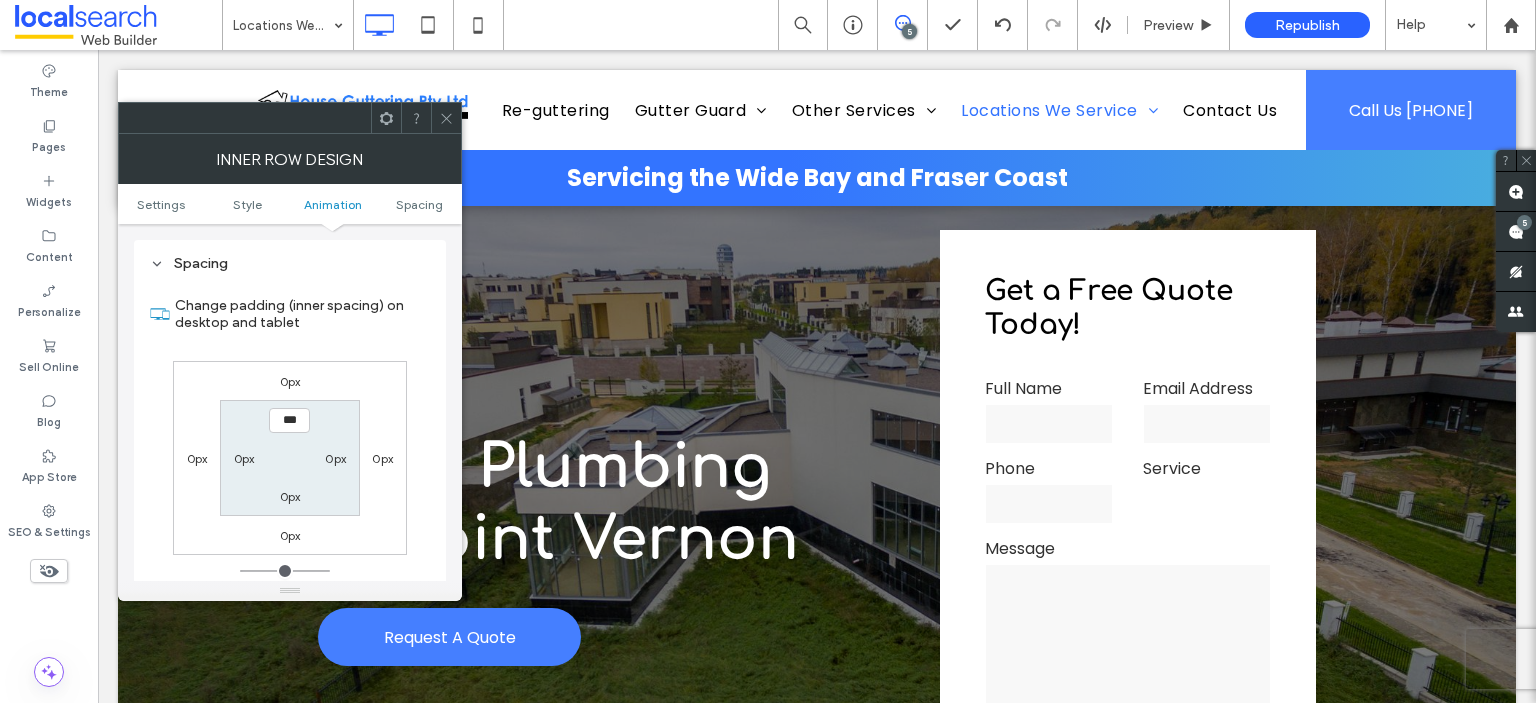 click on "0px 0px 0px 0px *** 0px 0px 0px" at bounding box center (290, 458) 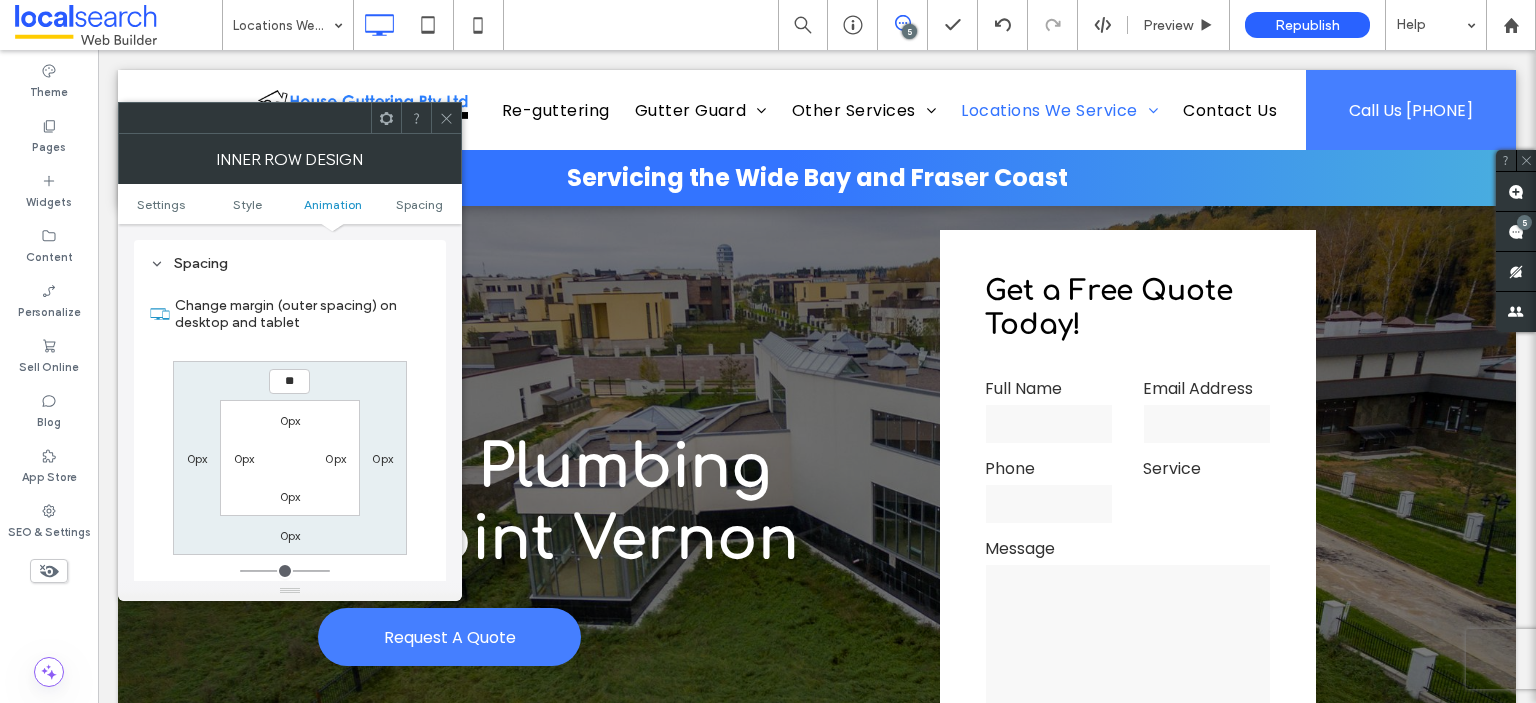 type on "**" 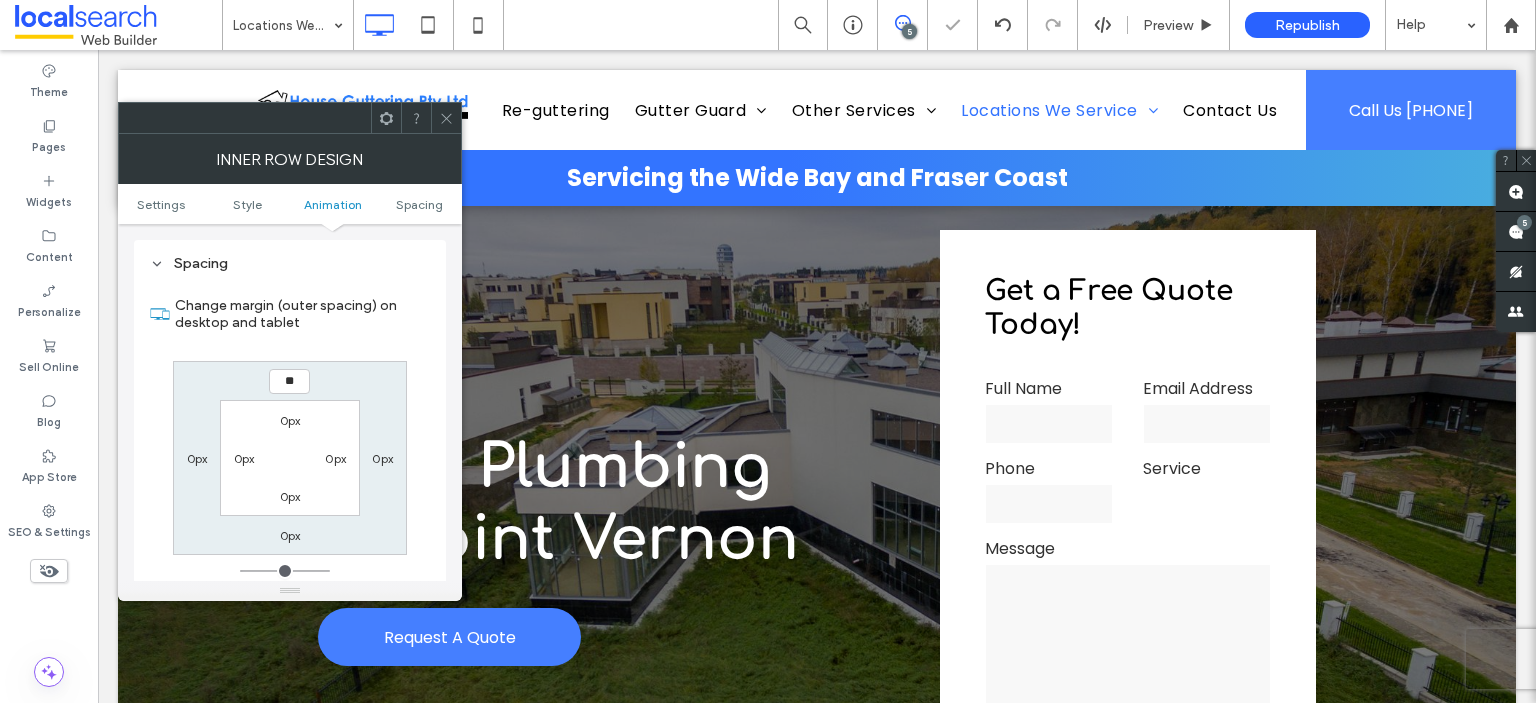 type on "**" 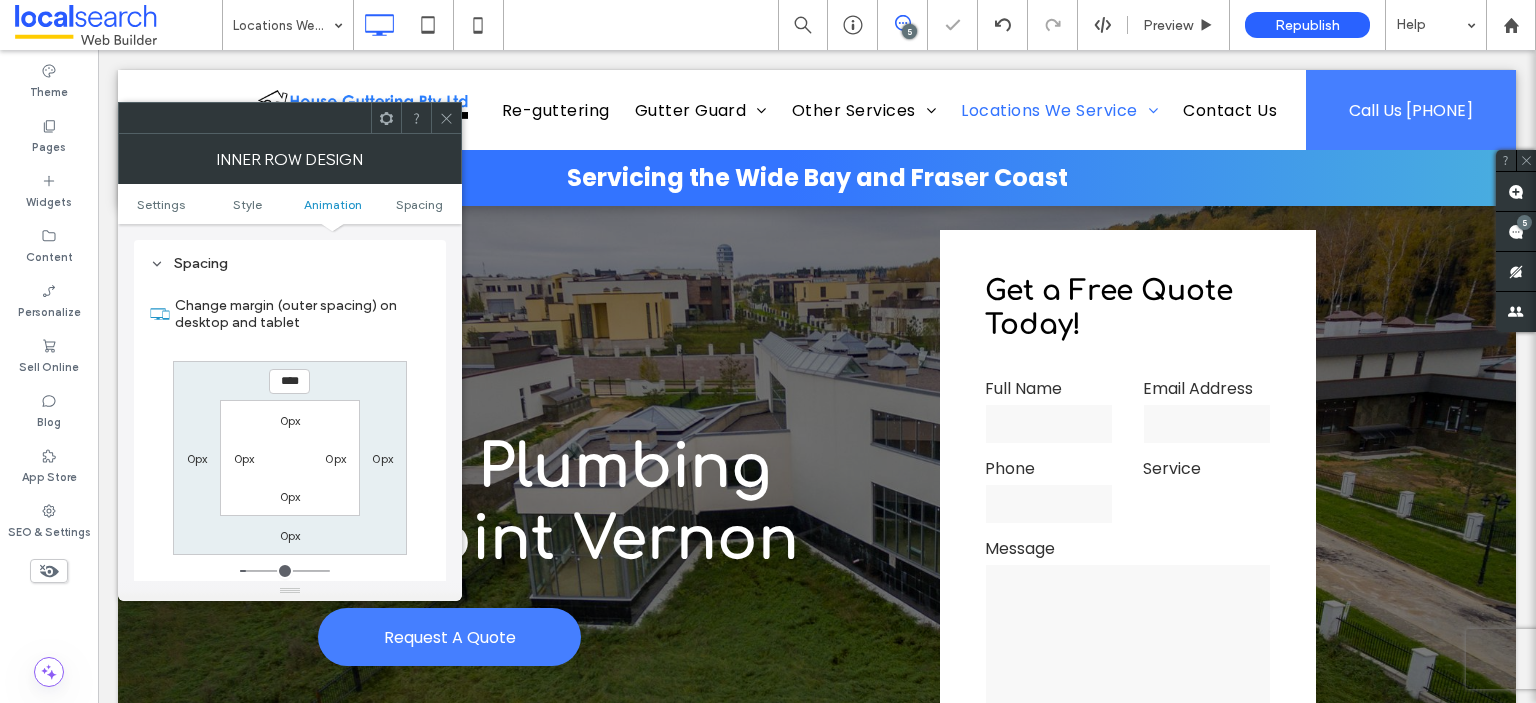 click 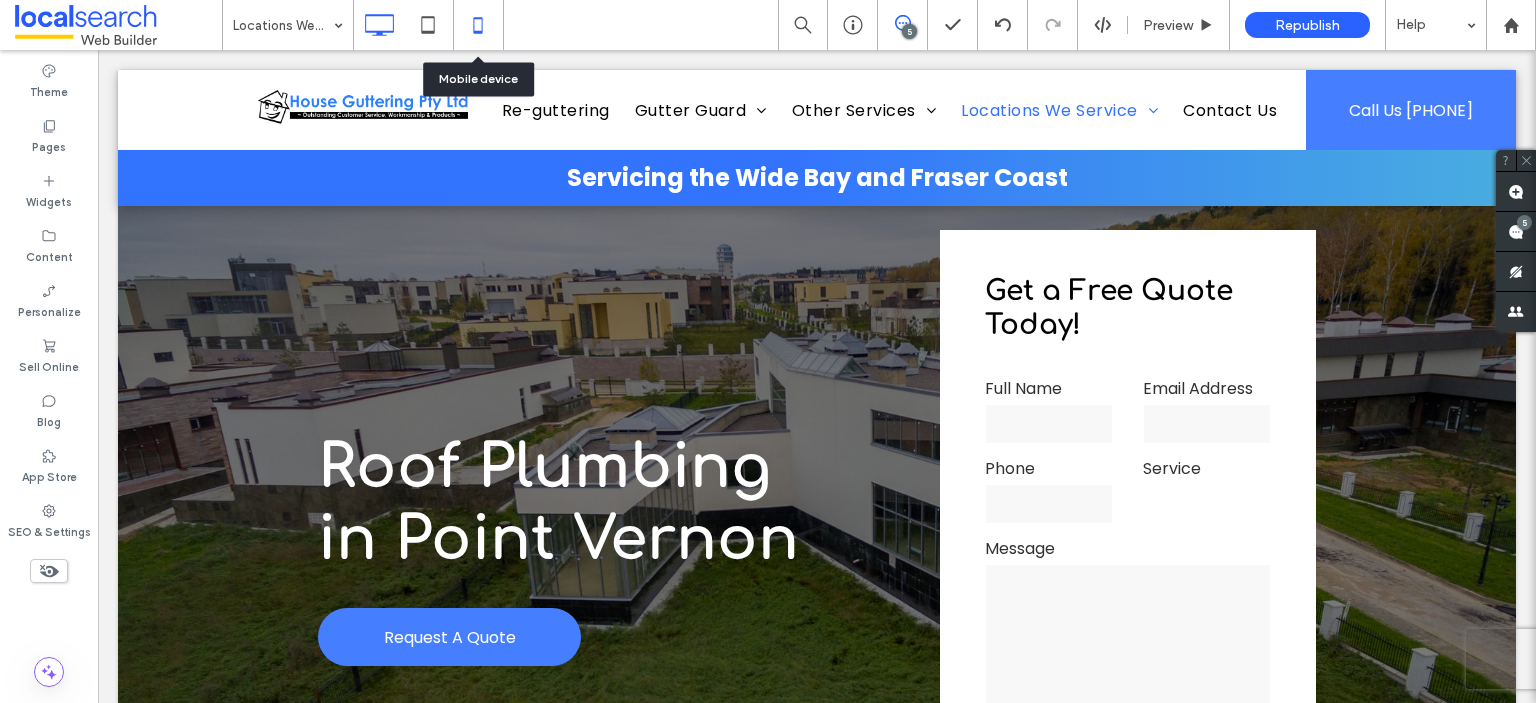 click 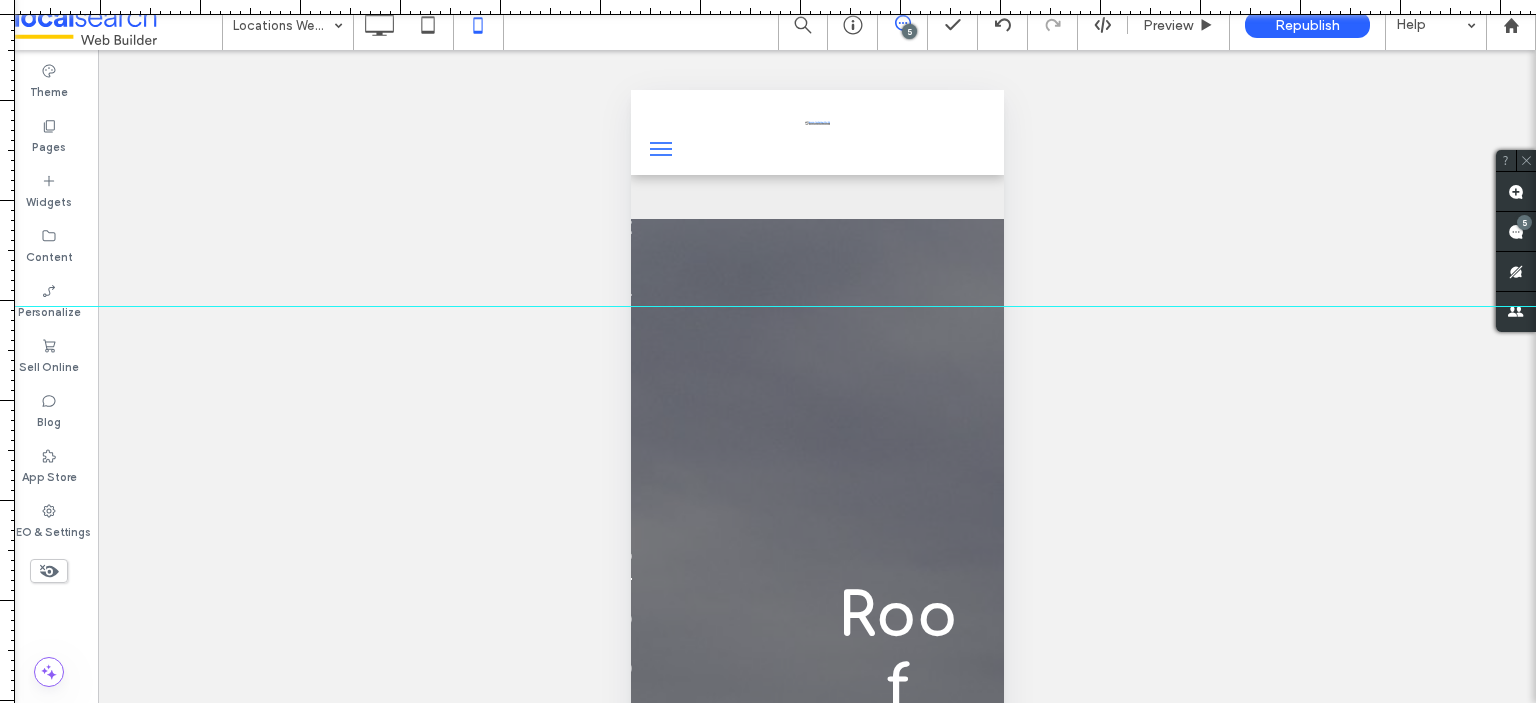 click at bounding box center (768, 306) 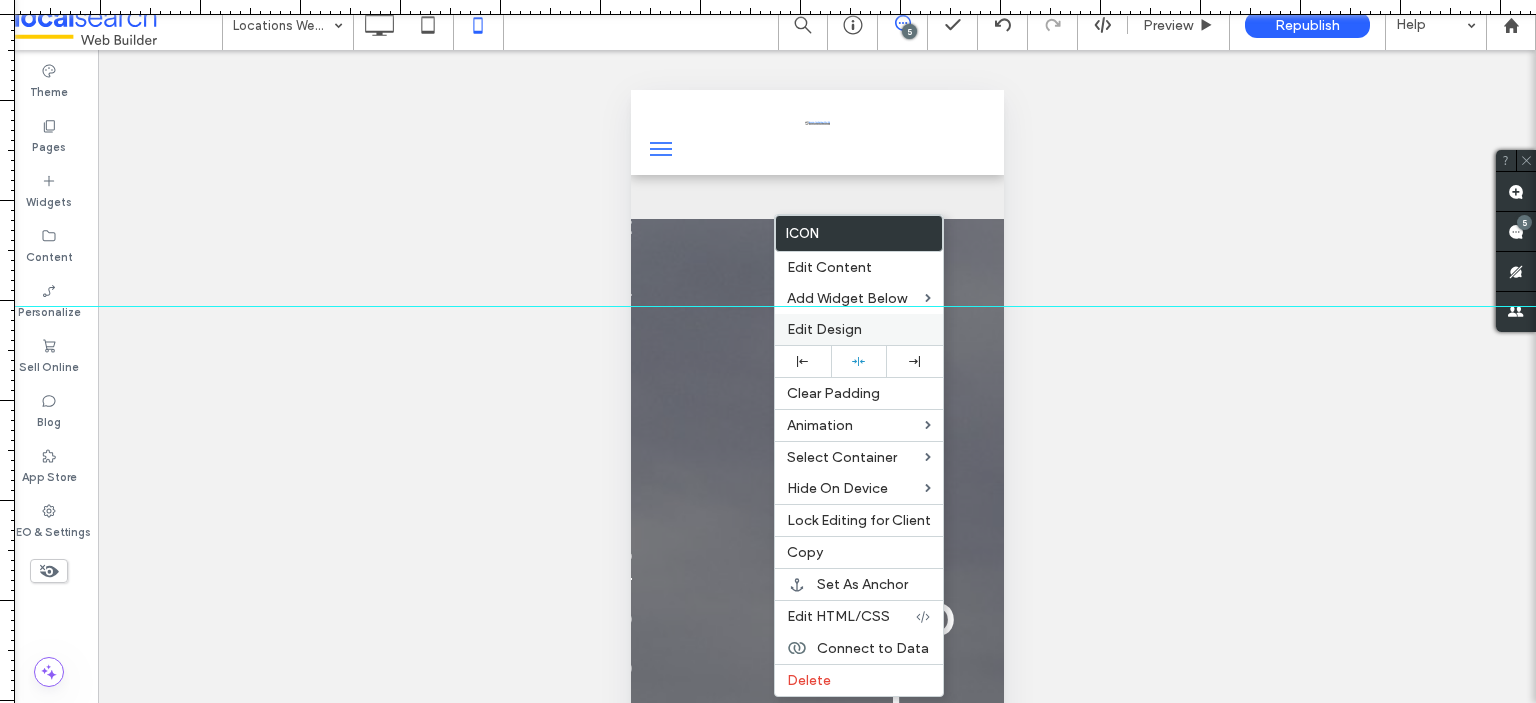 click on "Edit Design" at bounding box center (824, 329) 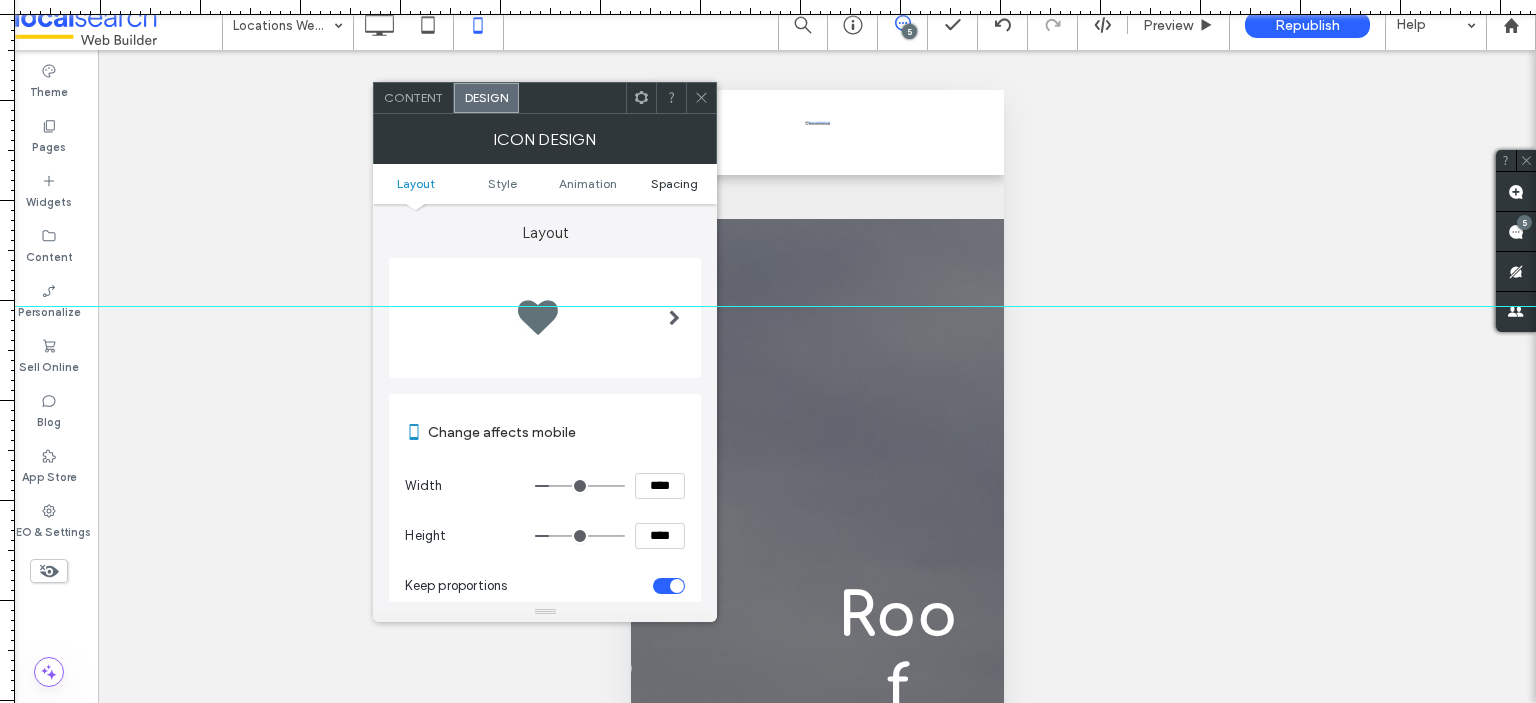 click on "Spacing" at bounding box center [674, 183] 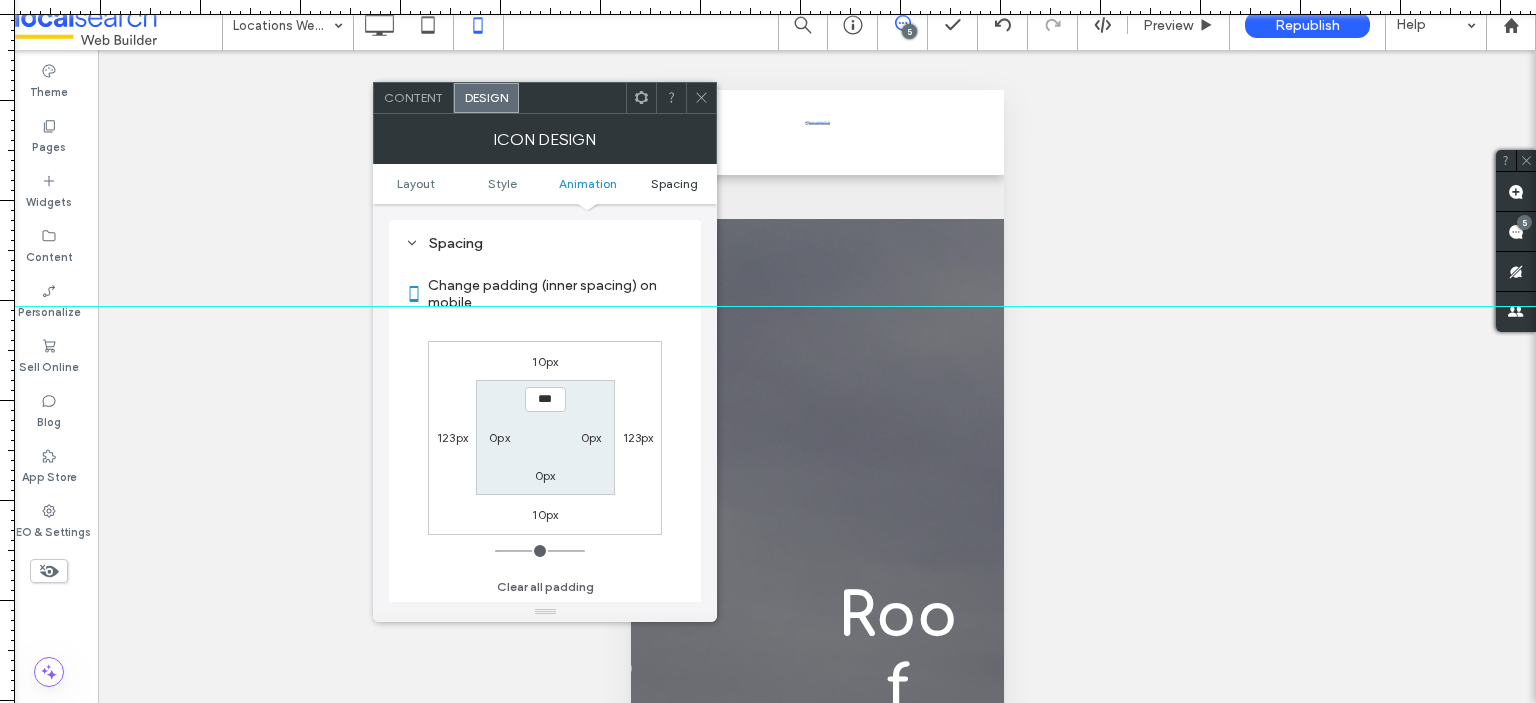 scroll, scrollTop: 922, scrollLeft: 0, axis: vertical 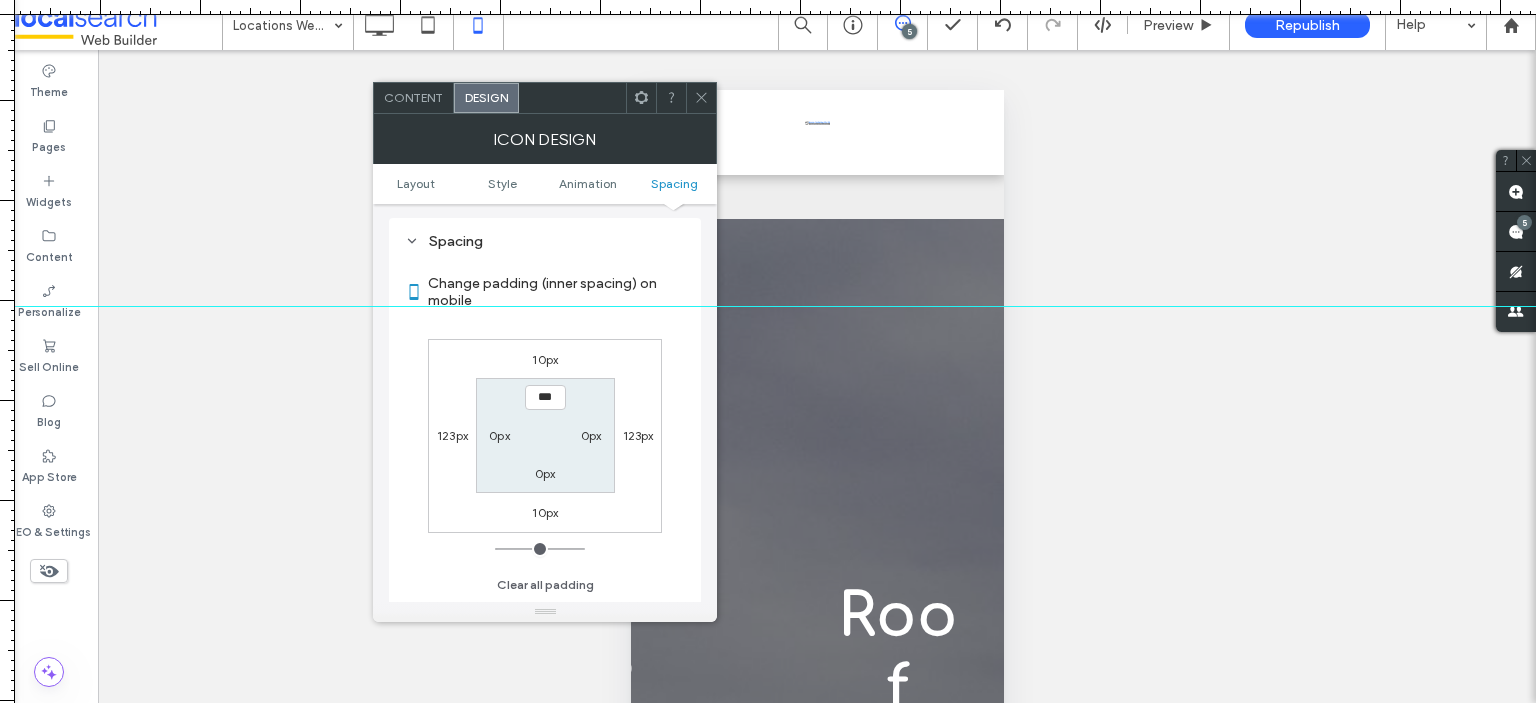 click 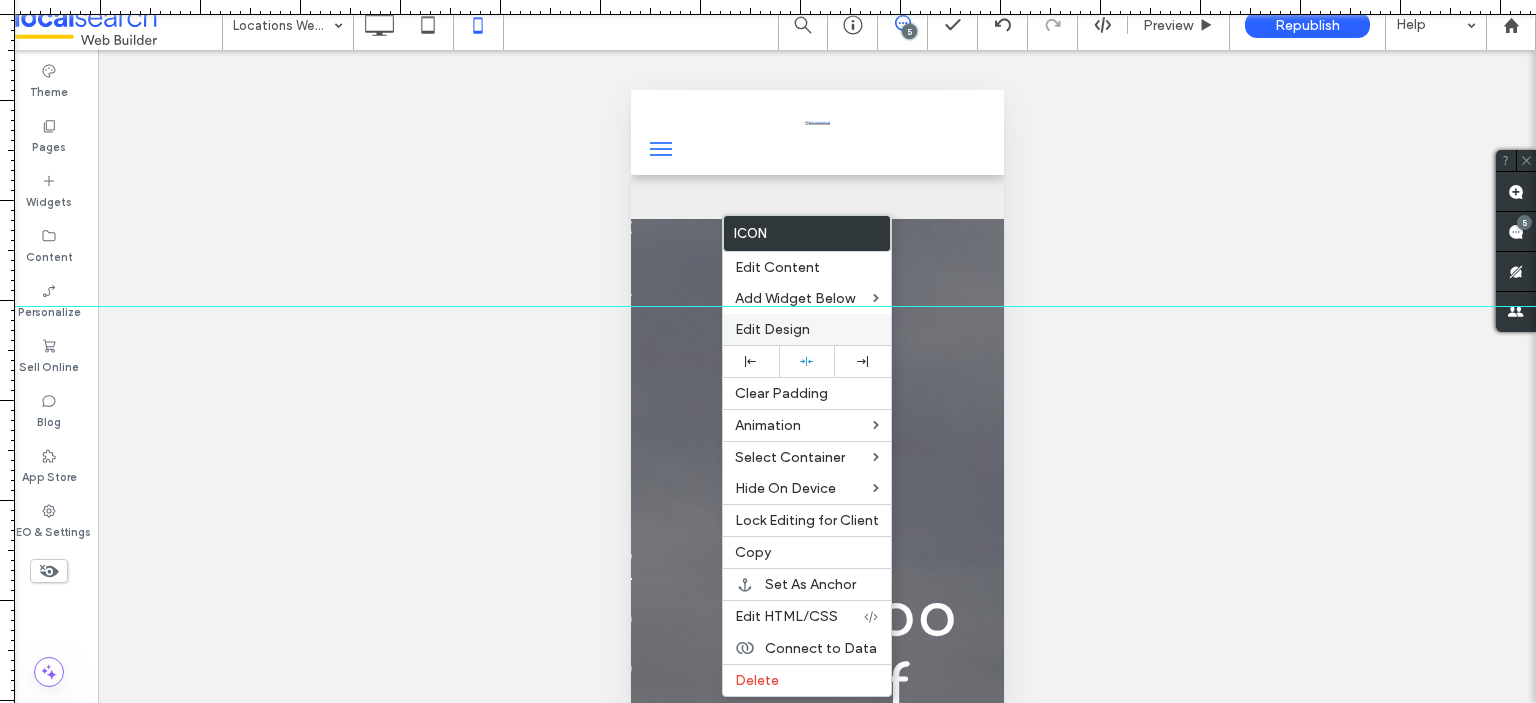 click on "Edit Design" at bounding box center (772, 329) 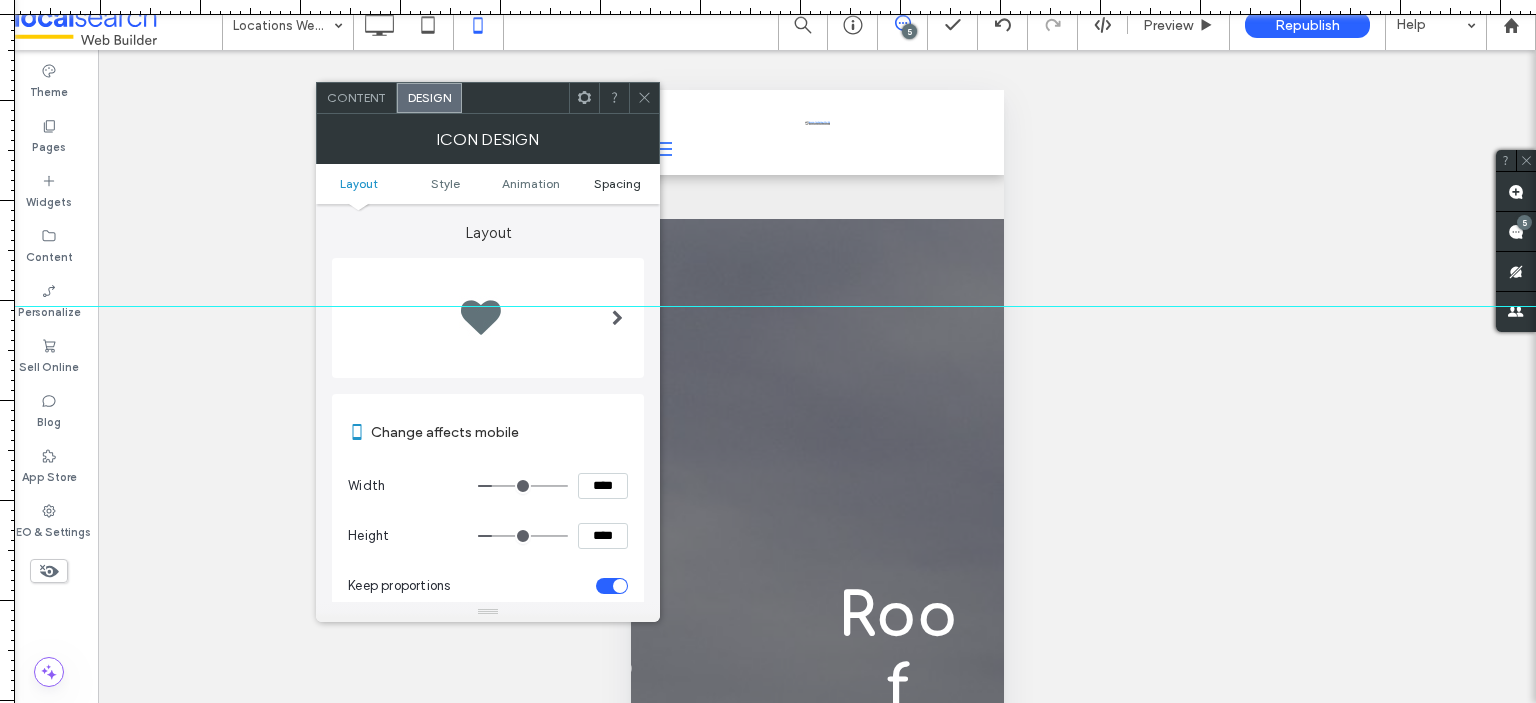 click on "Spacing" at bounding box center [617, 183] 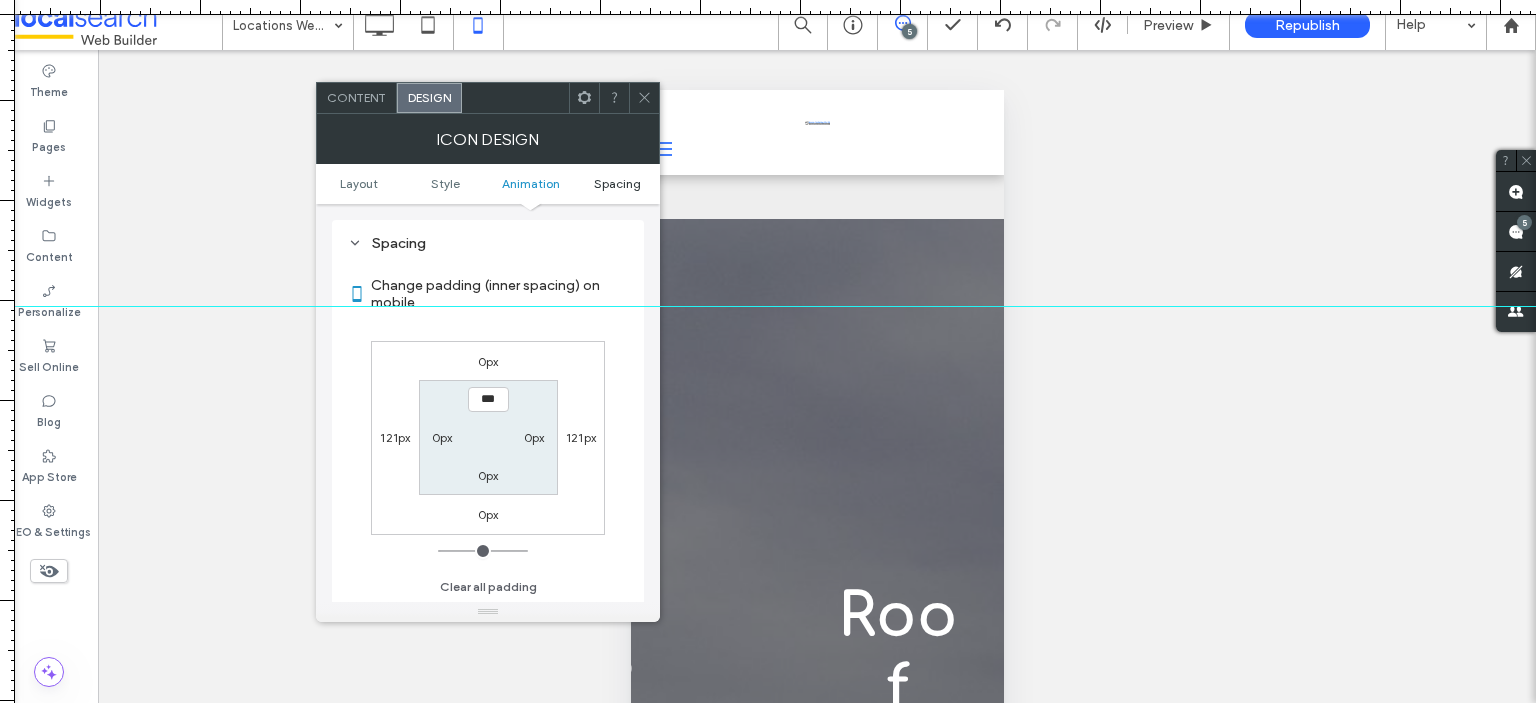 scroll, scrollTop: 922, scrollLeft: 0, axis: vertical 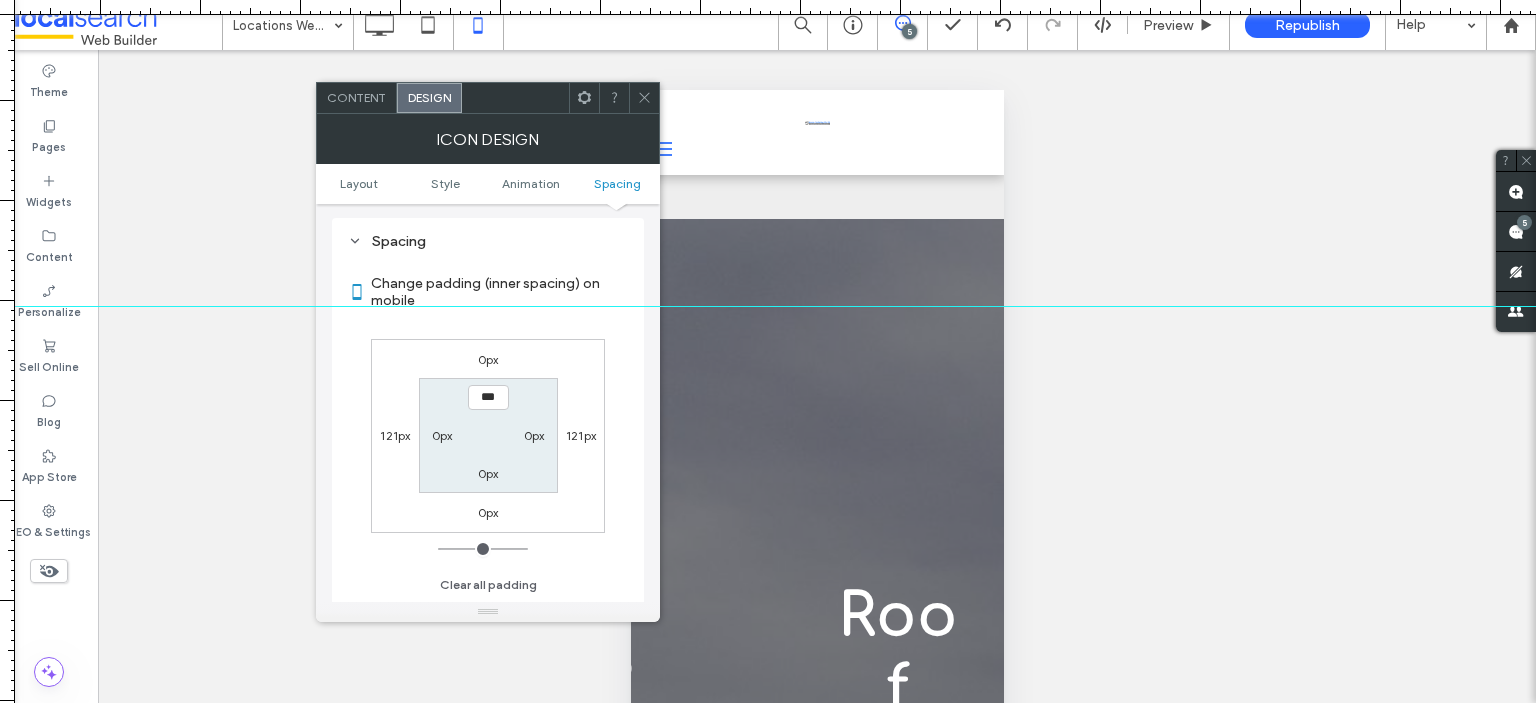 click 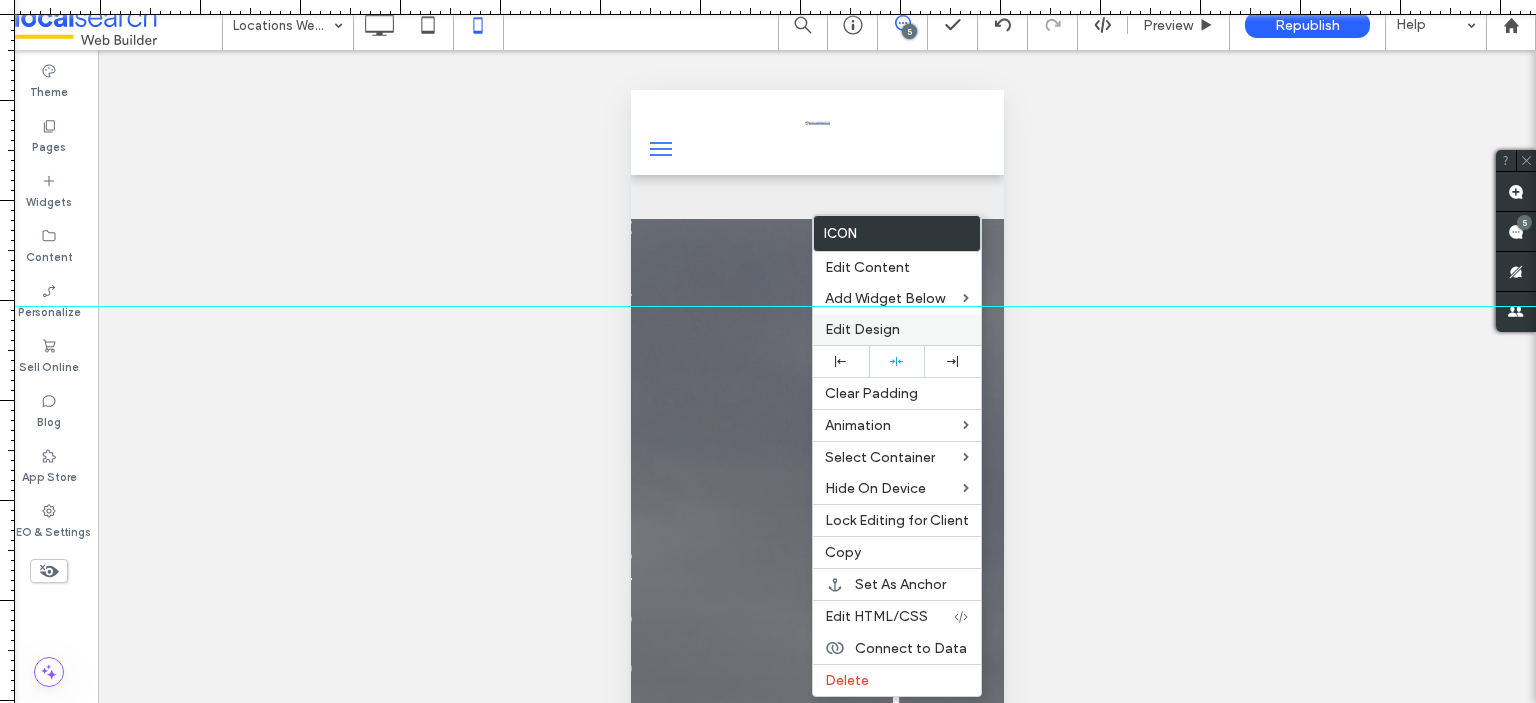 click on "Edit Design" at bounding box center (862, 329) 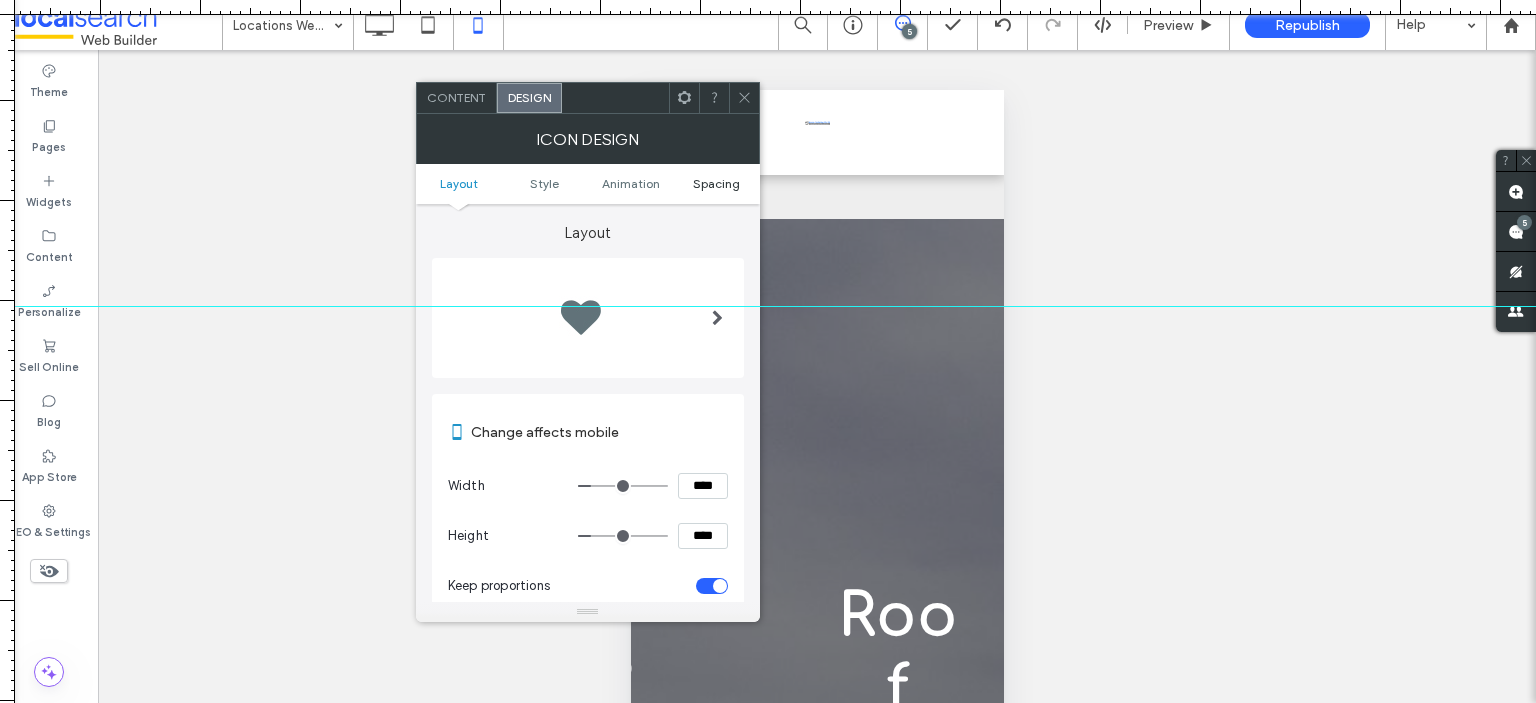 click on "Spacing" at bounding box center (716, 183) 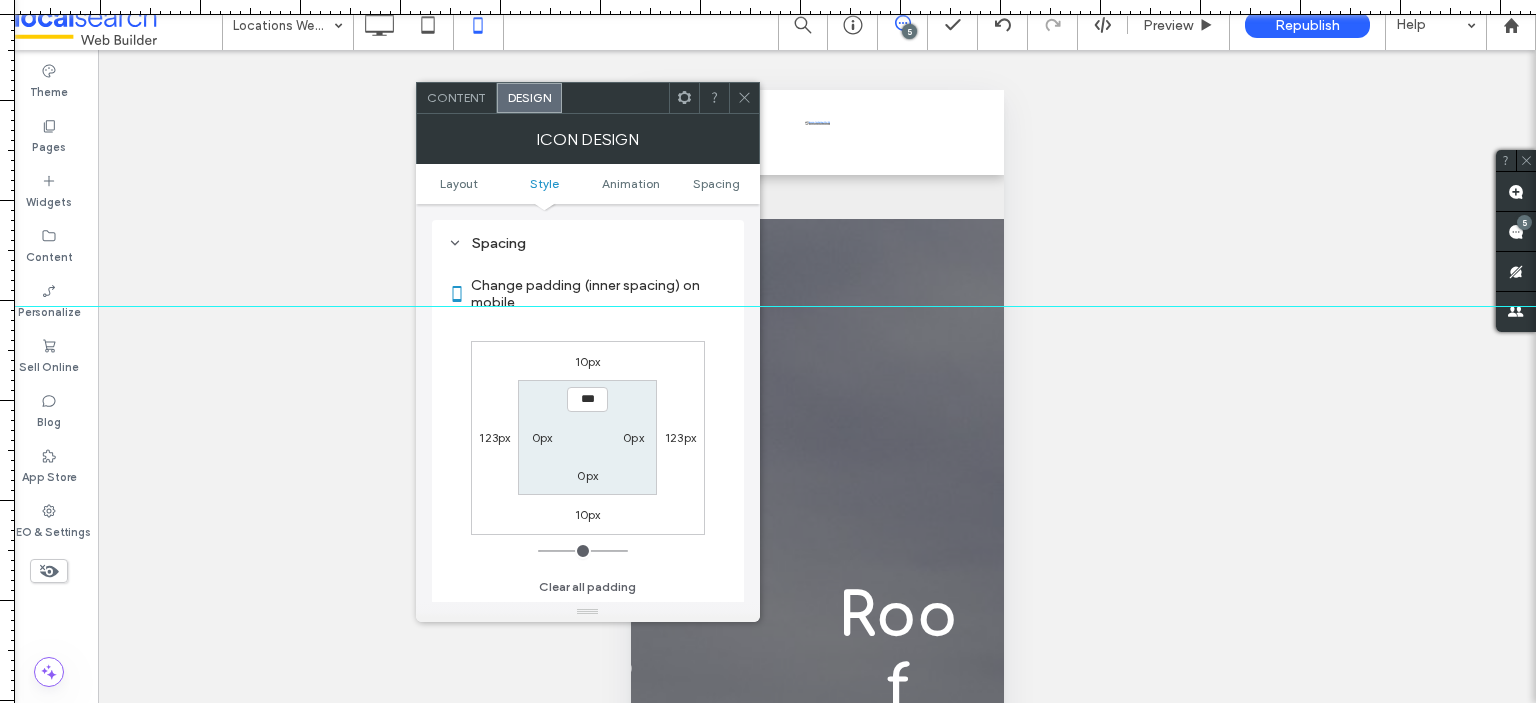 scroll, scrollTop: 922, scrollLeft: 0, axis: vertical 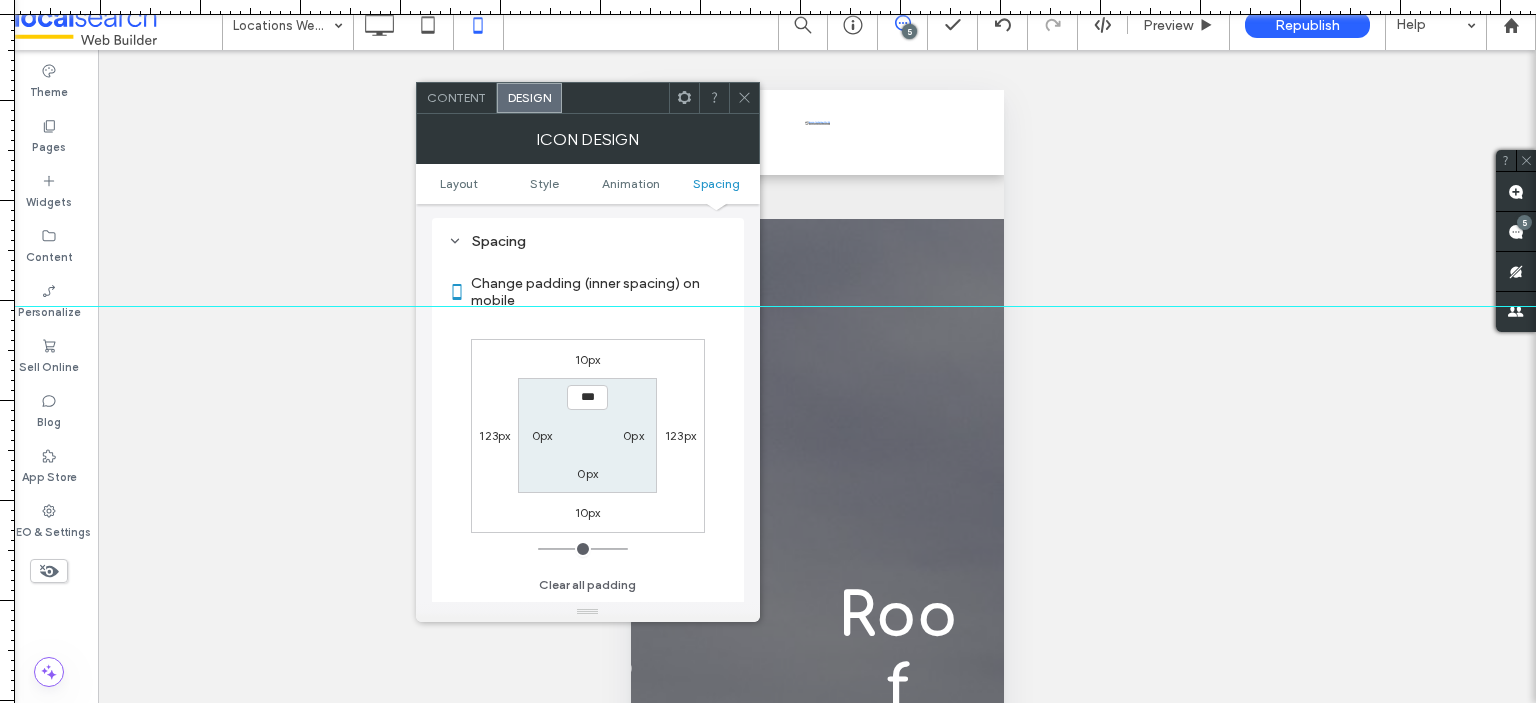 click on "10px" at bounding box center (588, 359) 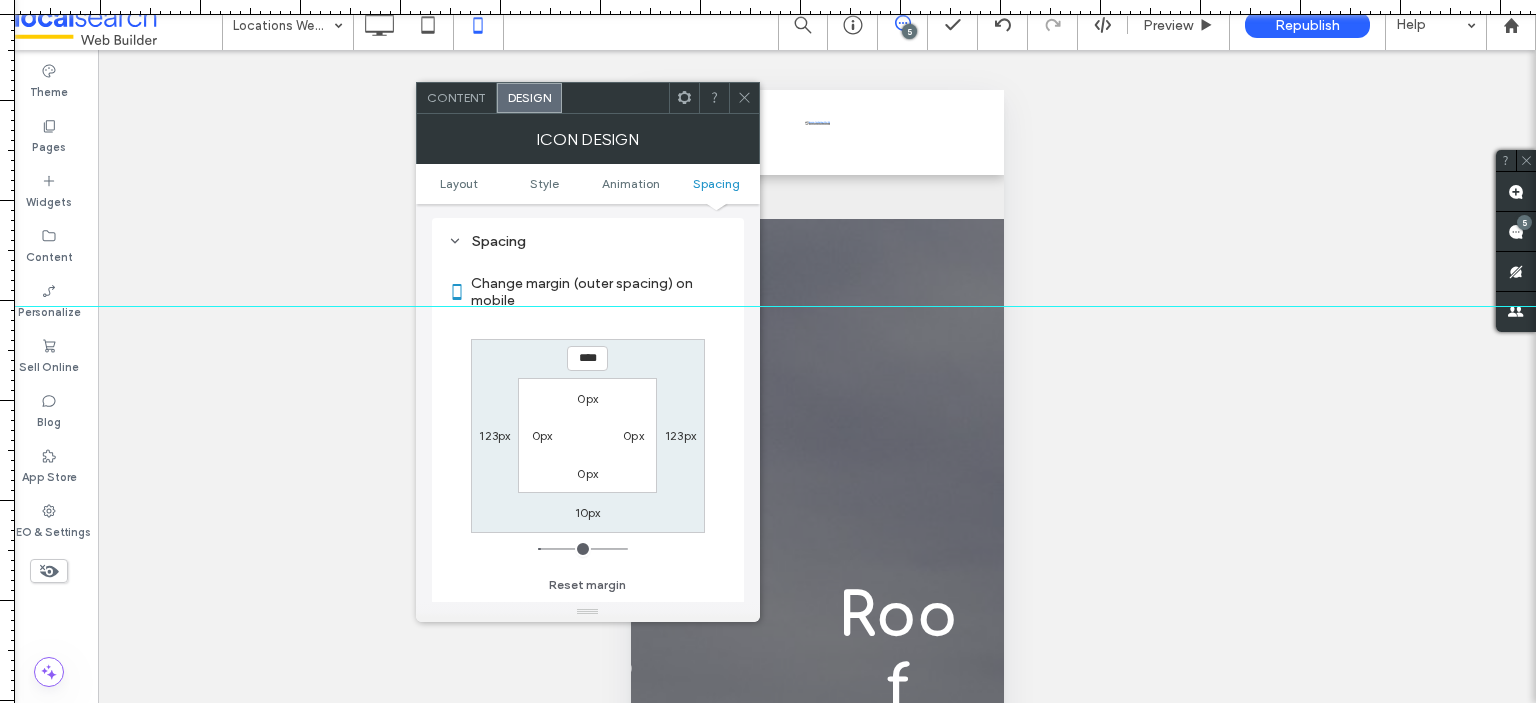 type on "**" 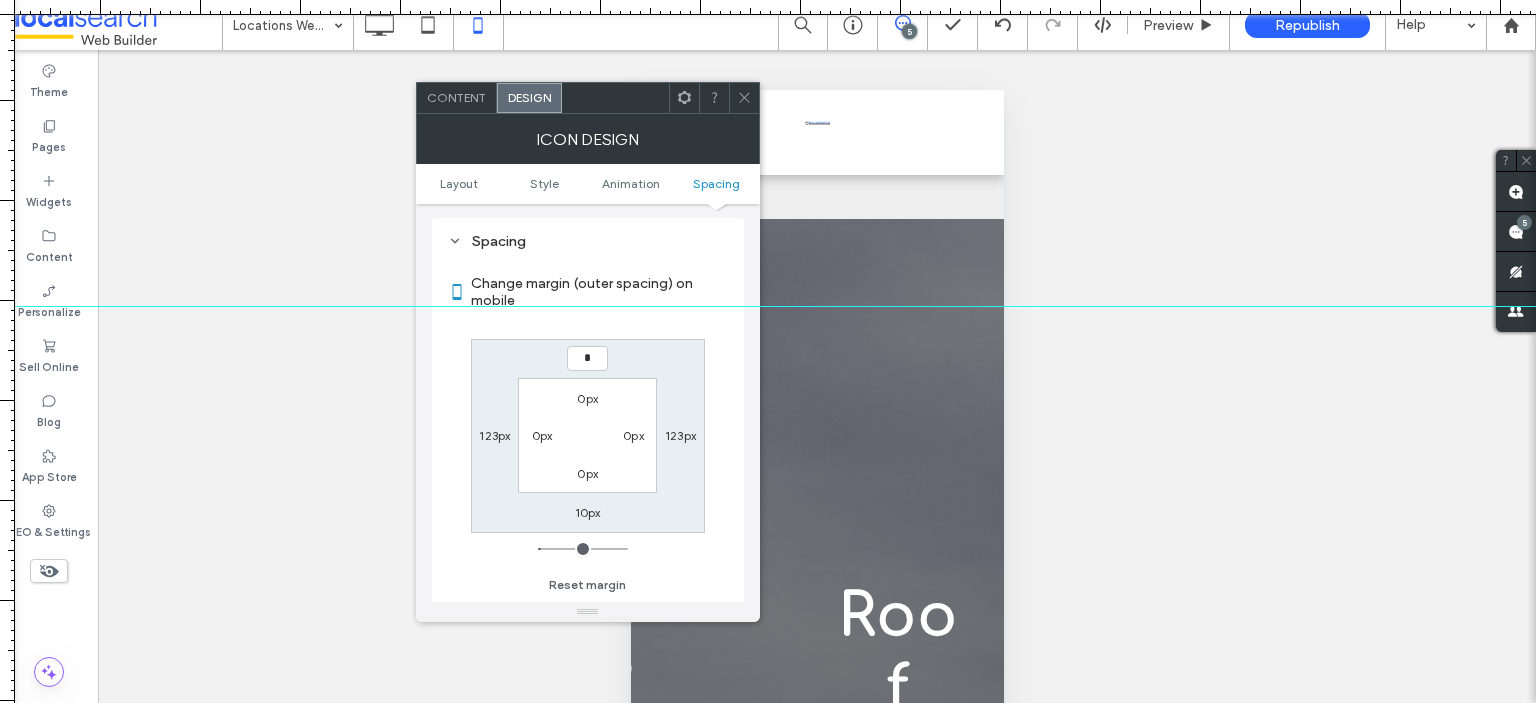 type on "*" 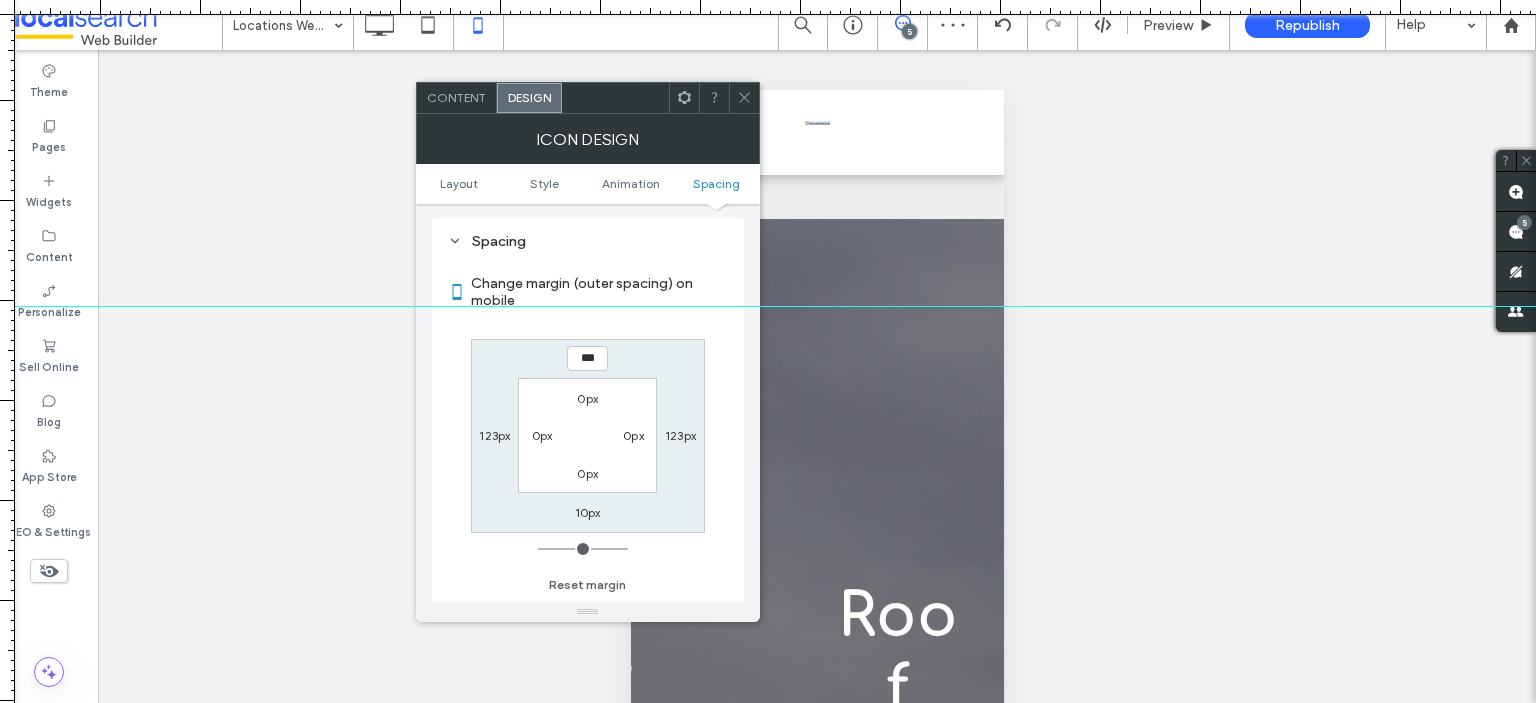 click on "10px" at bounding box center (588, 512) 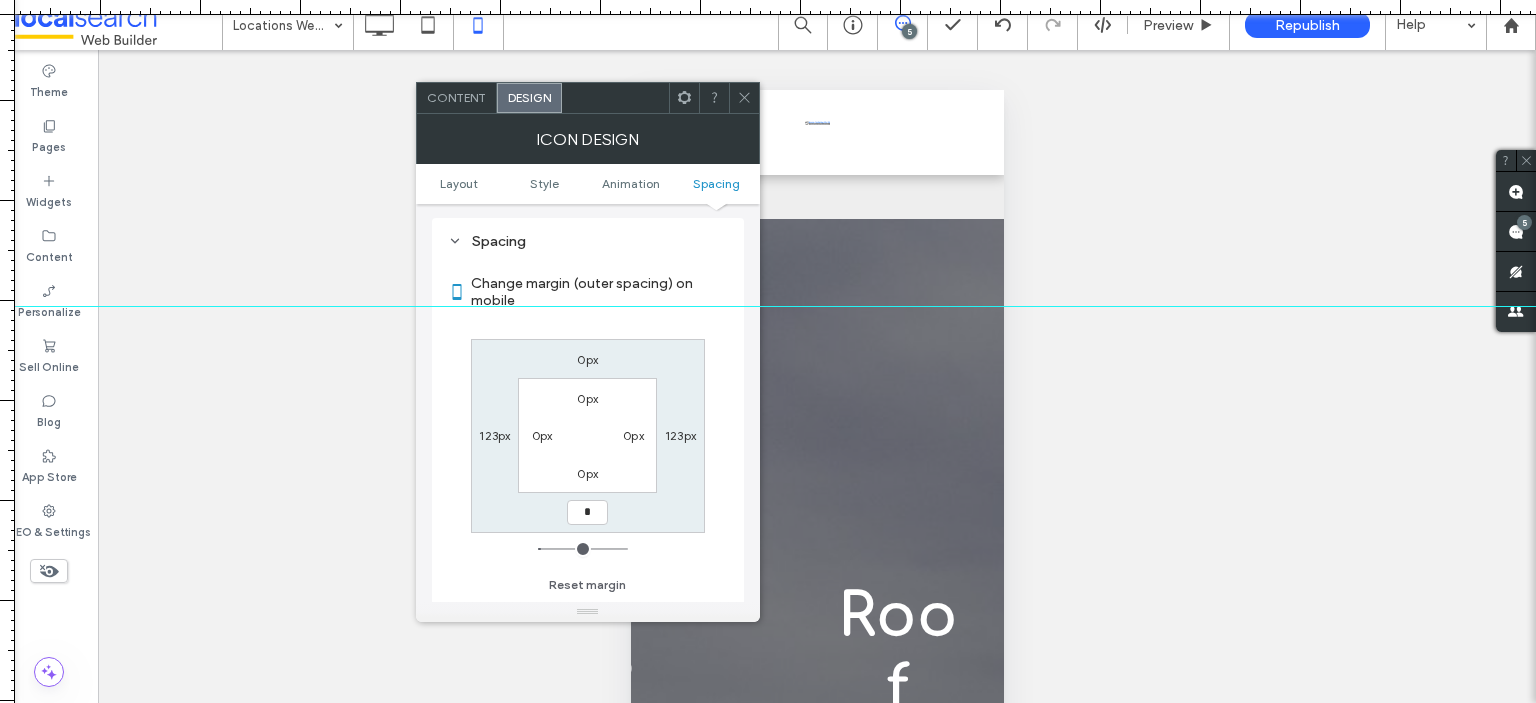 type on "*" 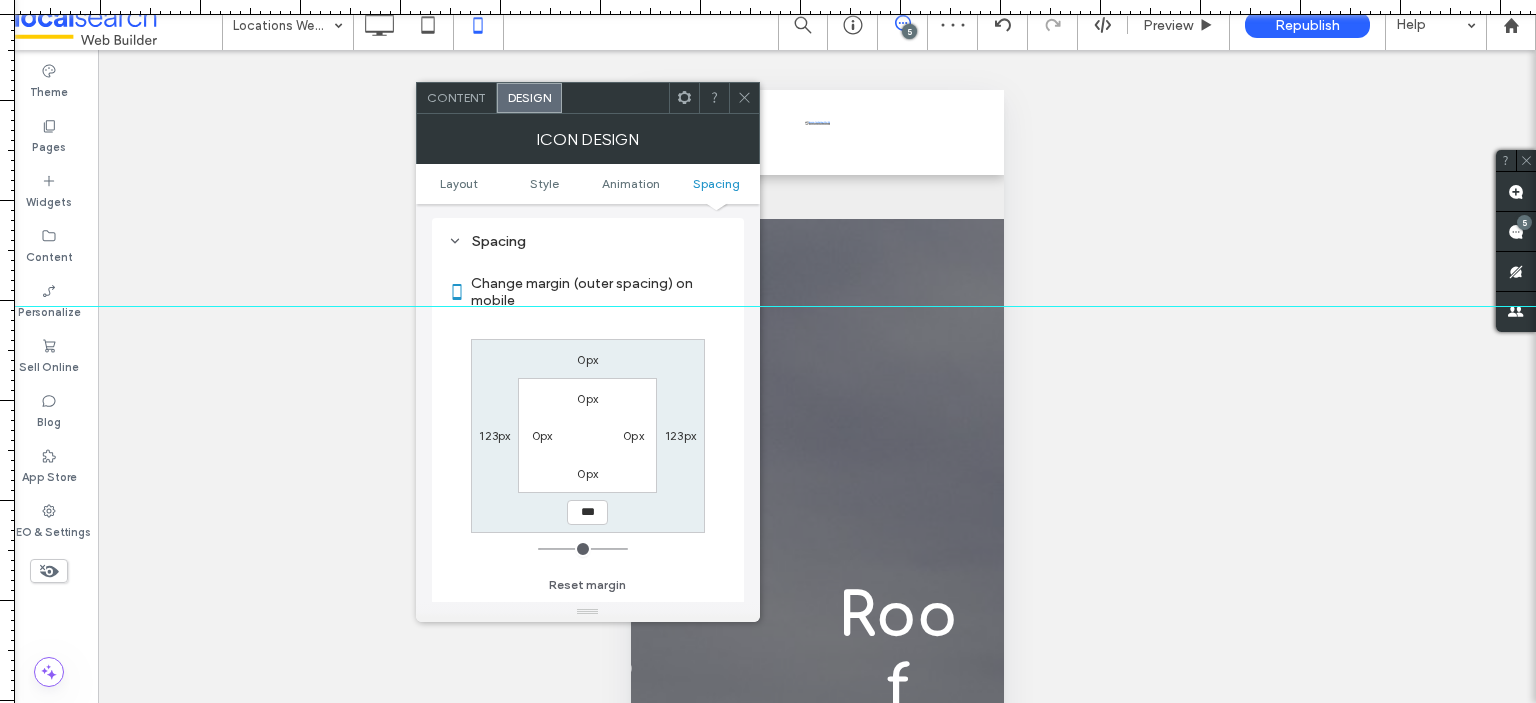 click 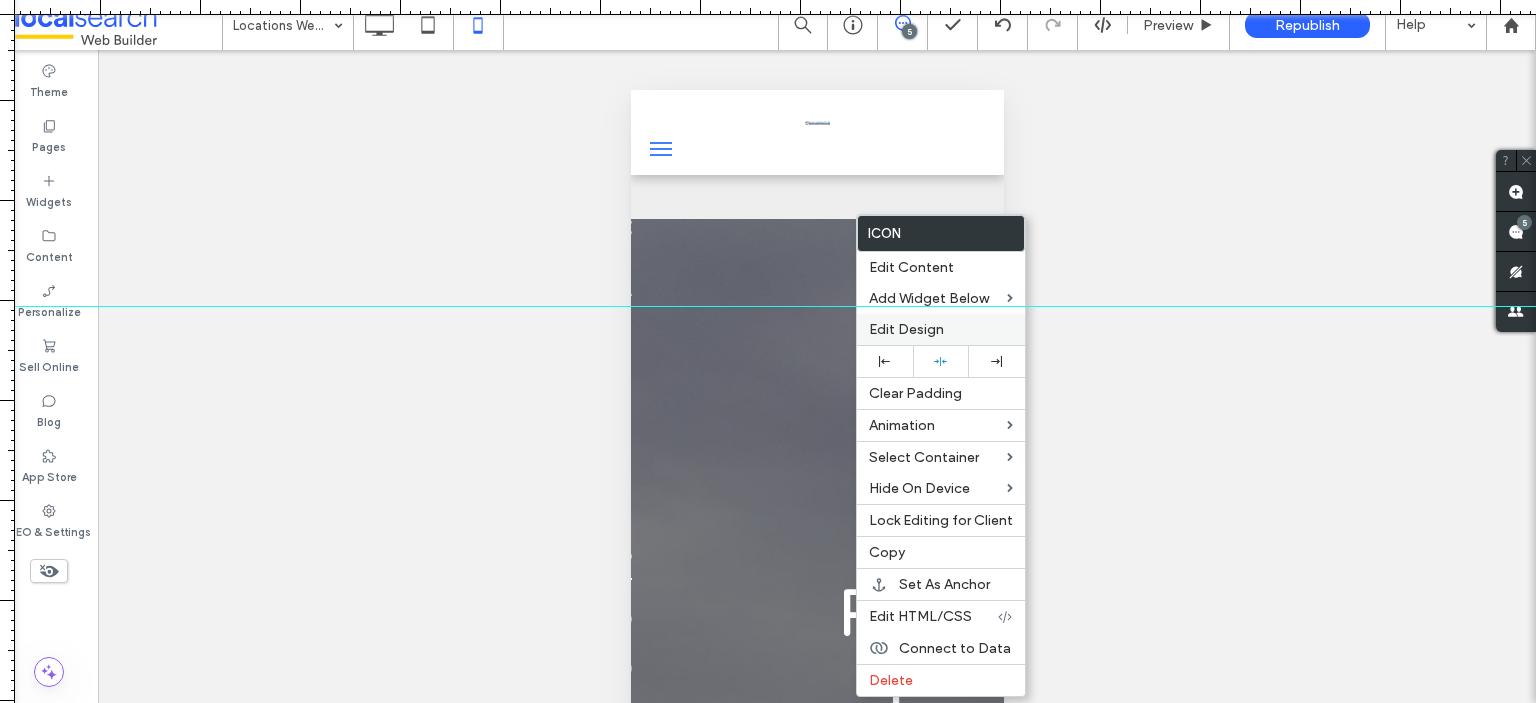 click on "Edit Design" at bounding box center (906, 329) 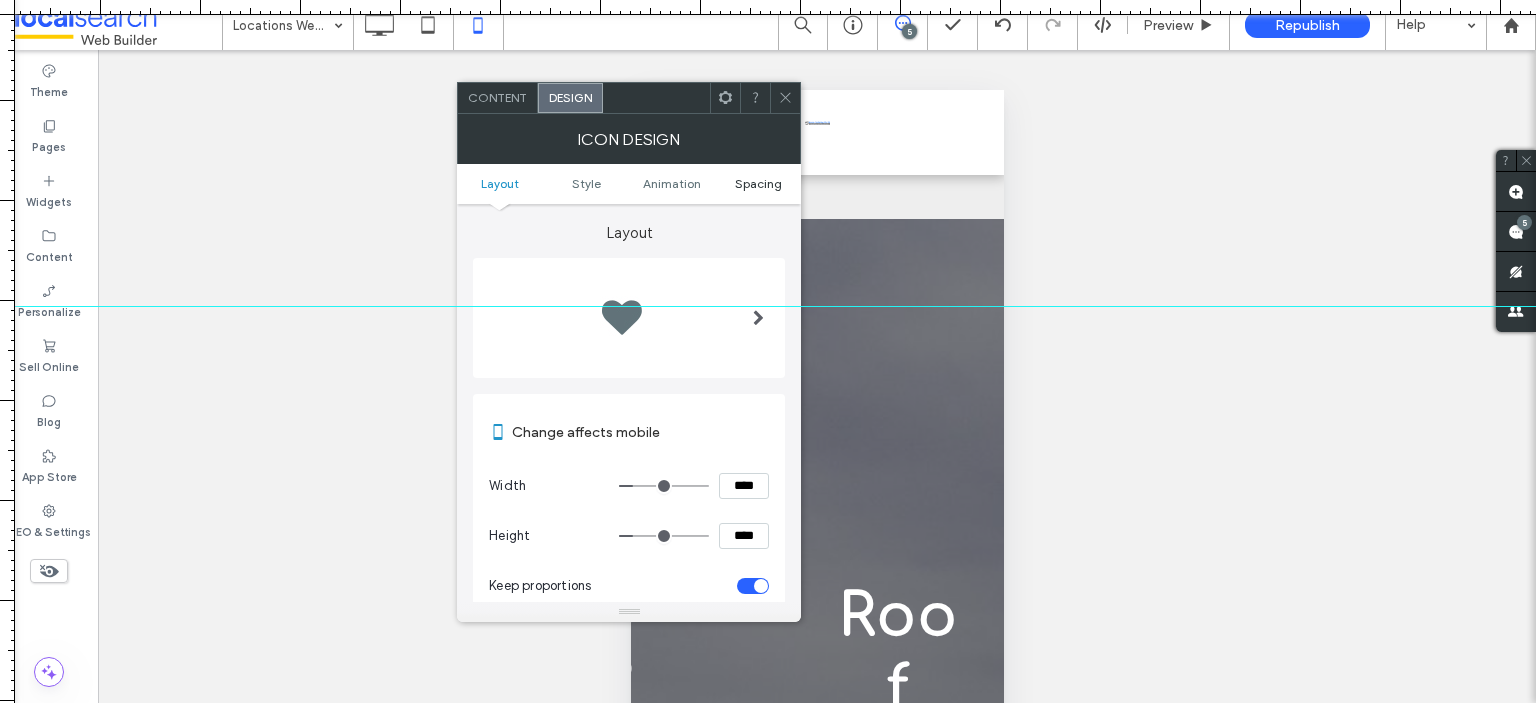 click on "Spacing" at bounding box center (758, 183) 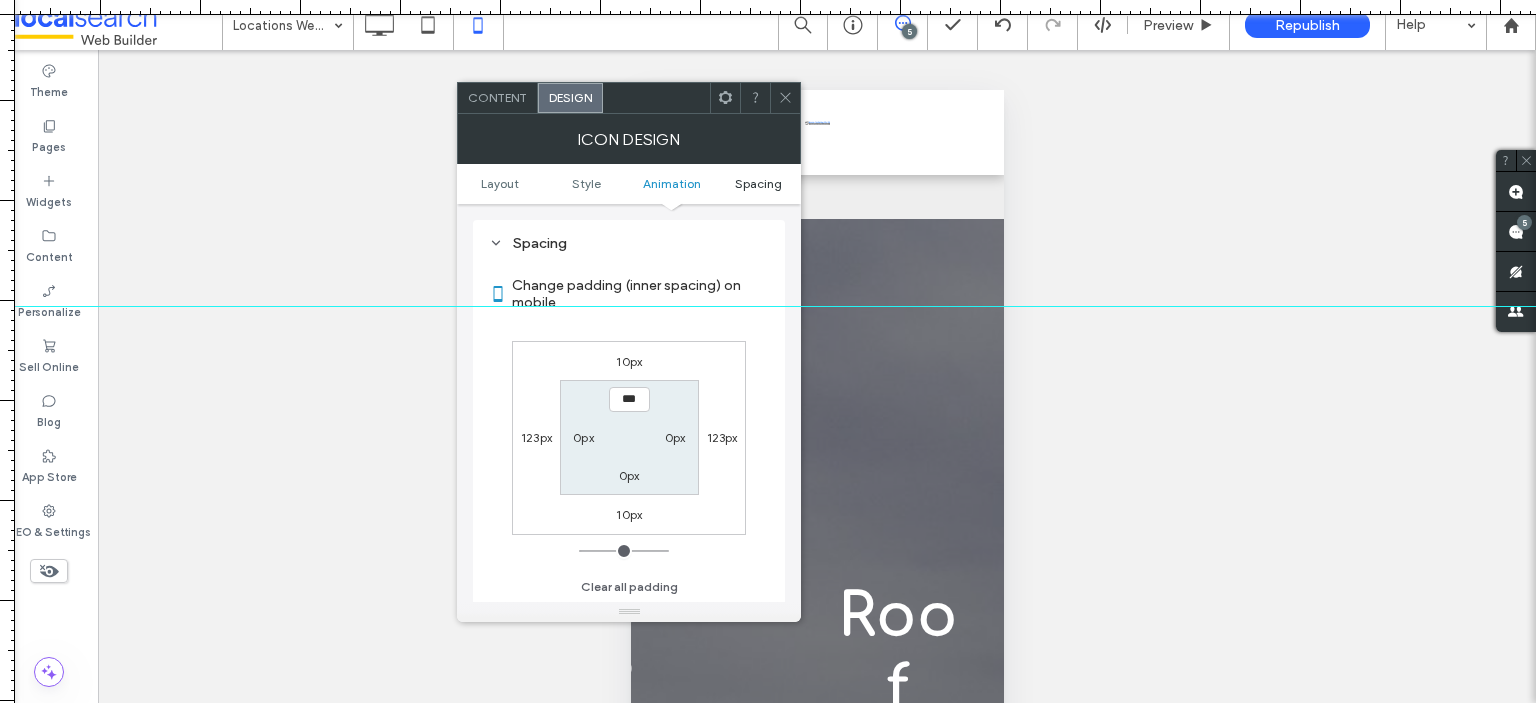 scroll, scrollTop: 922, scrollLeft: 0, axis: vertical 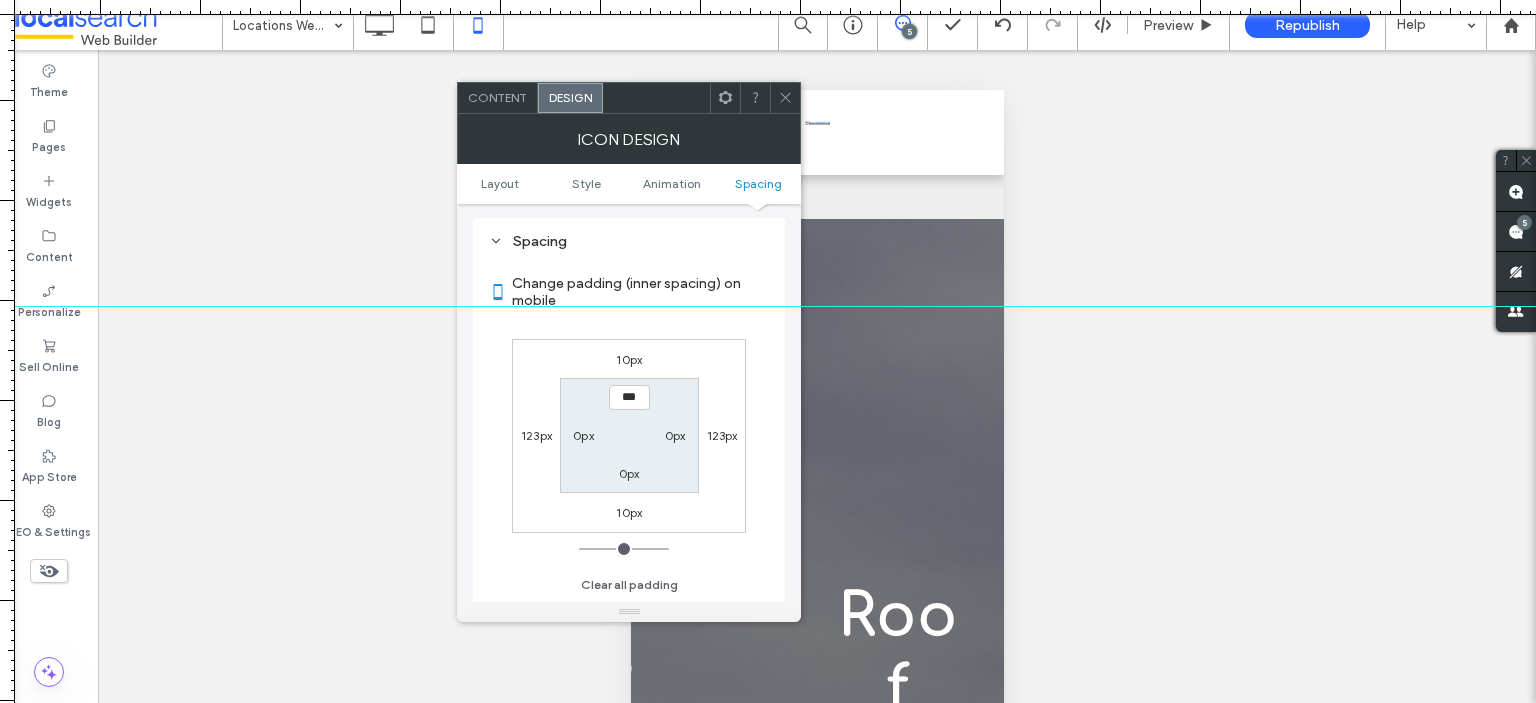 click on "10px" at bounding box center (629, 359) 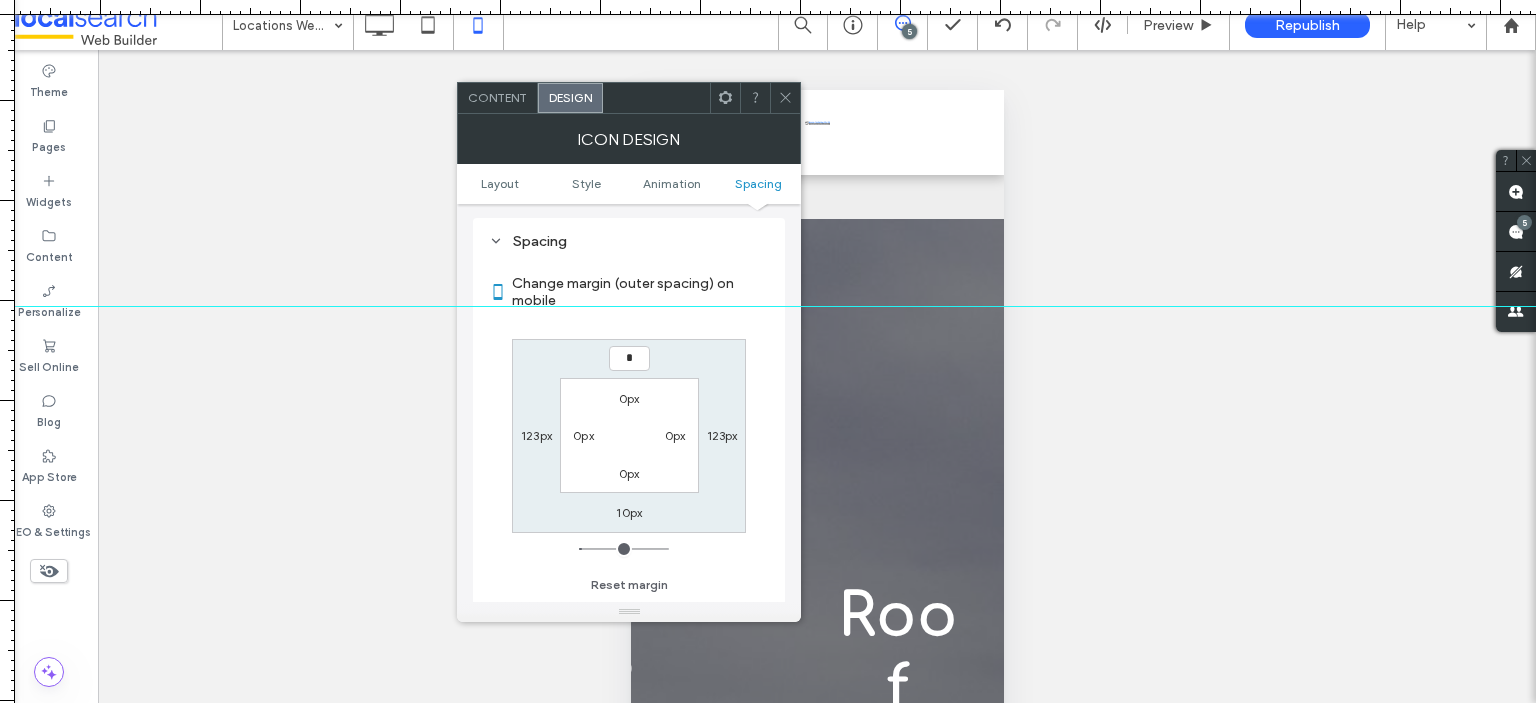 type on "*" 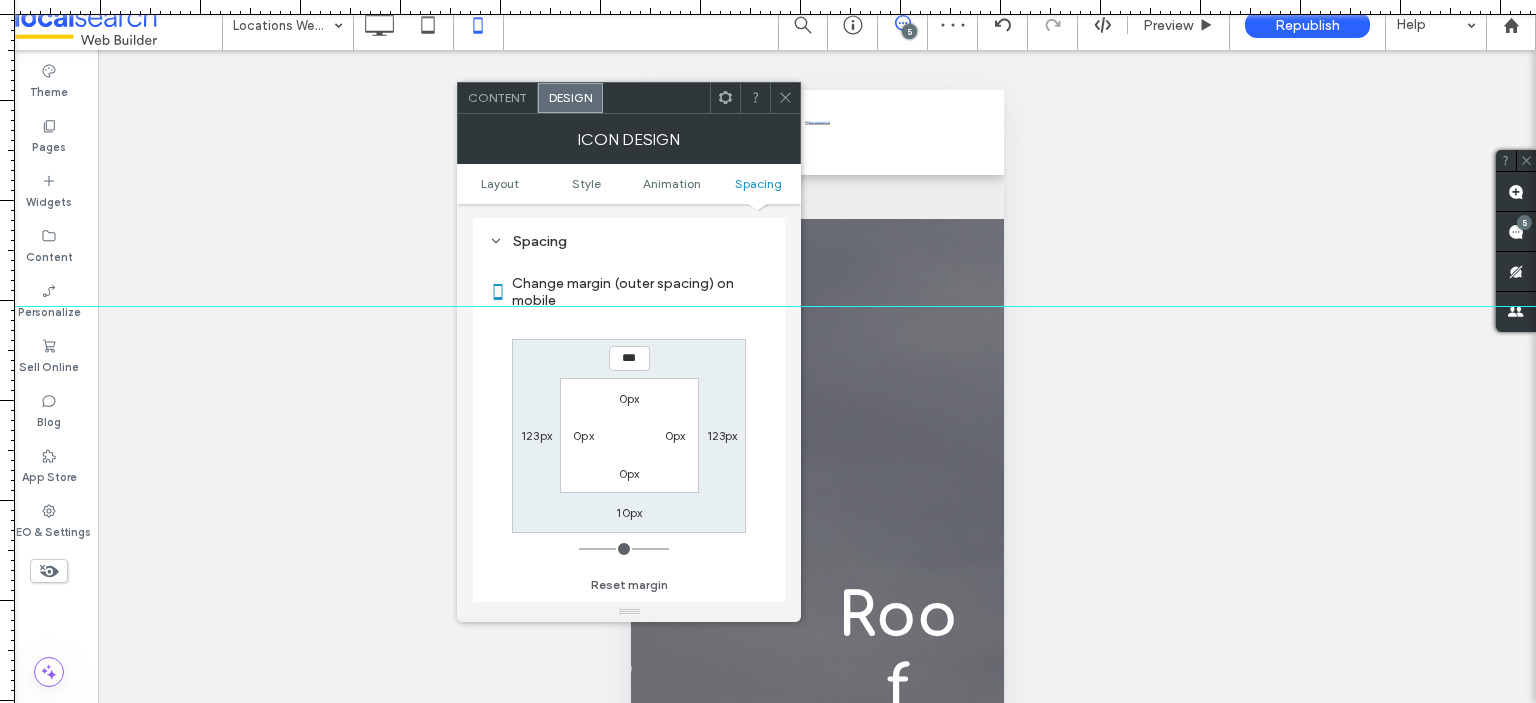 click on "10px" at bounding box center (629, 512) 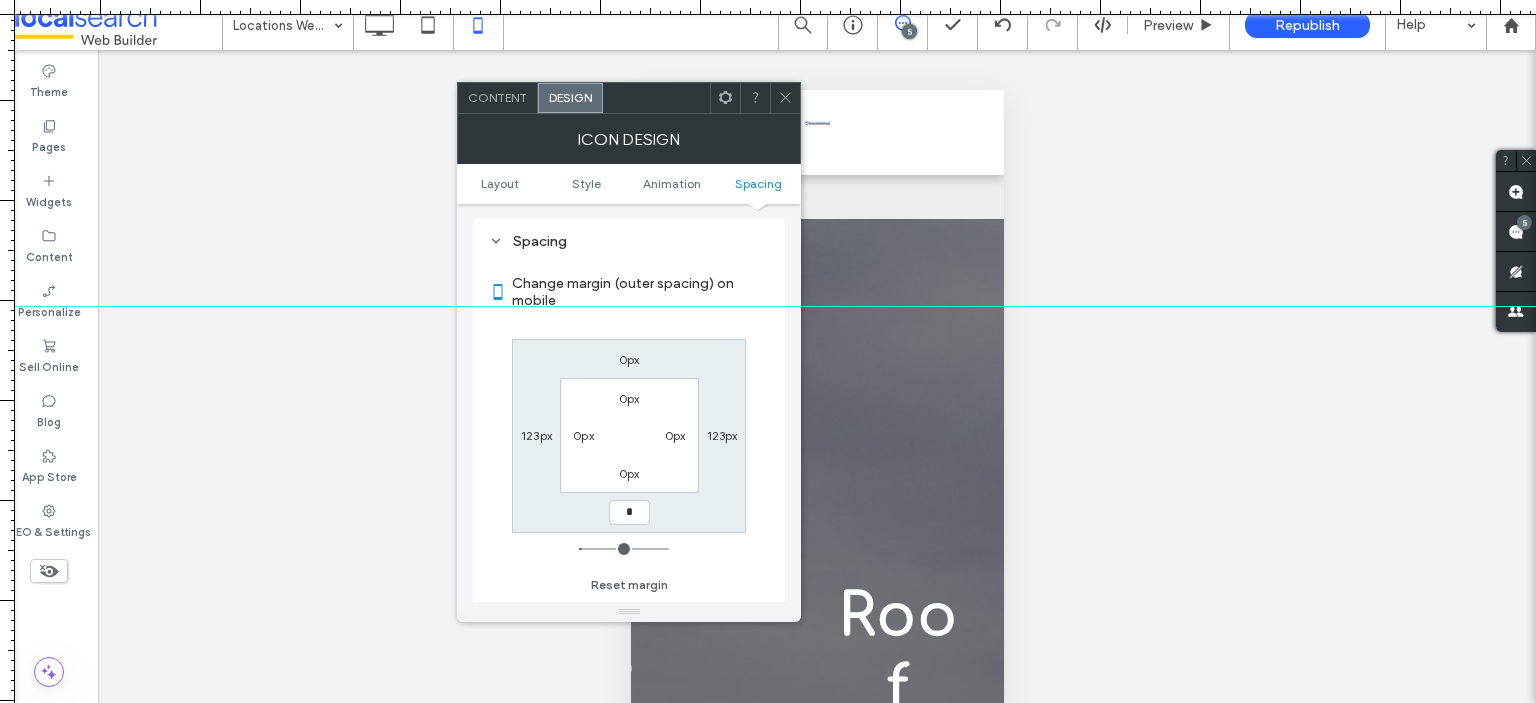 type on "*" 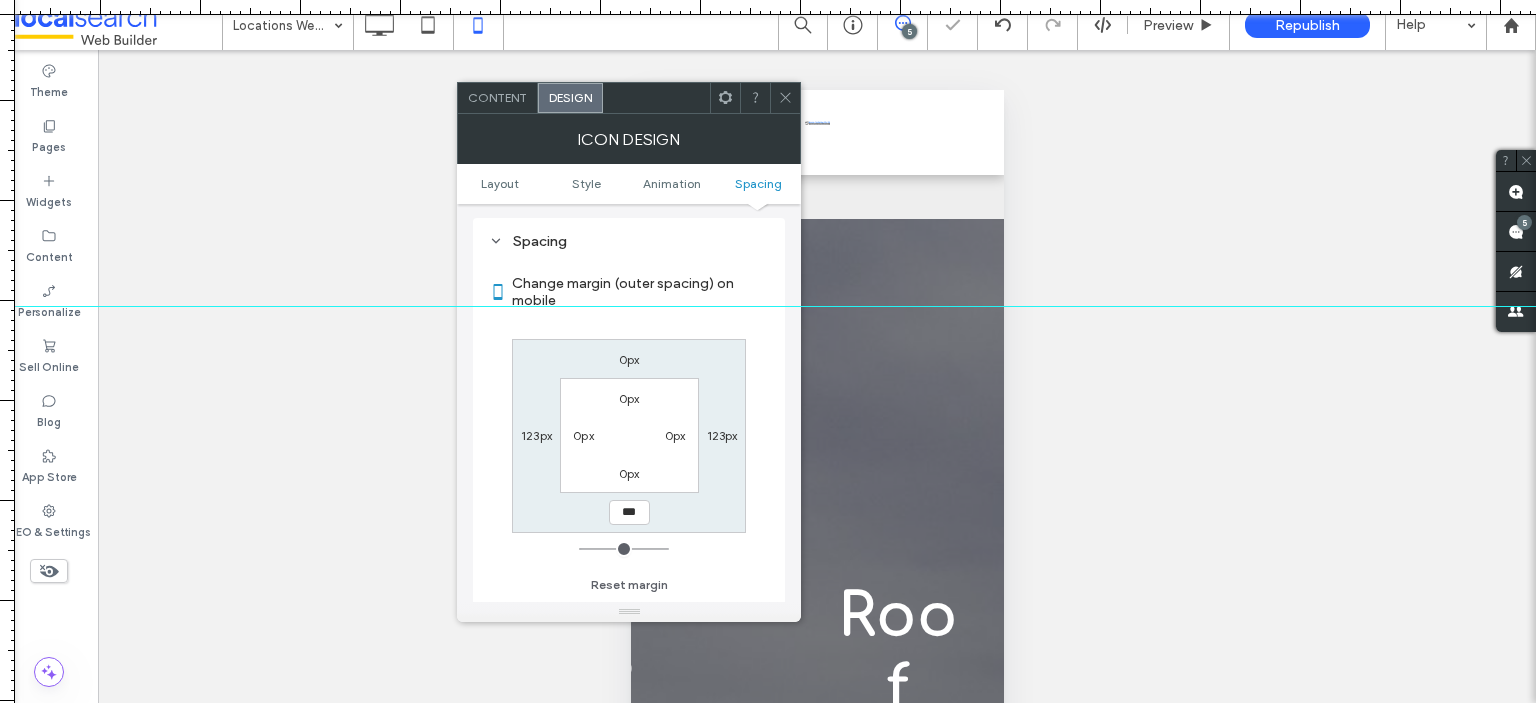 click 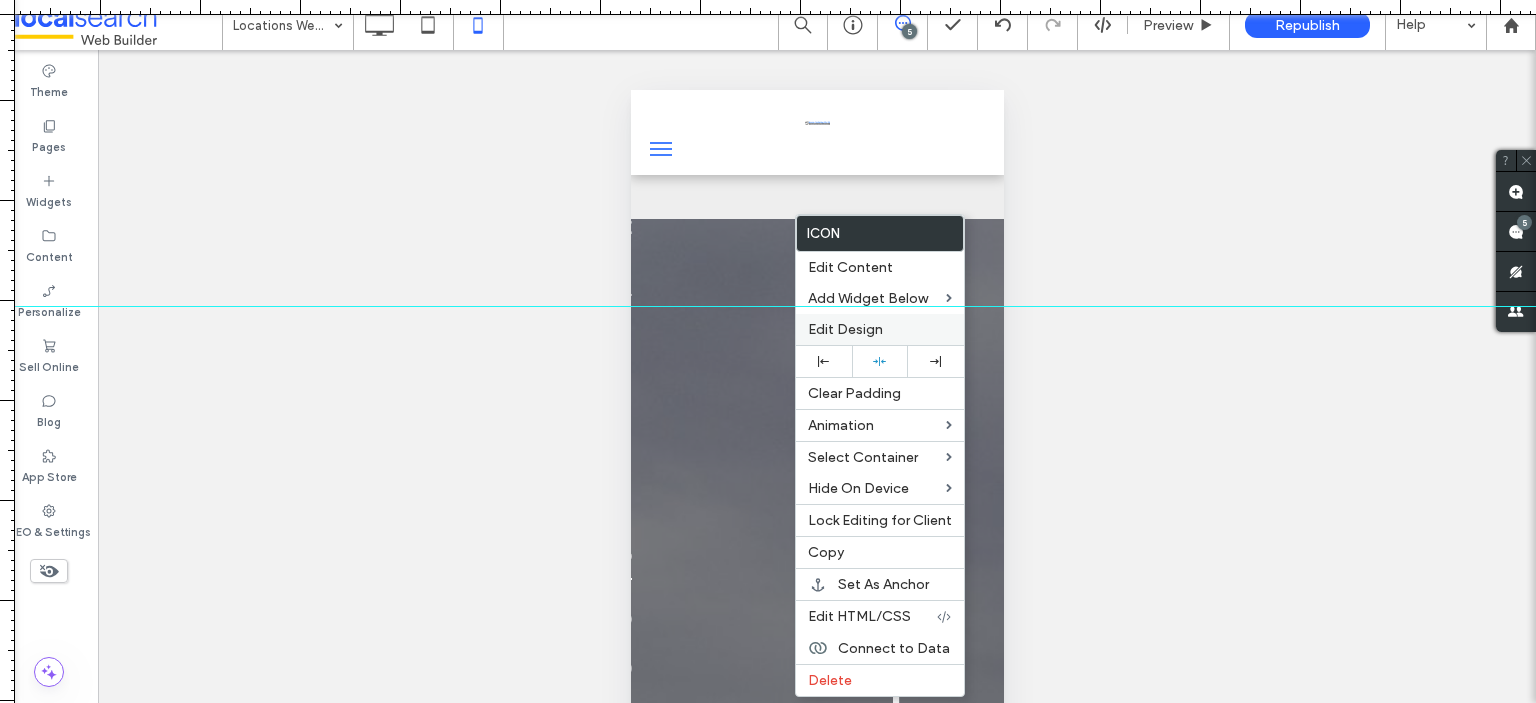 click on "Edit Design" at bounding box center [845, 329] 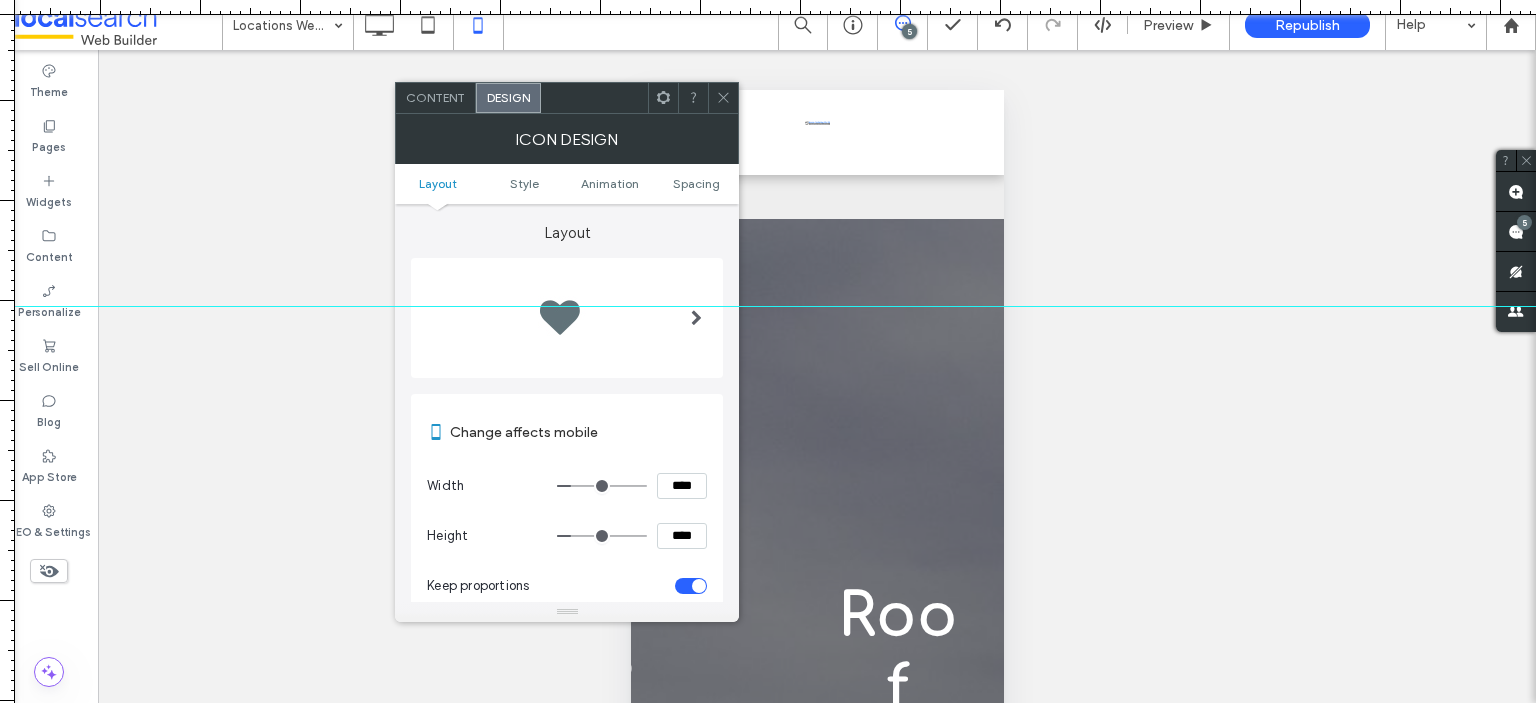 click on "Layout Style Animation Spacing" at bounding box center [567, 184] 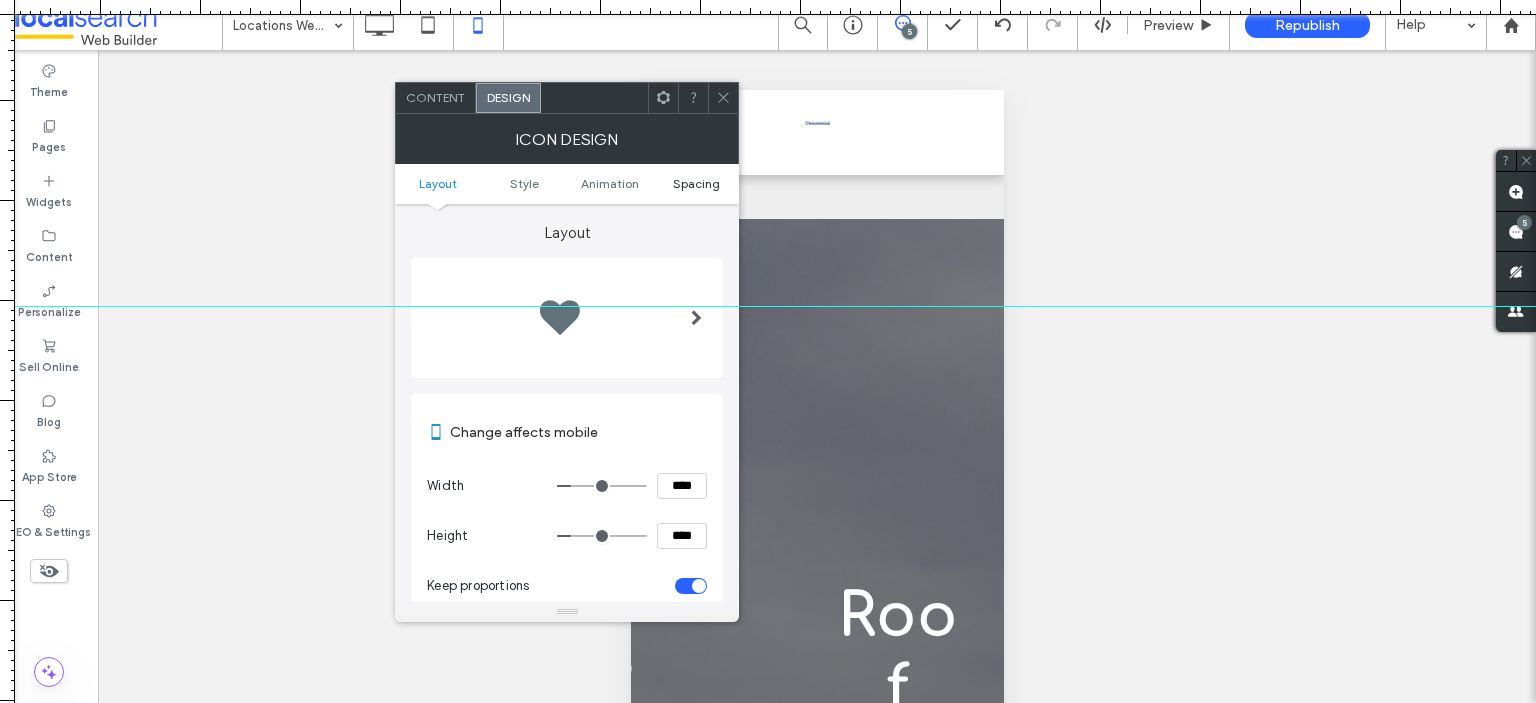 click on "Spacing" at bounding box center [696, 183] 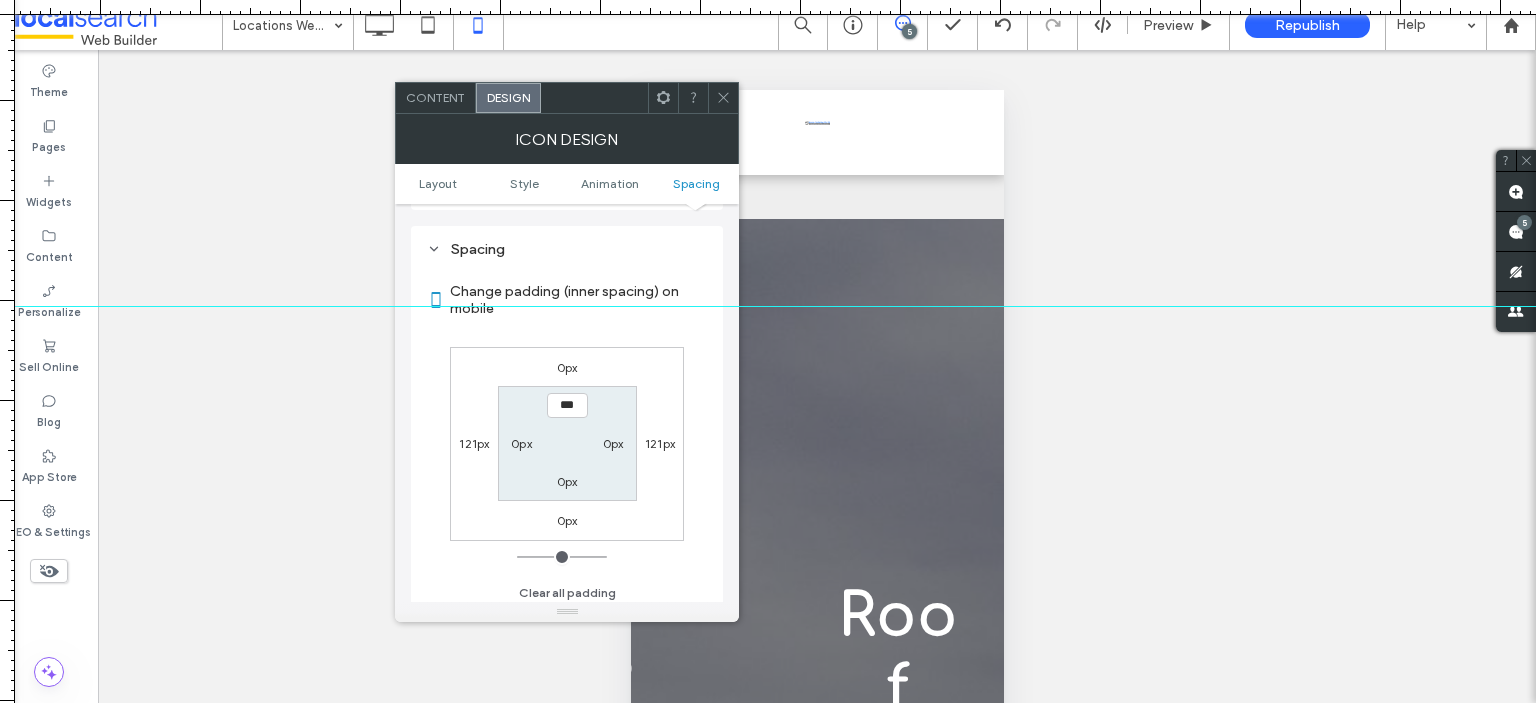 scroll, scrollTop: 922, scrollLeft: 0, axis: vertical 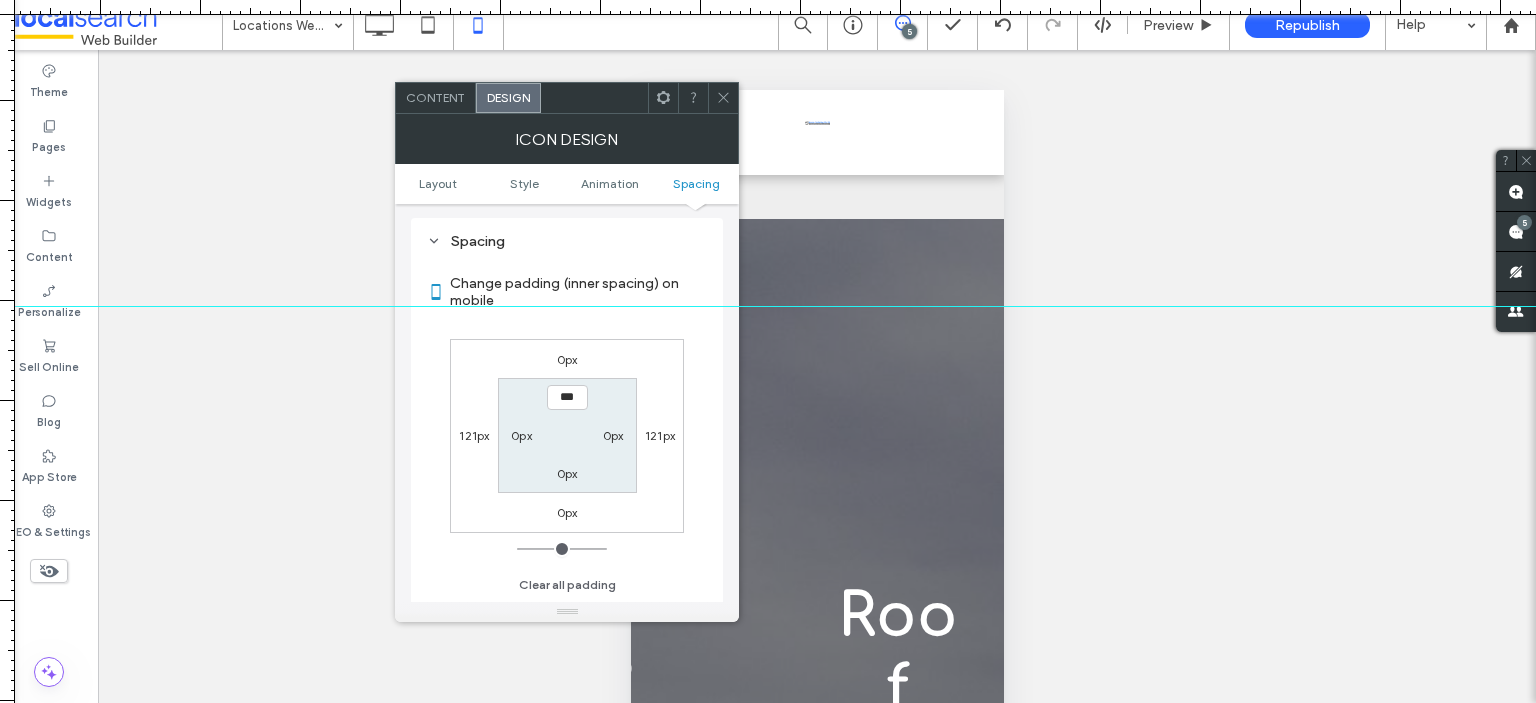 click 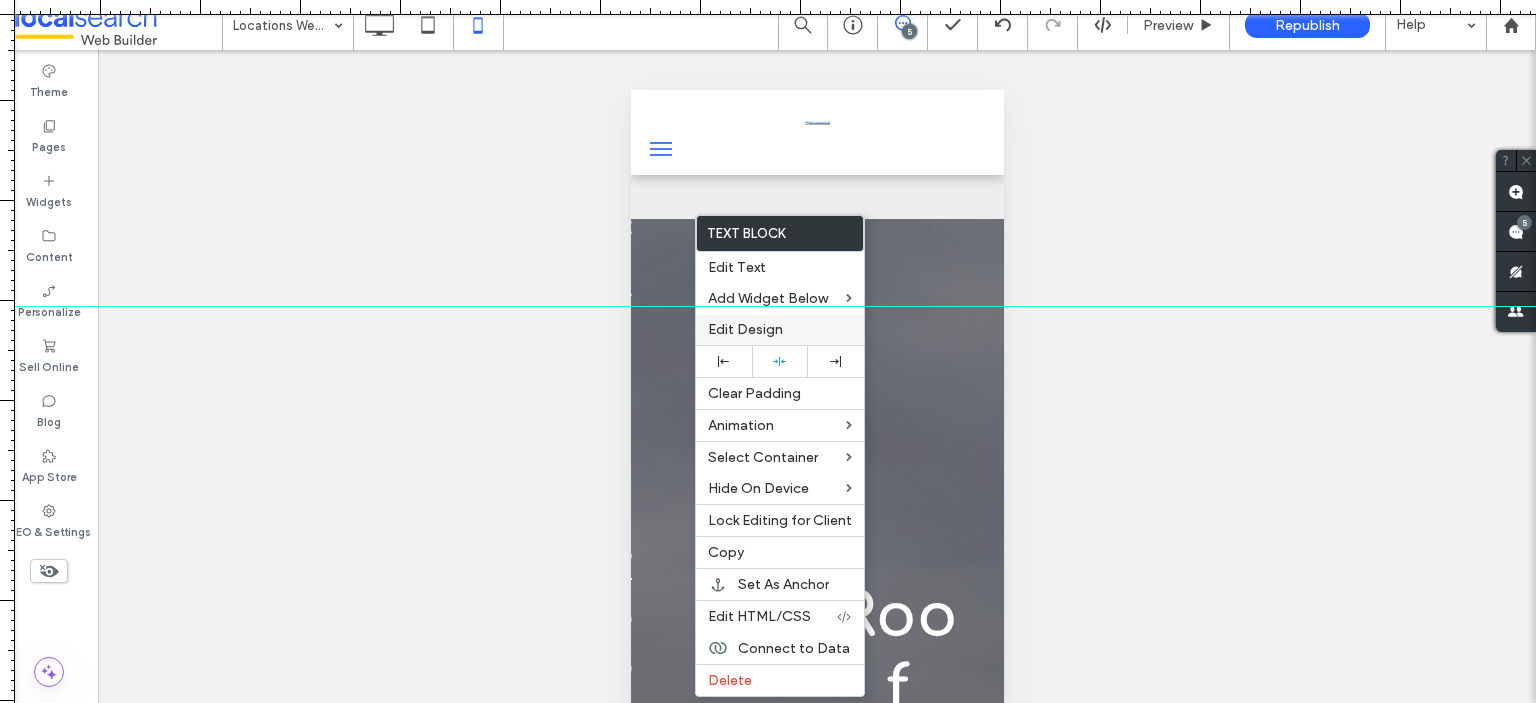 click on "Edit Design" at bounding box center (745, 329) 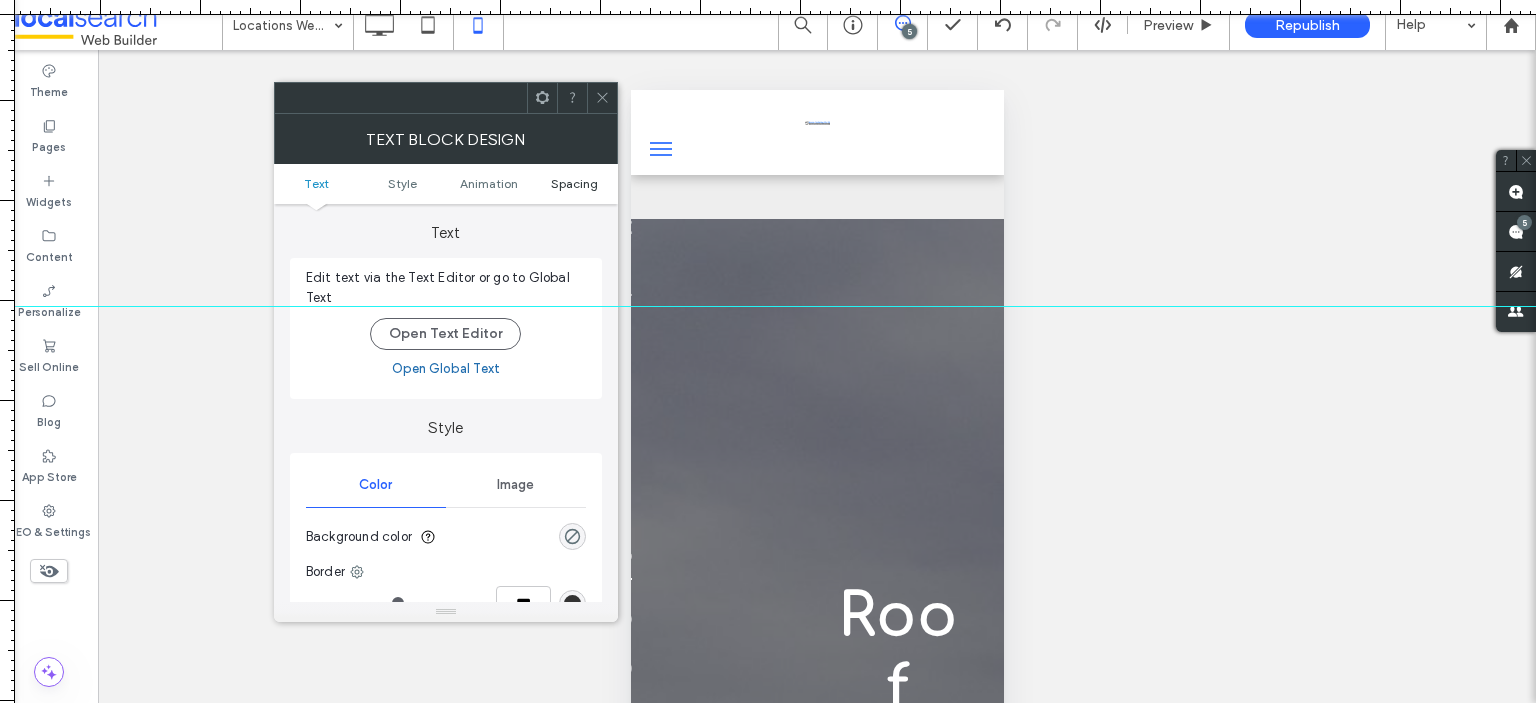click on "Spacing" at bounding box center (574, 183) 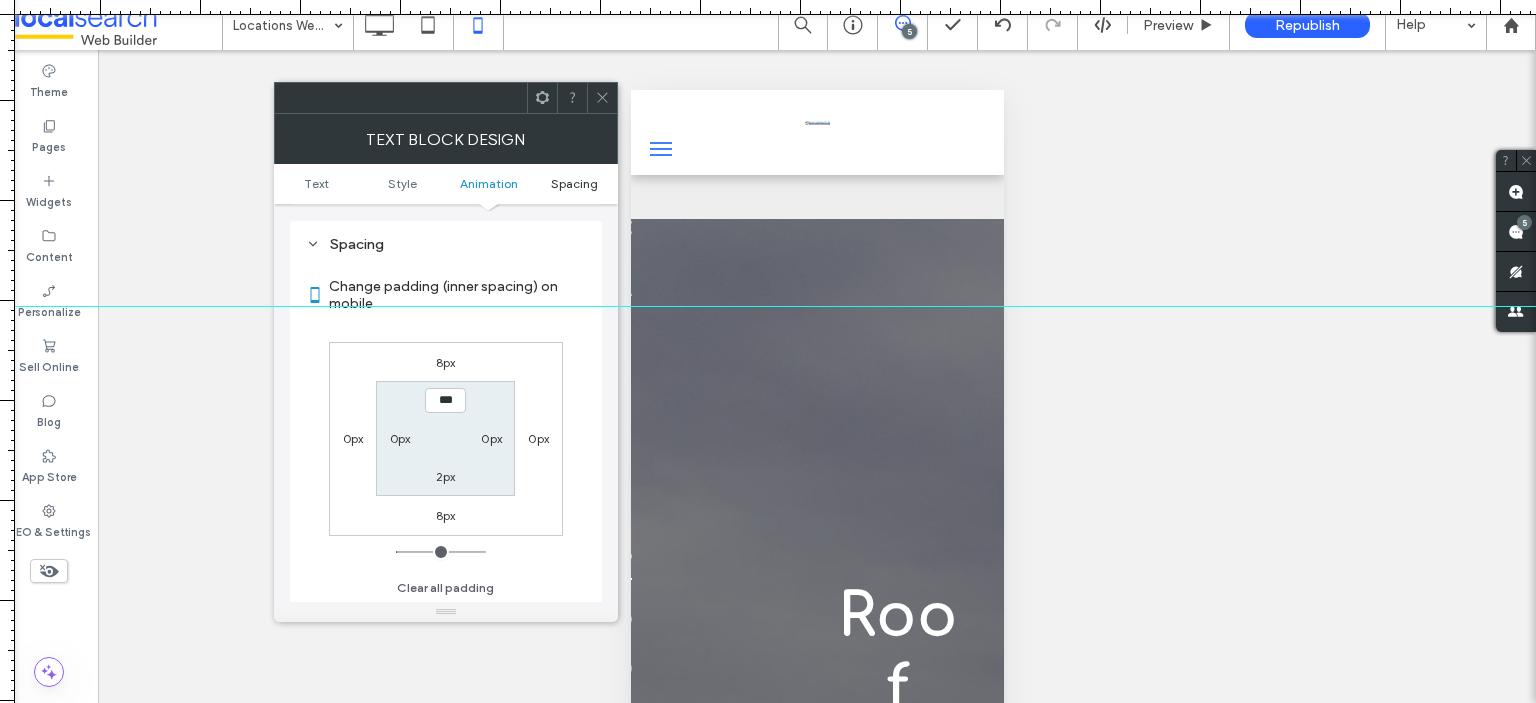 scroll, scrollTop: 572, scrollLeft: 0, axis: vertical 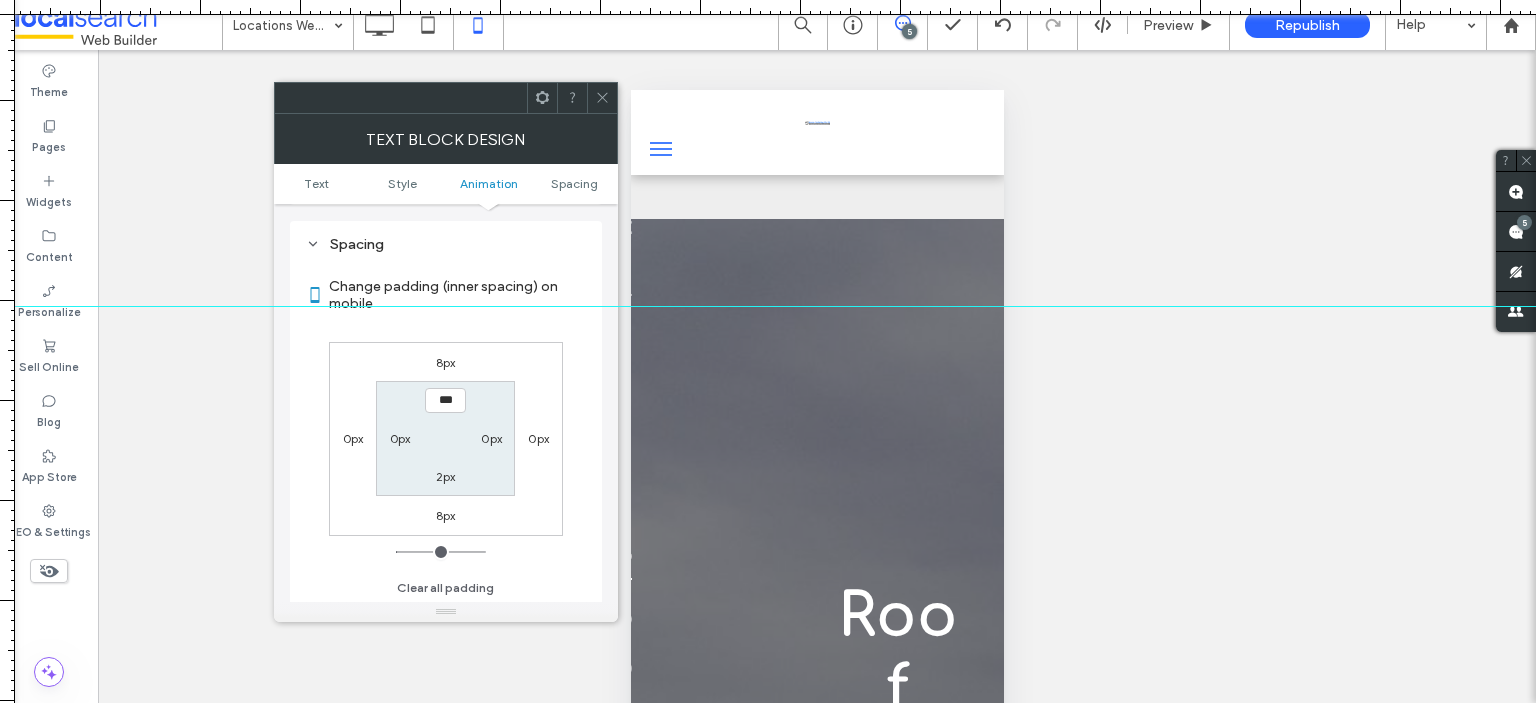click 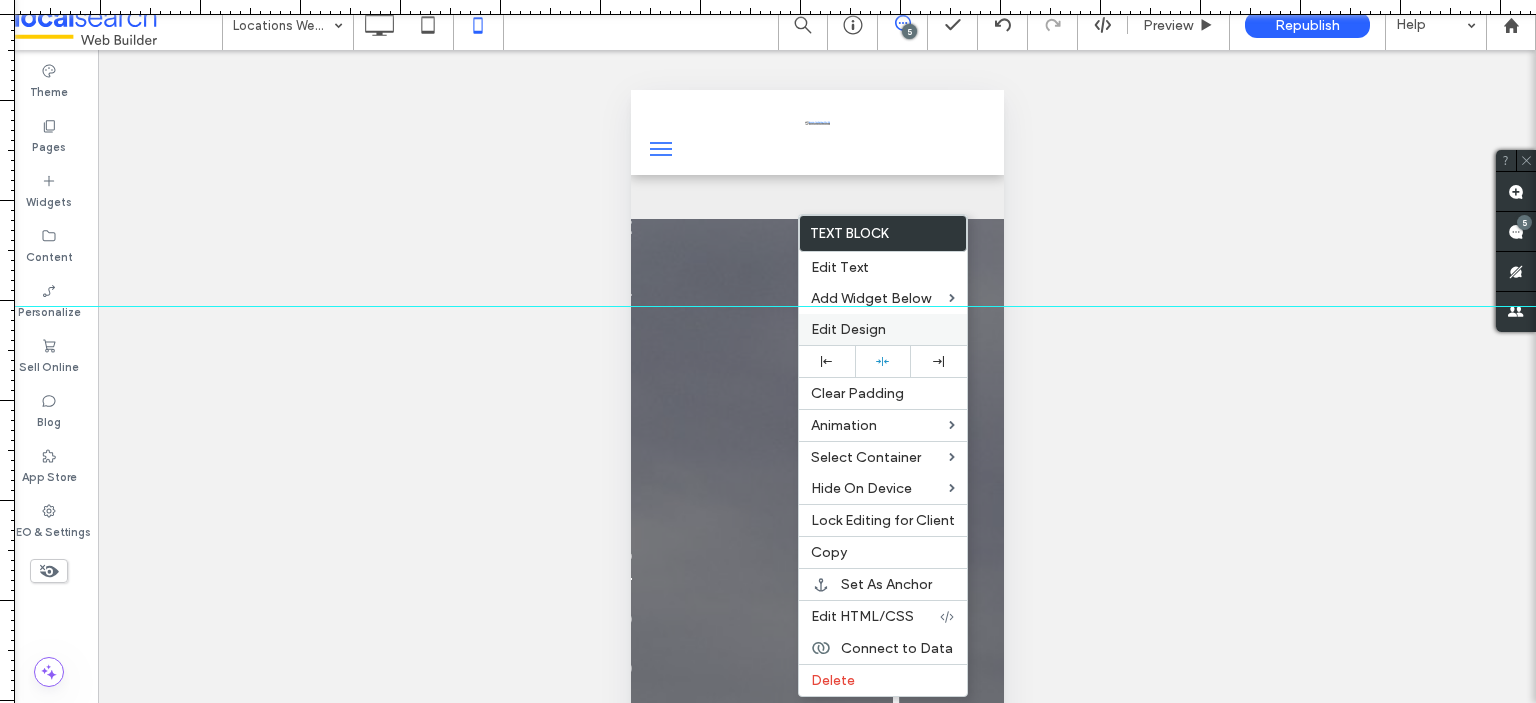 click on "Edit Design" at bounding box center (848, 329) 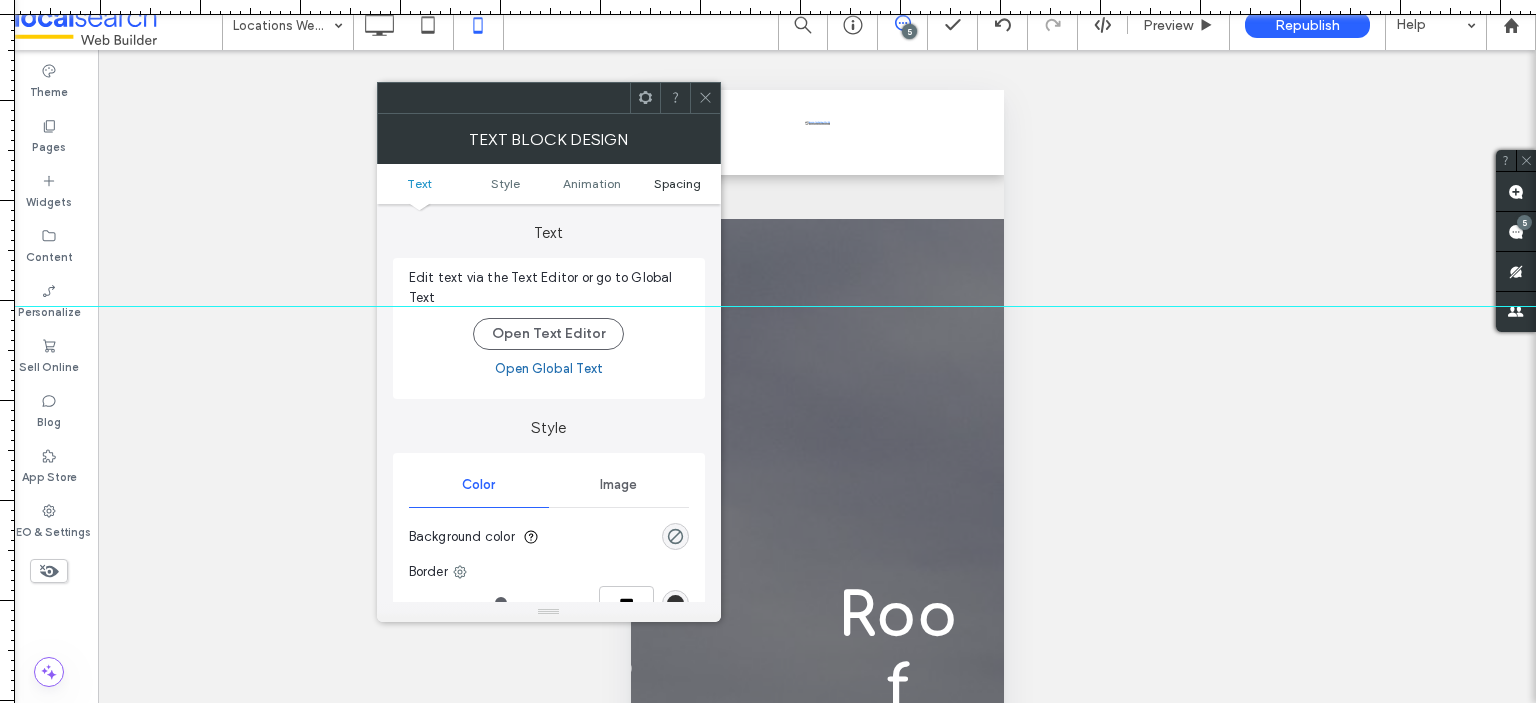 click on "Spacing" at bounding box center (677, 183) 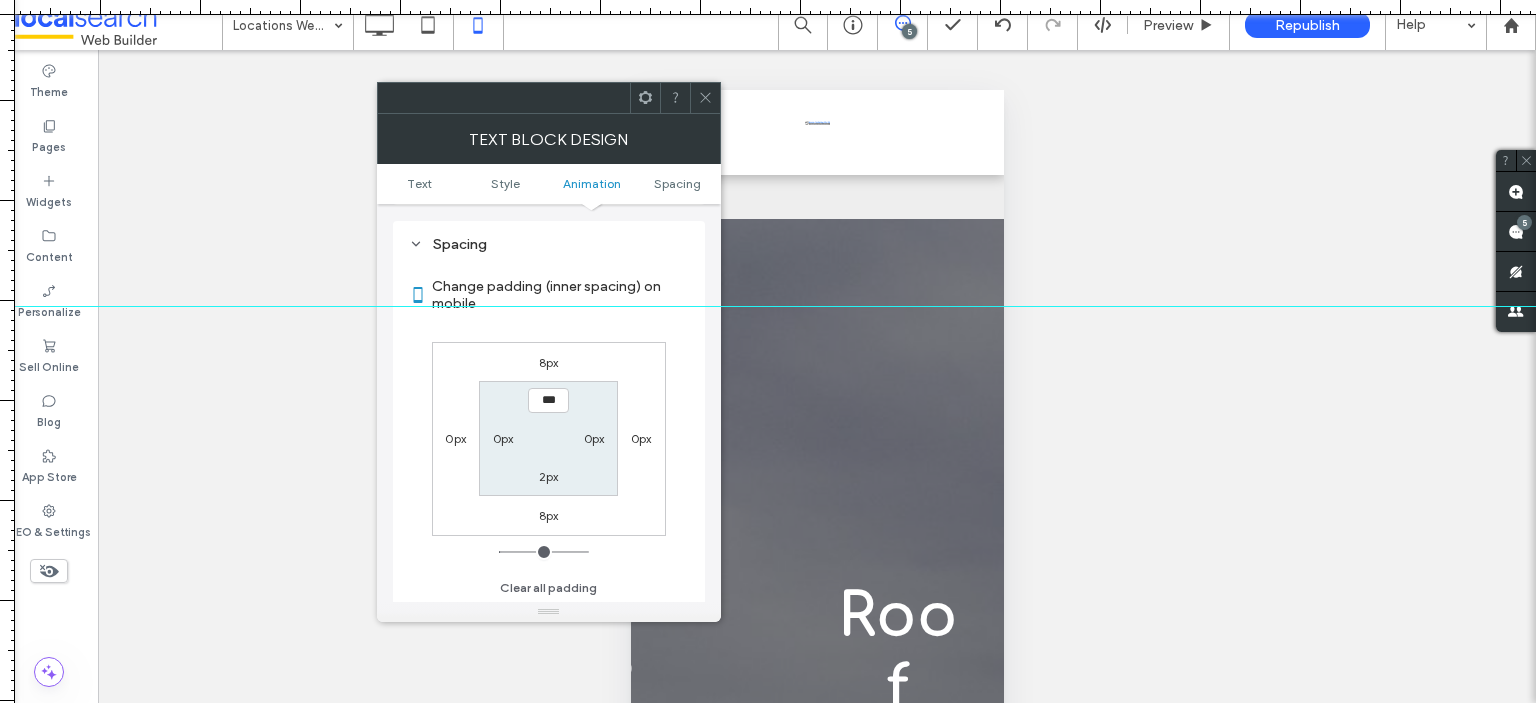 scroll, scrollTop: 572, scrollLeft: 0, axis: vertical 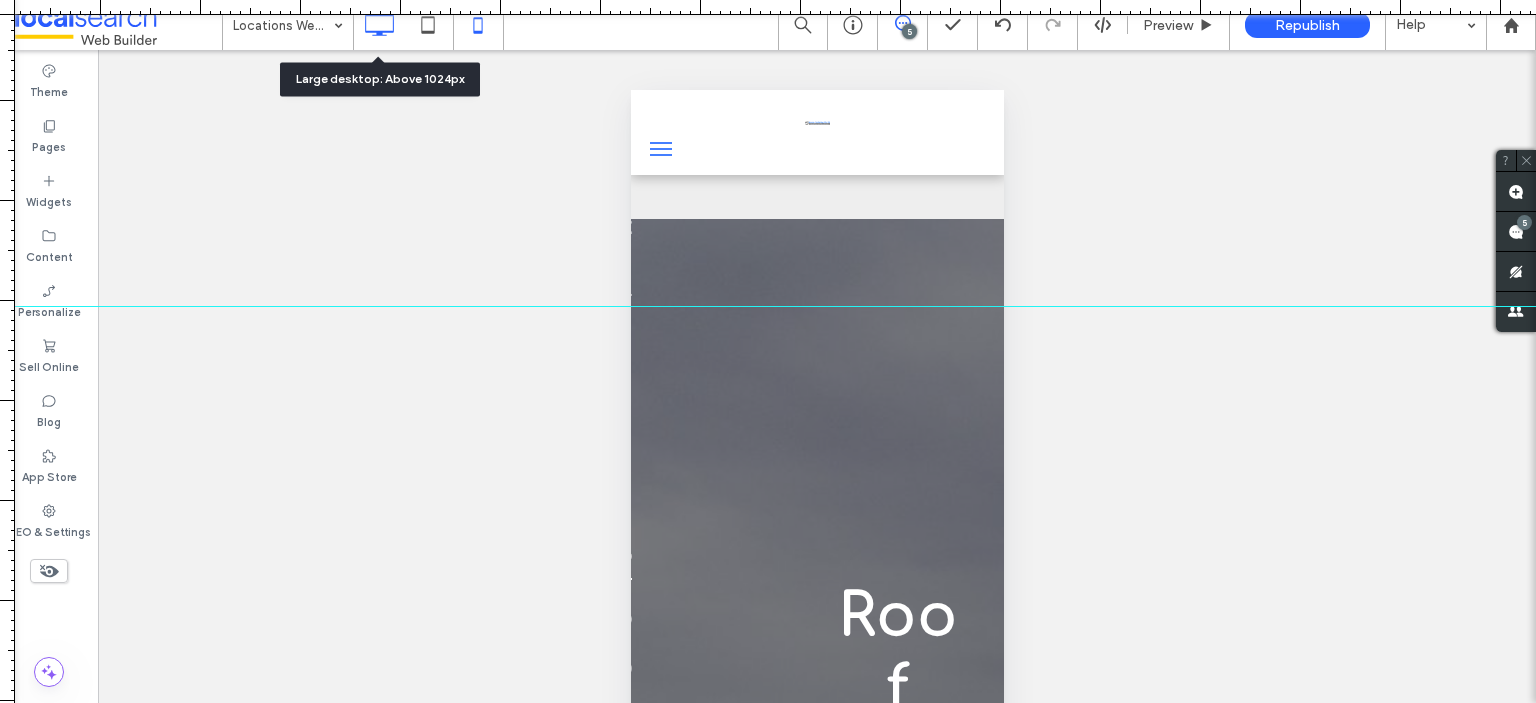 click 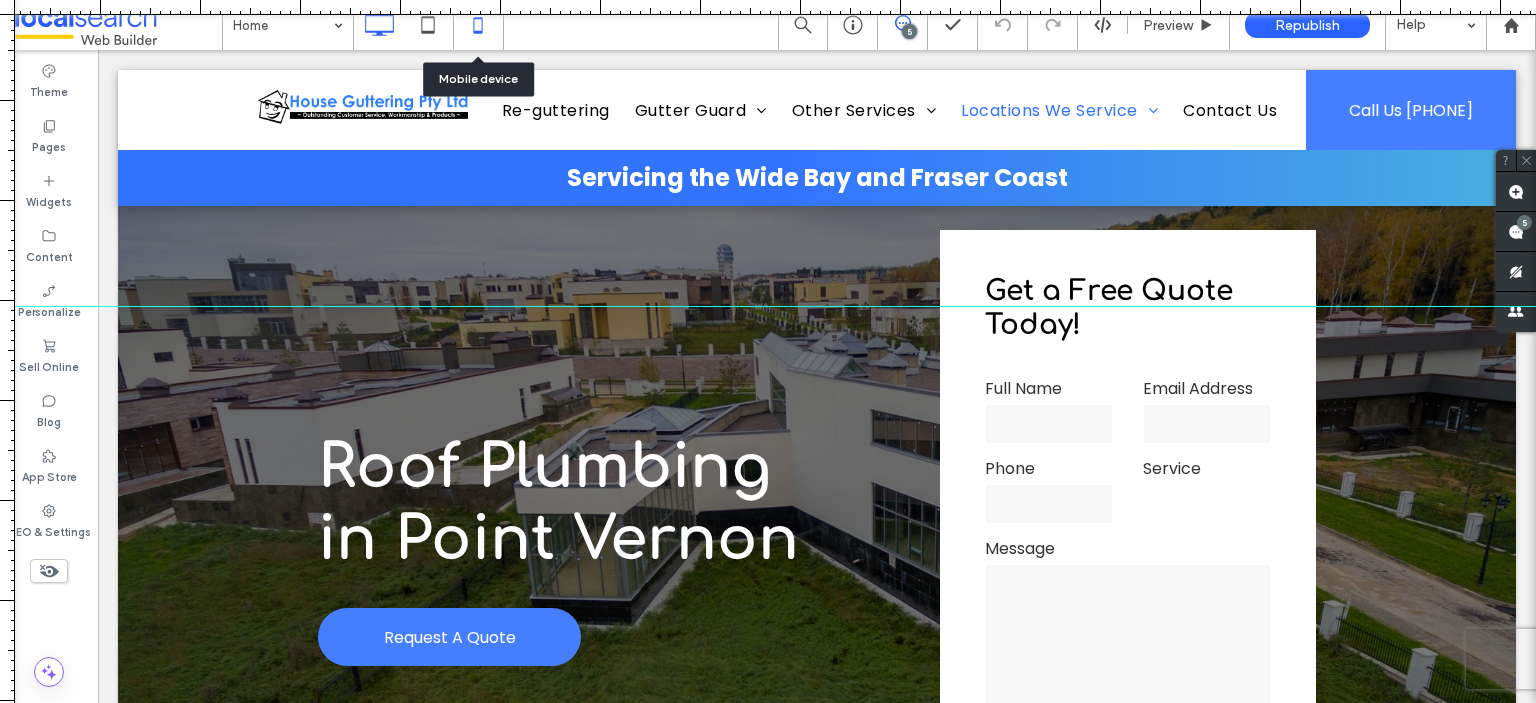 click 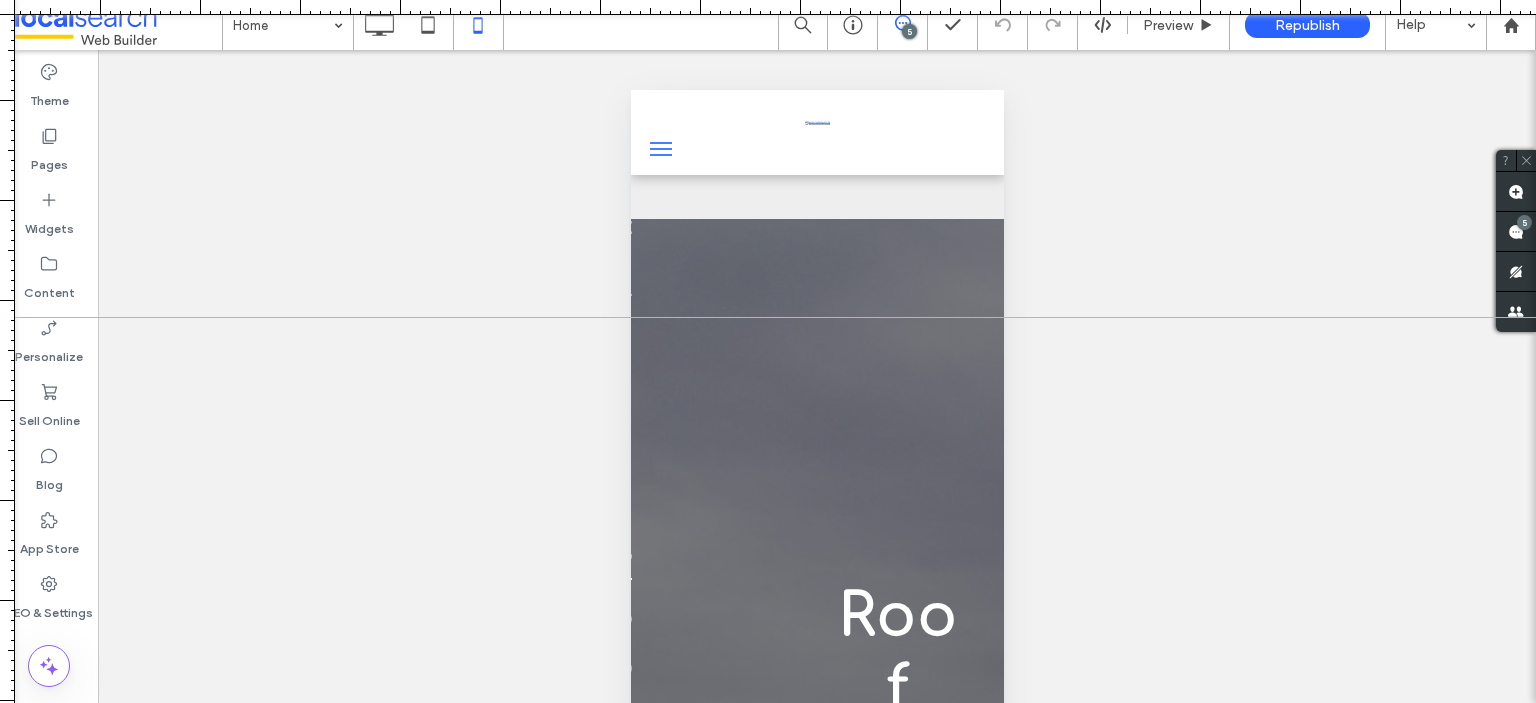 drag, startPoint x: 524, startPoint y: 307, endPoint x: 526, endPoint y: 317, distance: 10.198039 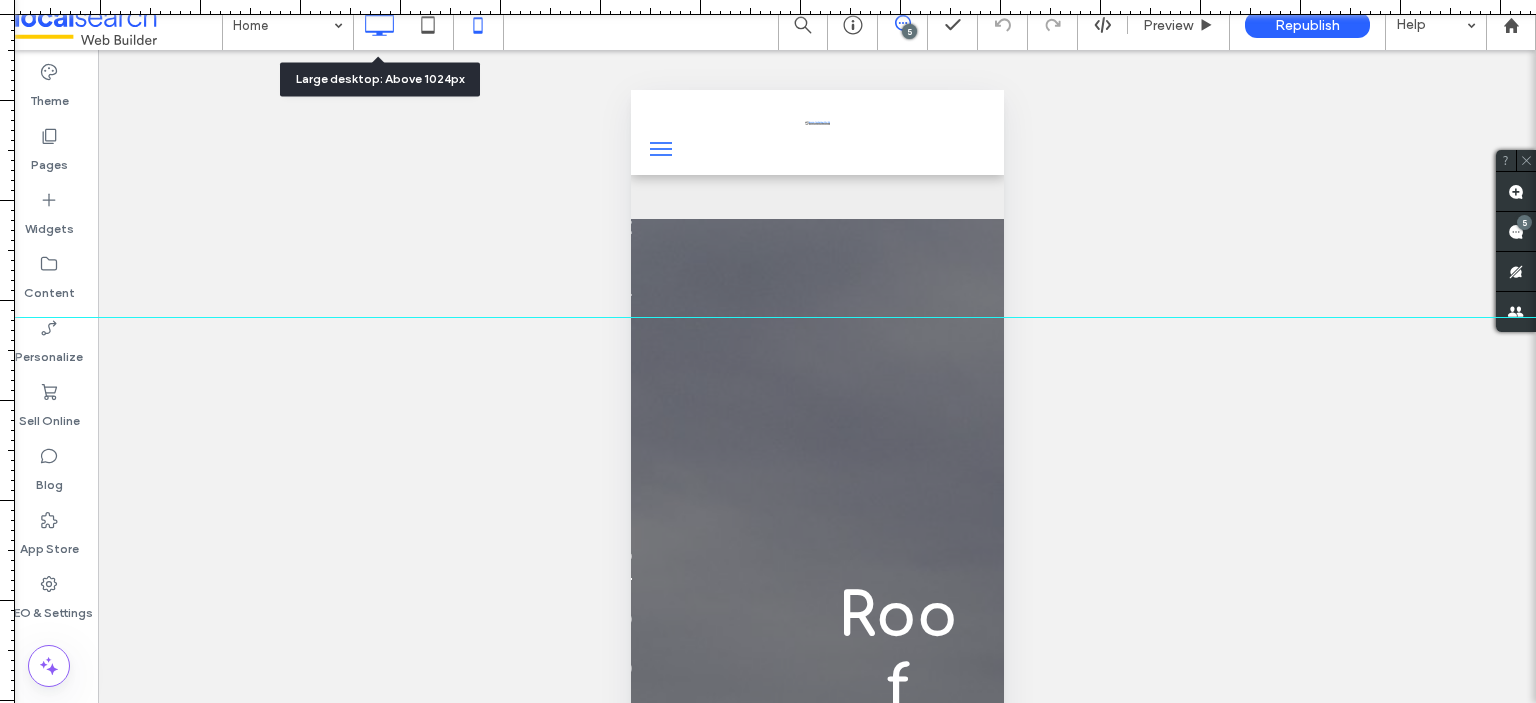 click 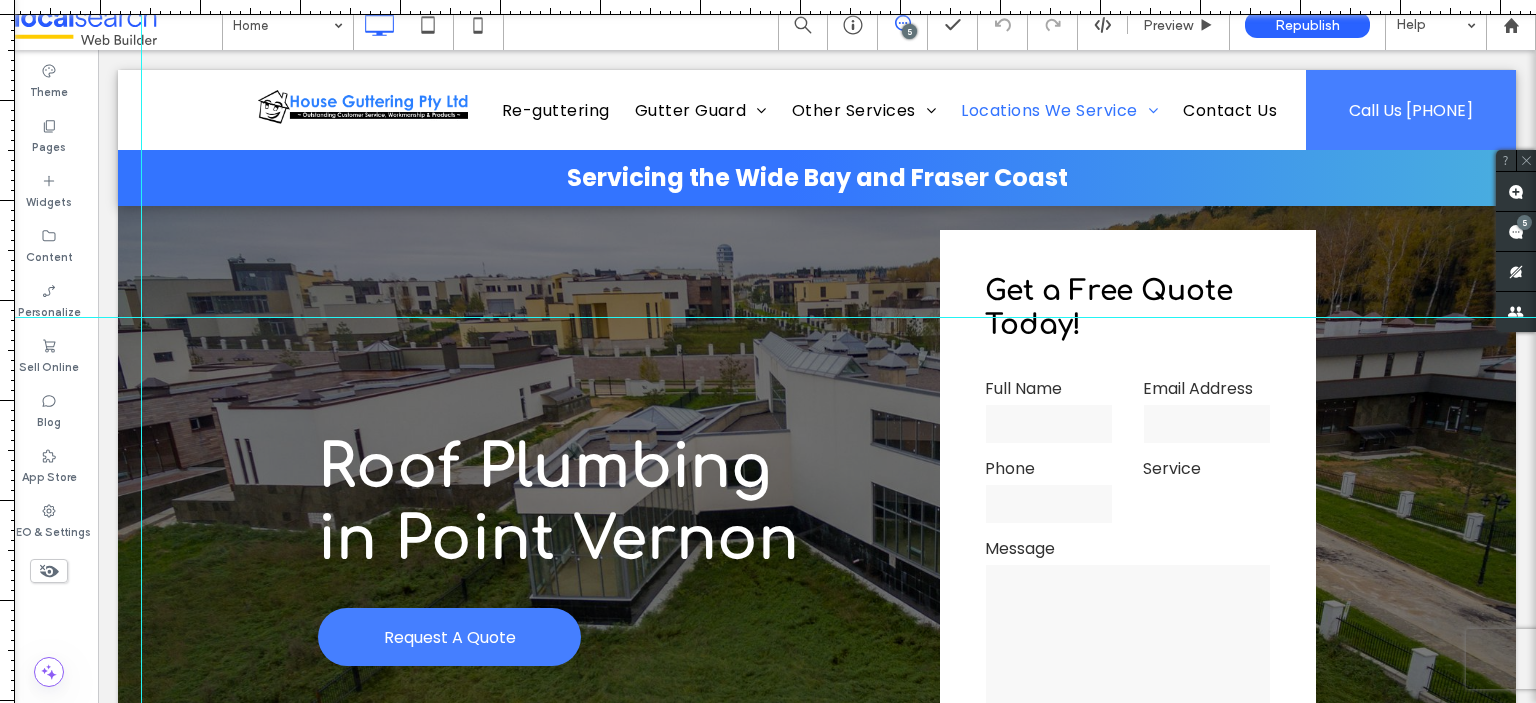 drag, startPoint x: 9, startPoint y: 242, endPoint x: 124, endPoint y: 375, distance: 175.82378 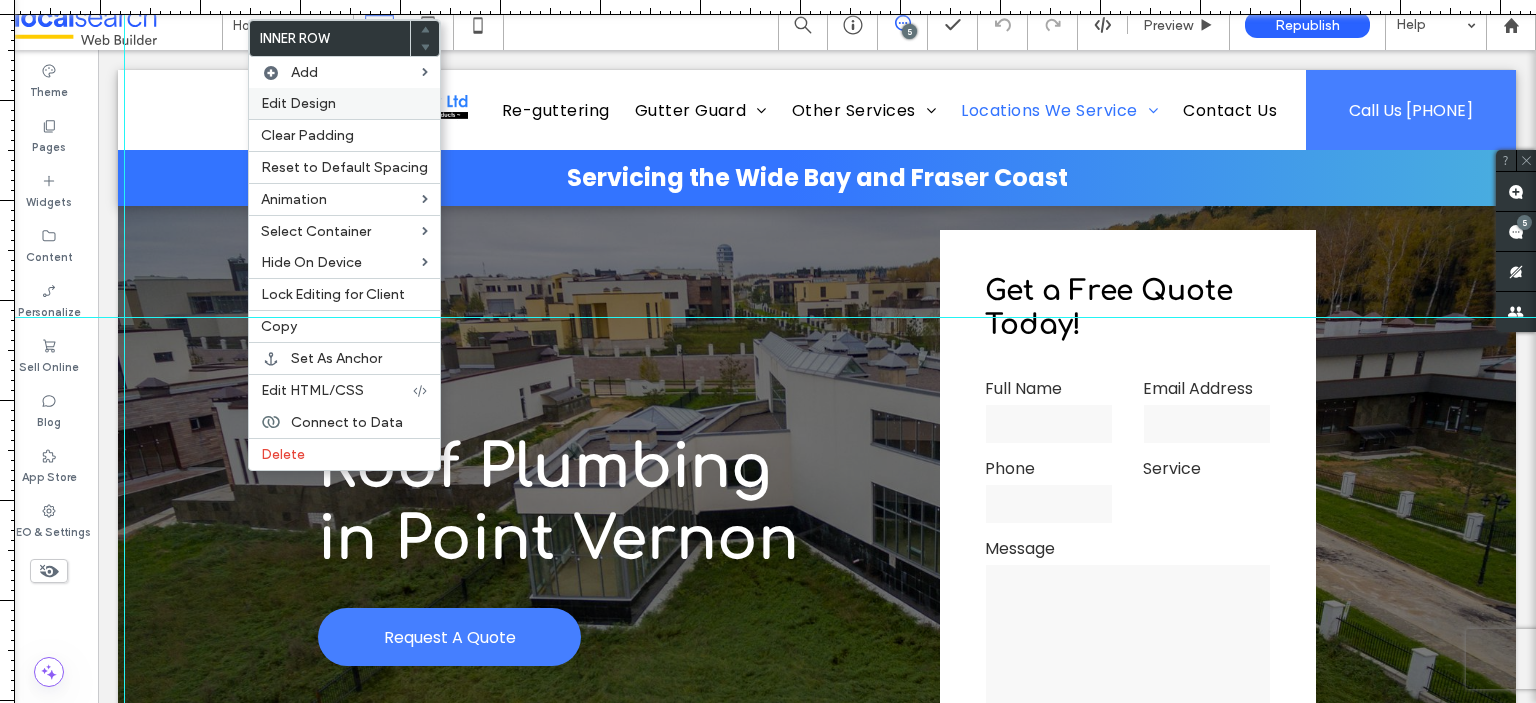click on "Edit Design" at bounding box center [298, 103] 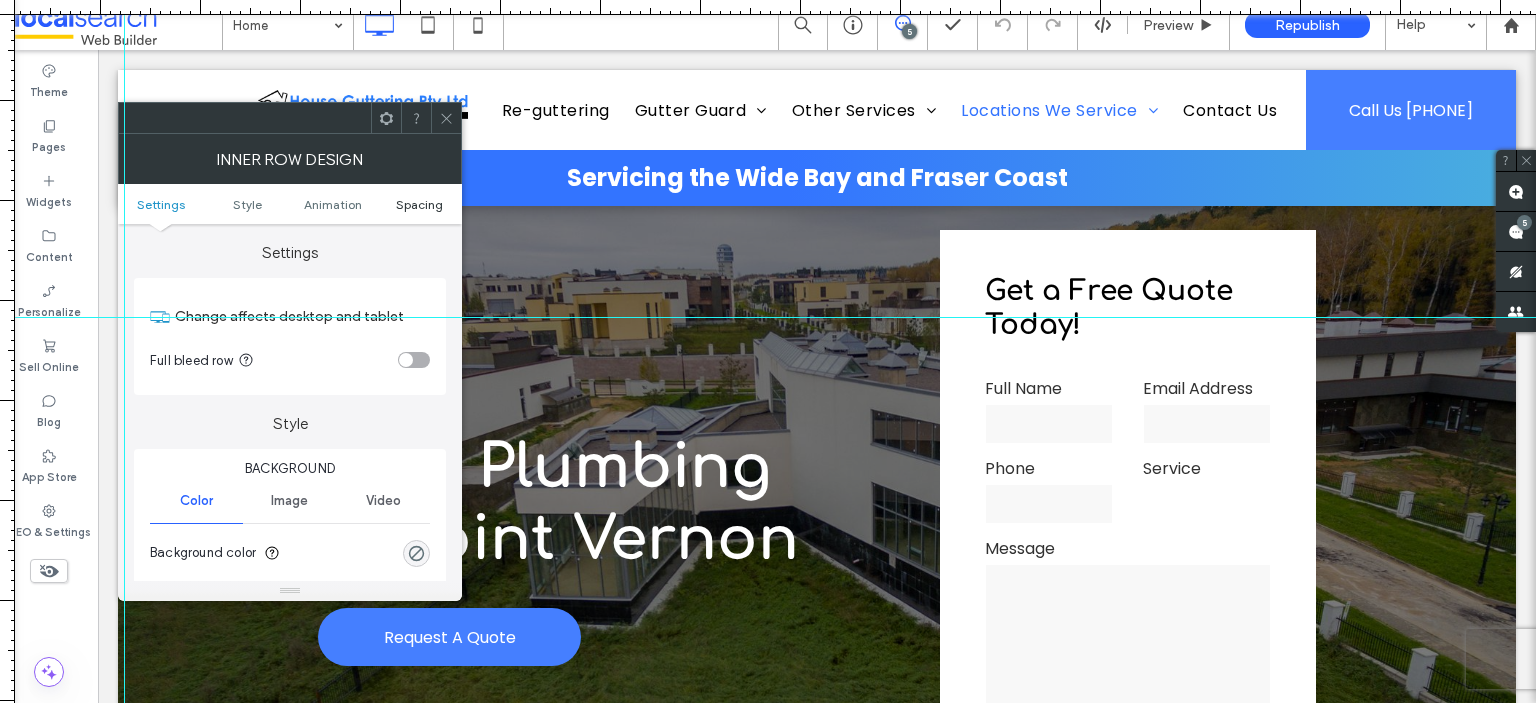 click on "Spacing" at bounding box center [419, 204] 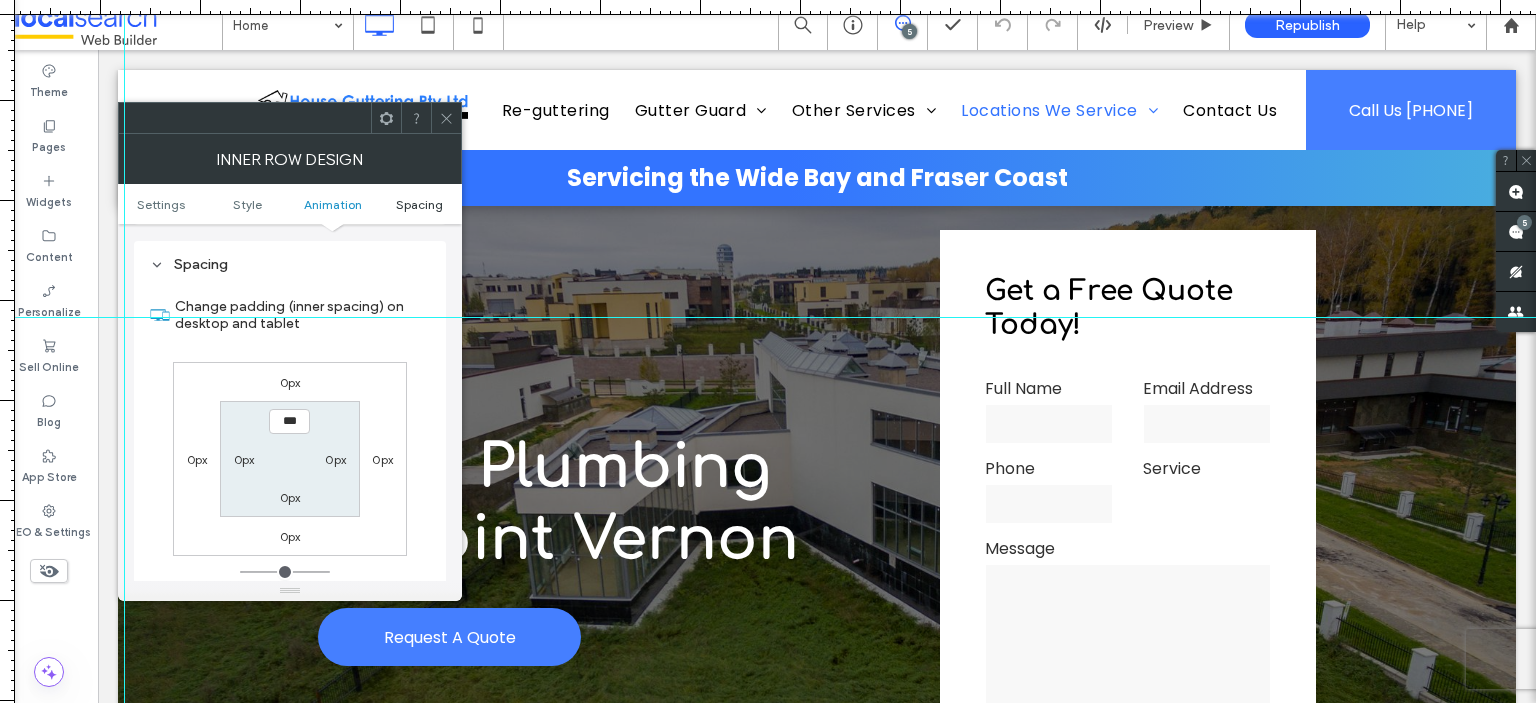 scroll, scrollTop: 640, scrollLeft: 0, axis: vertical 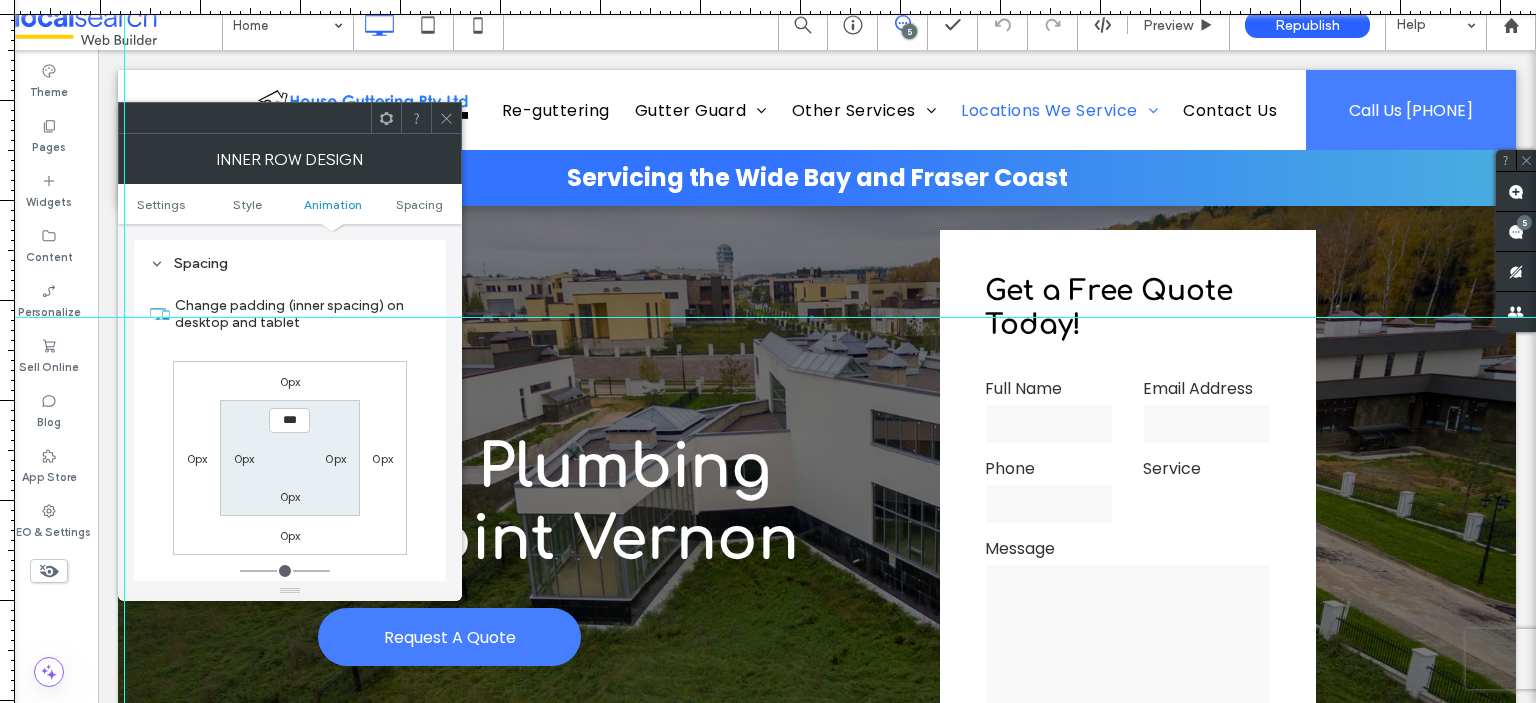 click 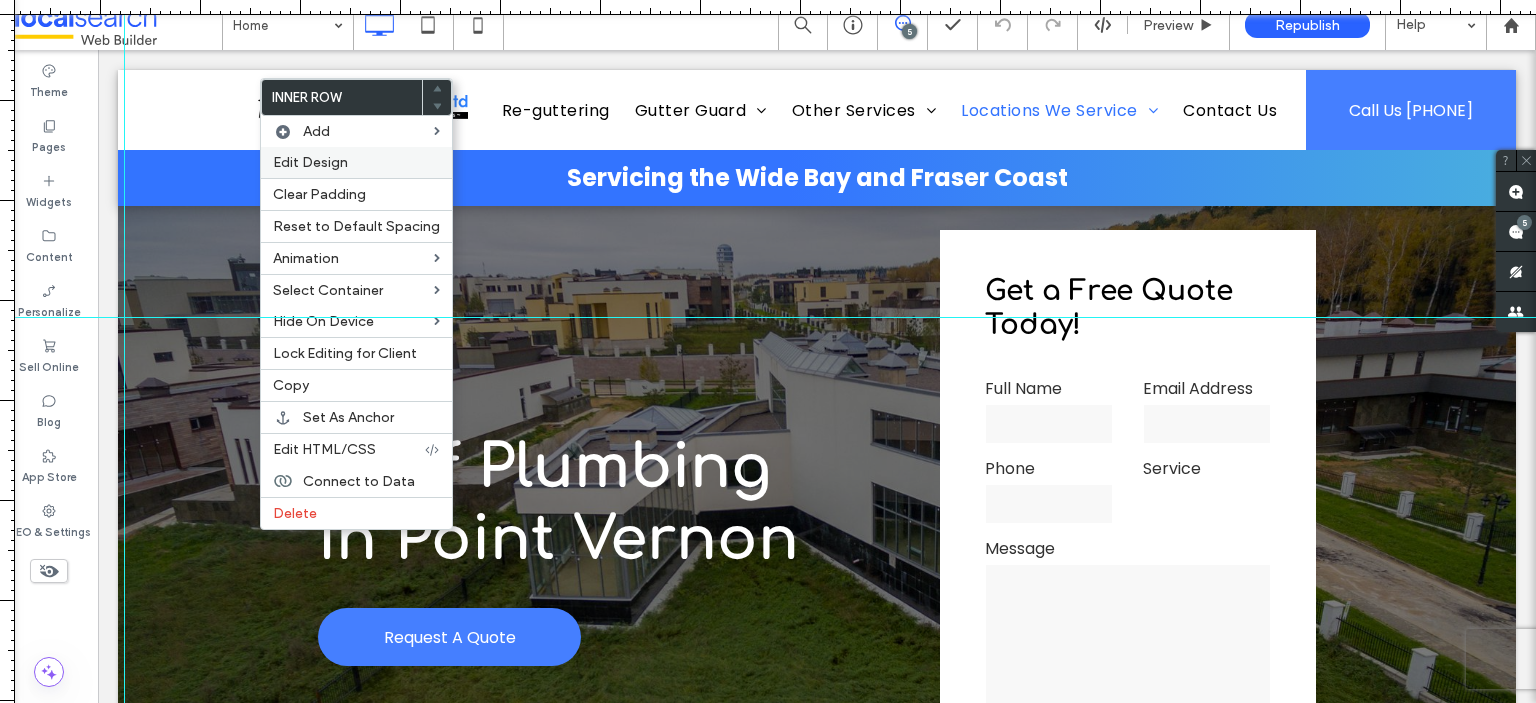 click on "Edit Design" at bounding box center [310, 162] 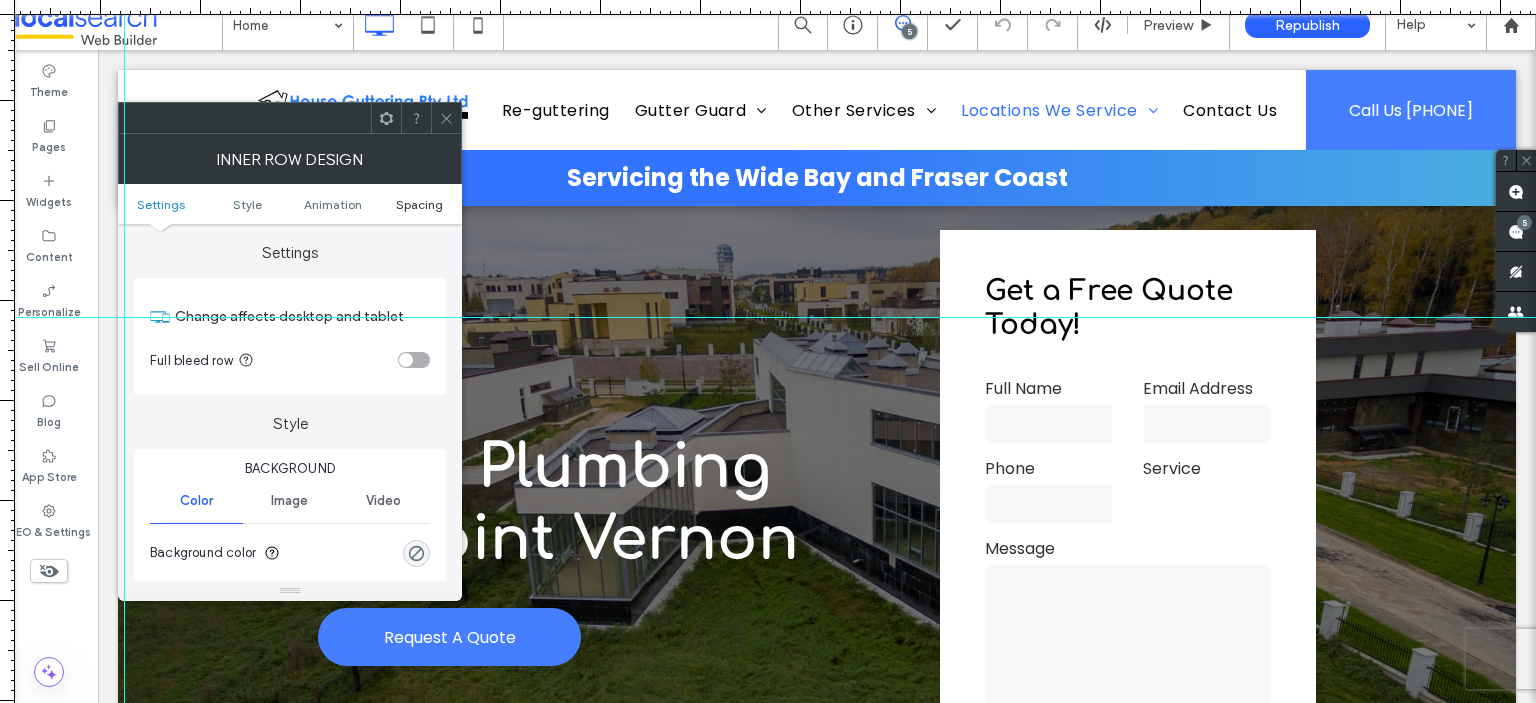 click on "Spacing" at bounding box center [419, 204] 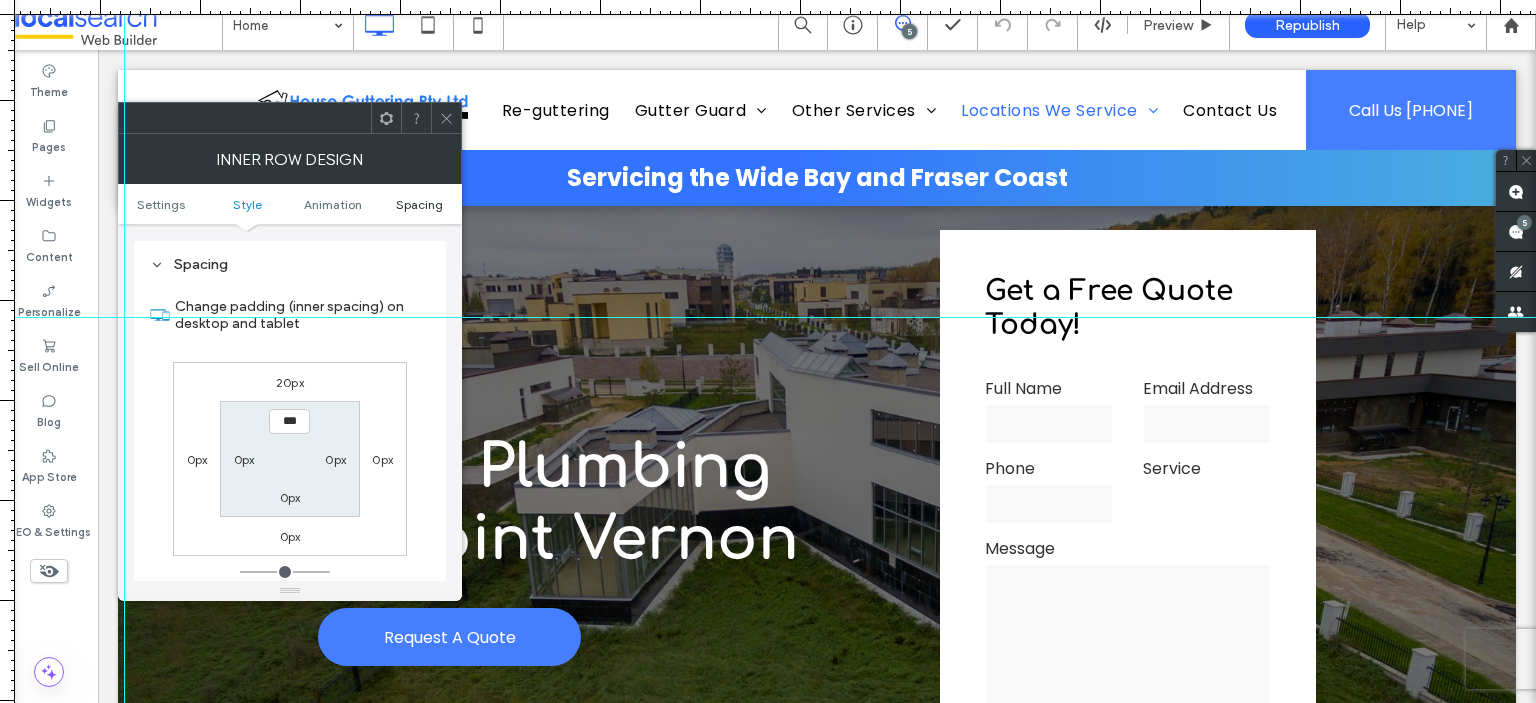 scroll, scrollTop: 640, scrollLeft: 0, axis: vertical 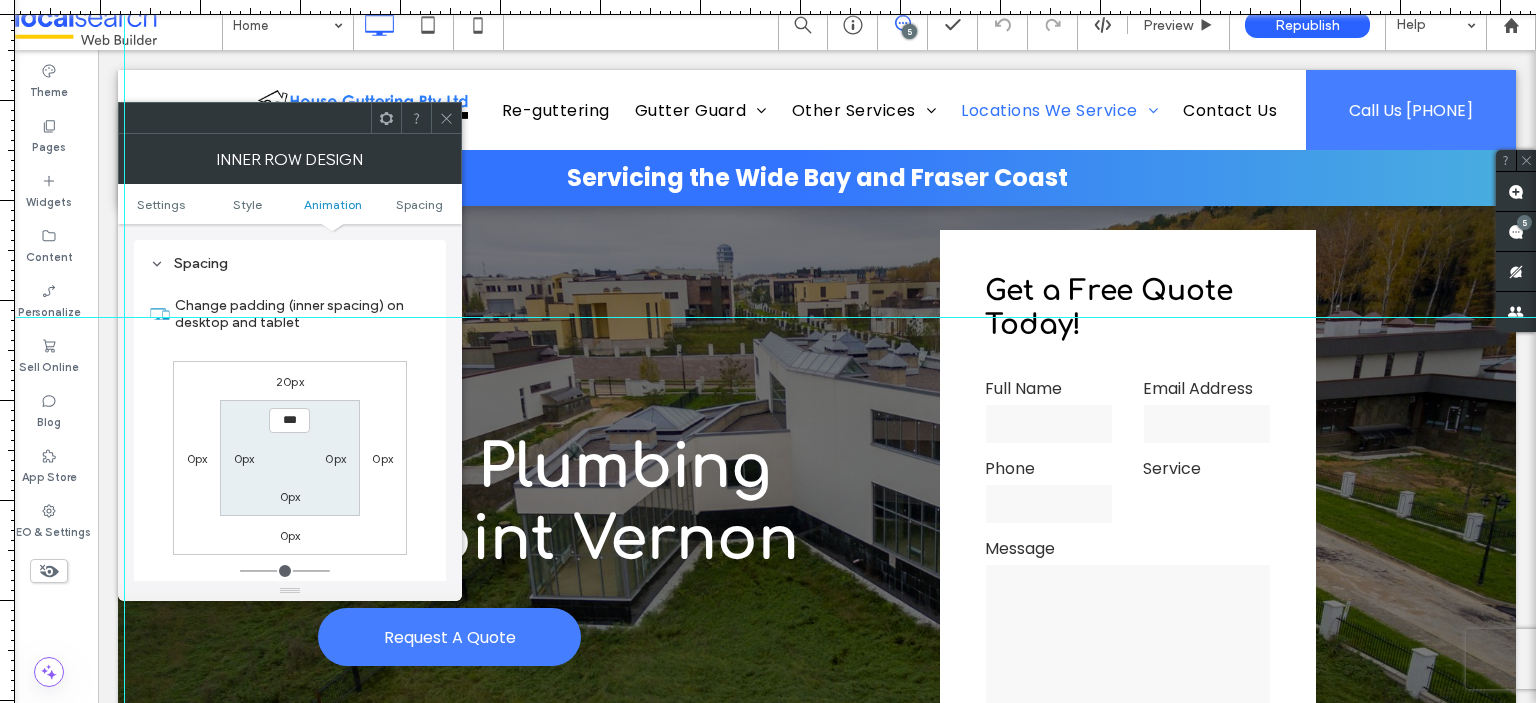 click 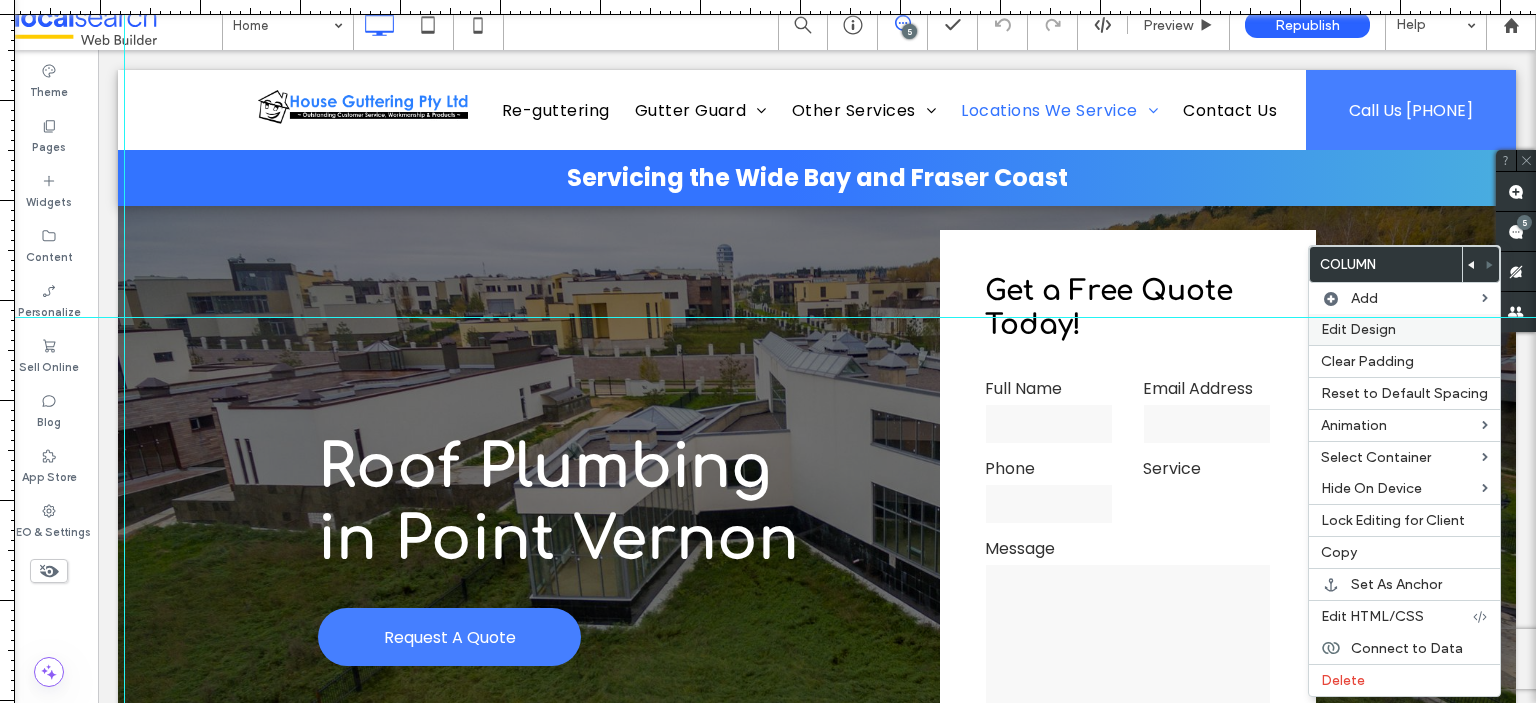 click on "Edit Design" at bounding box center [1358, 329] 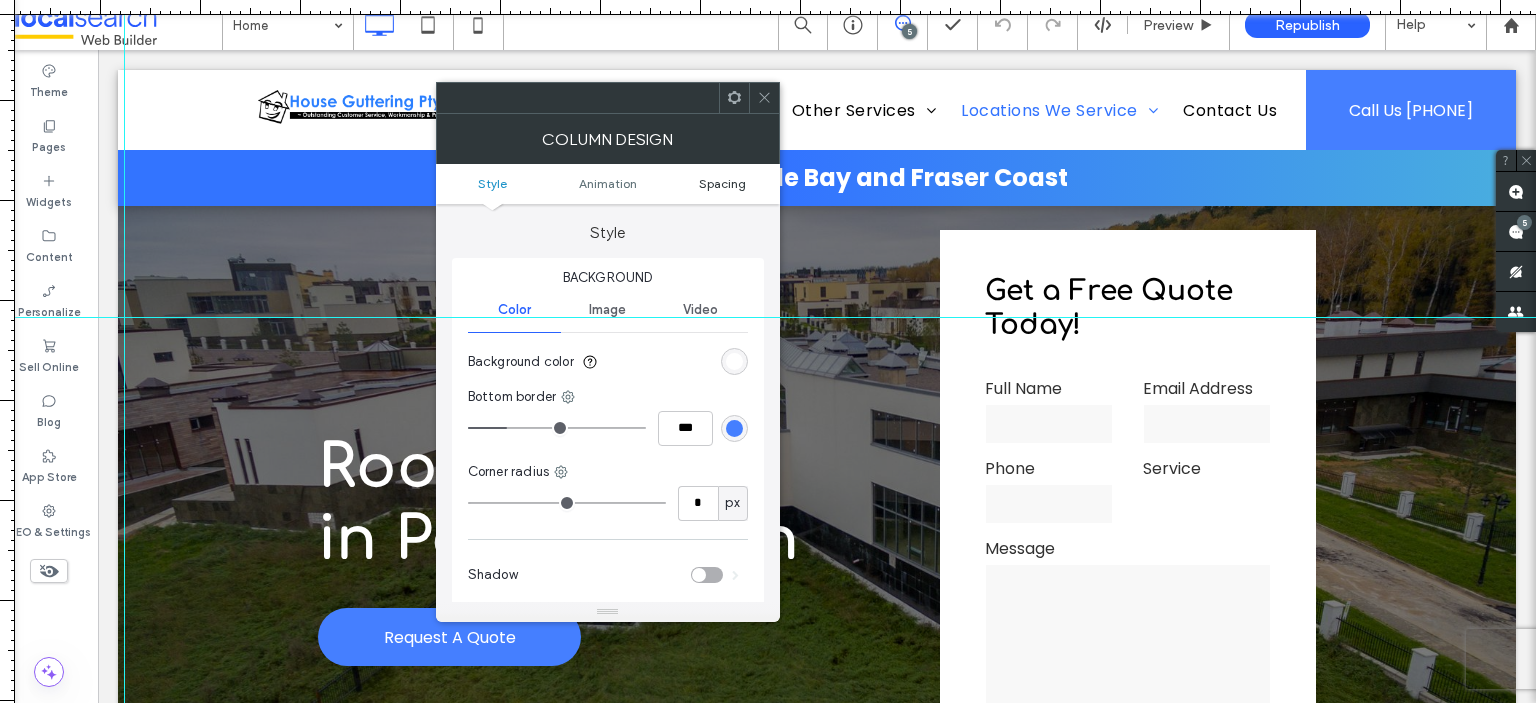 click on "Spacing" at bounding box center [722, 183] 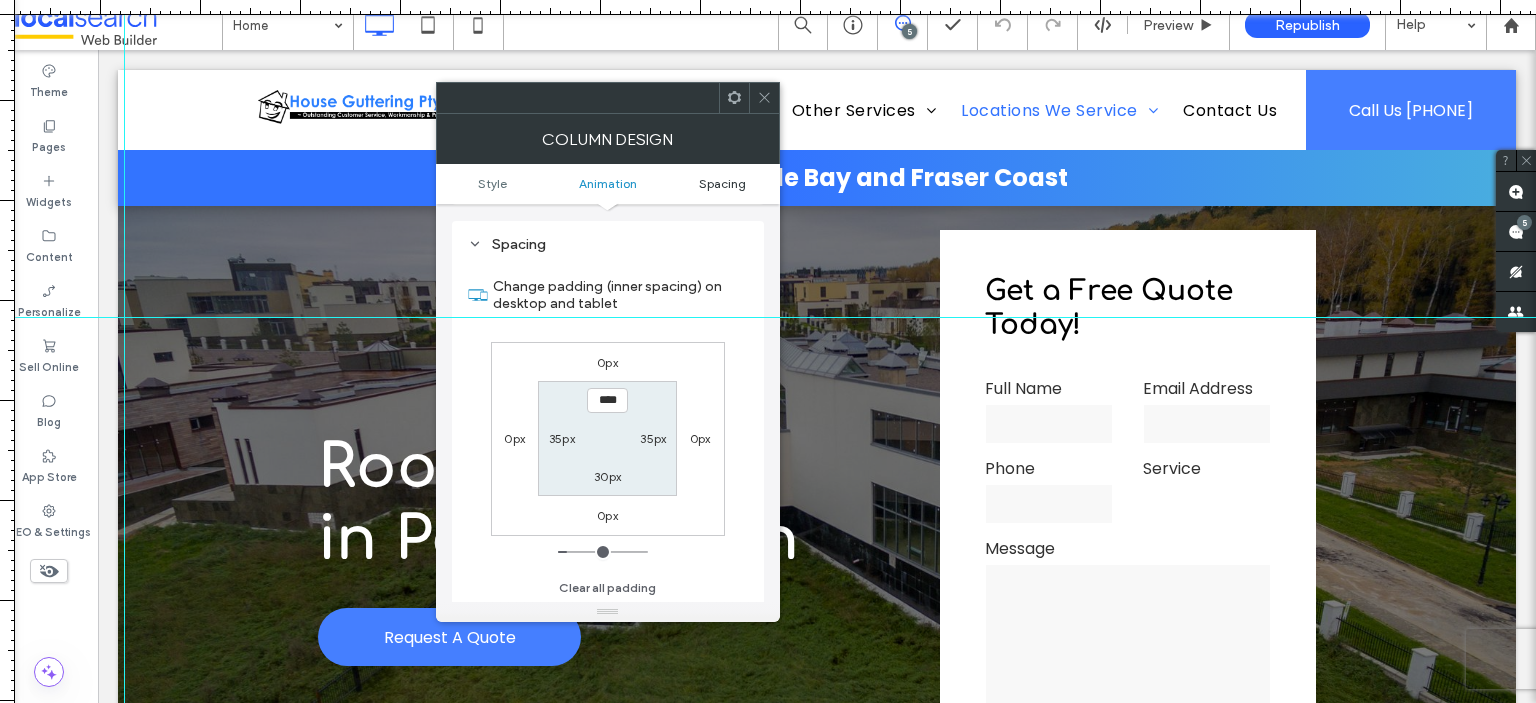scroll, scrollTop: 468, scrollLeft: 0, axis: vertical 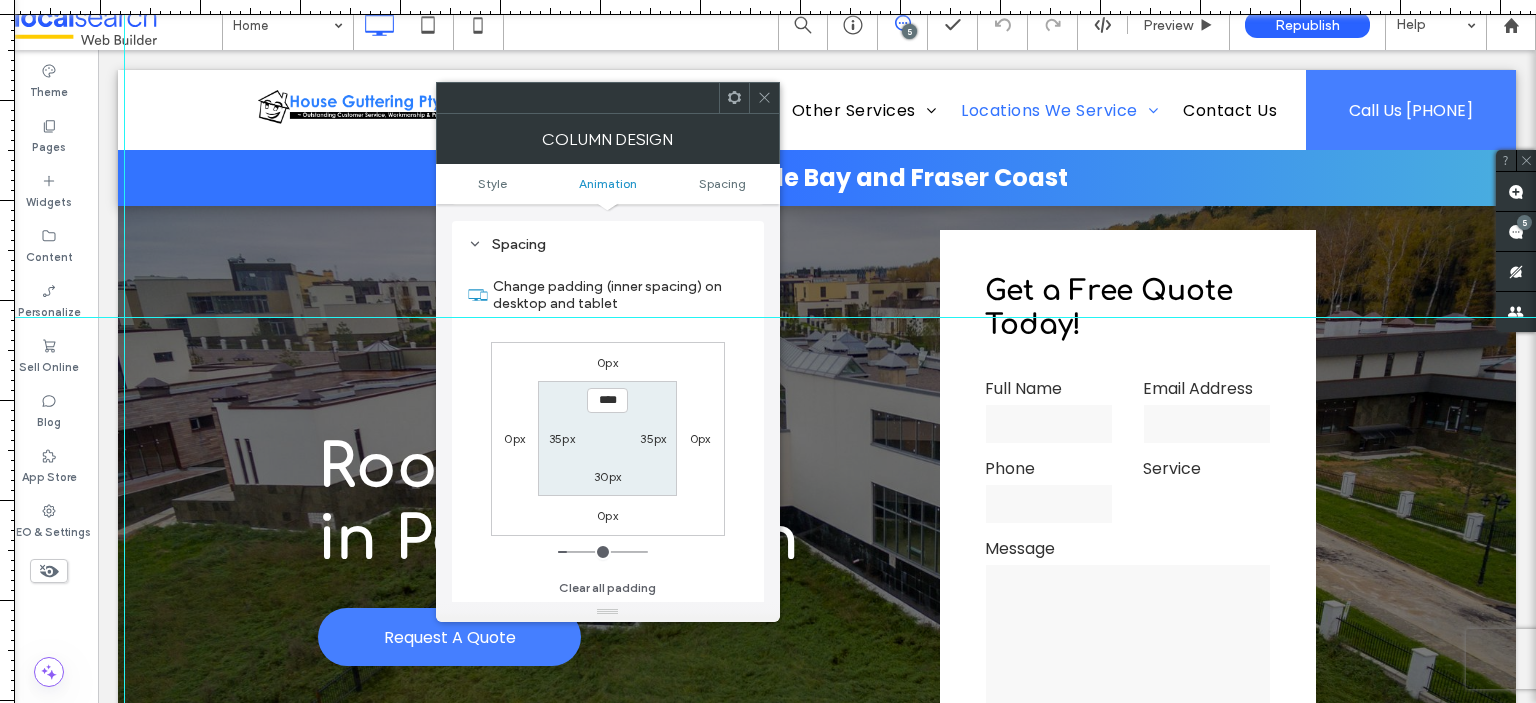 click at bounding box center (764, 98) 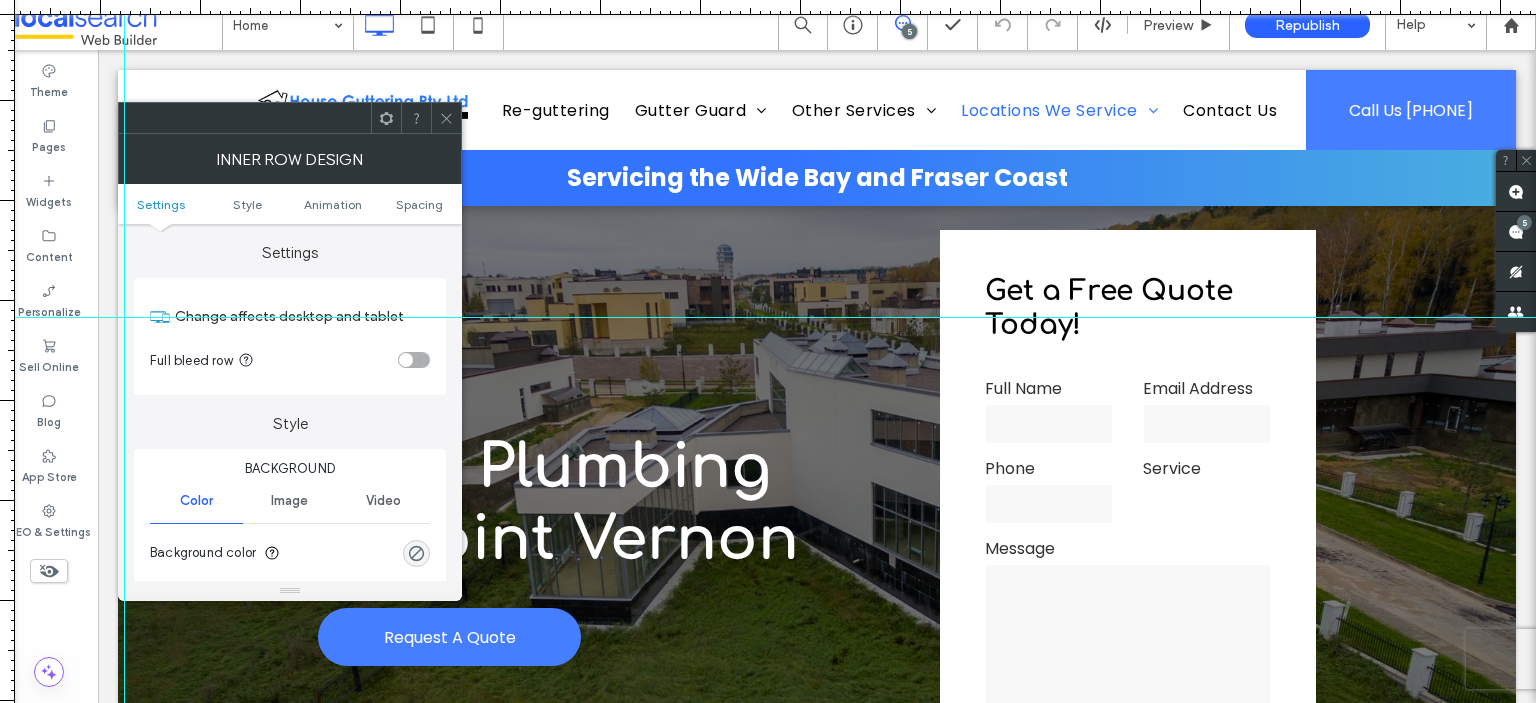 click on "Settings Style Animation Spacing" at bounding box center [290, 204] 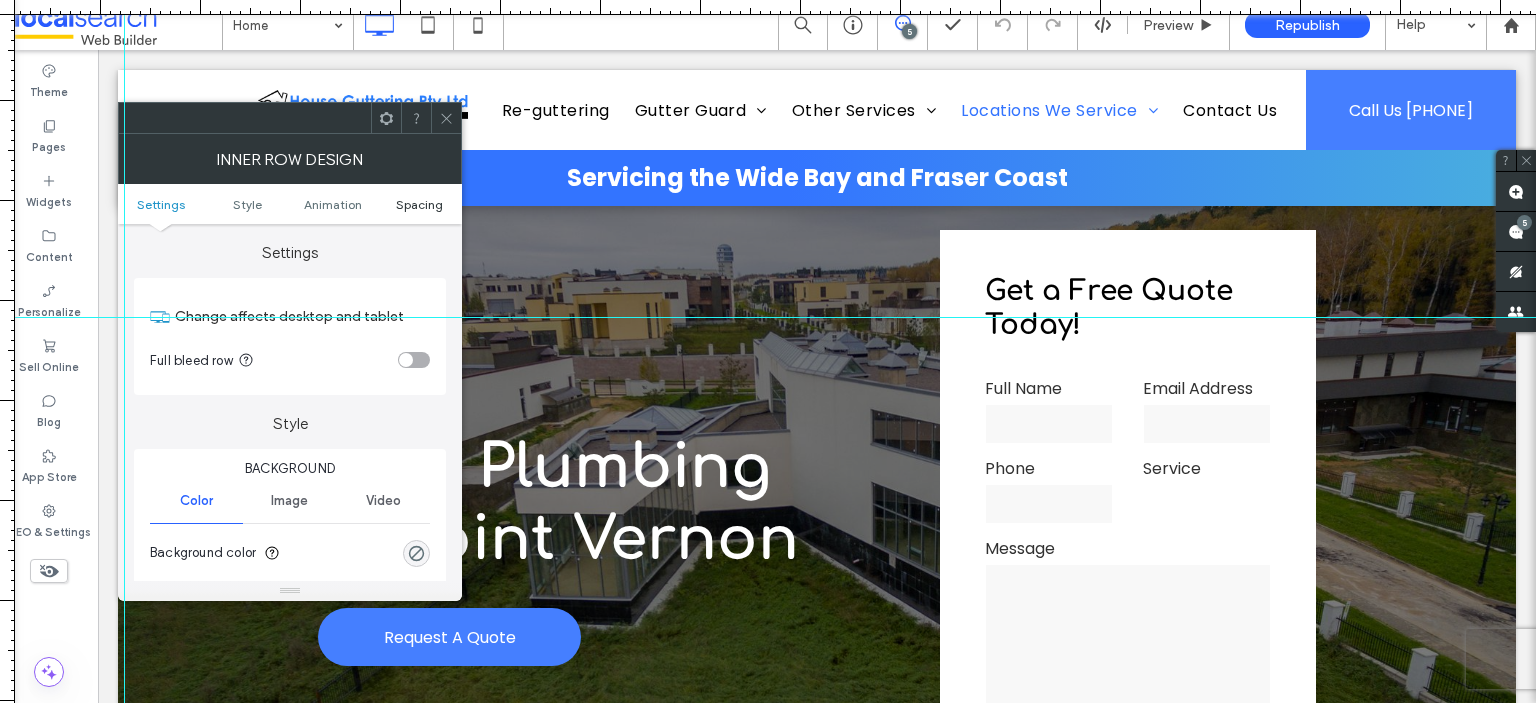 click on "Spacing" at bounding box center [419, 204] 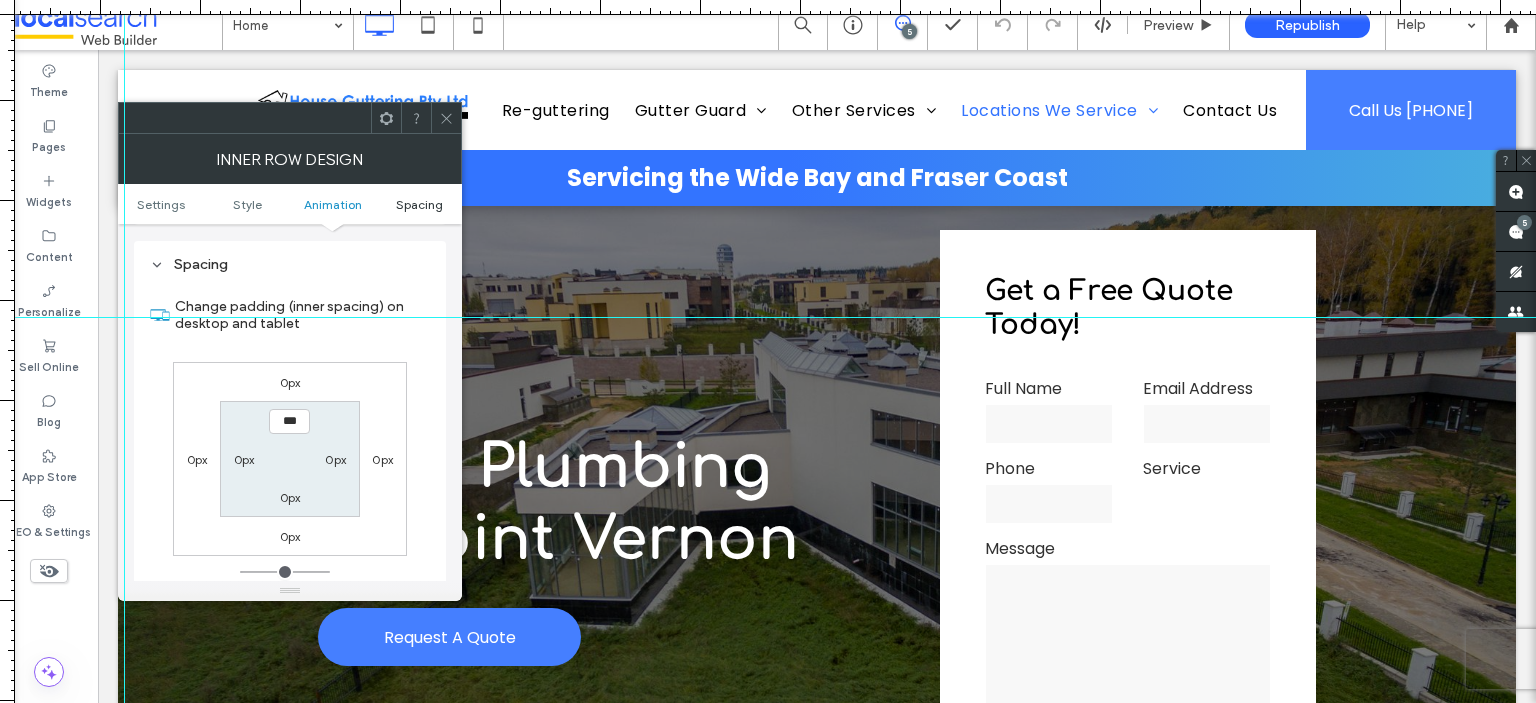 scroll, scrollTop: 640, scrollLeft: 0, axis: vertical 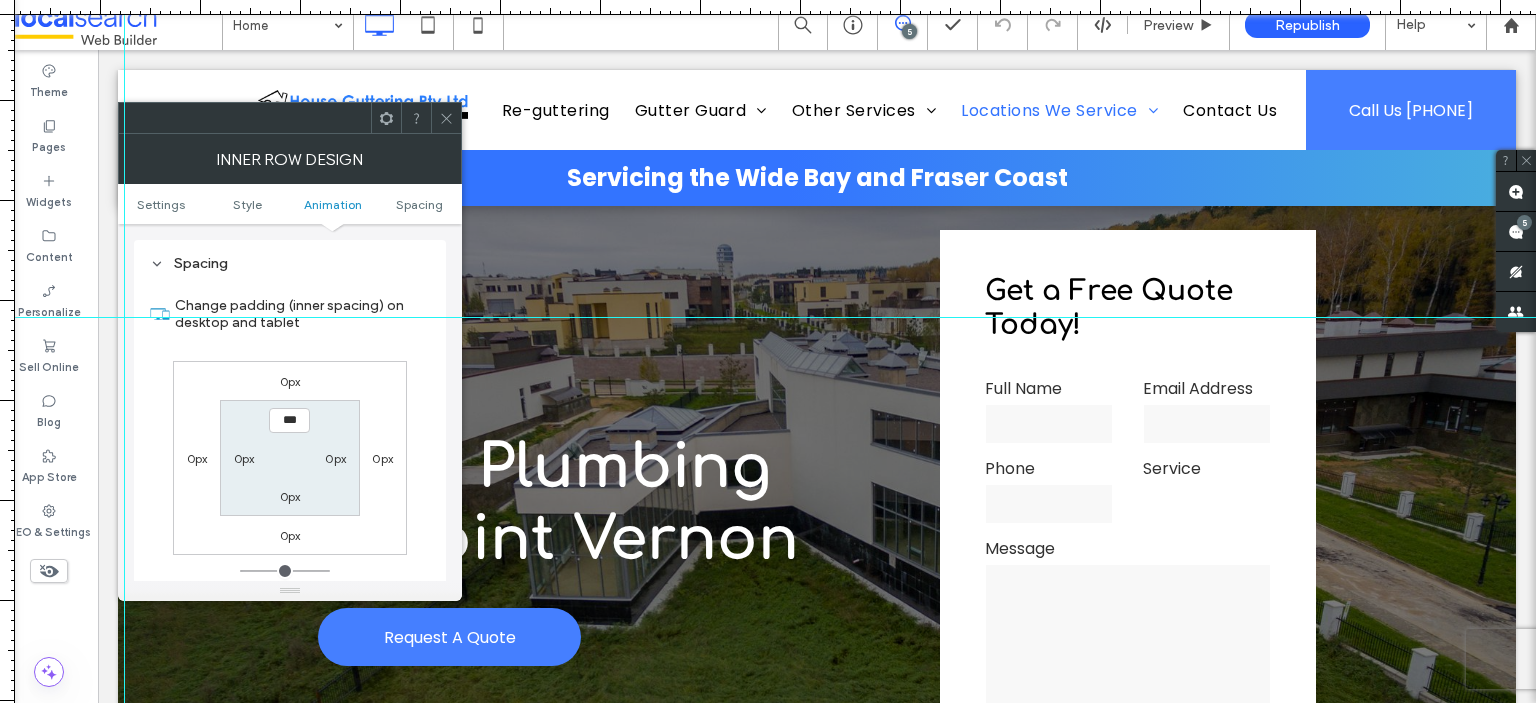 click 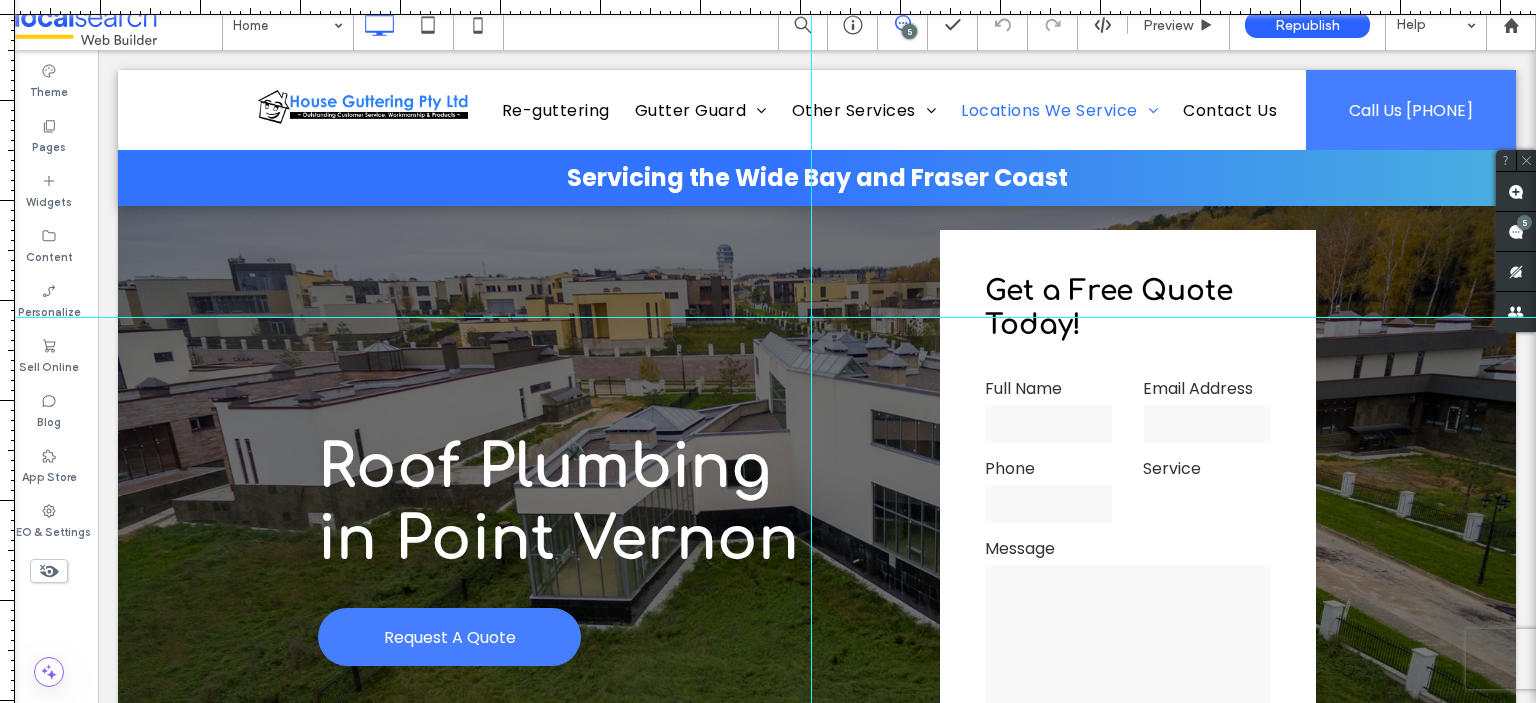 drag, startPoint x: 123, startPoint y: 448, endPoint x: 811, endPoint y: 482, distance: 688.8396 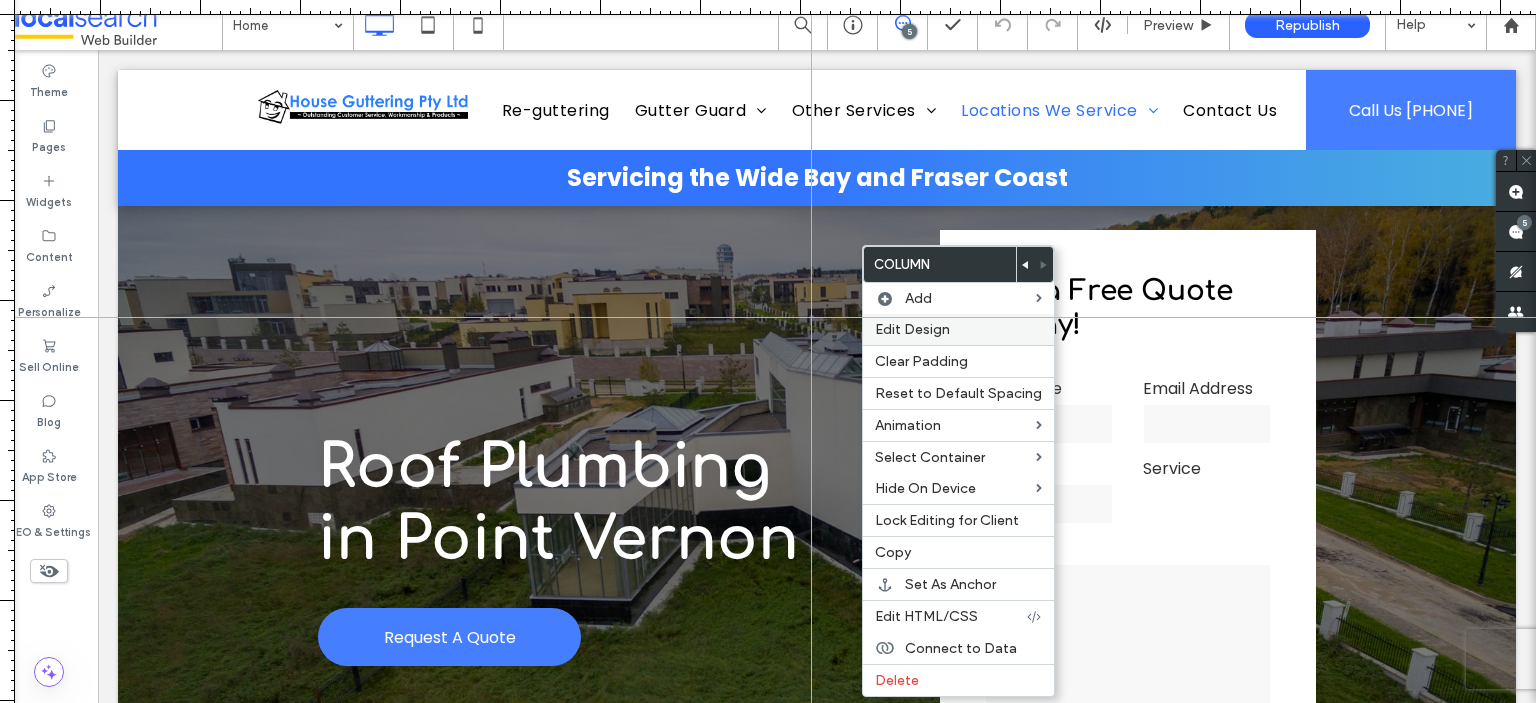 click on "Edit Design" at bounding box center [912, 329] 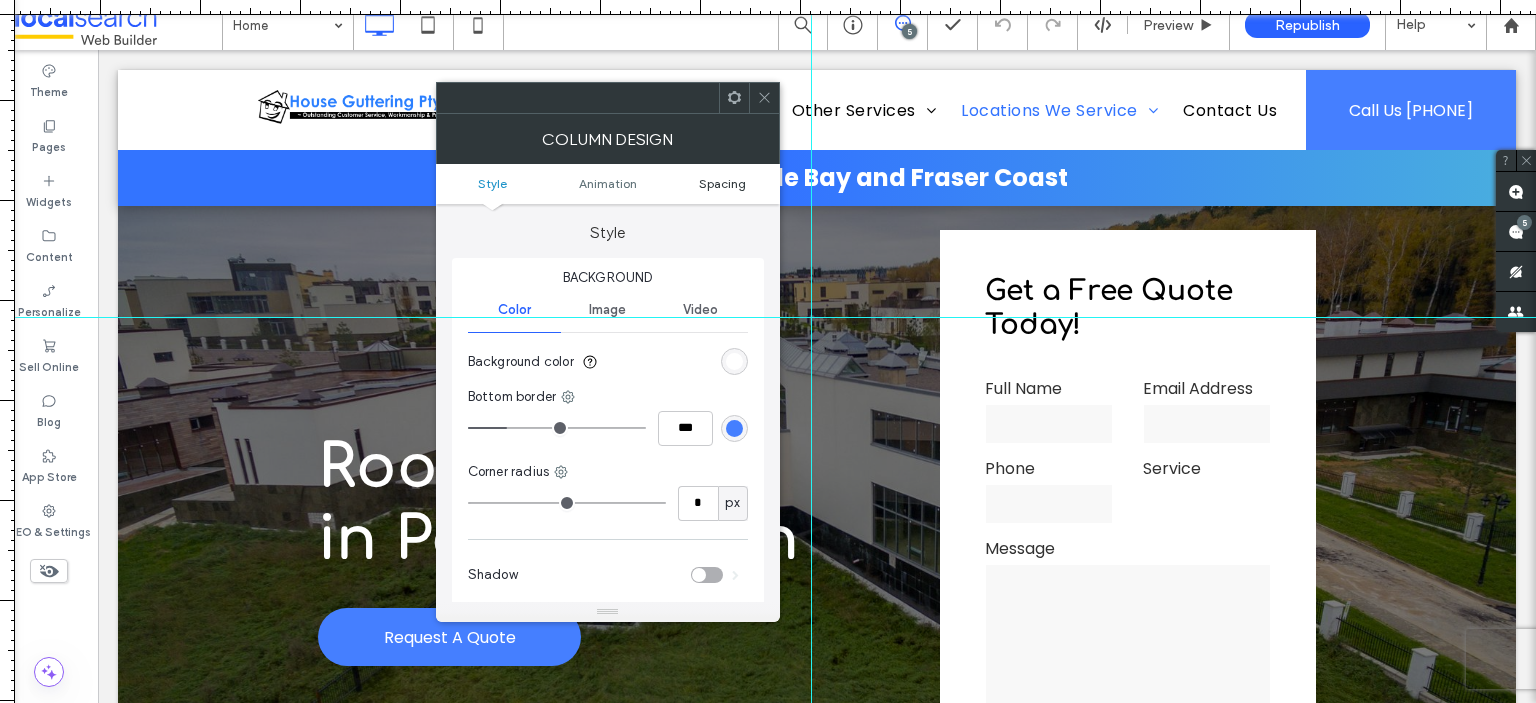 click on "Spacing" at bounding box center (722, 183) 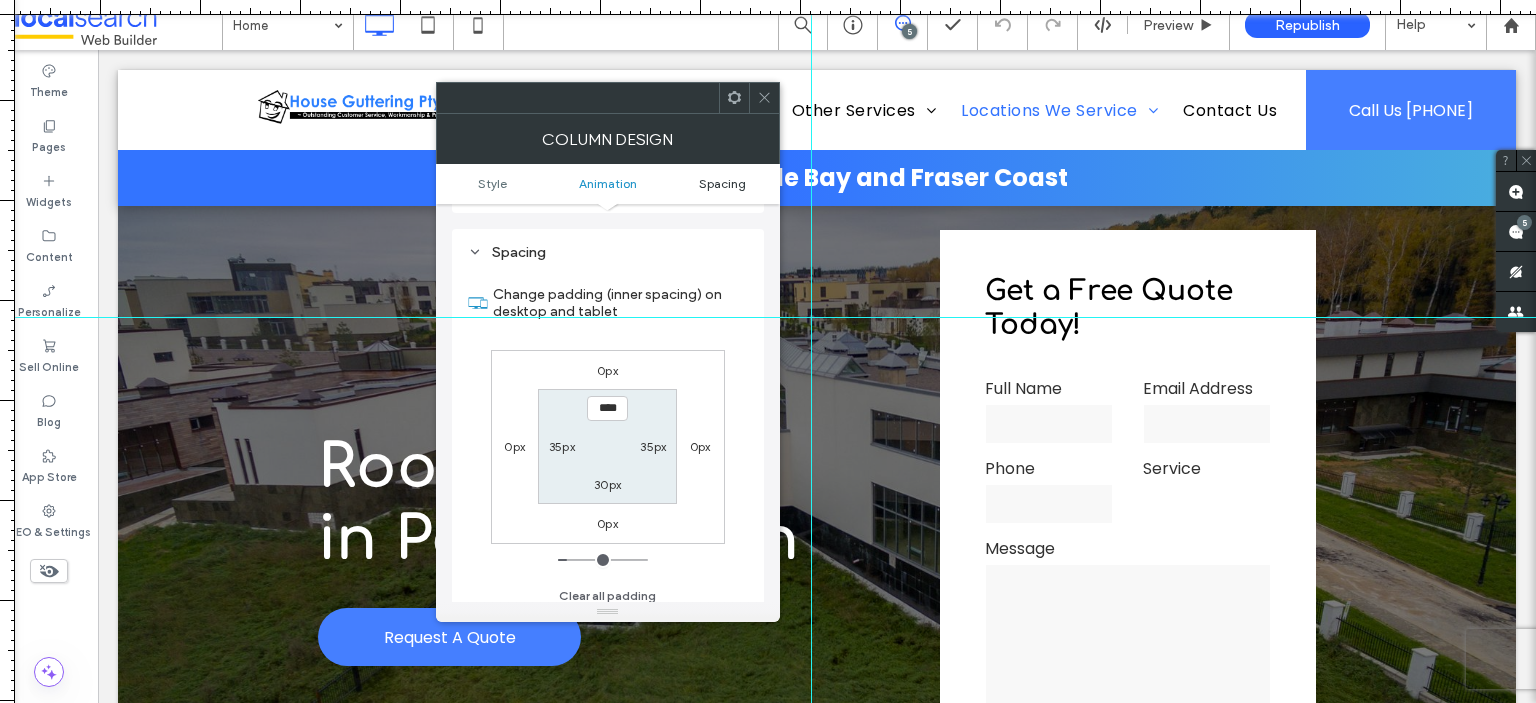 scroll, scrollTop: 468, scrollLeft: 0, axis: vertical 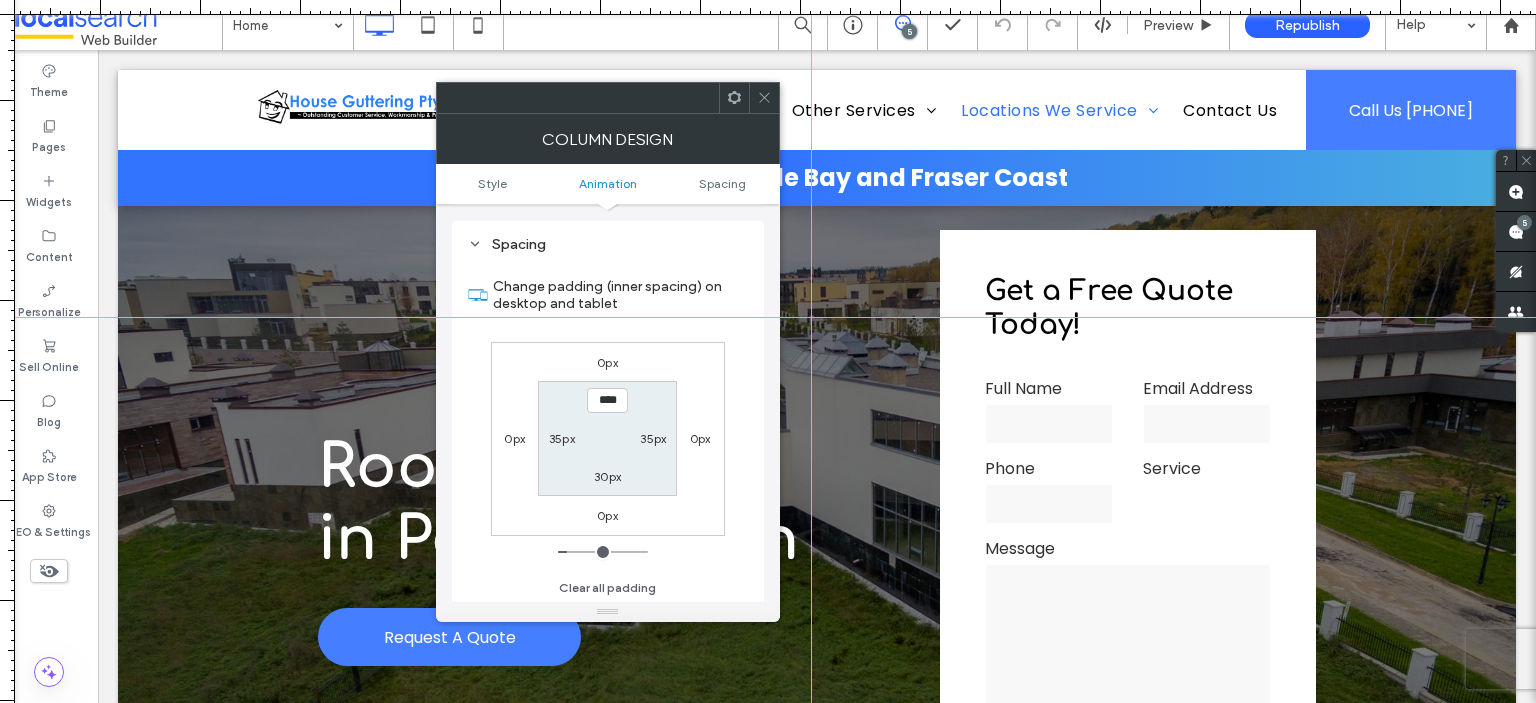 click 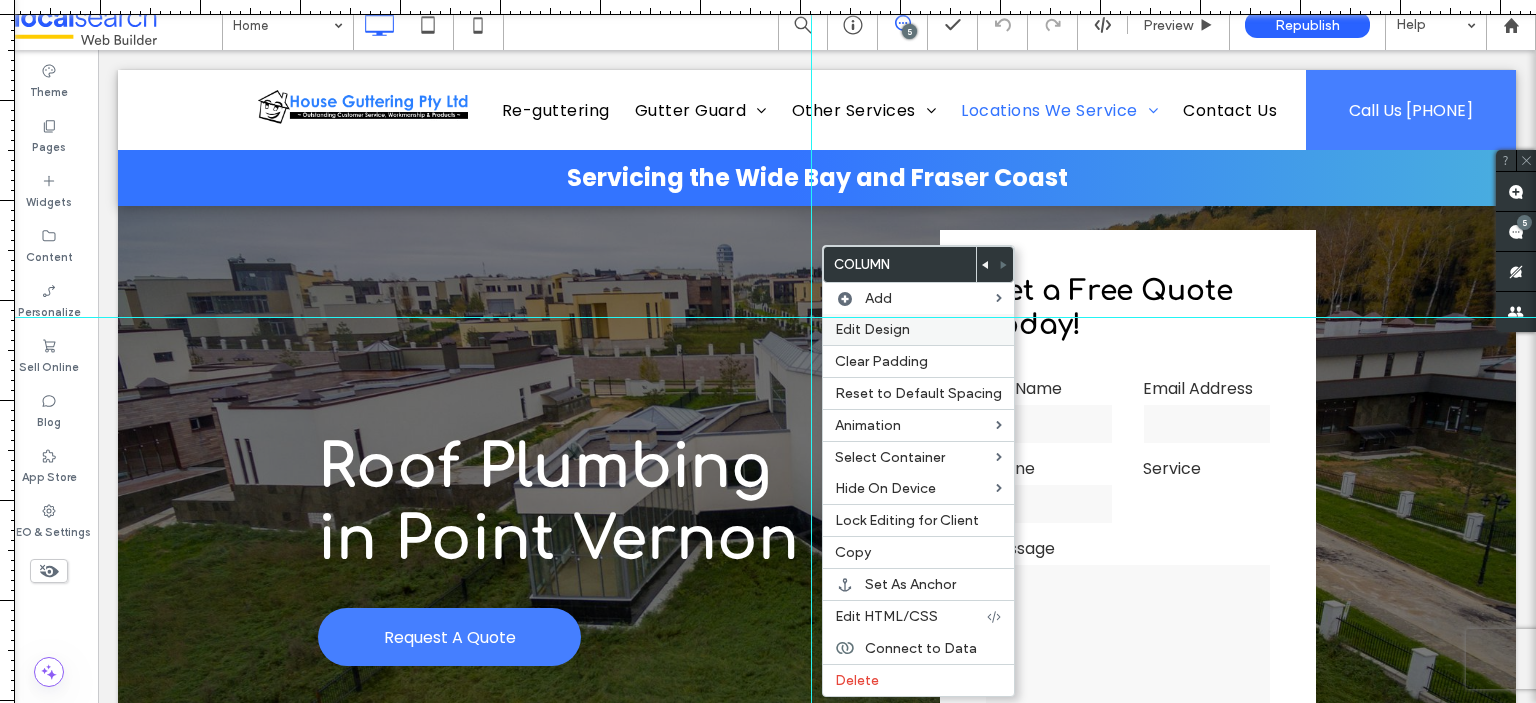 click on "Edit Design" at bounding box center [872, 329] 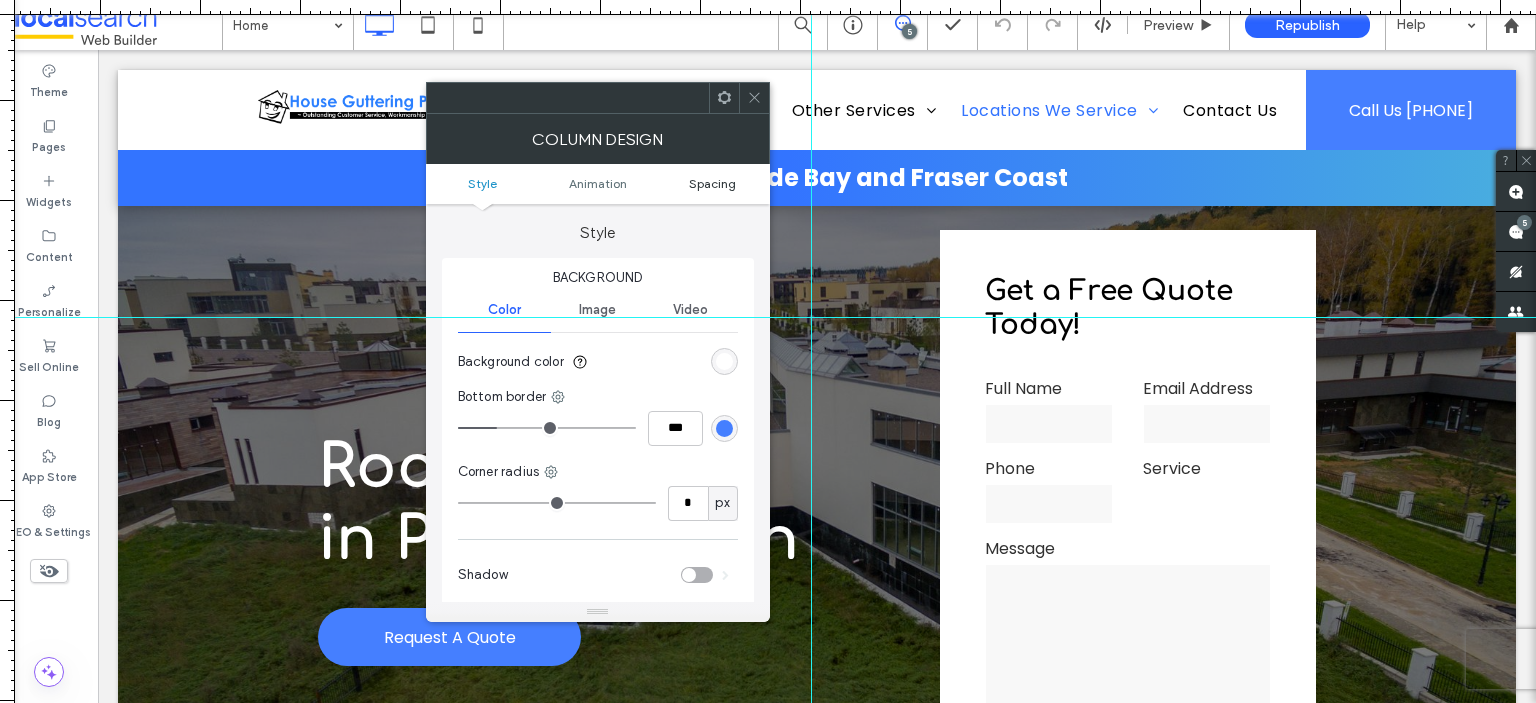 click on "Spacing" at bounding box center (712, 183) 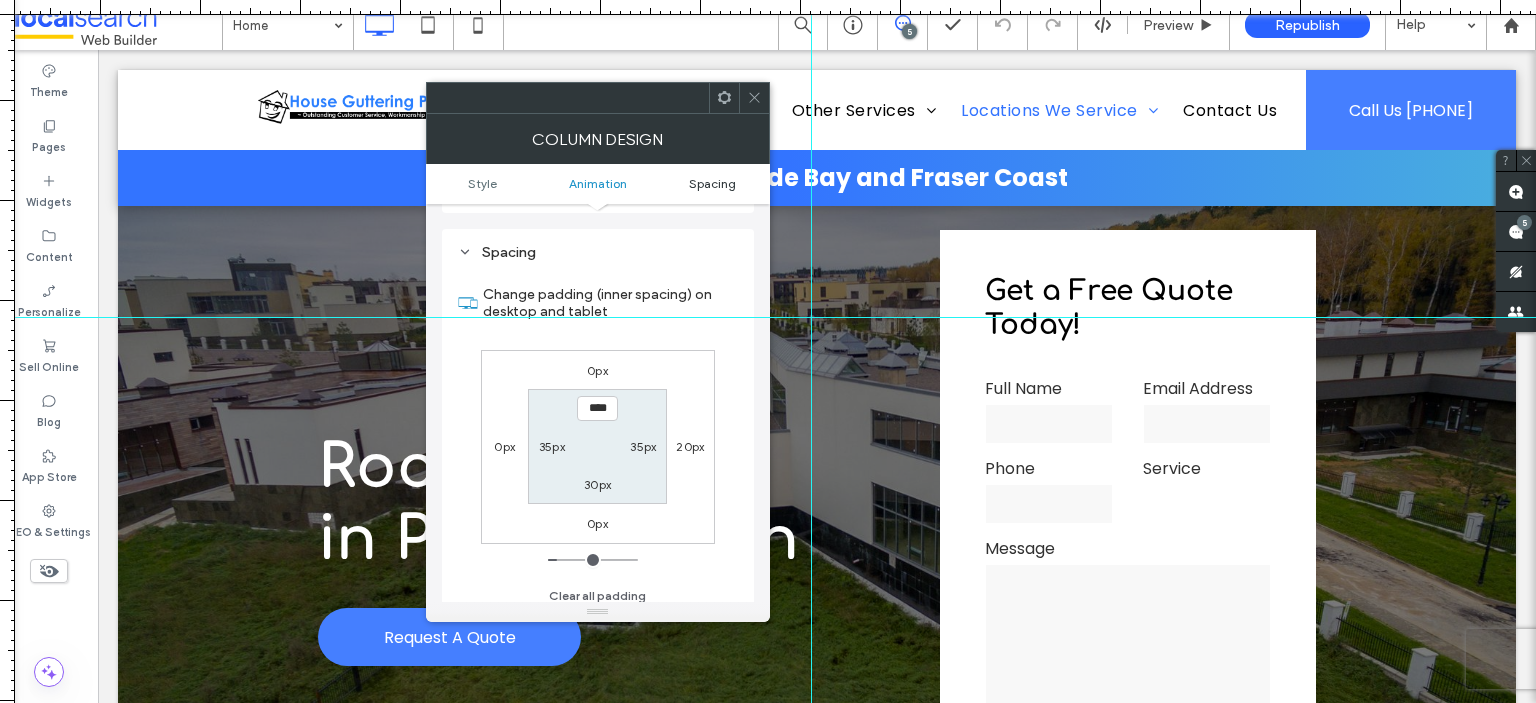 scroll, scrollTop: 468, scrollLeft: 0, axis: vertical 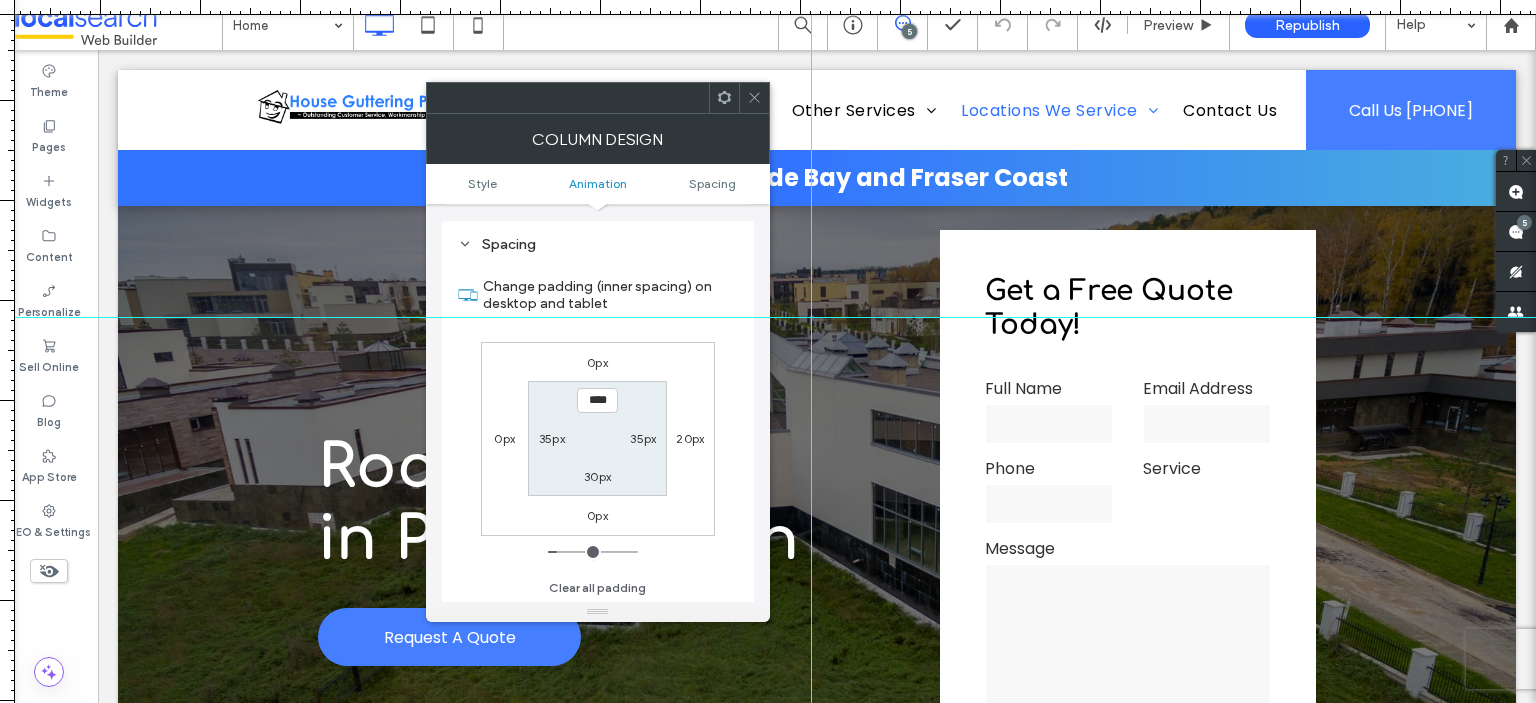 click 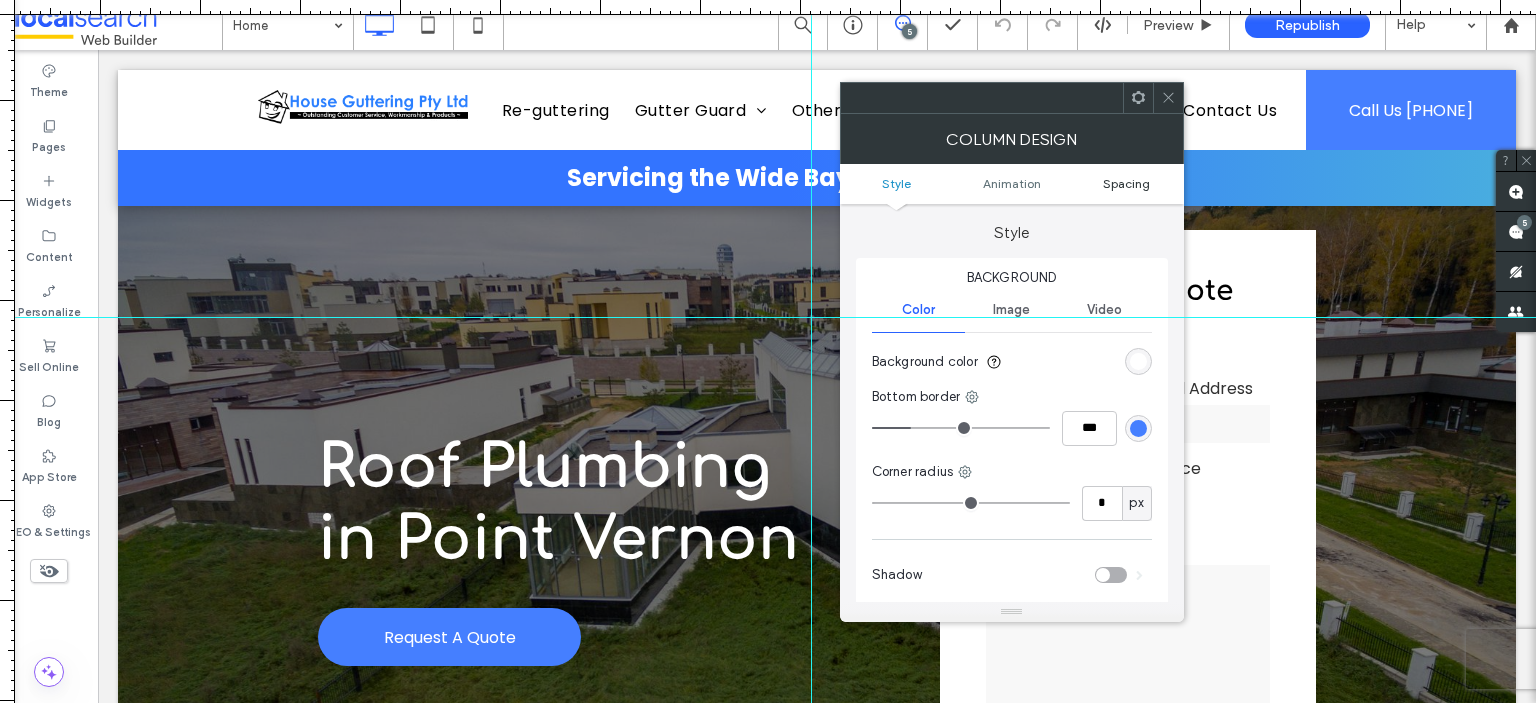 click on "Spacing" at bounding box center [1126, 183] 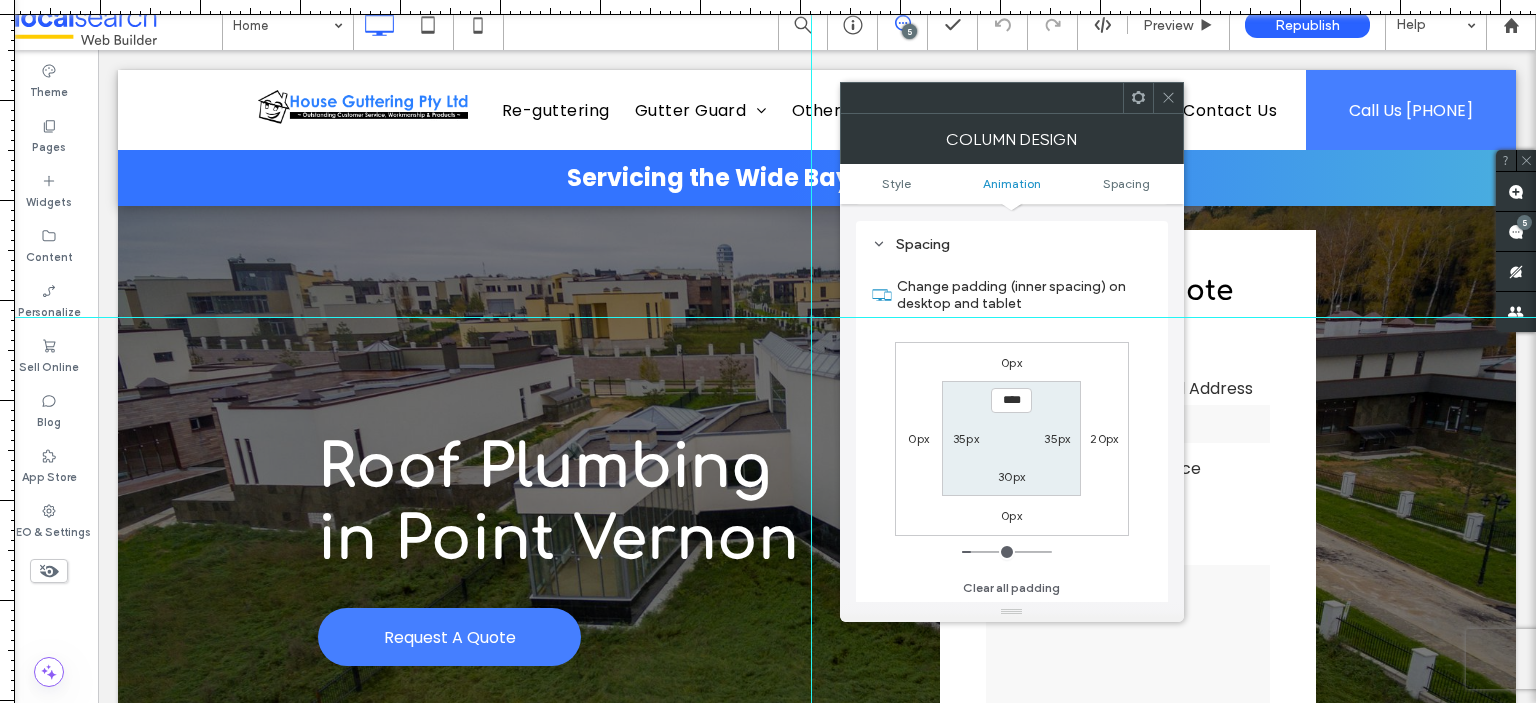 scroll, scrollTop: 468, scrollLeft: 0, axis: vertical 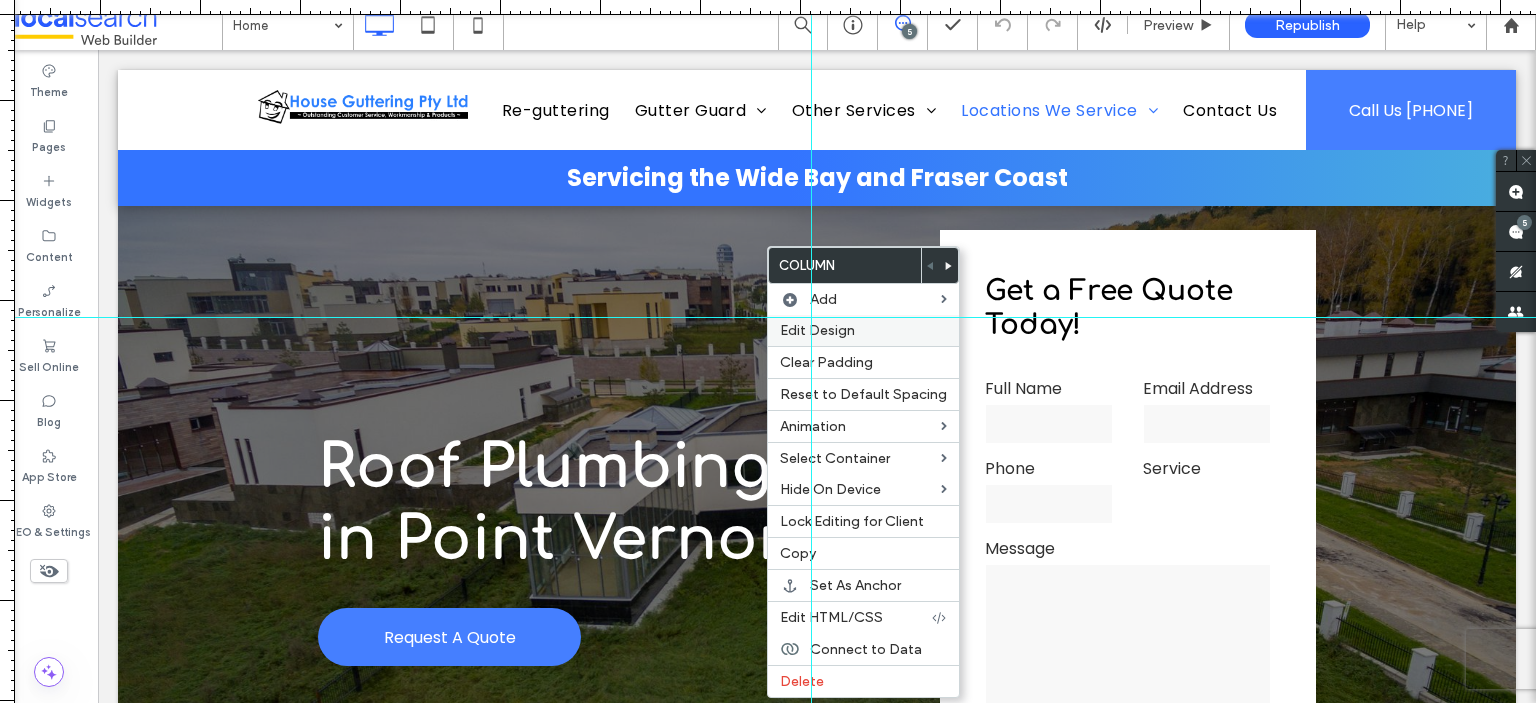 click on "Edit Design" at bounding box center [817, 330] 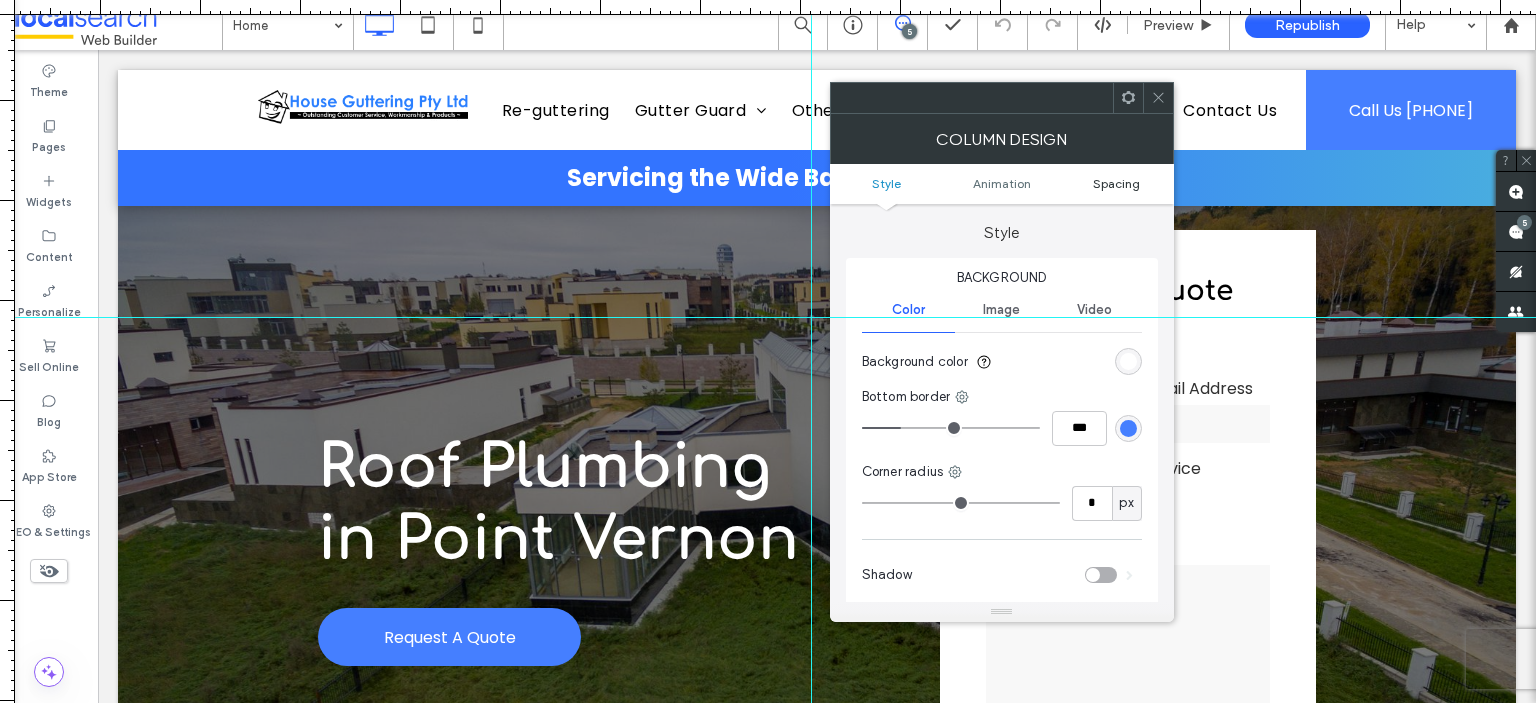 click on "Spacing" at bounding box center (1116, 183) 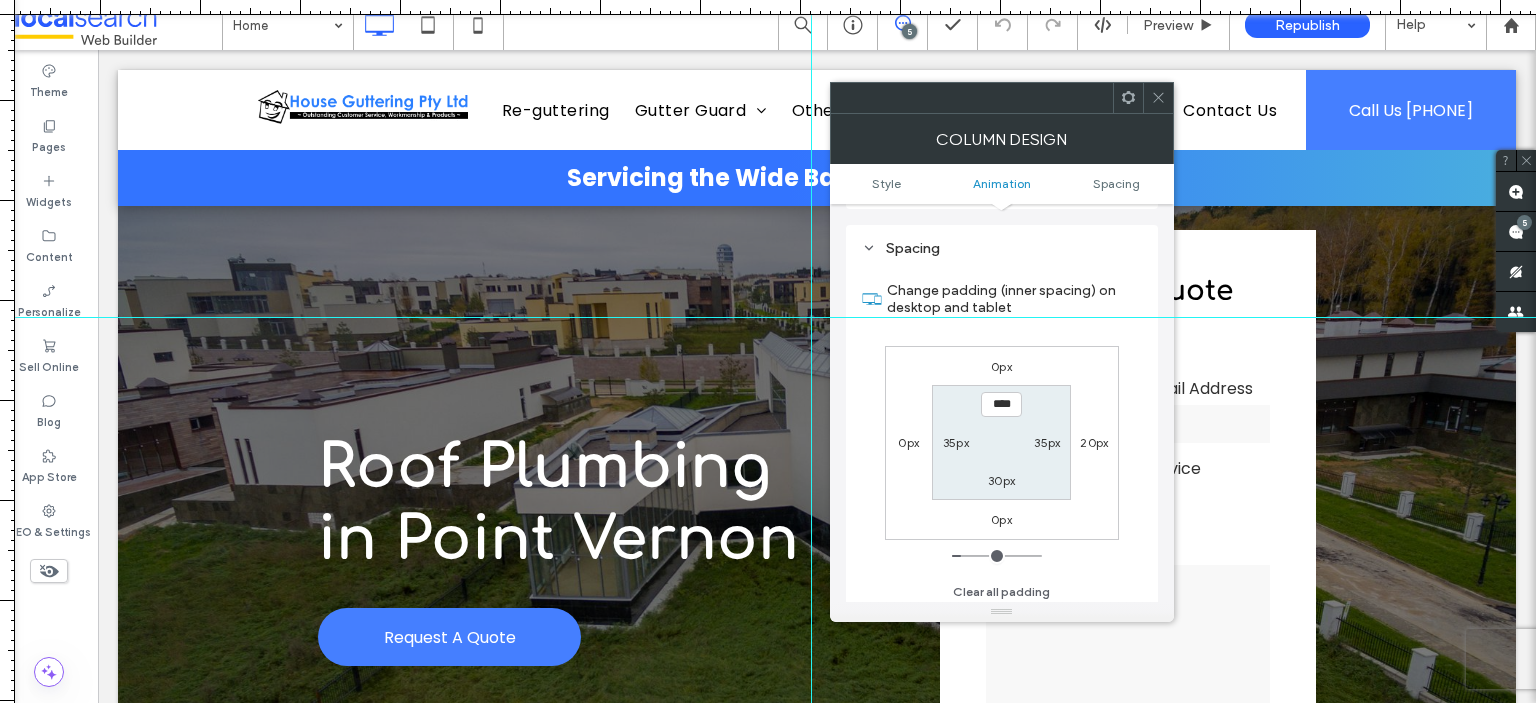 scroll, scrollTop: 468, scrollLeft: 0, axis: vertical 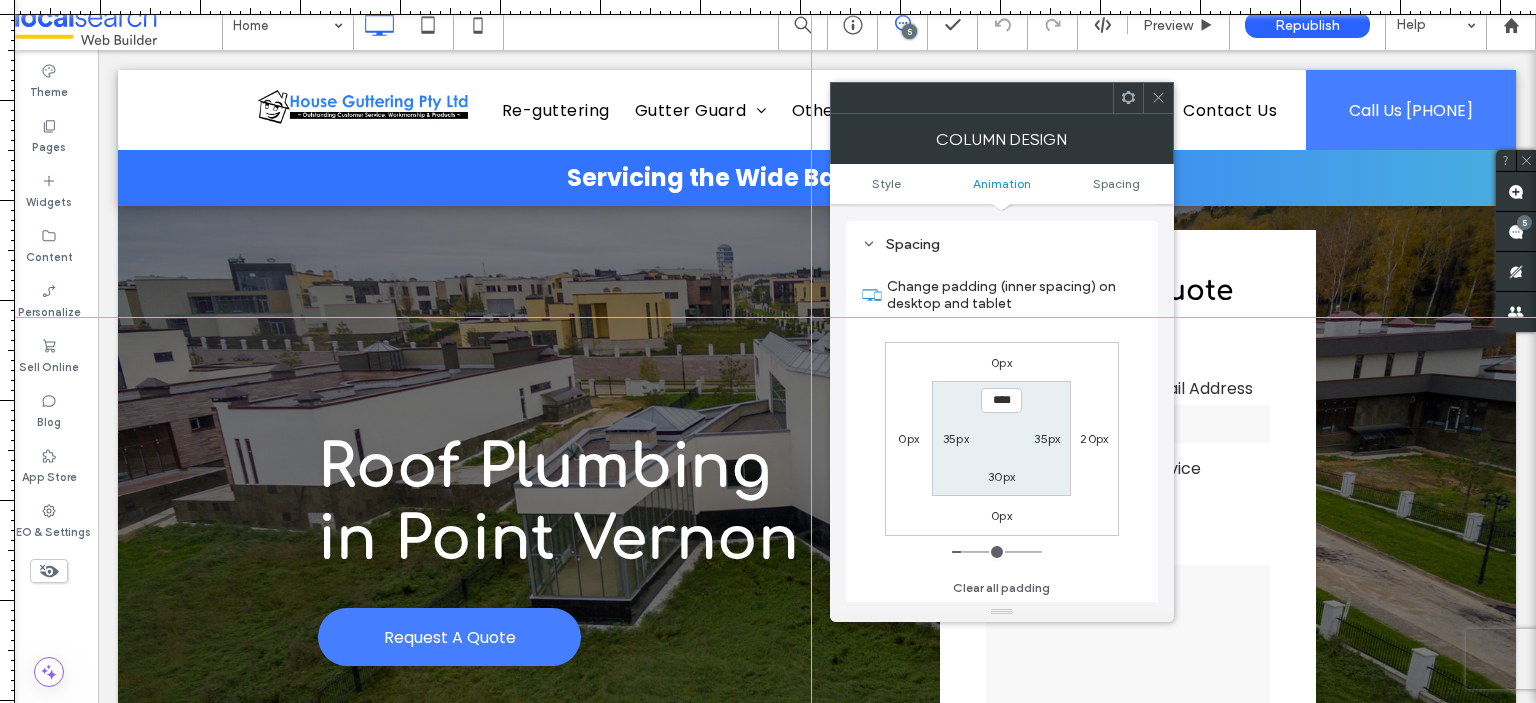click 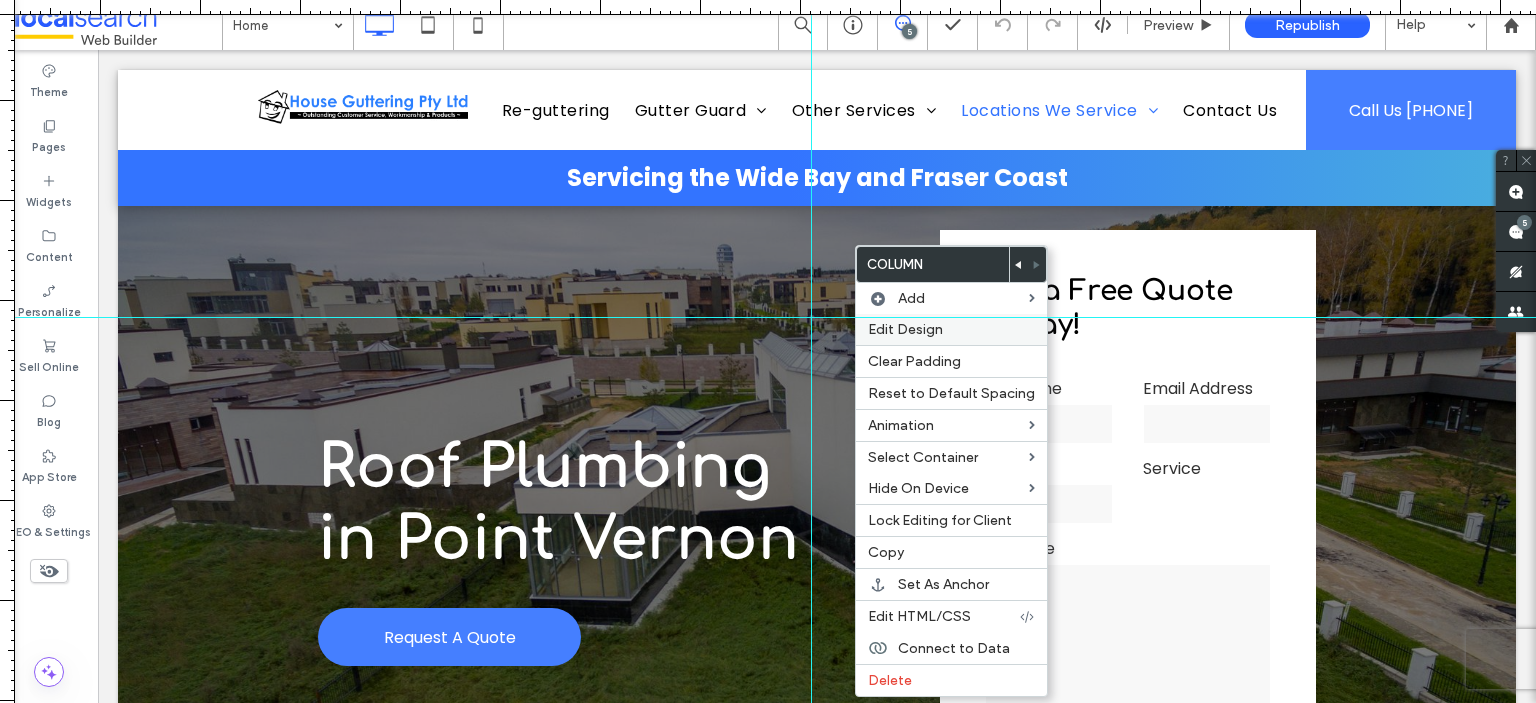 click on "Edit Design" at bounding box center (905, 329) 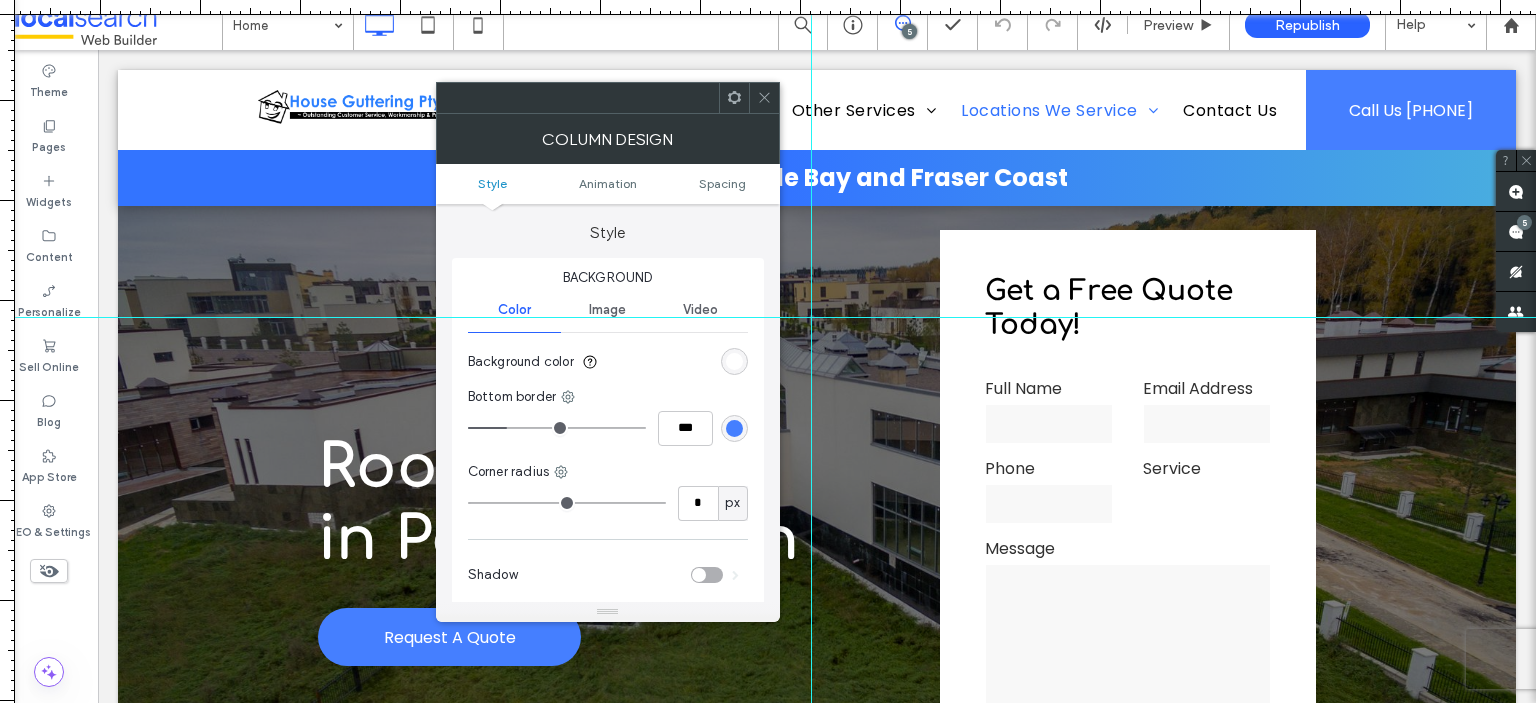 click on "Style Animation Spacing" at bounding box center [608, 184] 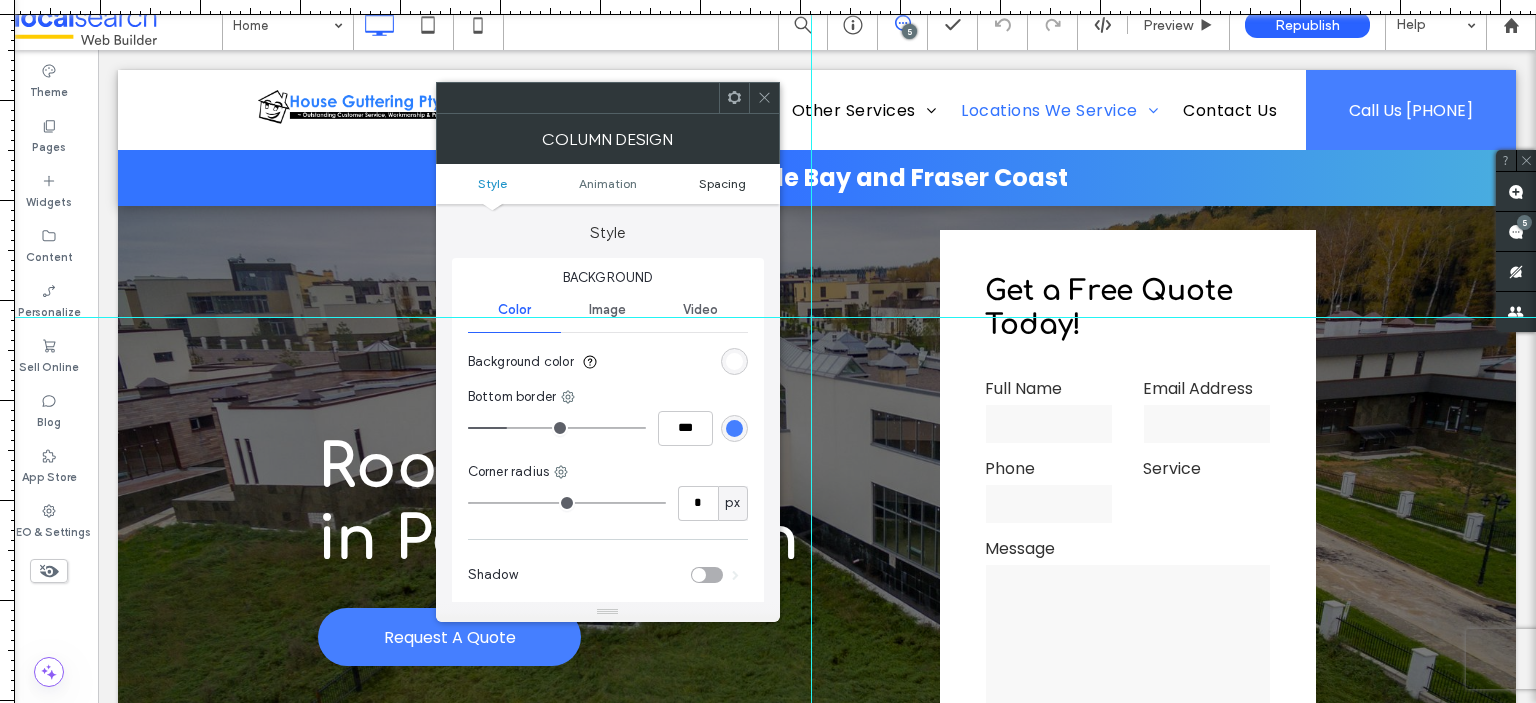 click on "Spacing" at bounding box center [722, 183] 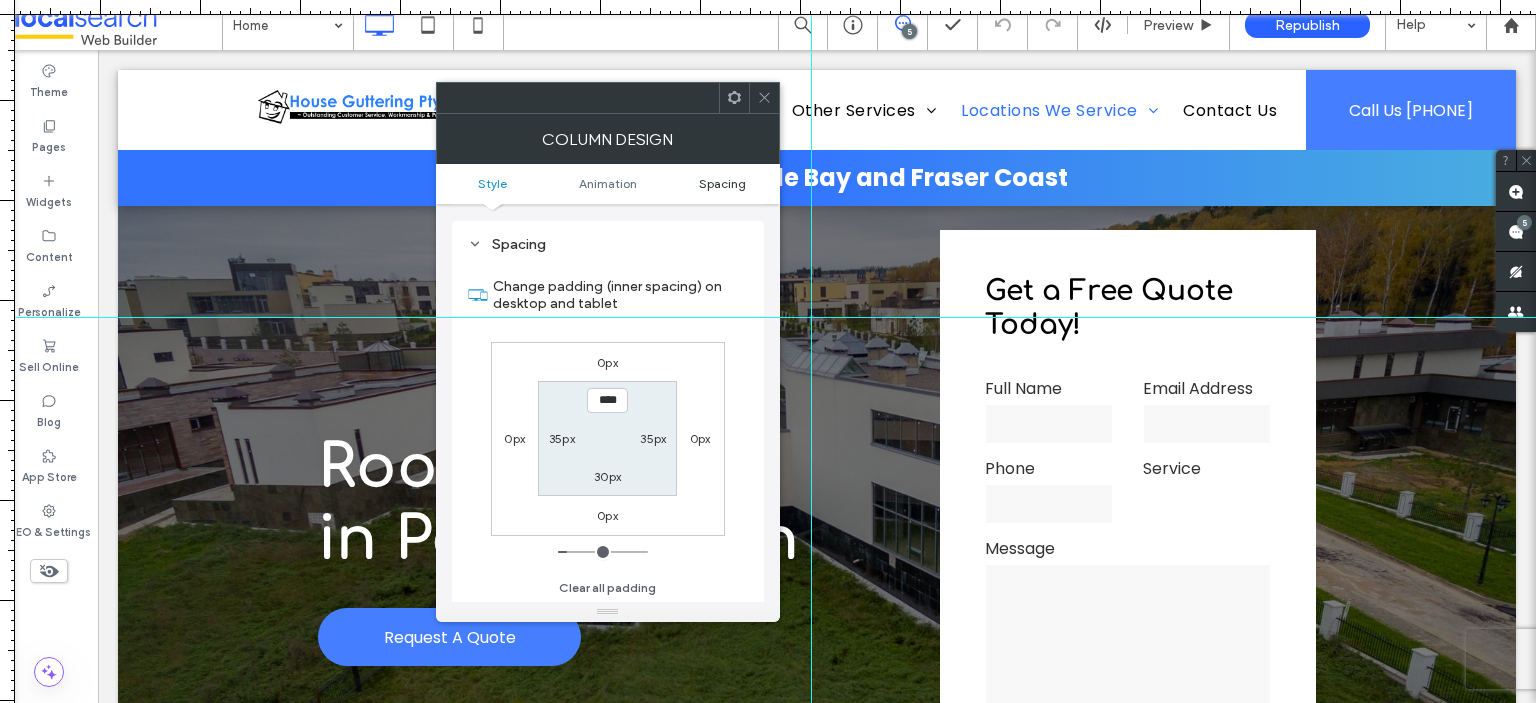 scroll, scrollTop: 468, scrollLeft: 0, axis: vertical 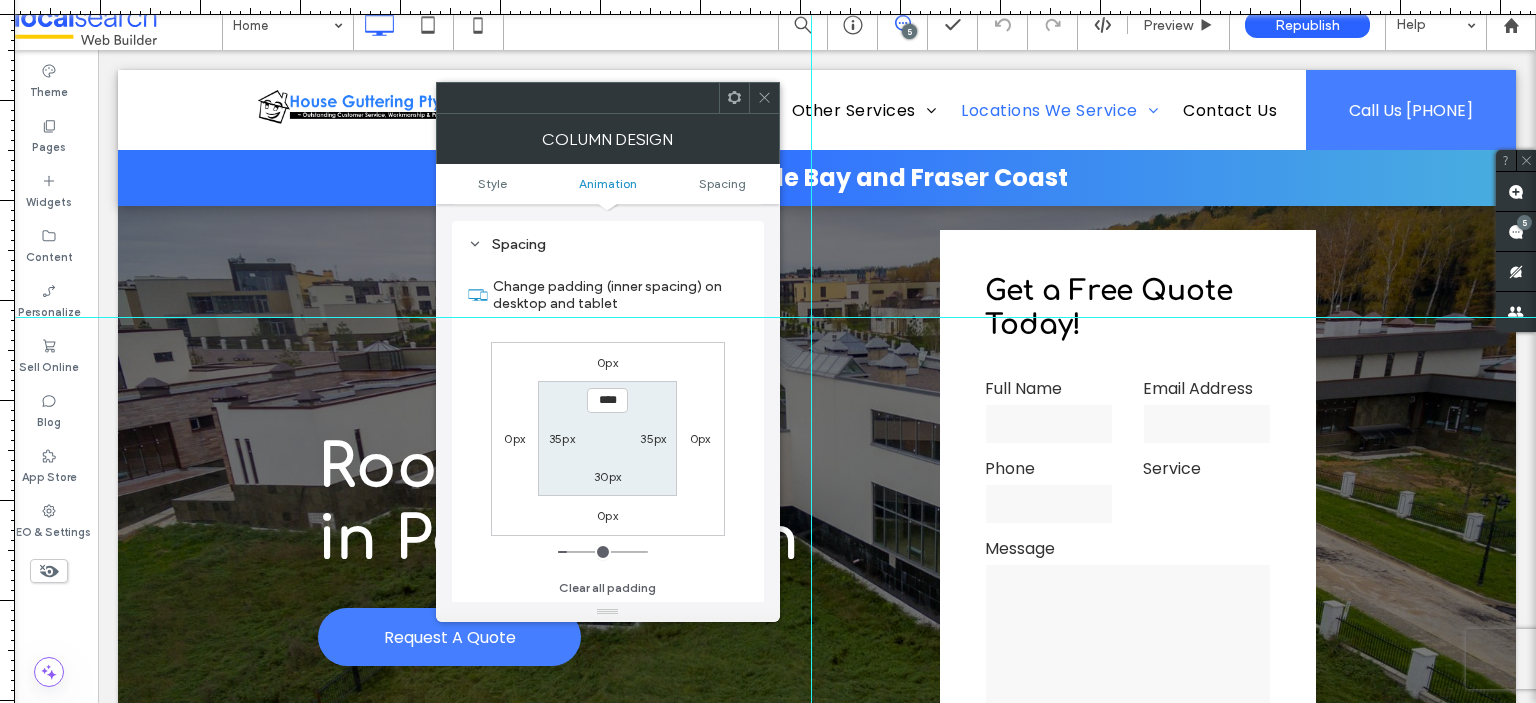 click 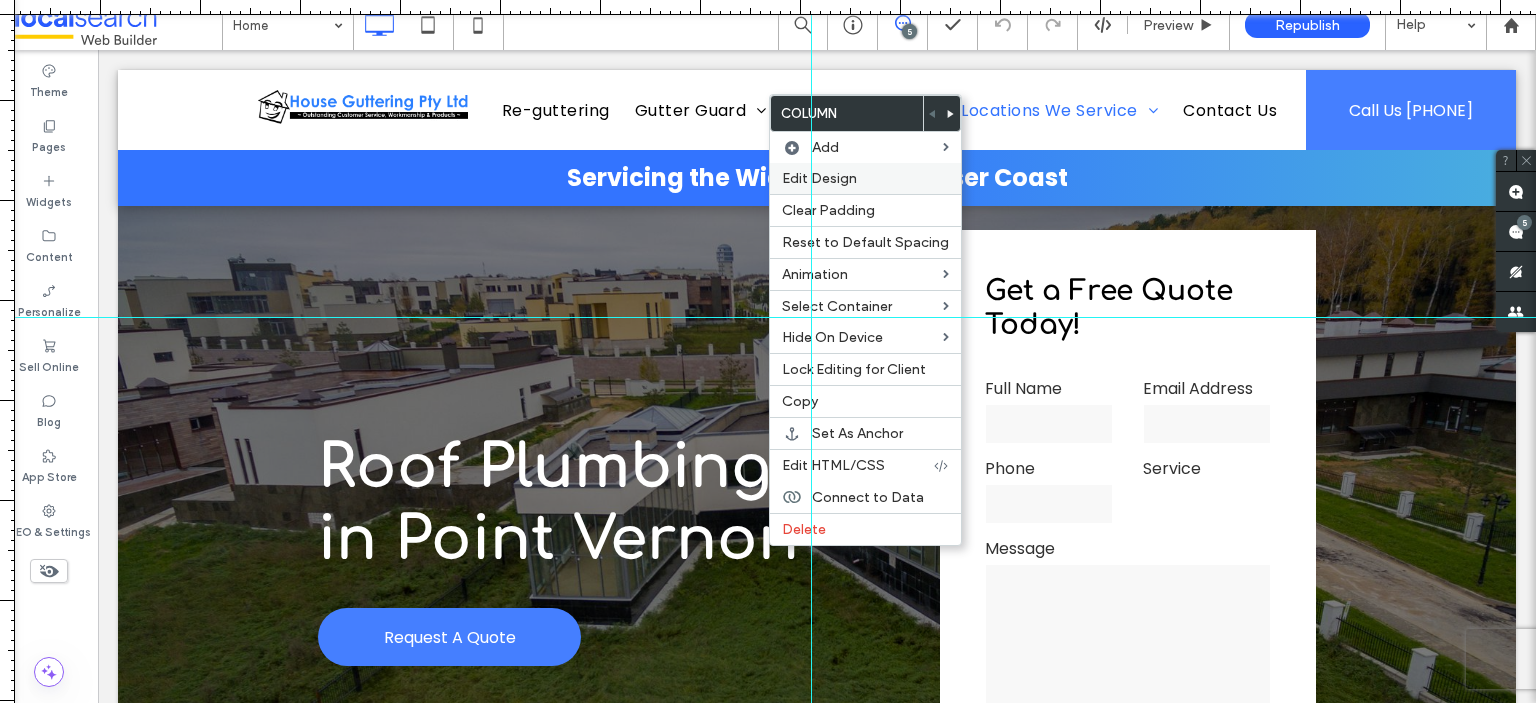 click on "Edit Design" at bounding box center [865, 178] 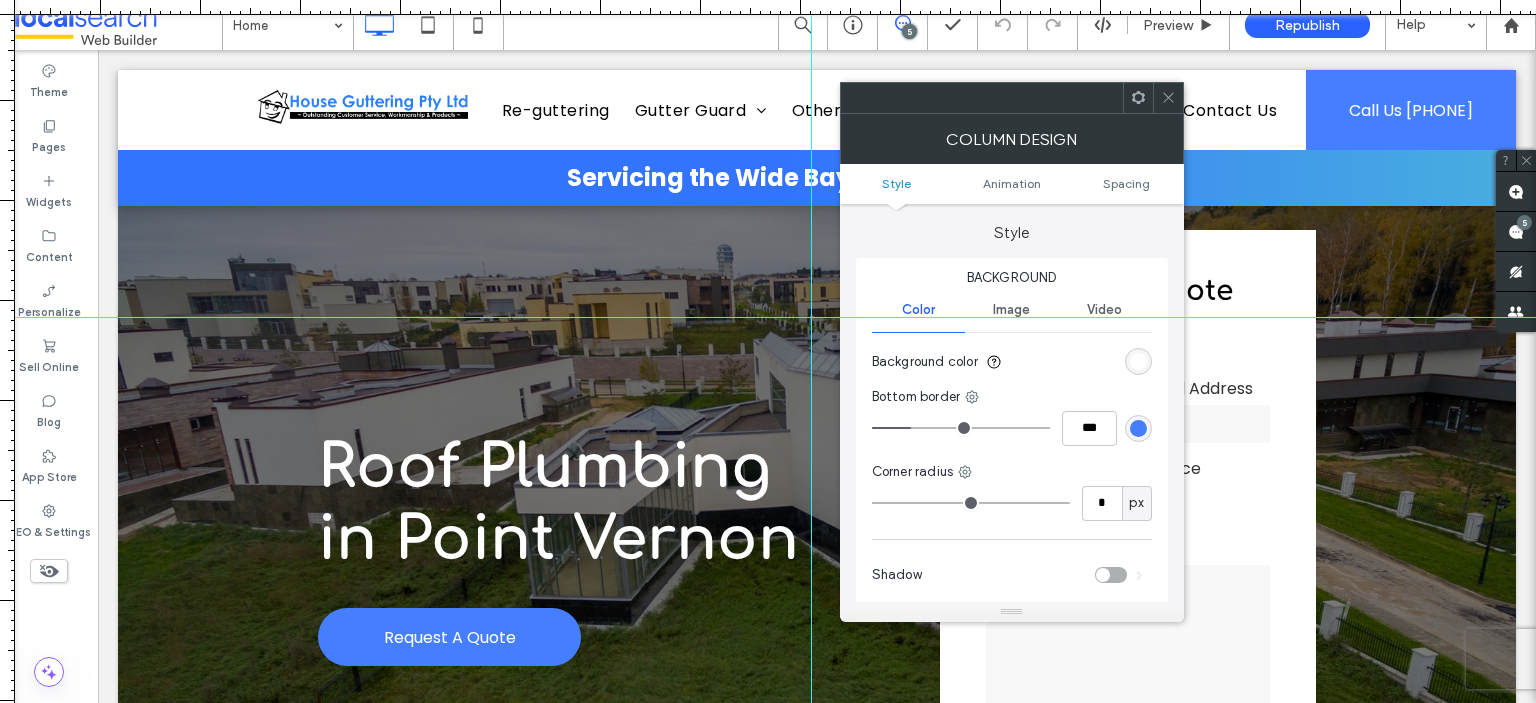 click on "Style Animation Spacing" at bounding box center [1012, 184] 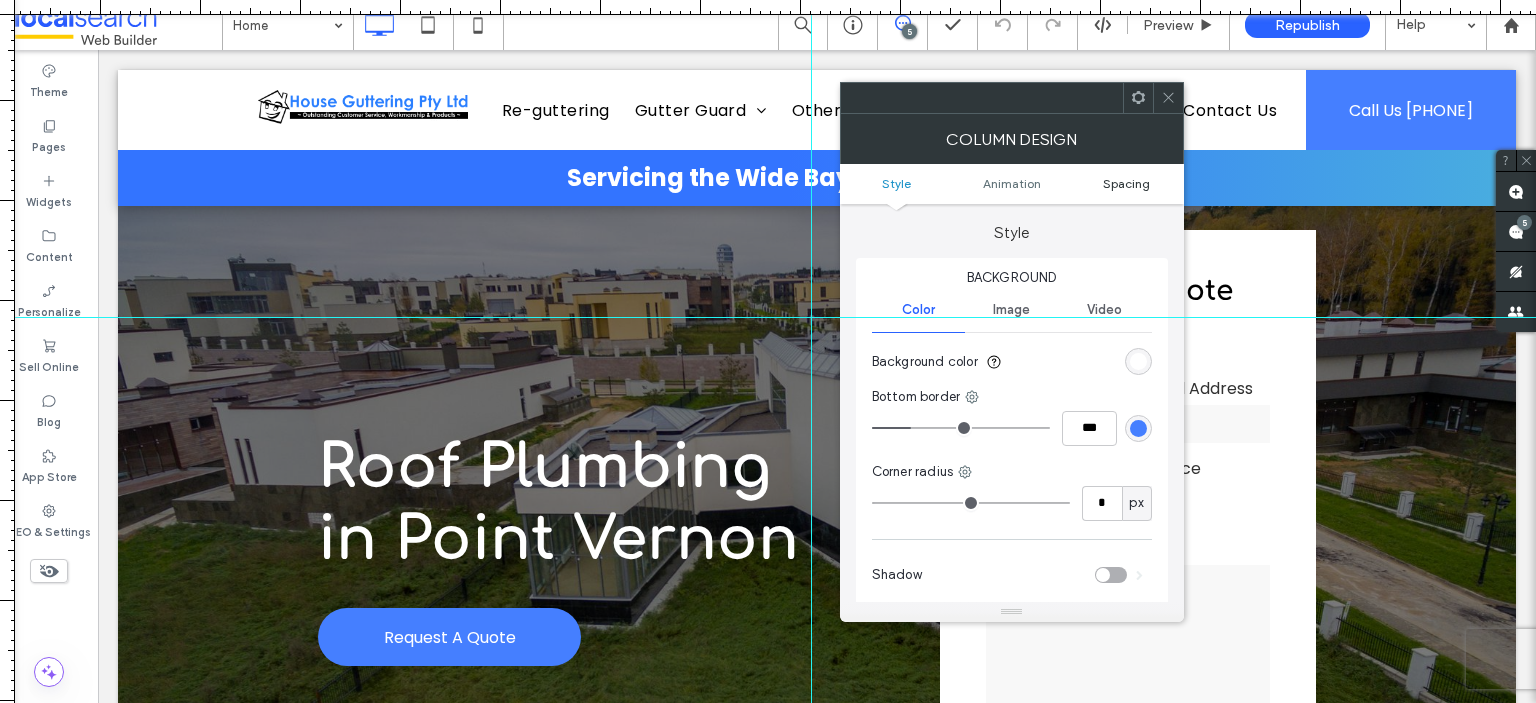 click on "Spacing" at bounding box center (1126, 183) 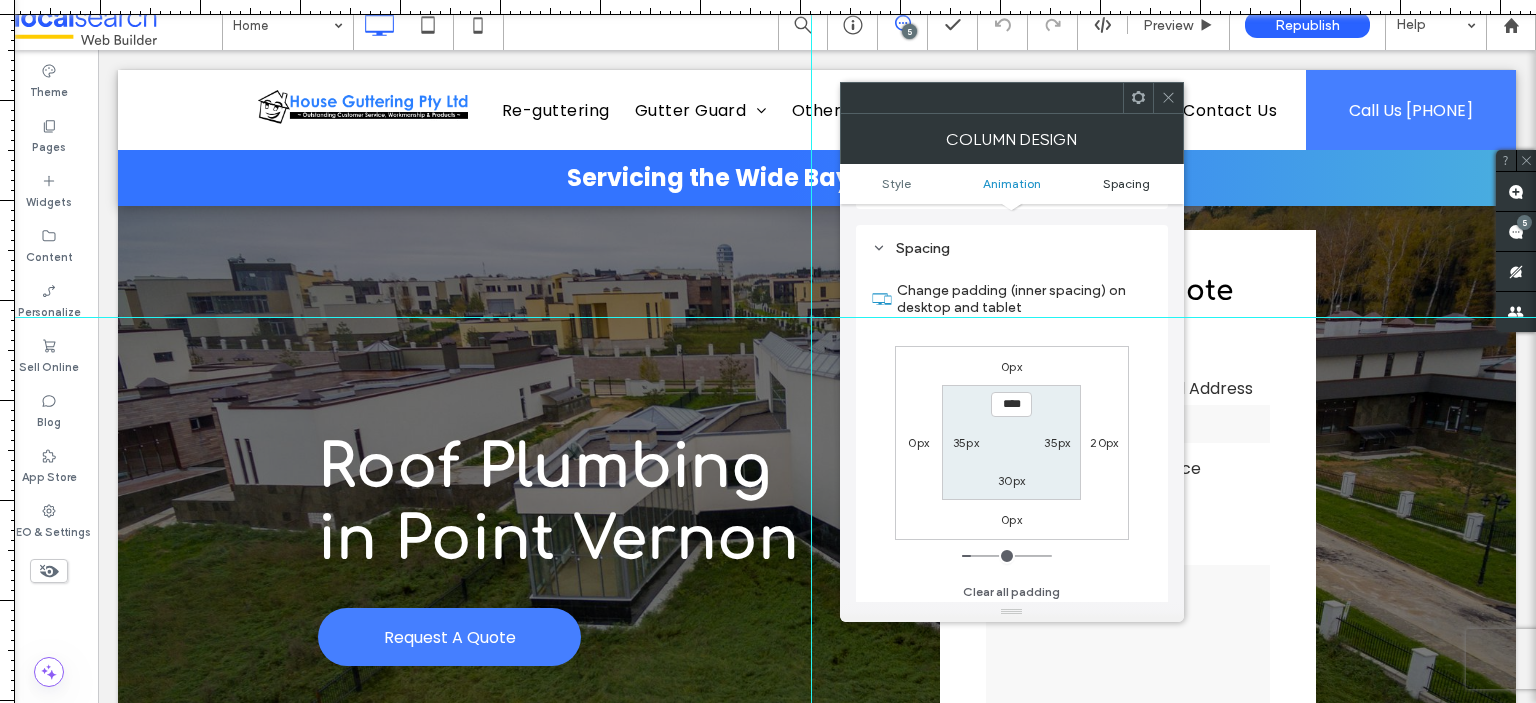 scroll, scrollTop: 468, scrollLeft: 0, axis: vertical 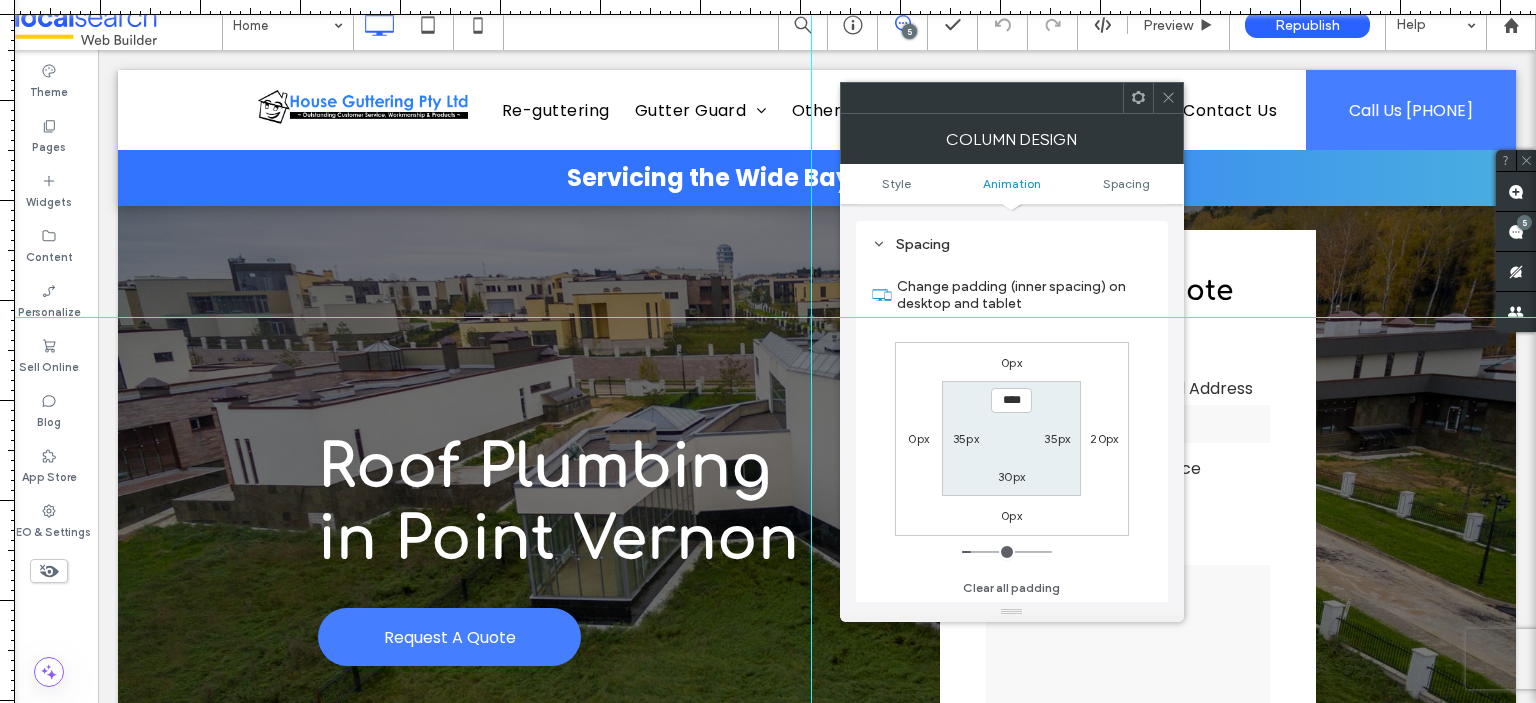 click 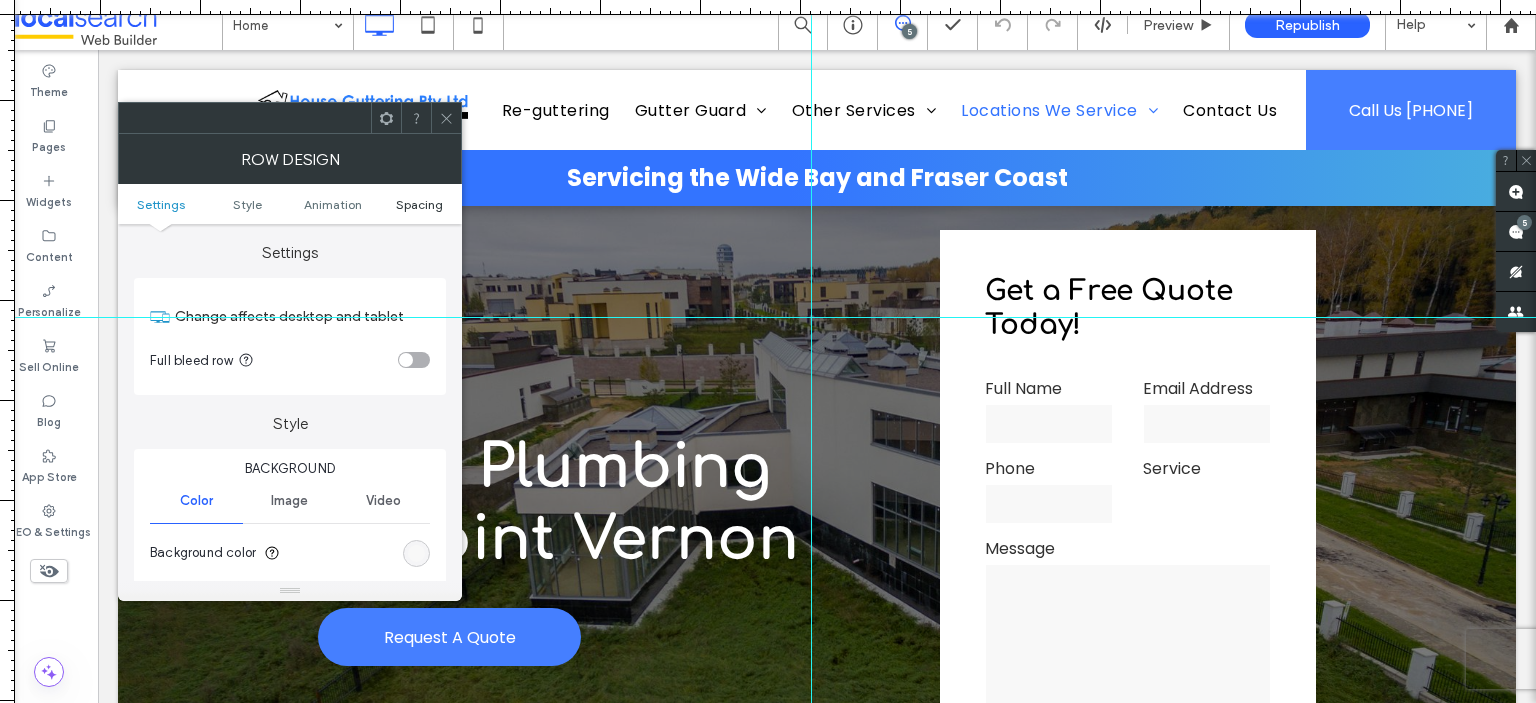 click on "Spacing" at bounding box center [419, 204] 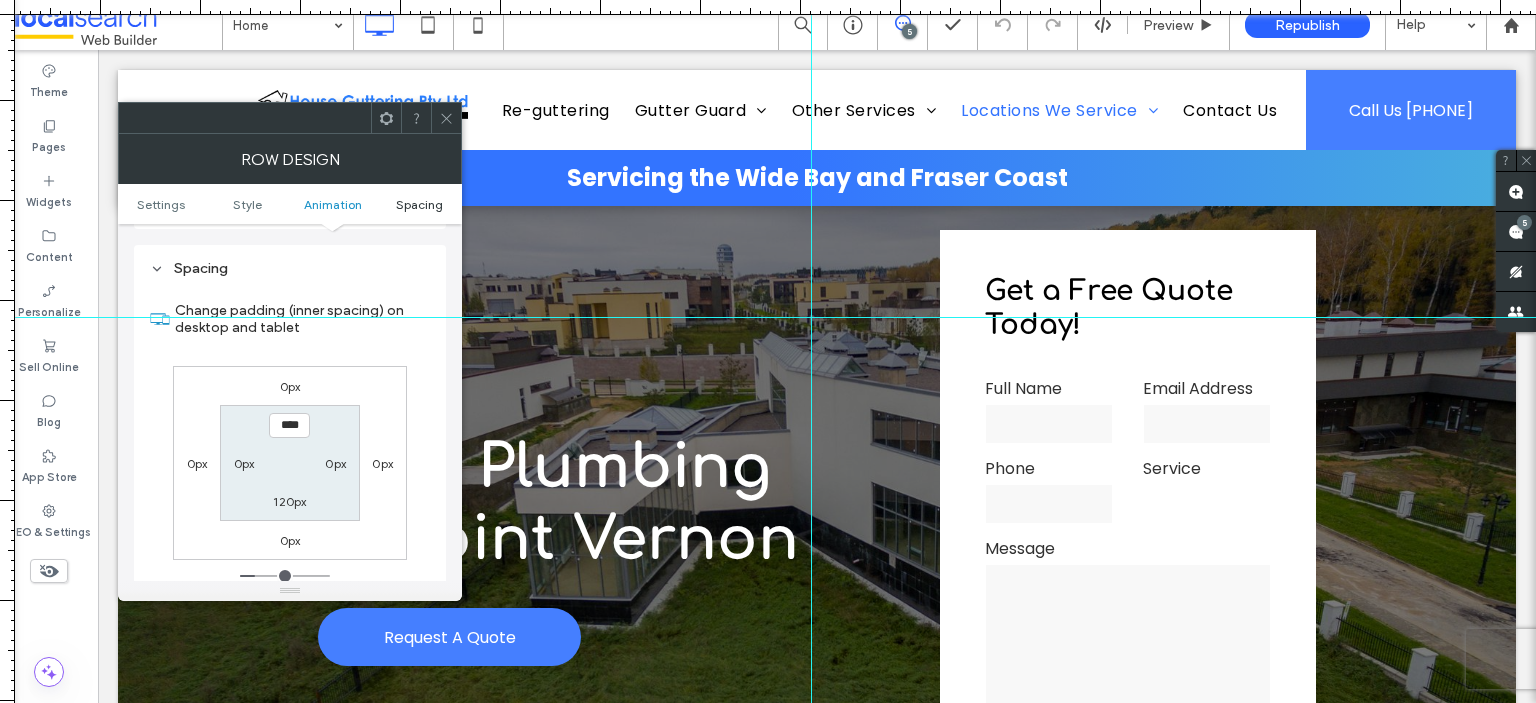 scroll, scrollTop: 564, scrollLeft: 0, axis: vertical 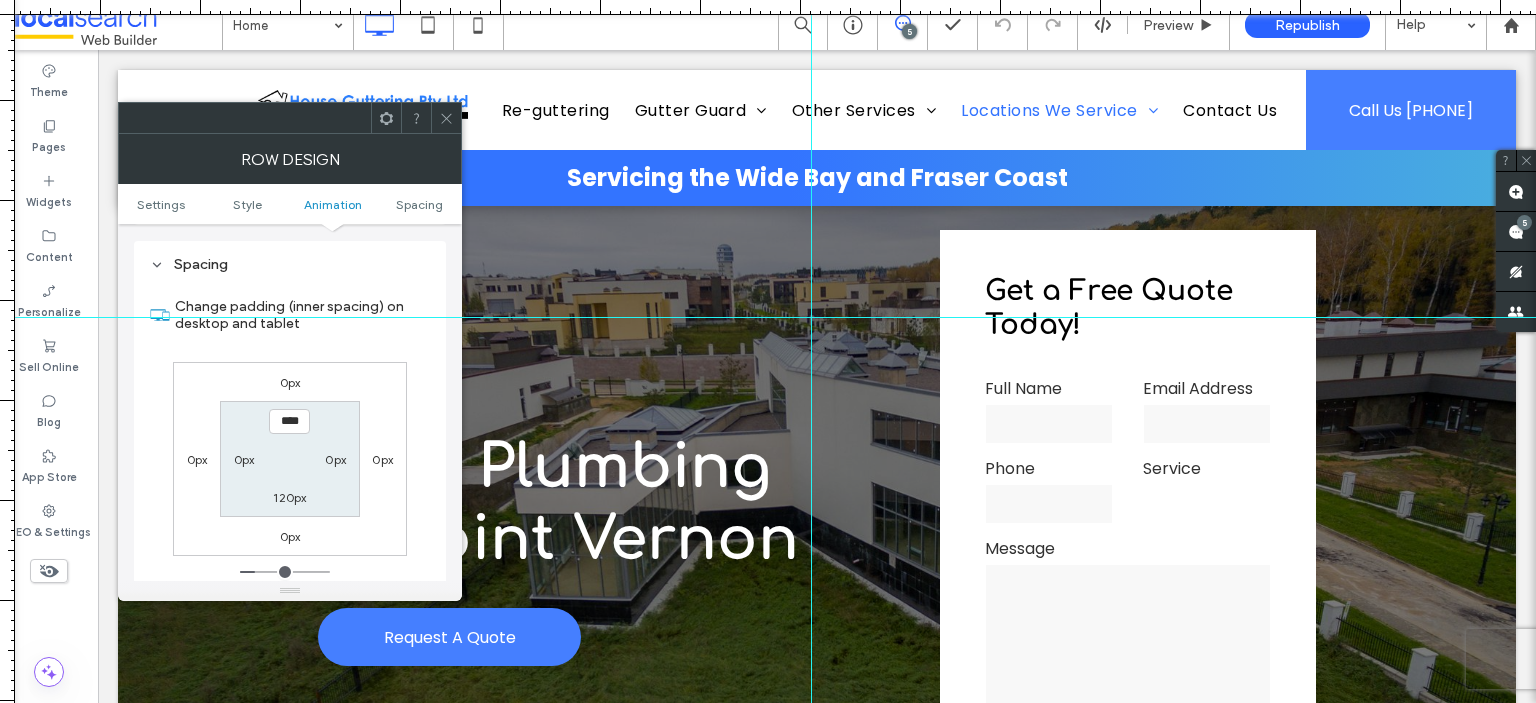 click 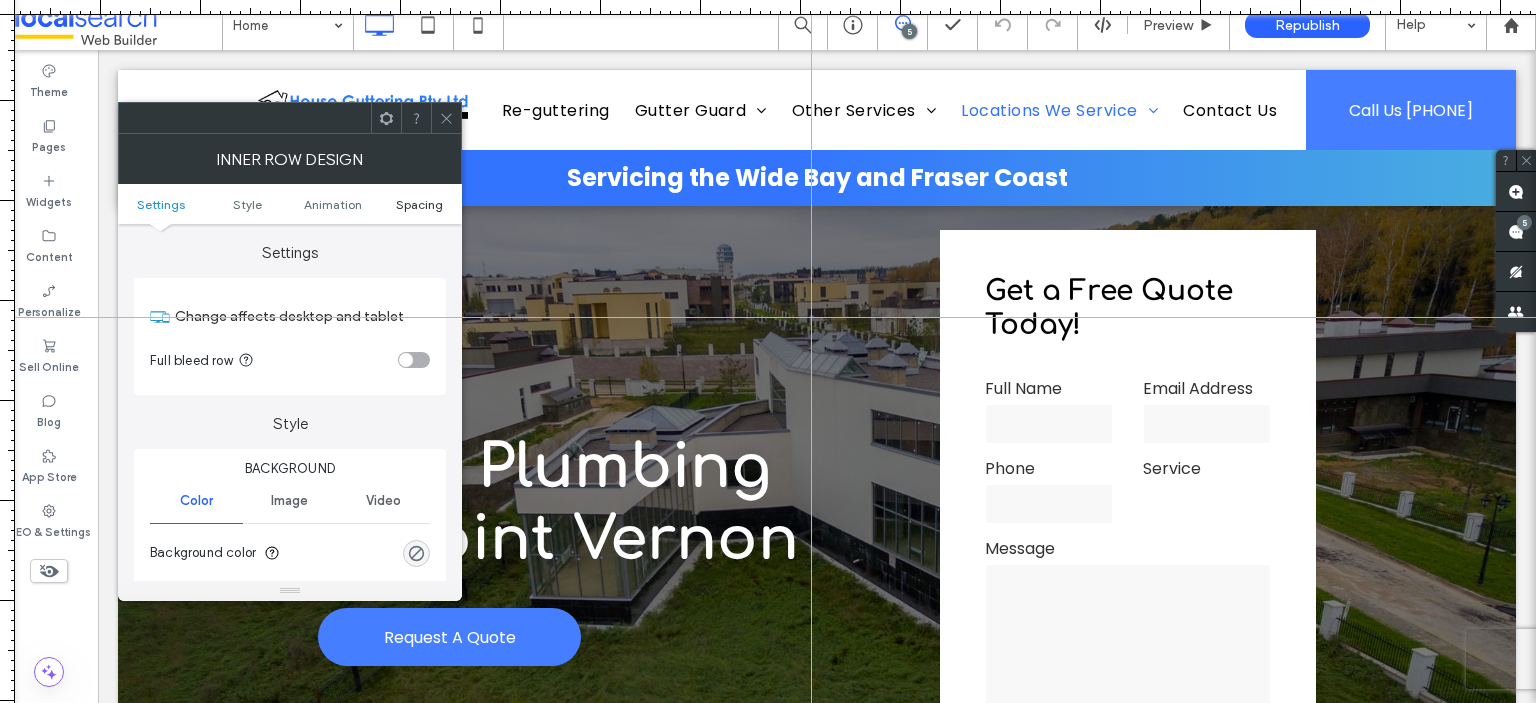 click on "Settings Style Animation Spacing" at bounding box center (290, 204) 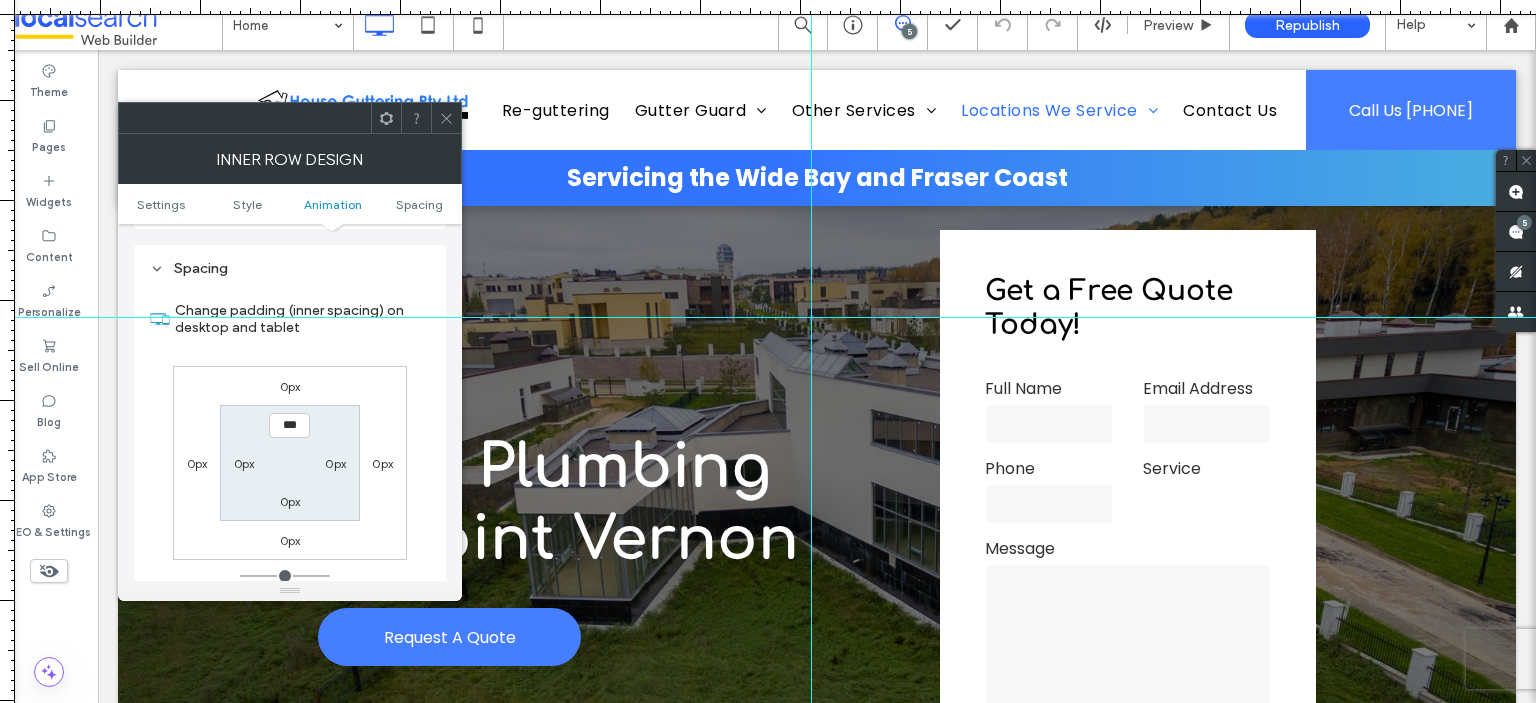 scroll, scrollTop: 640, scrollLeft: 0, axis: vertical 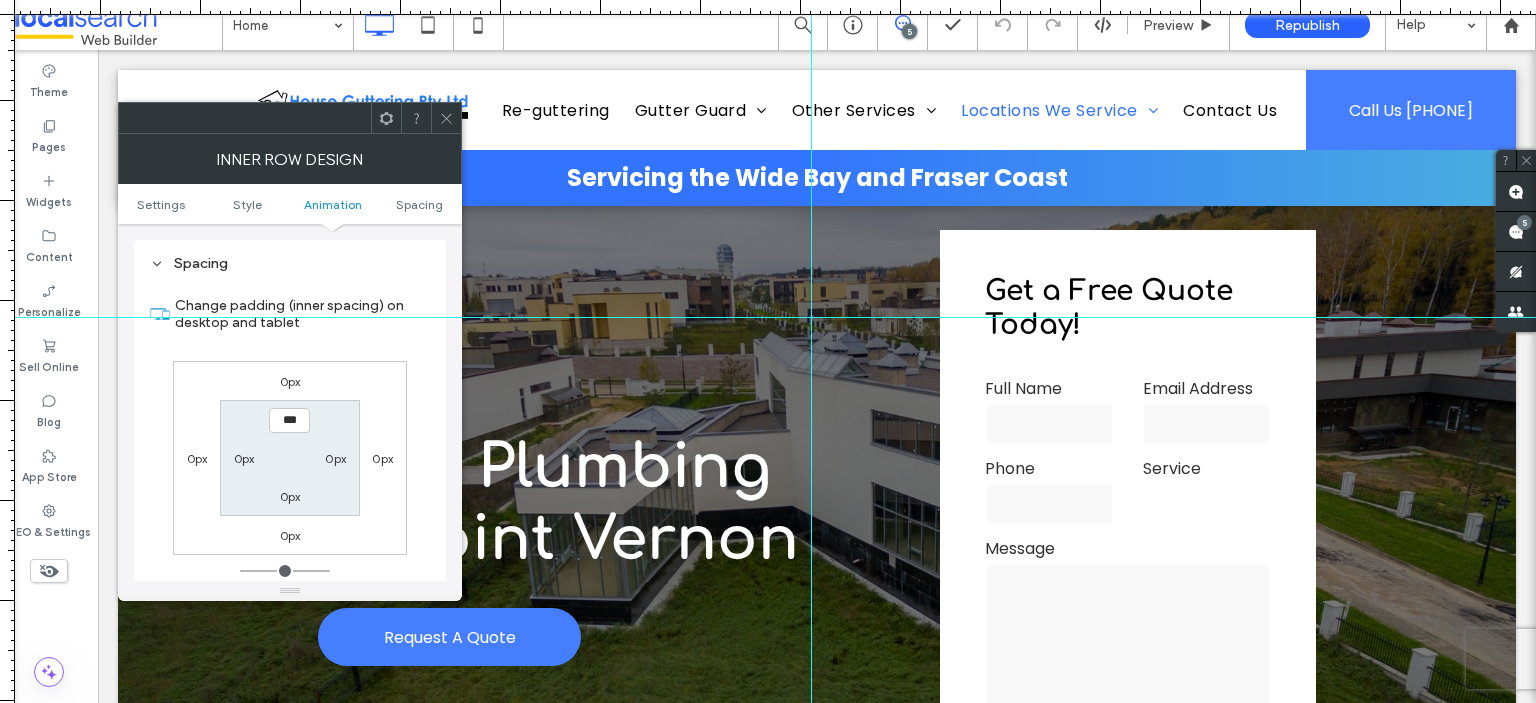 click at bounding box center (446, 118) 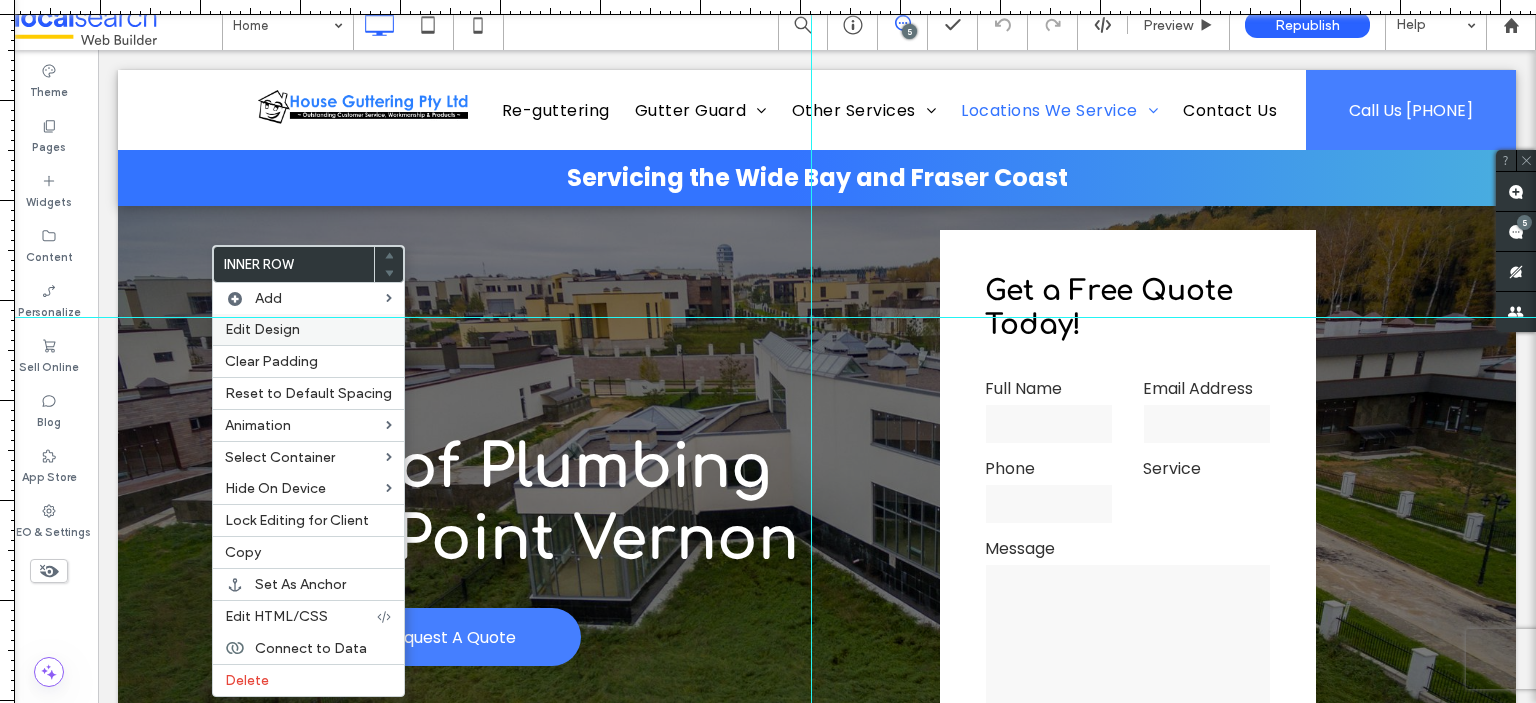 click on "Edit Design" at bounding box center [308, 329] 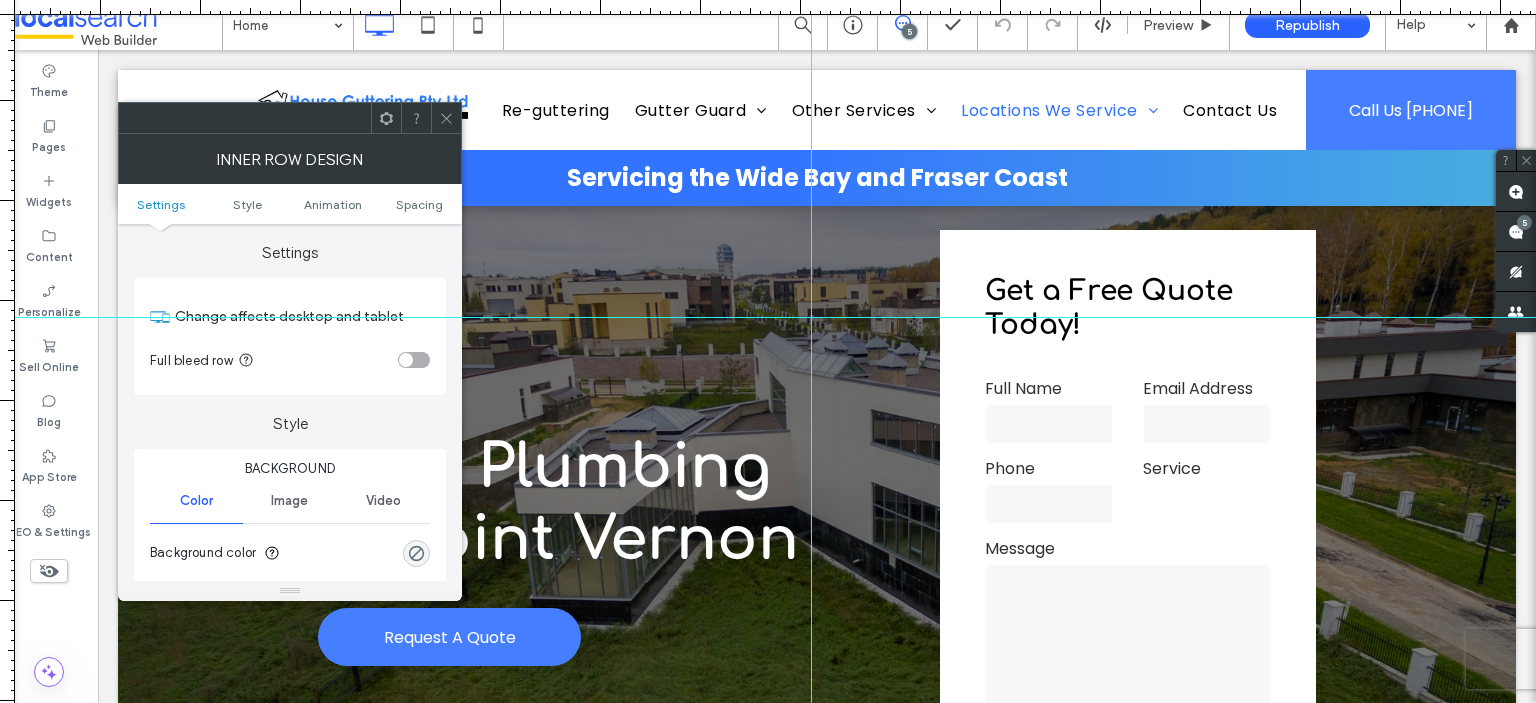 click on "Settings Style Animation Spacing" at bounding box center (290, 204) 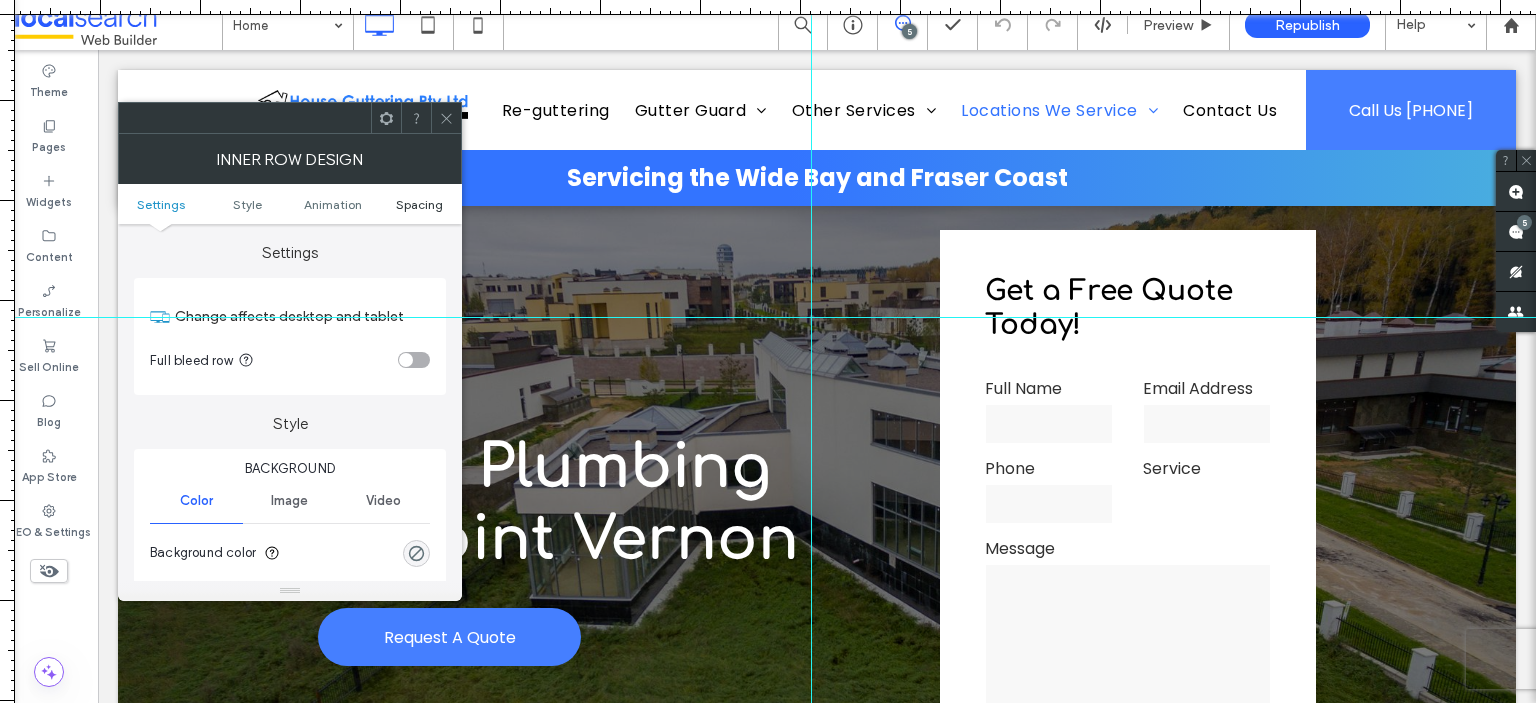 click on "Spacing" at bounding box center (419, 204) 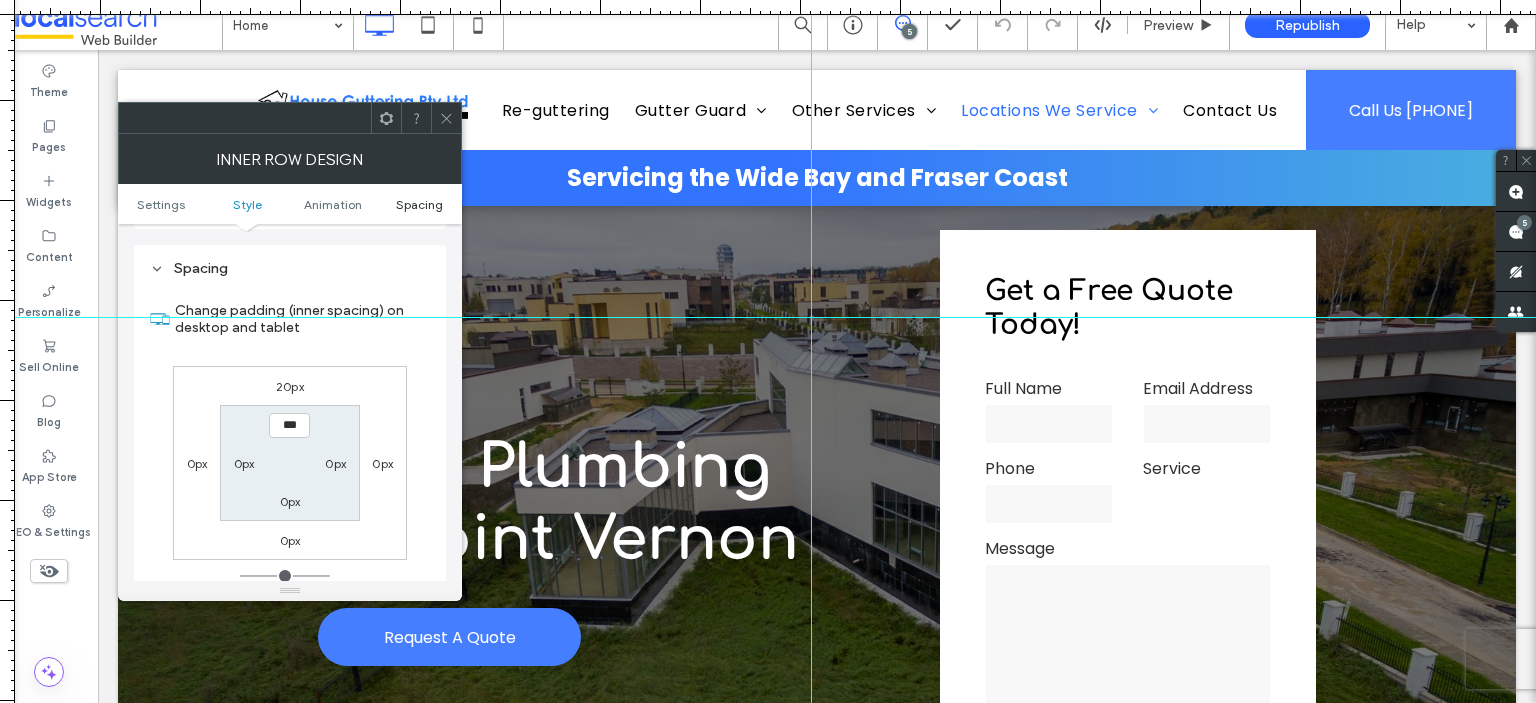 scroll, scrollTop: 640, scrollLeft: 0, axis: vertical 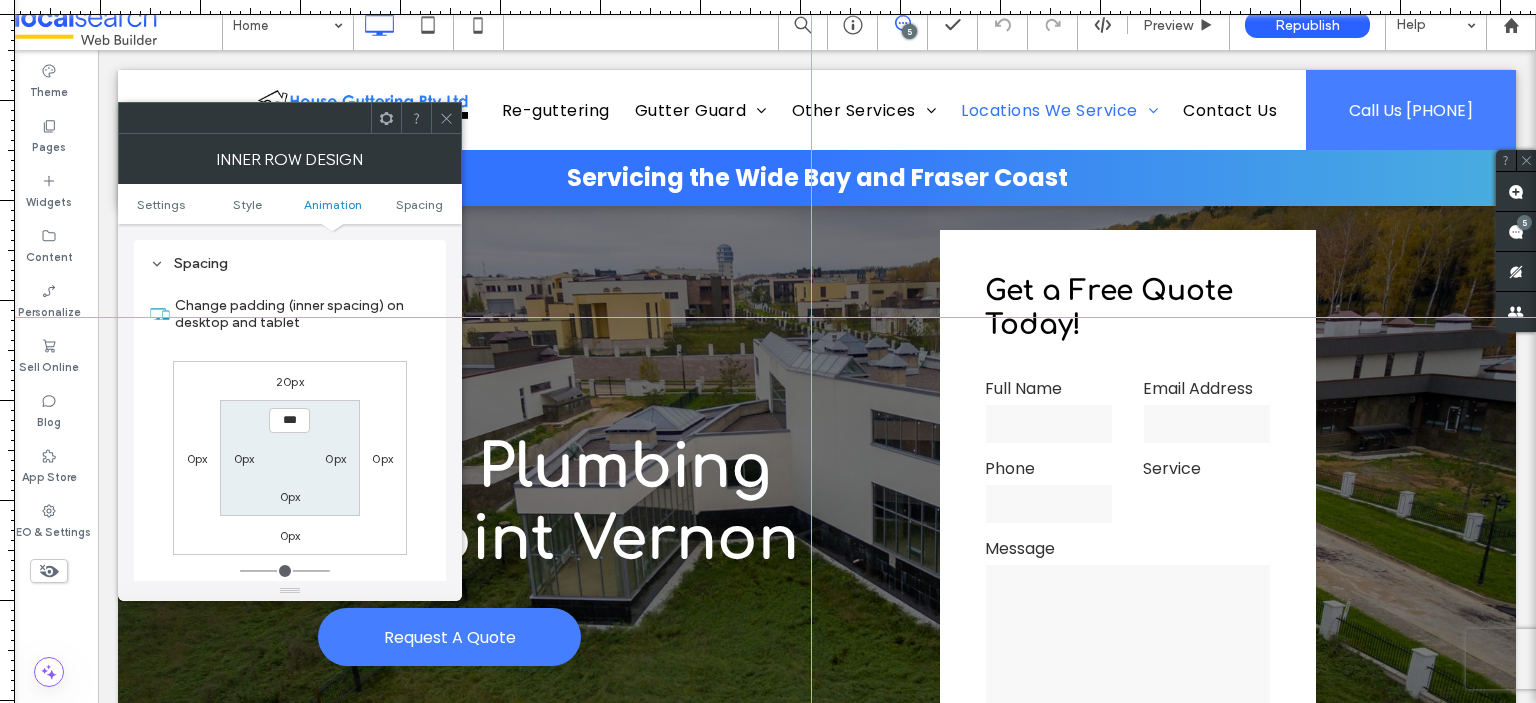 click 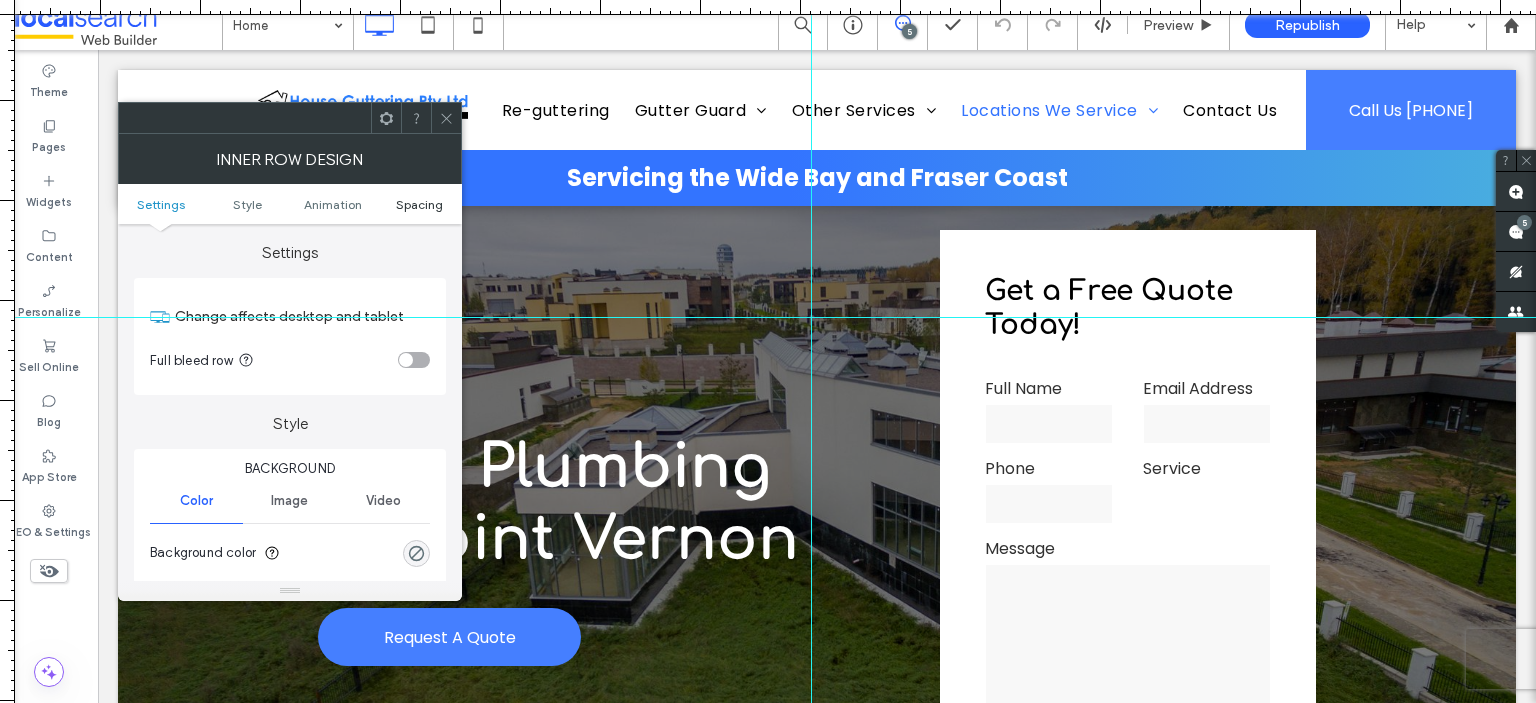 click on "Spacing" at bounding box center [419, 204] 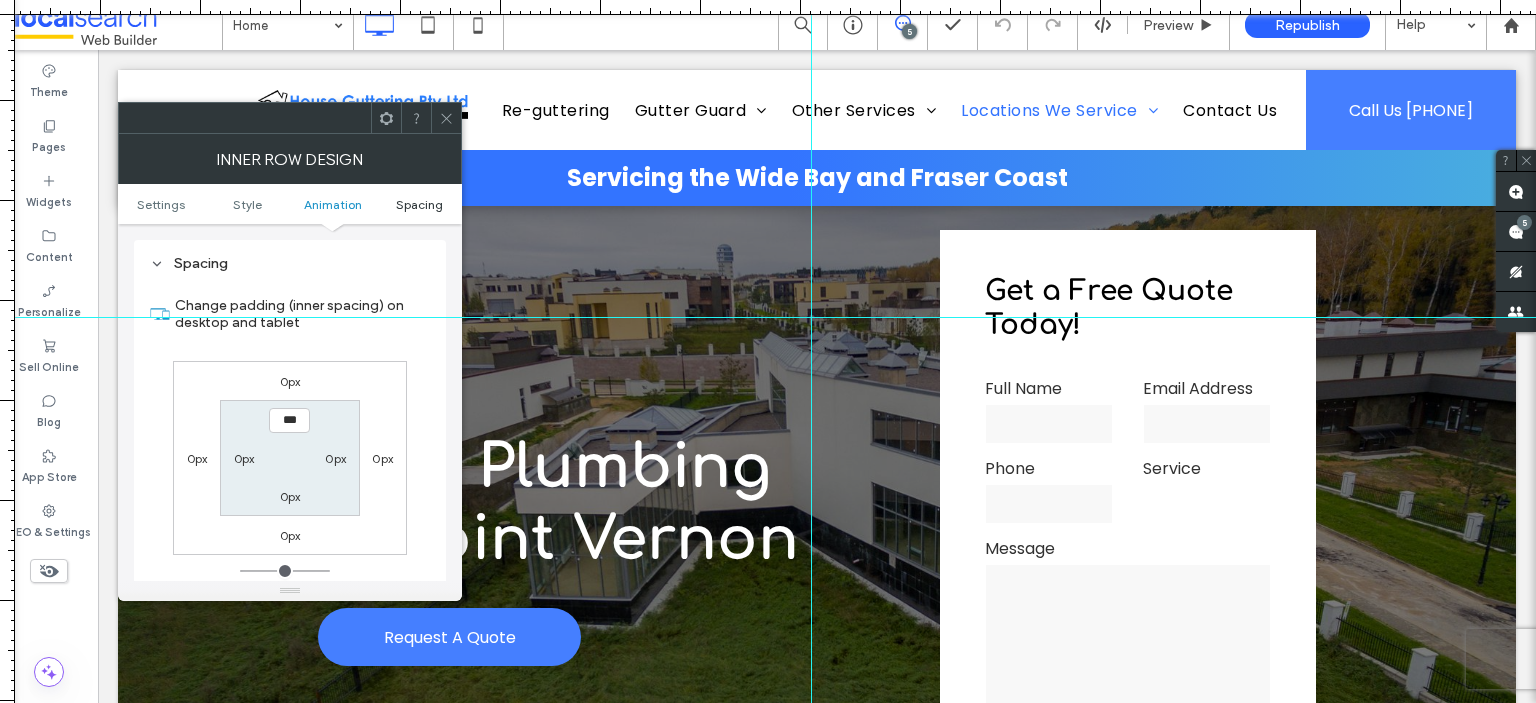 scroll, scrollTop: 640, scrollLeft: 0, axis: vertical 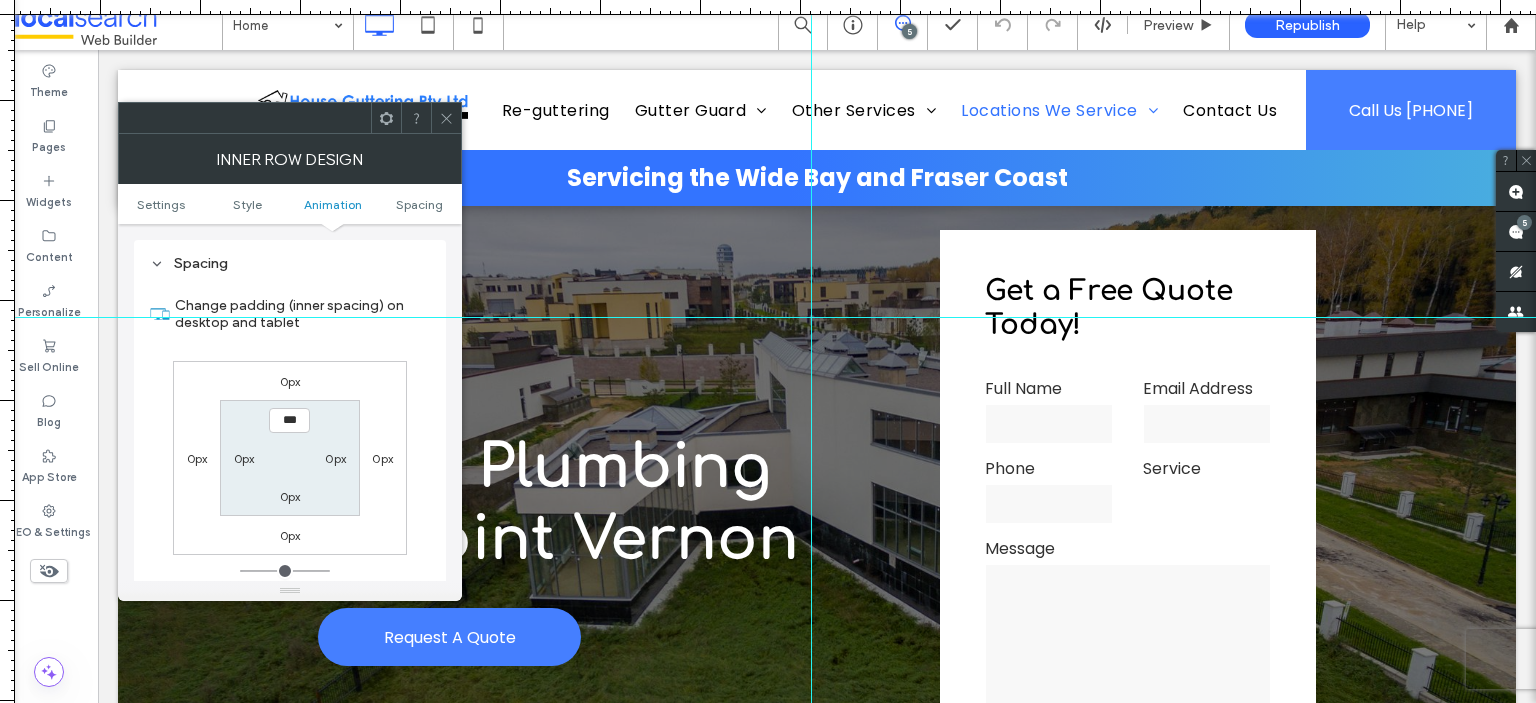 click 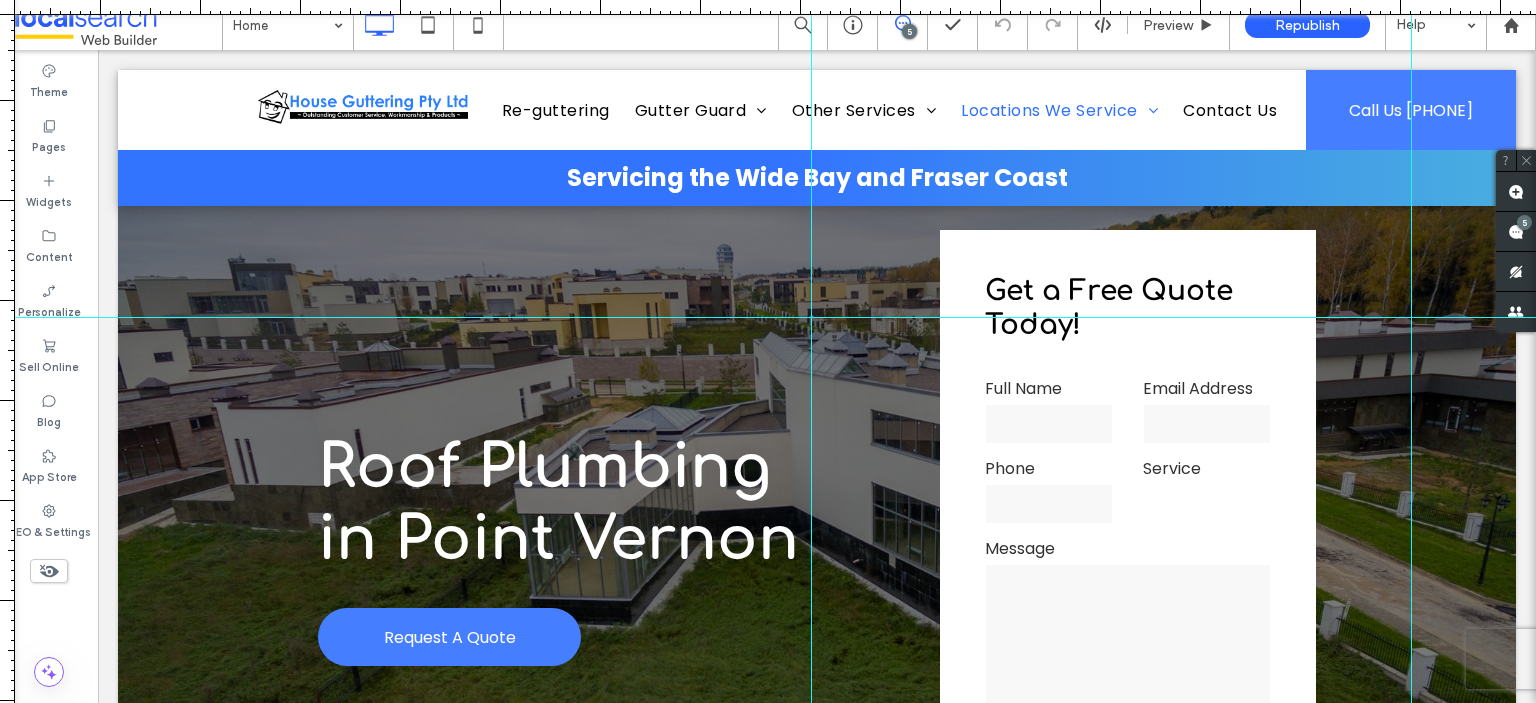 drag, startPoint x: 8, startPoint y: 502, endPoint x: 1411, endPoint y: 512, distance: 1403.0356 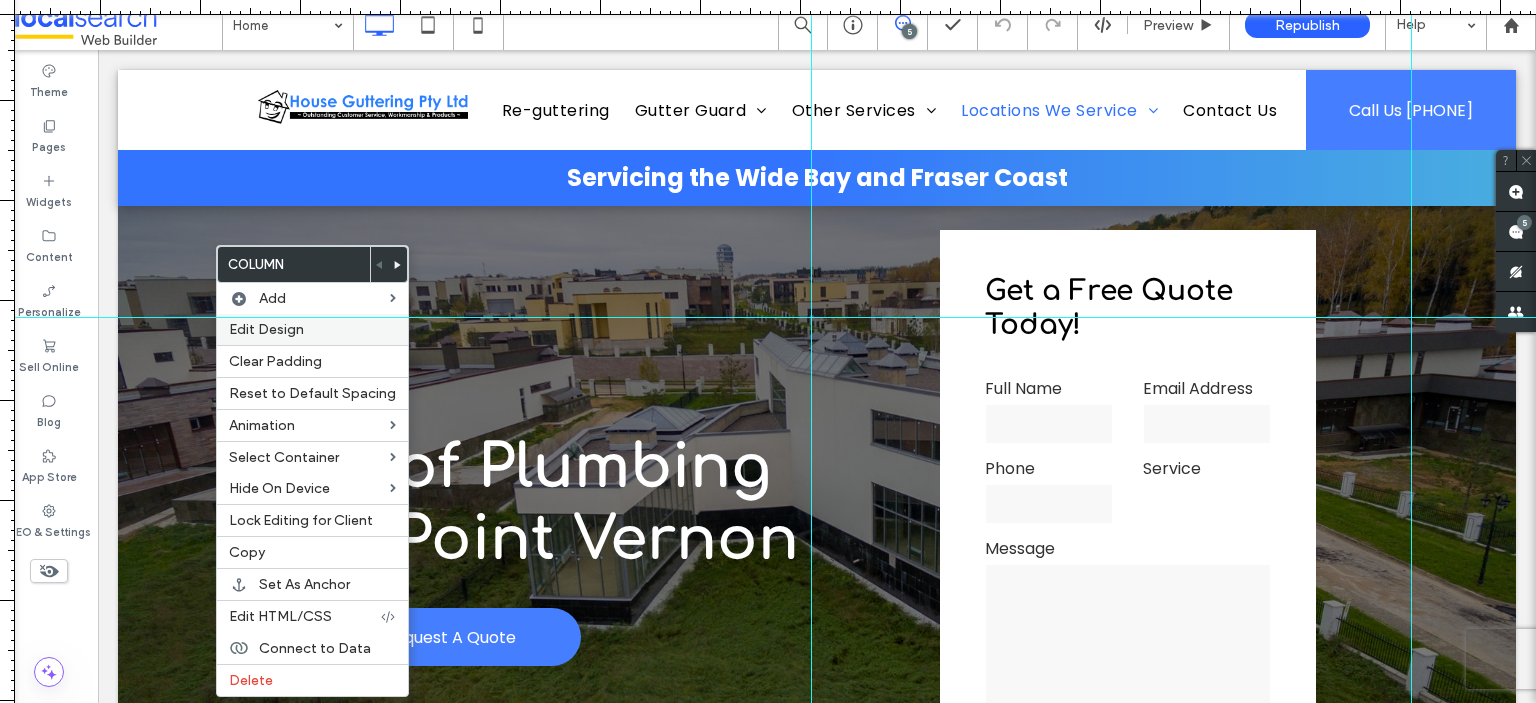 click on "Edit Design" at bounding box center (266, 329) 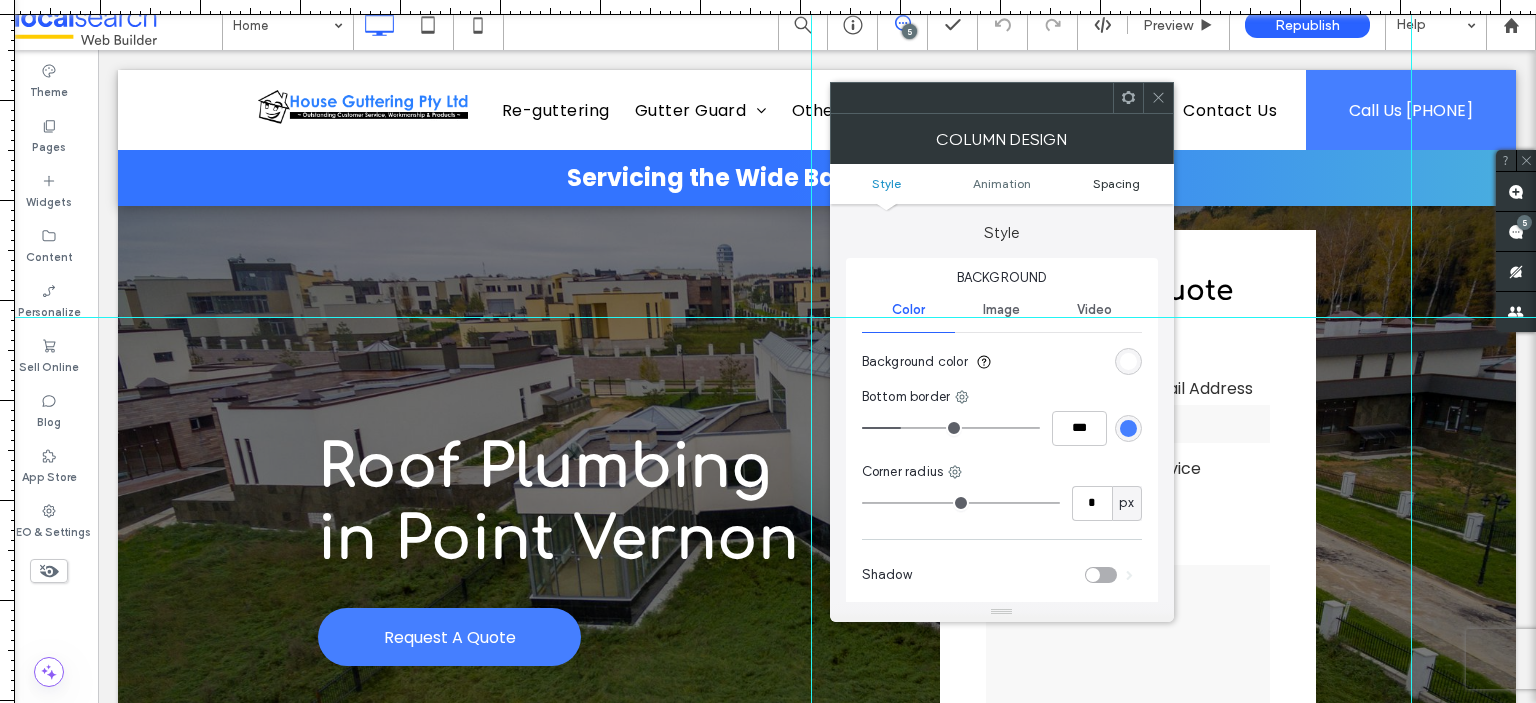 click on "Spacing" at bounding box center [1116, 183] 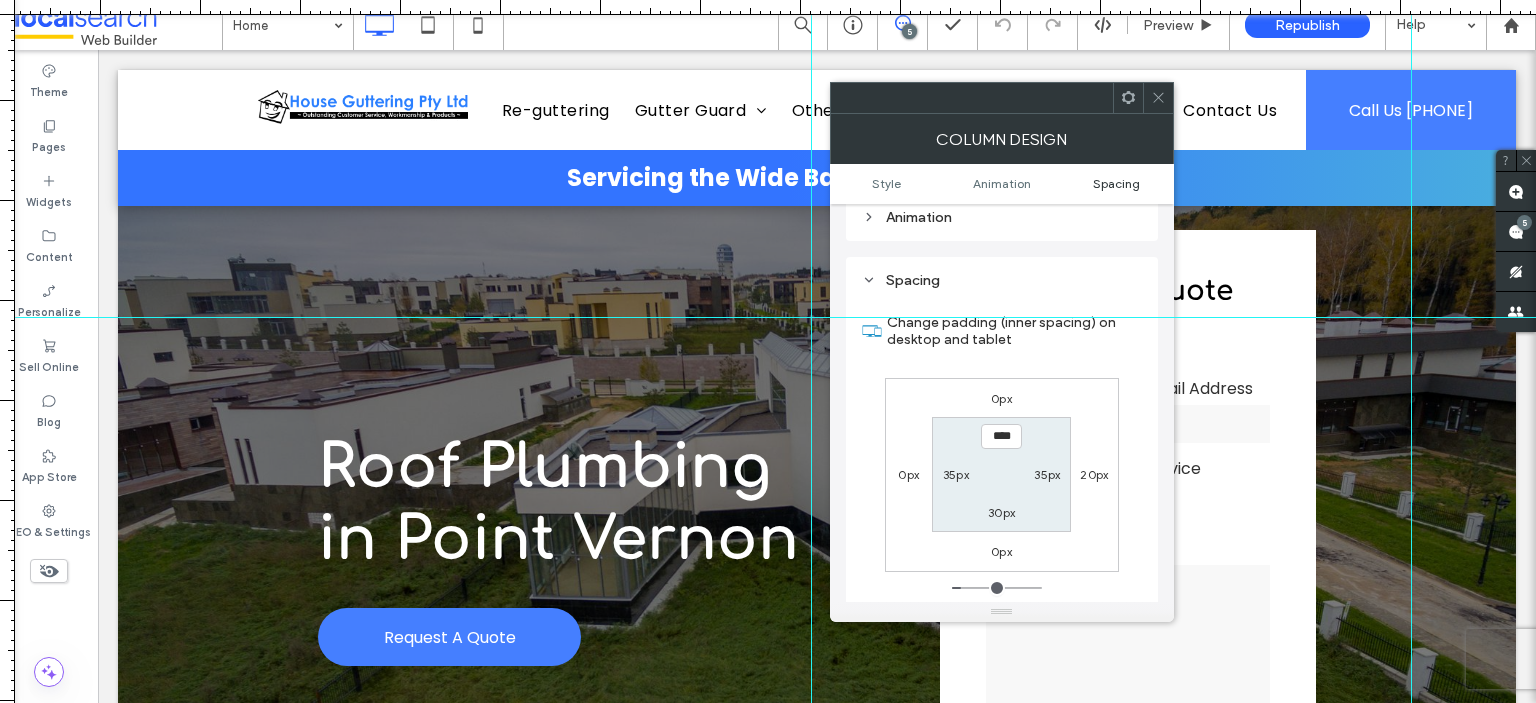scroll, scrollTop: 468, scrollLeft: 0, axis: vertical 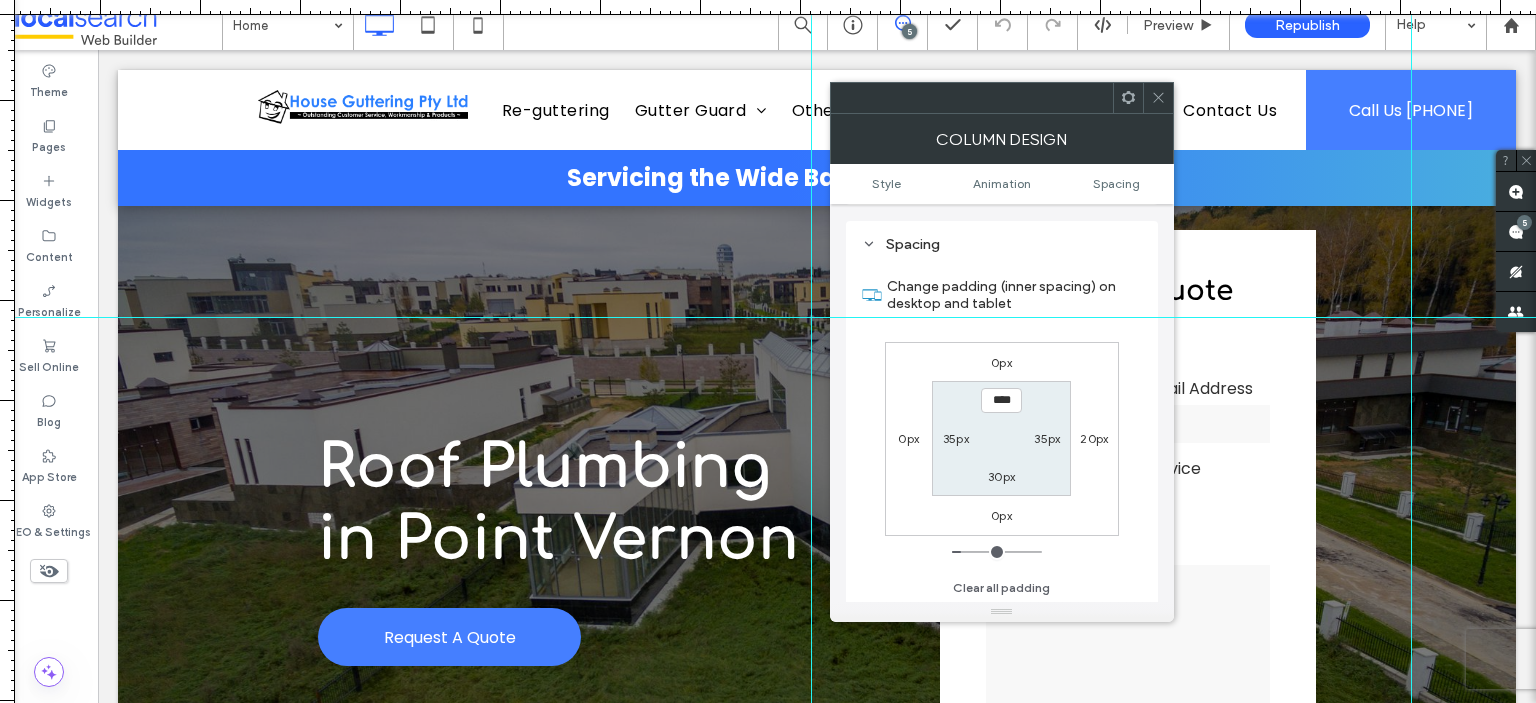 click 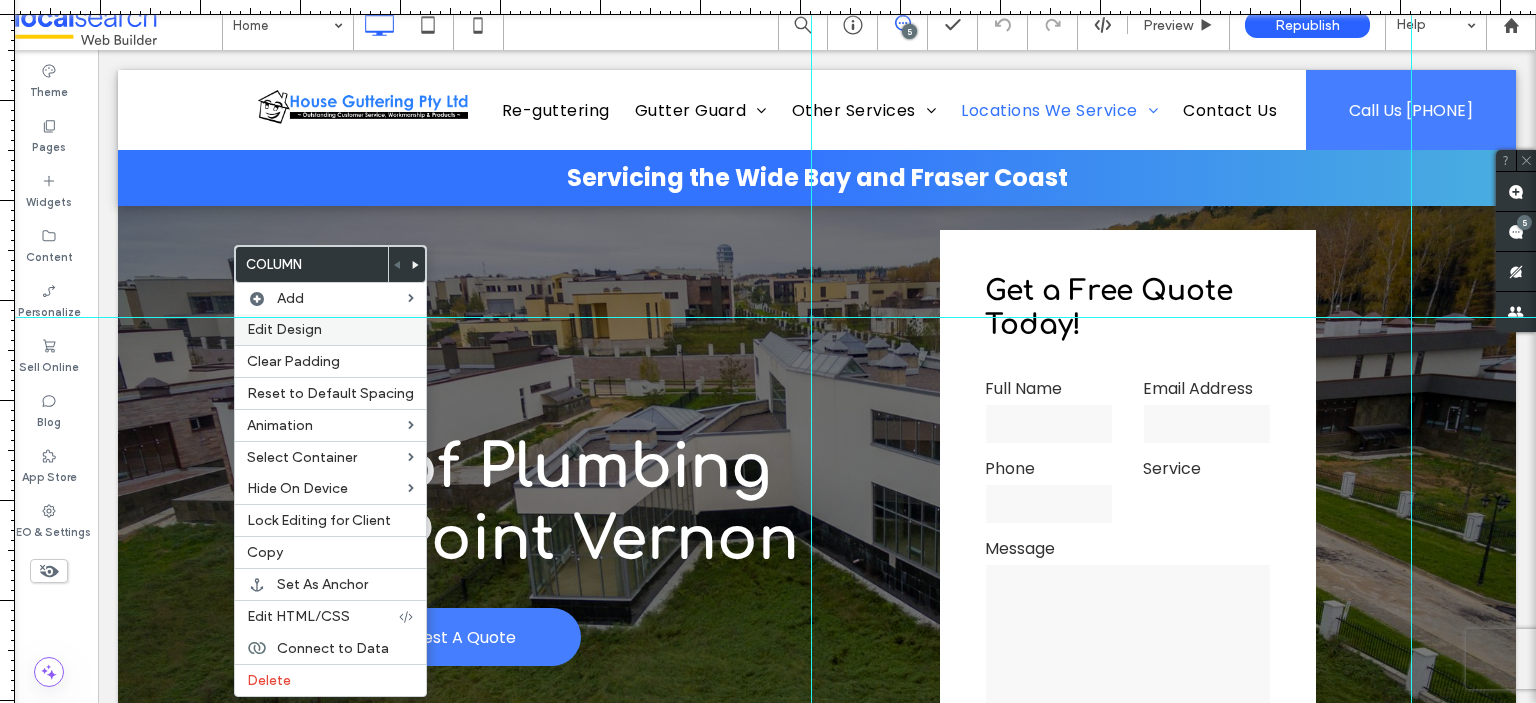 click on "Edit Design" at bounding box center (284, 329) 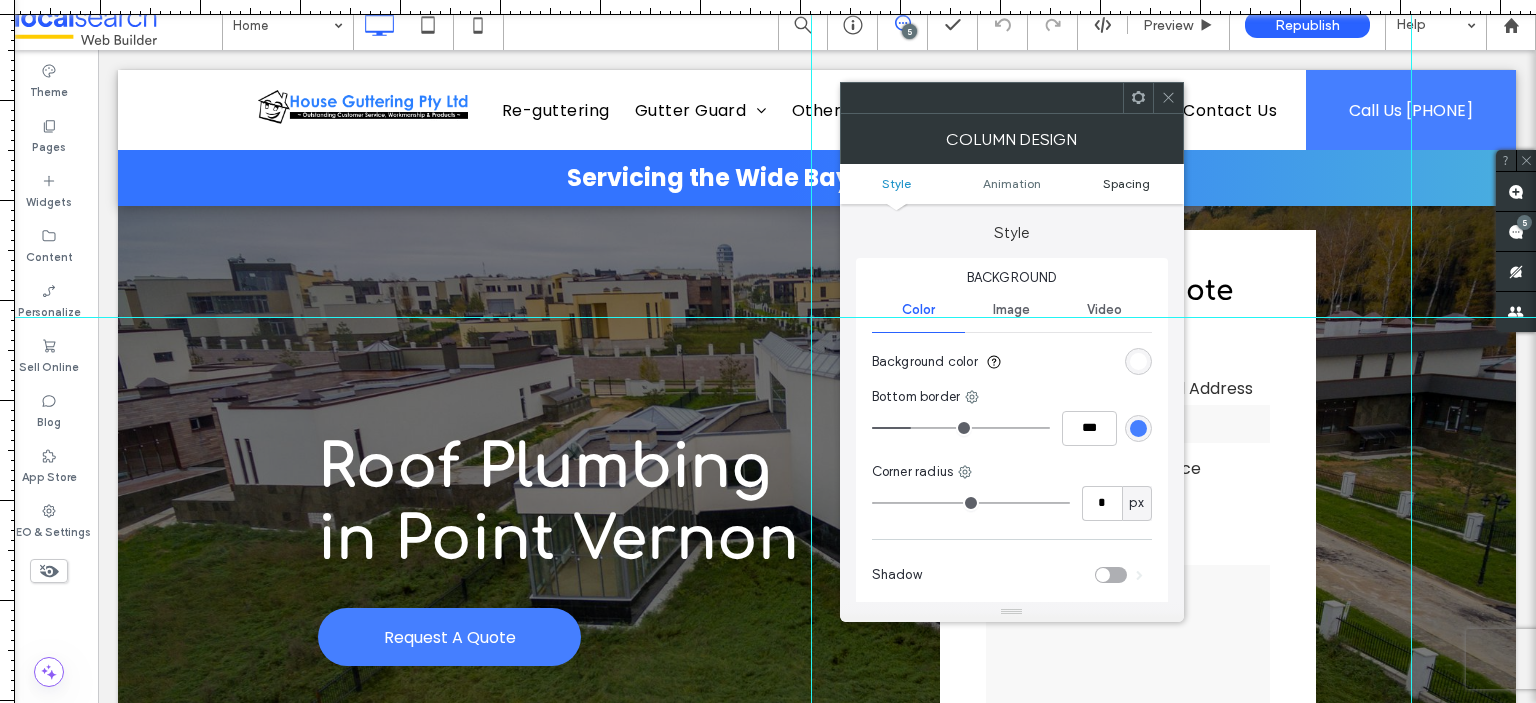 click on "Spacing" at bounding box center [1126, 183] 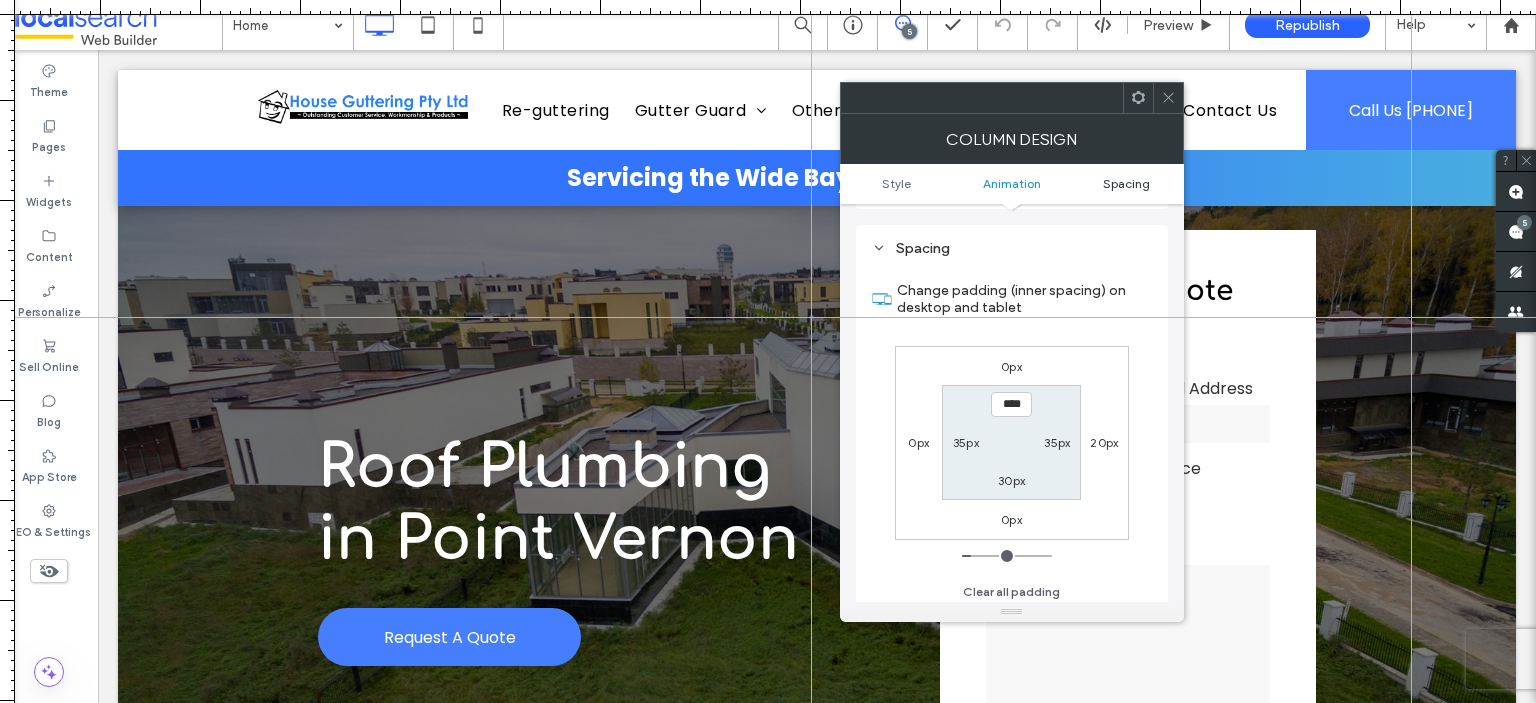 scroll, scrollTop: 468, scrollLeft: 0, axis: vertical 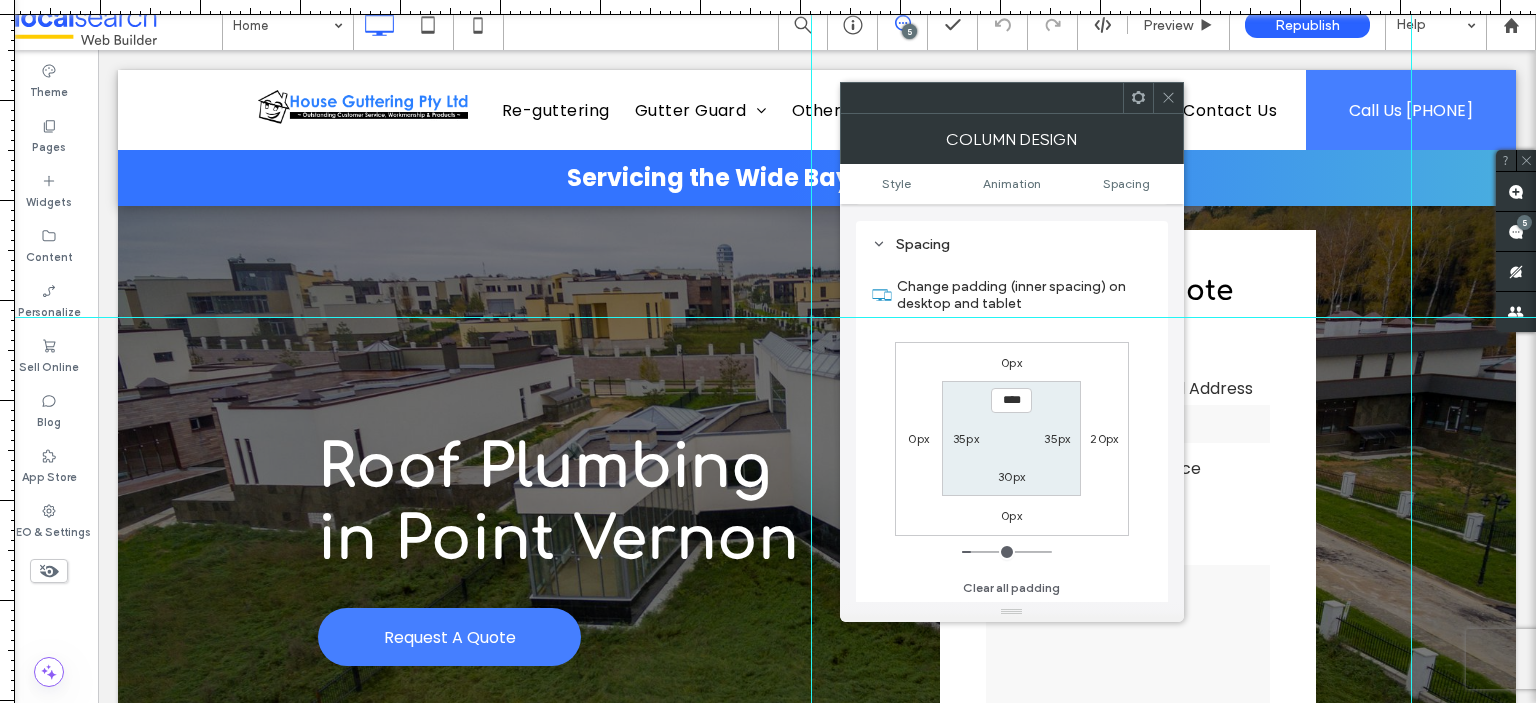 click 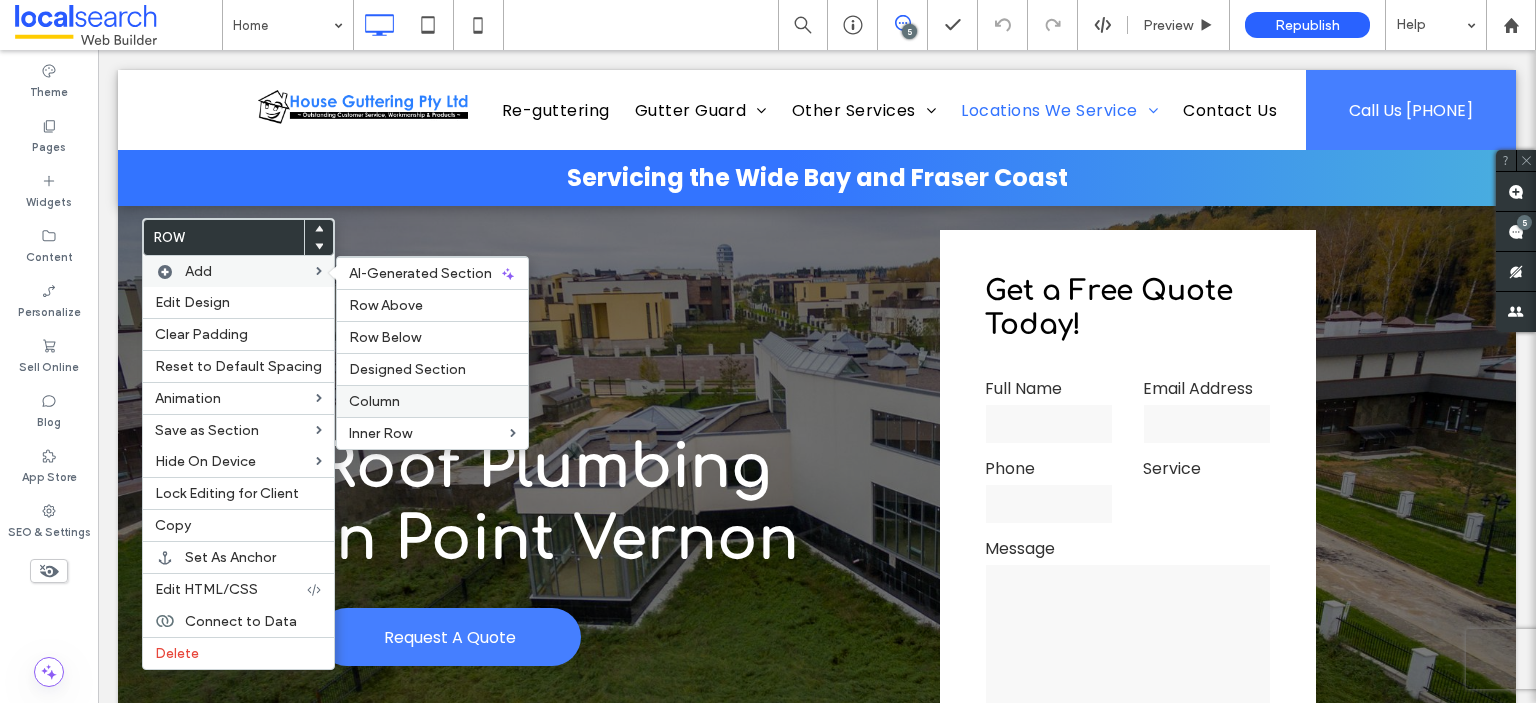 click on "Column" at bounding box center (374, 401) 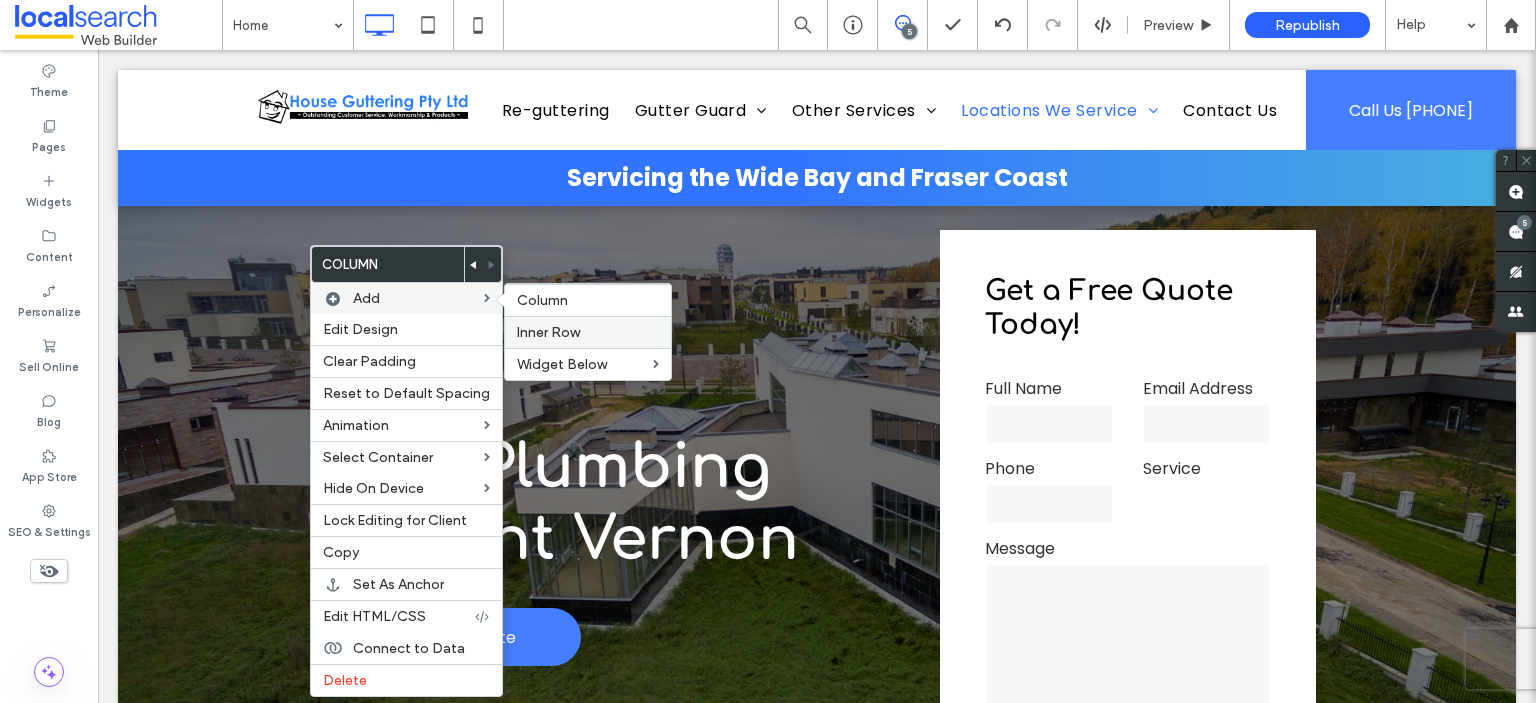 click on "Inner Row" at bounding box center (548, 332) 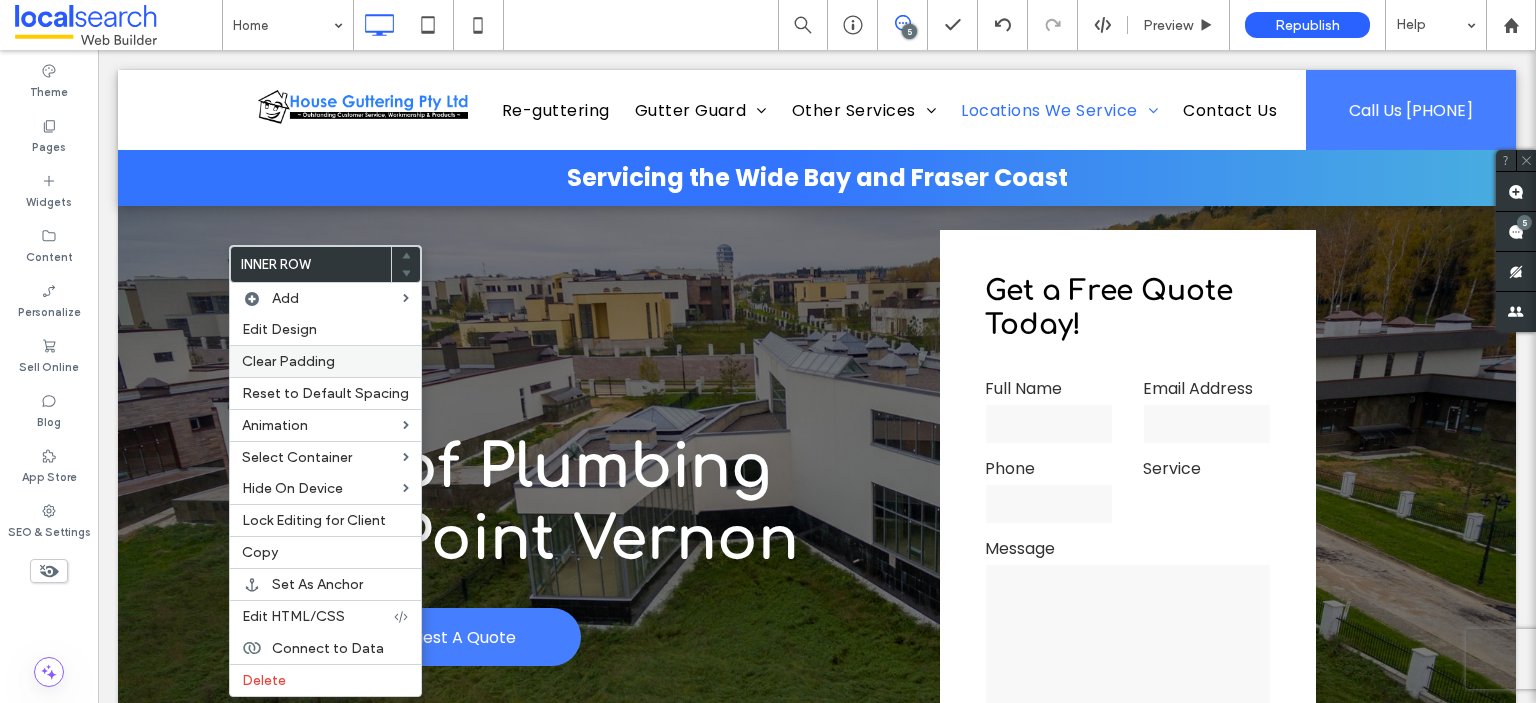 click on "Clear Padding" at bounding box center [288, 361] 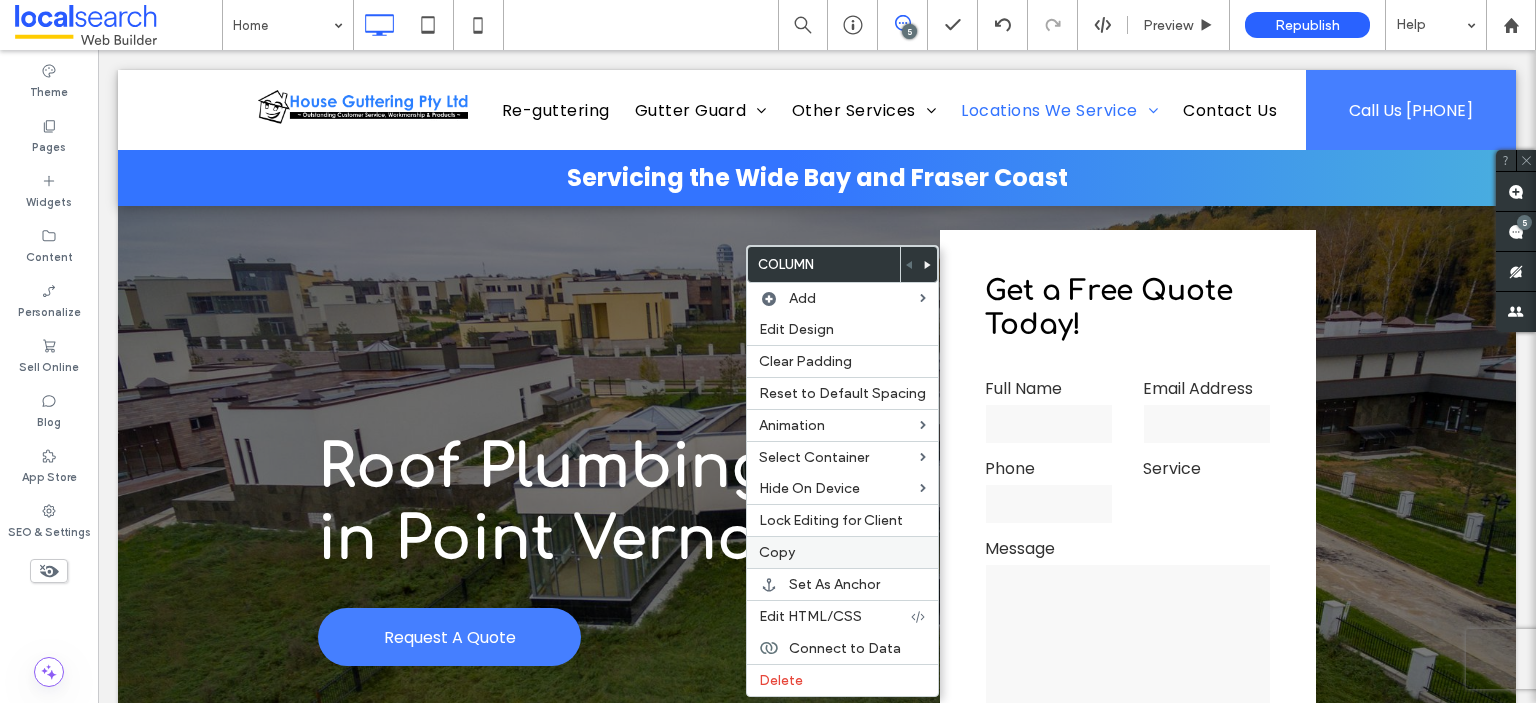 click on "Copy" at bounding box center [777, 552] 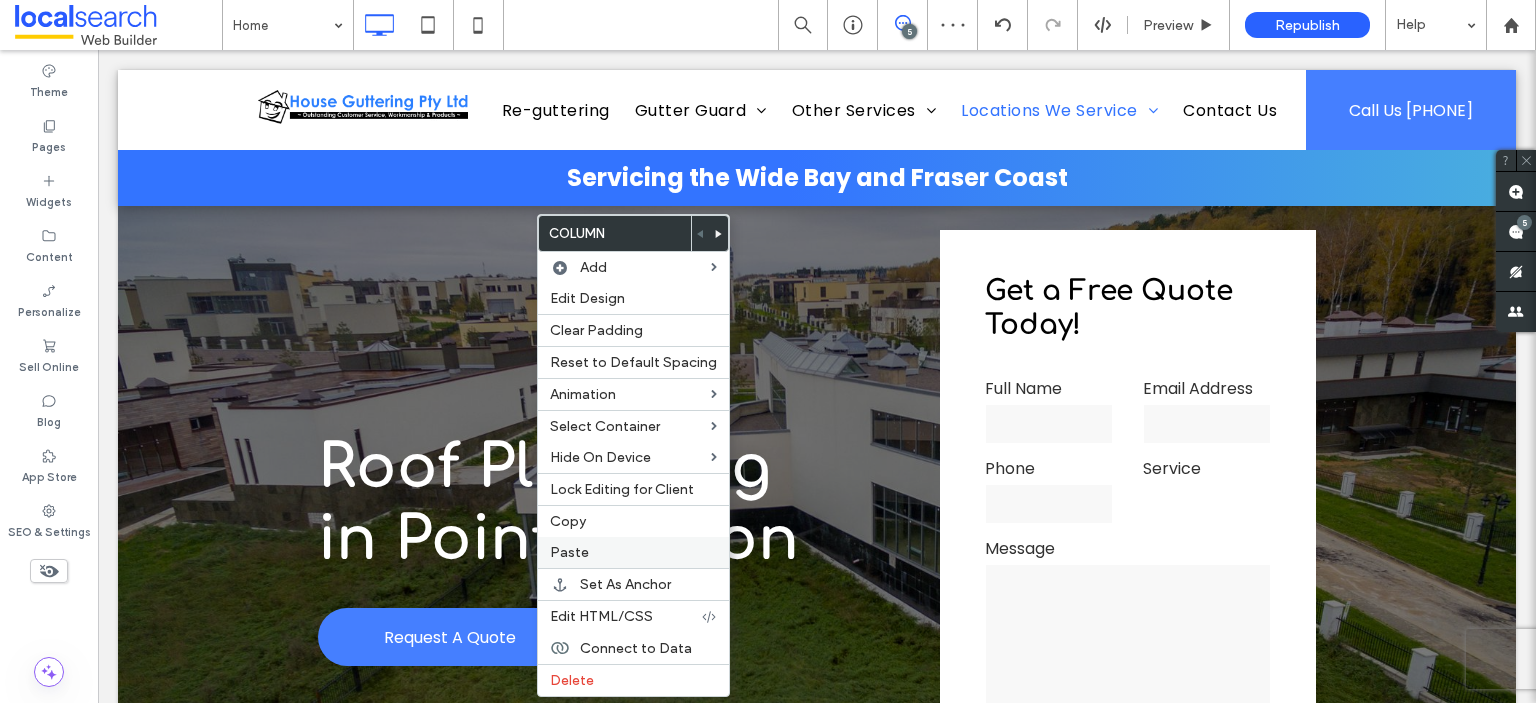 click on "Paste" at bounding box center [569, 552] 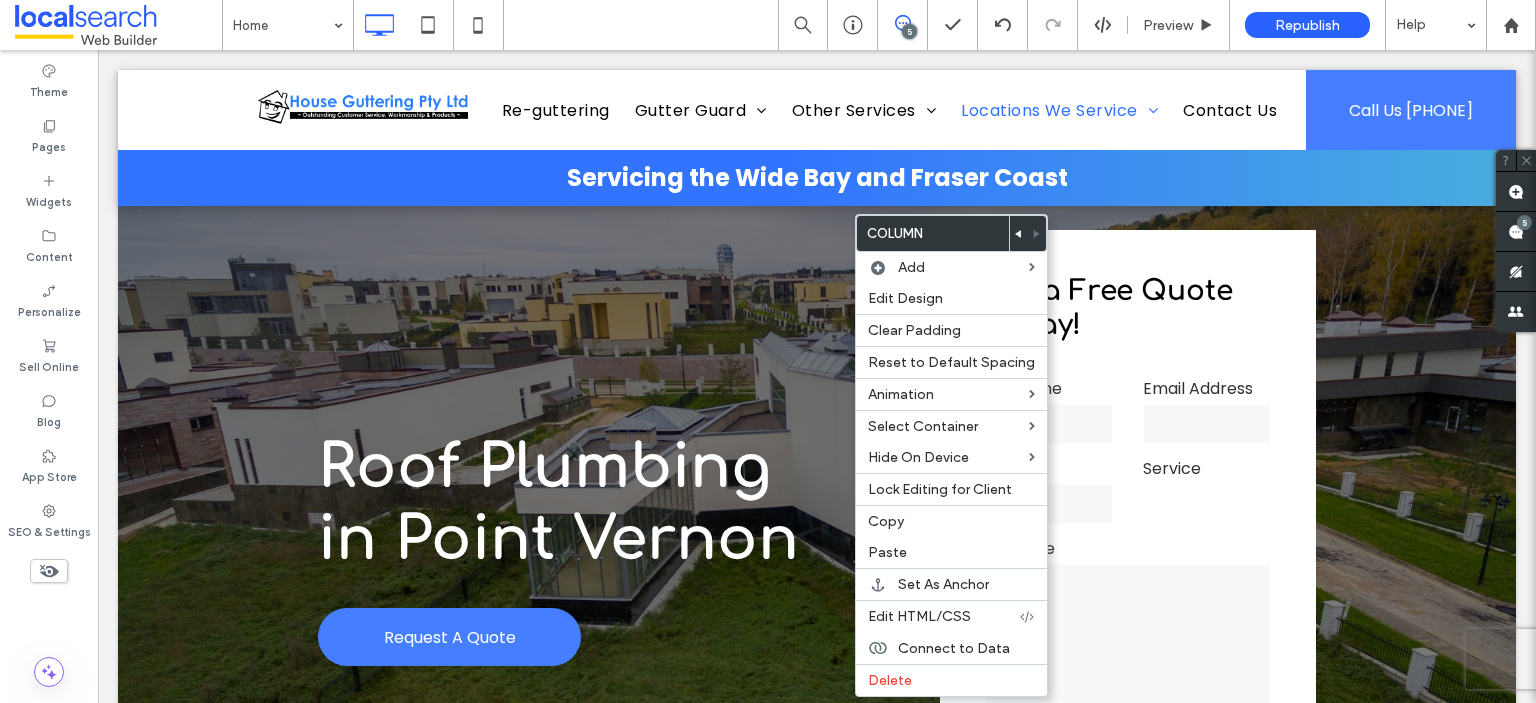 click 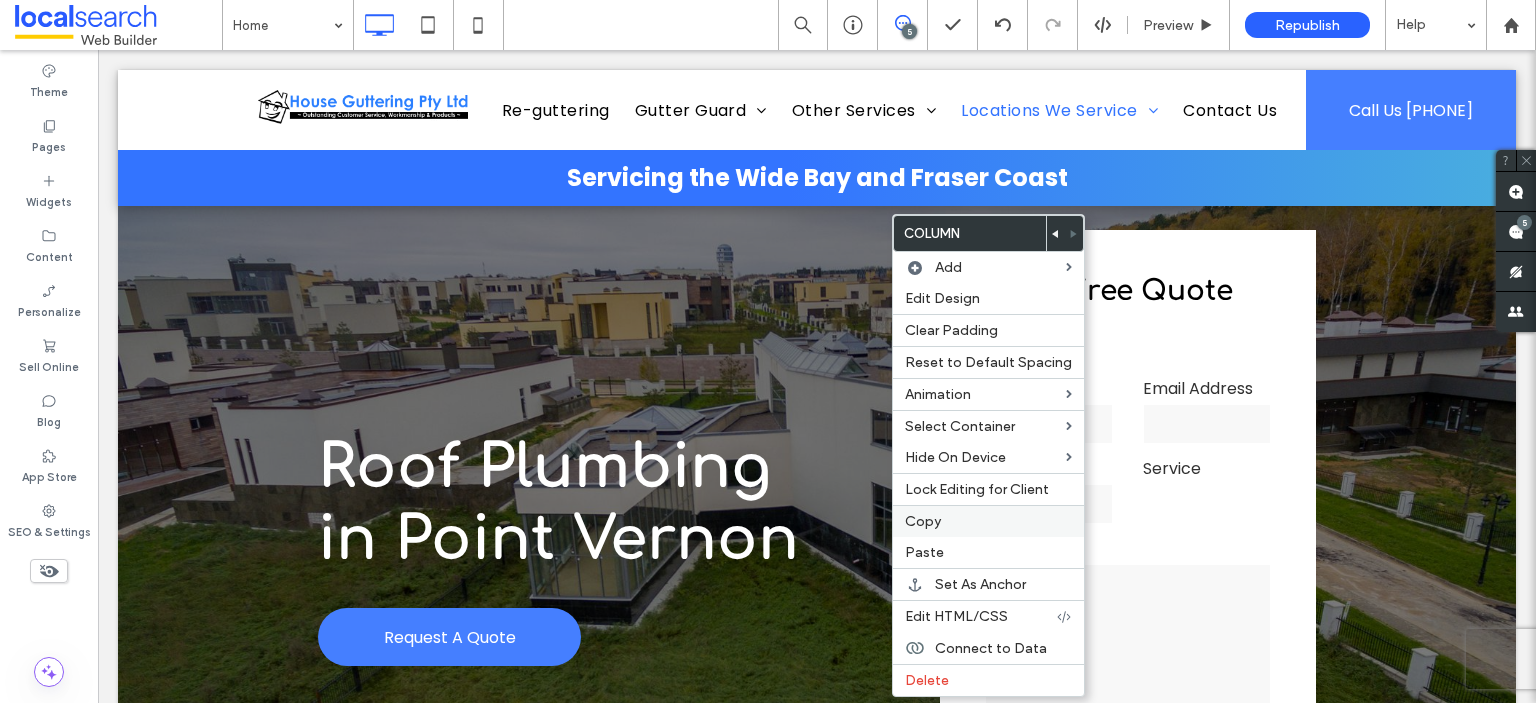 click on "Copy" at bounding box center [923, 521] 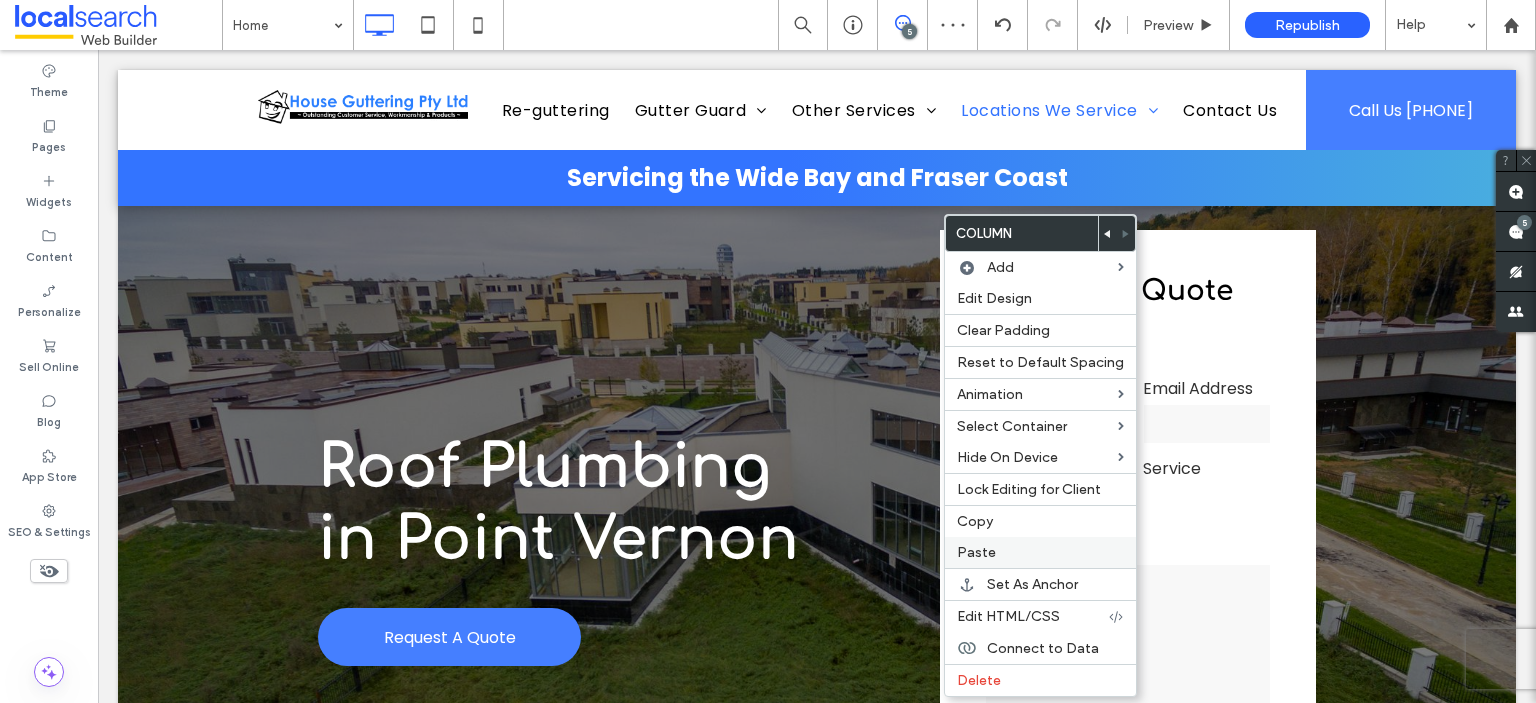 click on "Paste" at bounding box center [976, 552] 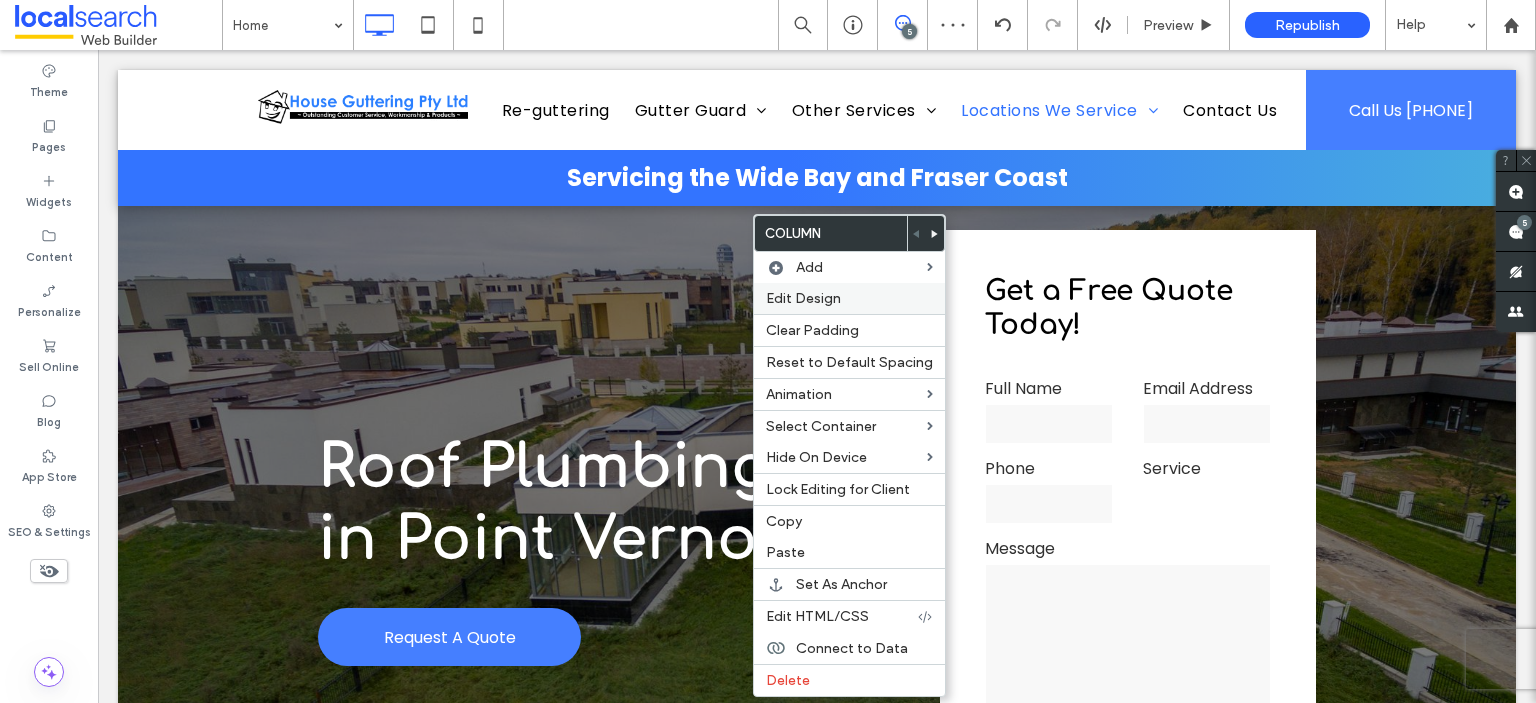 click on "Edit Design" at bounding box center (803, 298) 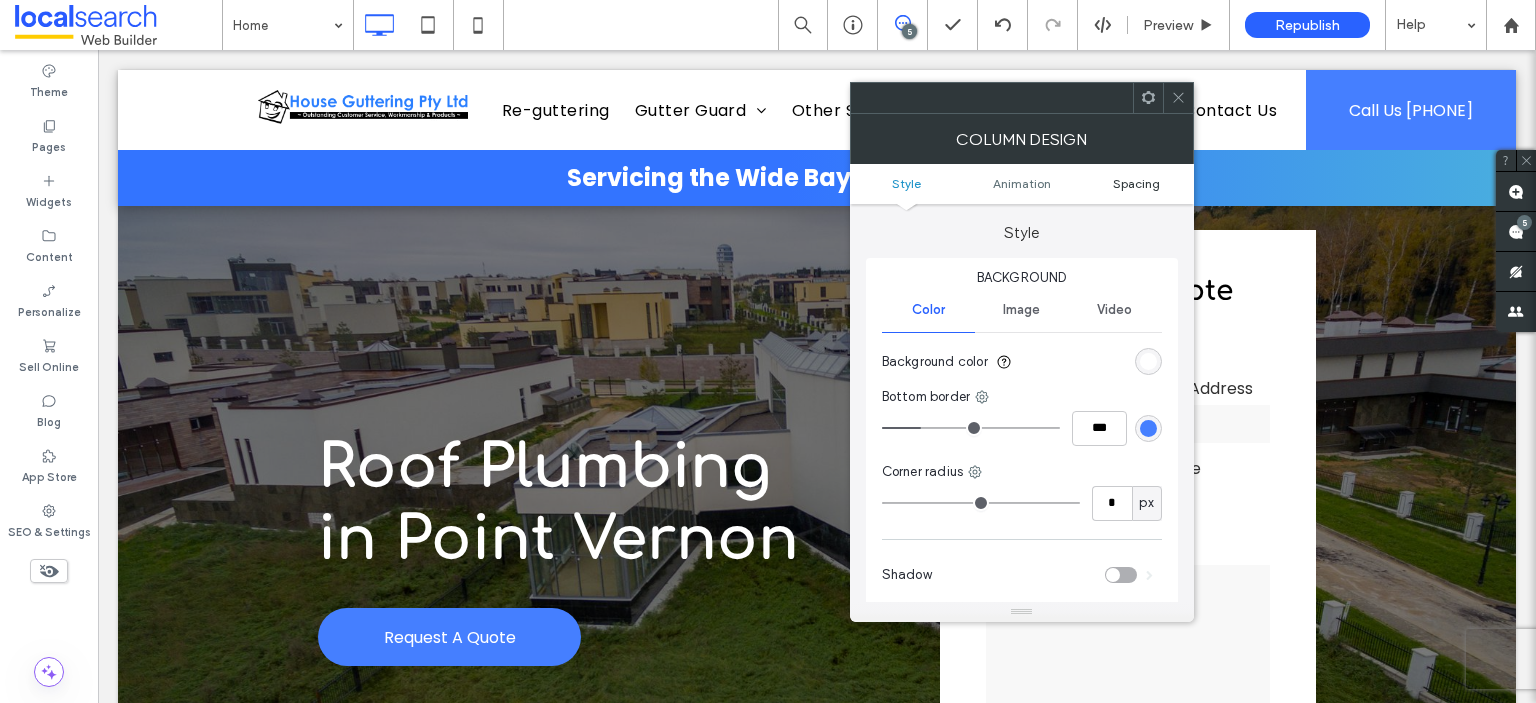 click on "Spacing" at bounding box center [1136, 183] 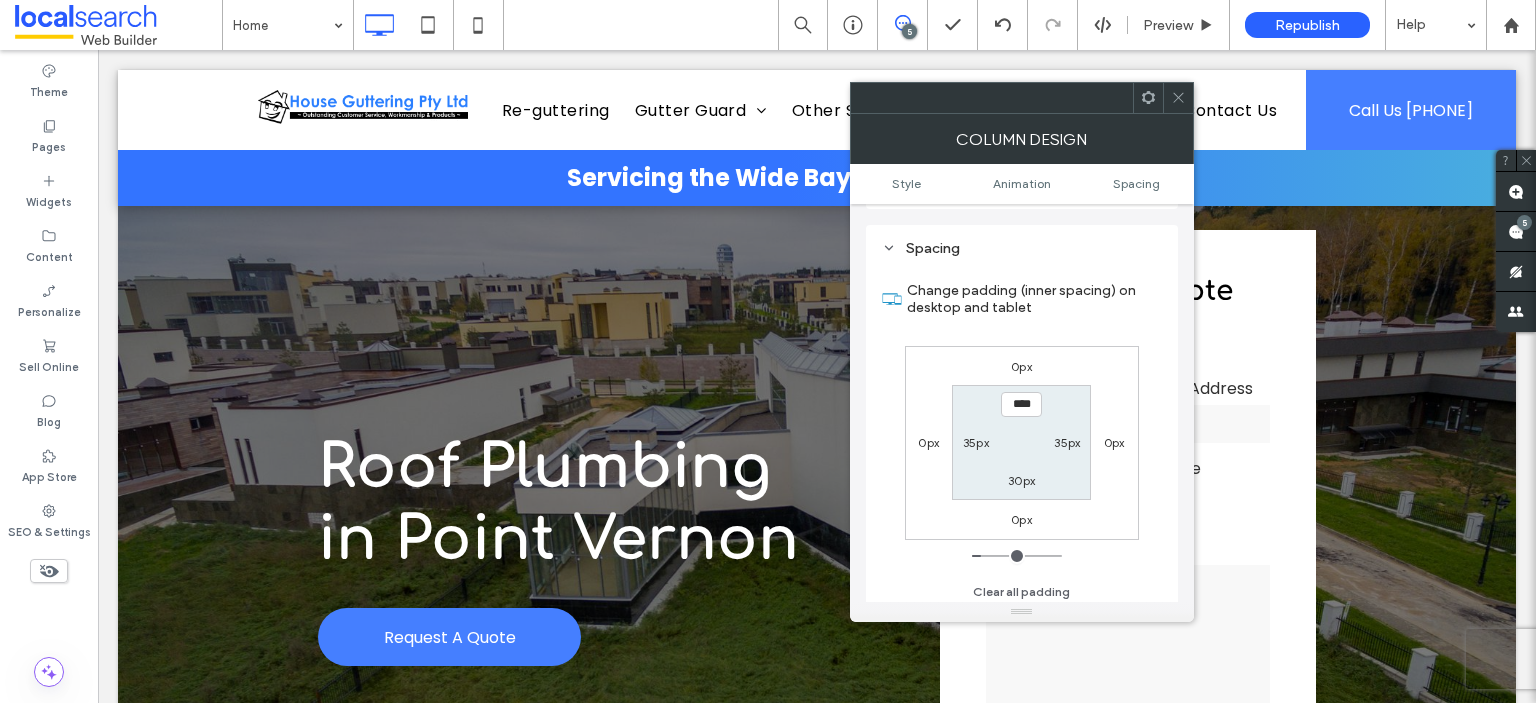 scroll, scrollTop: 468, scrollLeft: 0, axis: vertical 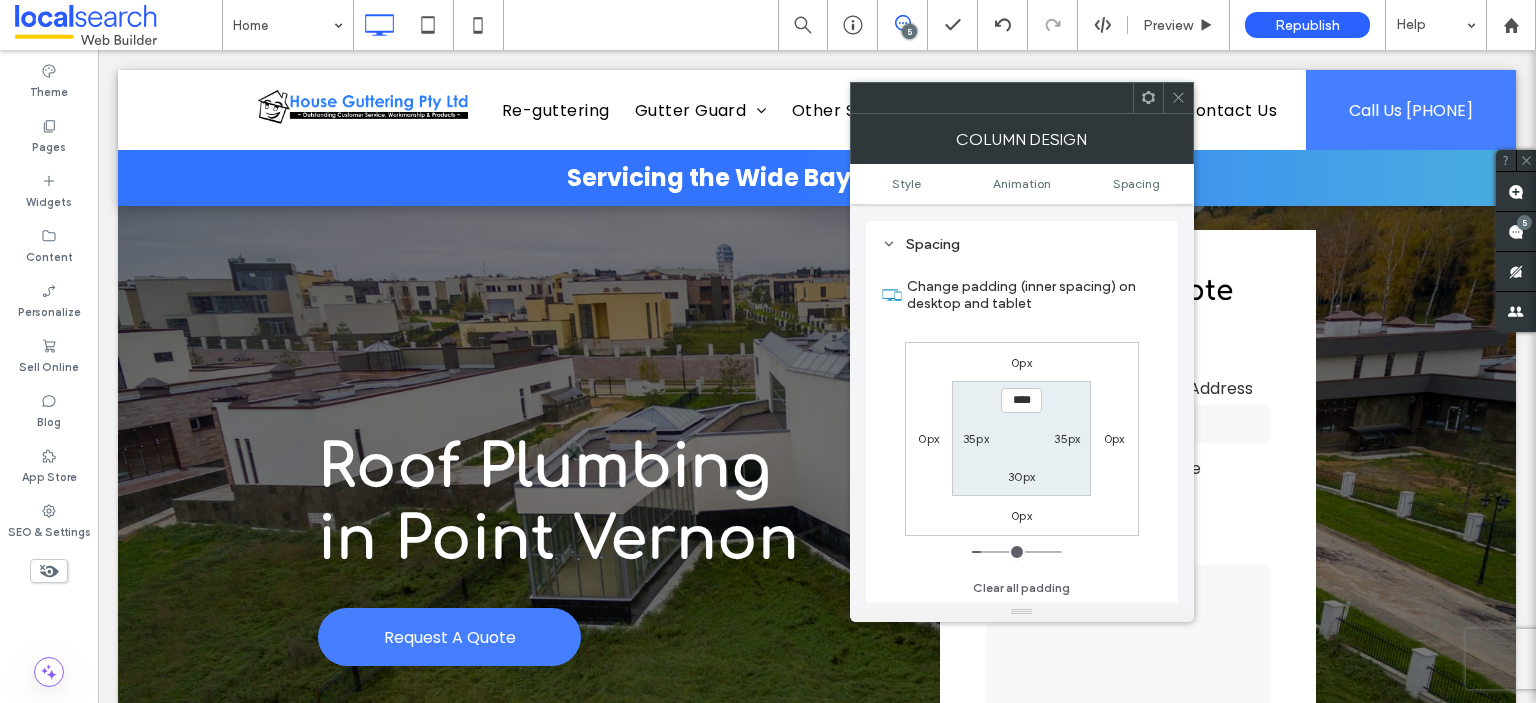 click on "0px" at bounding box center (1114, 438) 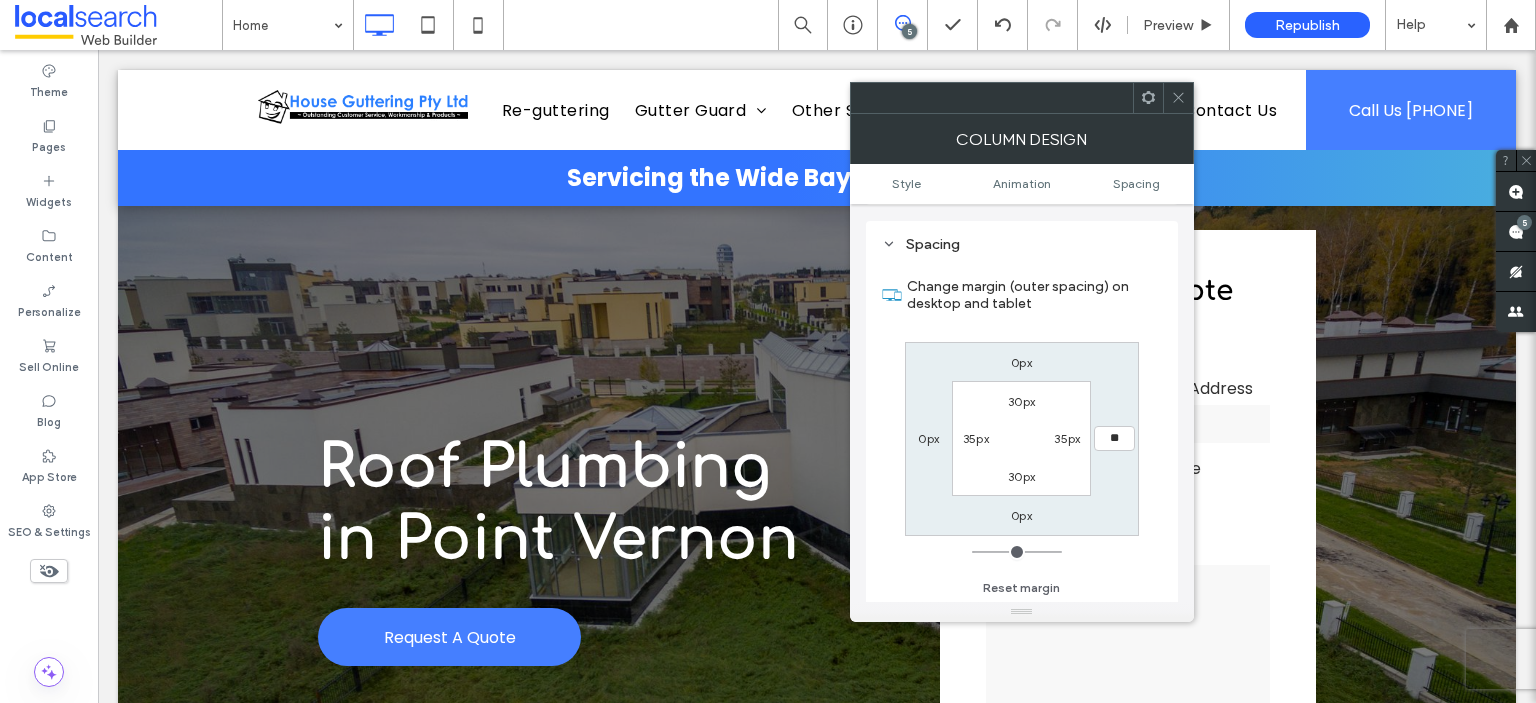 type on "**" 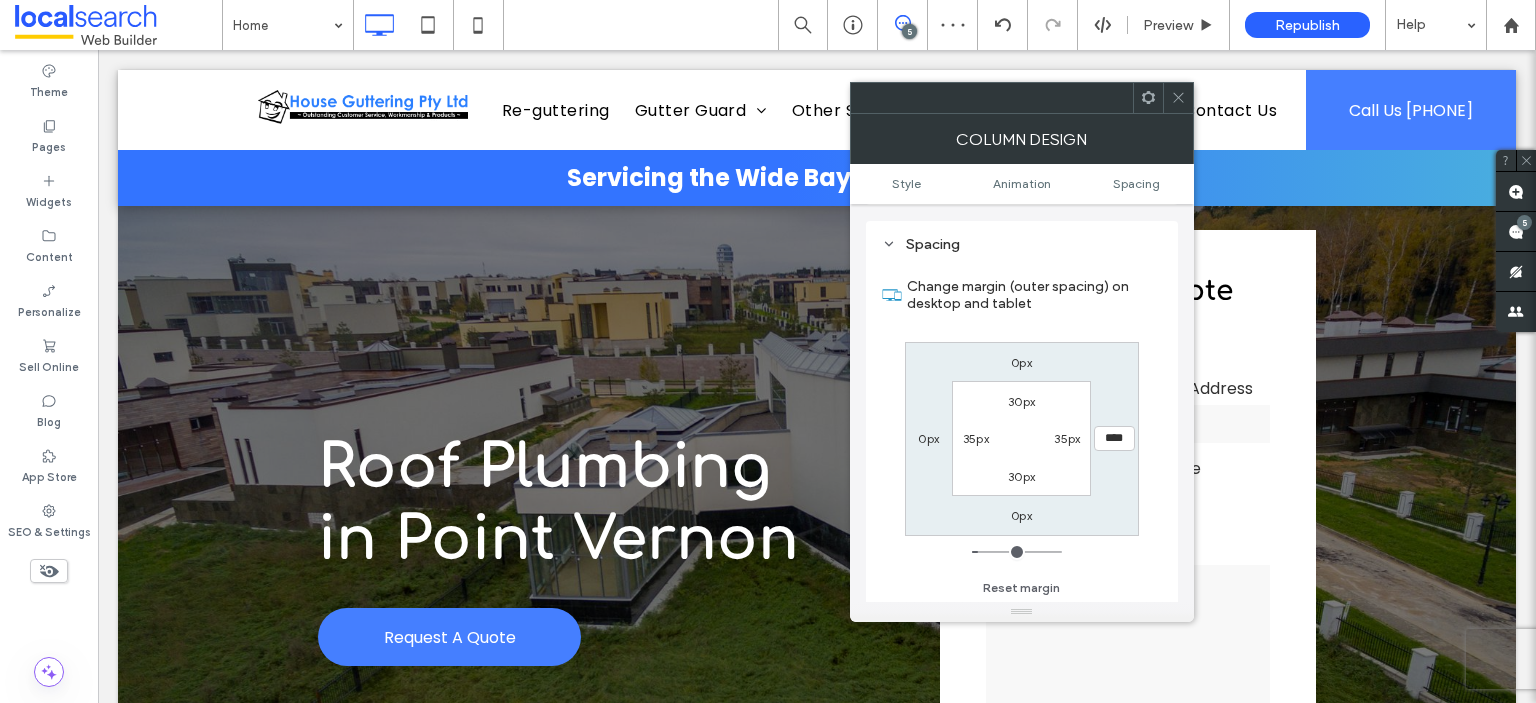 click 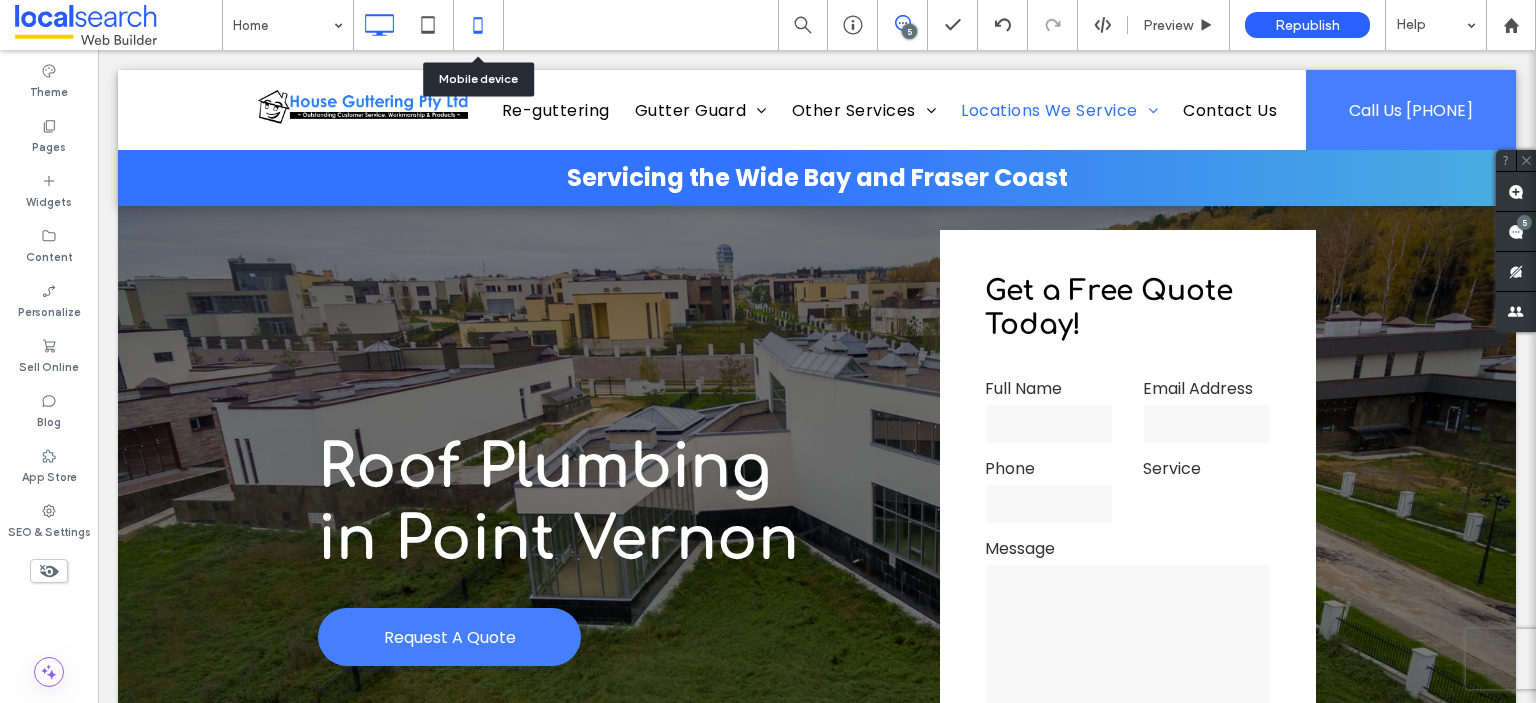 click 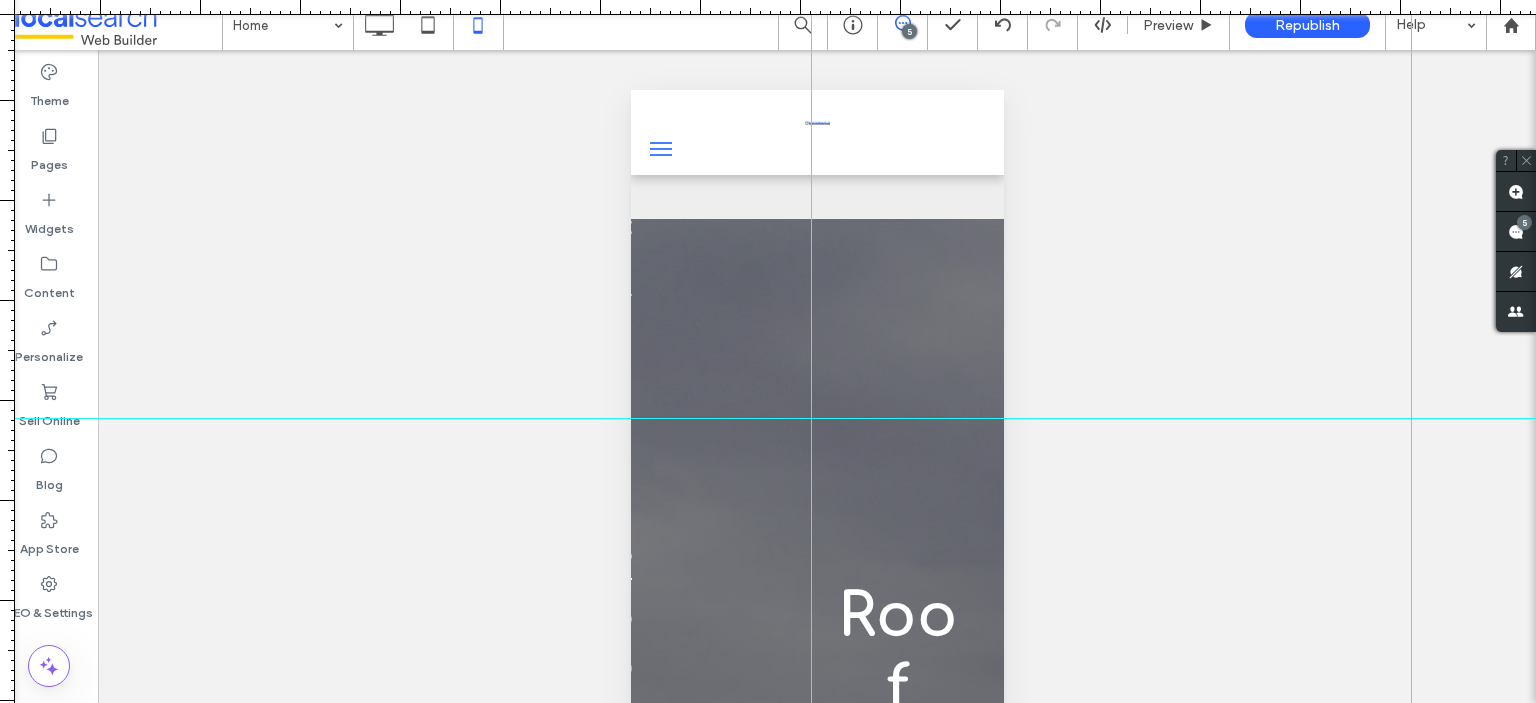 drag, startPoint x: 1100, startPoint y: 315, endPoint x: 1096, endPoint y: 418, distance: 103.077644 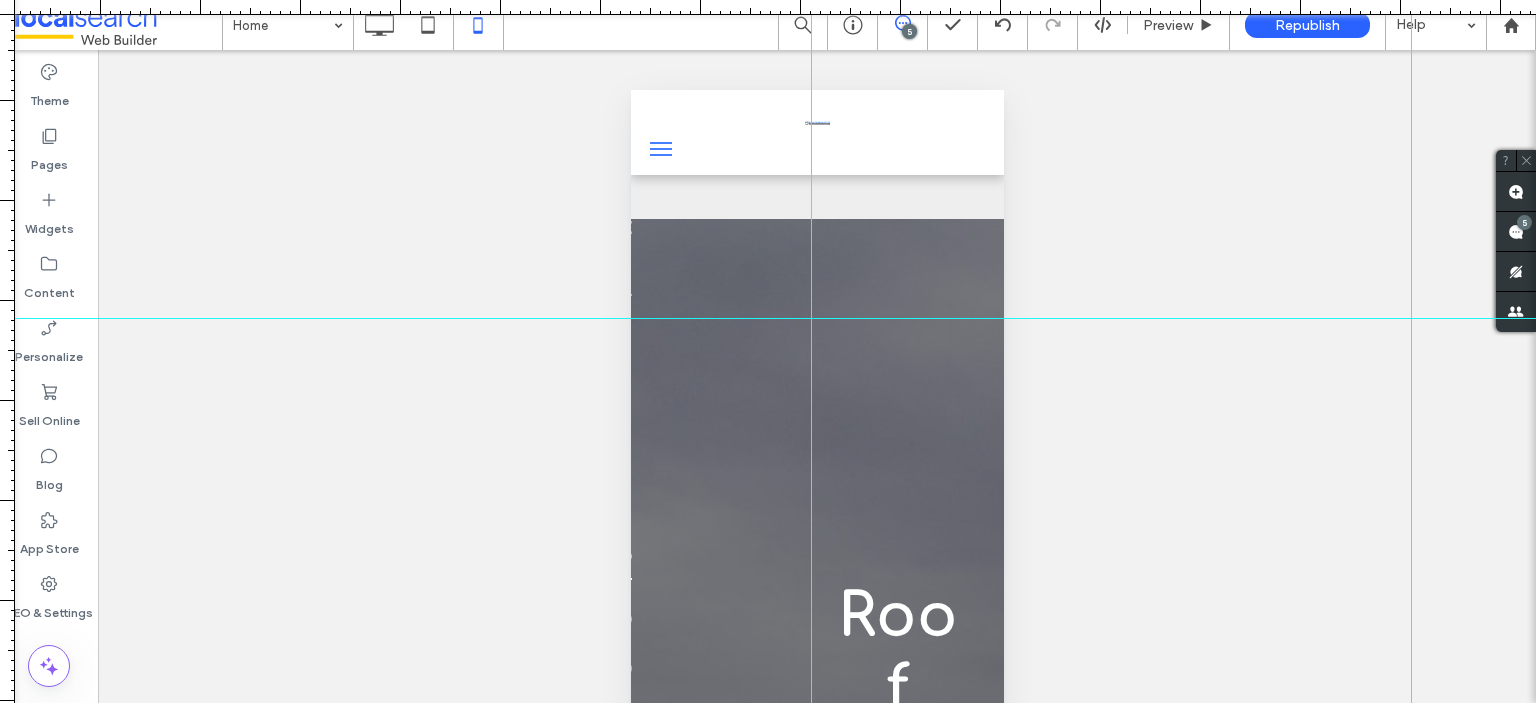 drag, startPoint x: 1171, startPoint y: 415, endPoint x: 1180, endPoint y: 318, distance: 97.41663 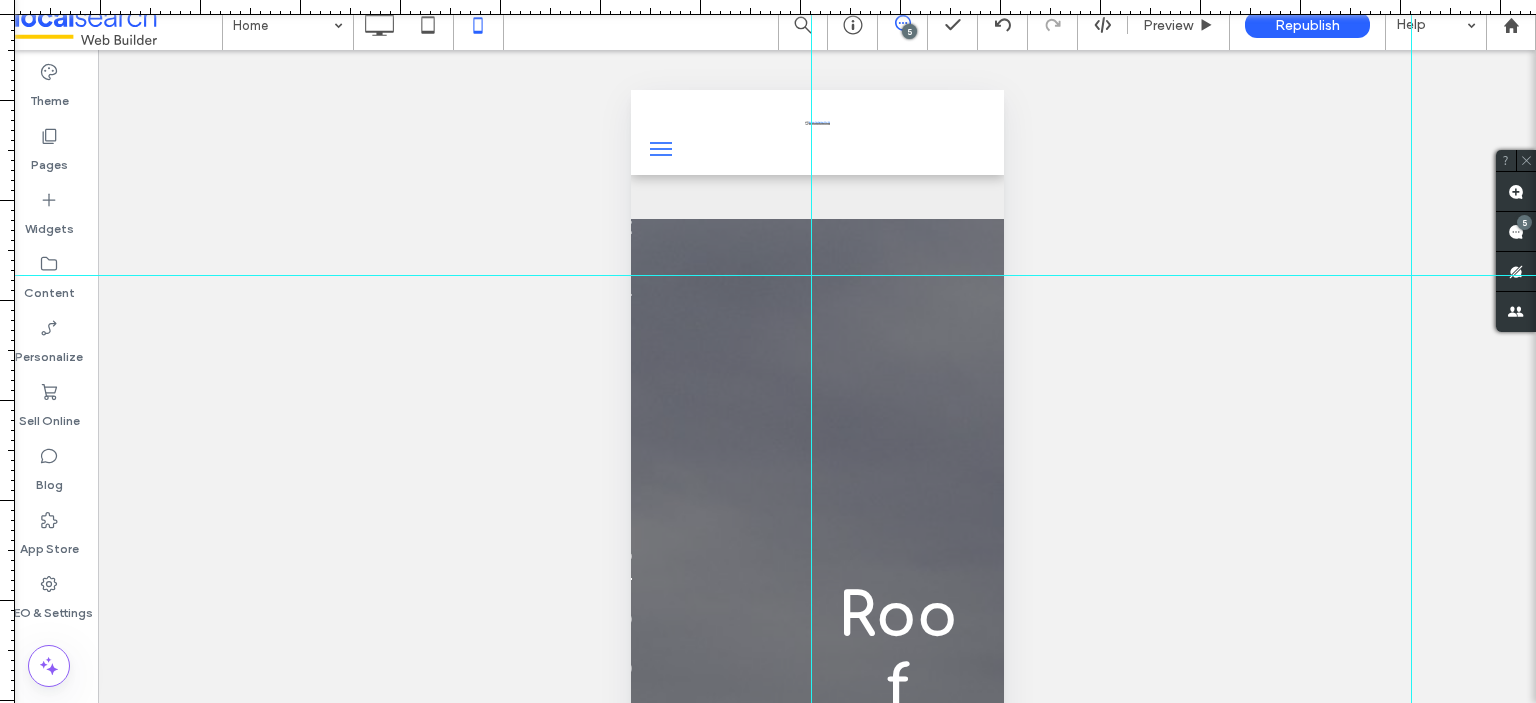 drag, startPoint x: 541, startPoint y: 317, endPoint x: 564, endPoint y: 275, distance: 47.88528 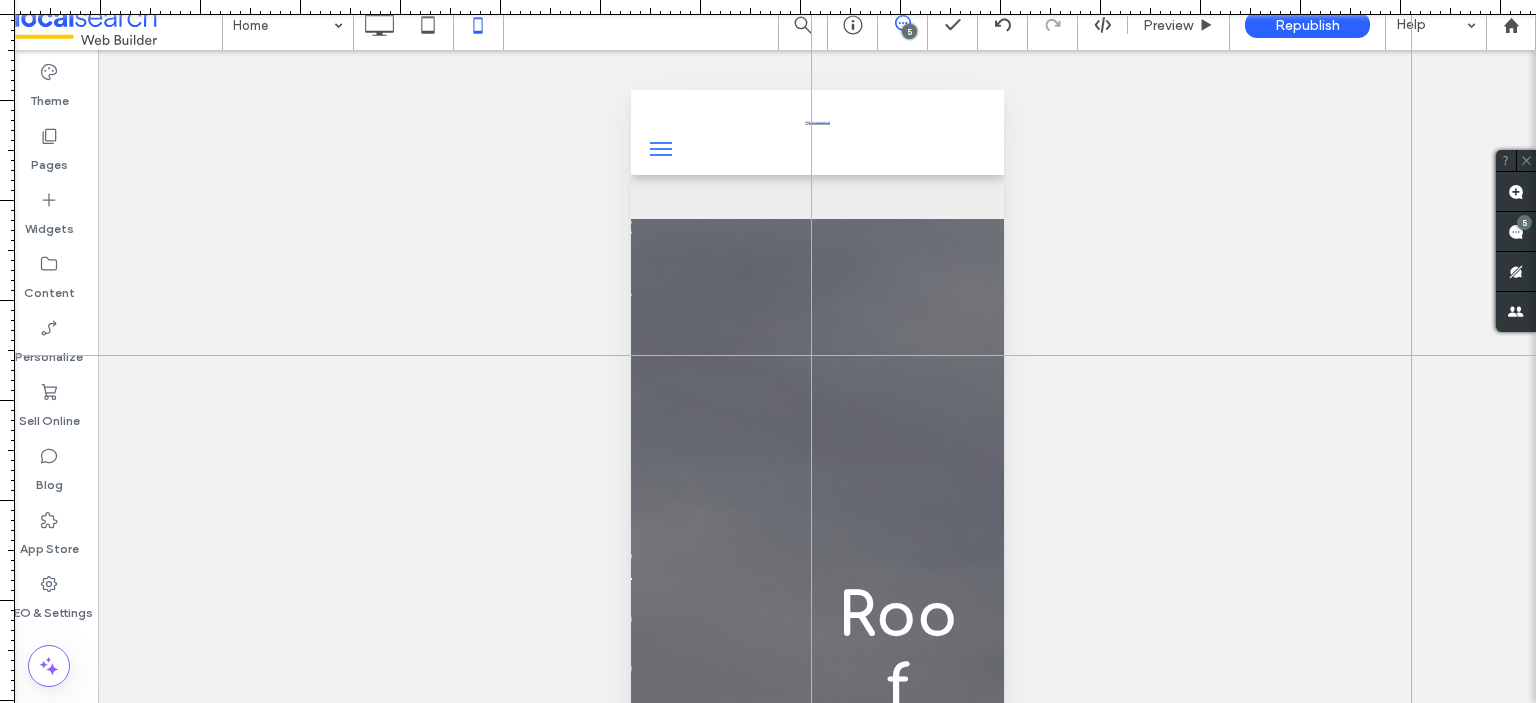 drag, startPoint x: 1032, startPoint y: 275, endPoint x: 1045, endPoint y: 355, distance: 81.04937 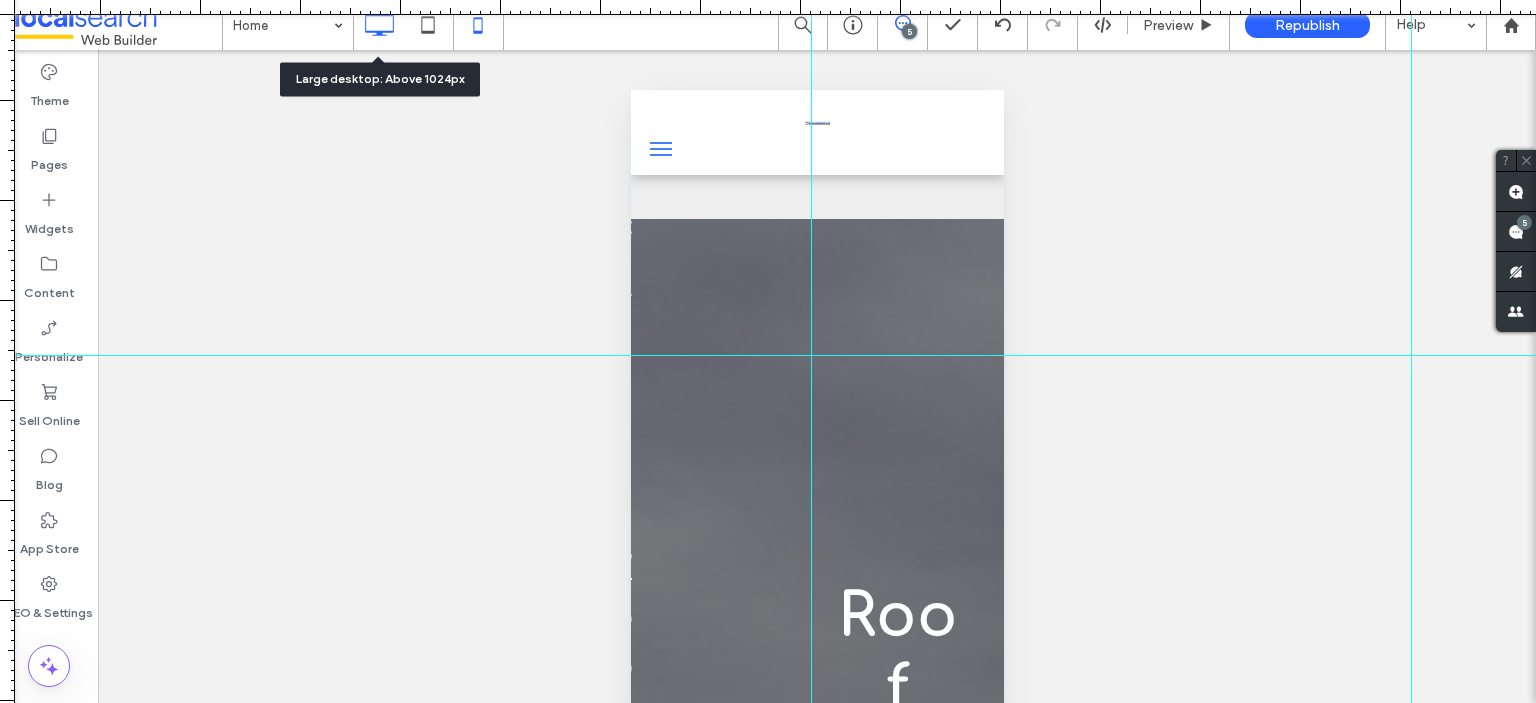 click 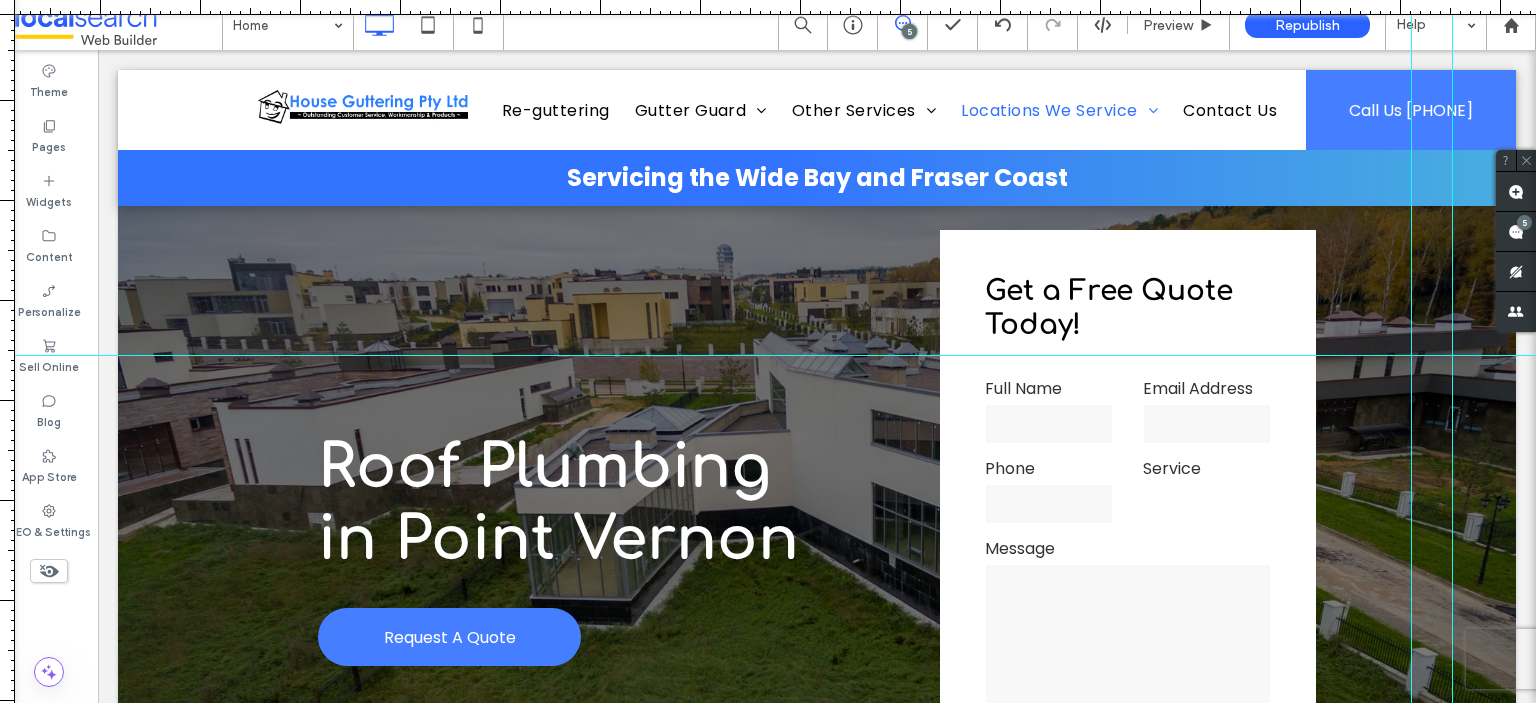 drag, startPoint x: 810, startPoint y: 423, endPoint x: 1460, endPoint y: 488, distance: 653.24194 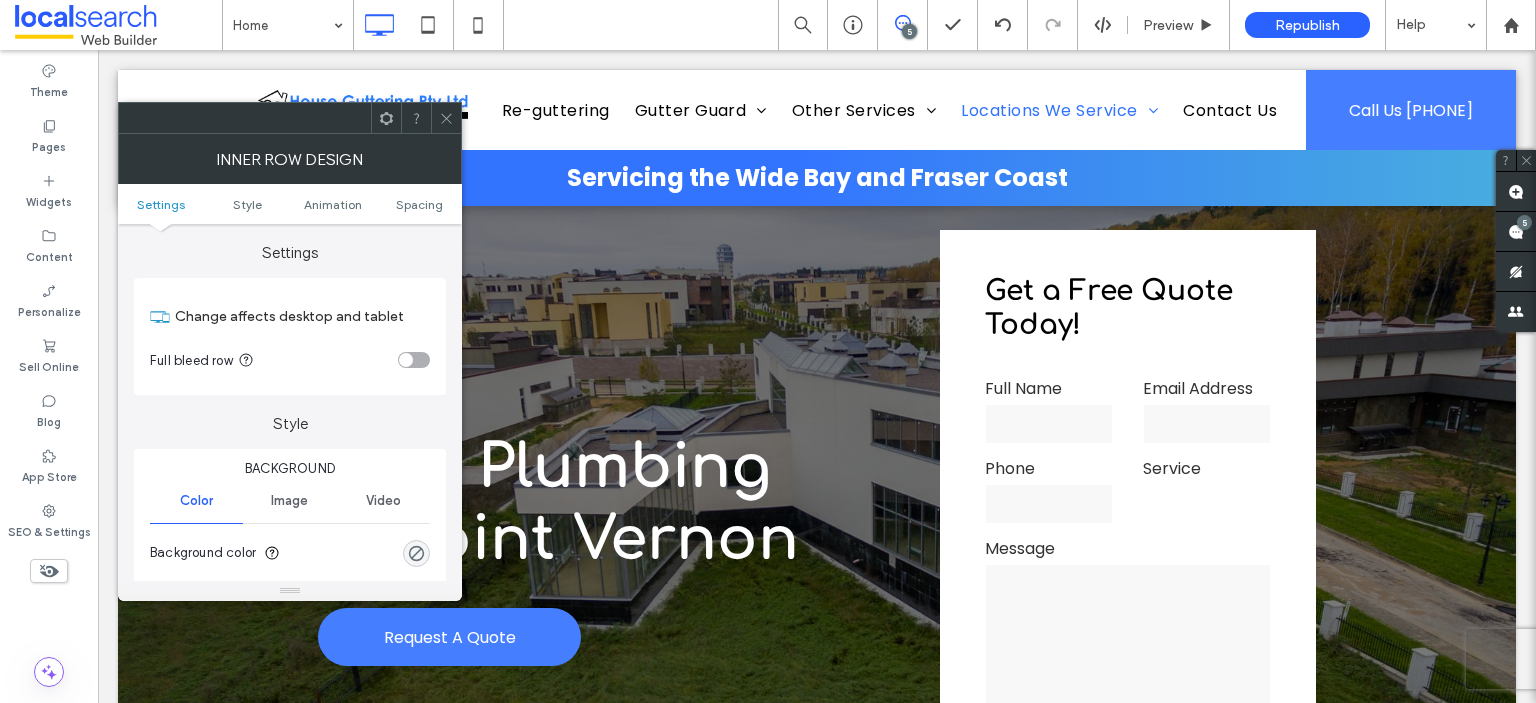 click 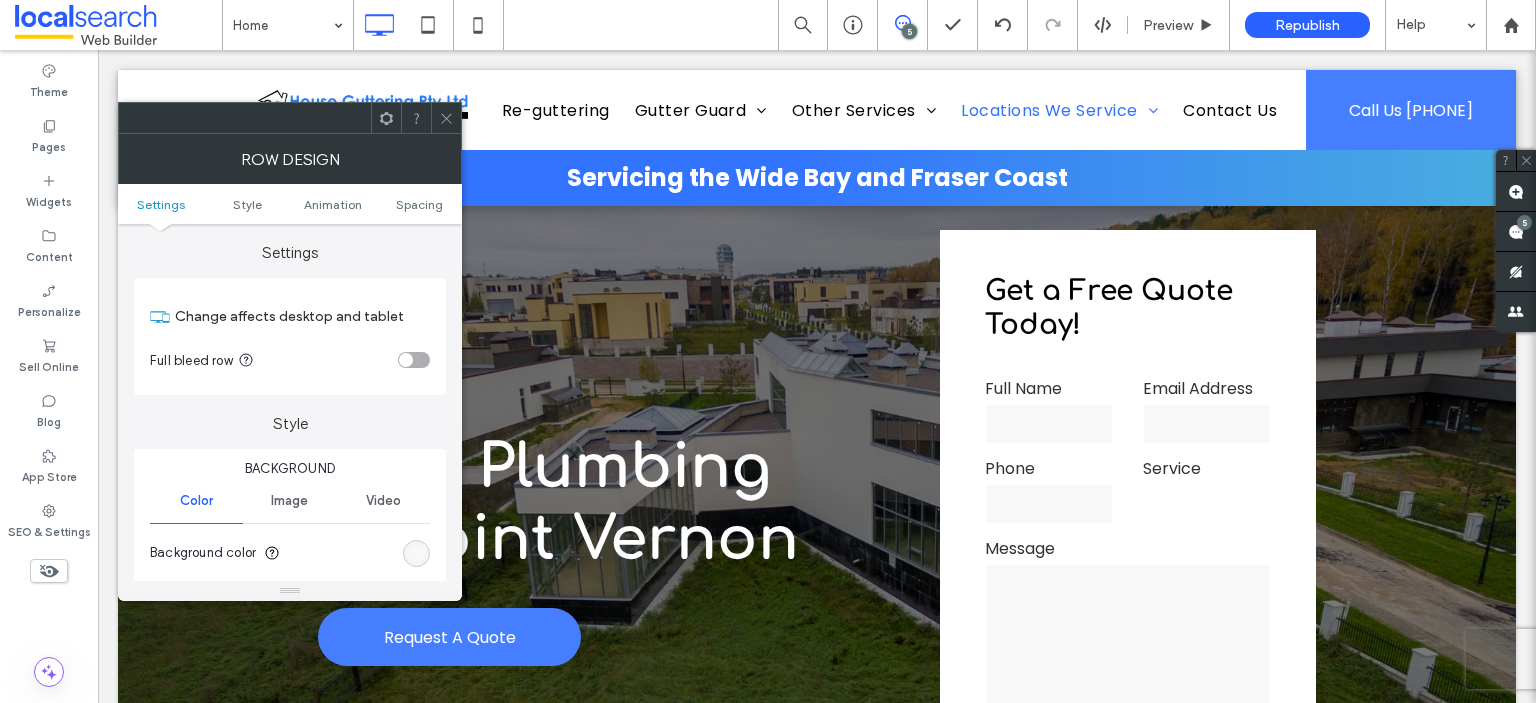 click 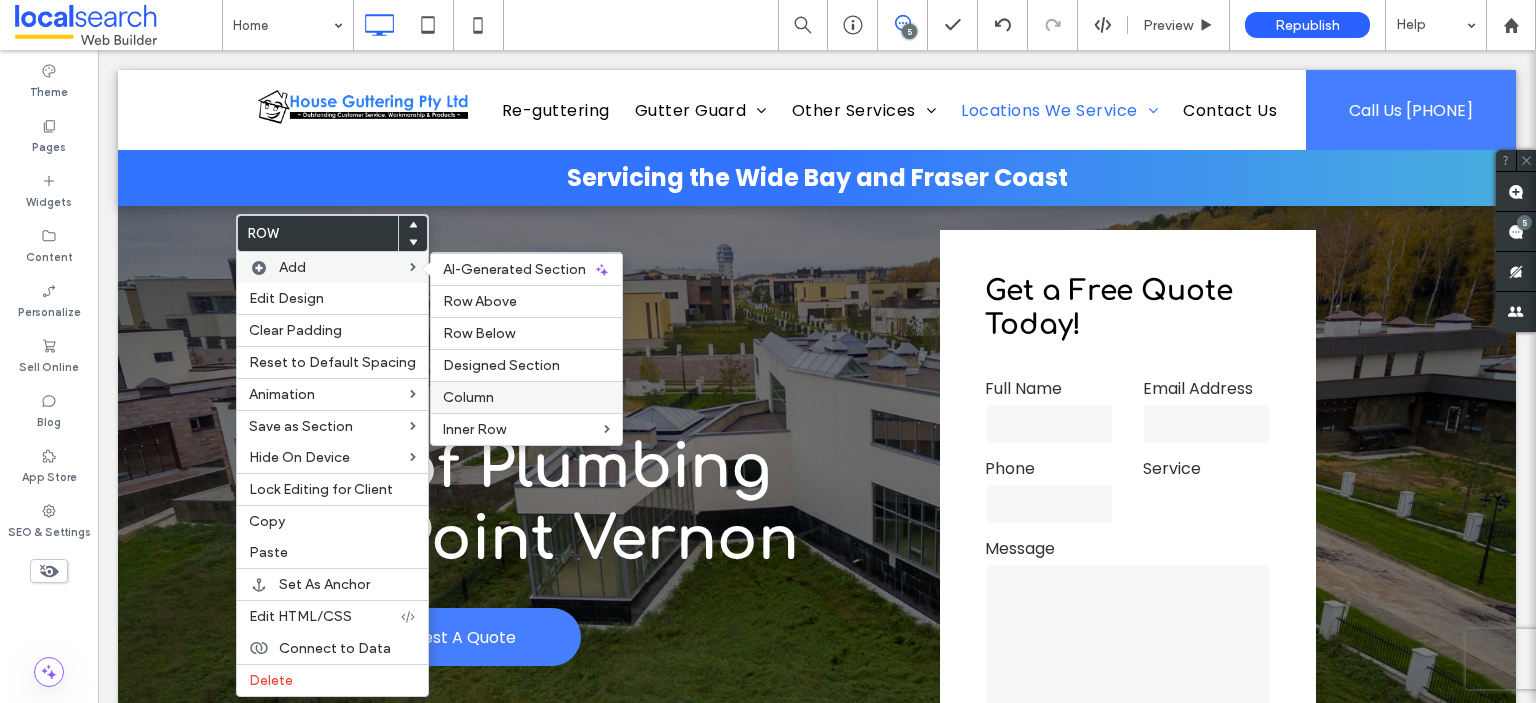 click on "Column" at bounding box center (468, 397) 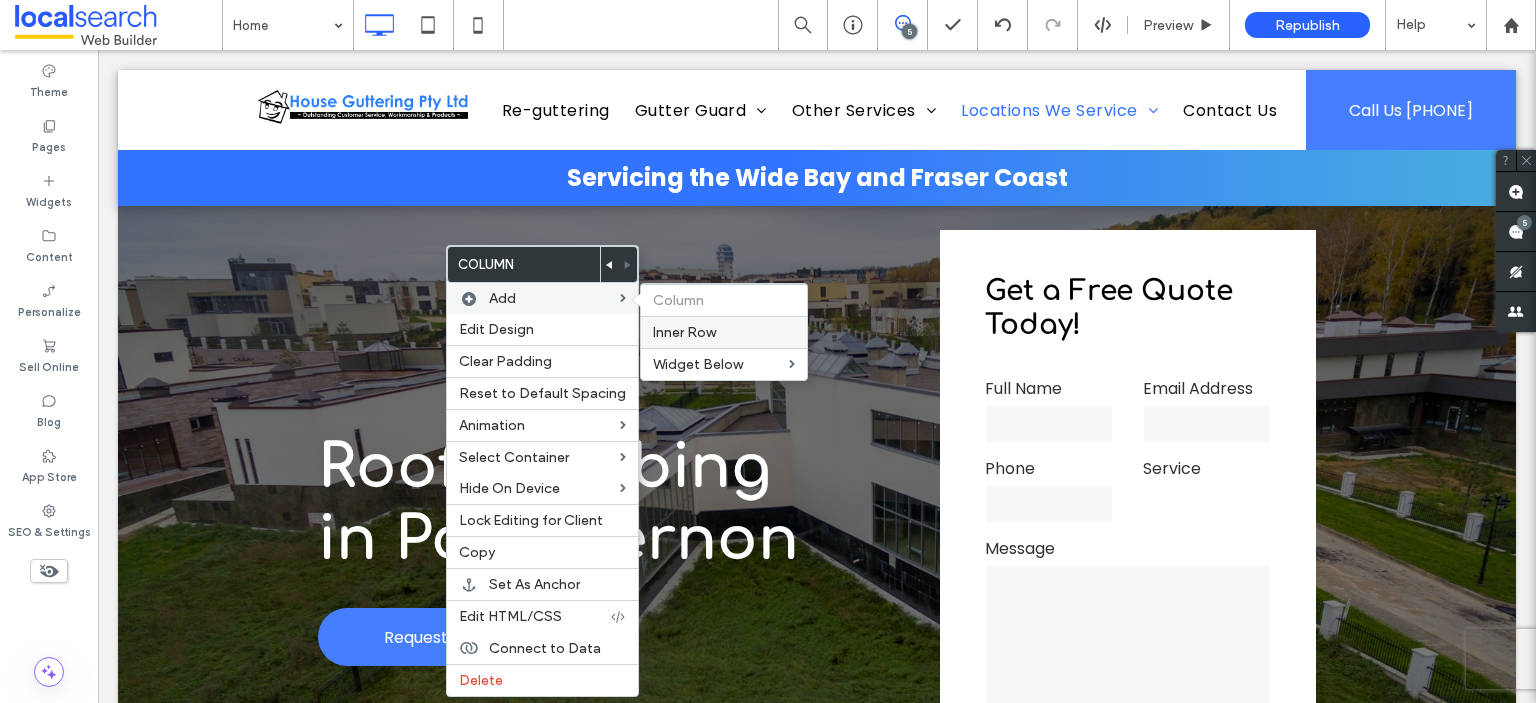 click on "Inner Row" at bounding box center [684, 332] 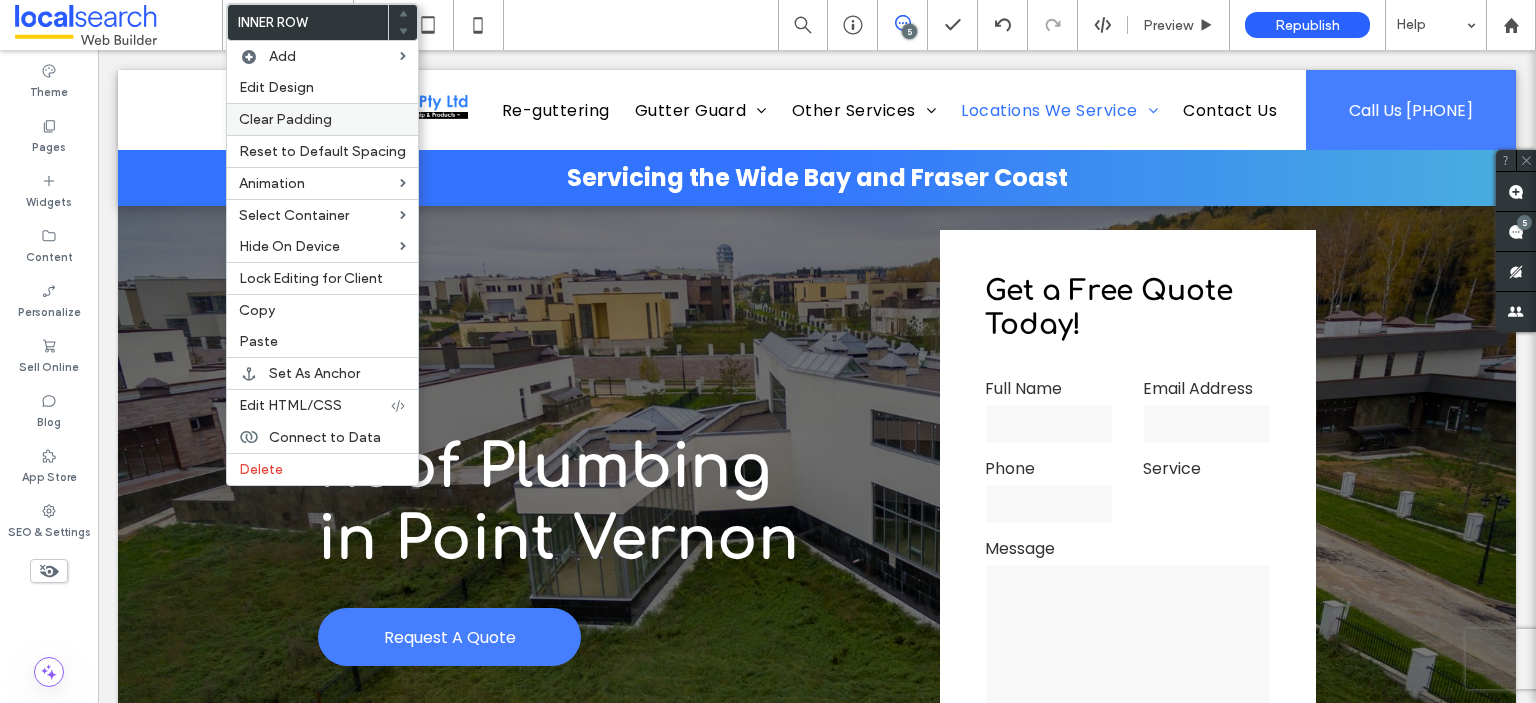 click on "Clear Padding" at bounding box center [285, 119] 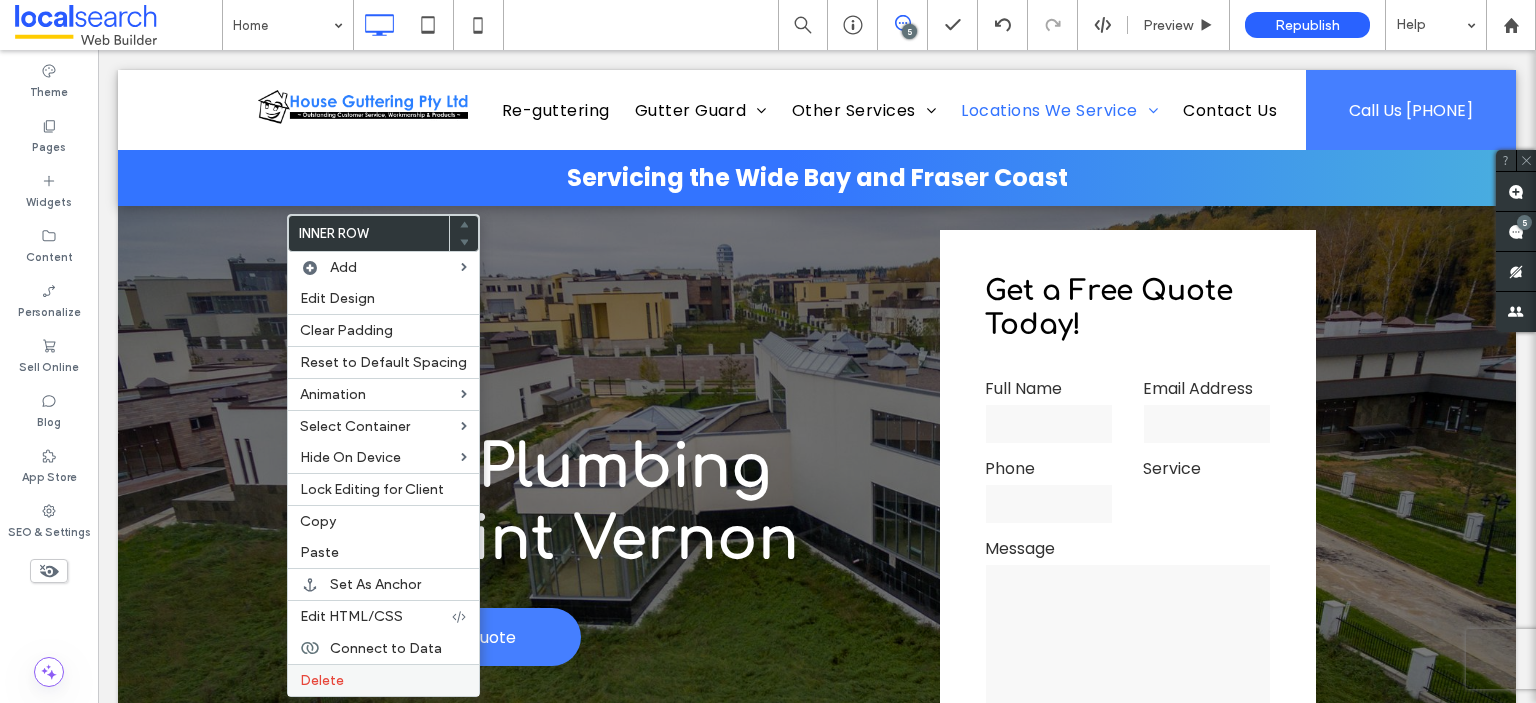 click on "Delete" at bounding box center (322, 680) 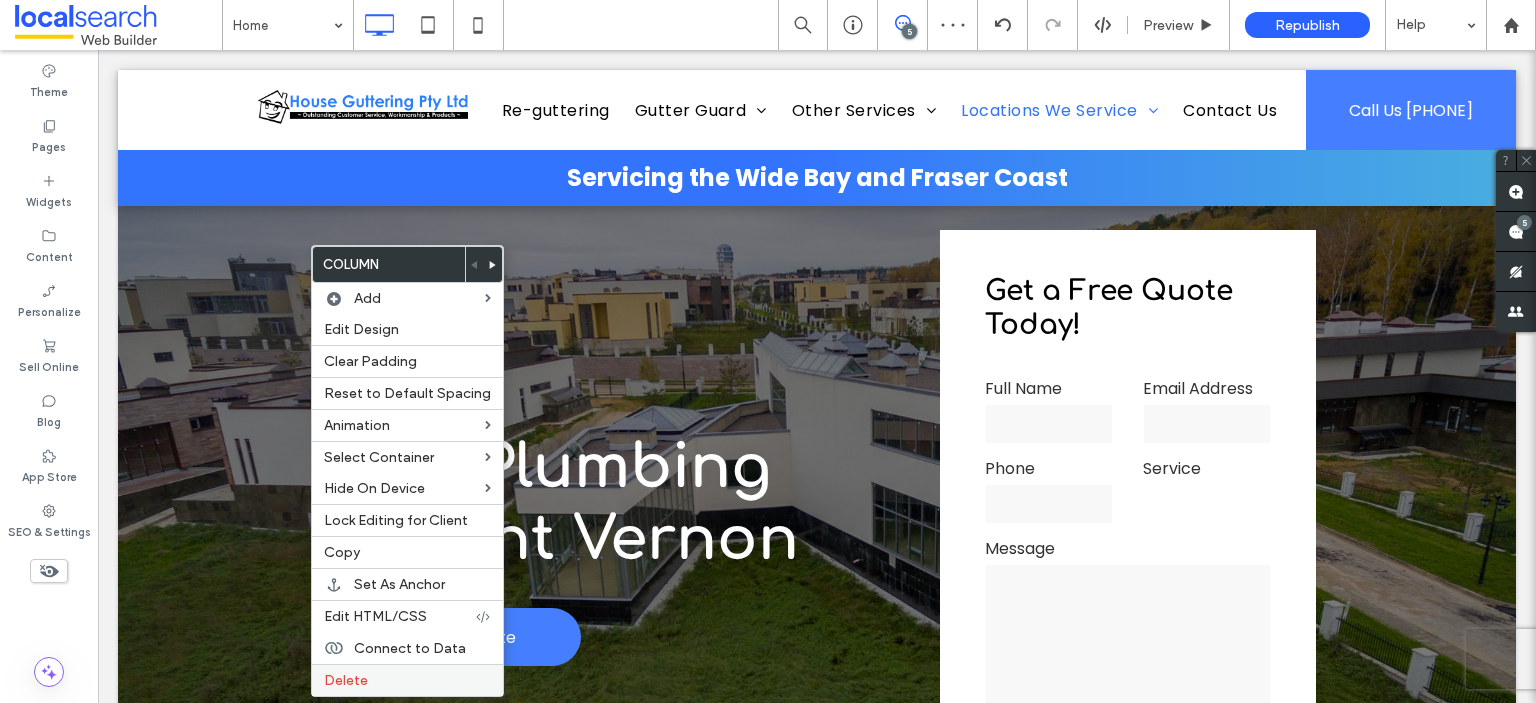 click on "Delete" at bounding box center [346, 680] 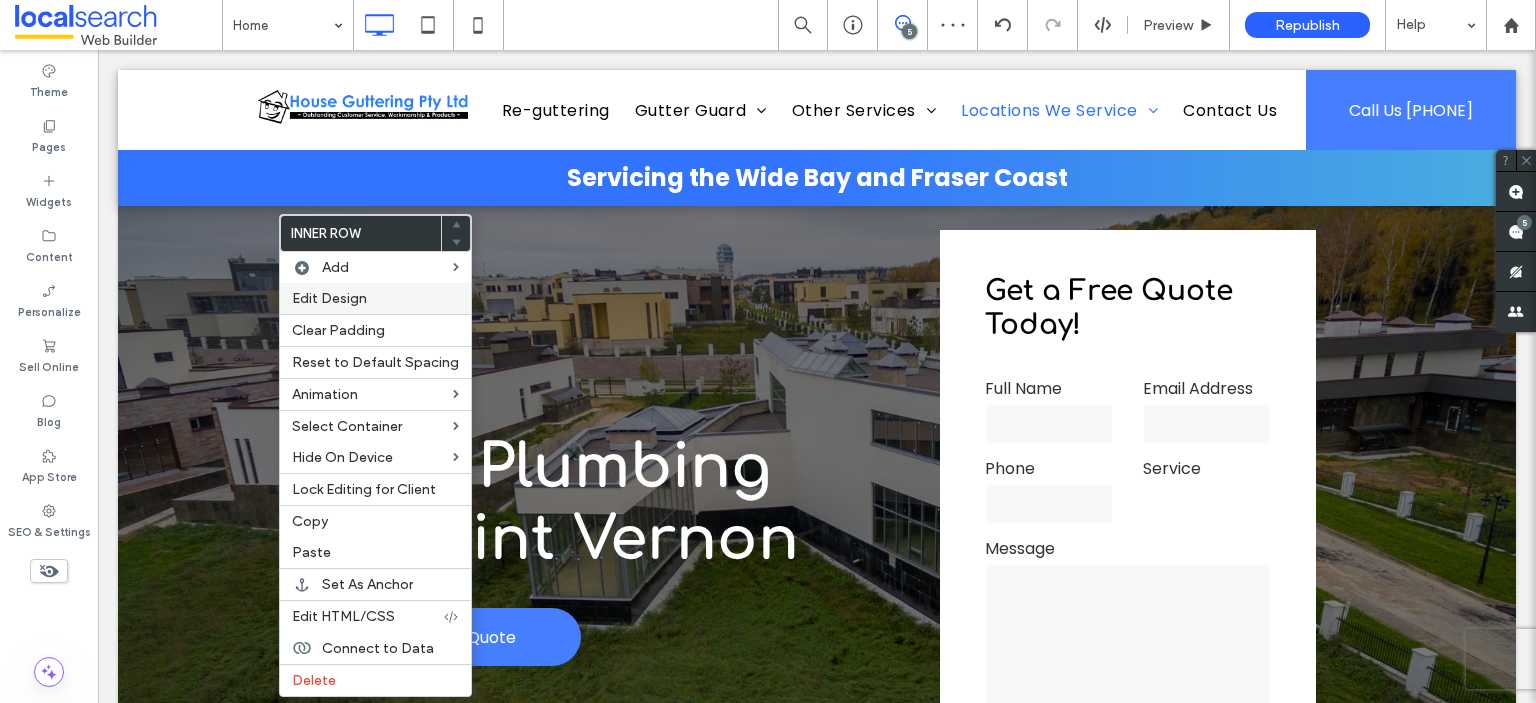 click on "Edit Design" at bounding box center (329, 298) 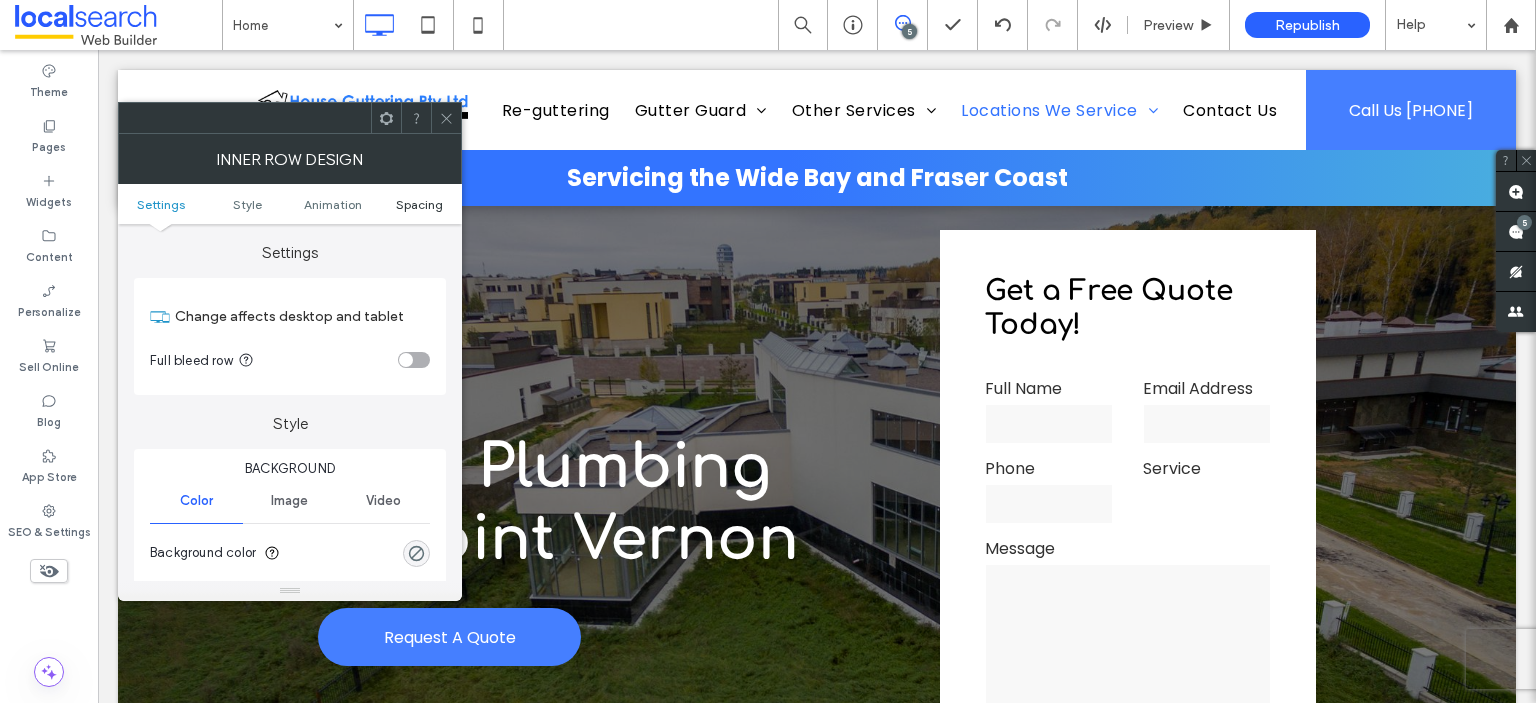 click on "Spacing" at bounding box center [419, 204] 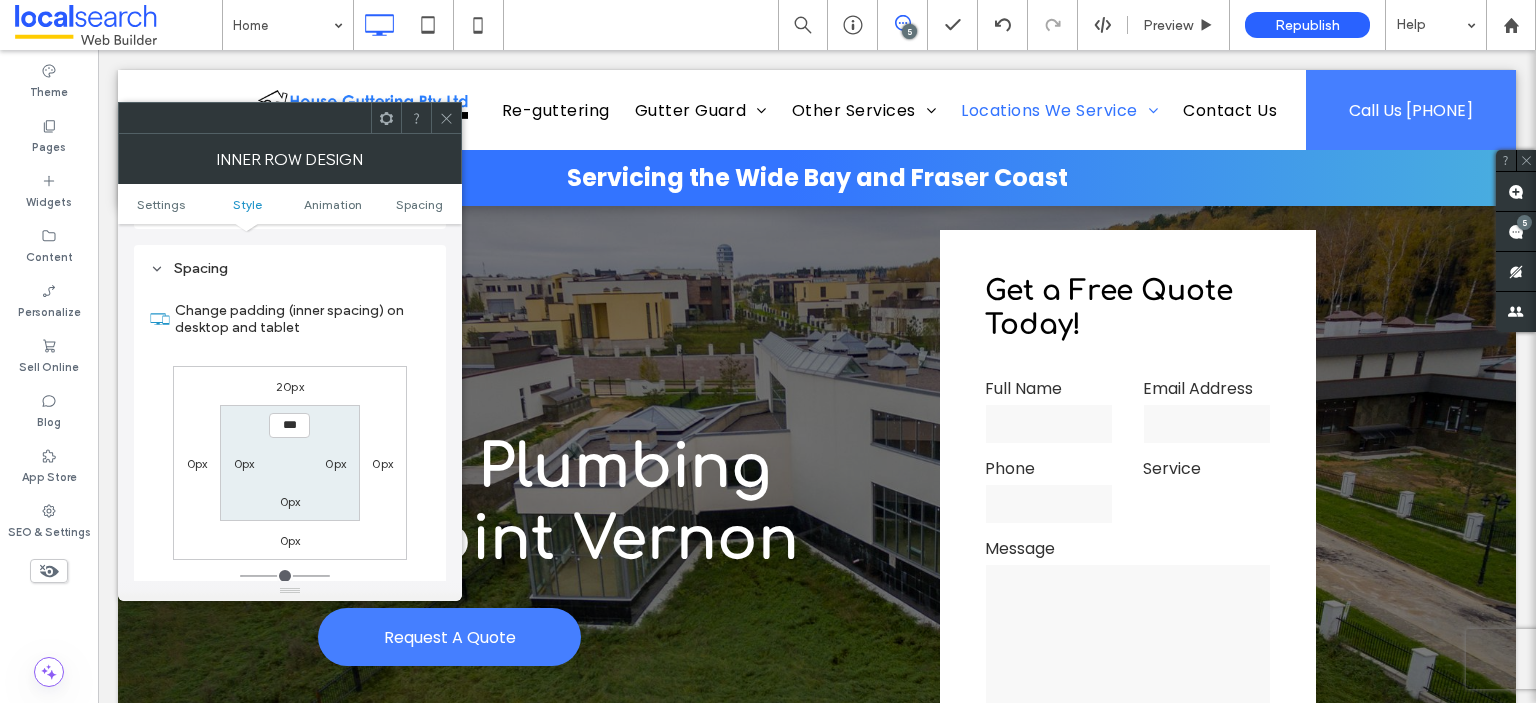 scroll, scrollTop: 640, scrollLeft: 0, axis: vertical 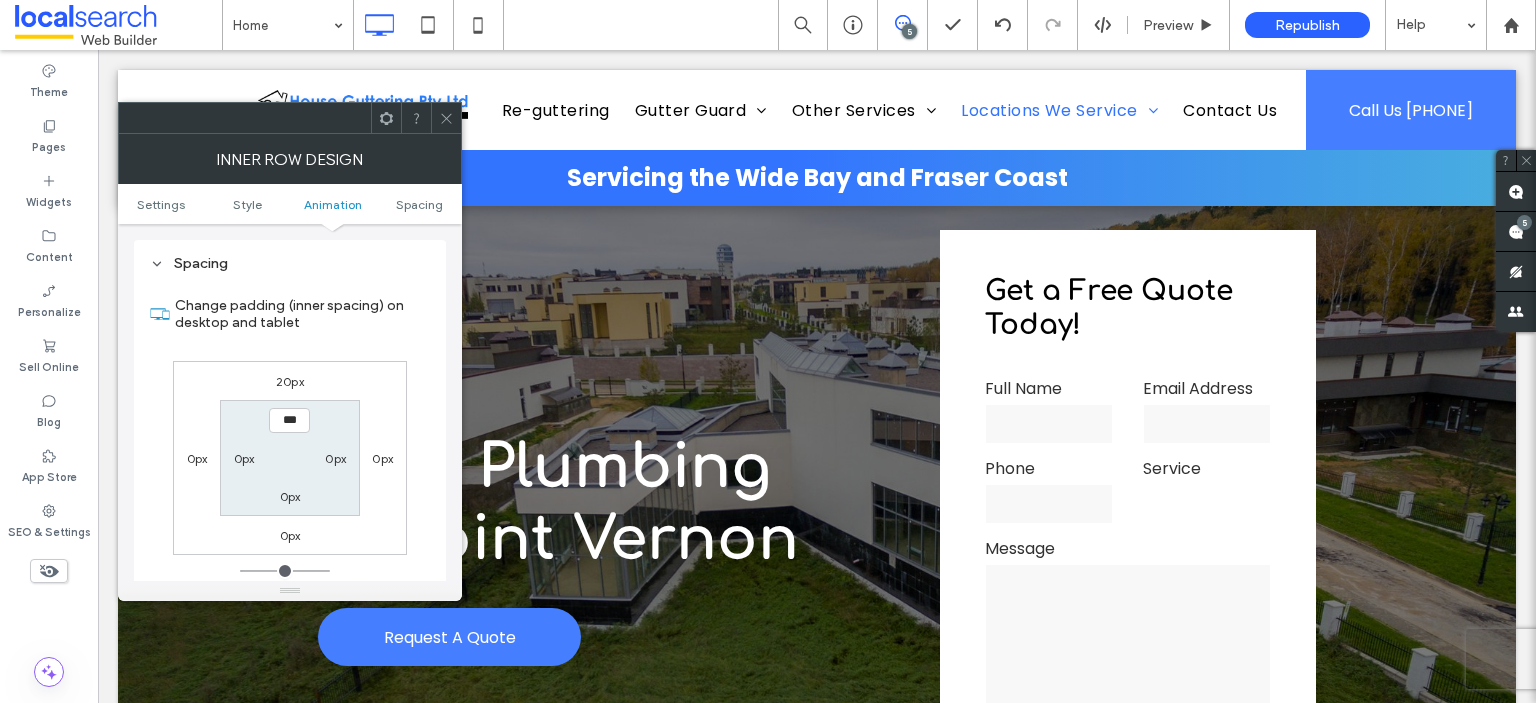 click on "20px" at bounding box center [290, 381] 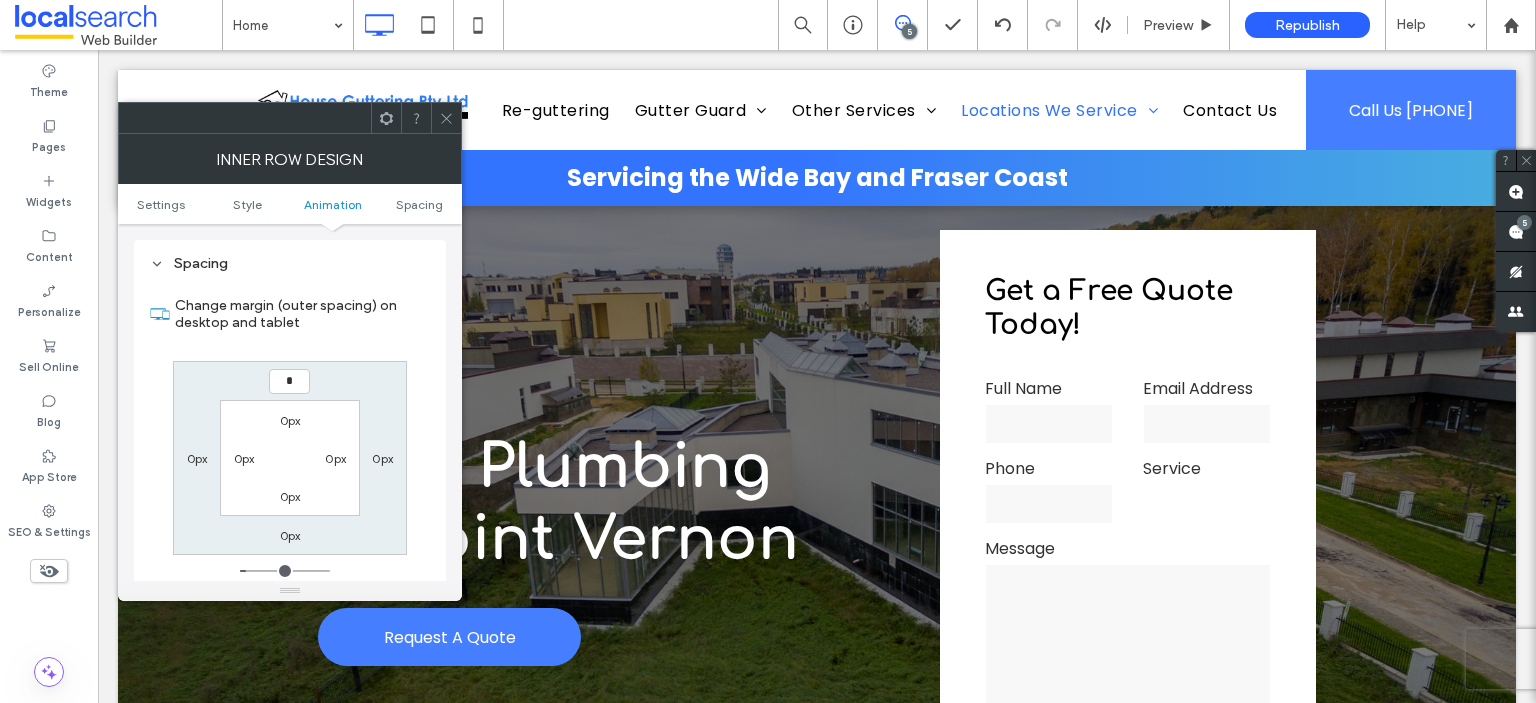 type on "*" 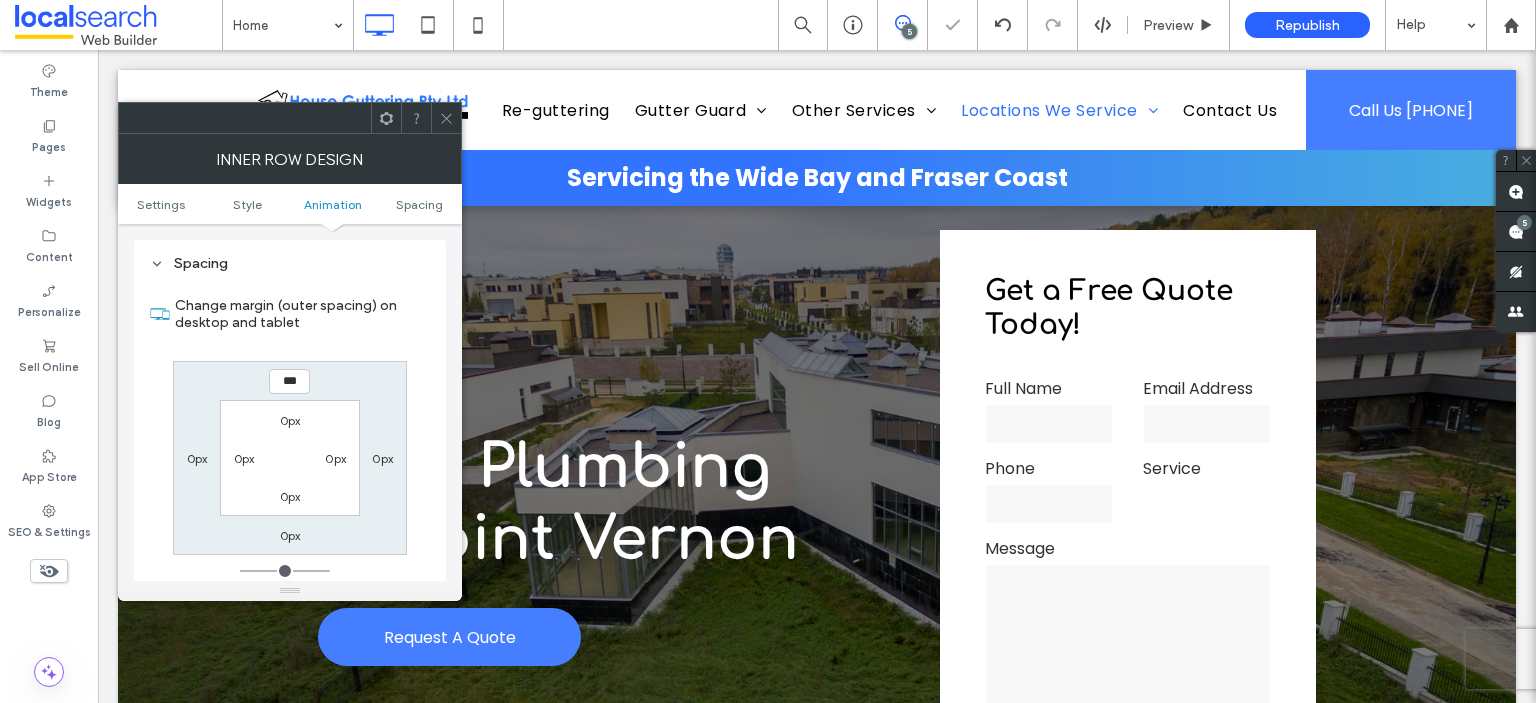 click 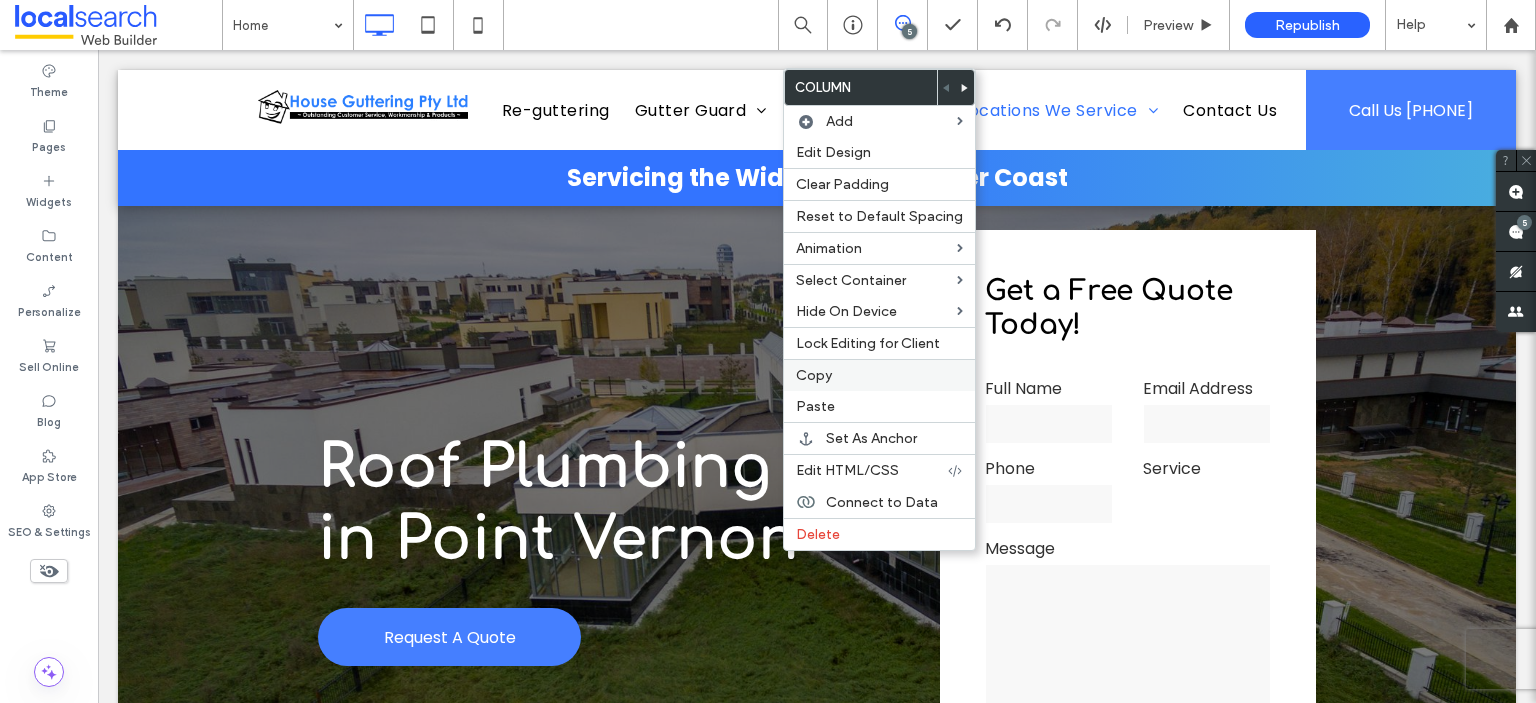 click on "Copy" at bounding box center (814, 375) 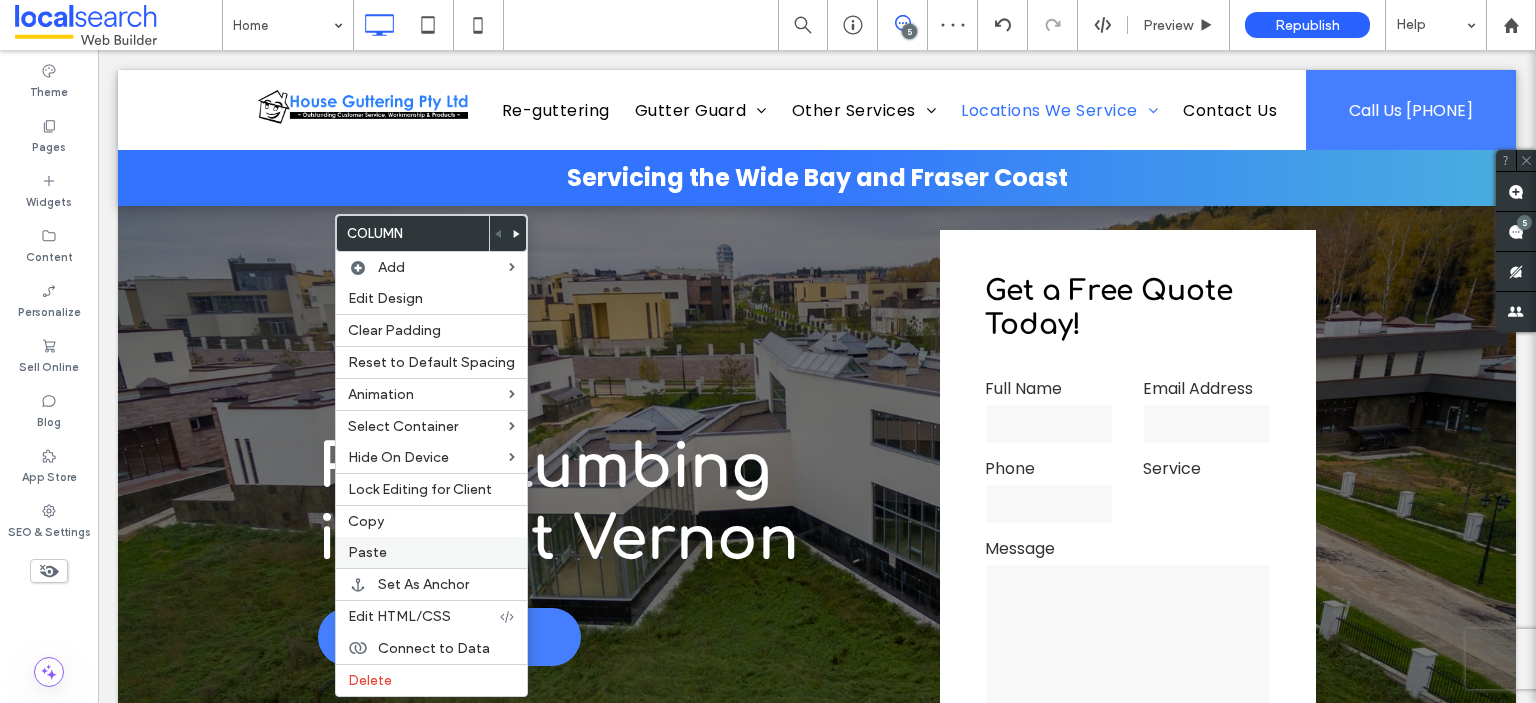 click on "Paste" at bounding box center [367, 552] 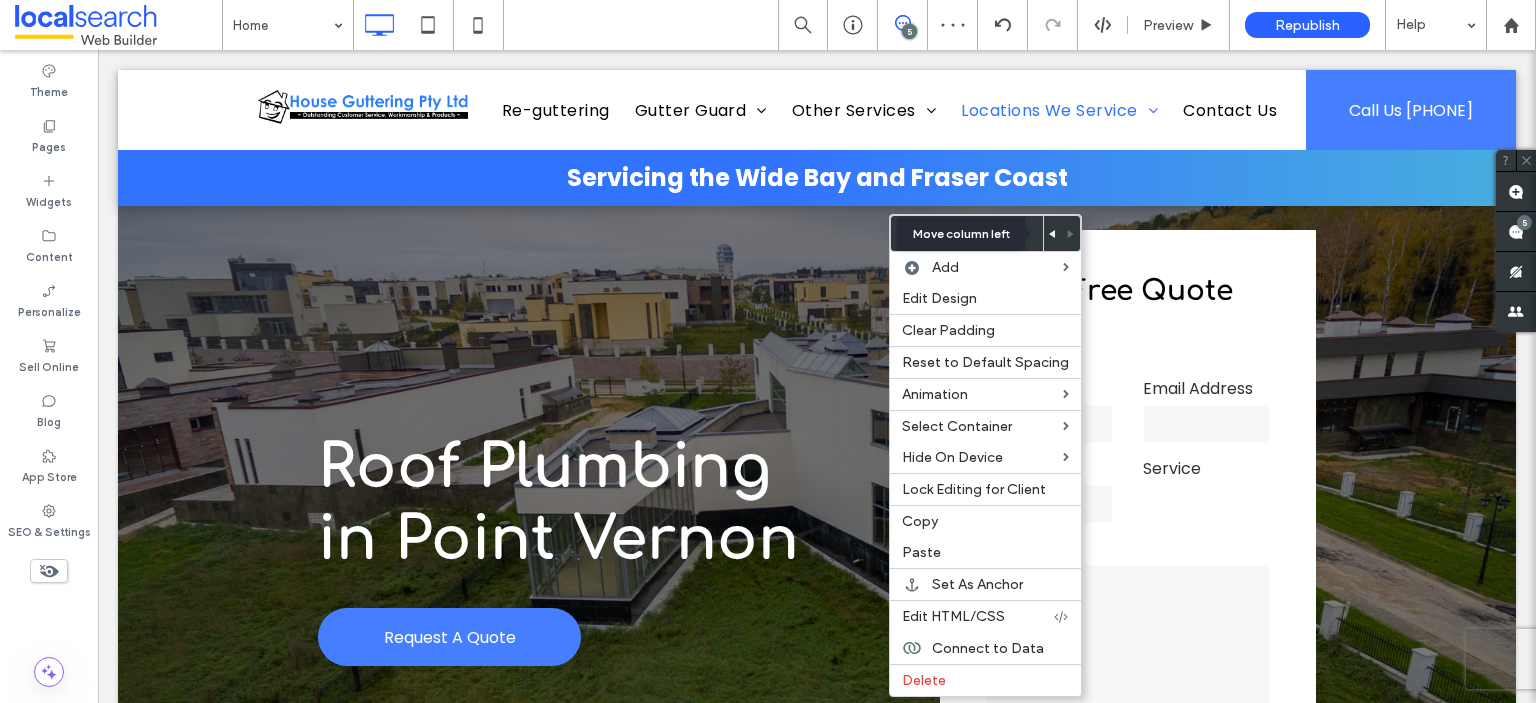click 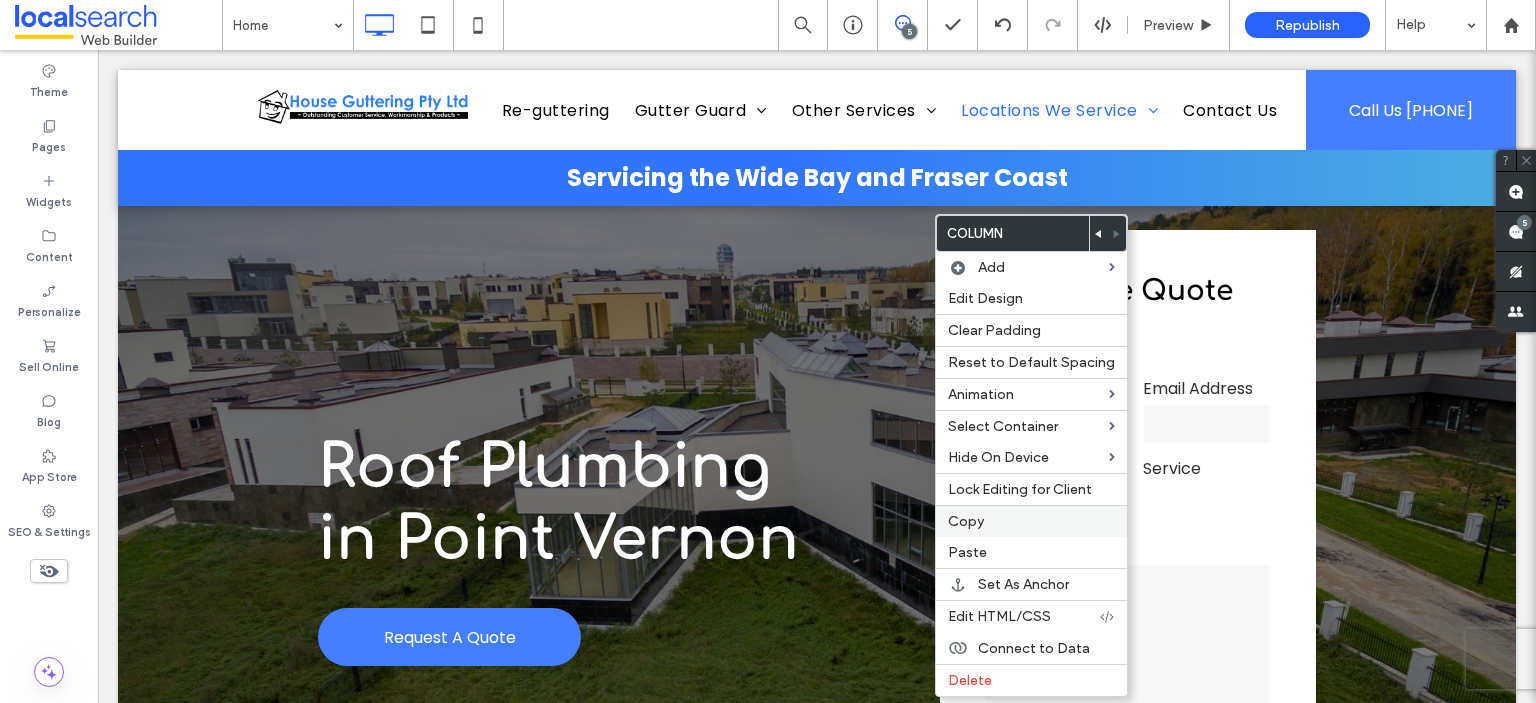 click on "Copy" at bounding box center [966, 521] 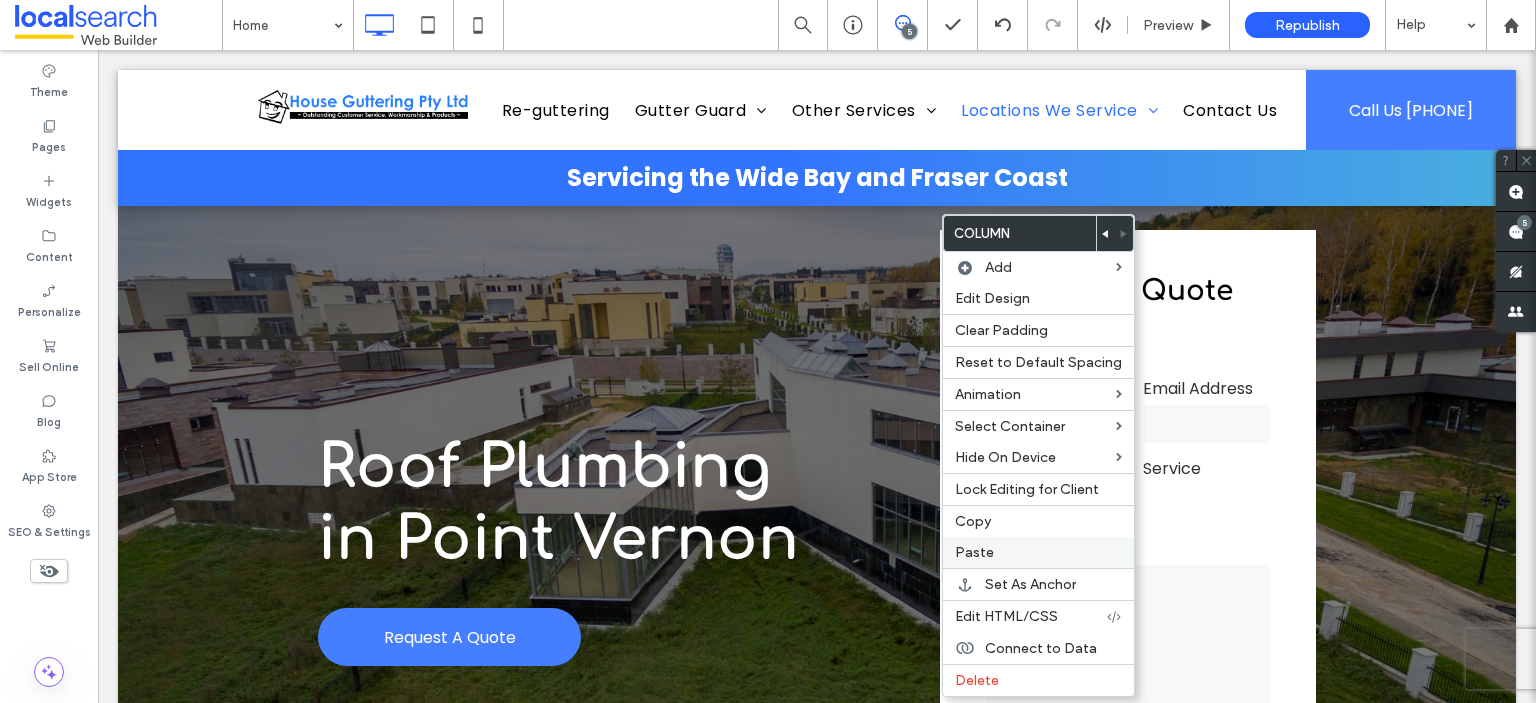 click on "Paste" at bounding box center (974, 552) 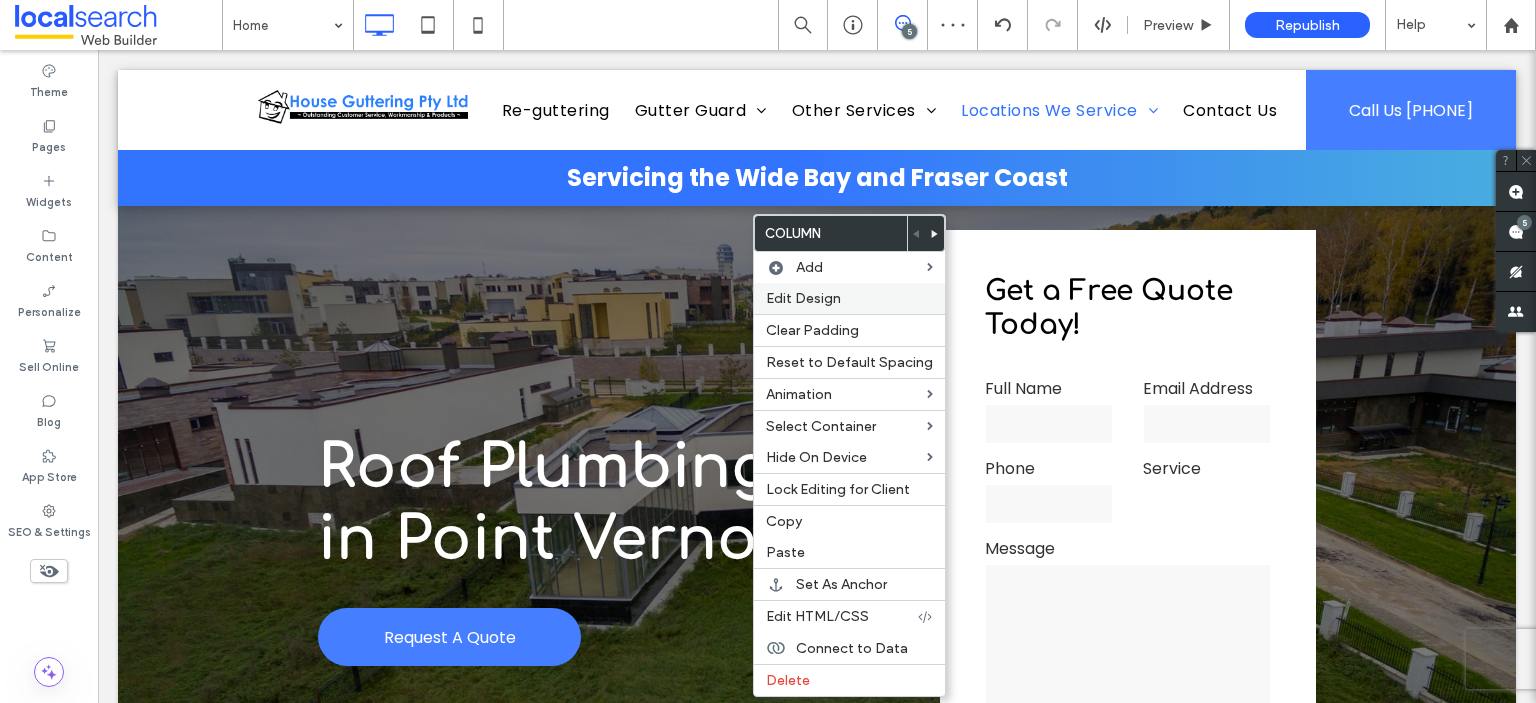 click on "Edit Design" at bounding box center [803, 298] 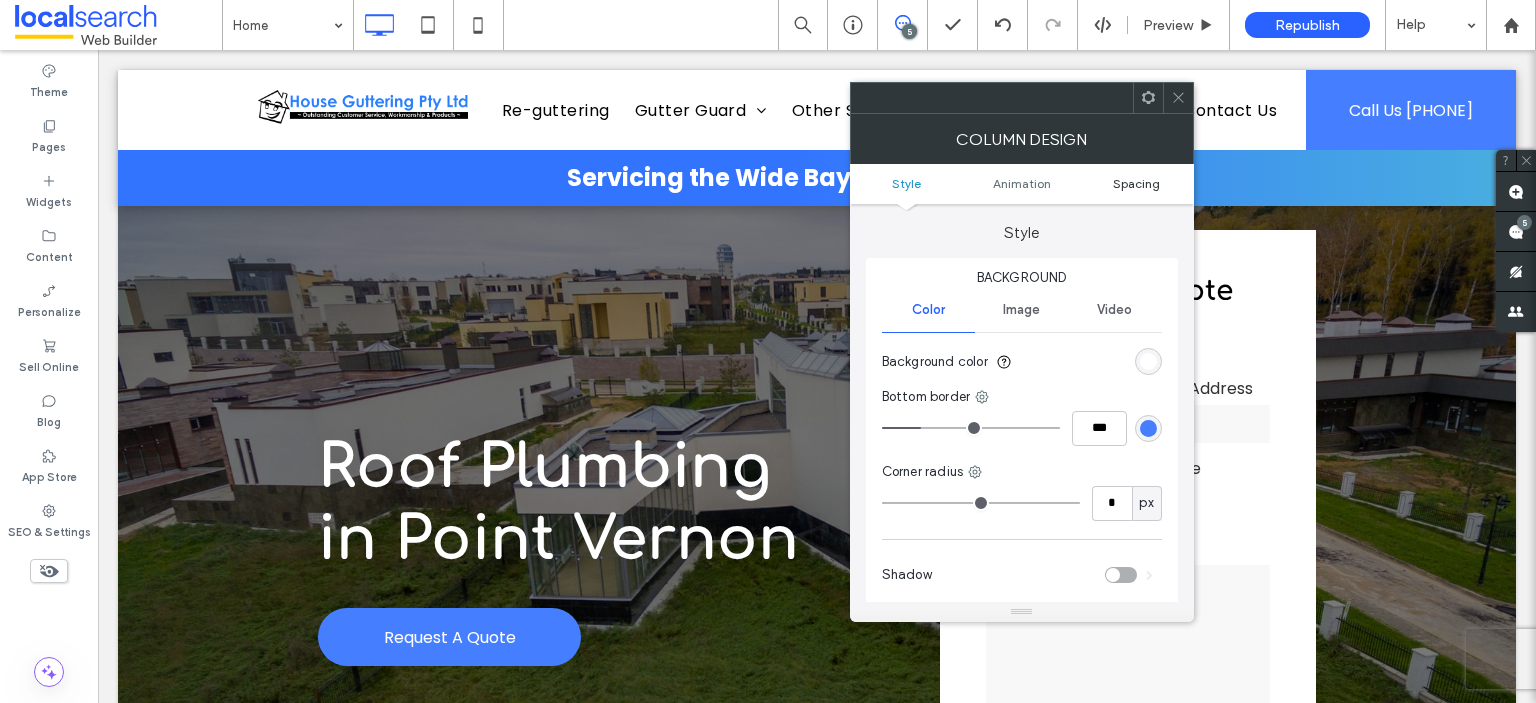 click on "Spacing" at bounding box center [1136, 183] 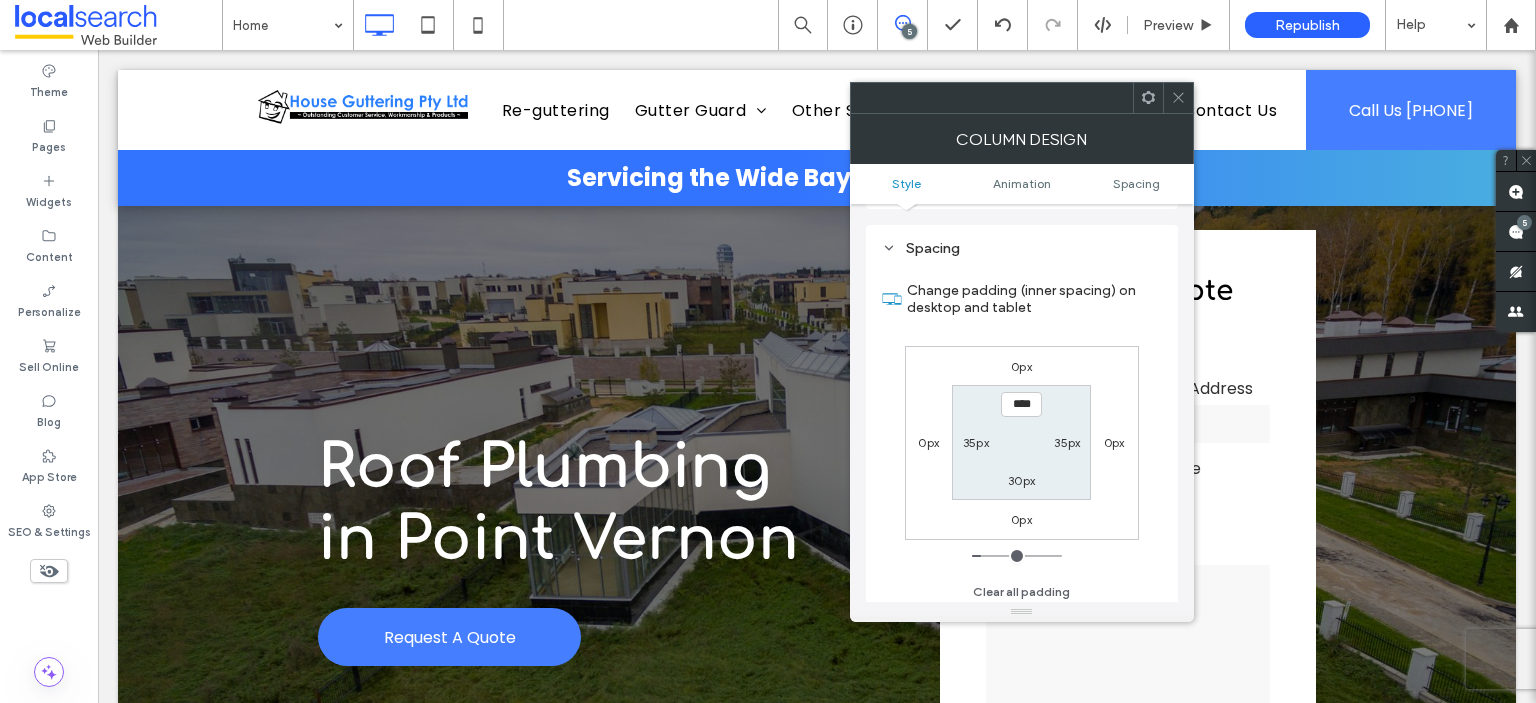 scroll, scrollTop: 468, scrollLeft: 0, axis: vertical 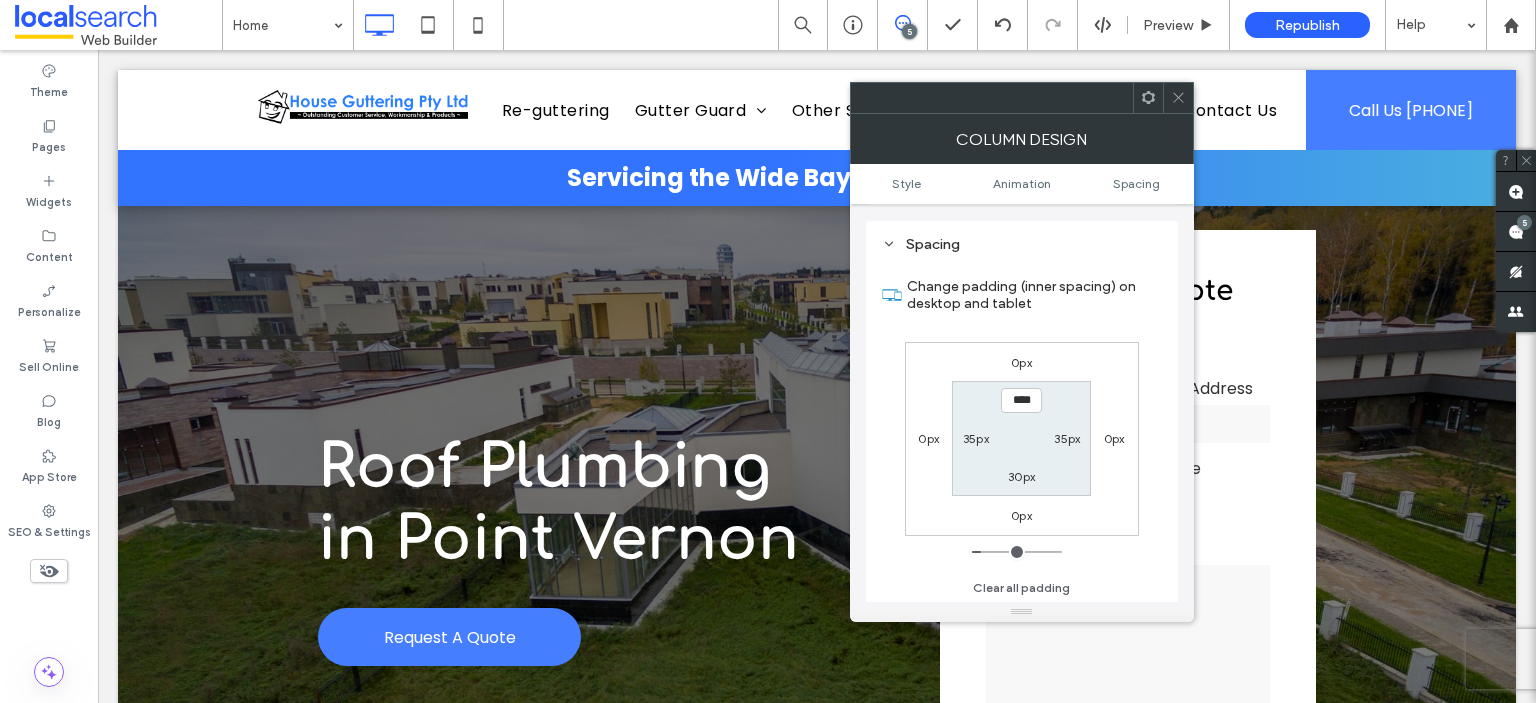 click on "0px" at bounding box center [1114, 438] 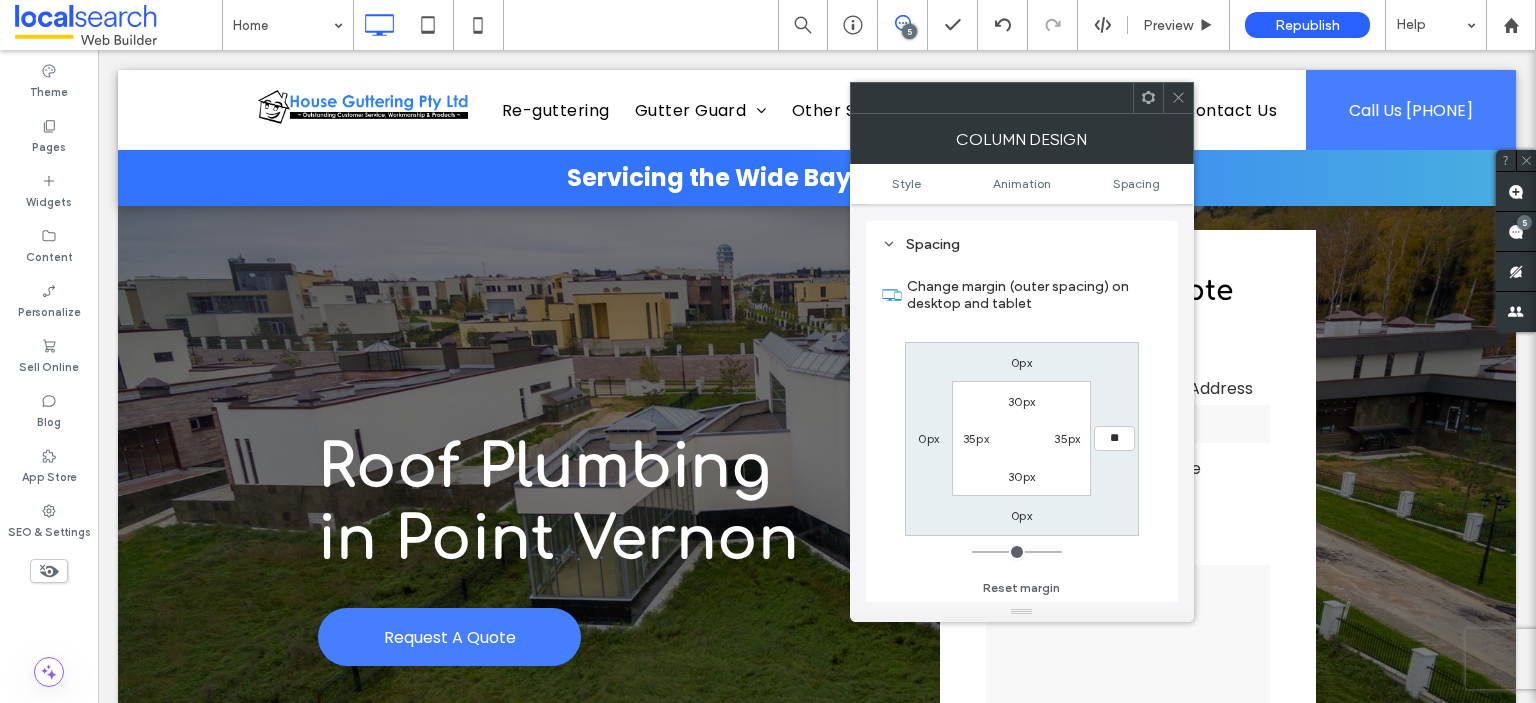 type on "**" 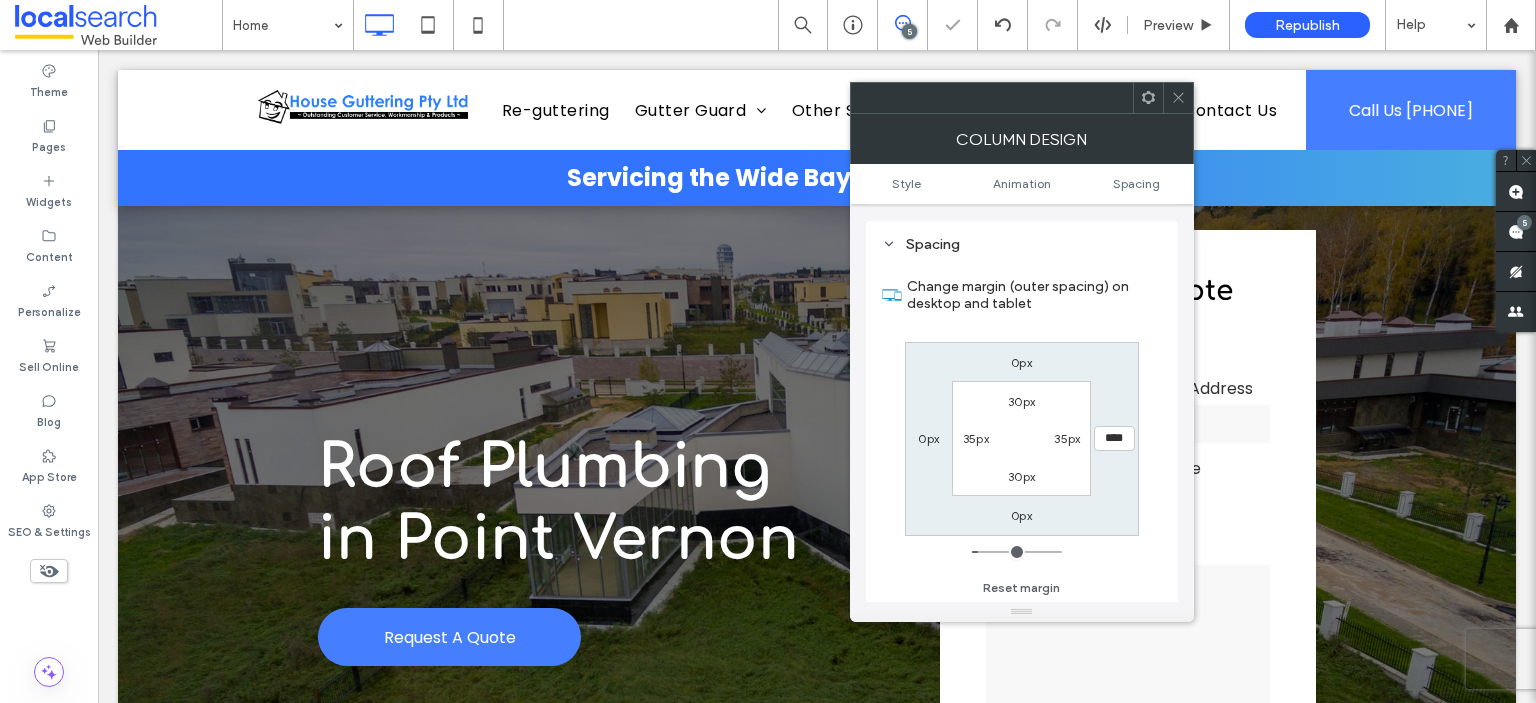 click 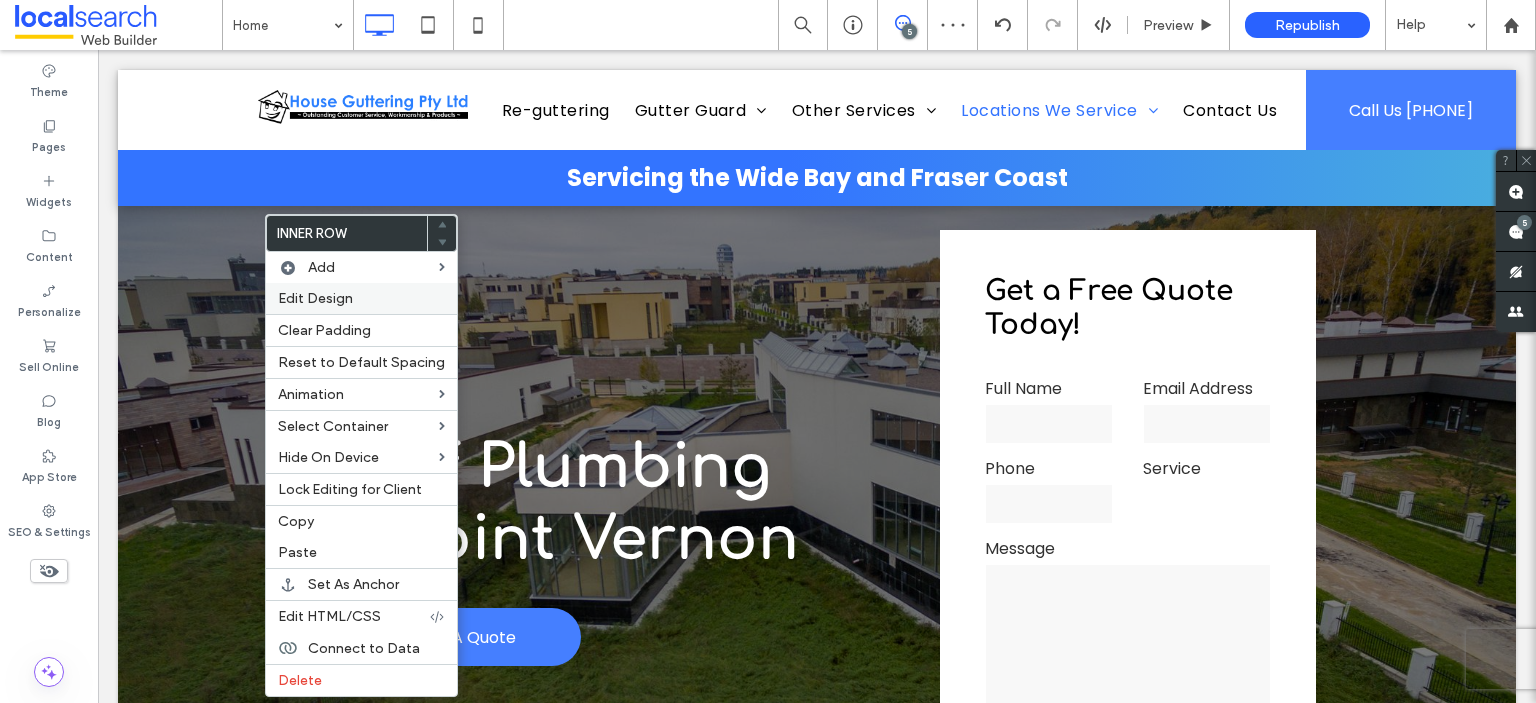 click on "Edit Design" at bounding box center [315, 298] 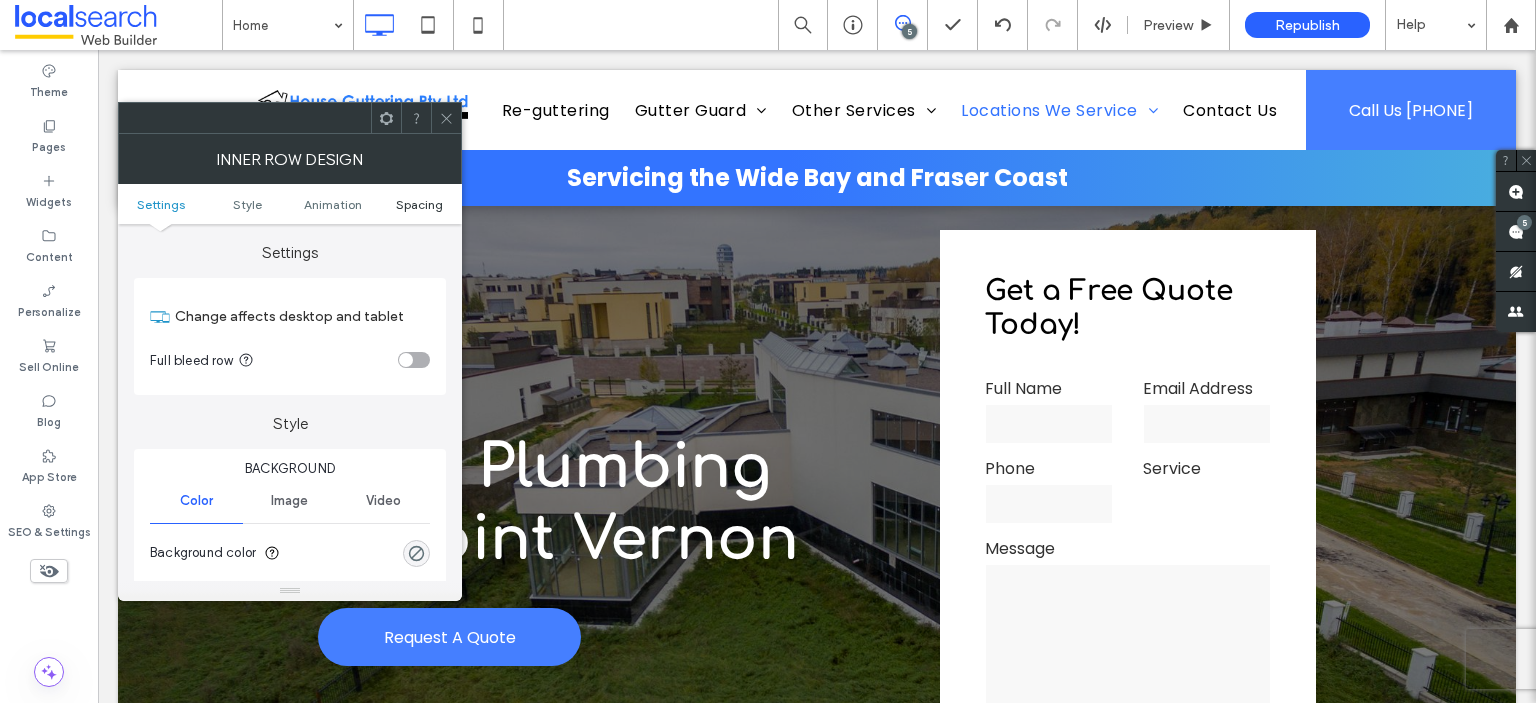 click on "Spacing" at bounding box center [419, 204] 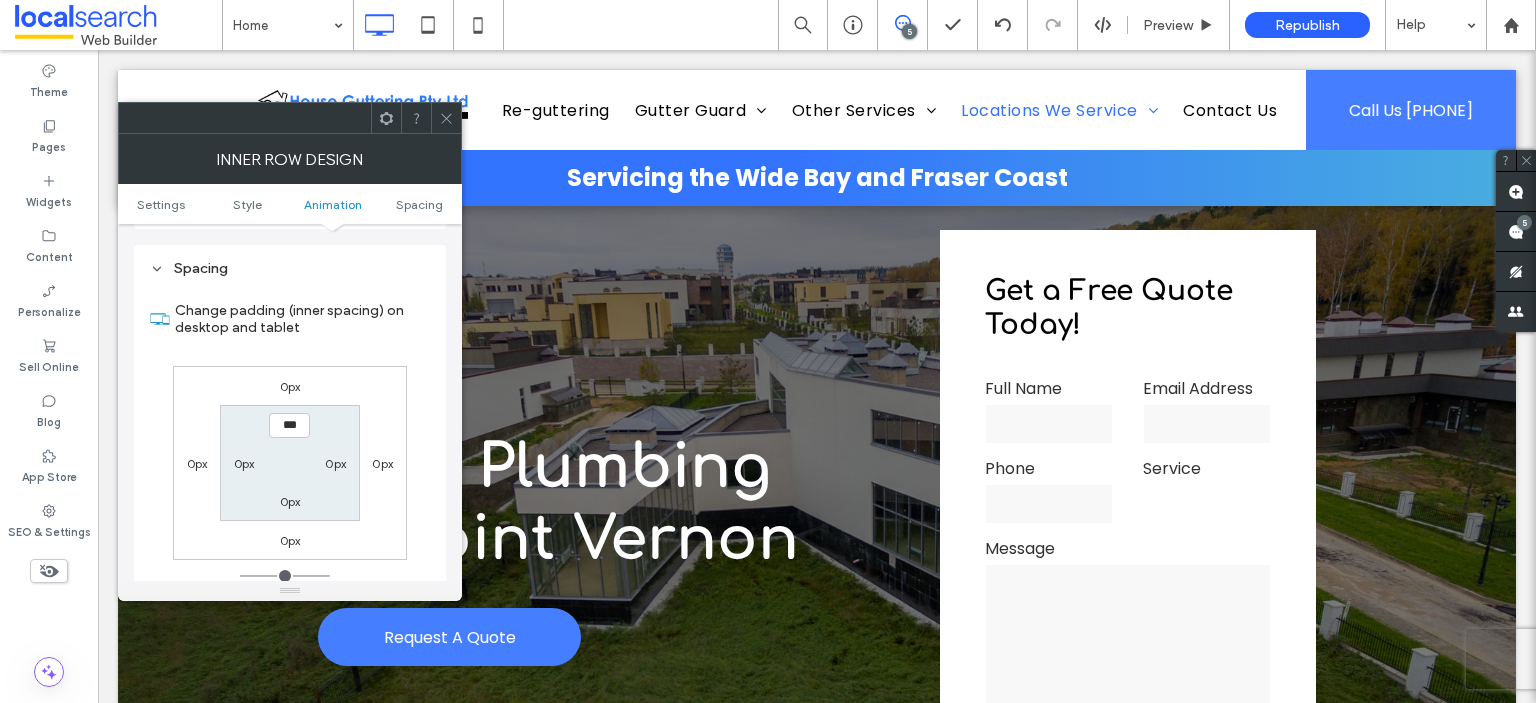 scroll, scrollTop: 640, scrollLeft: 0, axis: vertical 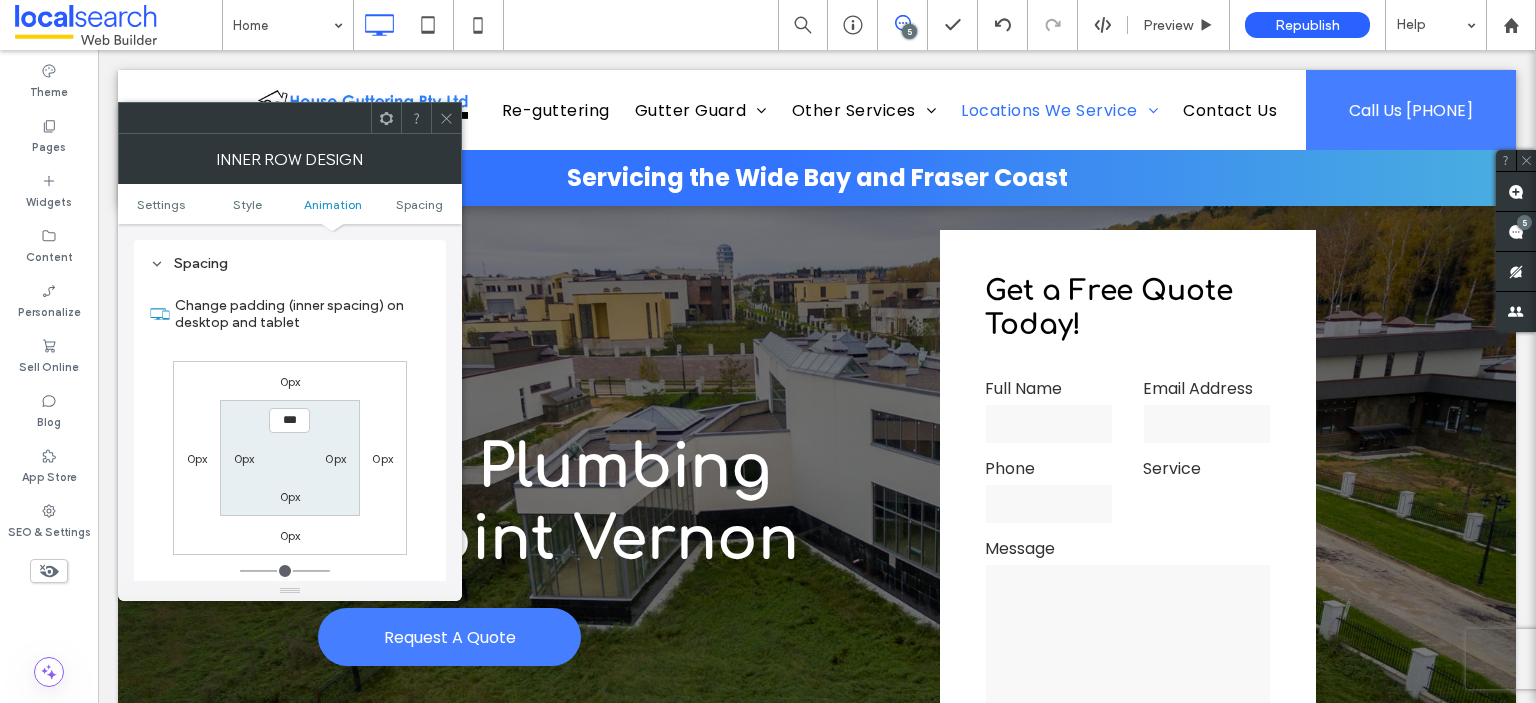 click on "0px" at bounding box center [290, 381] 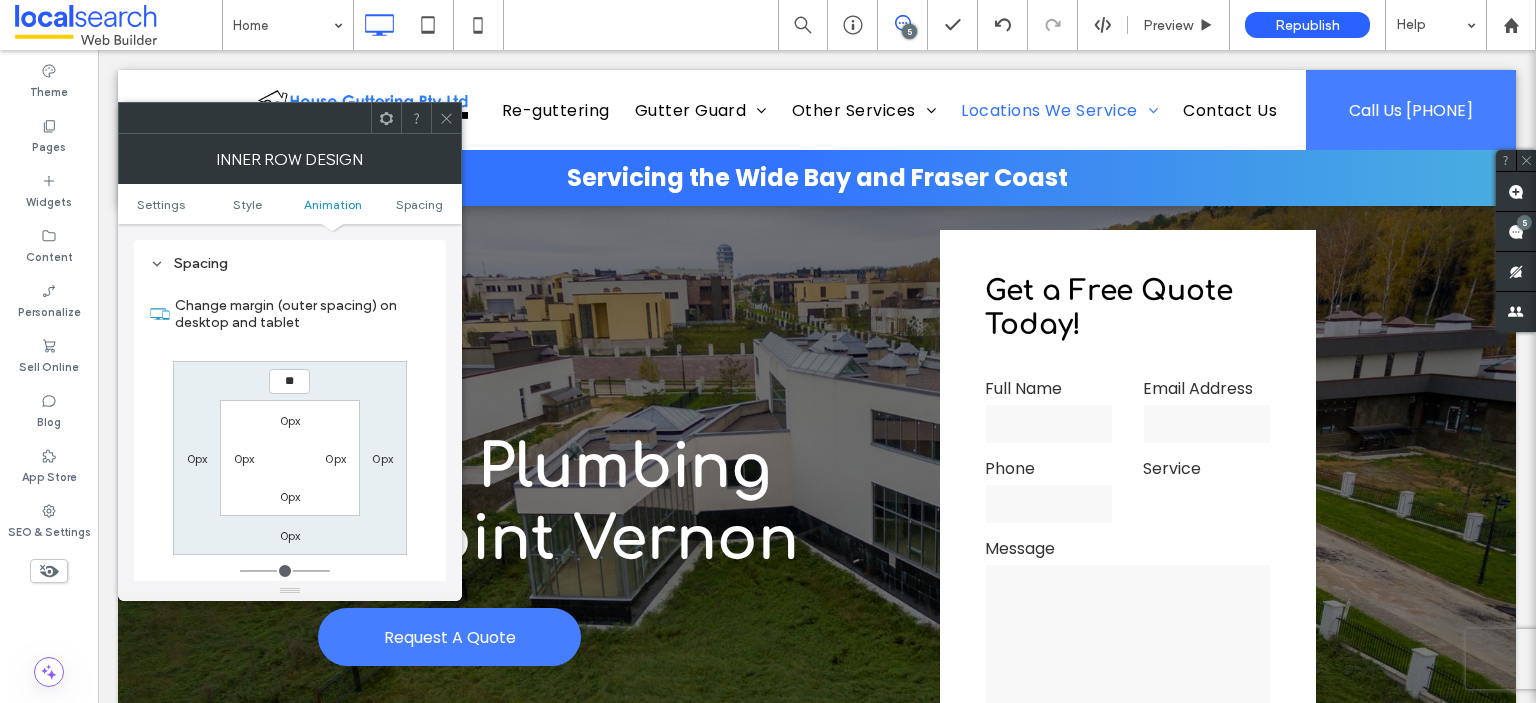 type on "**" 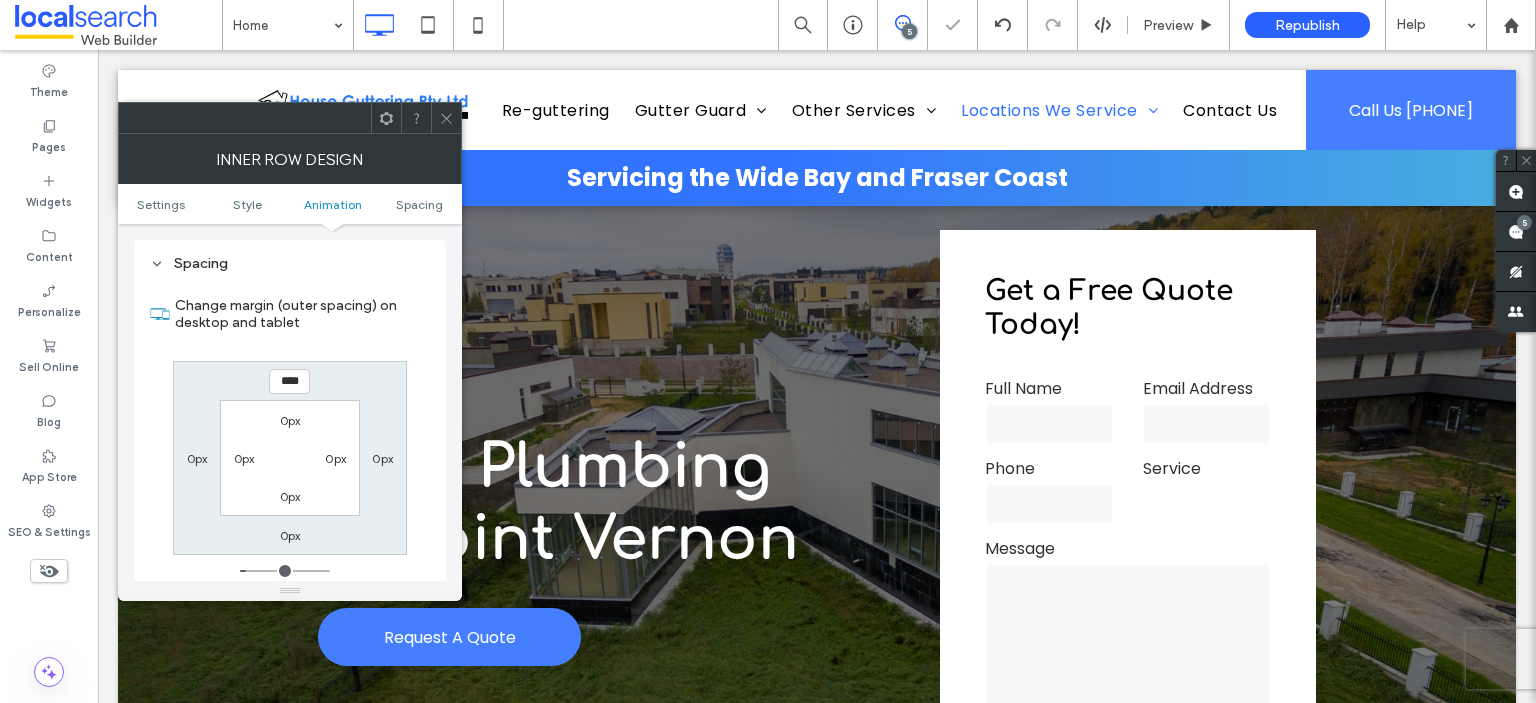 click 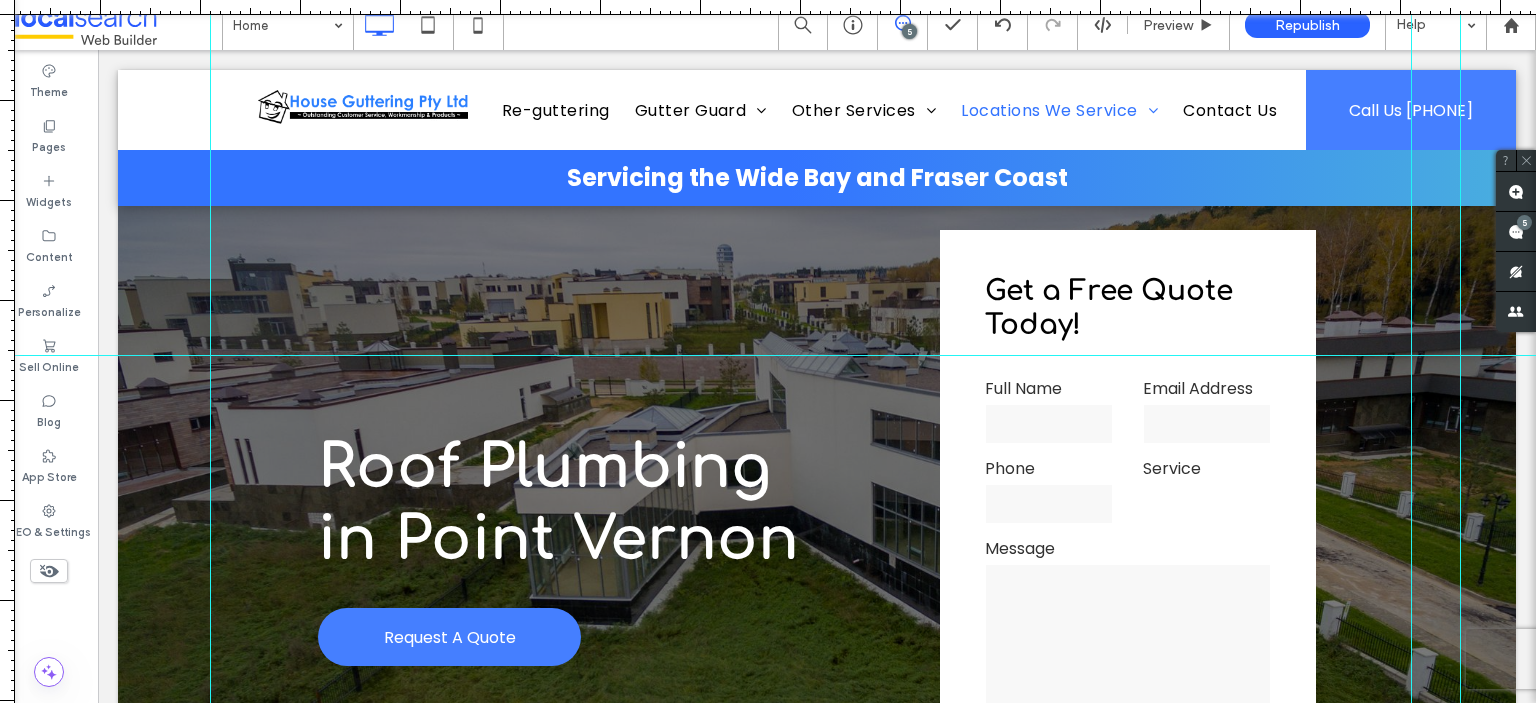drag, startPoint x: 13, startPoint y: 257, endPoint x: 210, endPoint y: 266, distance: 197.20547 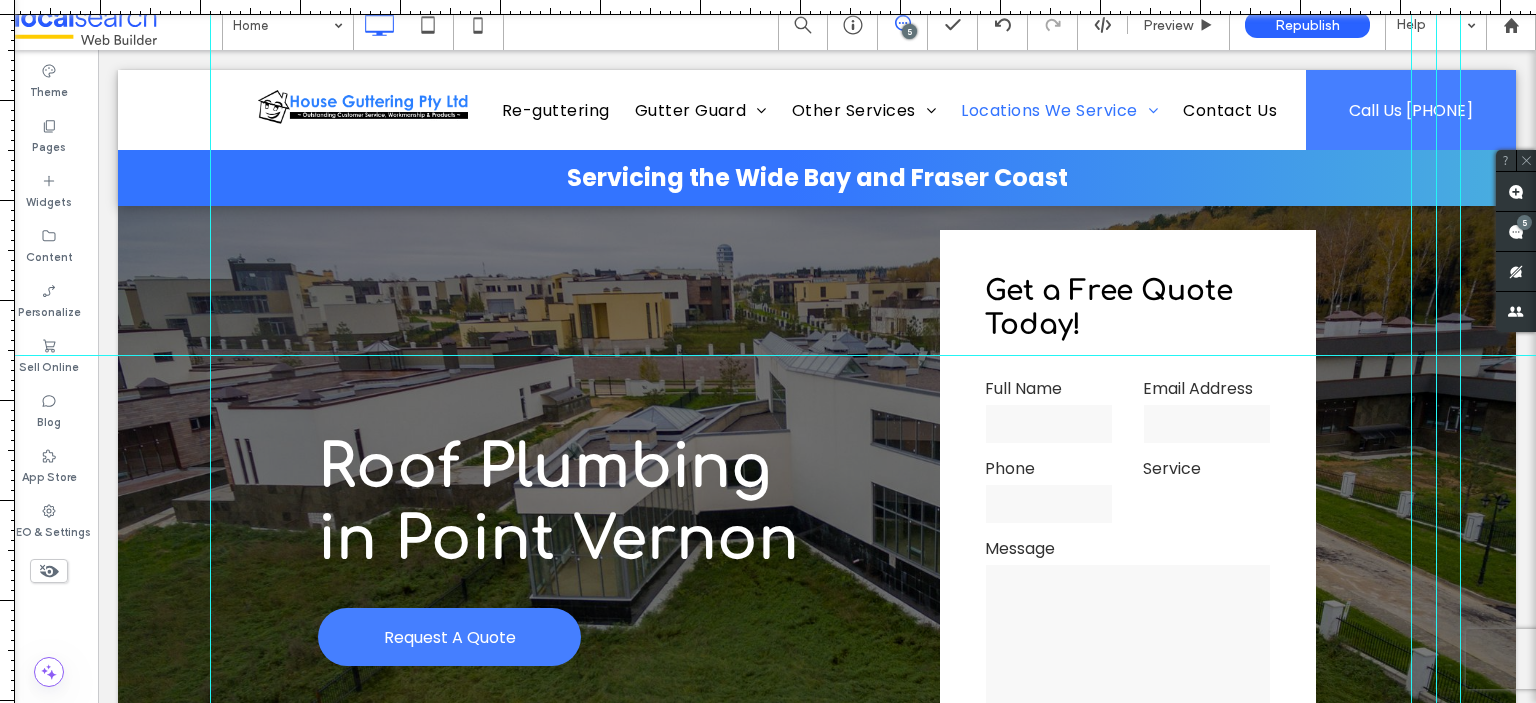 drag, startPoint x: 8, startPoint y: 333, endPoint x: 1436, endPoint y: 505, distance: 1438.3213 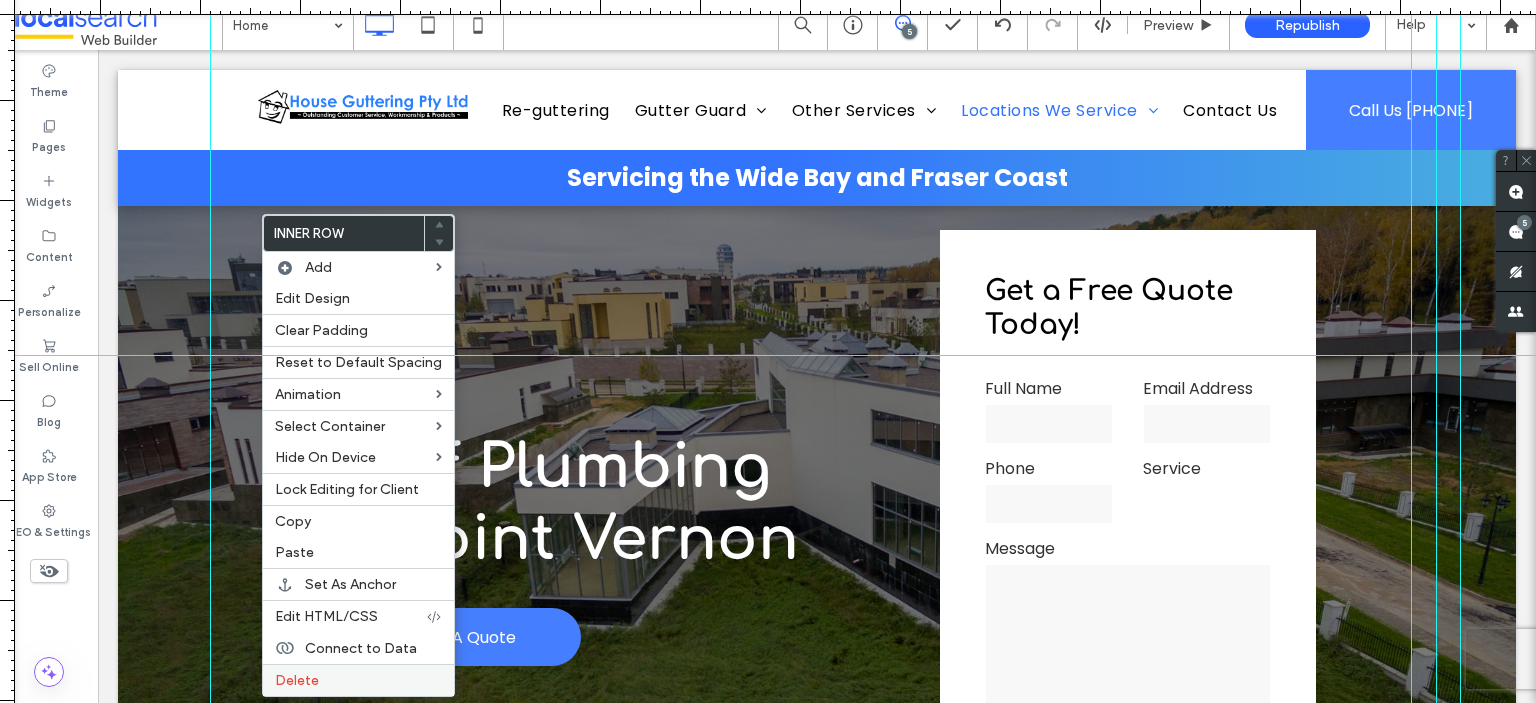 click on "Delete" at bounding box center [297, 680] 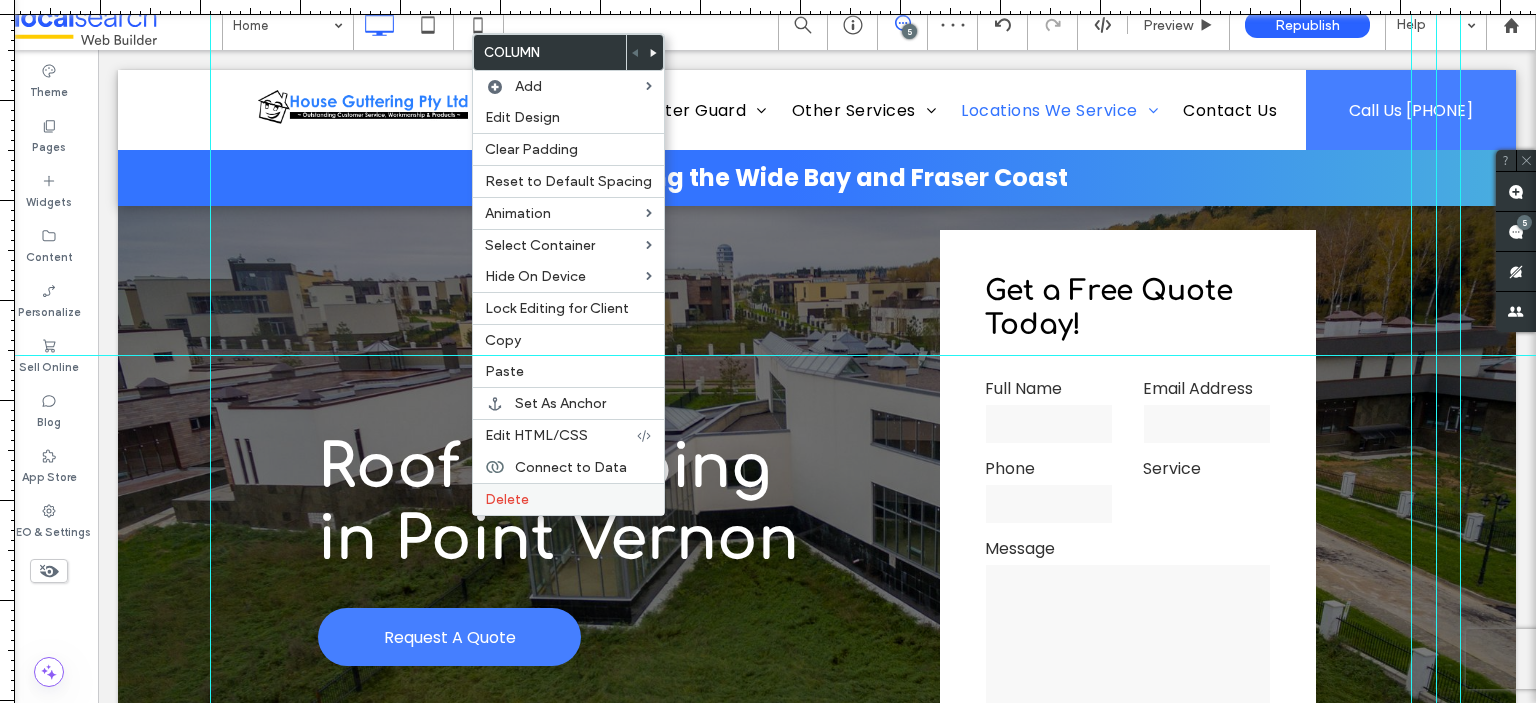 click on "Delete" at bounding box center (507, 499) 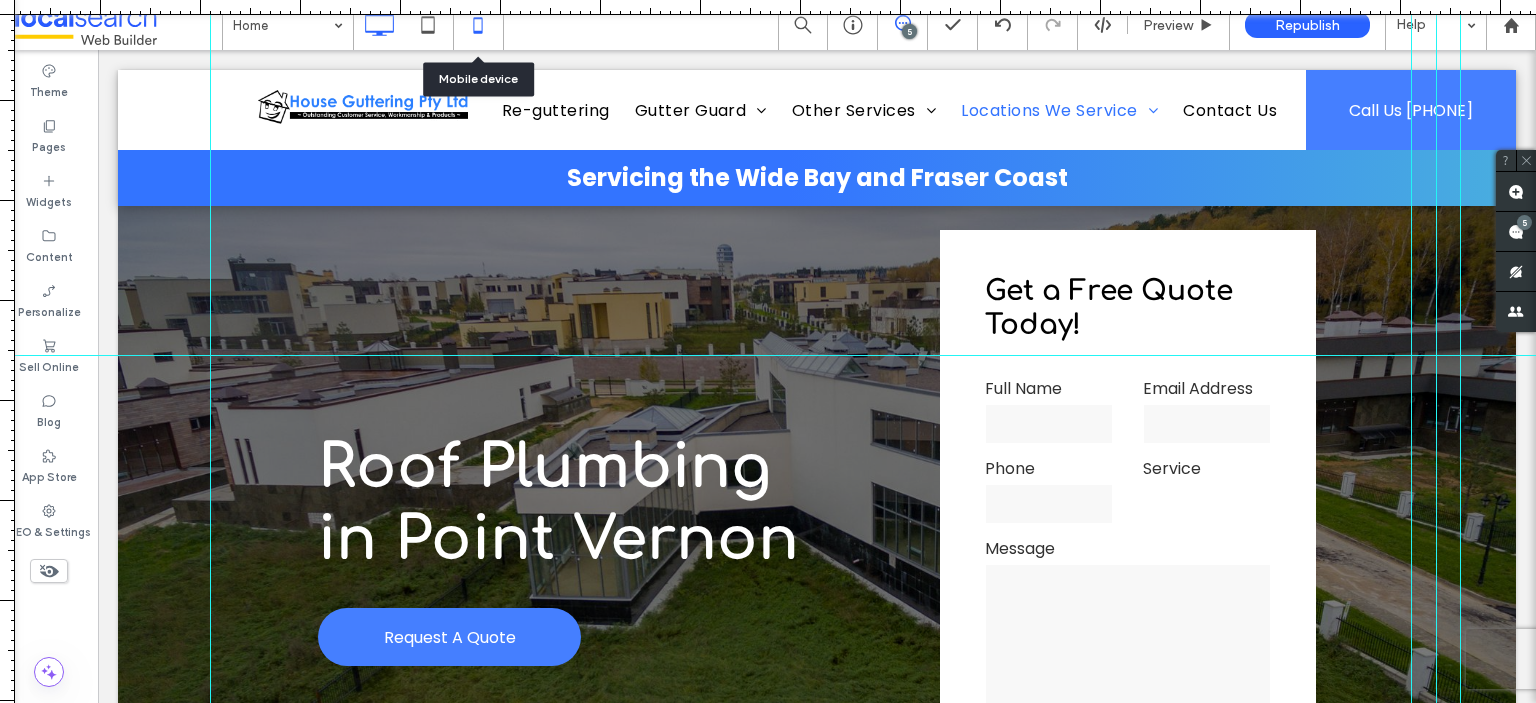 click 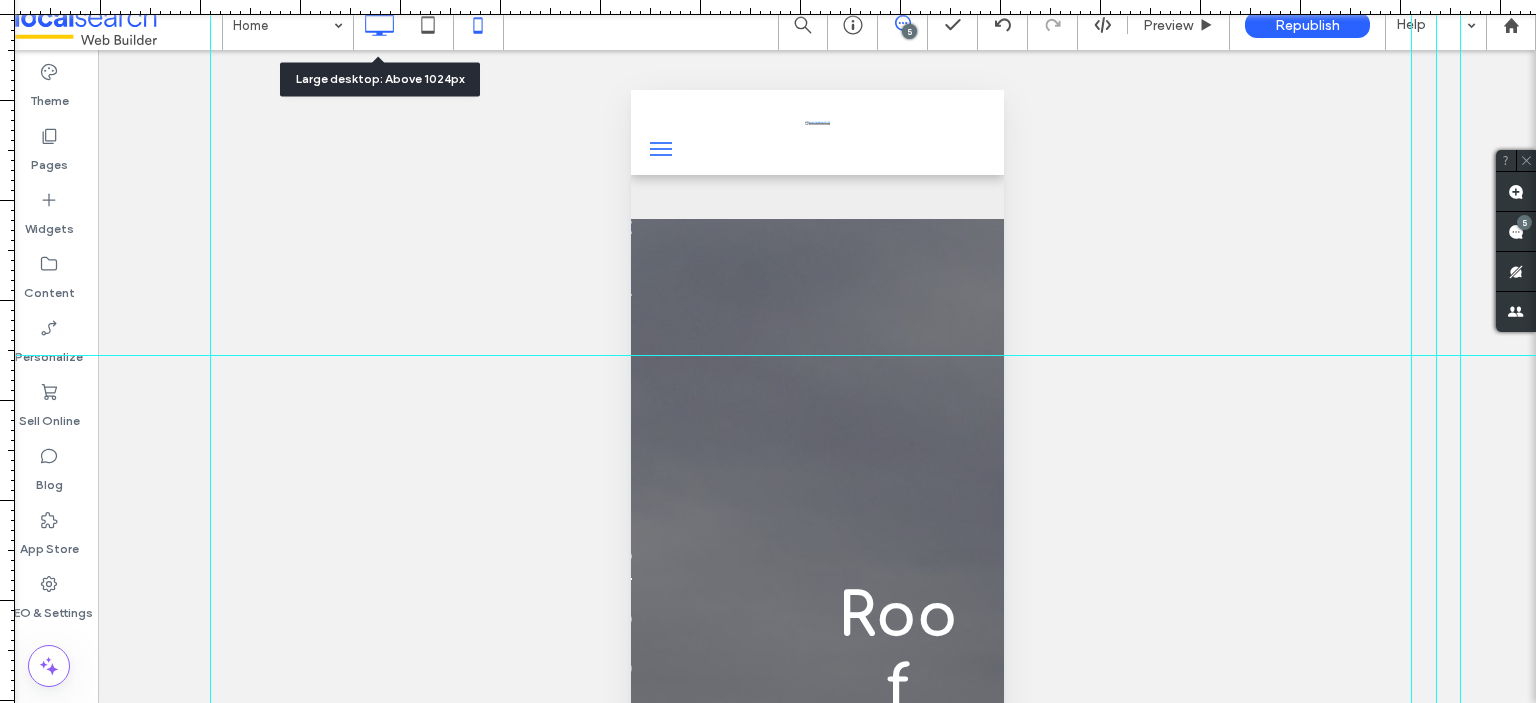 click 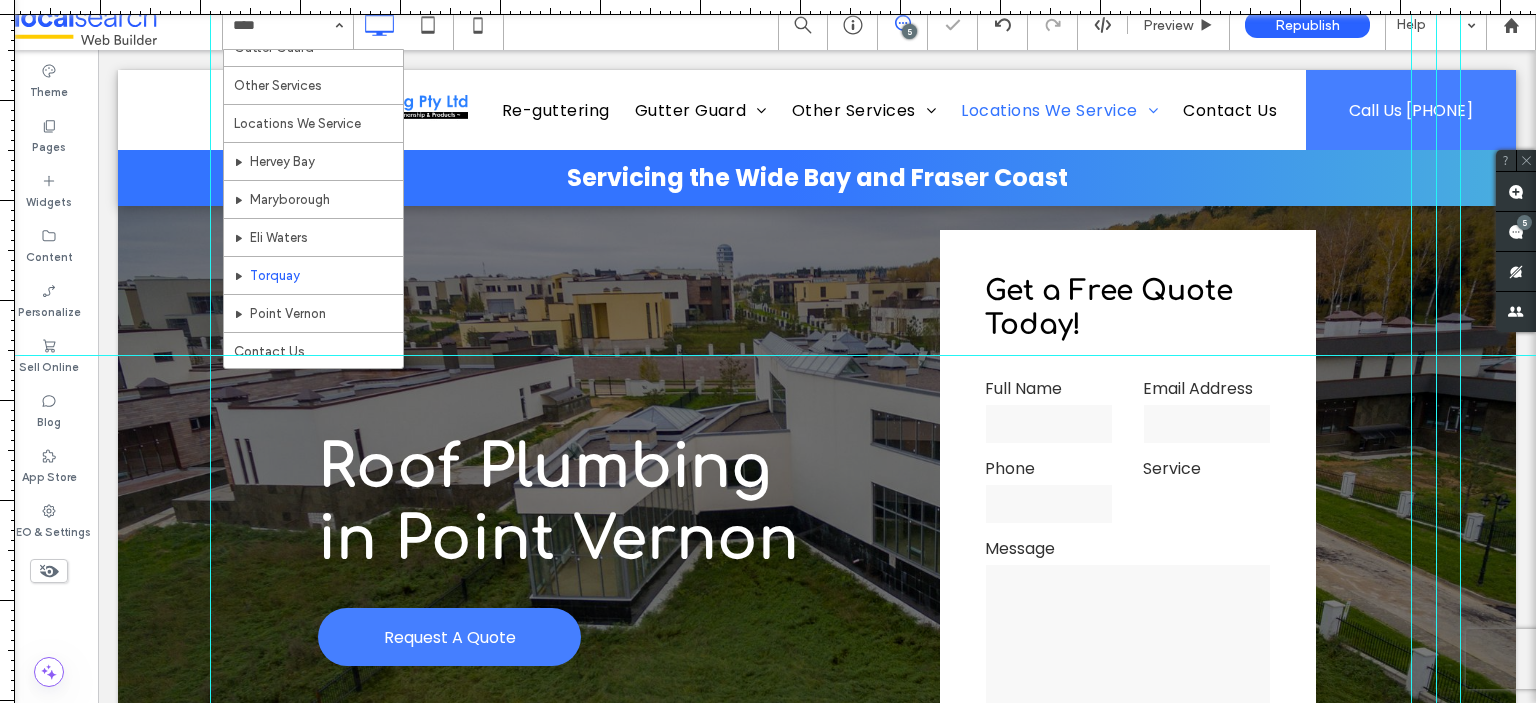 scroll, scrollTop: 106, scrollLeft: 0, axis: vertical 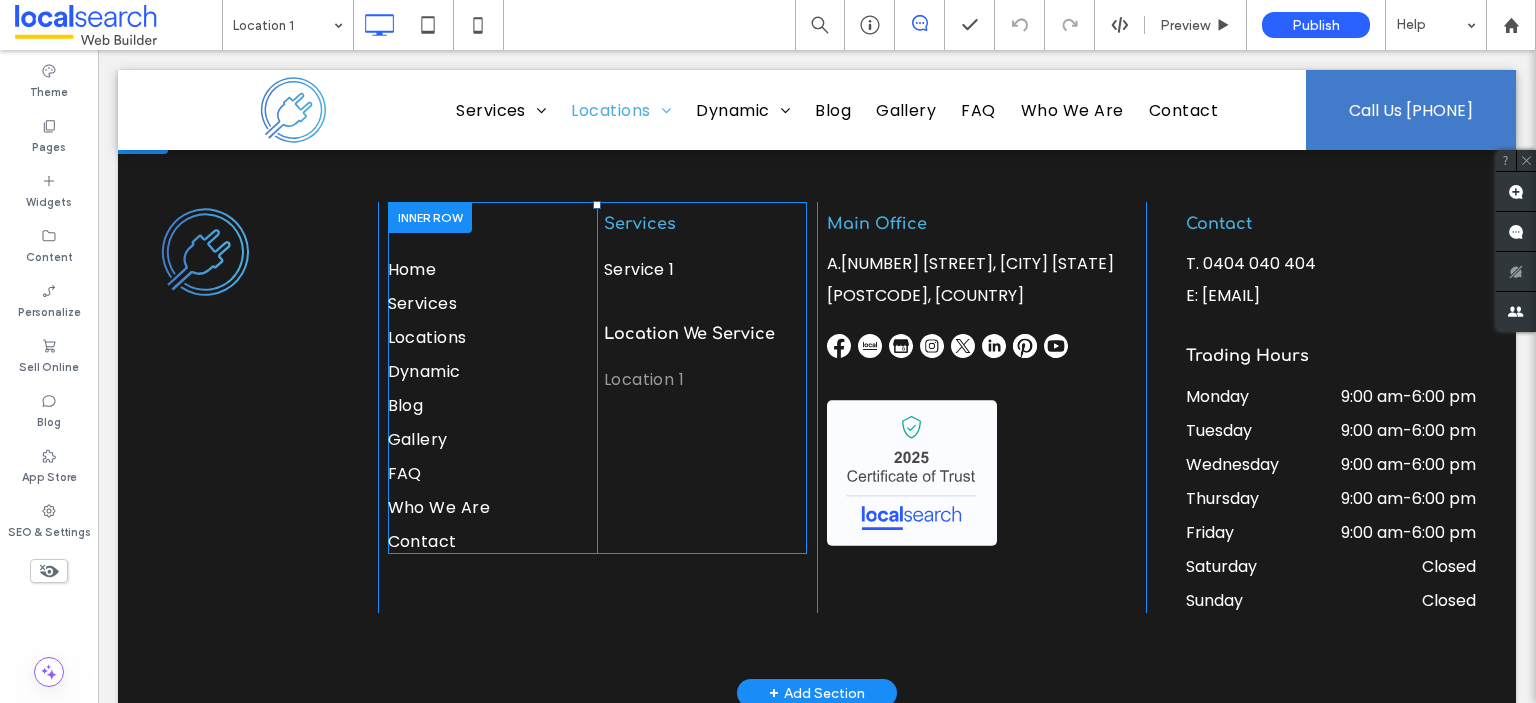 click on "Services
Service 1
Location We Service
Location 1
Click To Paste" at bounding box center [702, 378] 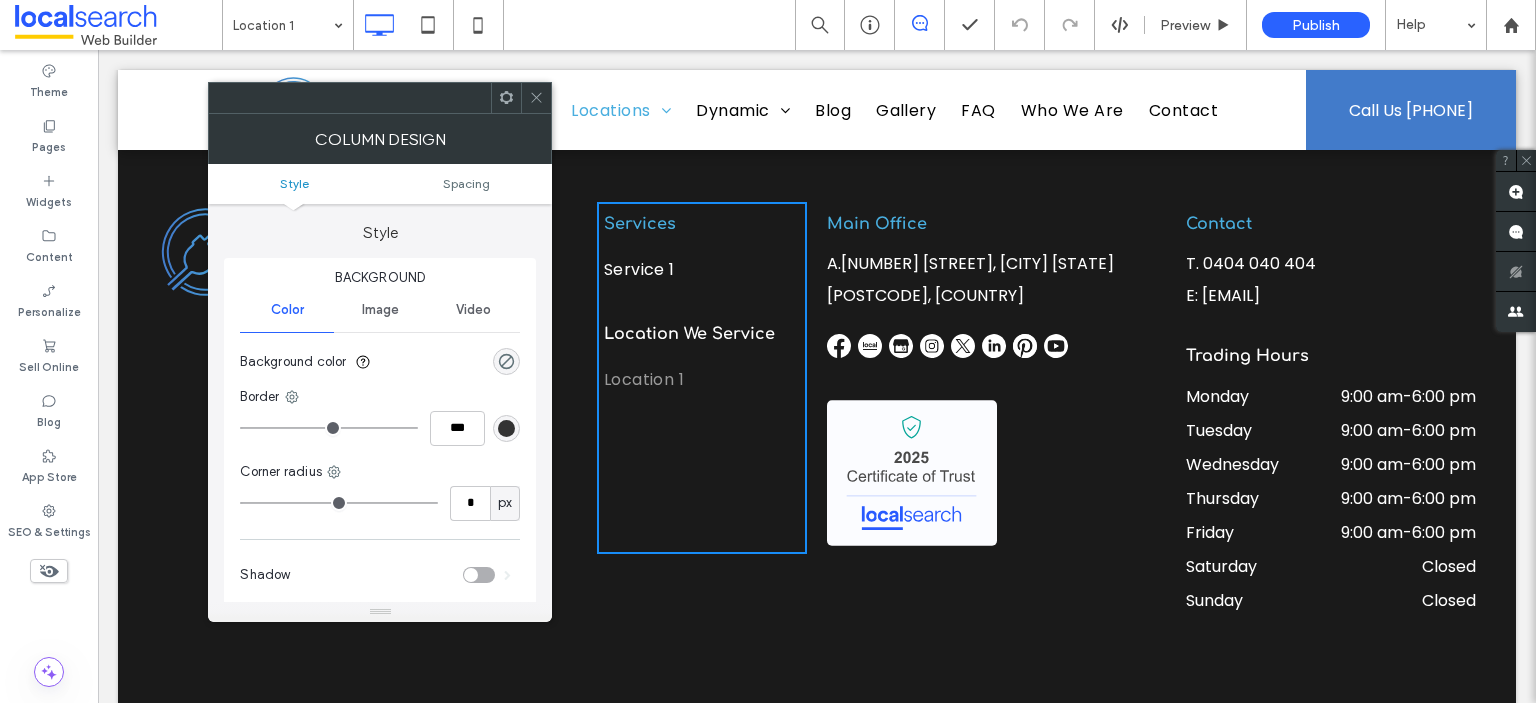 click 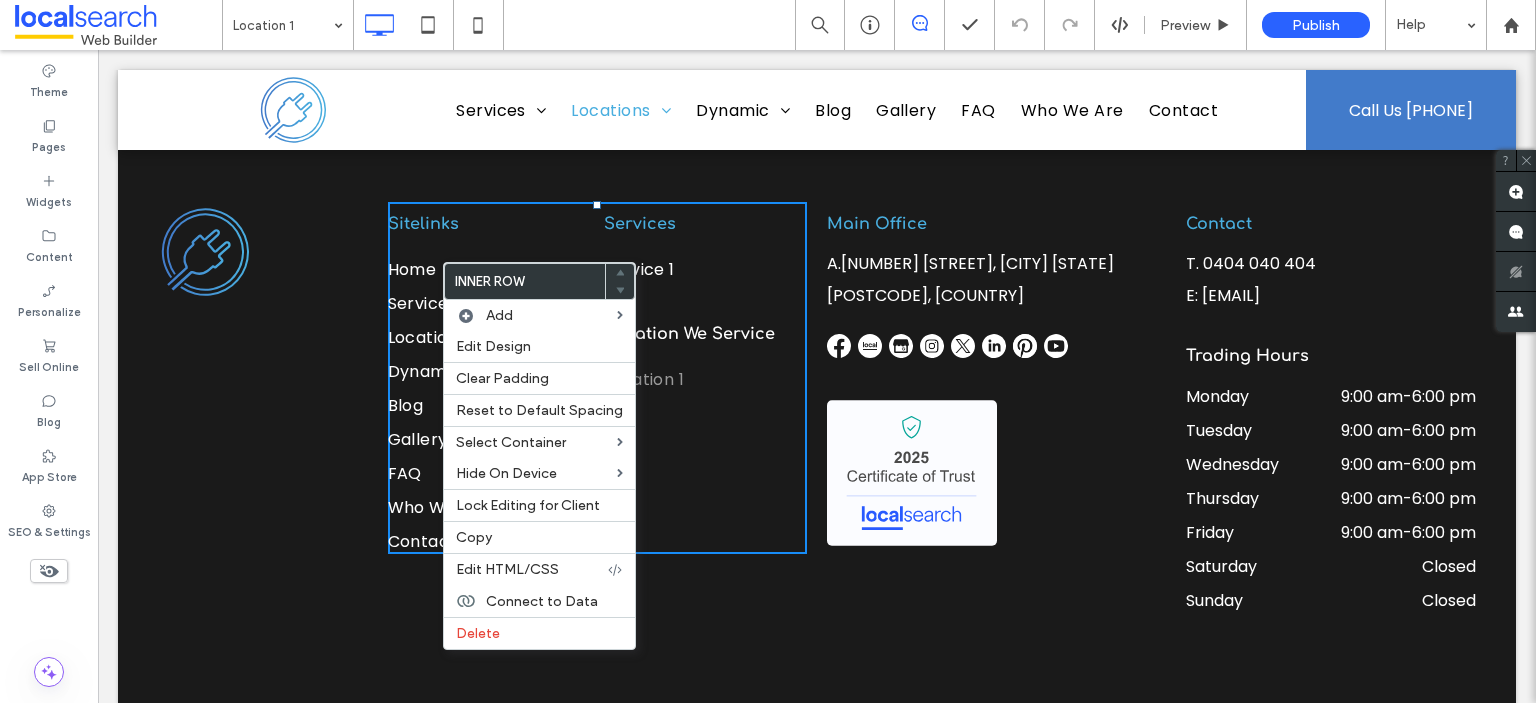 click on "Click To Paste
Sitelinks
Home
Services
Locations
Dynamic
Blog
Gallery
FAQ
Who We Are
Contact
Click To Paste
Services
Service 1
Location We Service
Location 1
Click To Paste
Click To Paste
Main Office
A.  138 Robina Town Centre Dr, Gold Coast QLD 4226, Australia
Click To Paste
Contact
T.
0404 040 404 E:
support@localsearch.com.au     Trading Hours
Monday
9:00 am
-  6:00 pm
Tuesday
9:00 am
-  6:00 pm
Wednesday
9:00 am
-  6:00 pm
Thursday
9:00 am
-  6:00 pm
Friday
-" at bounding box center [817, 407] 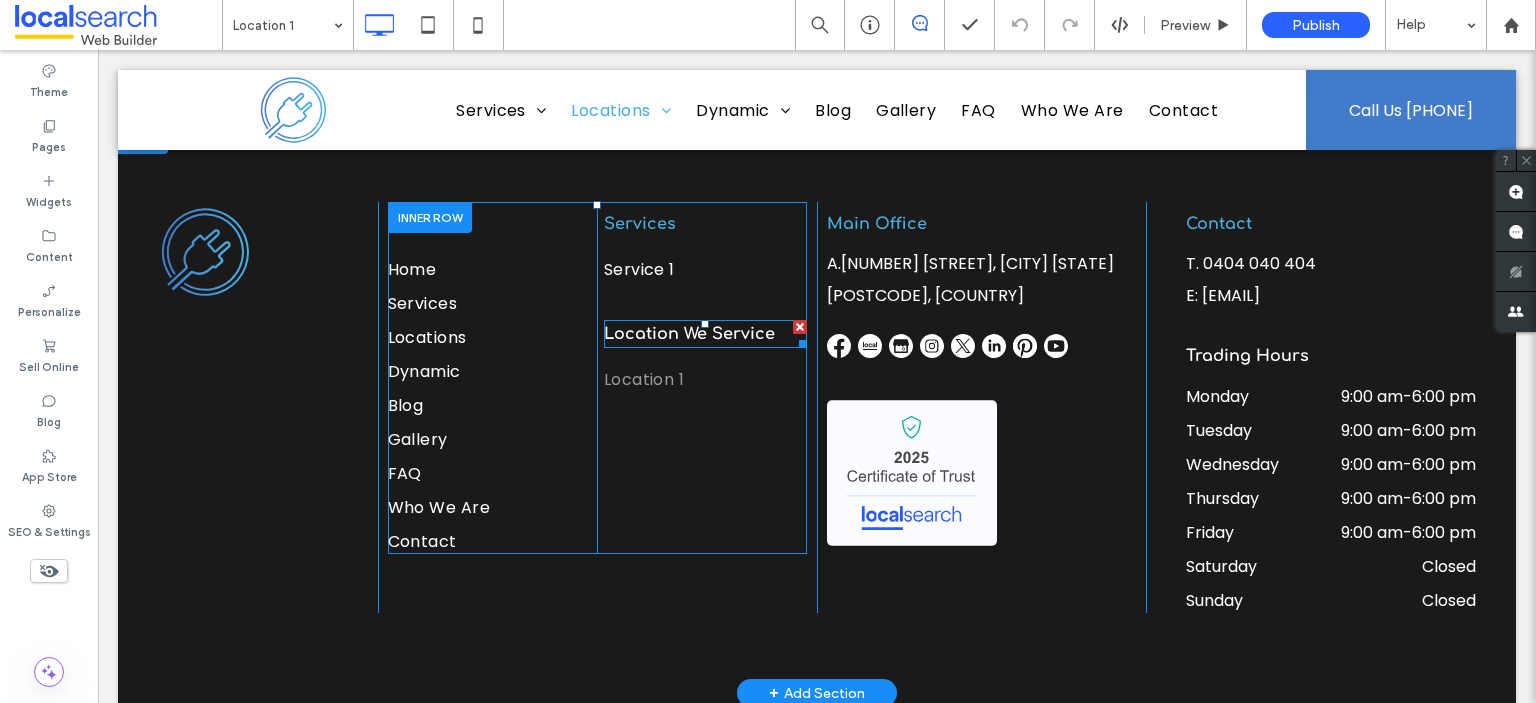 click on "Location We Service" at bounding box center [689, 334] 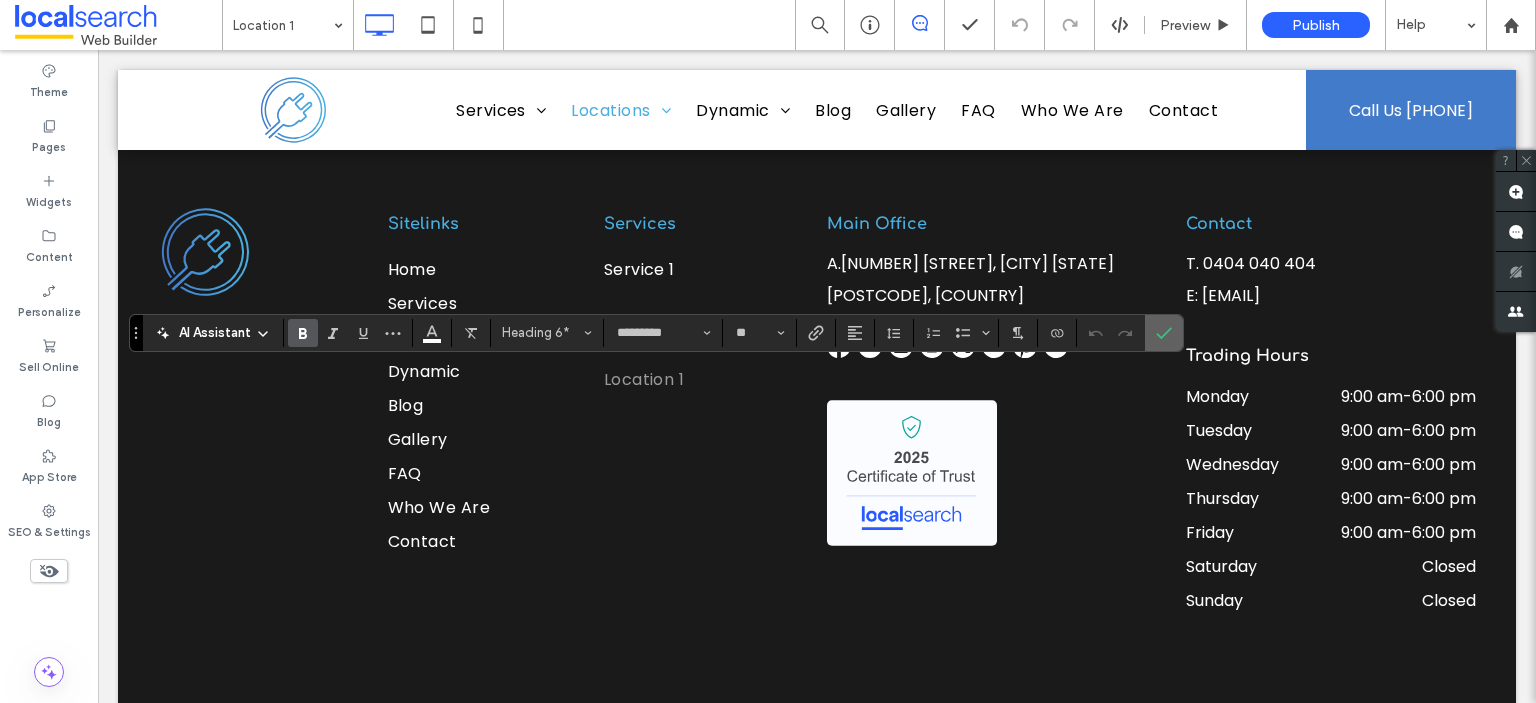 drag, startPoint x: 1163, startPoint y: 327, endPoint x: 1063, endPoint y: 277, distance: 111.8034 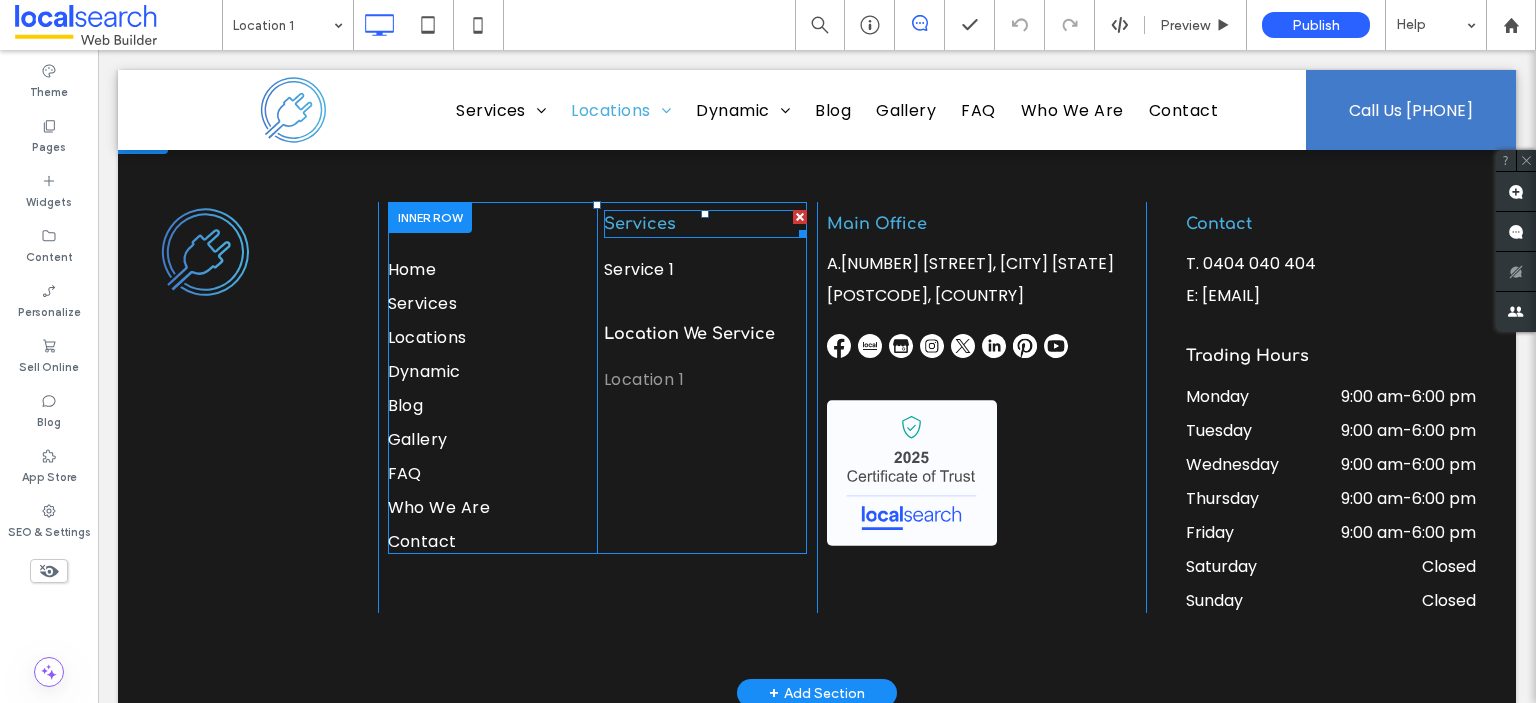 click on "Services" at bounding box center [706, 224] 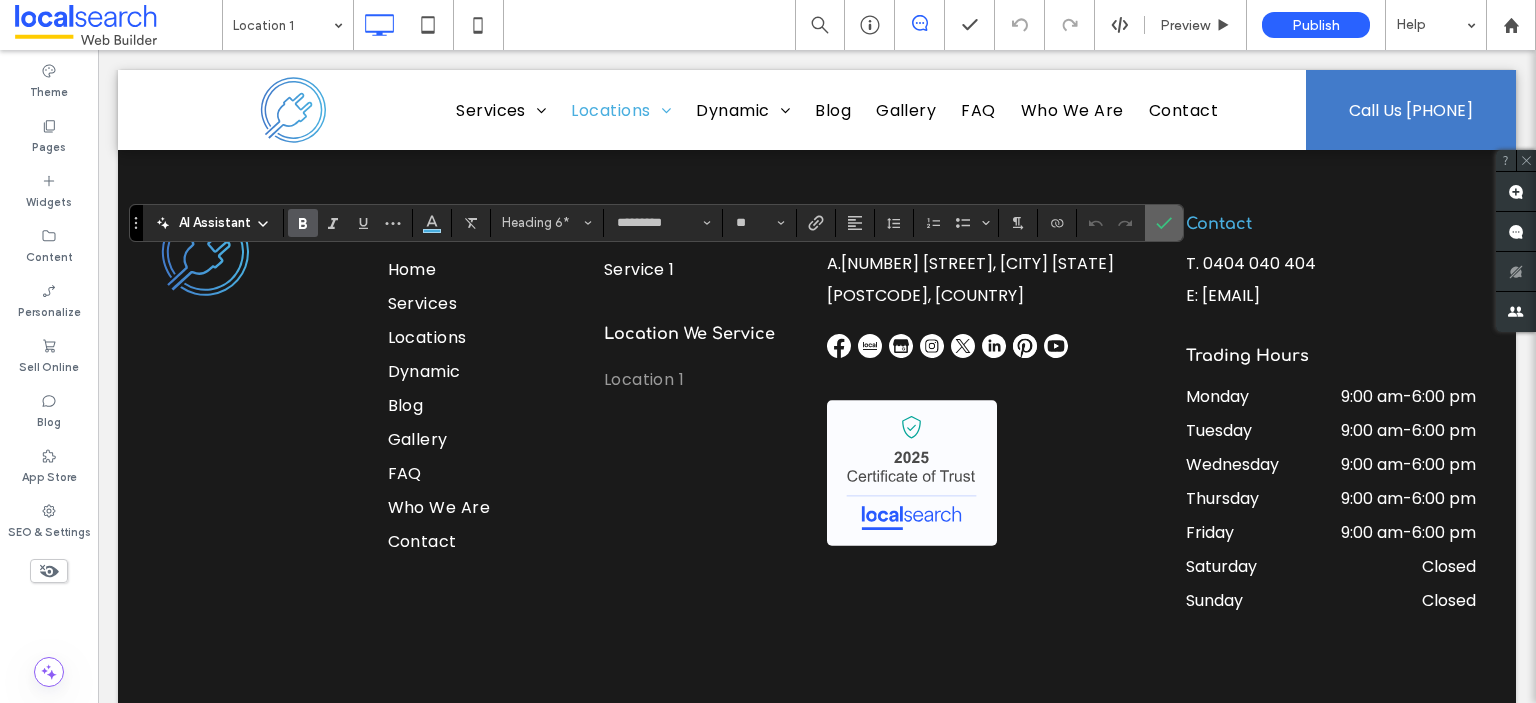 click at bounding box center [1164, 223] 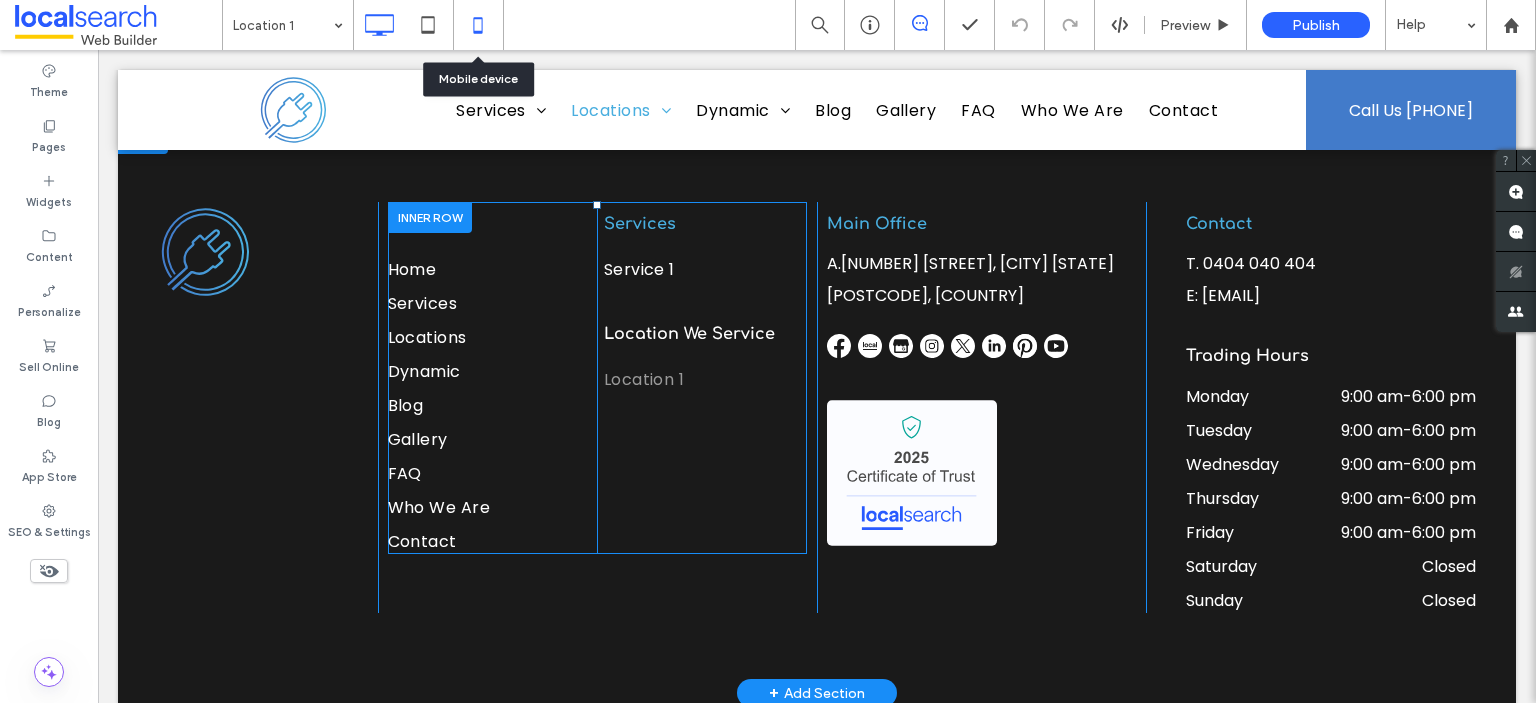 click 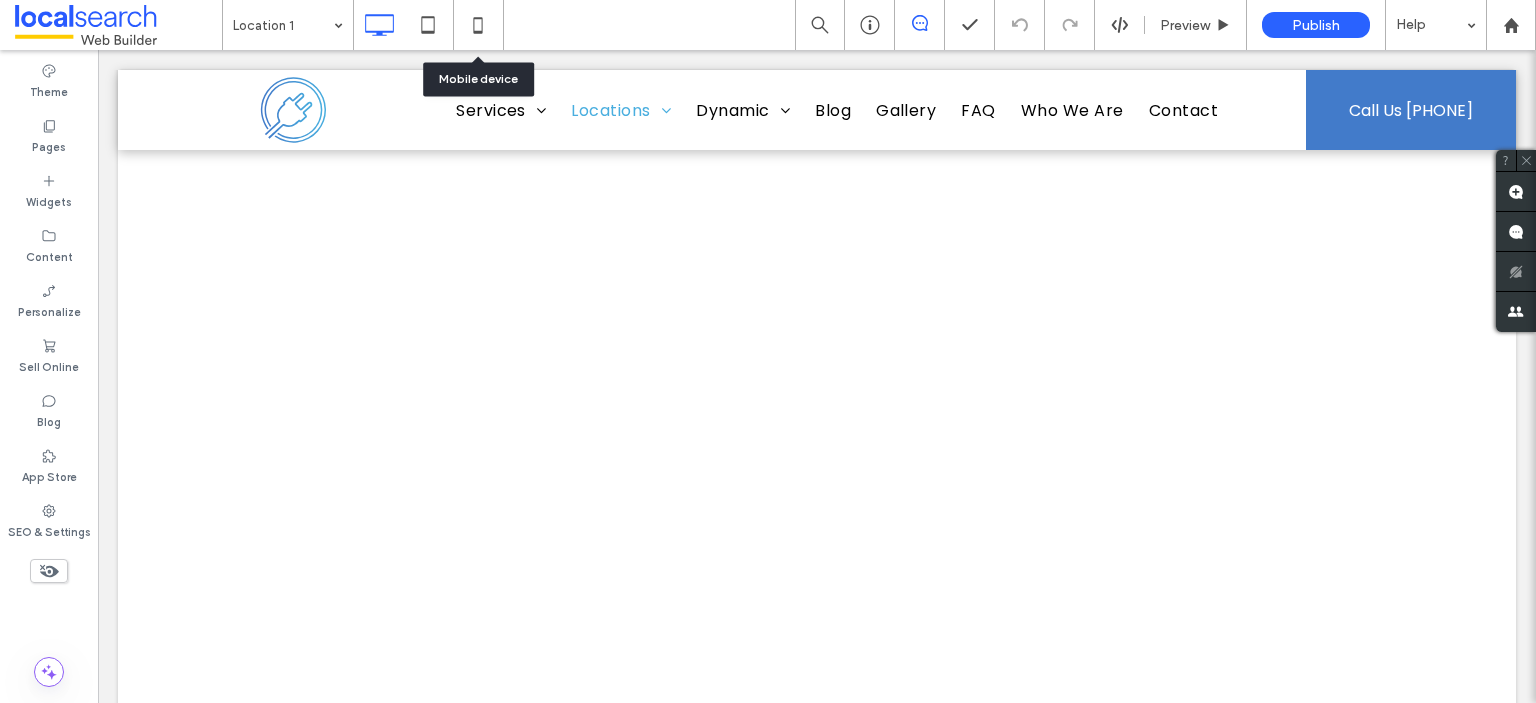 scroll, scrollTop: 0, scrollLeft: 0, axis: both 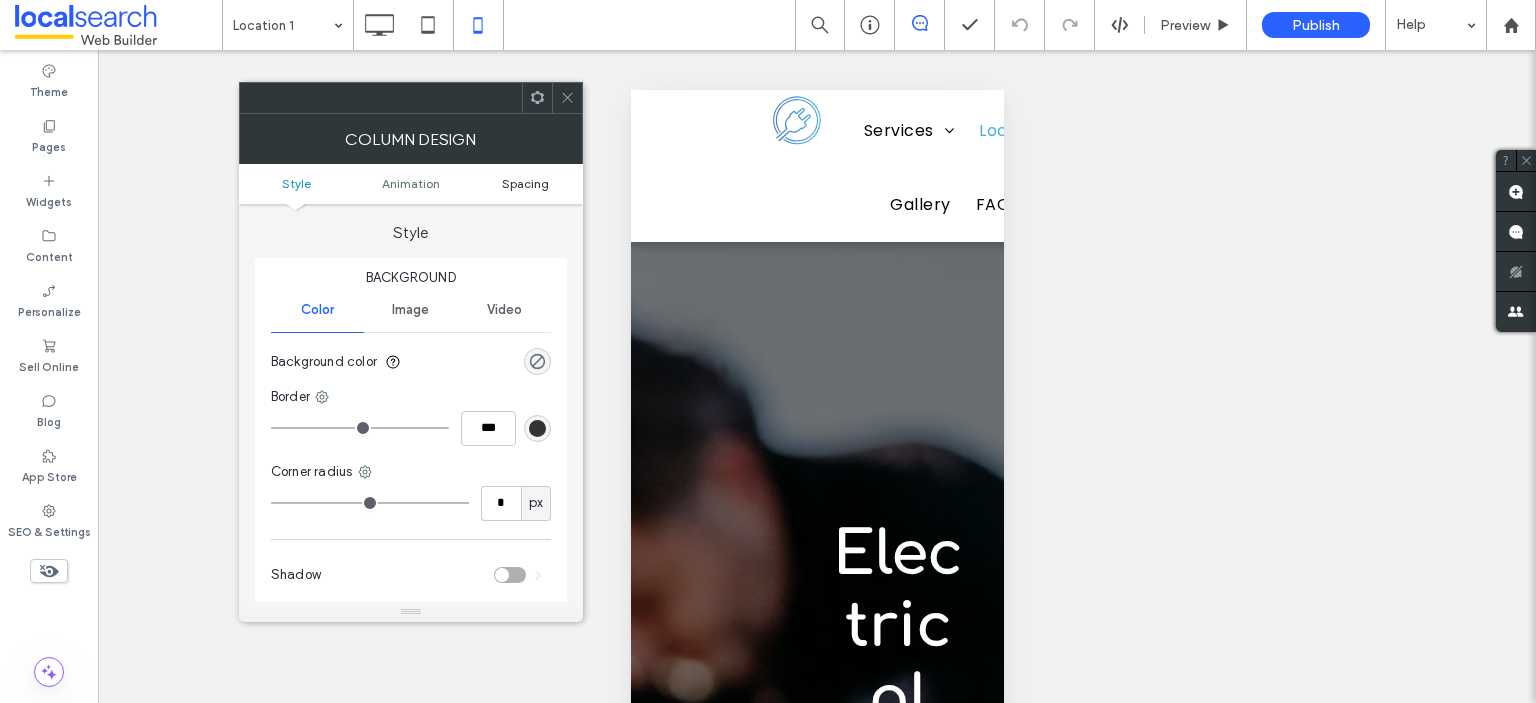 click on "Style Animation Spacing" at bounding box center [411, 184] 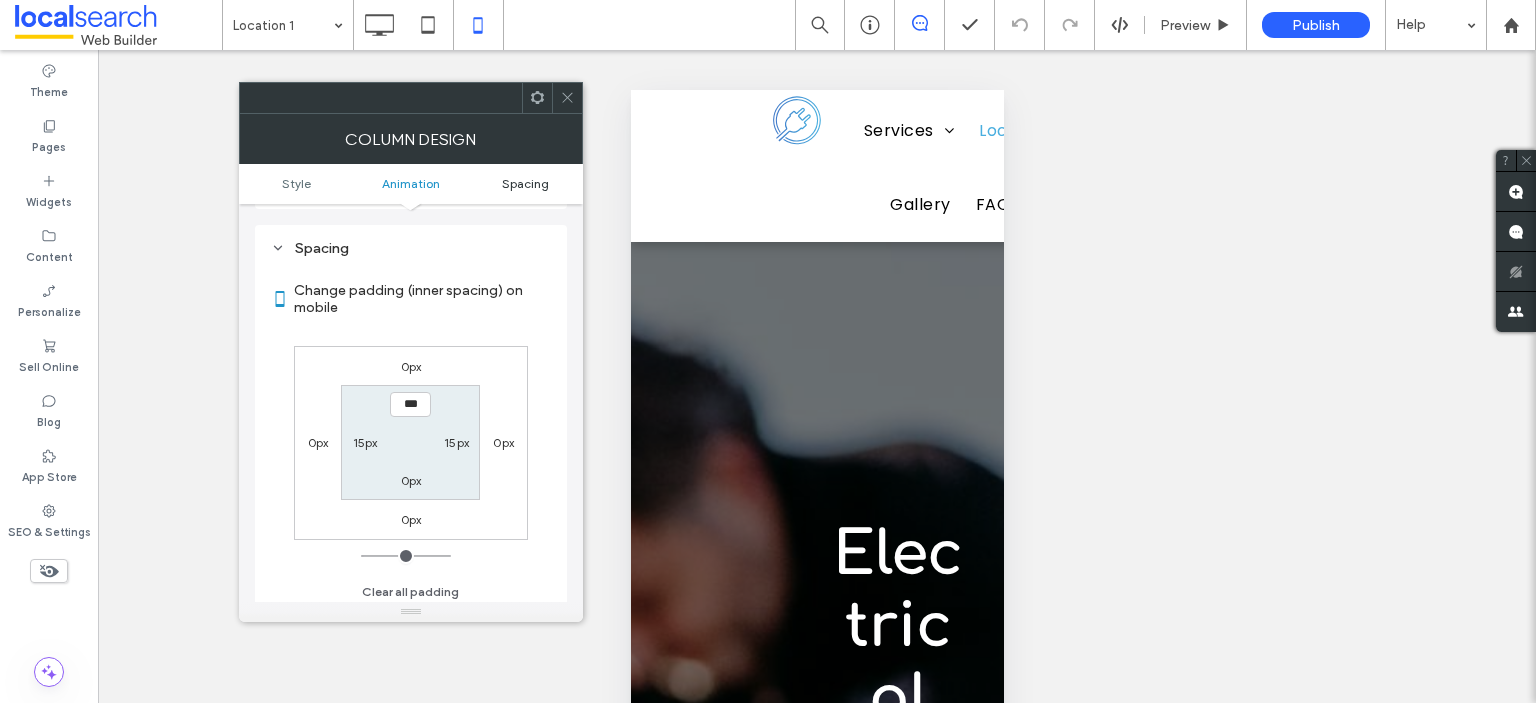 scroll, scrollTop: 468, scrollLeft: 0, axis: vertical 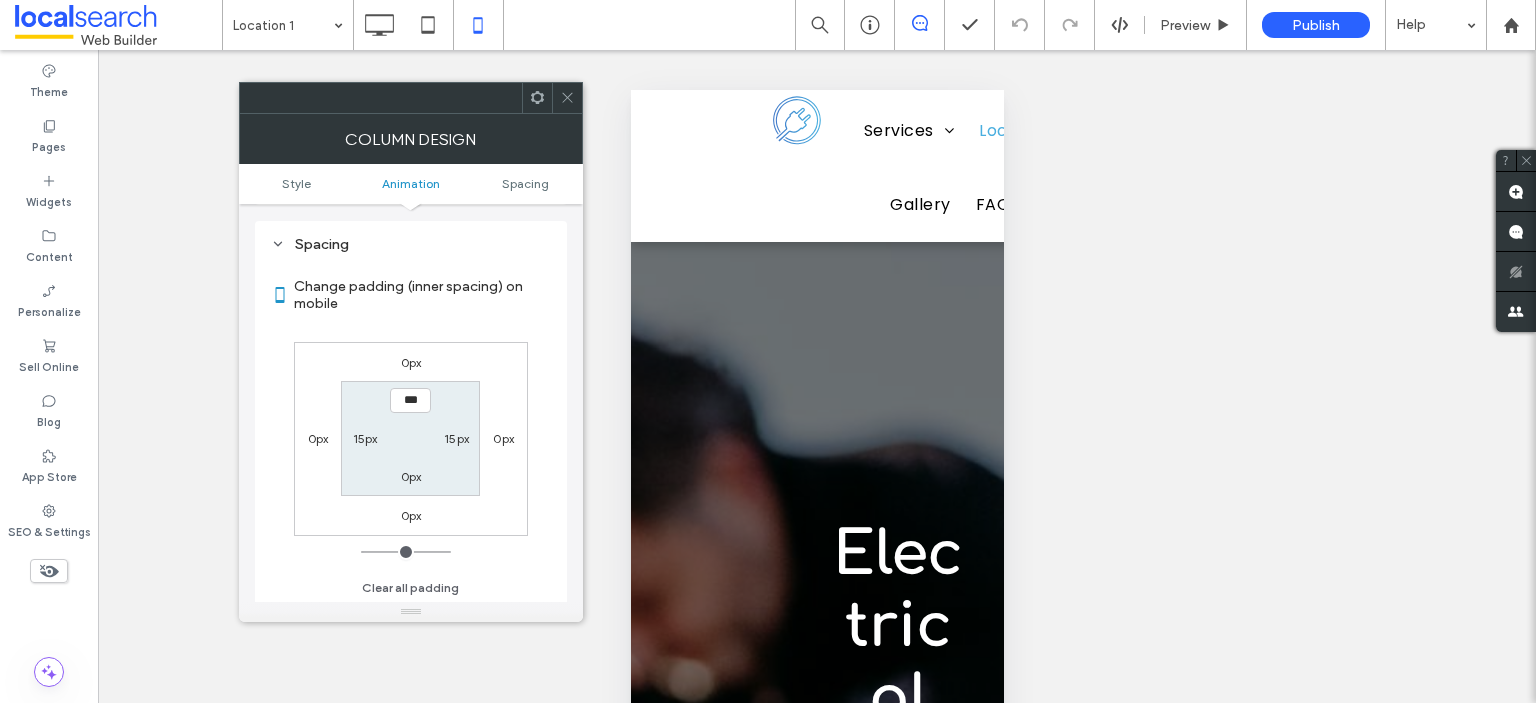click 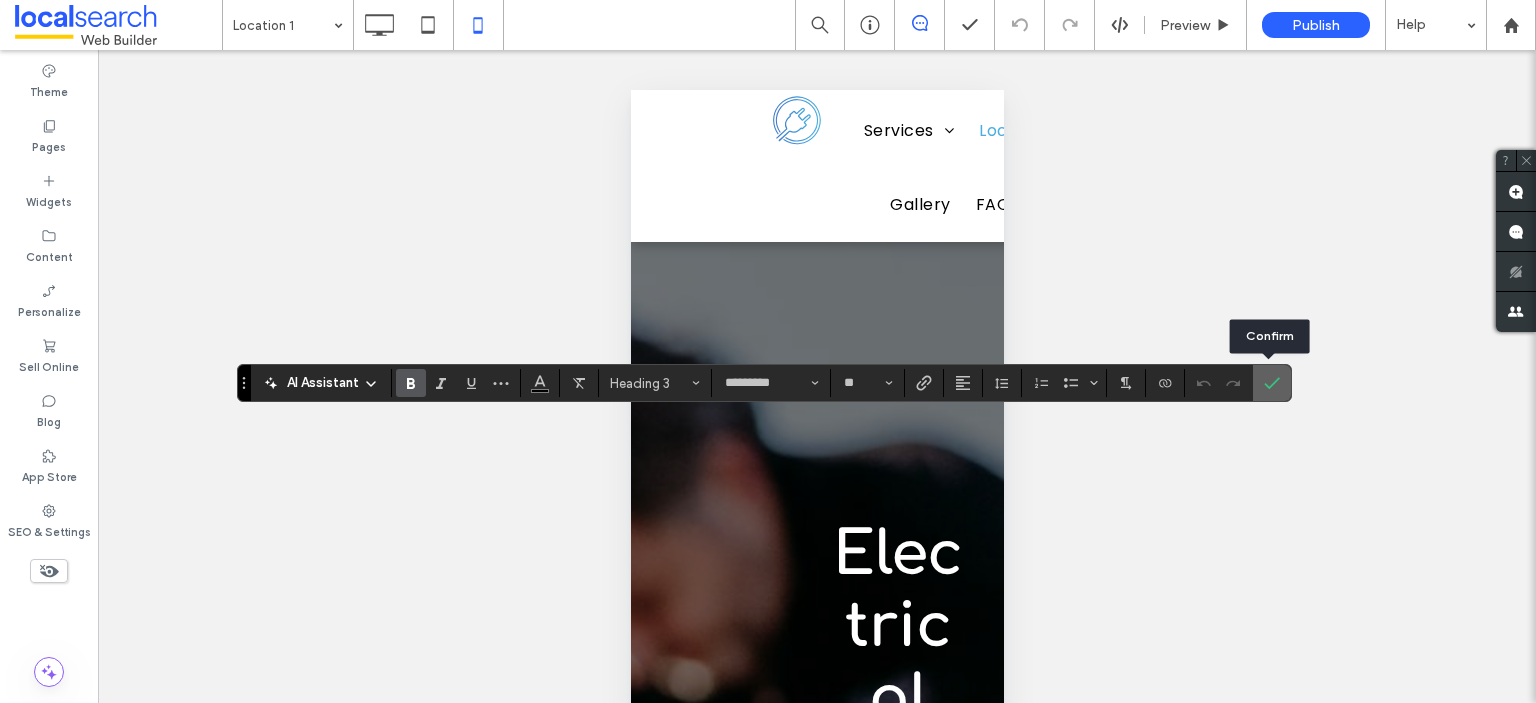 click at bounding box center (1272, 383) 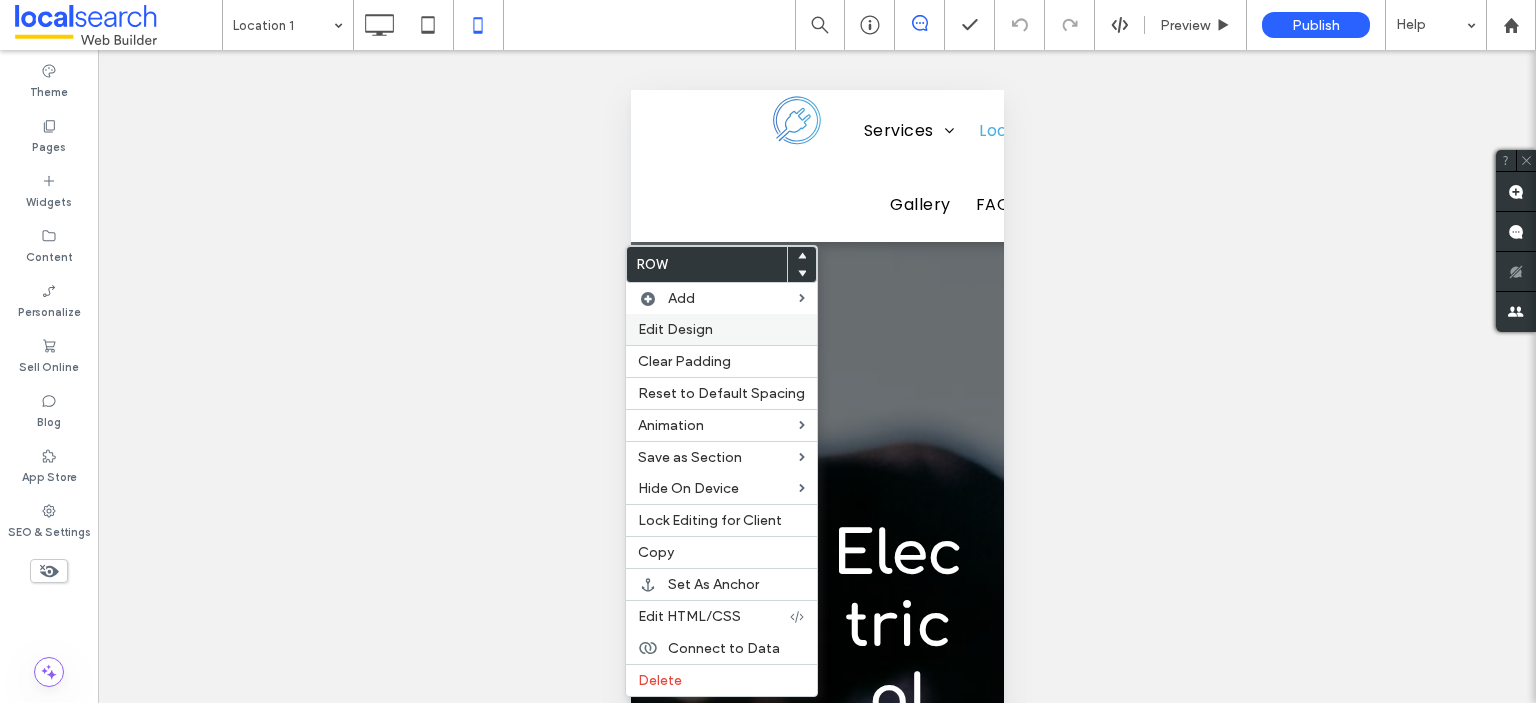 click on "Edit Design" at bounding box center (675, 329) 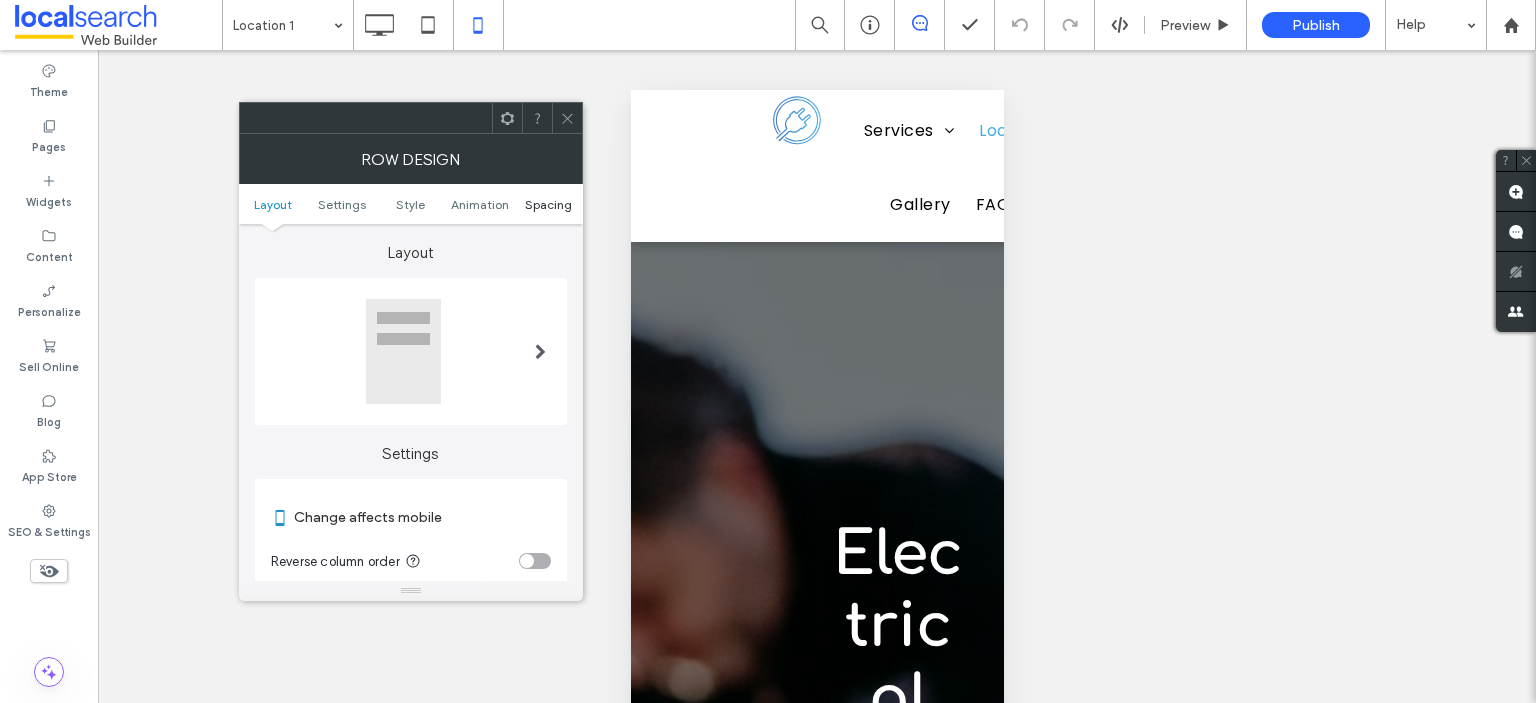 click on "Spacing" at bounding box center (548, 204) 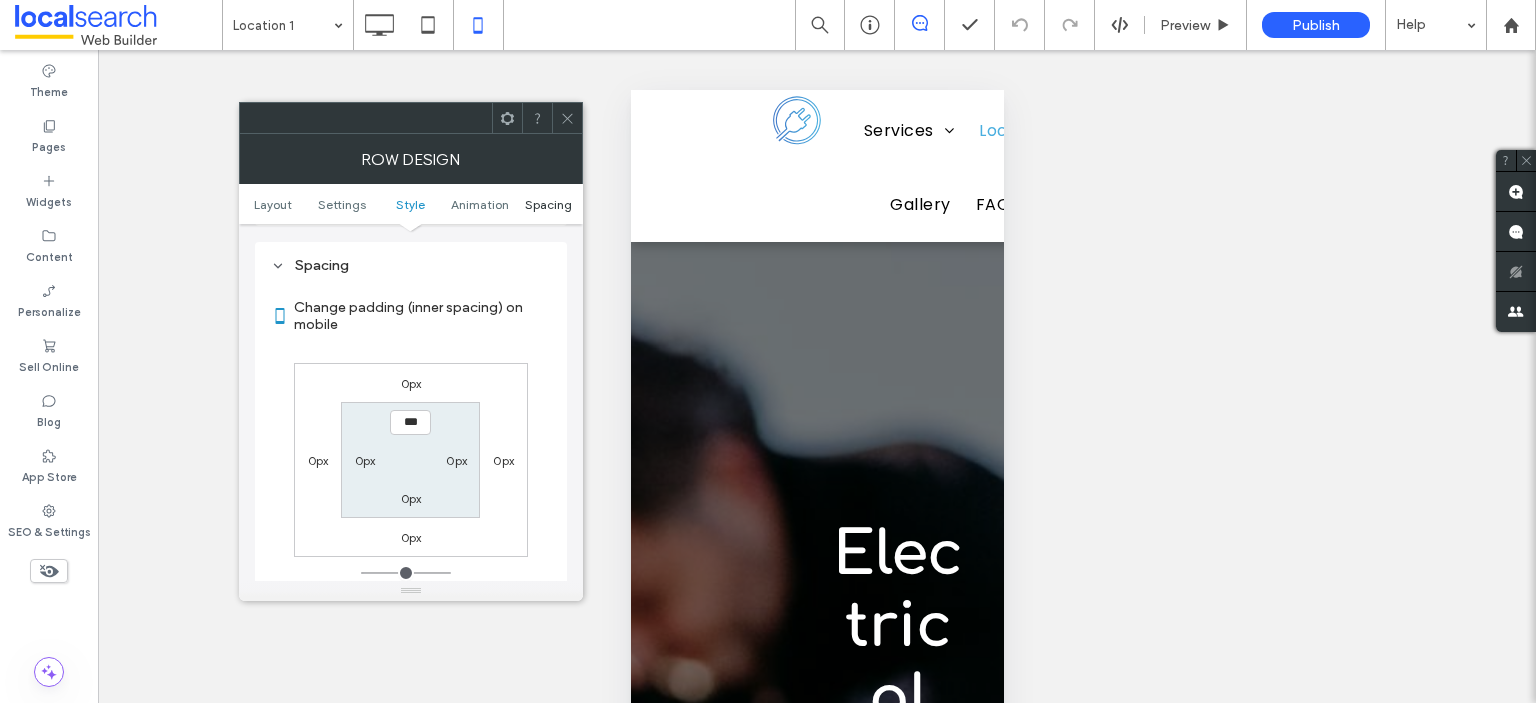 scroll, scrollTop: 766, scrollLeft: 0, axis: vertical 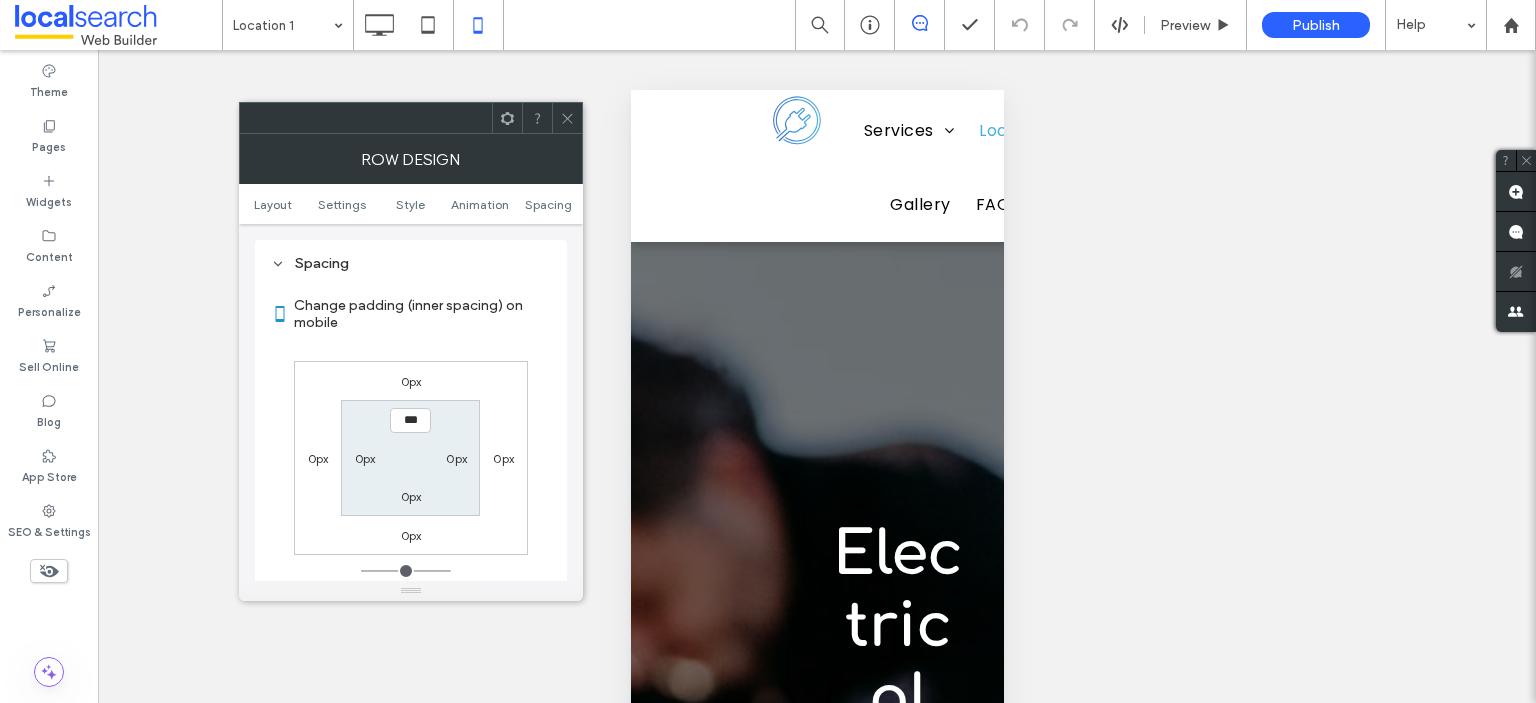 click 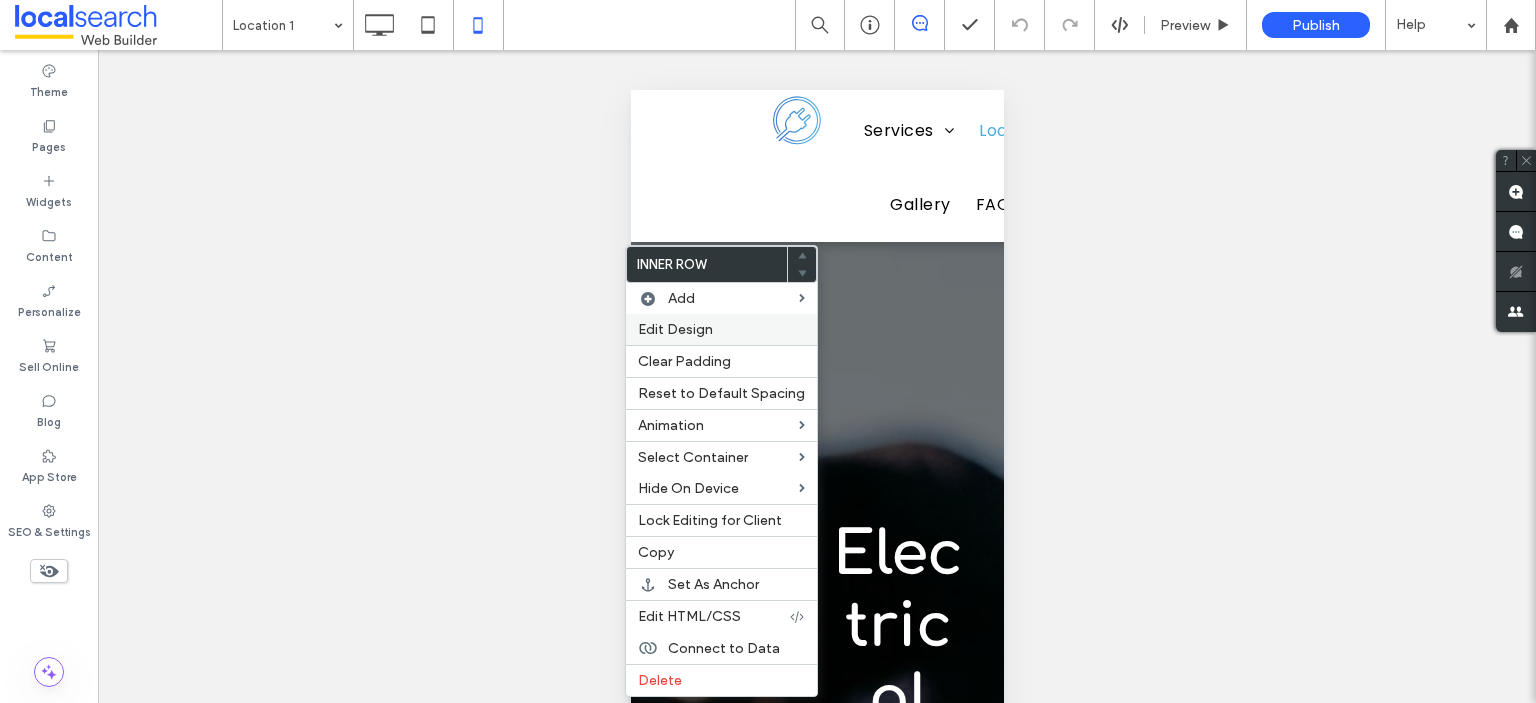 click on "Edit Design" at bounding box center (675, 329) 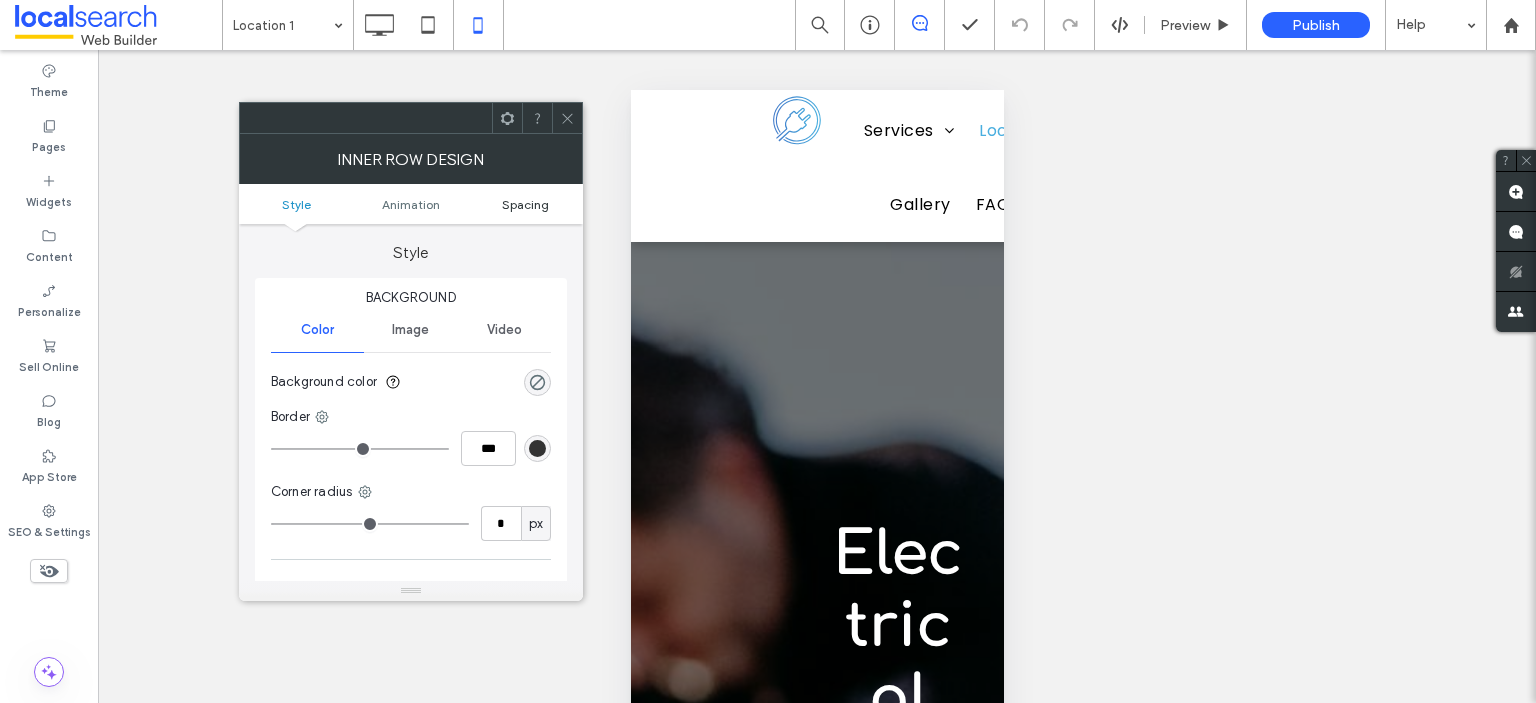 click on "Spacing" at bounding box center [525, 204] 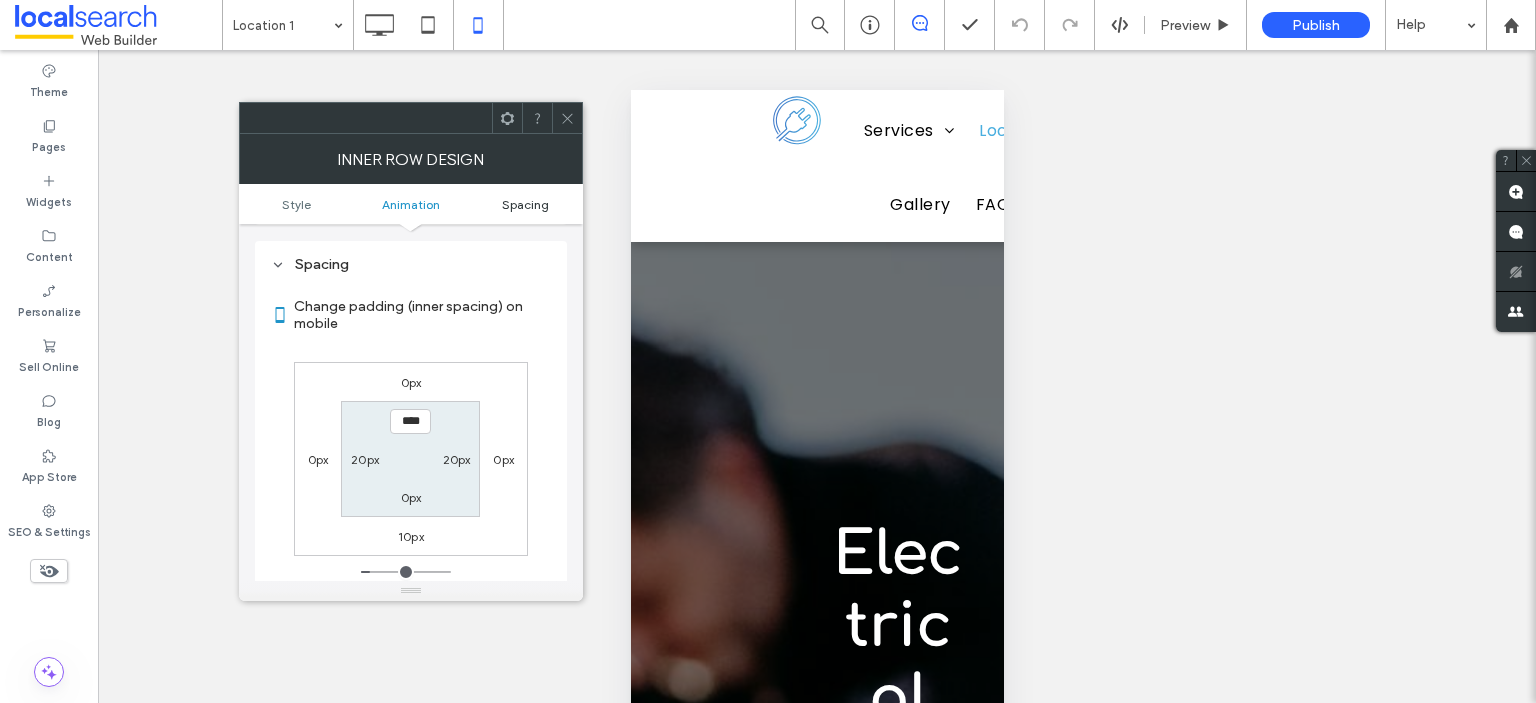 scroll, scrollTop: 468, scrollLeft: 0, axis: vertical 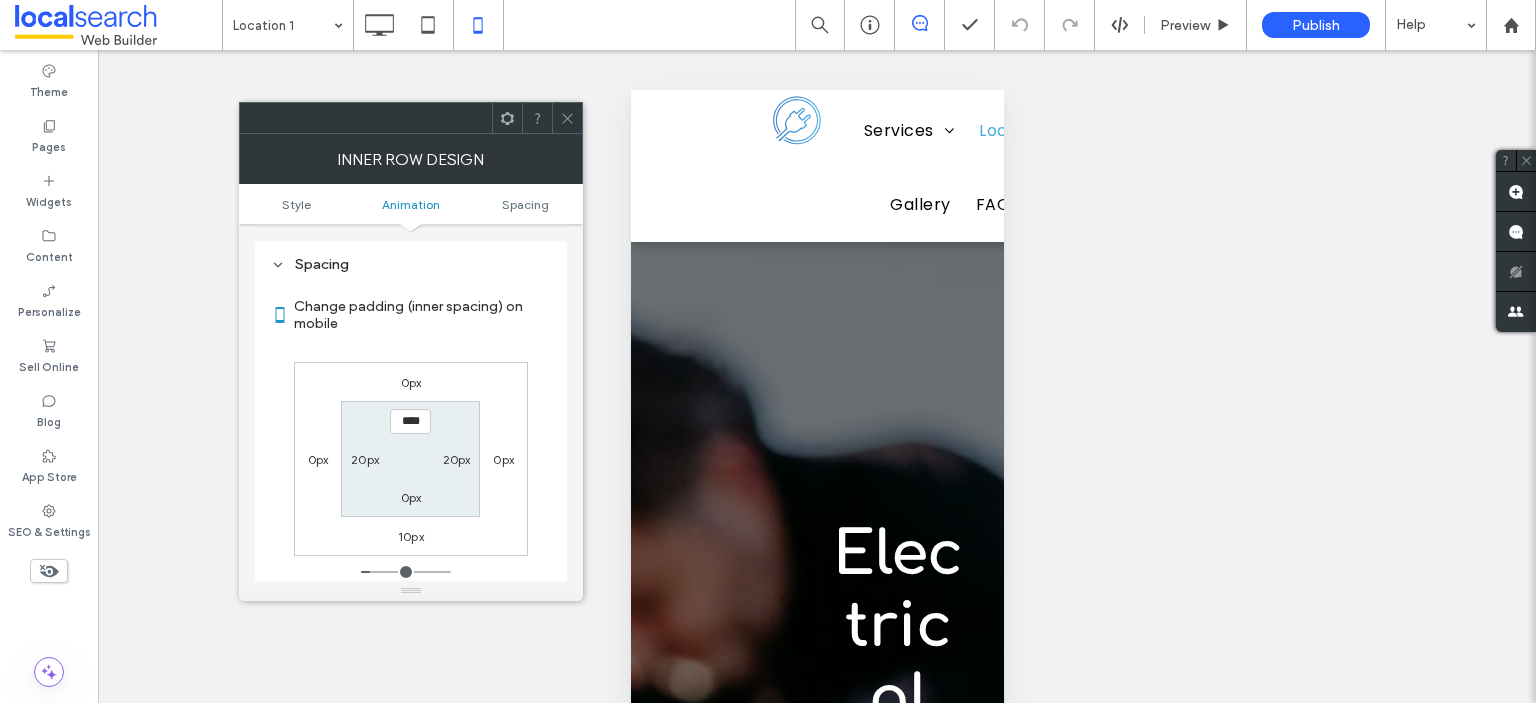 click 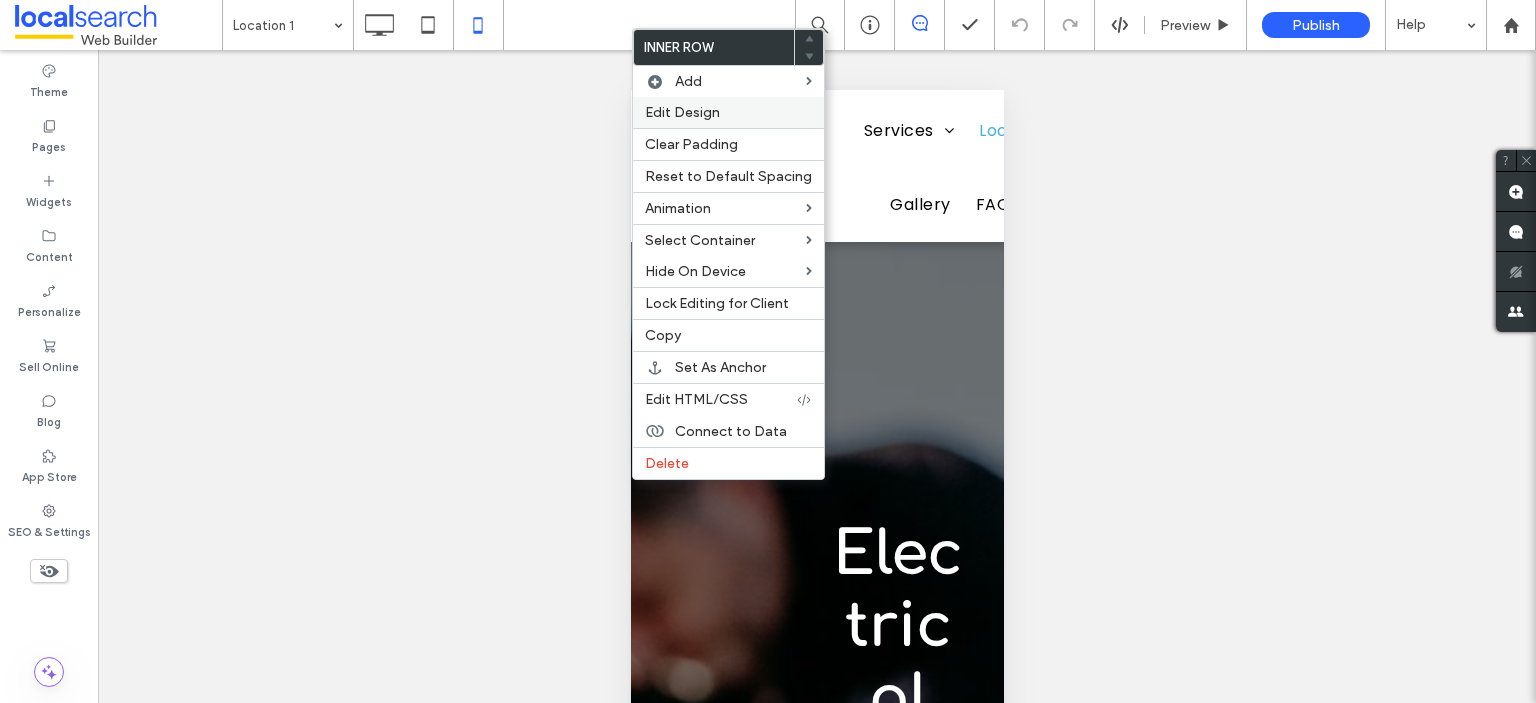 click on "Edit Design" at bounding box center [682, 112] 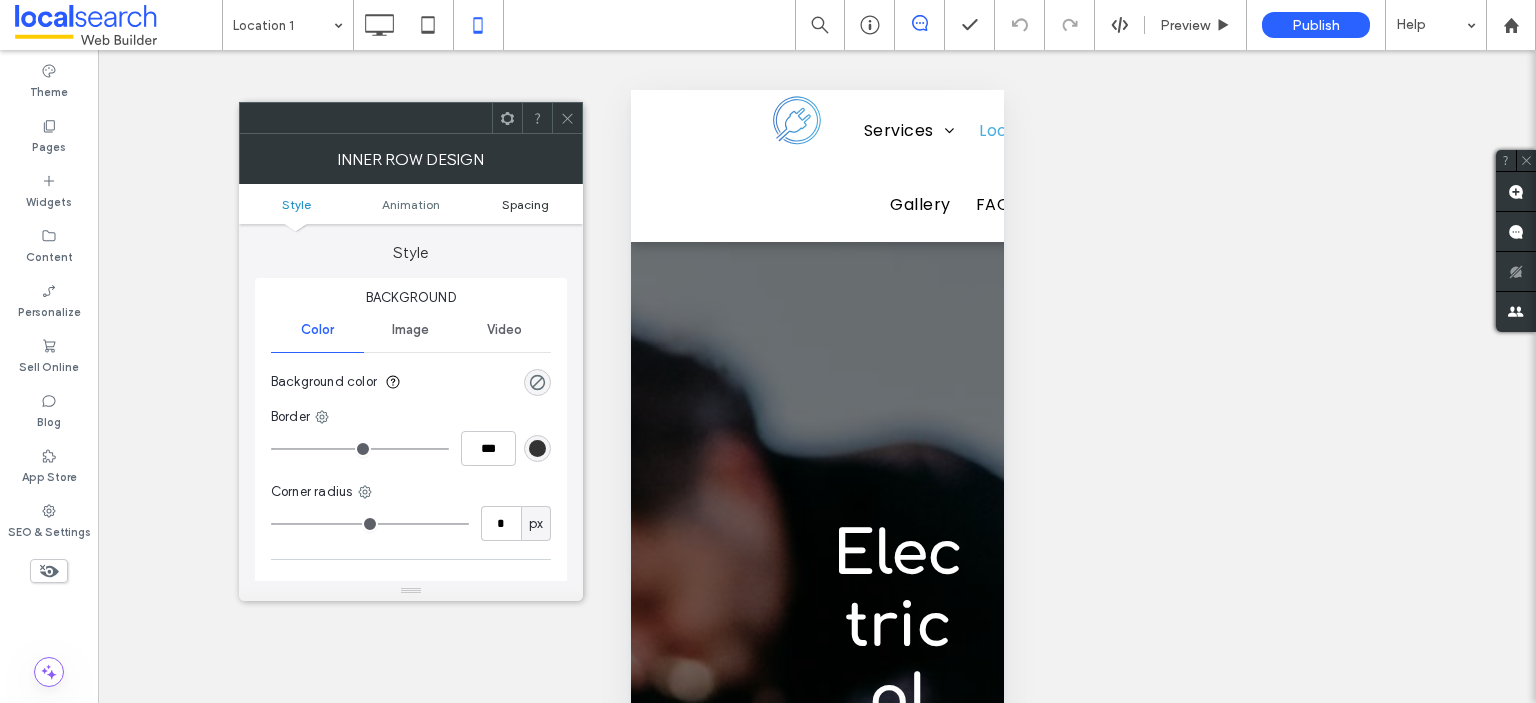 click on "Spacing" at bounding box center (525, 204) 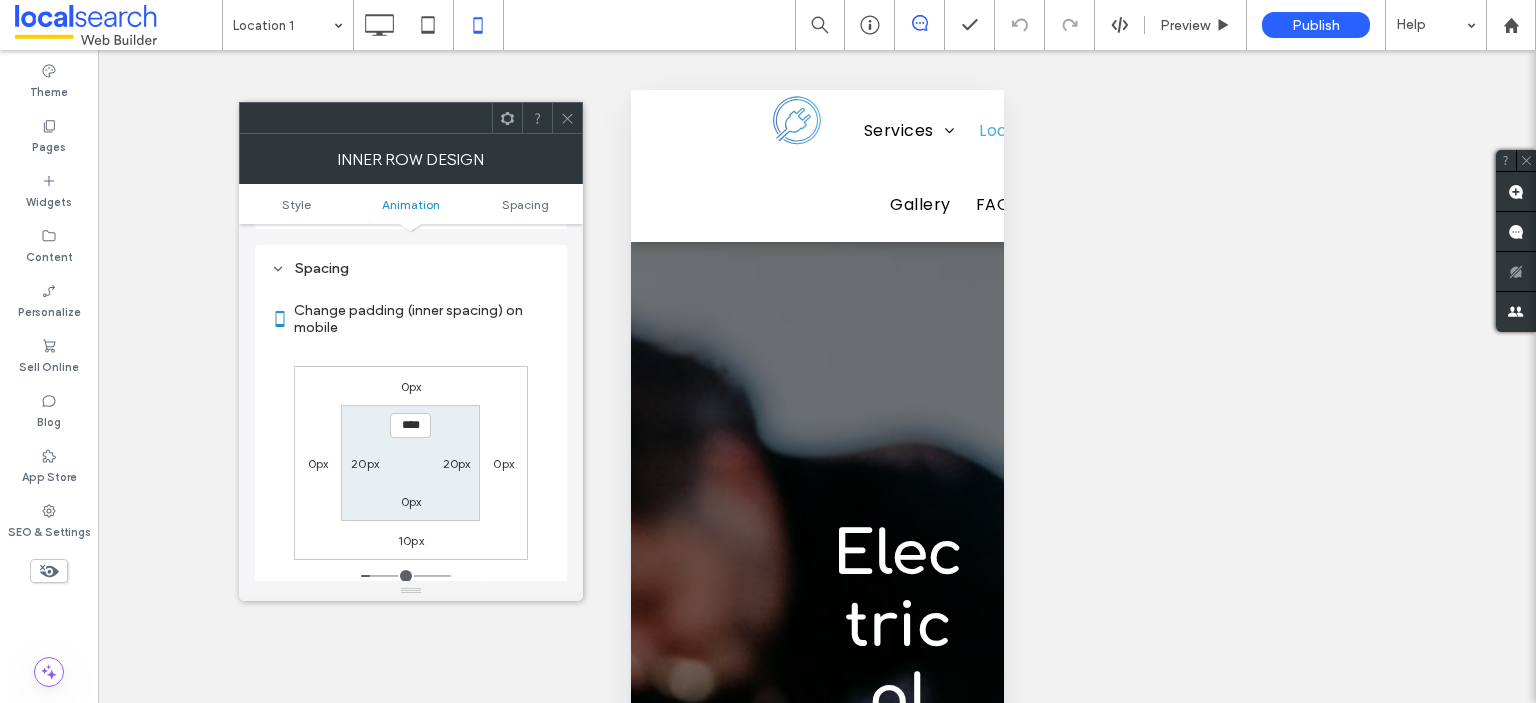 scroll, scrollTop: 468, scrollLeft: 0, axis: vertical 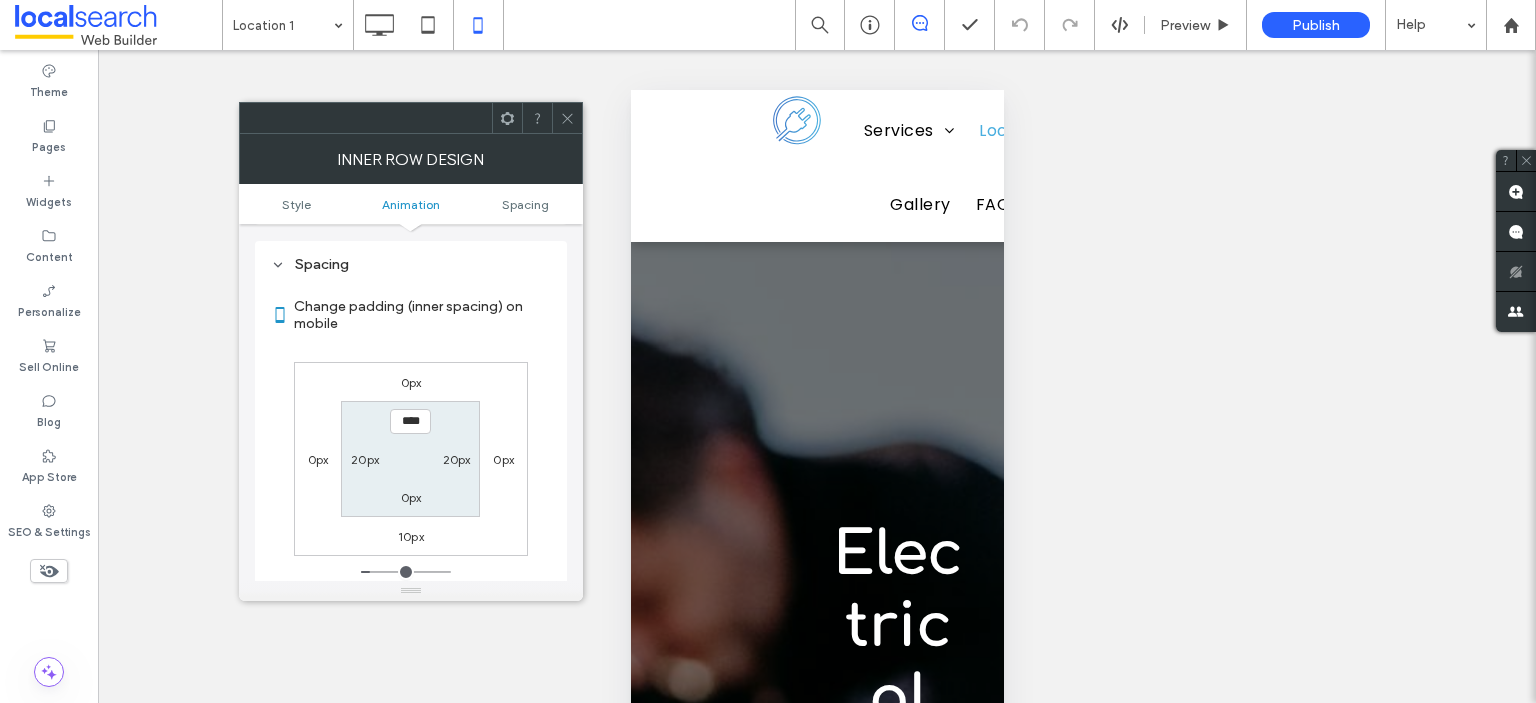 click 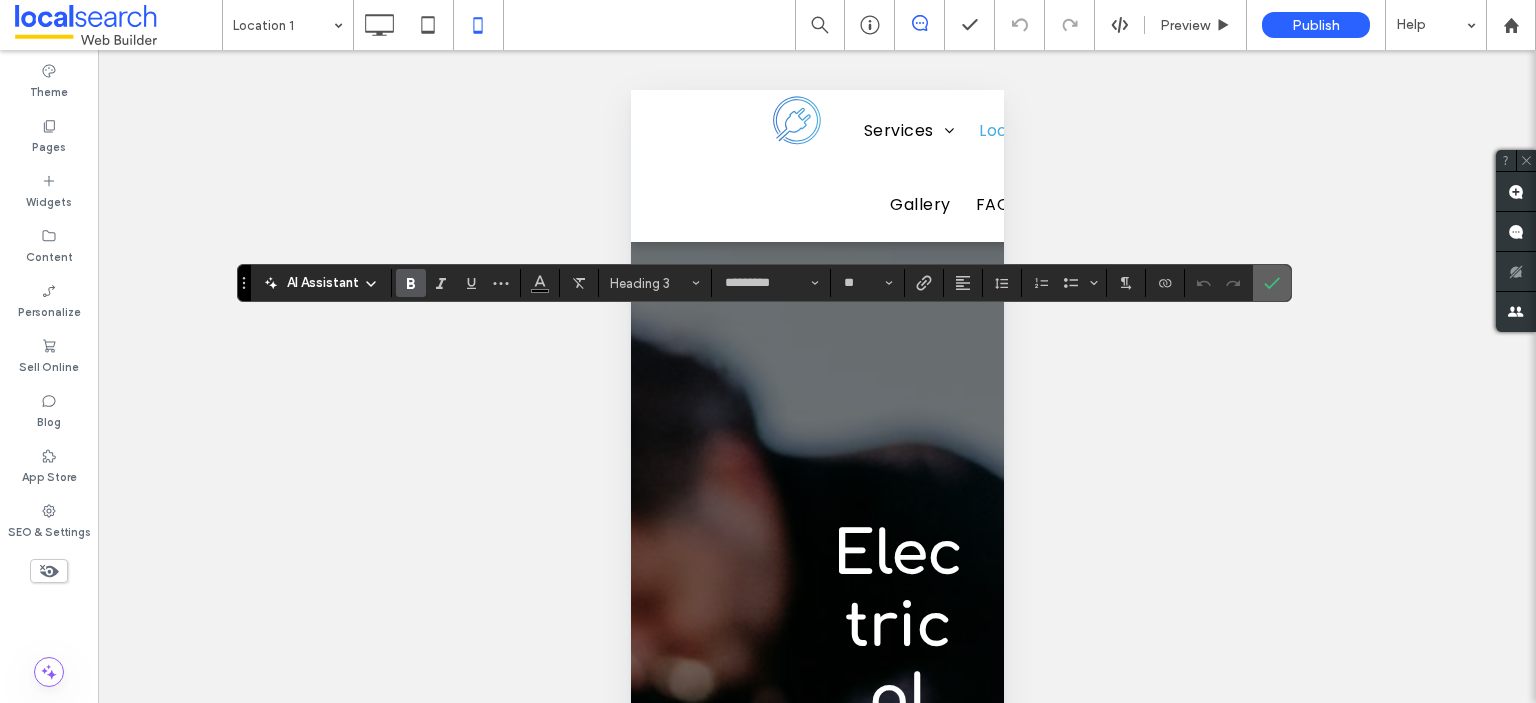 click 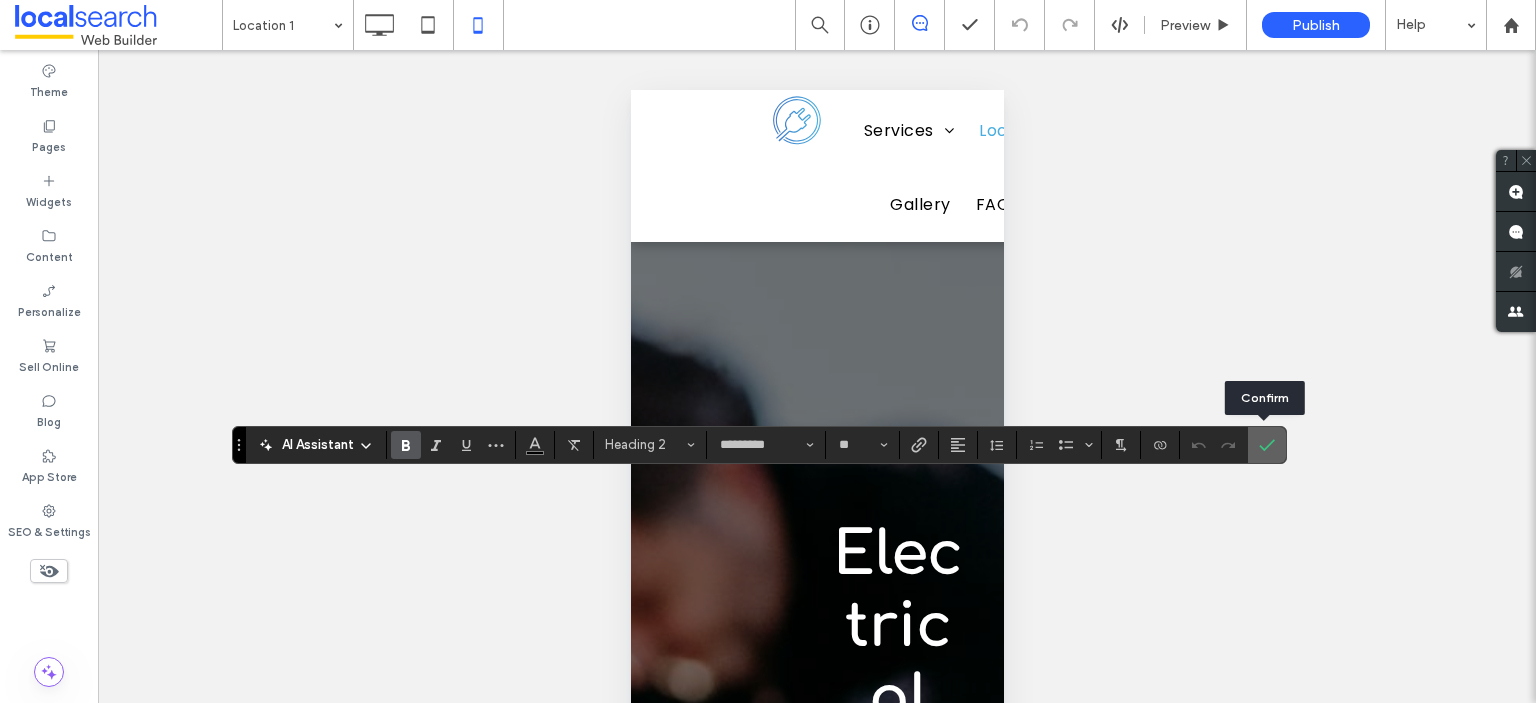 click at bounding box center [1267, 445] 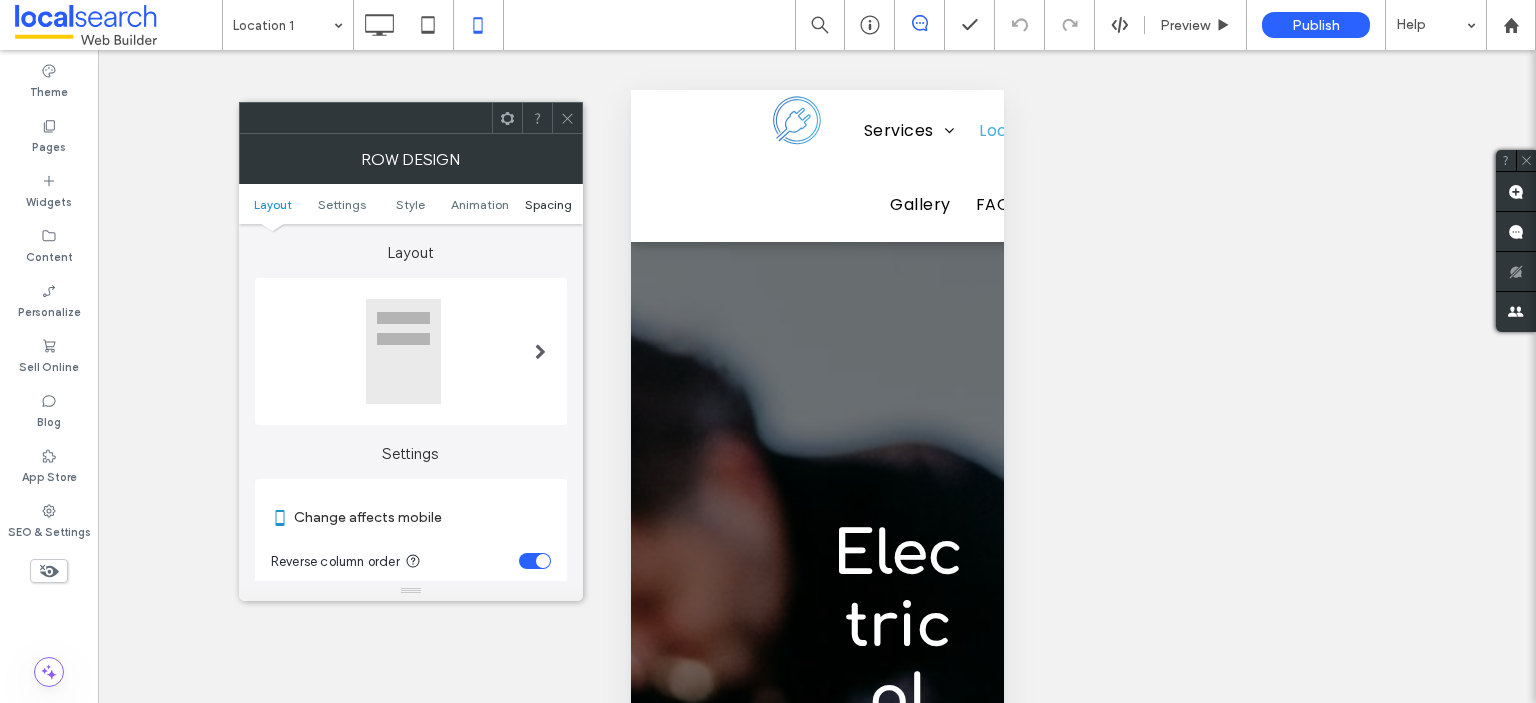 click on "Spacing" at bounding box center [548, 204] 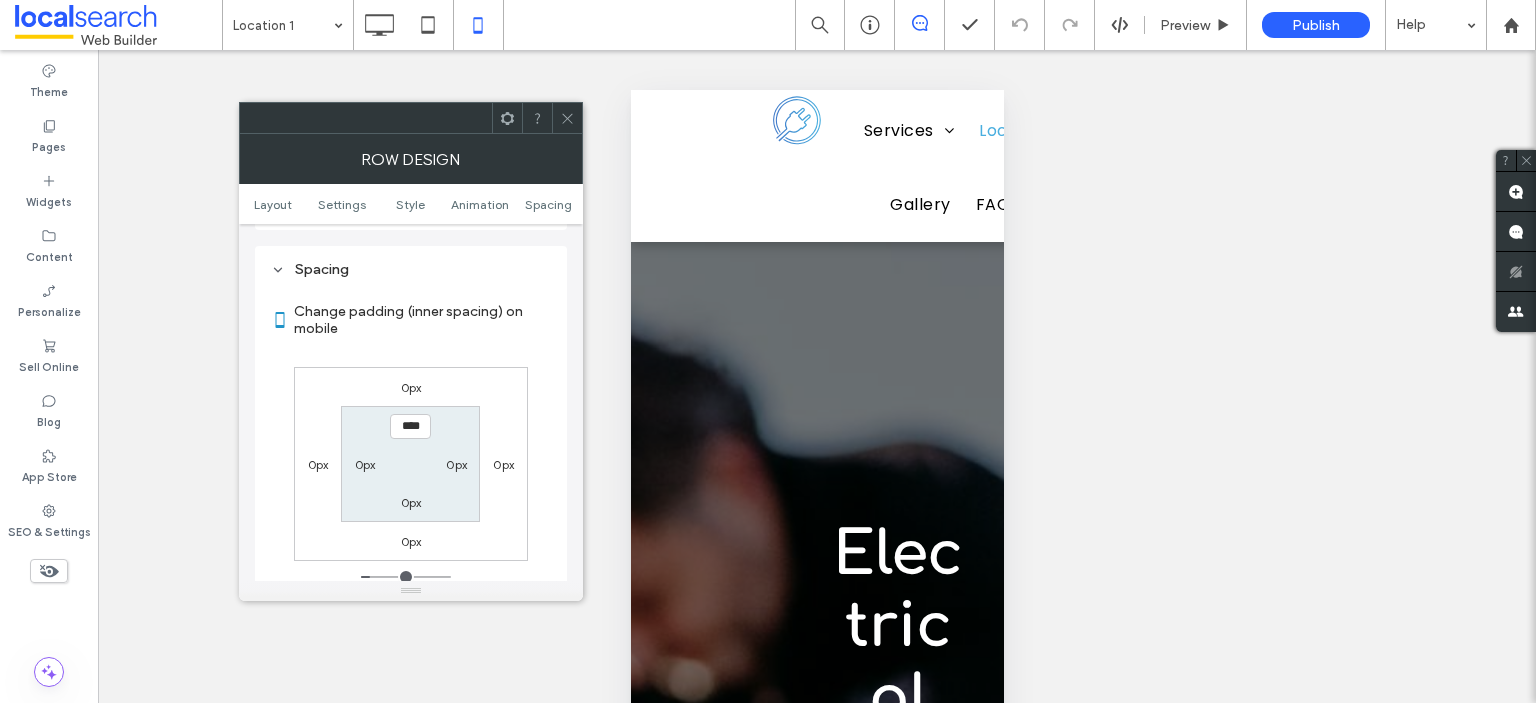 scroll, scrollTop: 766, scrollLeft: 0, axis: vertical 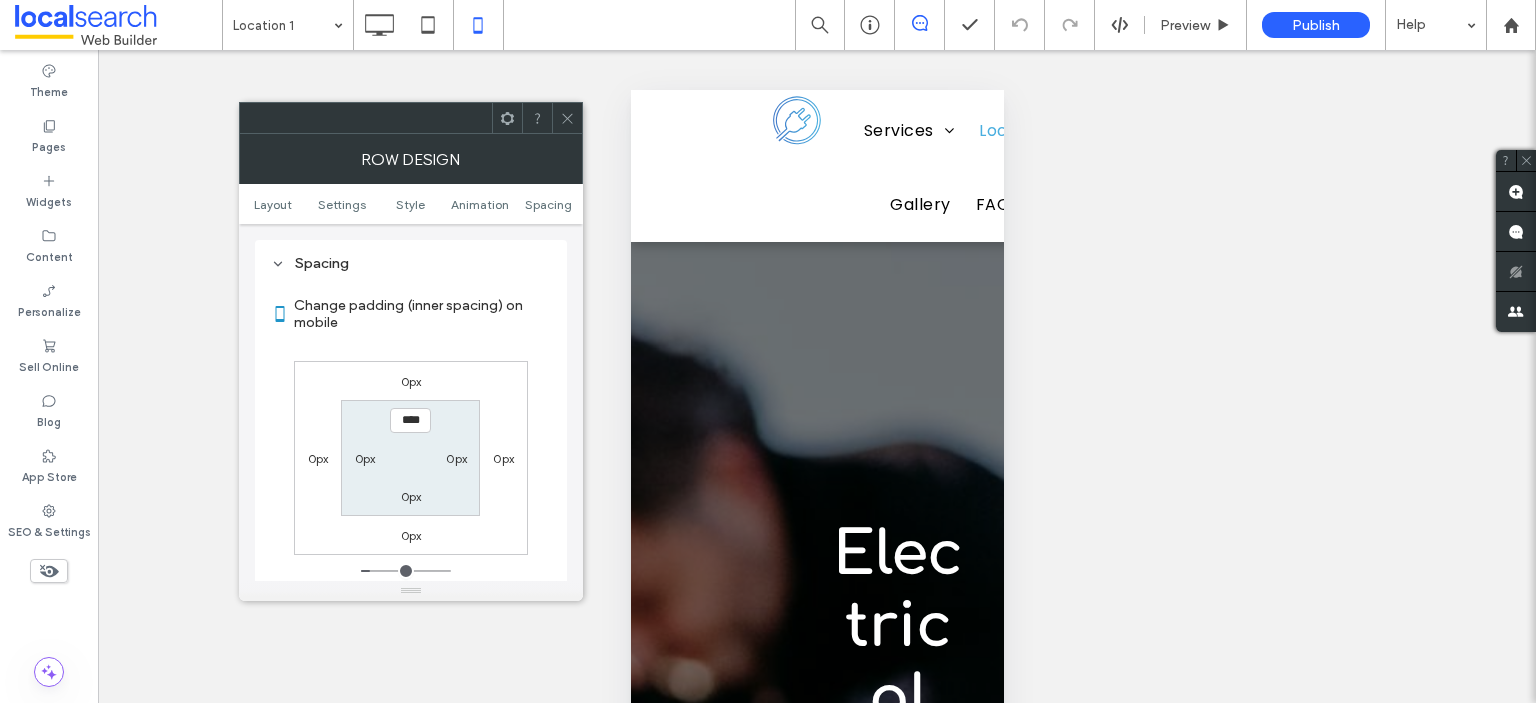 click 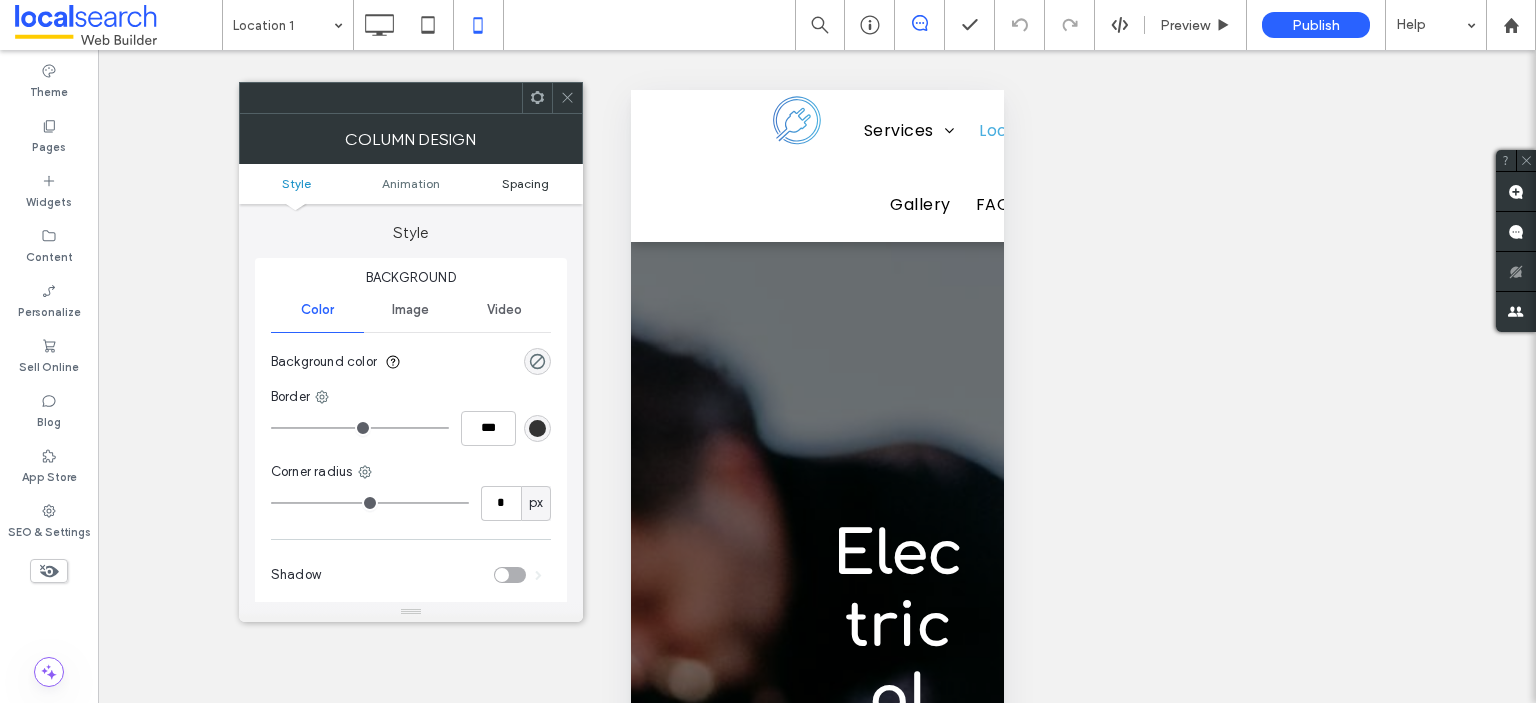 click on "Spacing" at bounding box center (525, 183) 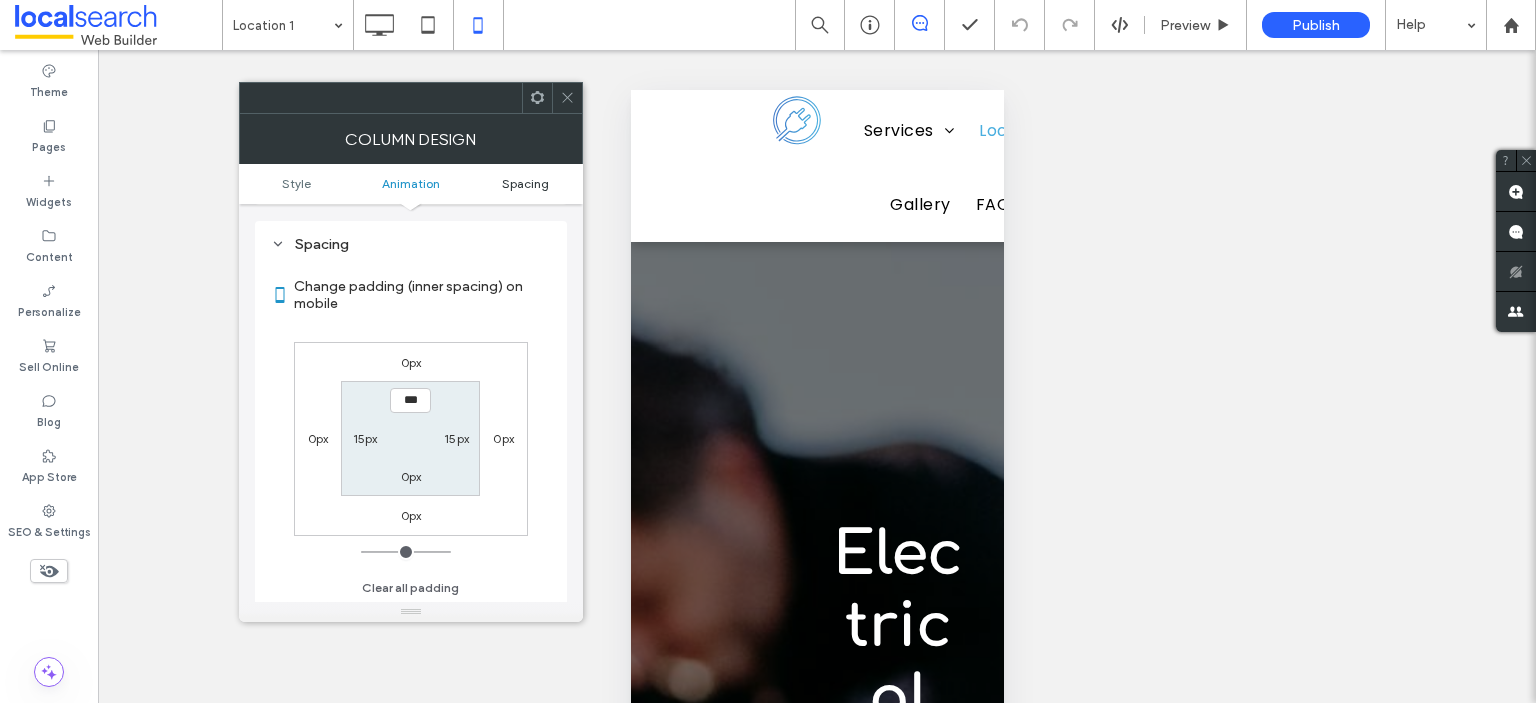 scroll, scrollTop: 468, scrollLeft: 0, axis: vertical 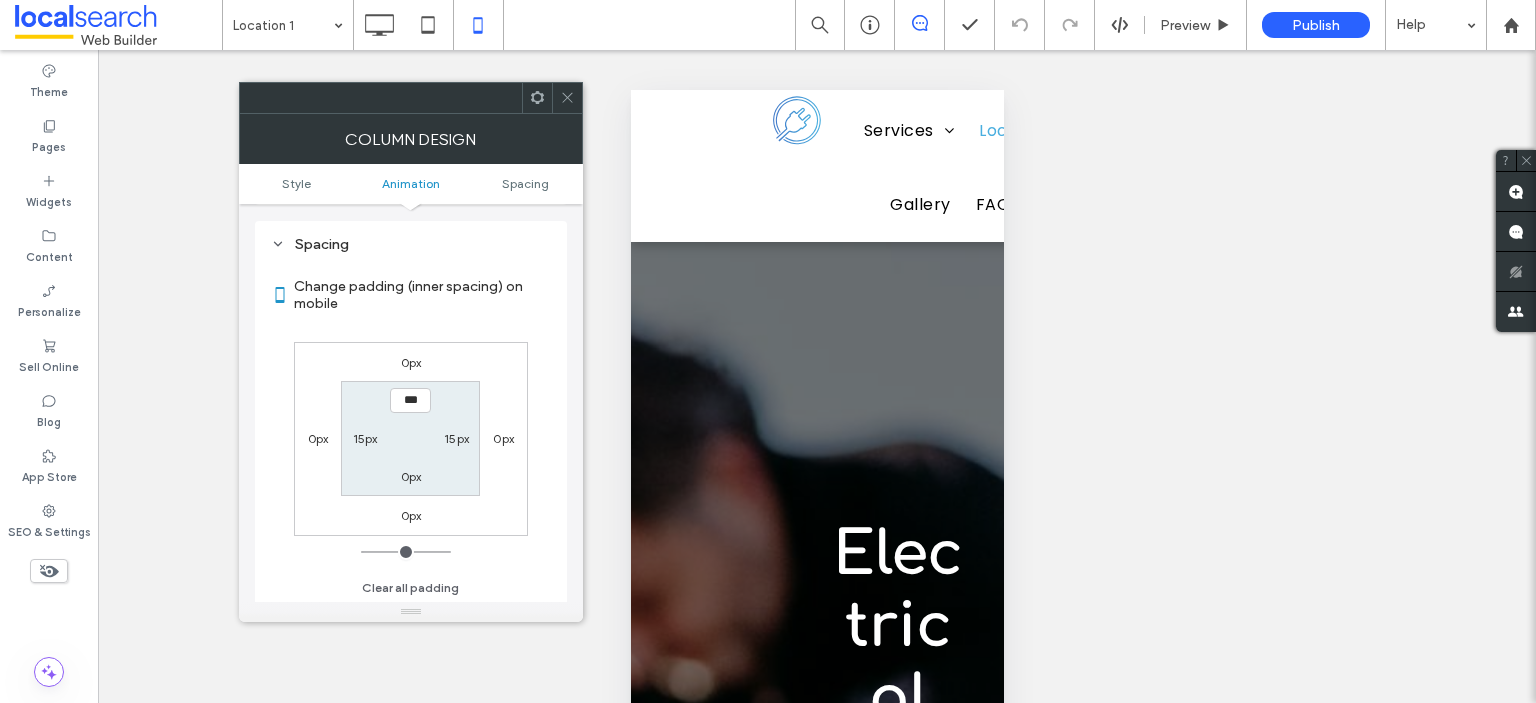 click 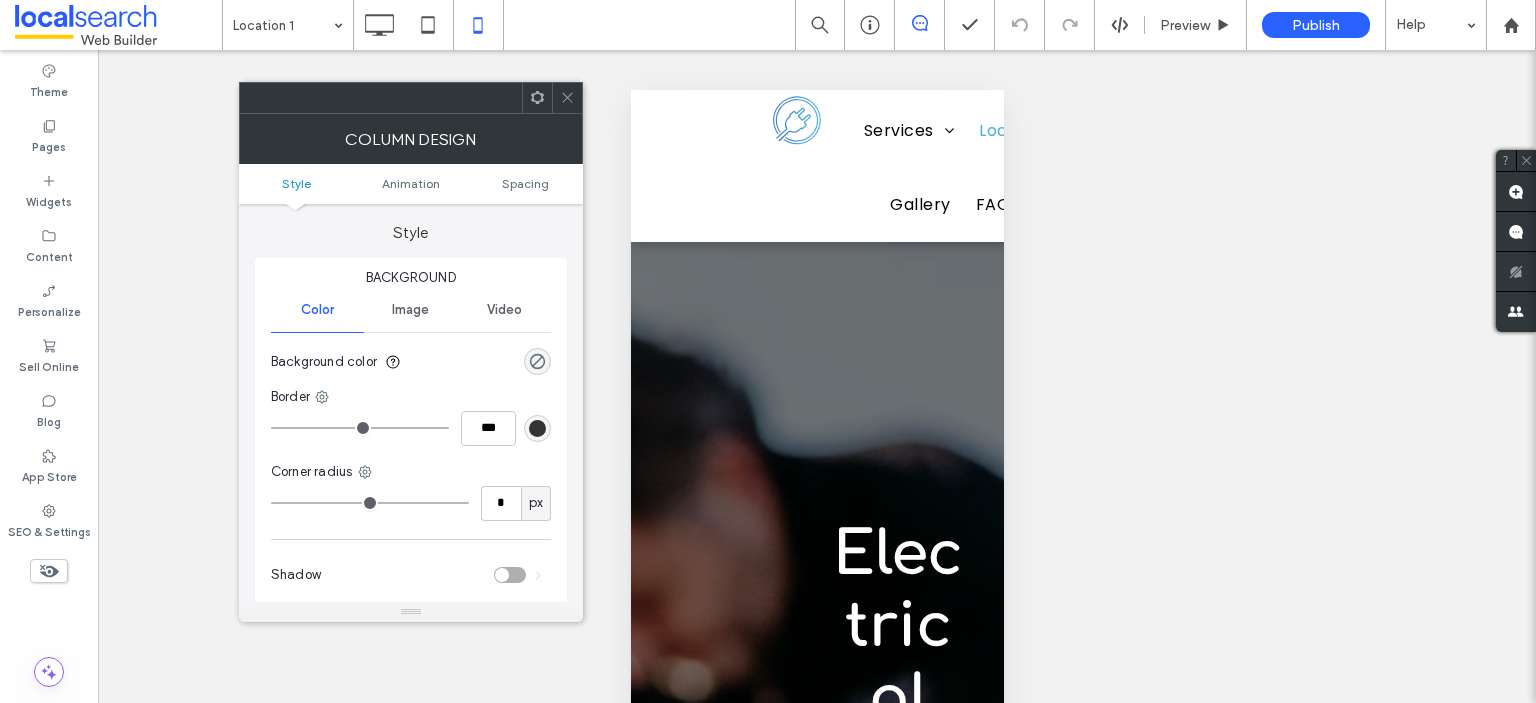 click on "Style Animation Spacing" at bounding box center [411, 184] 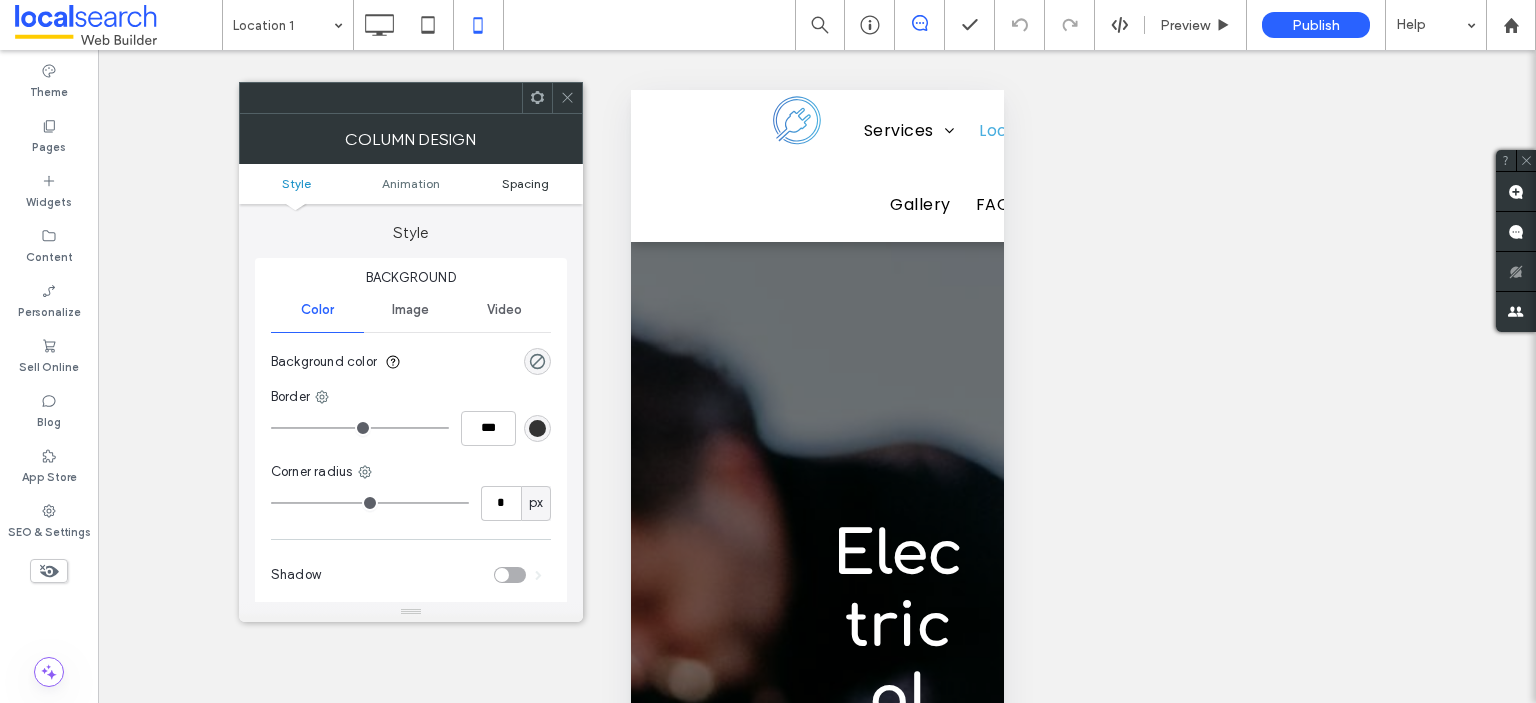 click on "Spacing" at bounding box center (525, 183) 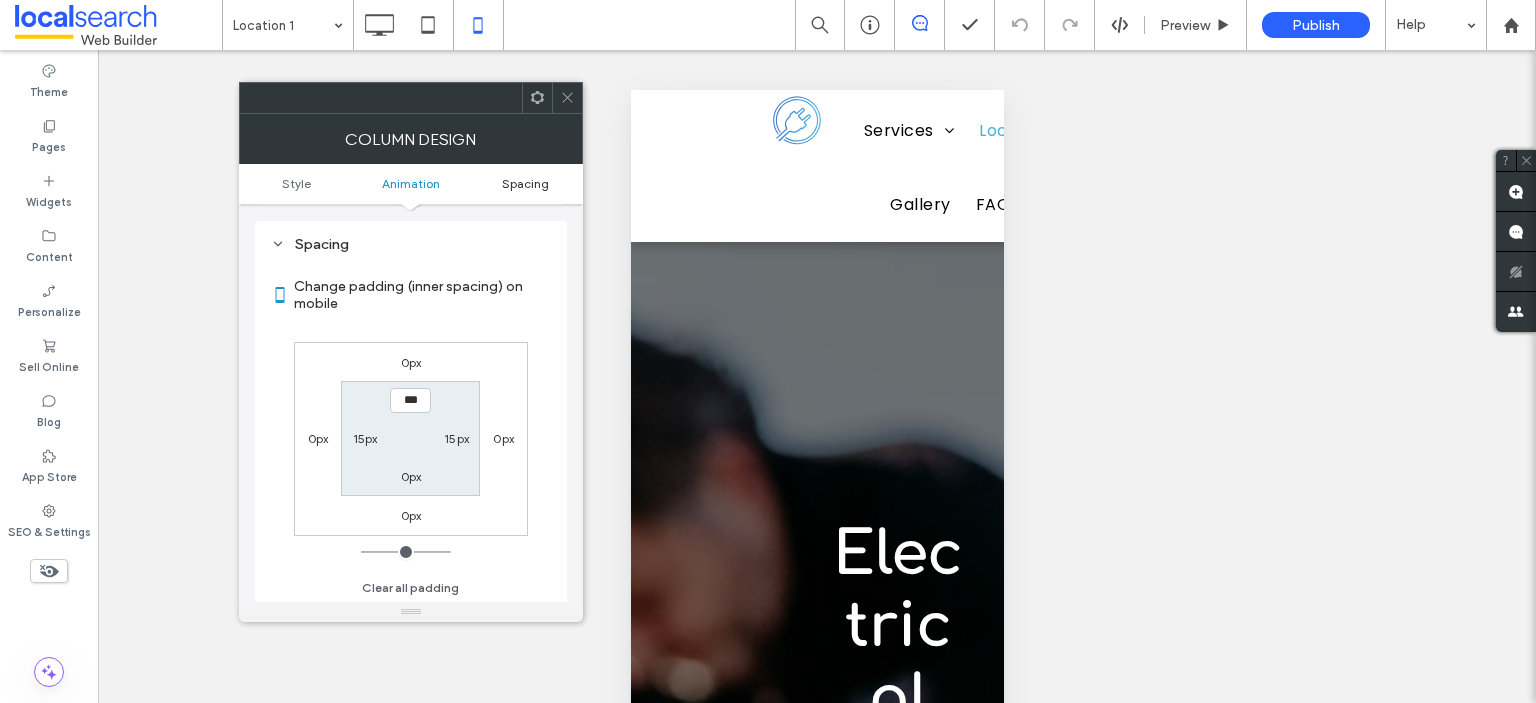 scroll, scrollTop: 468, scrollLeft: 0, axis: vertical 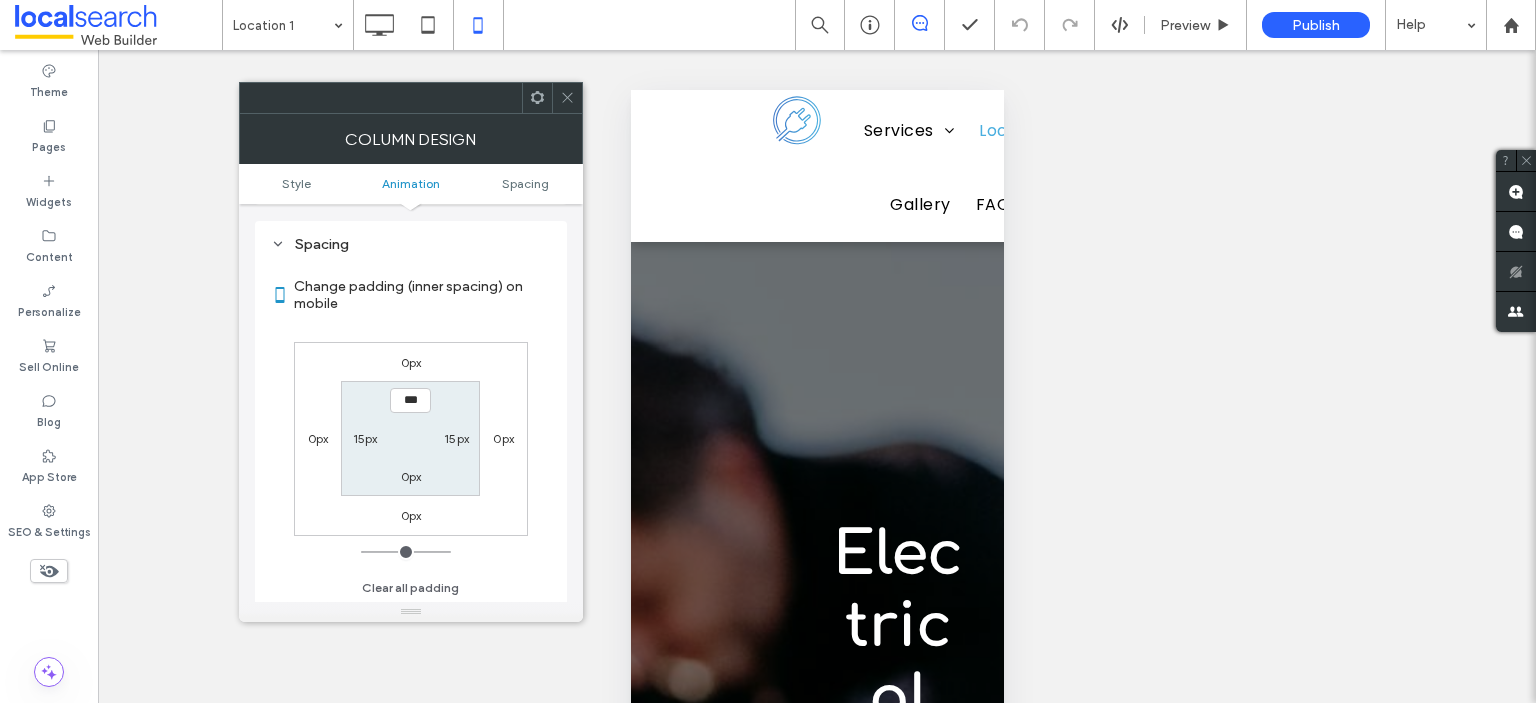 click 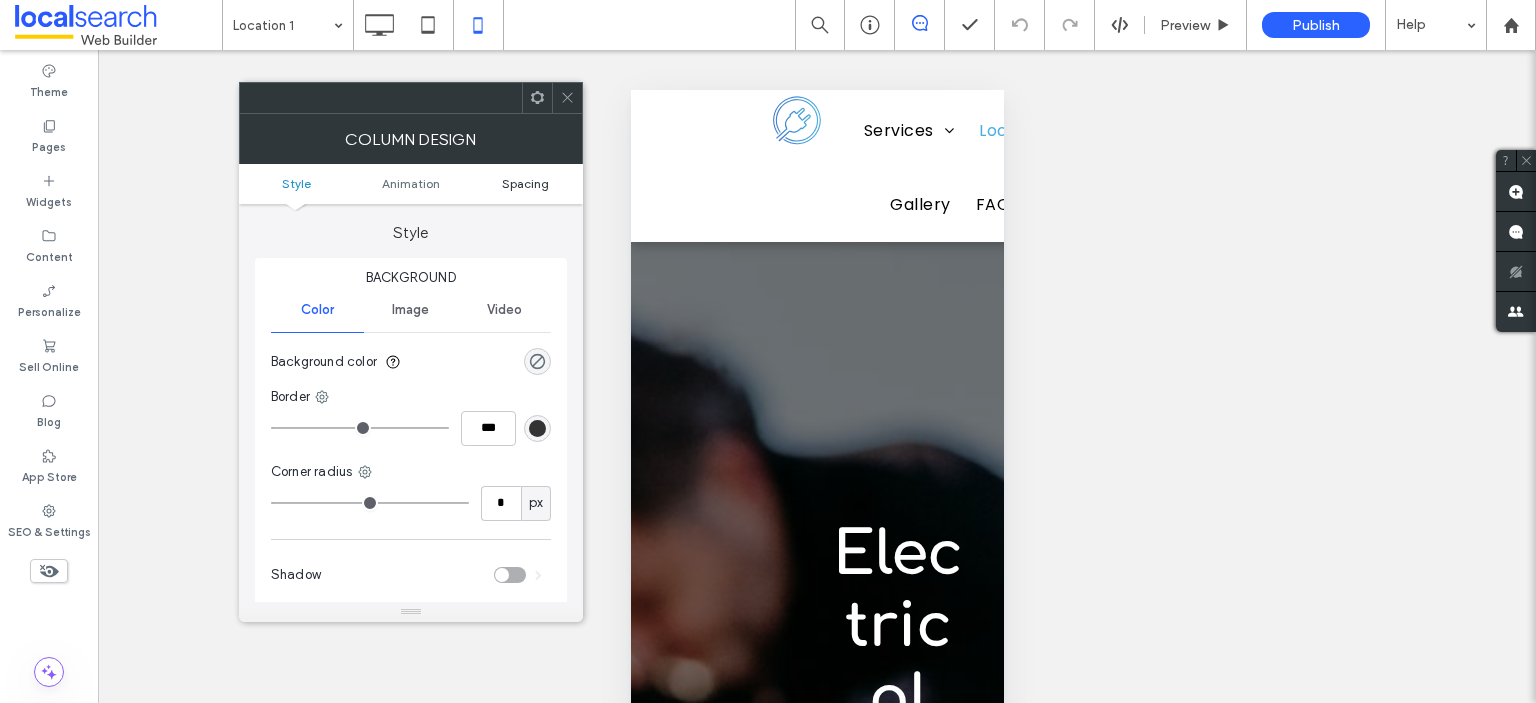 click on "Spacing" at bounding box center [525, 183] 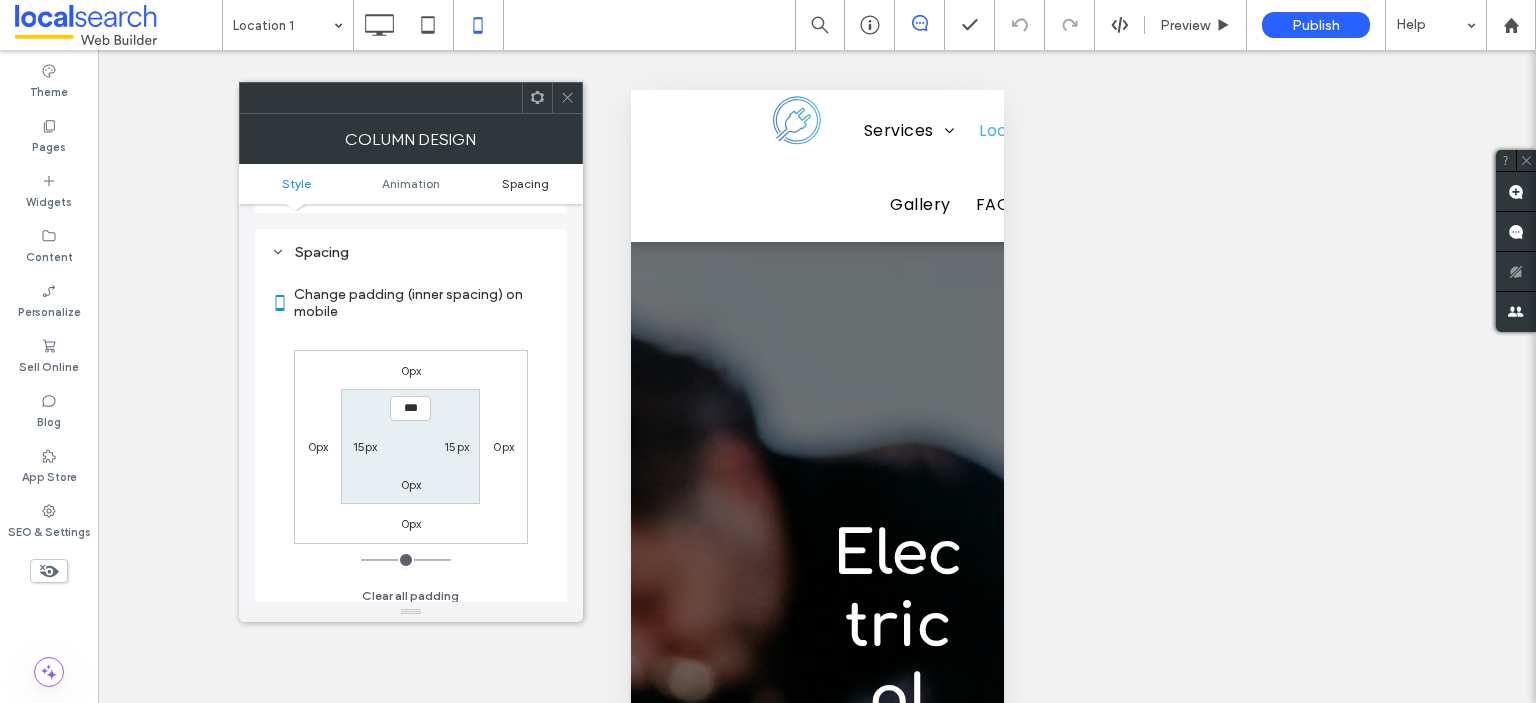 scroll, scrollTop: 468, scrollLeft: 0, axis: vertical 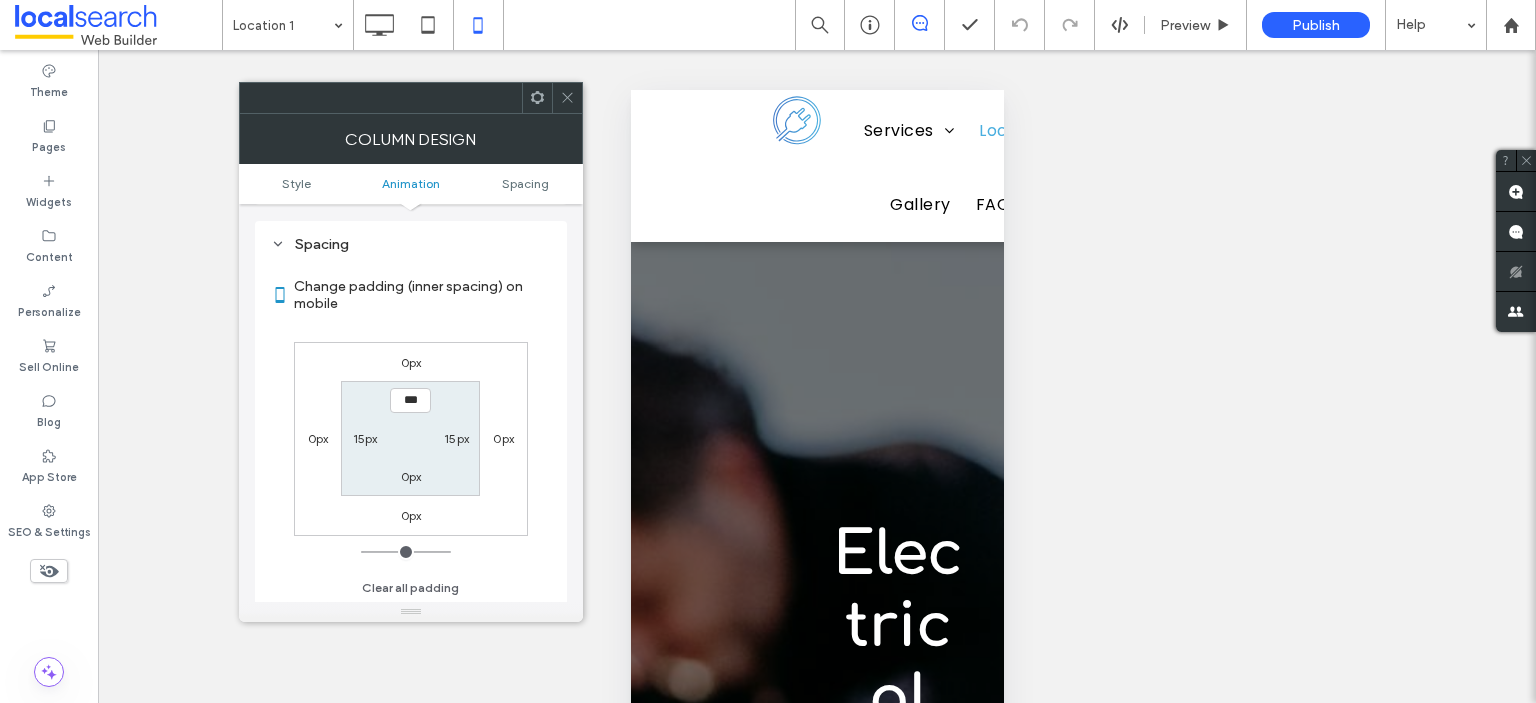 click at bounding box center [567, 98] 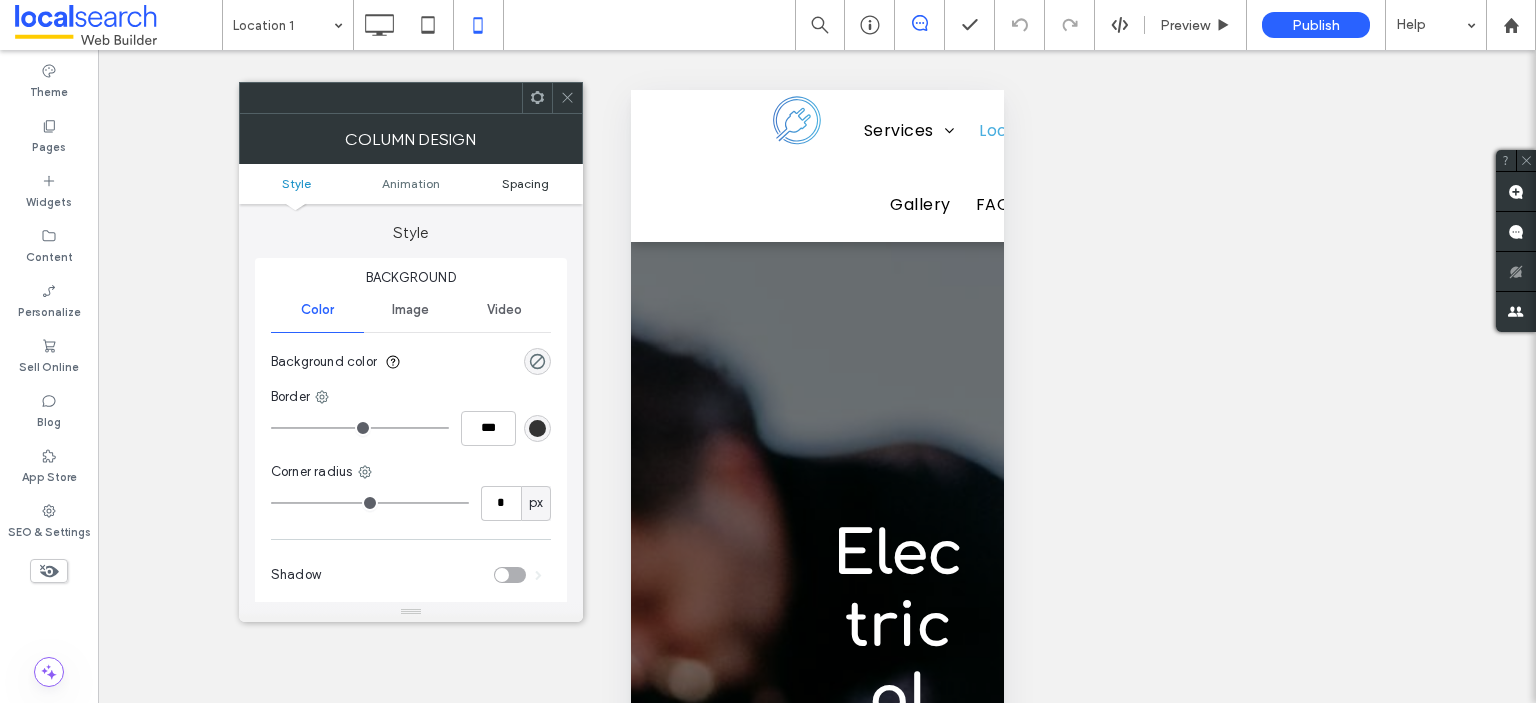 click on "Spacing" at bounding box center (525, 183) 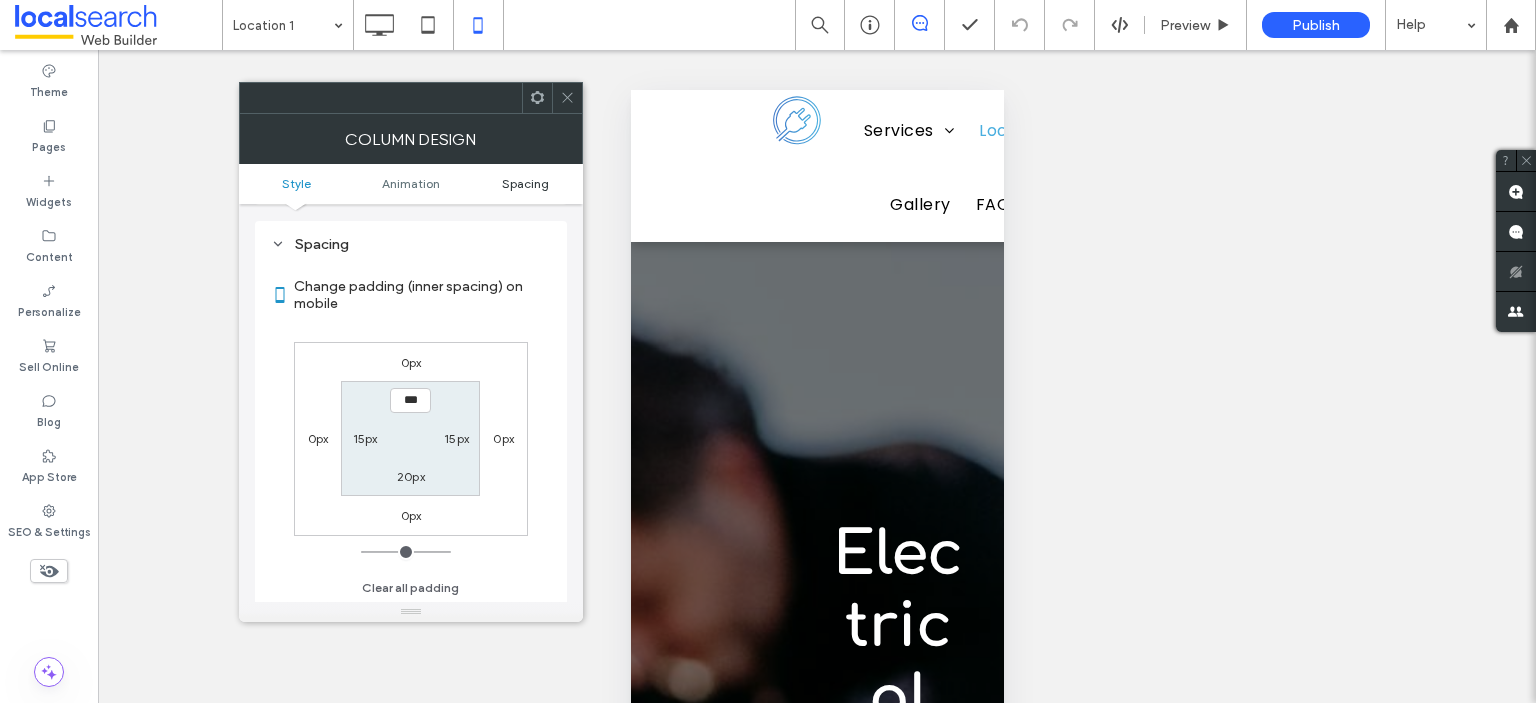scroll, scrollTop: 468, scrollLeft: 0, axis: vertical 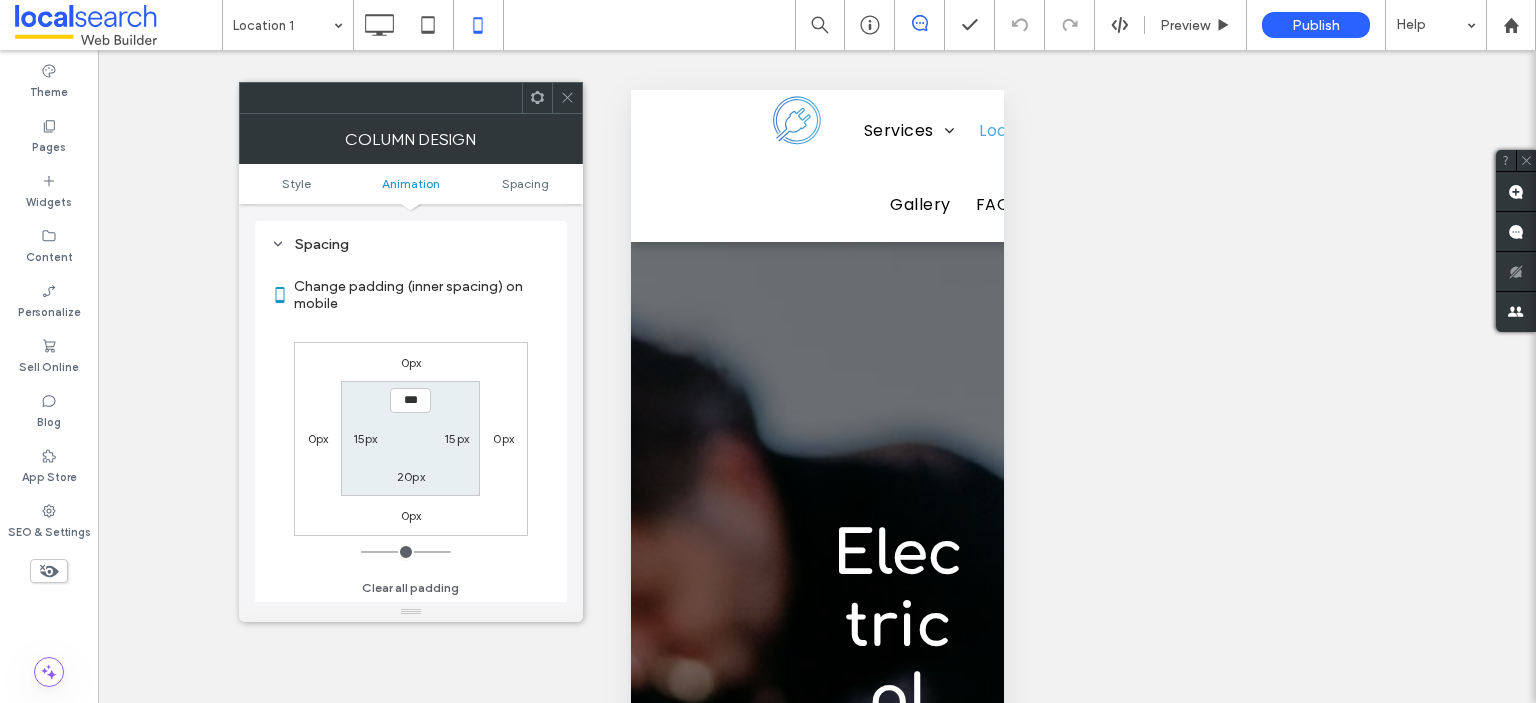 click at bounding box center [567, 98] 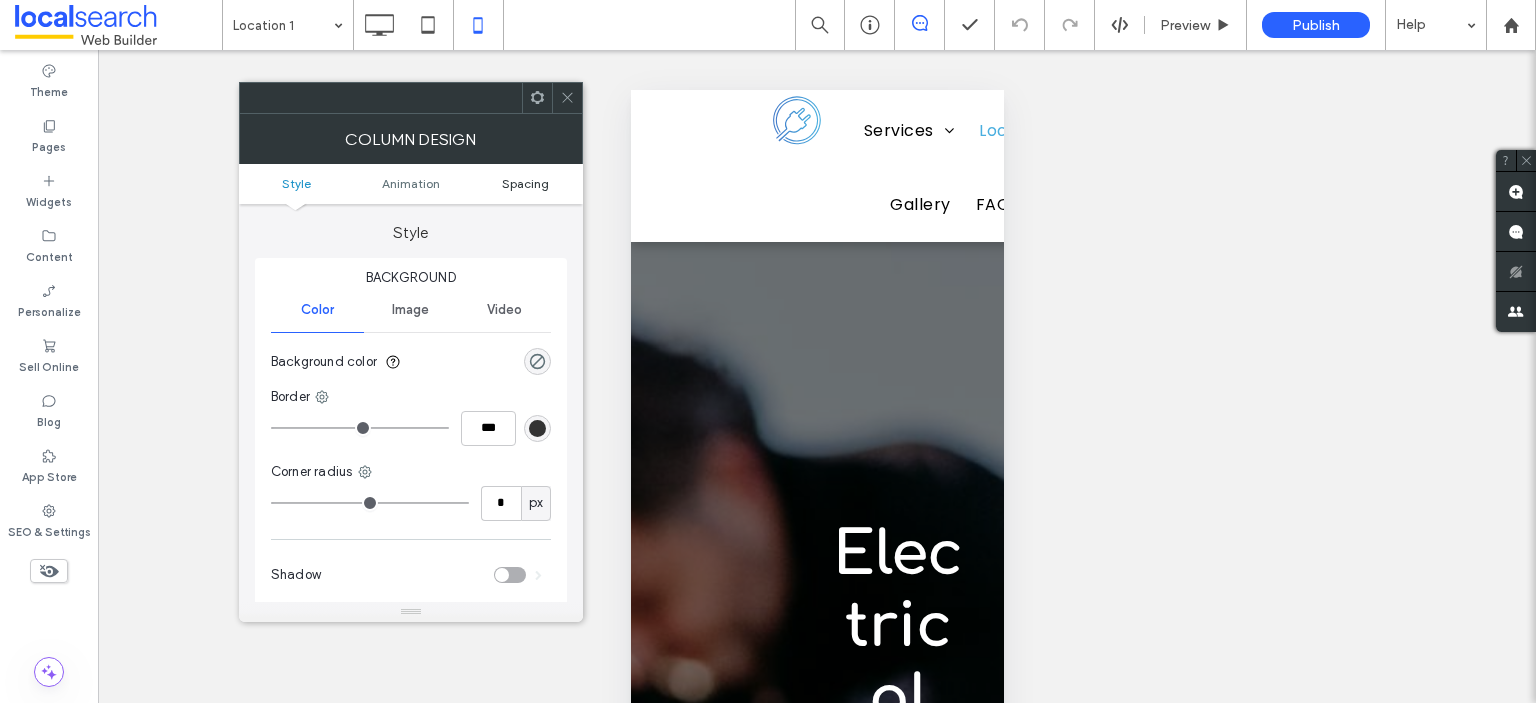 click on "Spacing" at bounding box center [525, 183] 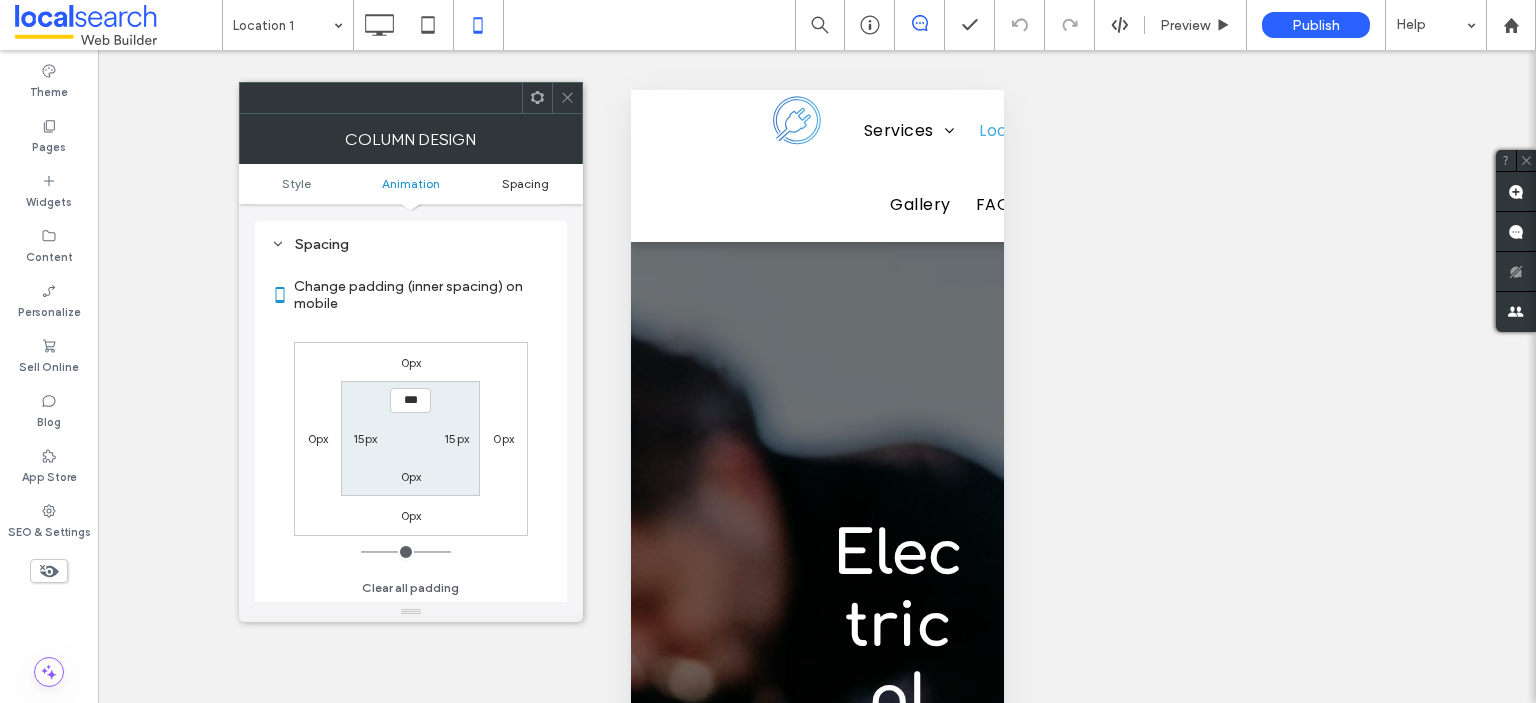 scroll, scrollTop: 468, scrollLeft: 0, axis: vertical 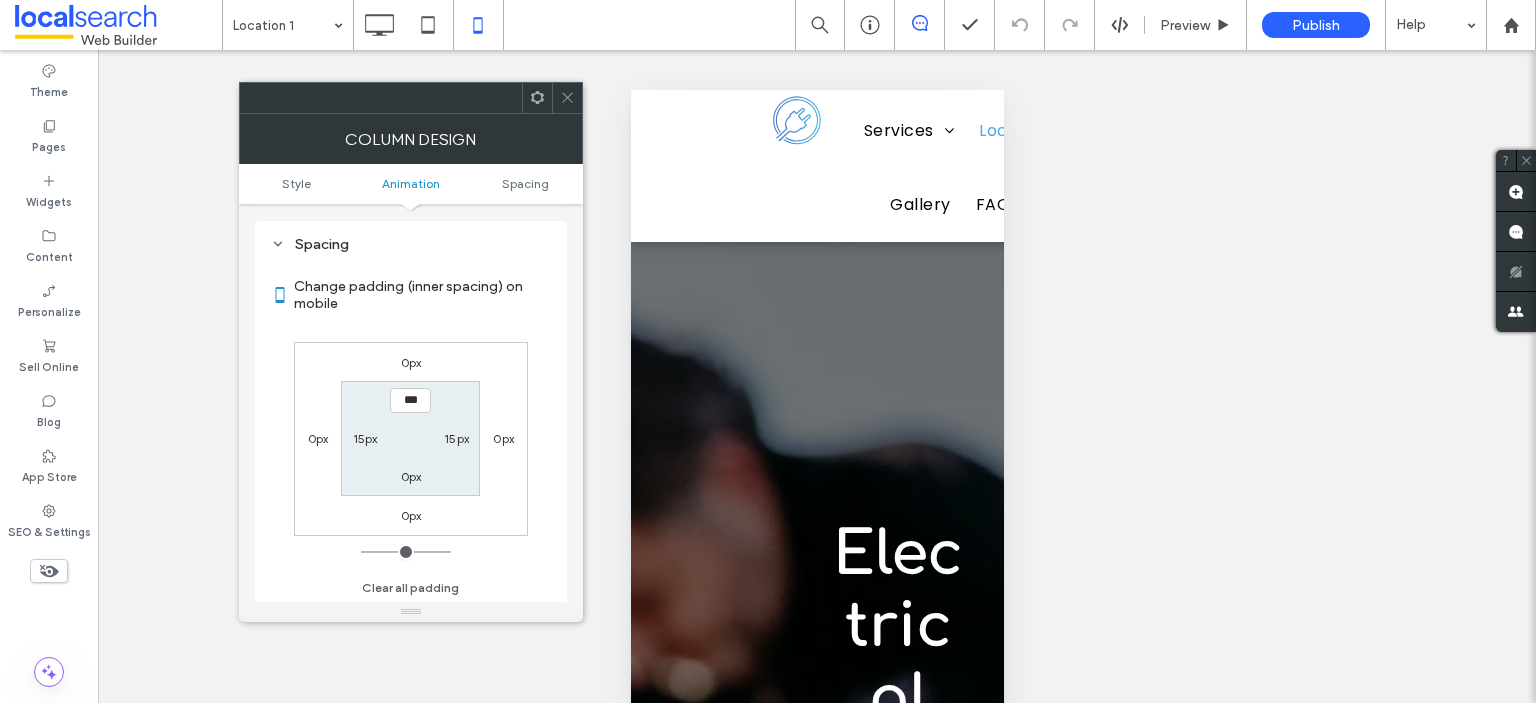 click 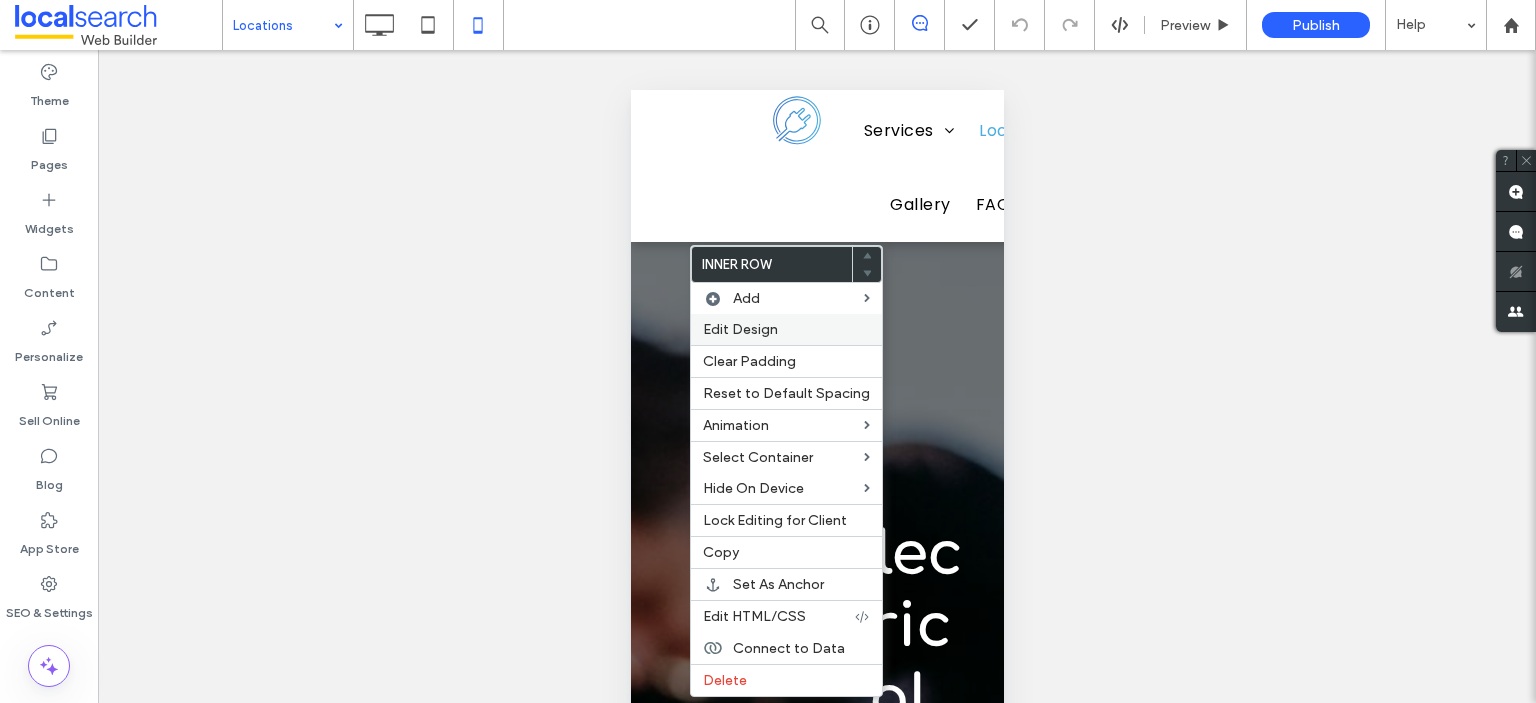 click on "Edit Design" at bounding box center [740, 329] 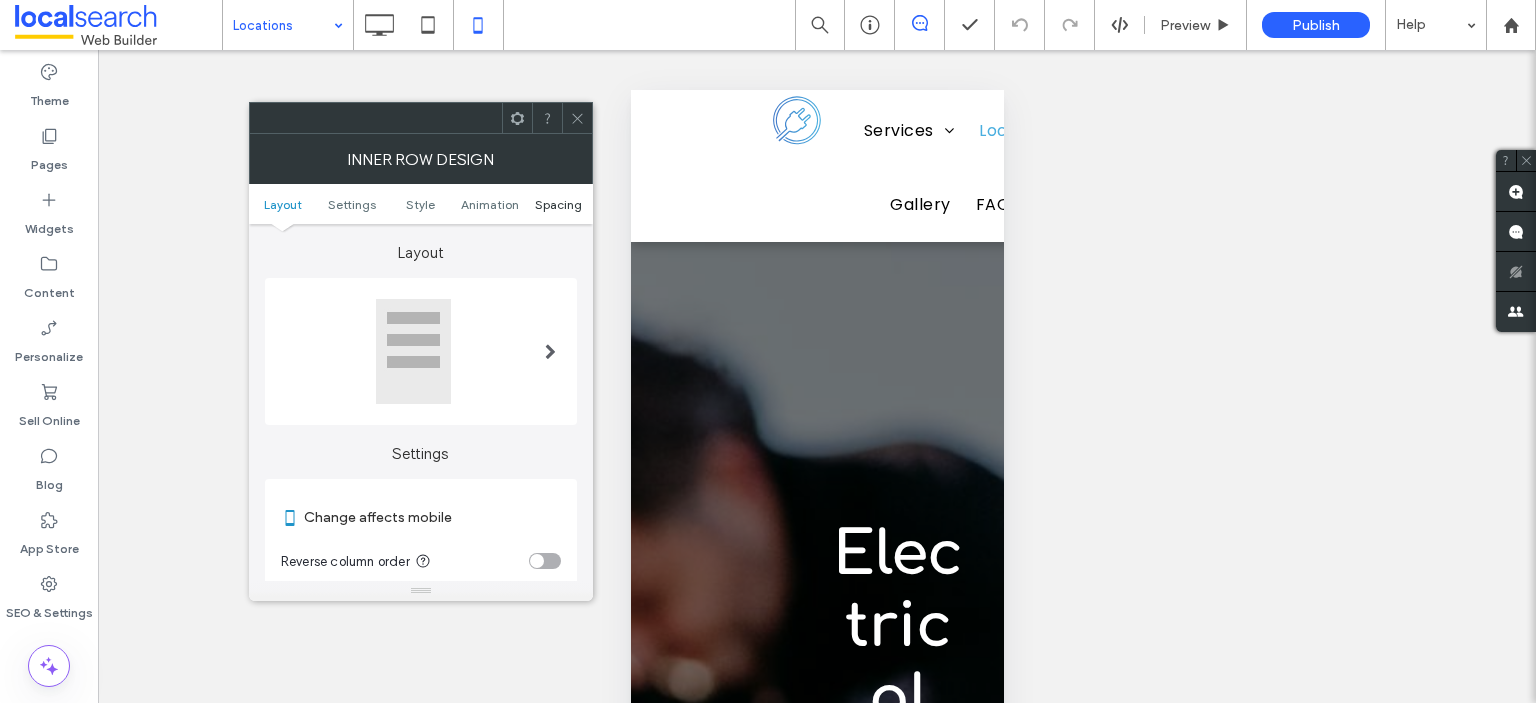 click on "Spacing" at bounding box center [558, 204] 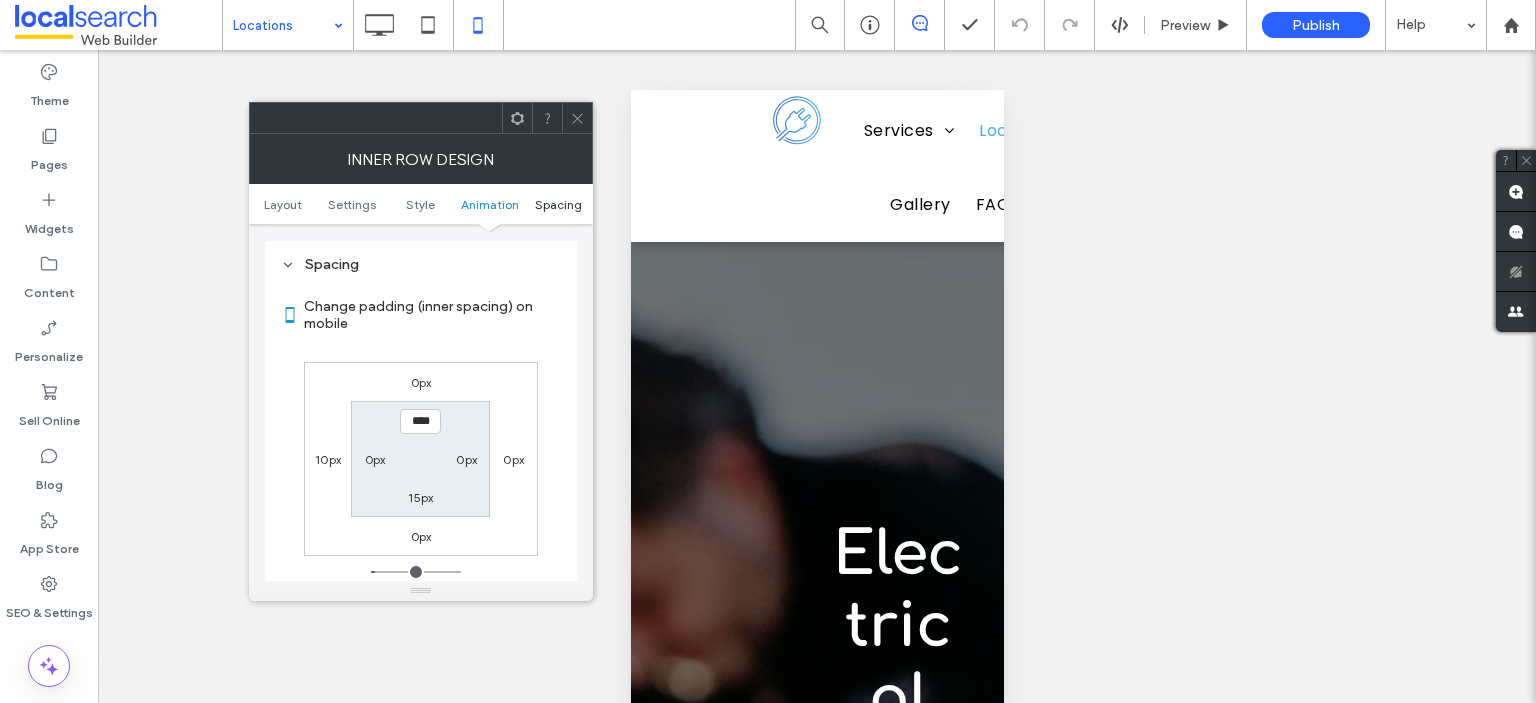 scroll, scrollTop: 840, scrollLeft: 0, axis: vertical 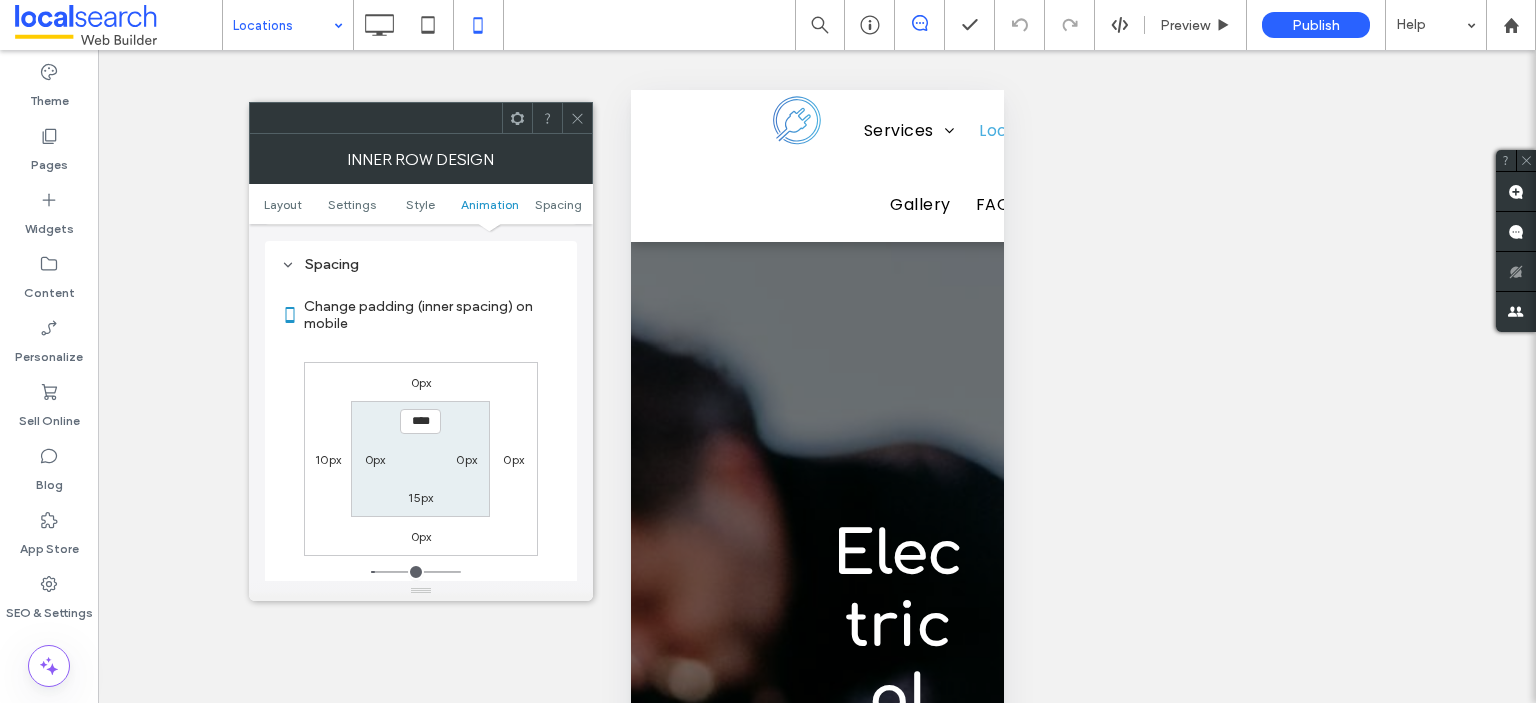 click 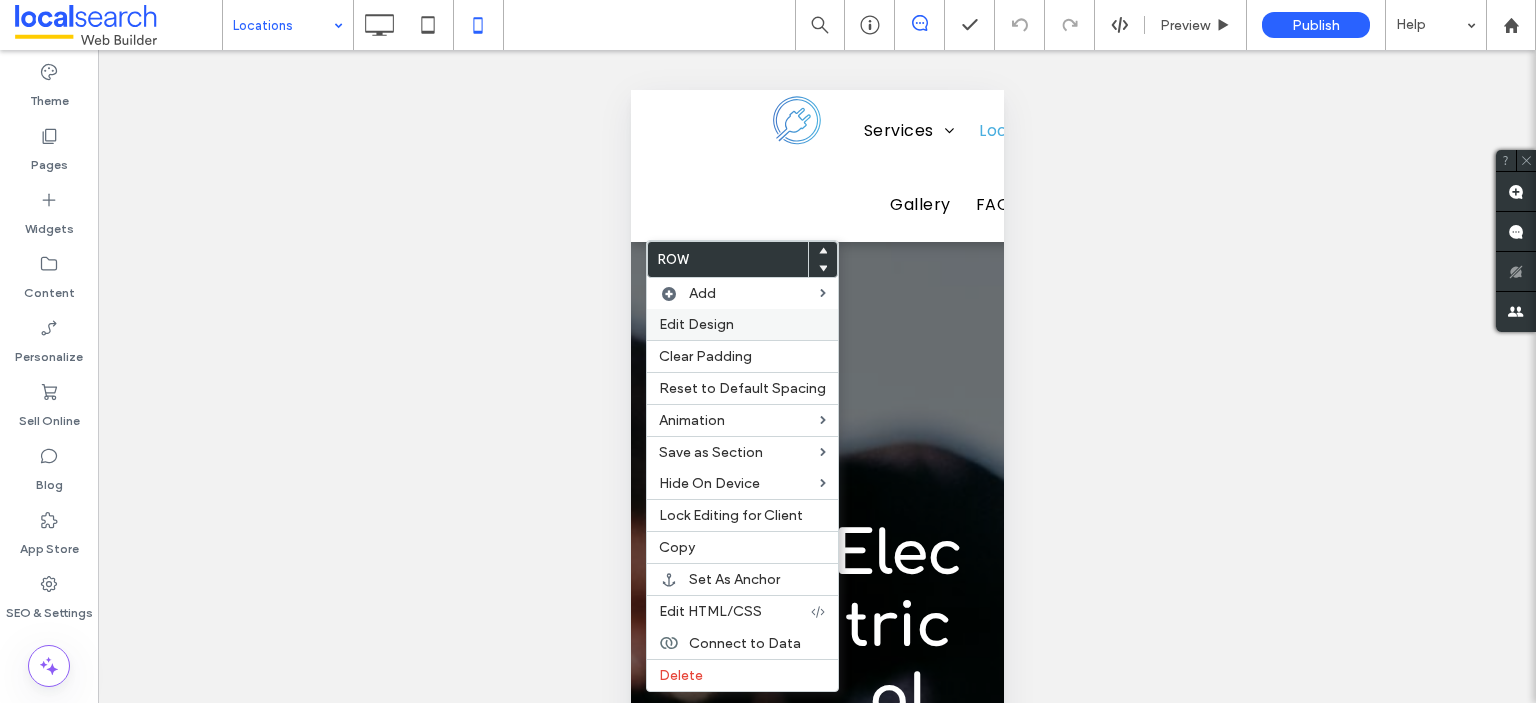 click on "Edit Design" at bounding box center (696, 324) 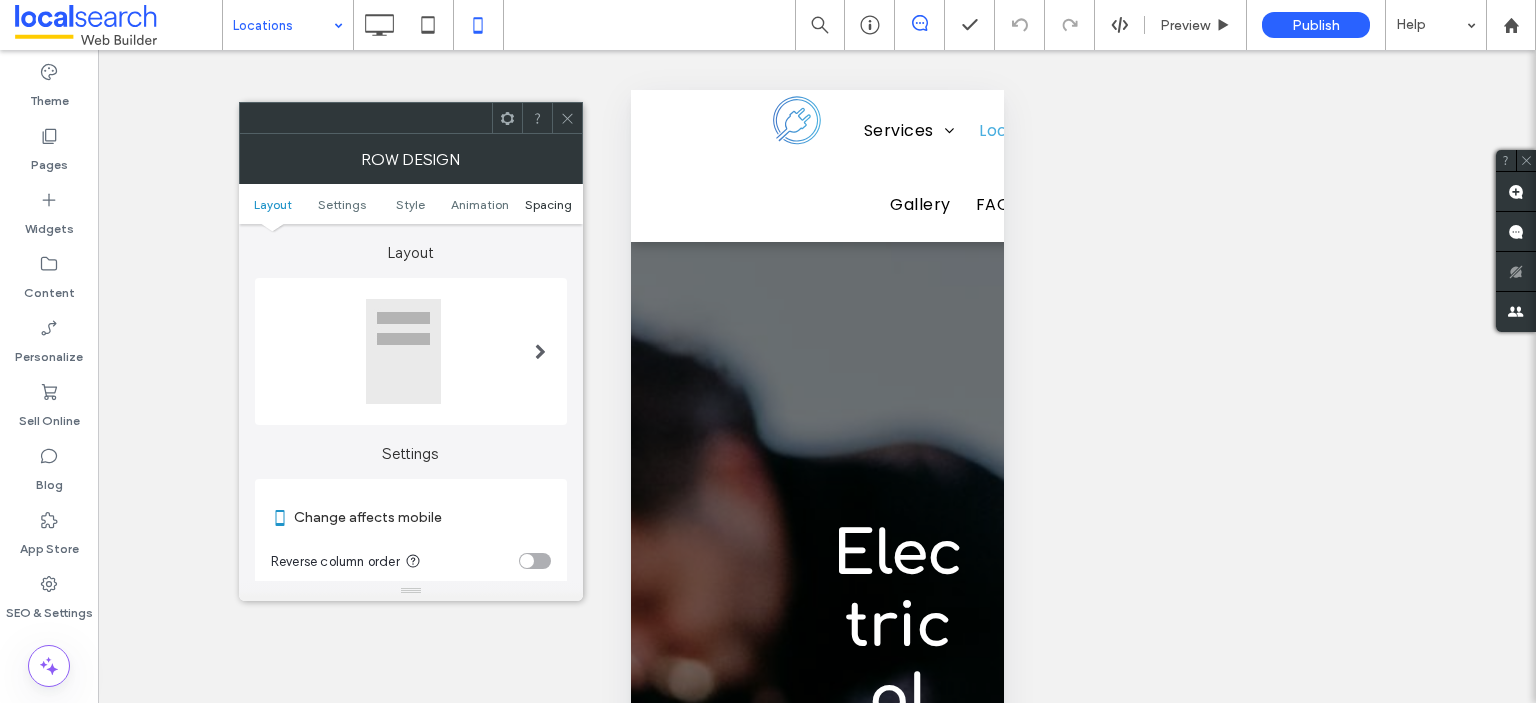 click on "Spacing" at bounding box center (548, 204) 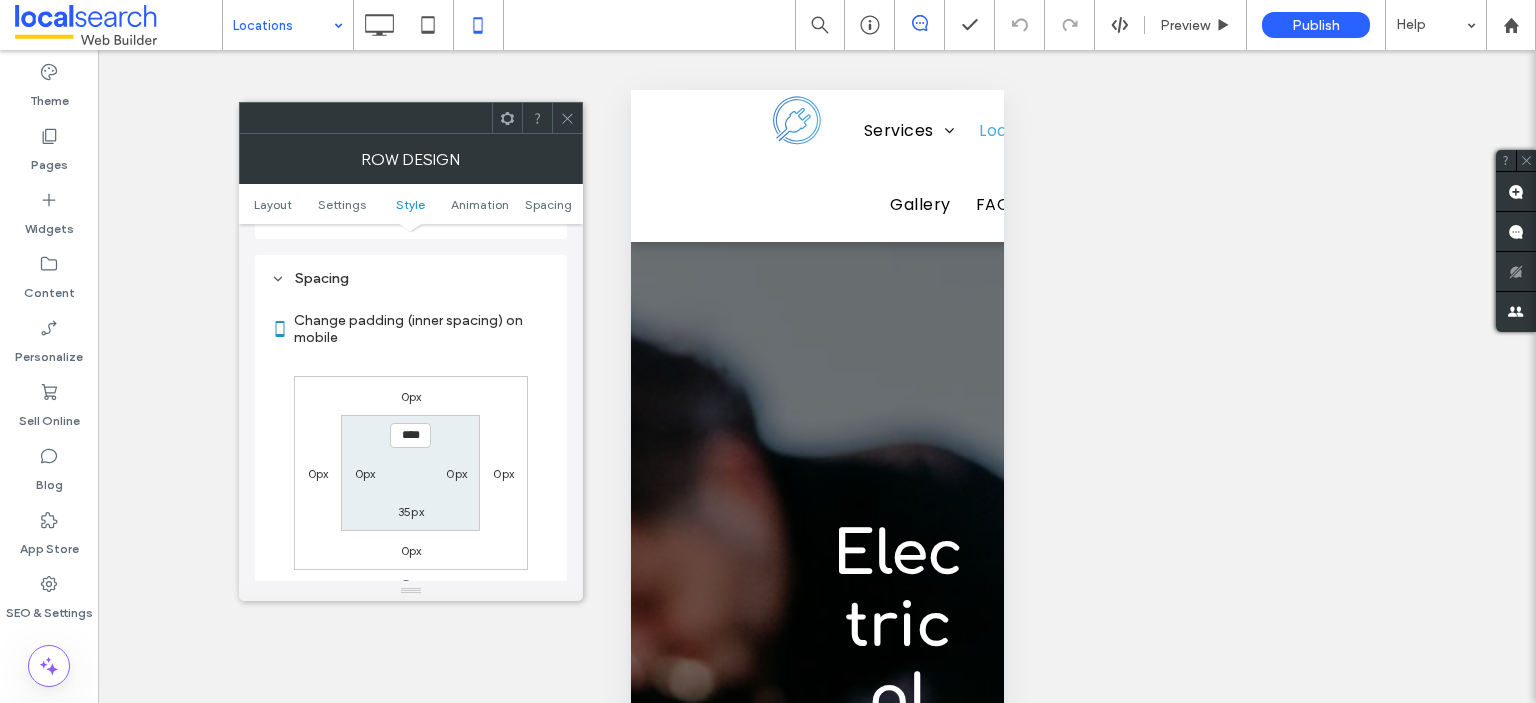 scroll, scrollTop: 766, scrollLeft: 0, axis: vertical 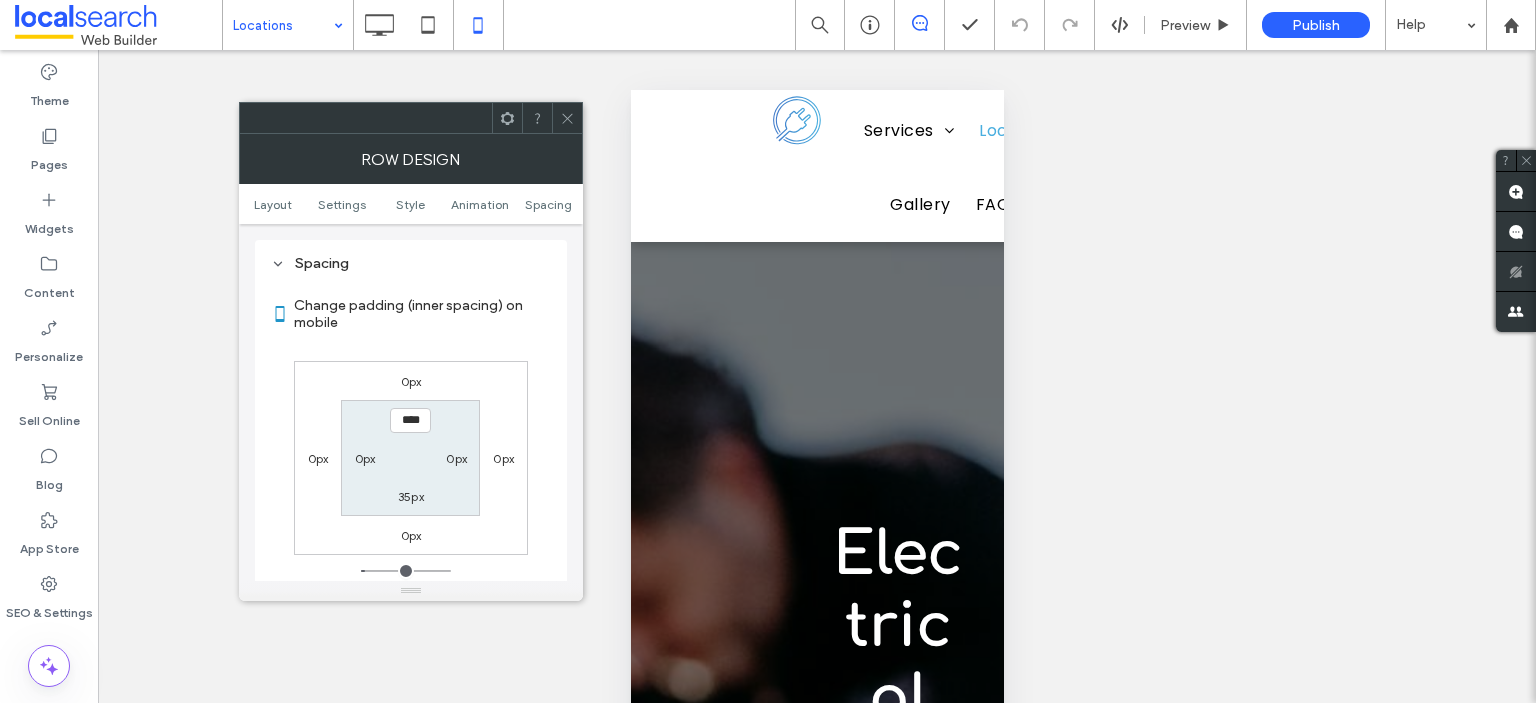 click 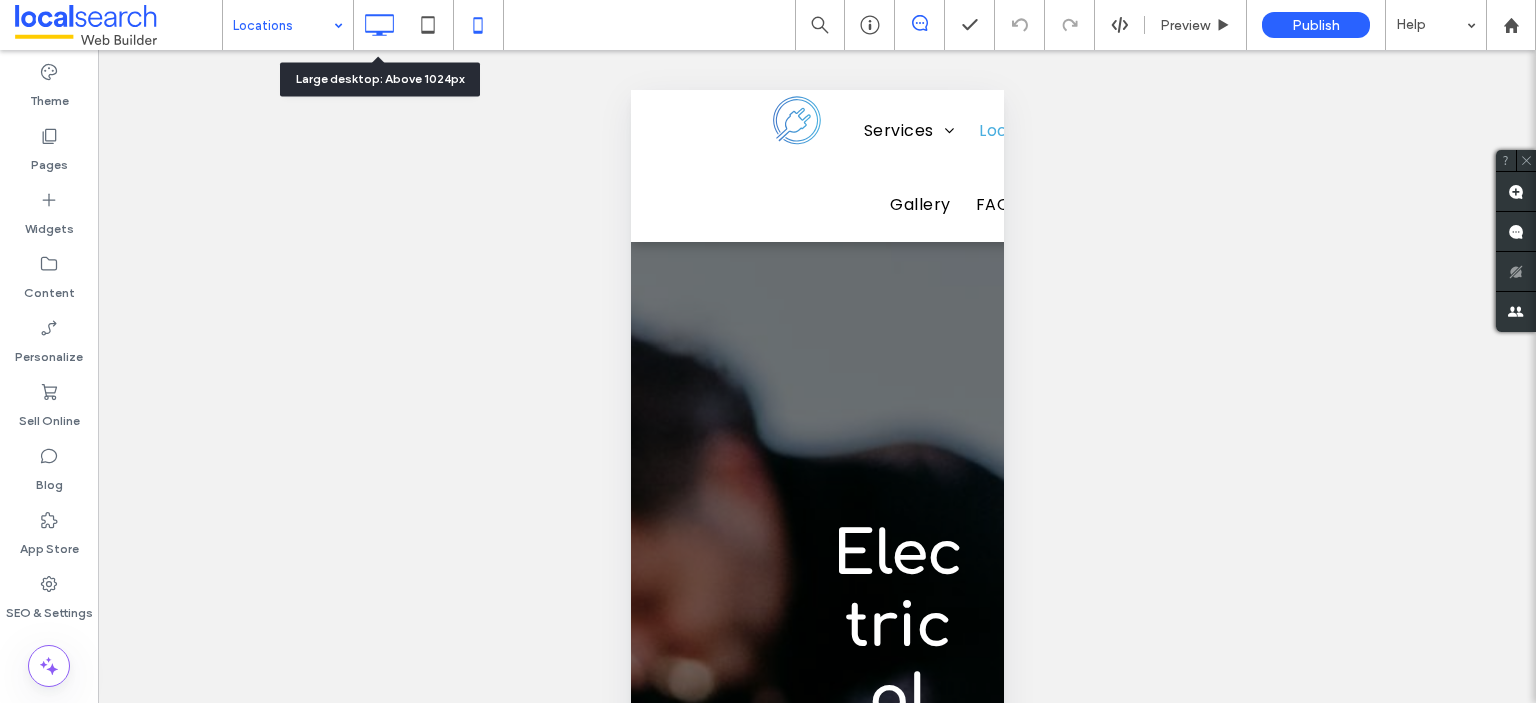 click 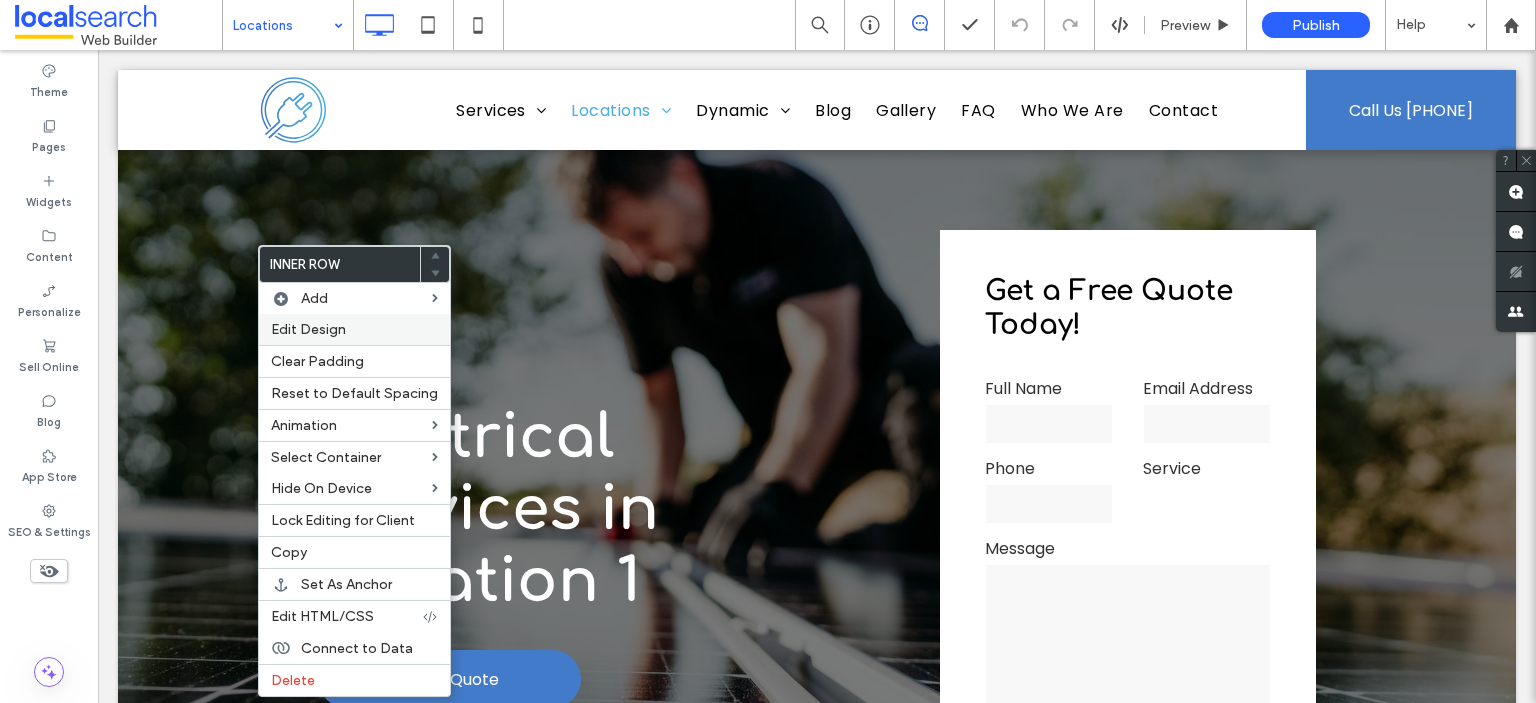 click on "Edit Design" at bounding box center (308, 329) 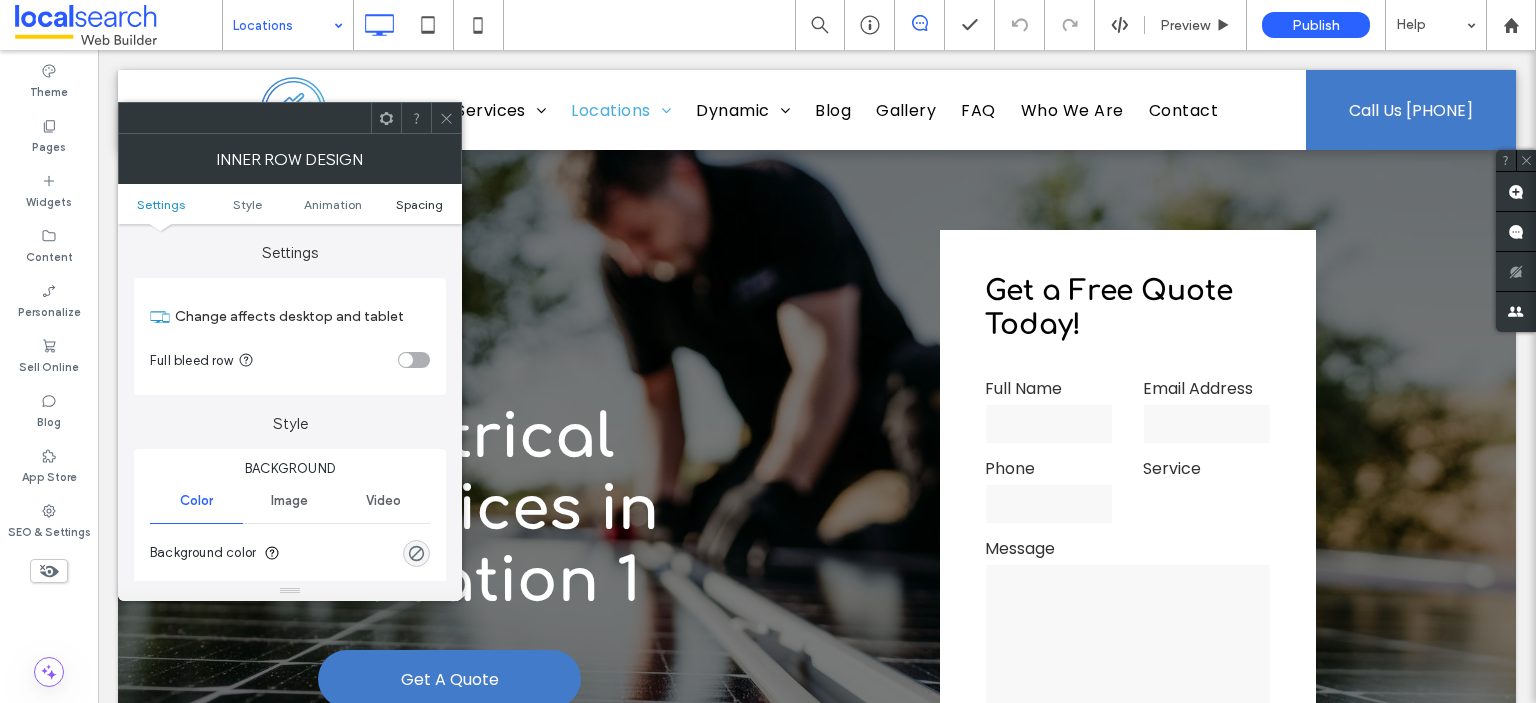 click on "Spacing" at bounding box center (419, 204) 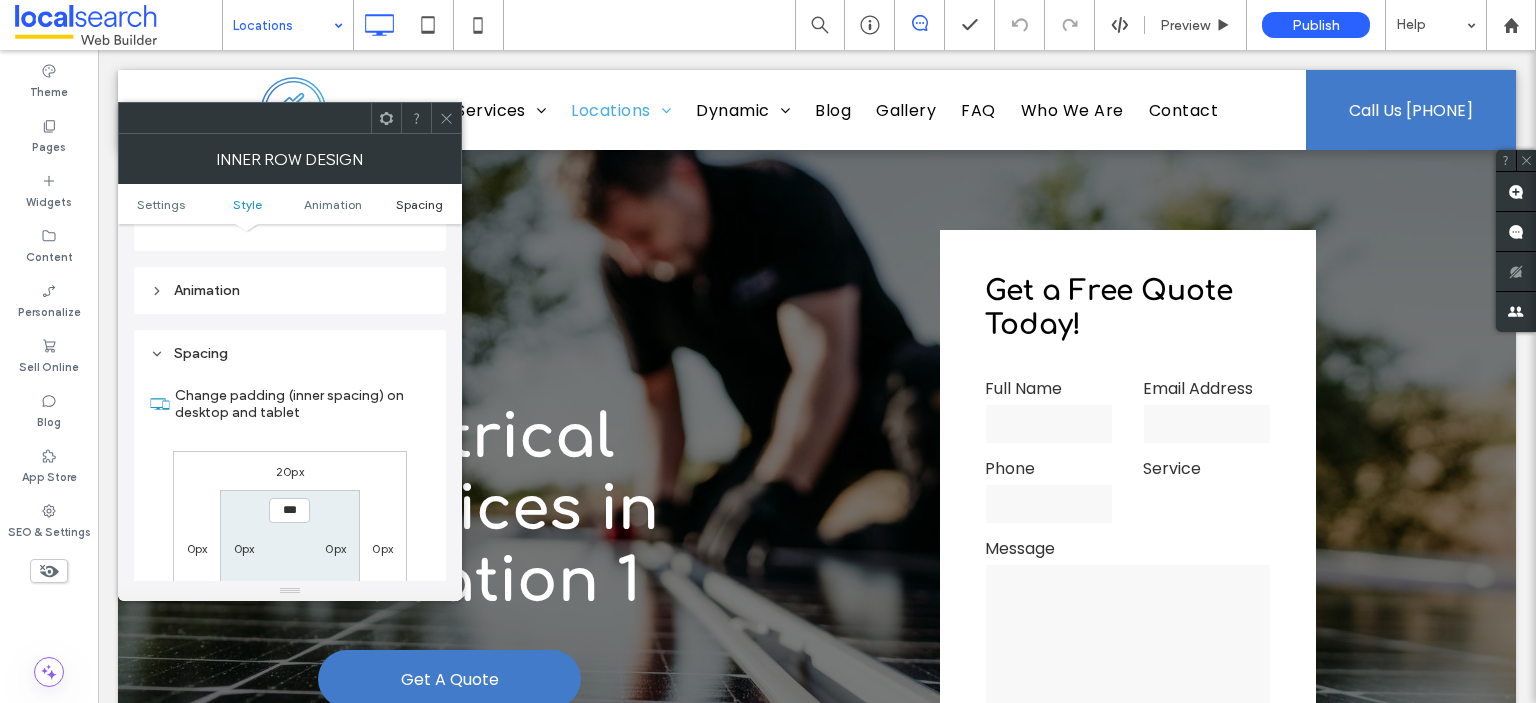 scroll, scrollTop: 640, scrollLeft: 0, axis: vertical 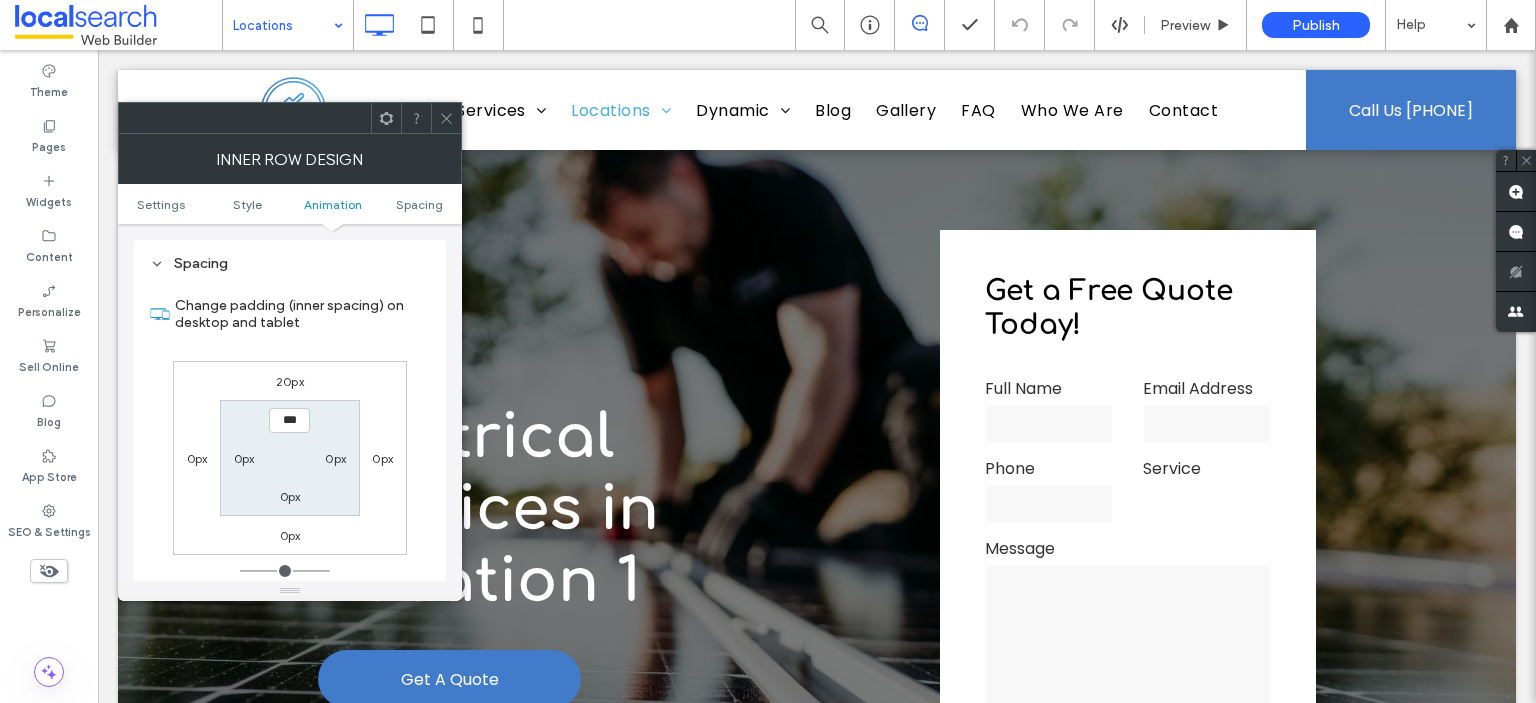 click 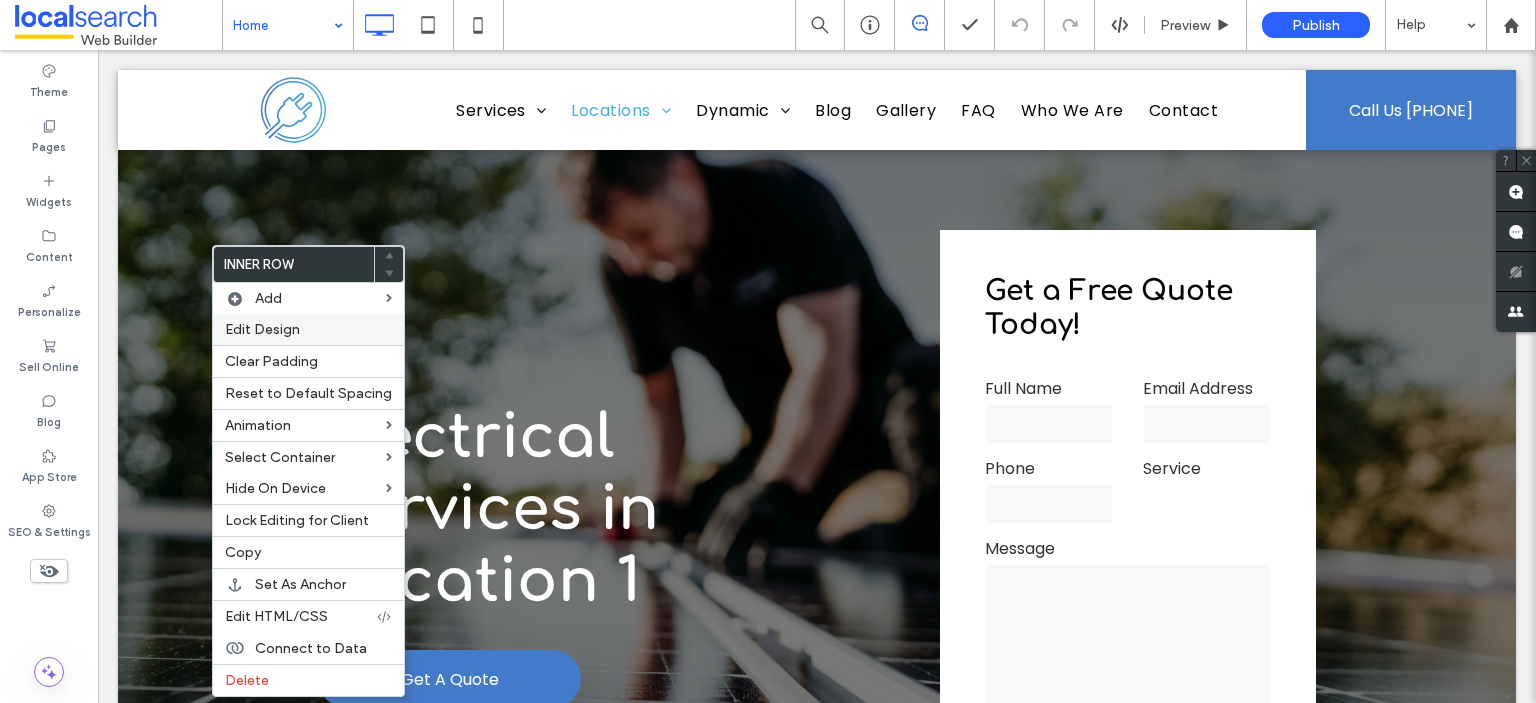click on "Edit Design" at bounding box center [262, 329] 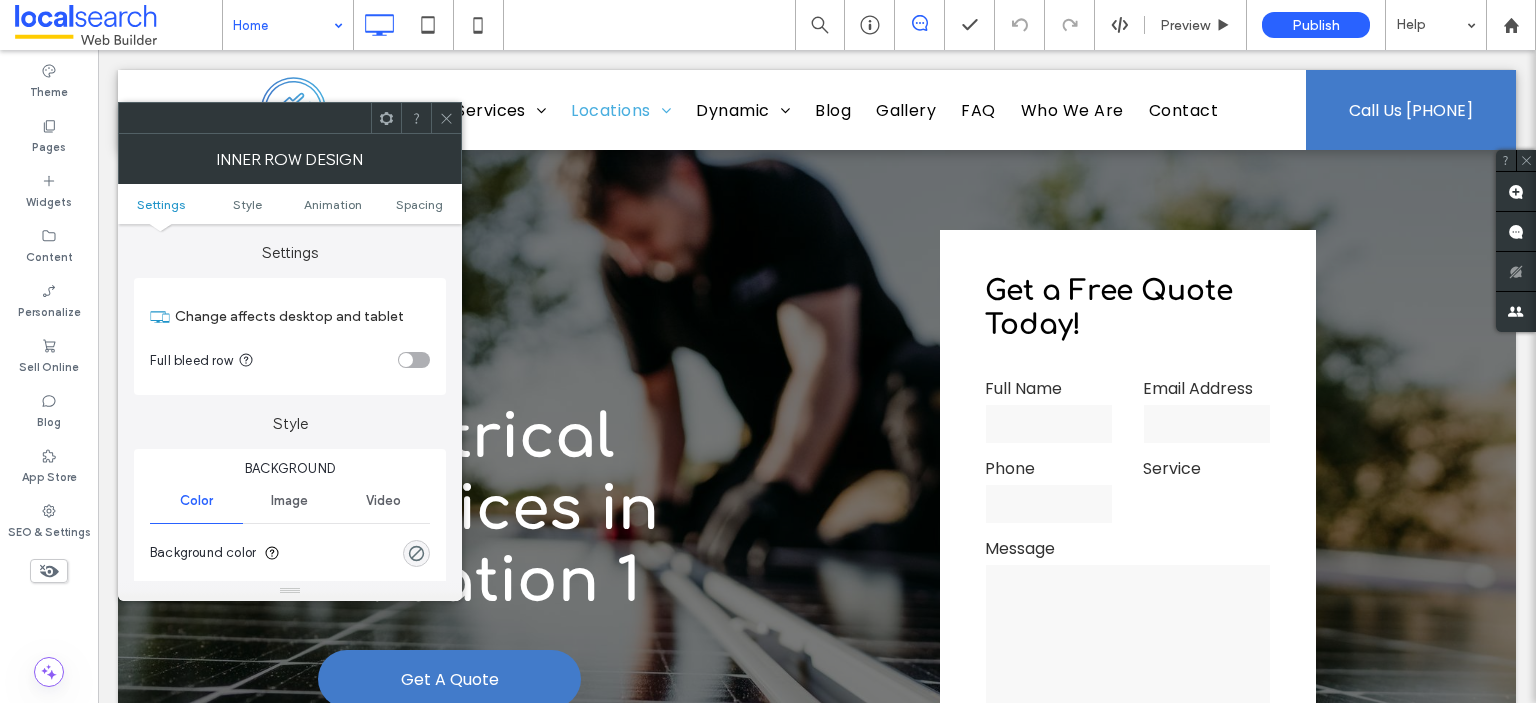 click on "Settings Style Animation Spacing" at bounding box center [290, 204] 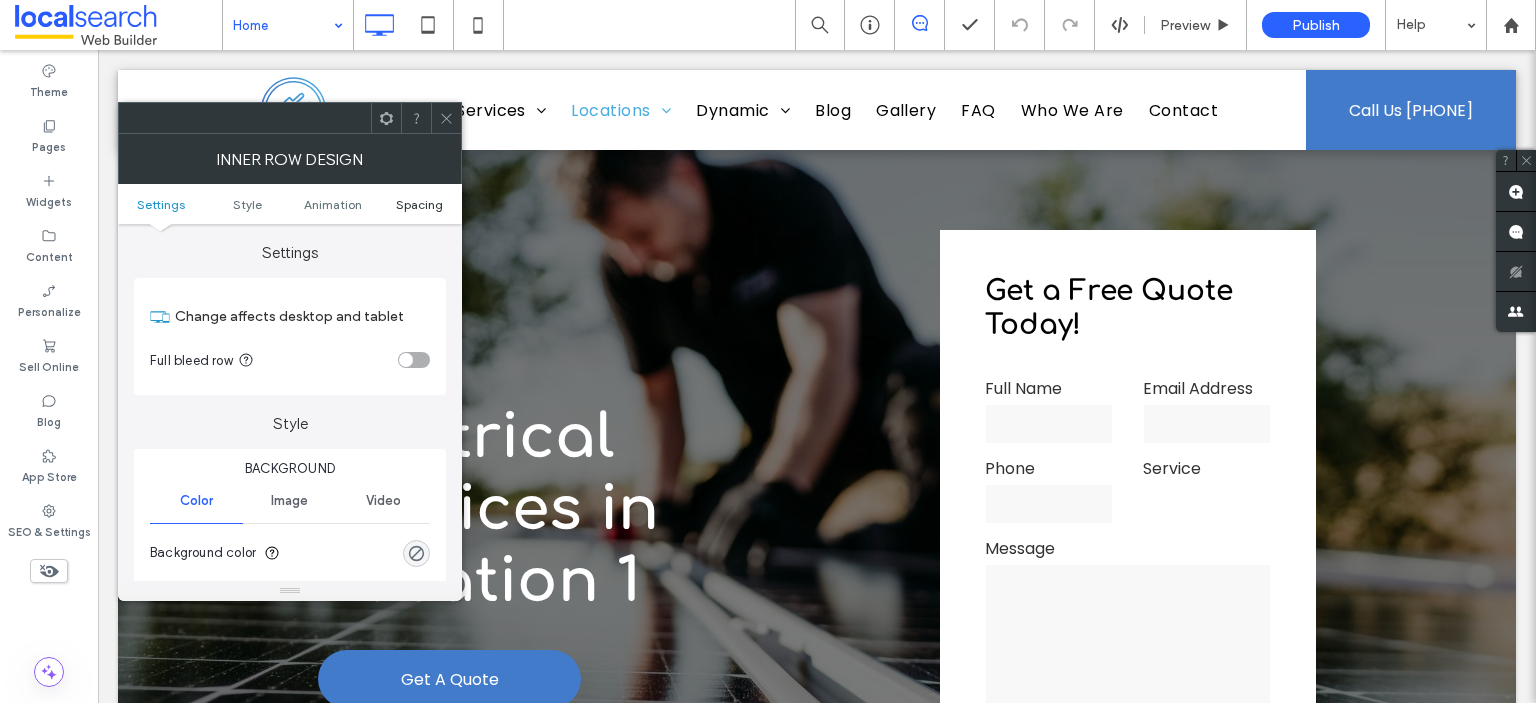 click on "Spacing" at bounding box center (419, 204) 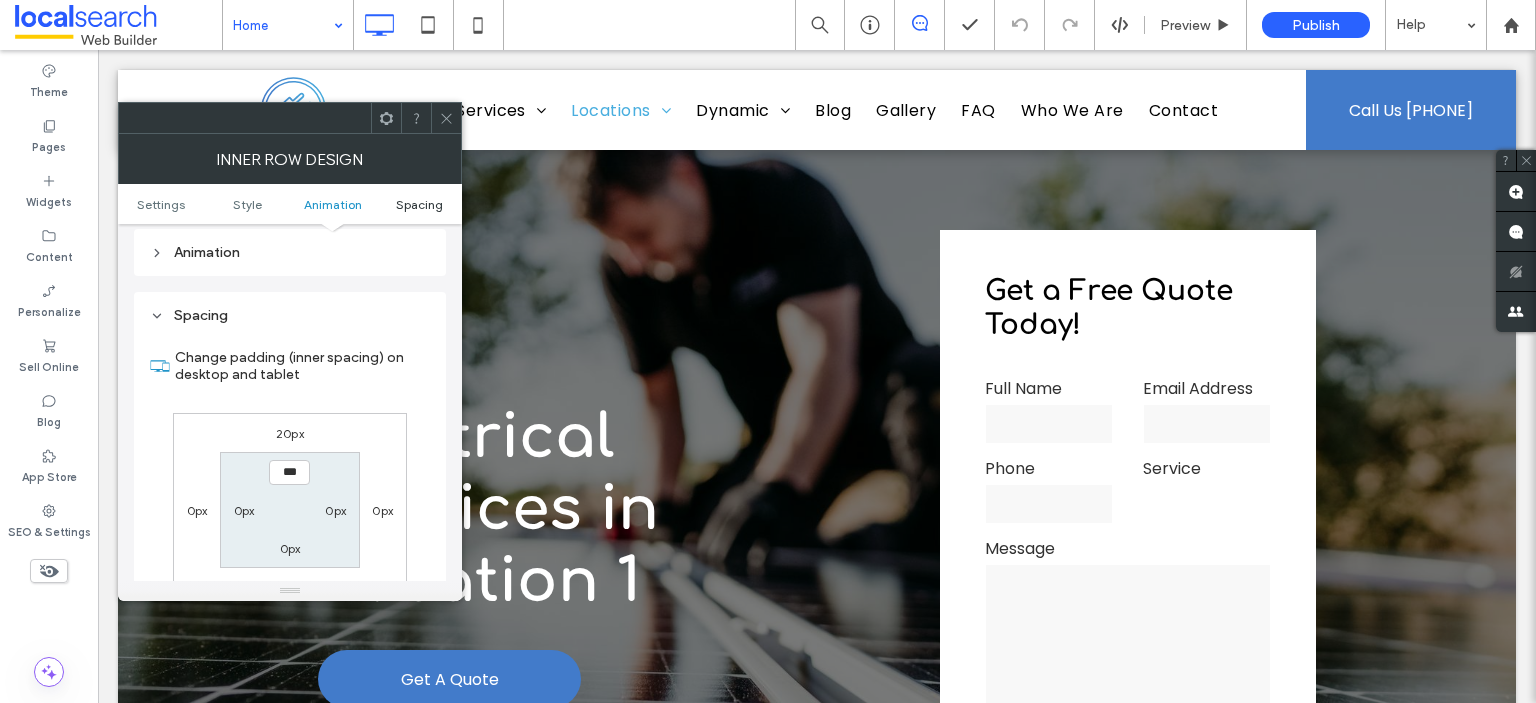 scroll, scrollTop: 640, scrollLeft: 0, axis: vertical 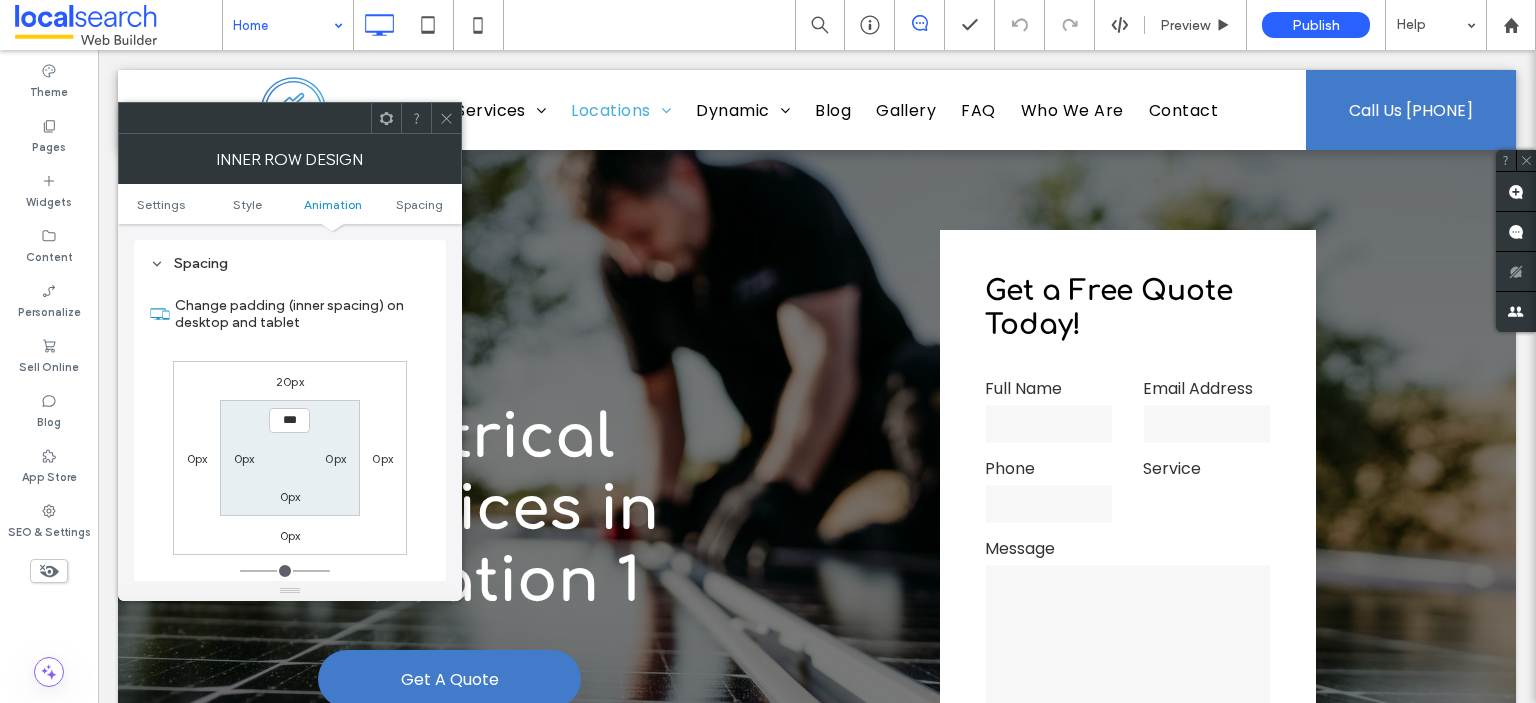 click 